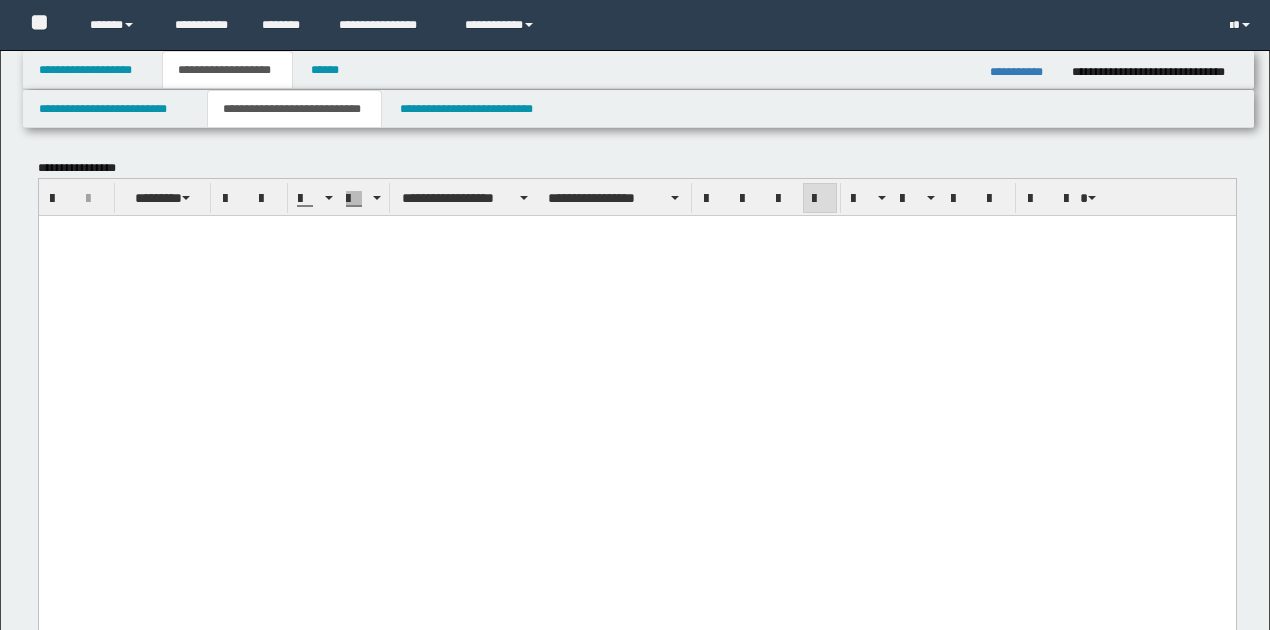 scroll, scrollTop: 333, scrollLeft: 0, axis: vertical 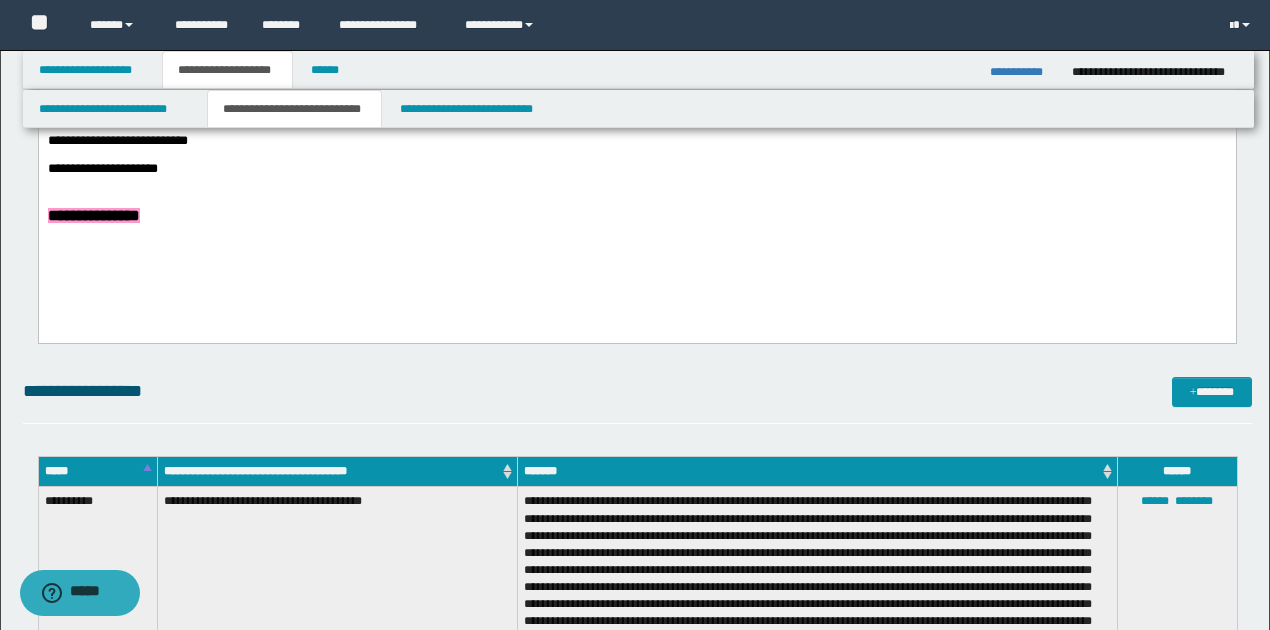 click on "**********" at bounding box center (636, 170) 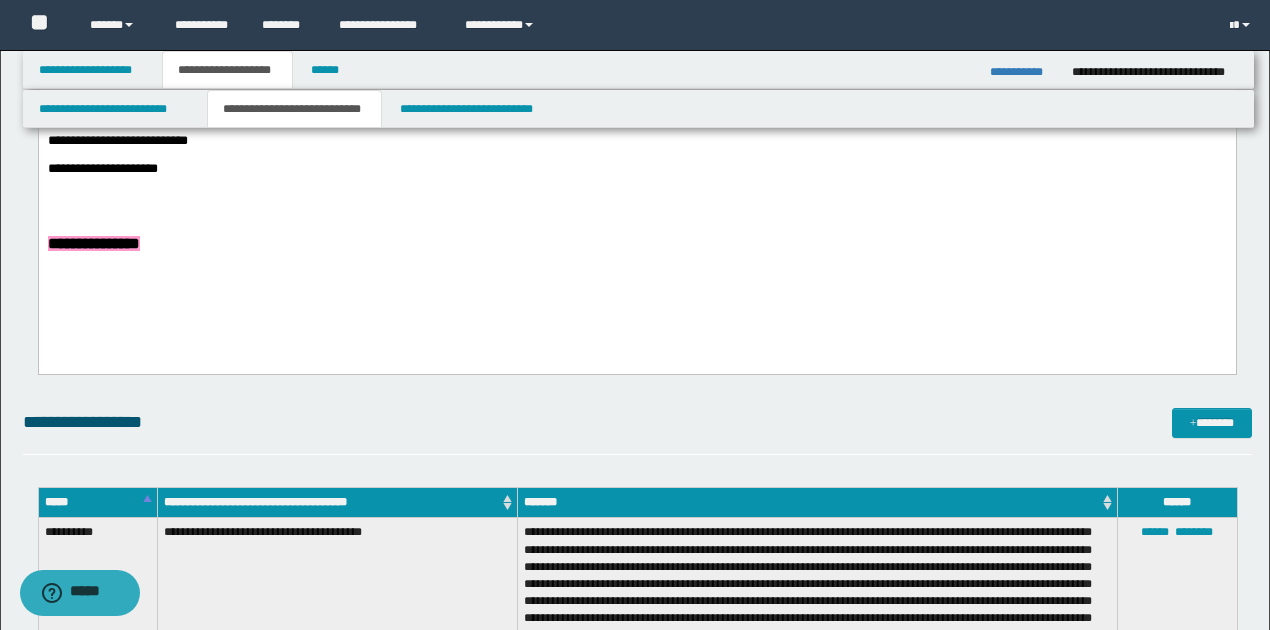 type 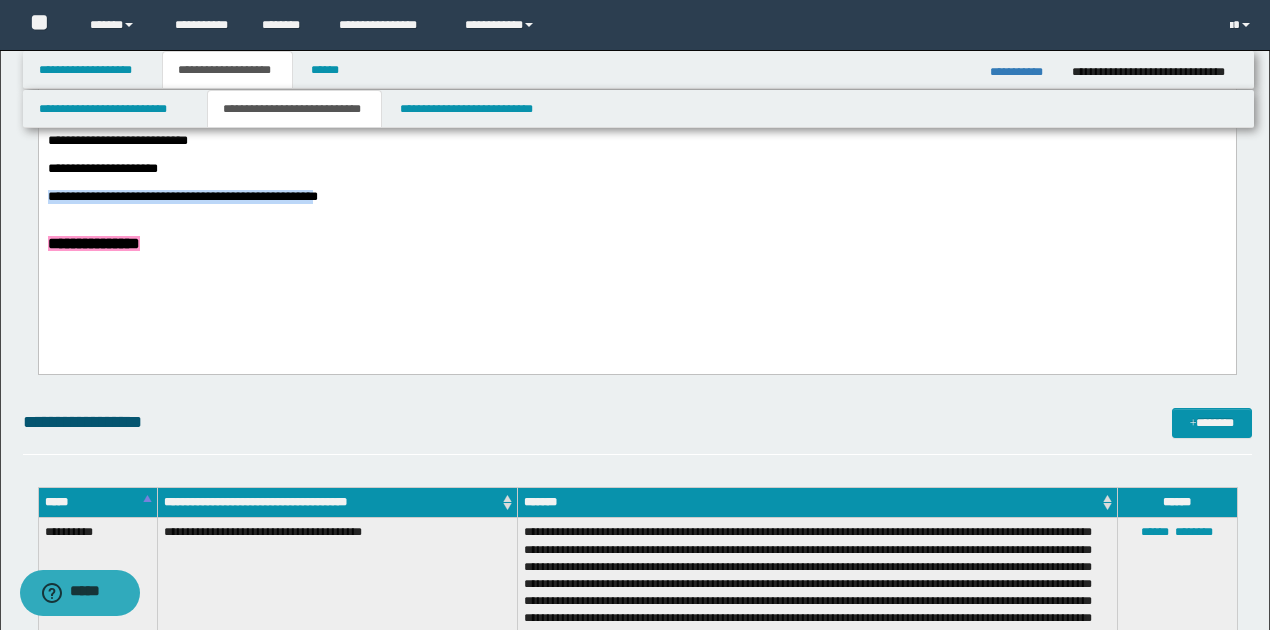 drag, startPoint x: 47, startPoint y: 209, endPoint x: 326, endPoint y: 205, distance: 279.0287 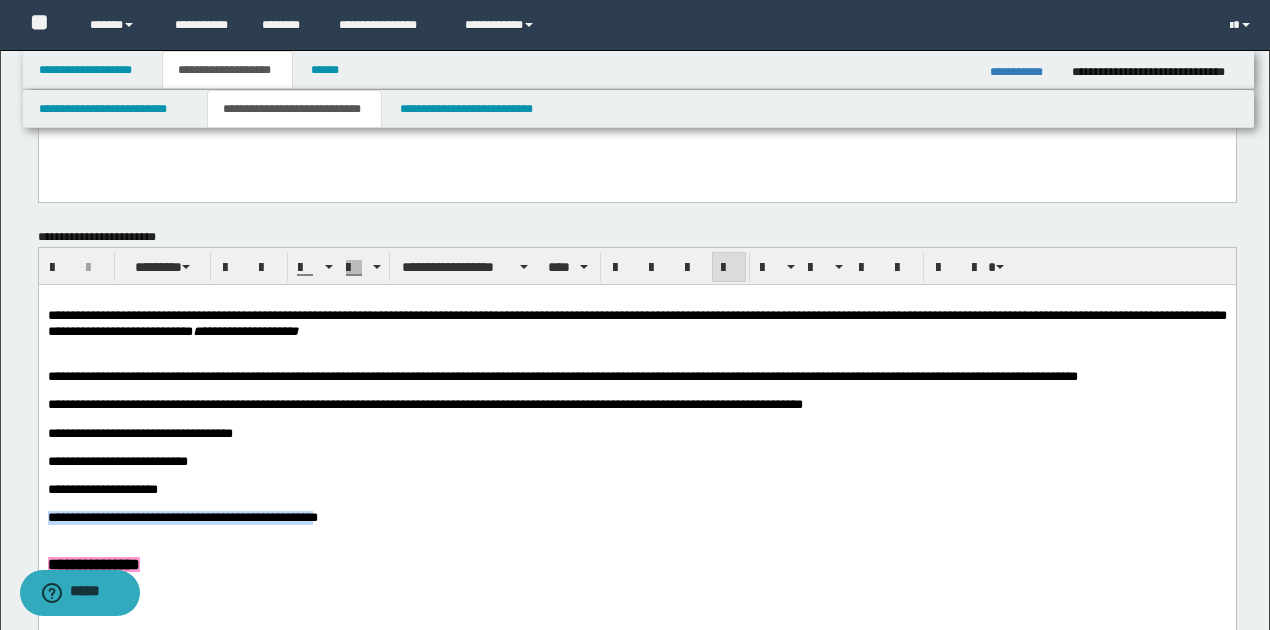 scroll, scrollTop: 533, scrollLeft: 0, axis: vertical 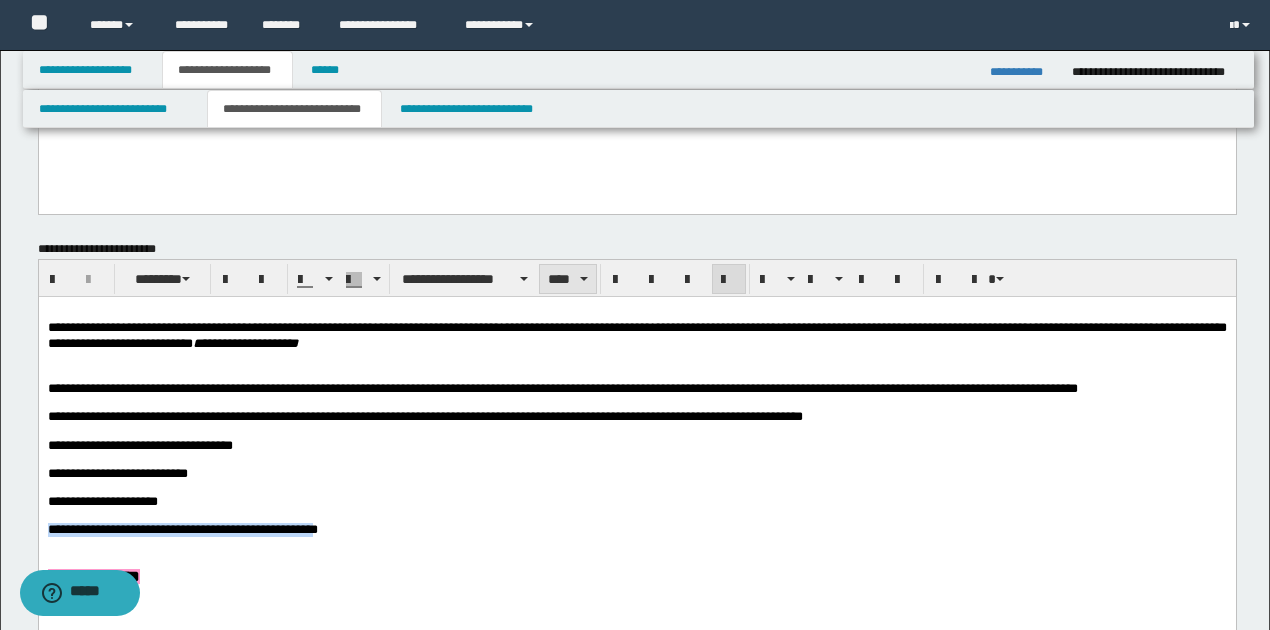 click on "****" at bounding box center [567, 279] 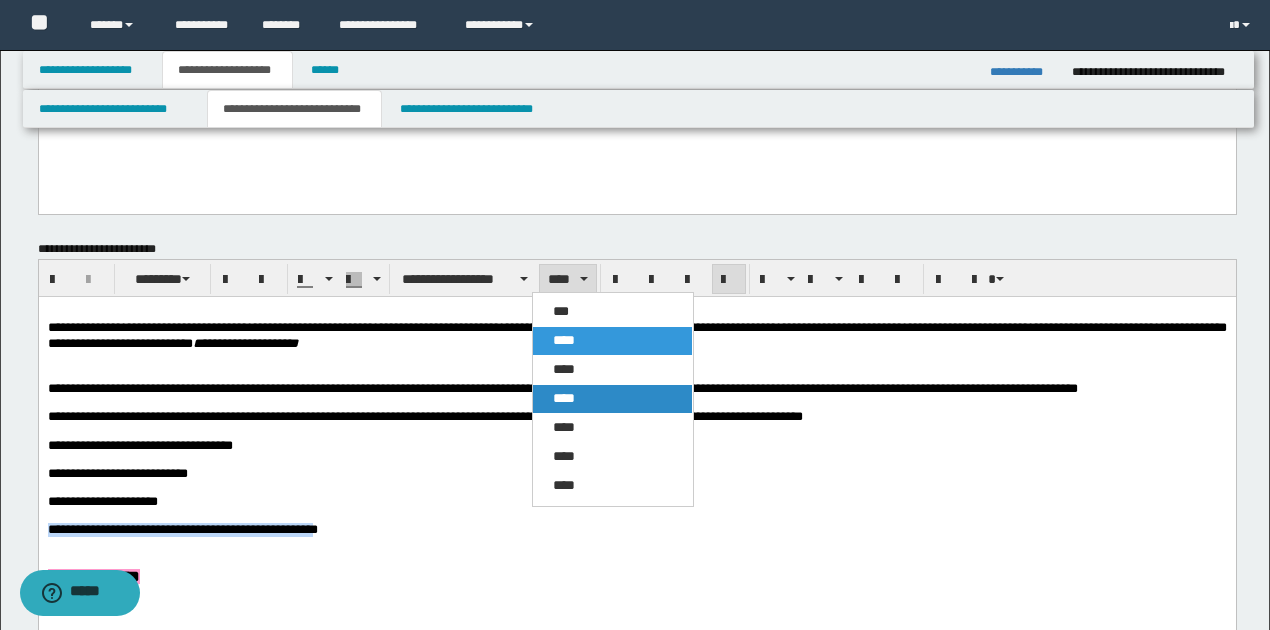 drag, startPoint x: 585, startPoint y: 396, endPoint x: 547, endPoint y: 100, distance: 298.42923 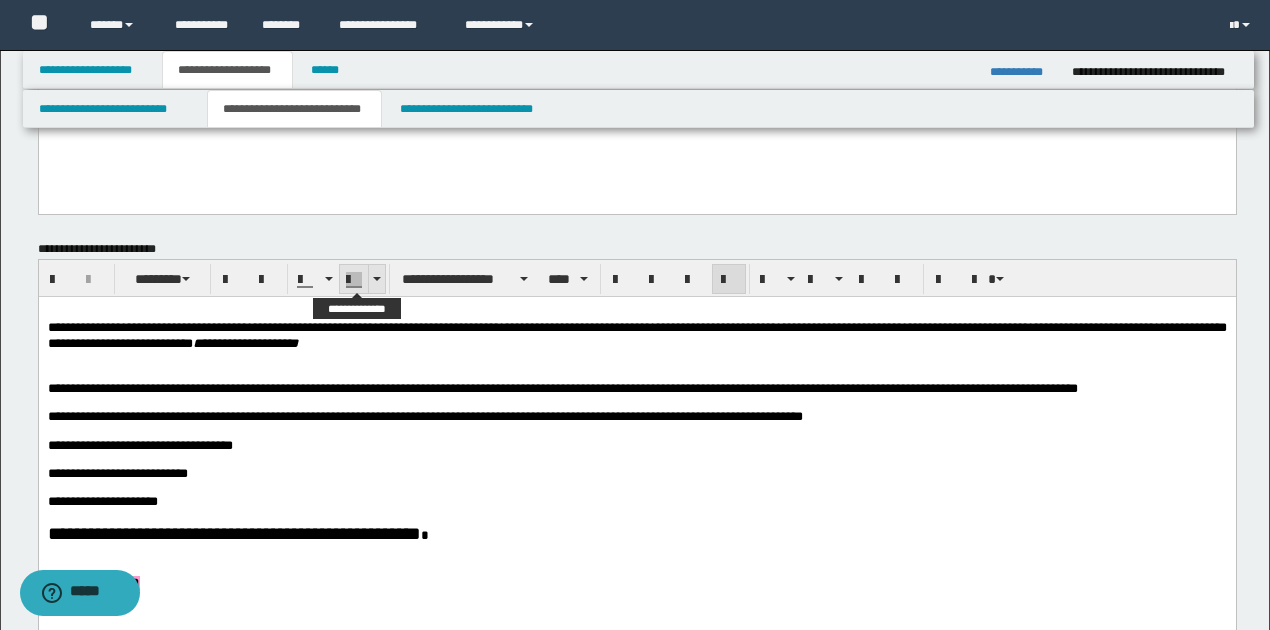 click at bounding box center (376, 279) 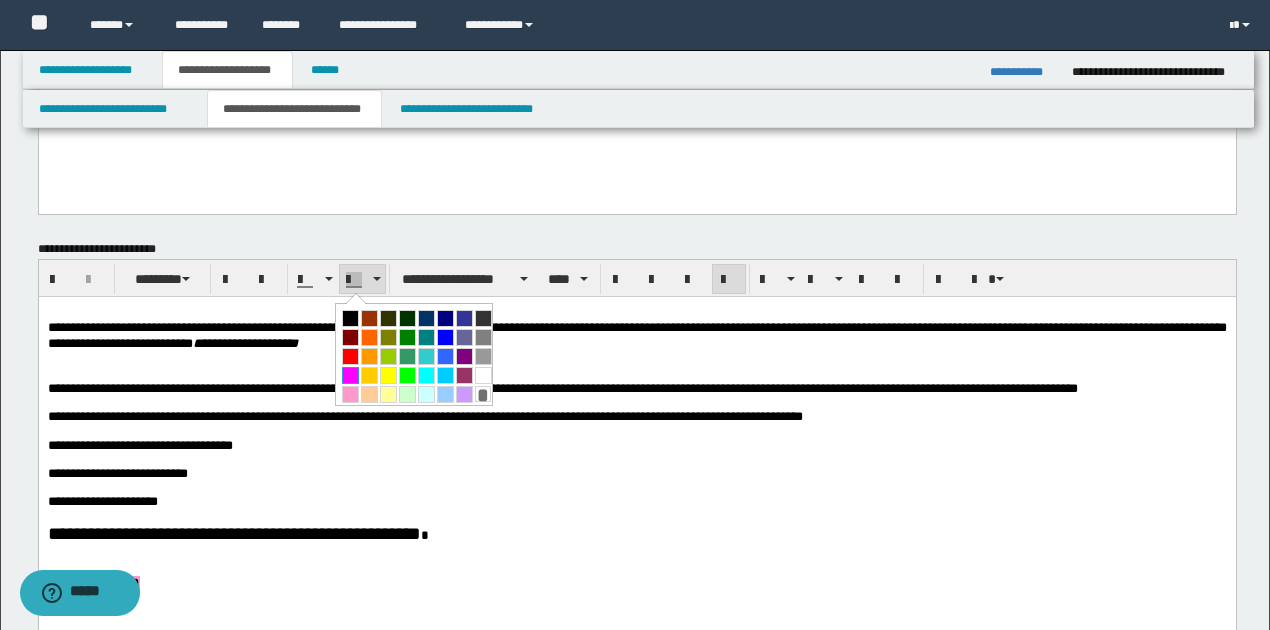 click at bounding box center [350, 375] 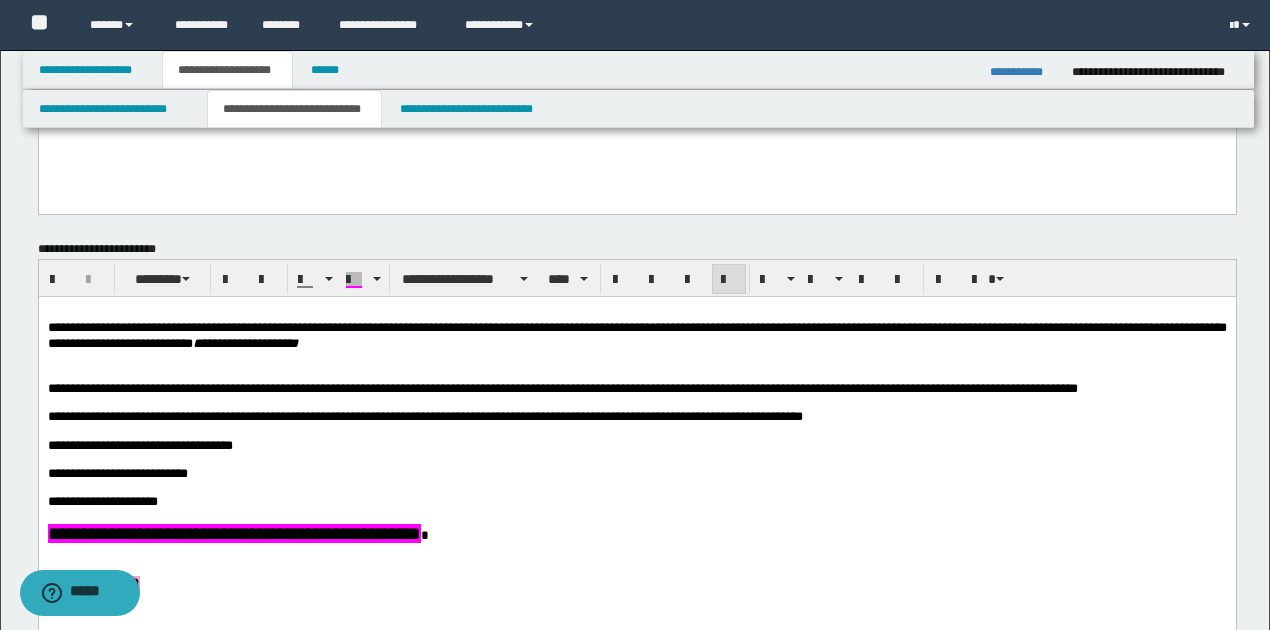 click on "**********" at bounding box center (636, 474) 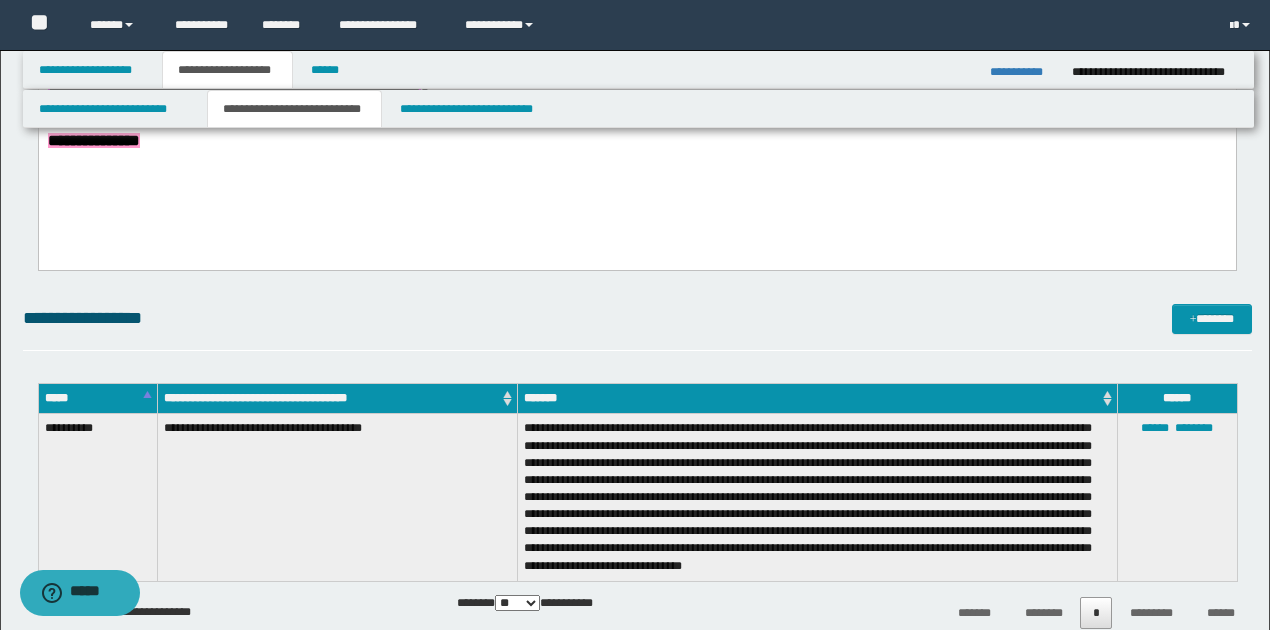 scroll, scrollTop: 1000, scrollLeft: 0, axis: vertical 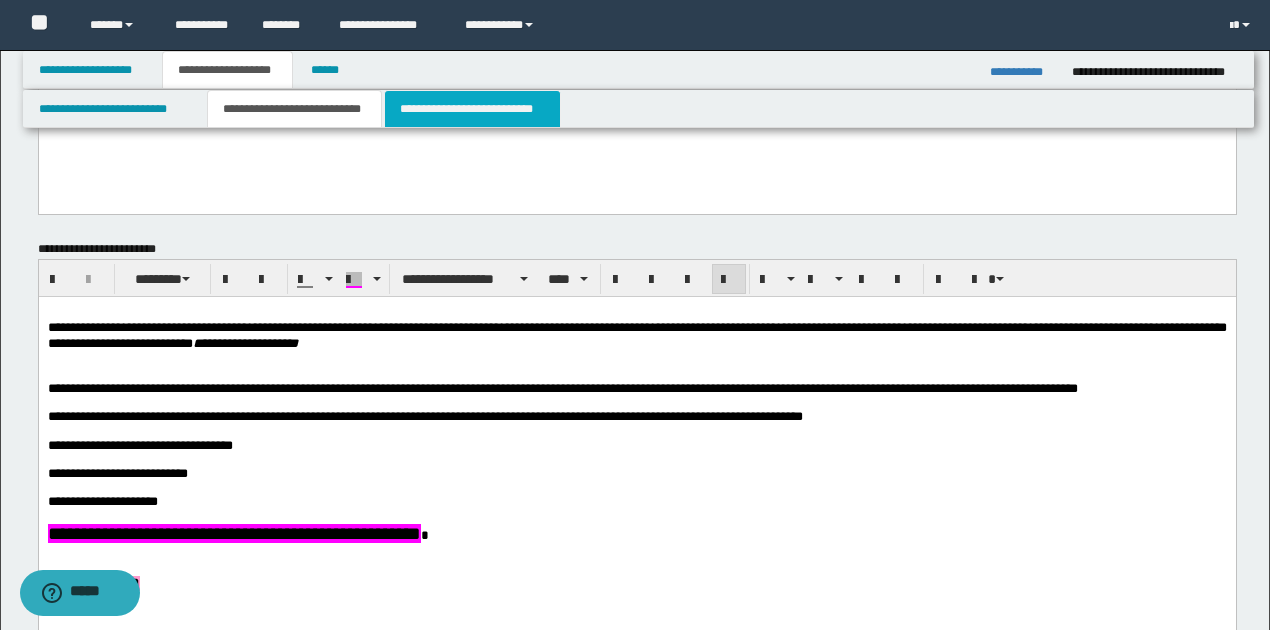 click on "**********" at bounding box center [472, 109] 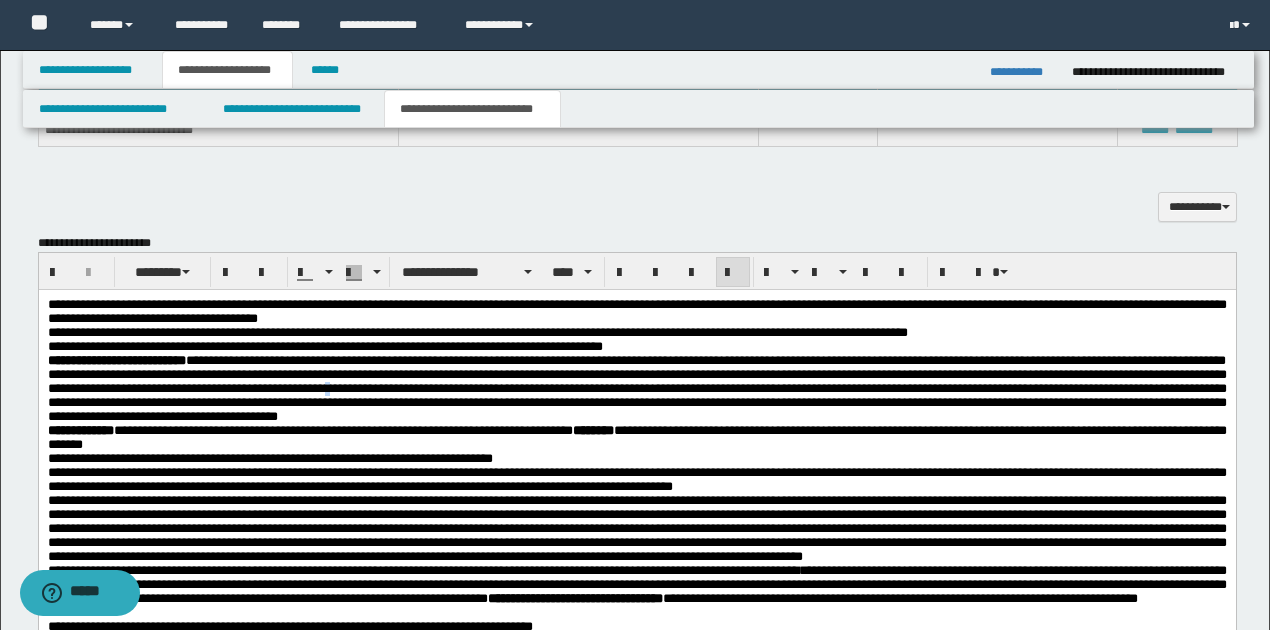 click on "**********" at bounding box center (636, 388) 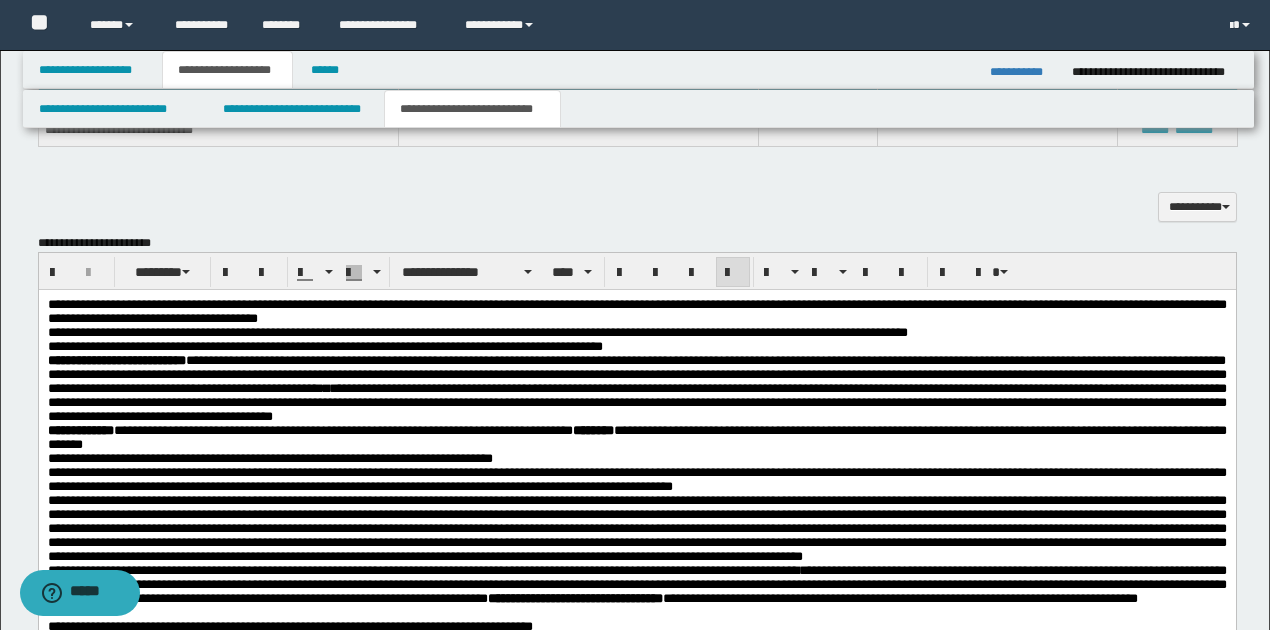 click on "**********" at bounding box center [636, 438] 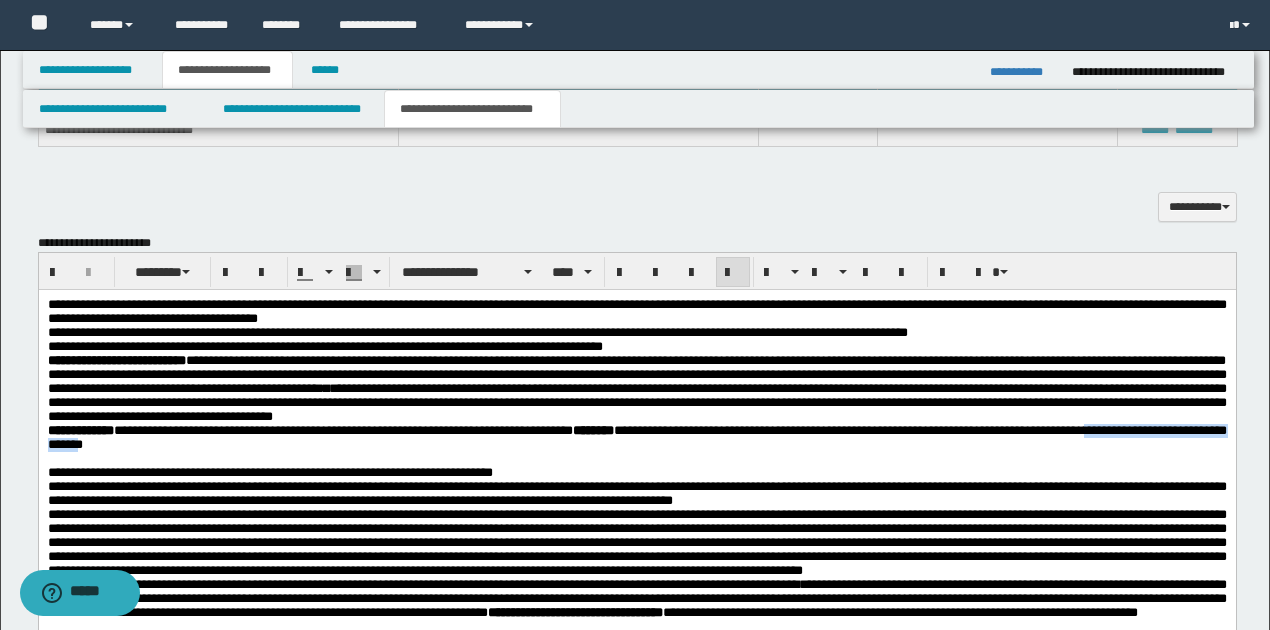 drag, startPoint x: 1191, startPoint y: 444, endPoint x: 207, endPoint y: 461, distance: 984.14685 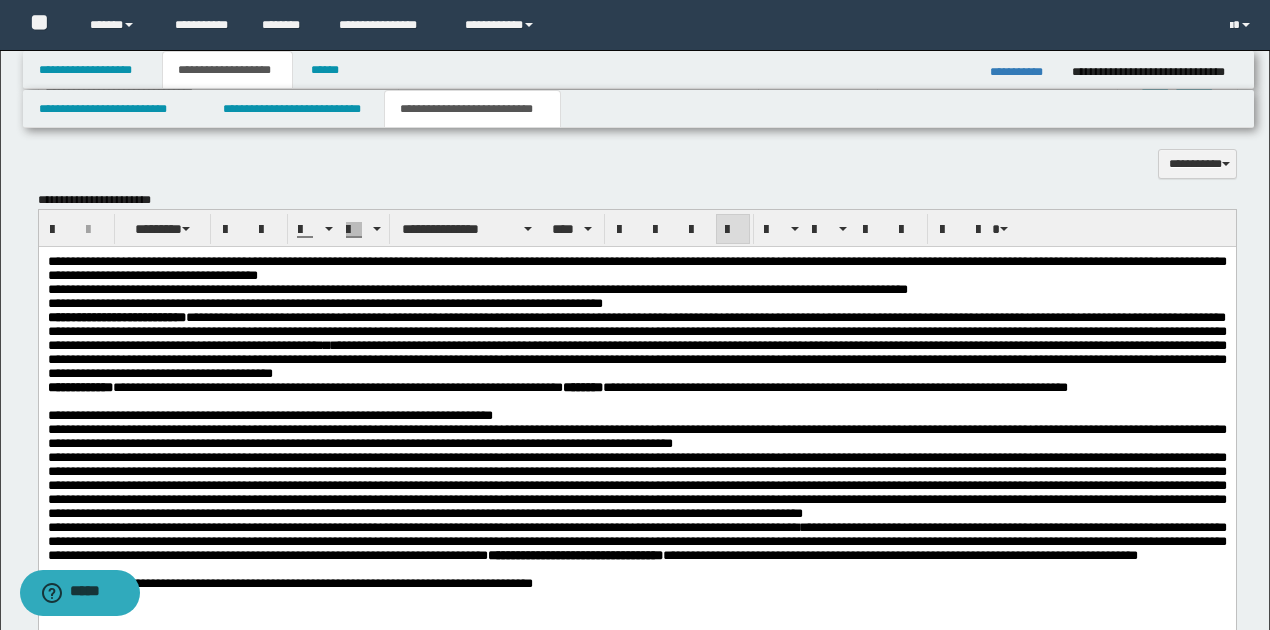 scroll, scrollTop: 600, scrollLeft: 0, axis: vertical 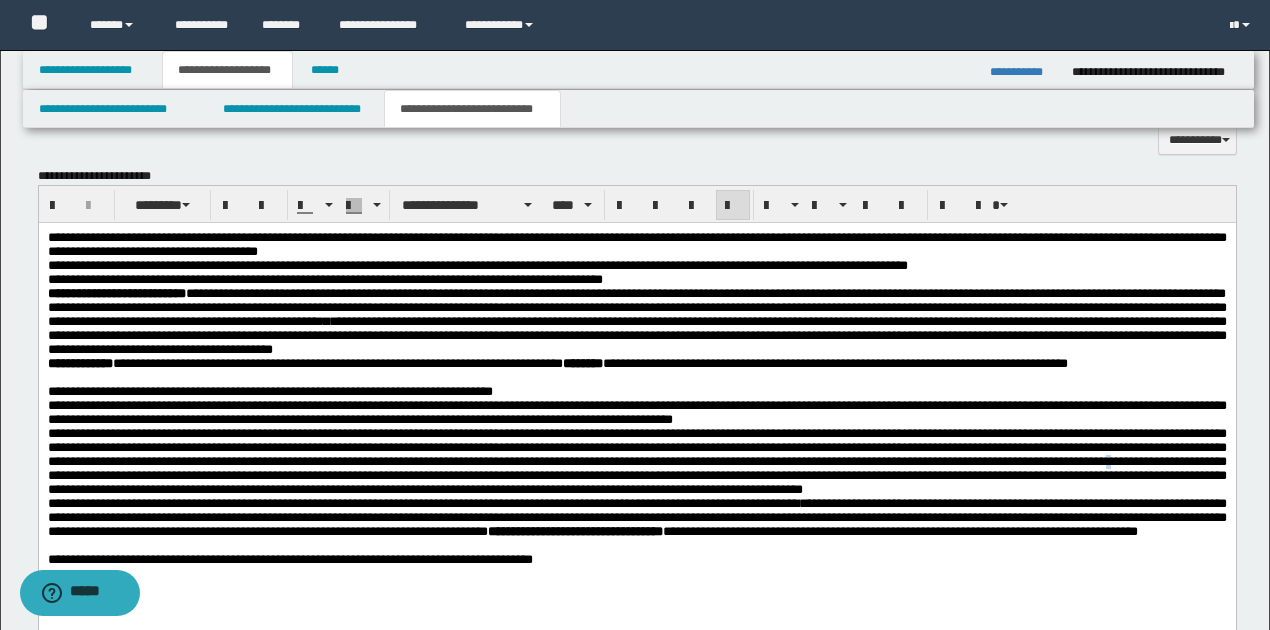 click at bounding box center (636, 461) 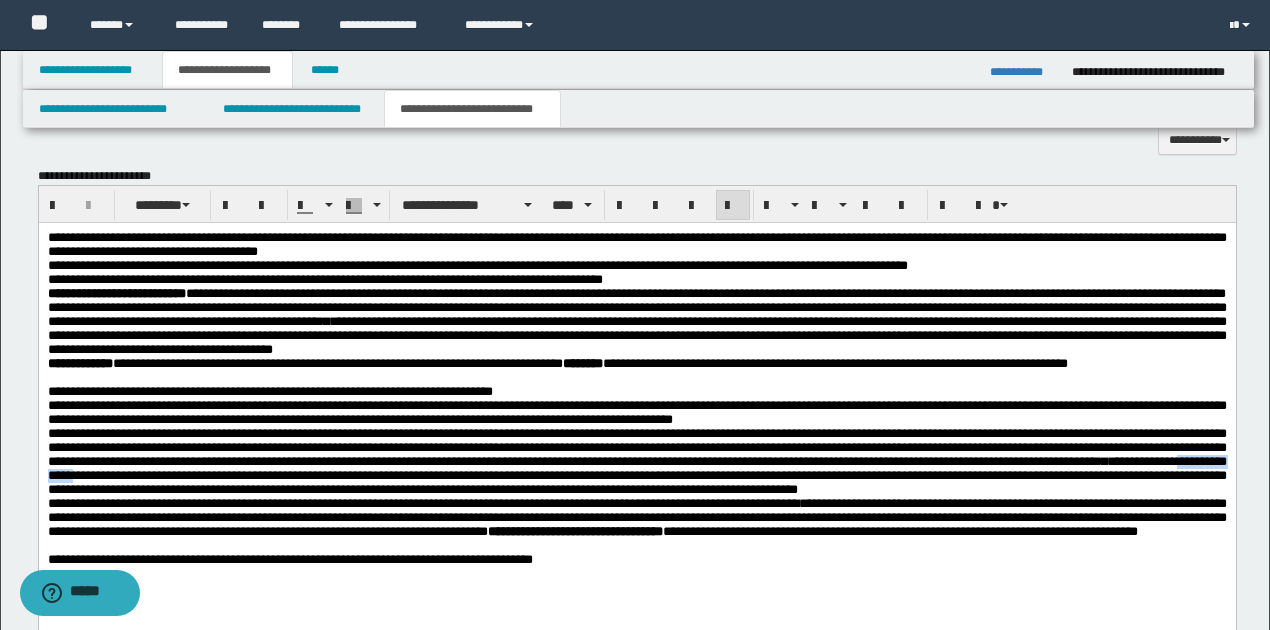drag, startPoint x: 234, startPoint y: 501, endPoint x: 324, endPoint y: 496, distance: 90.13878 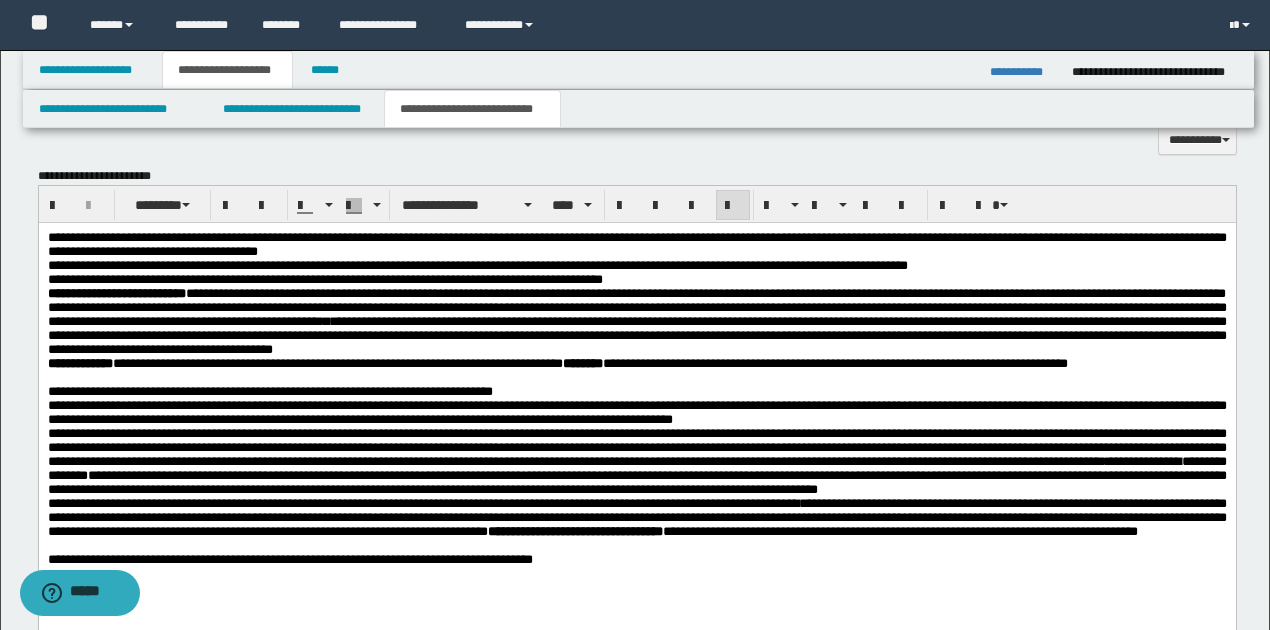 click on "**********" at bounding box center (636, 517) 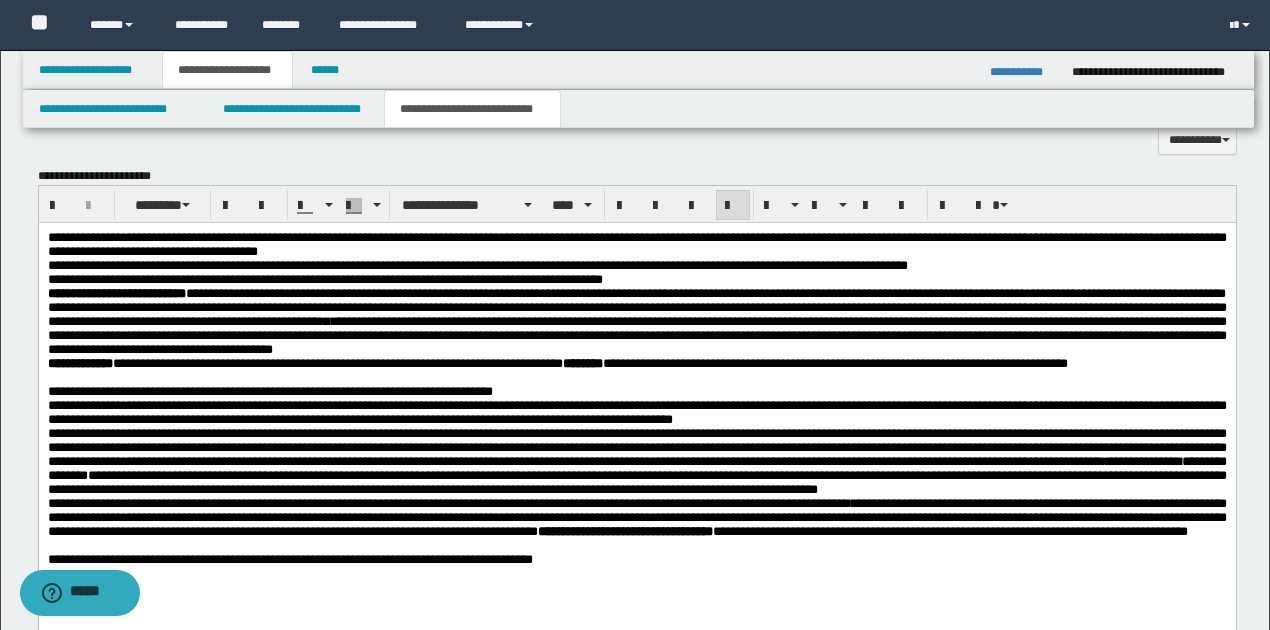 click on "**********" at bounding box center [636, 517] 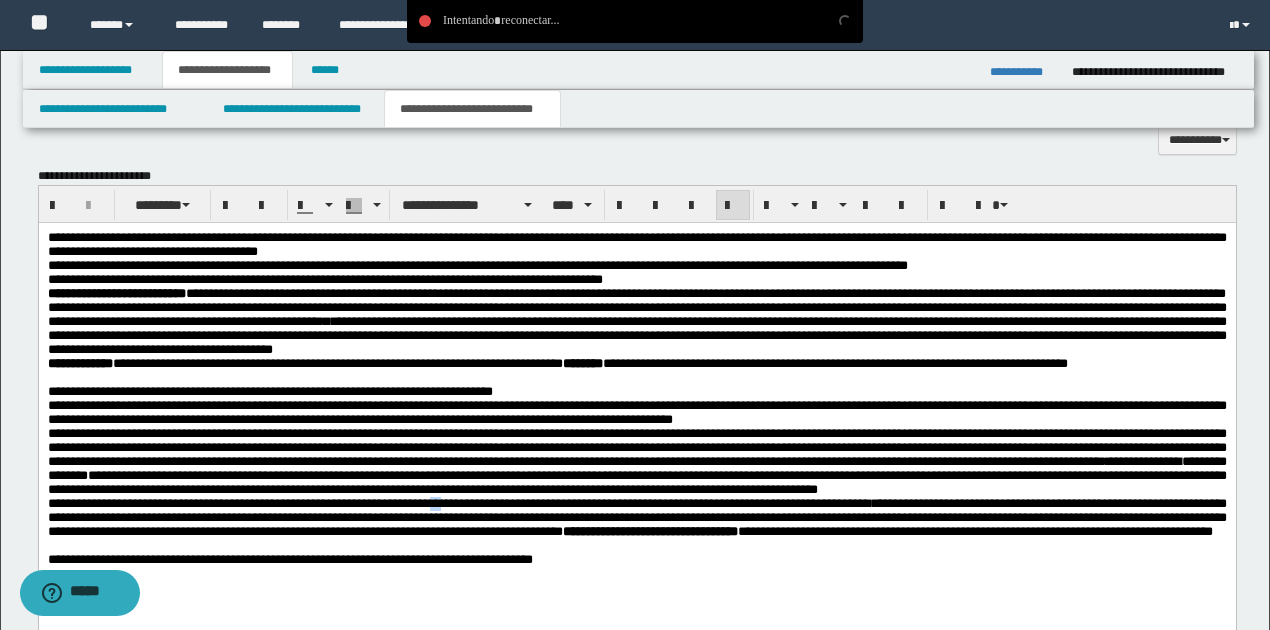 drag, startPoint x: 441, startPoint y: 528, endPoint x: 452, endPoint y: 529, distance: 11.045361 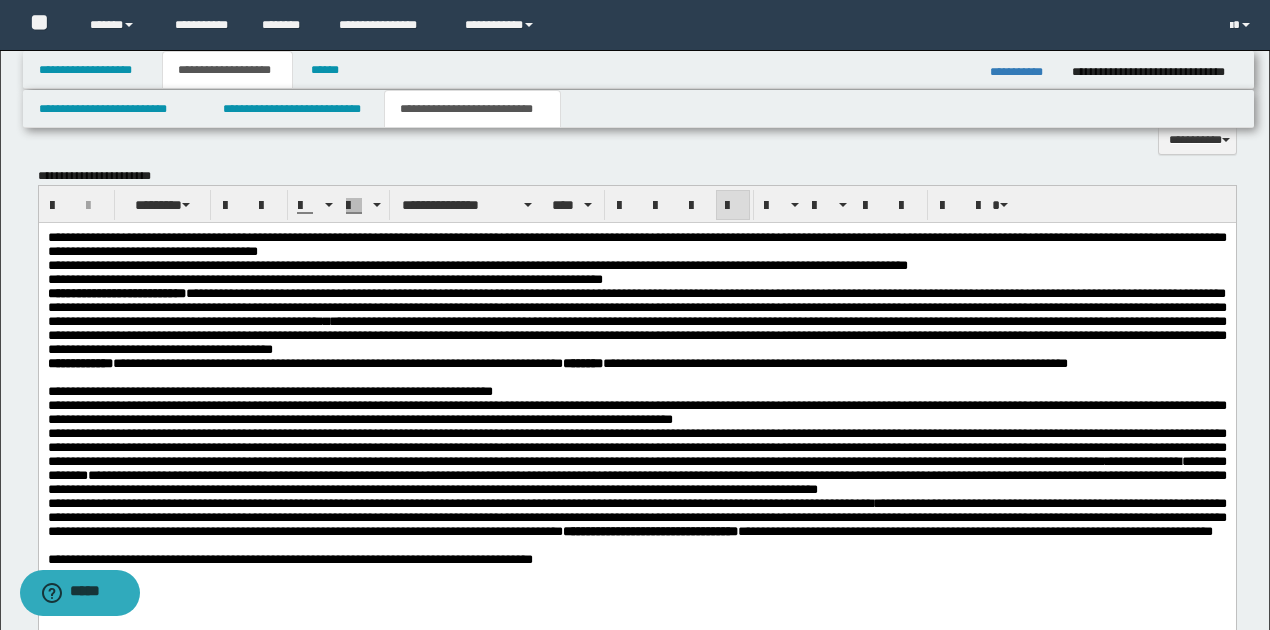 click on "**********" at bounding box center (636, 517) 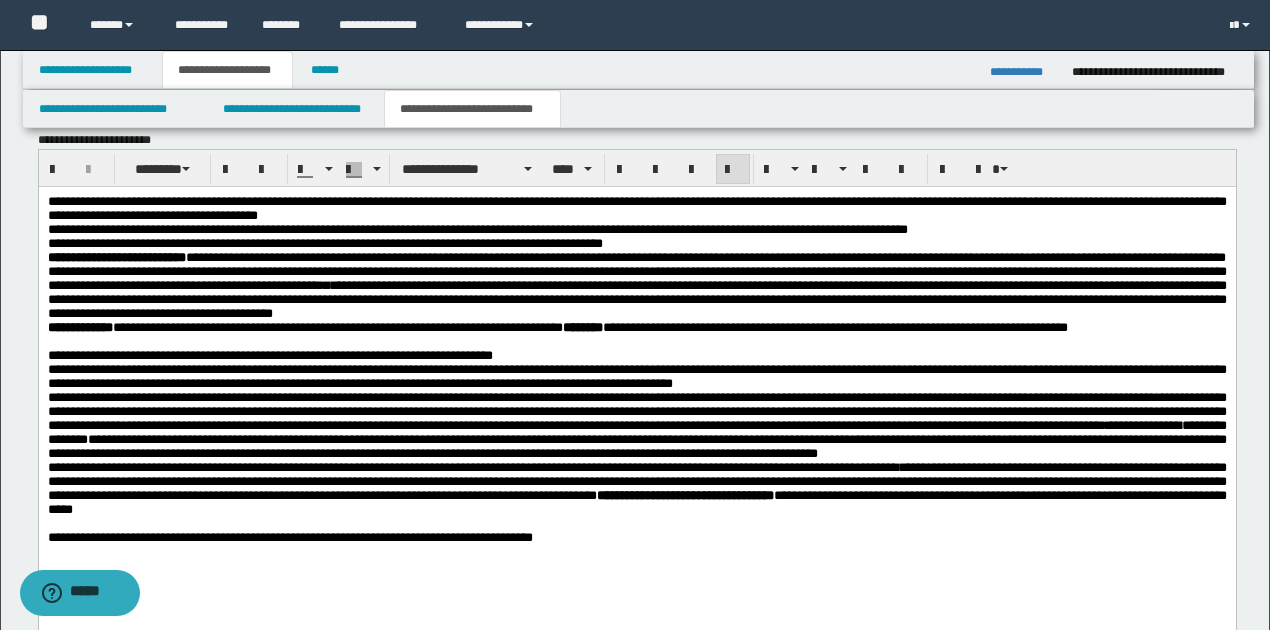 scroll, scrollTop: 666, scrollLeft: 0, axis: vertical 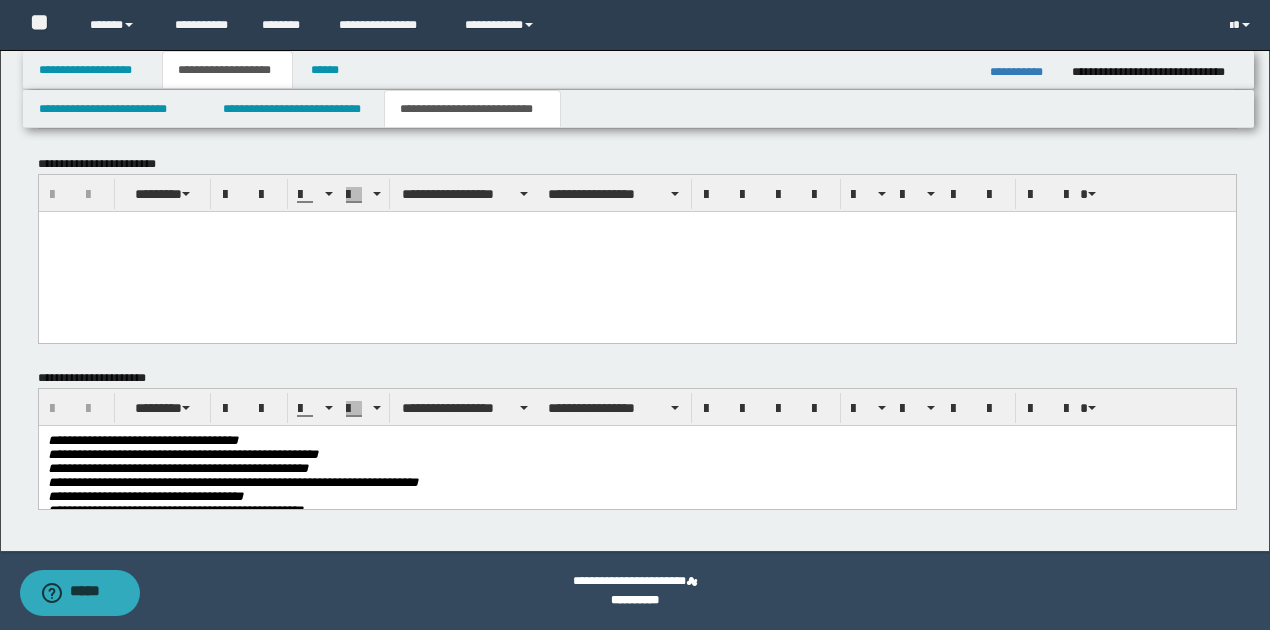 drag, startPoint x: 1109, startPoint y: -63, endPoint x: 1004, endPoint y: 615, distance: 686.08234 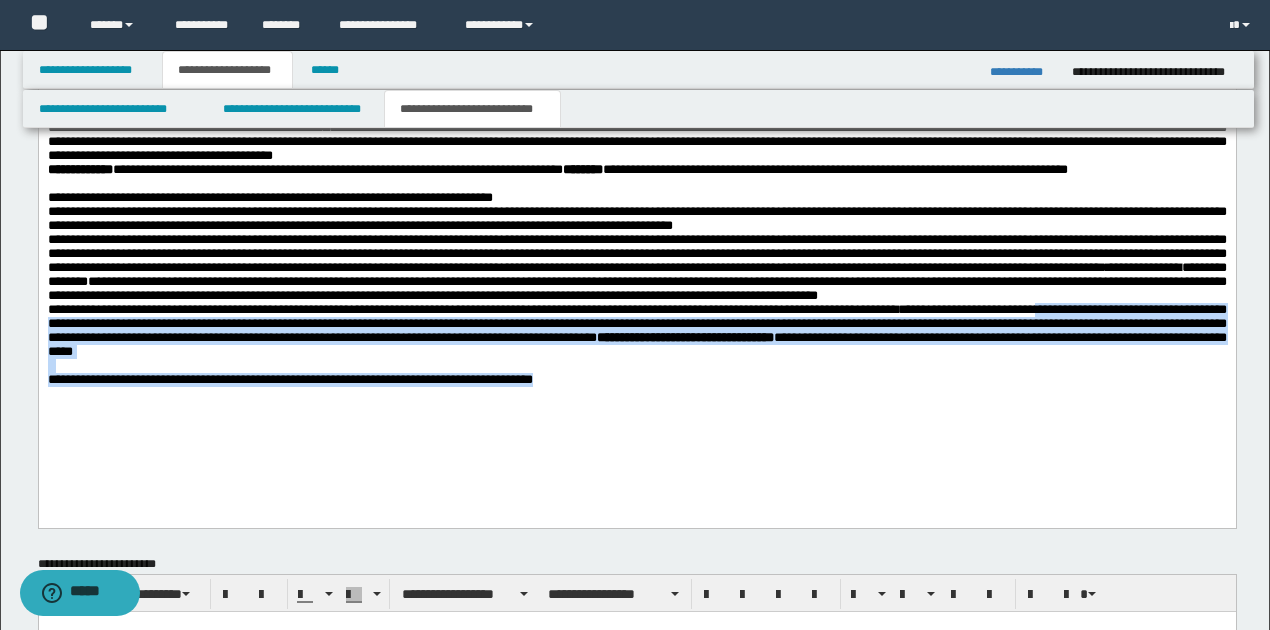 scroll, scrollTop: 727, scrollLeft: 0, axis: vertical 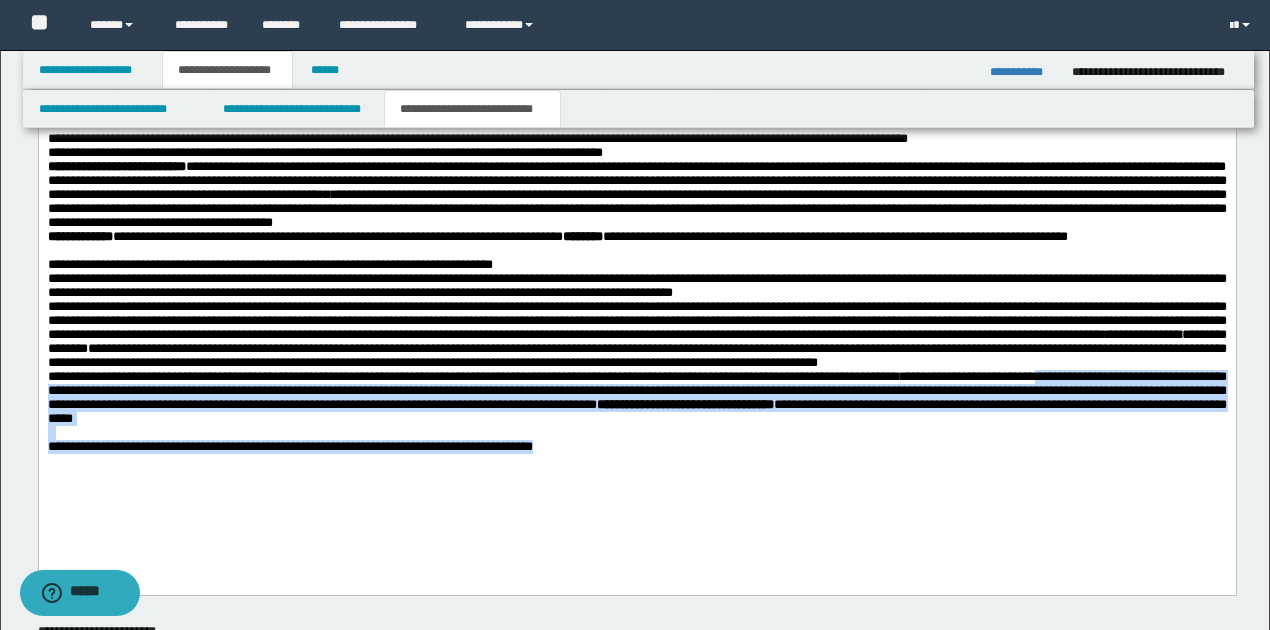 click on "**********" at bounding box center (636, 398) 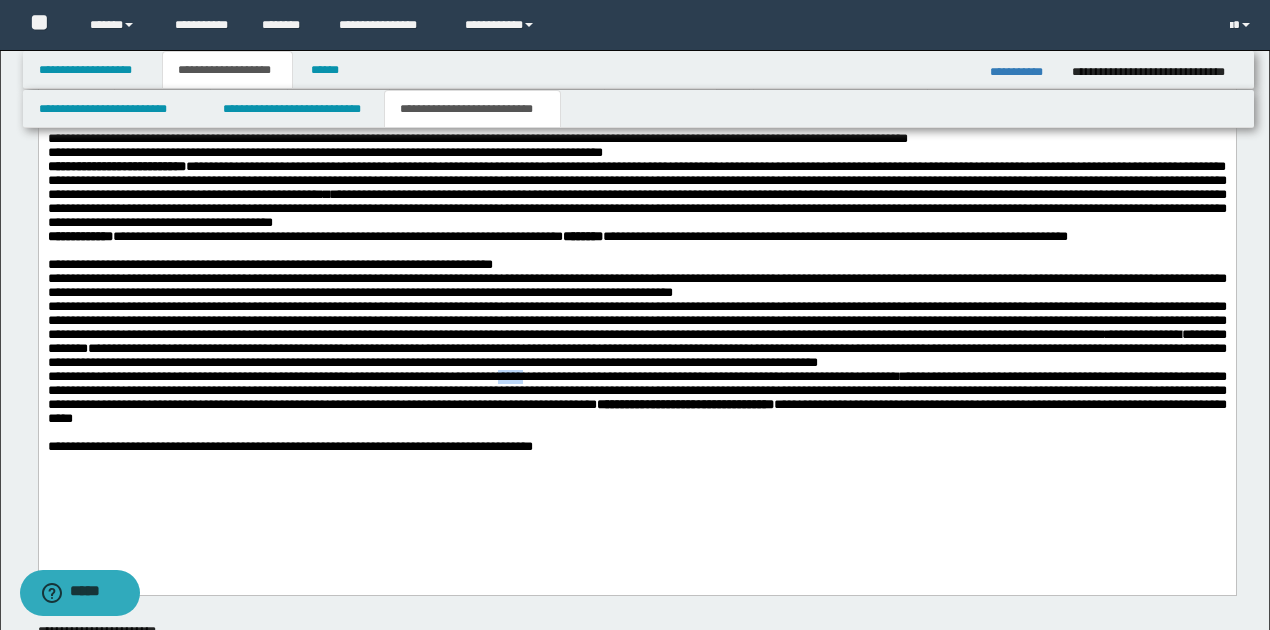 drag, startPoint x: 526, startPoint y: 401, endPoint x: 552, endPoint y: 403, distance: 26.076809 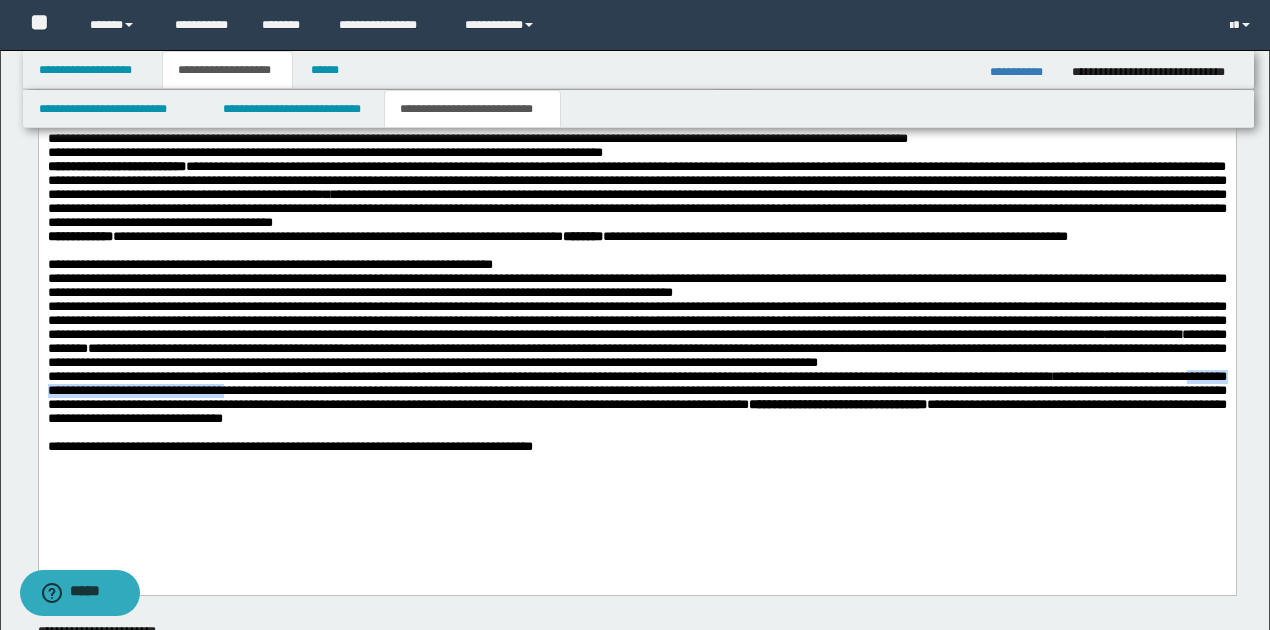 drag, startPoint x: 89, startPoint y: 419, endPoint x: 330, endPoint y: 423, distance: 241.03319 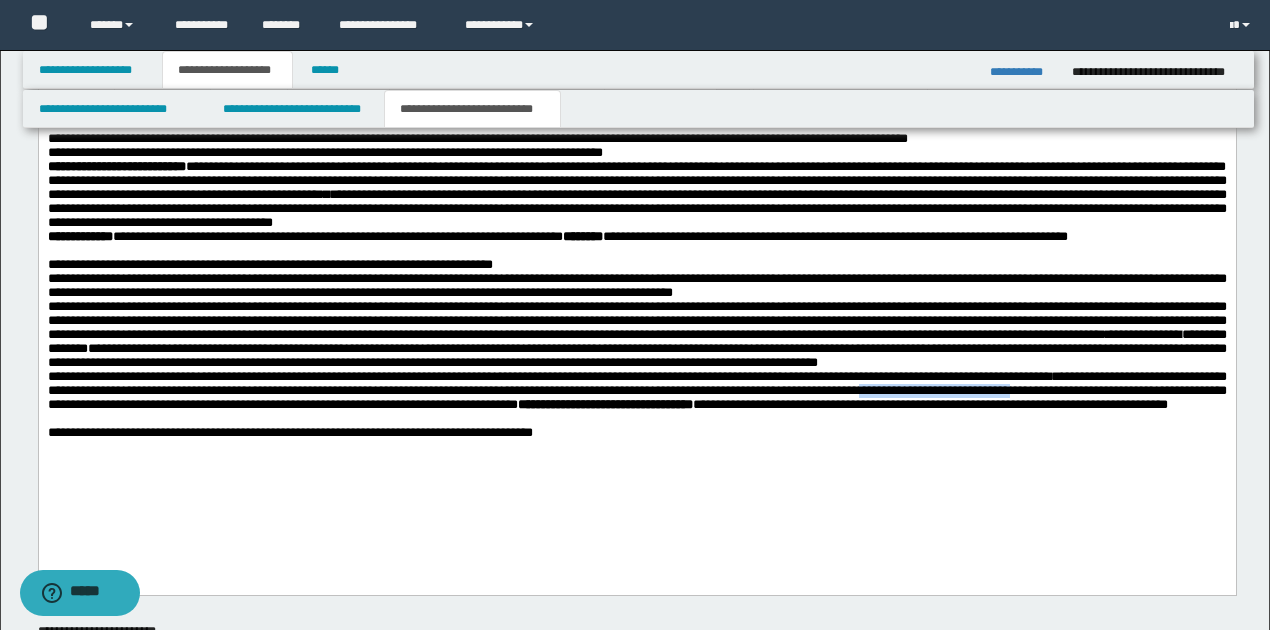 drag, startPoint x: 1076, startPoint y: 417, endPoint x: 1227, endPoint y: 417, distance: 151 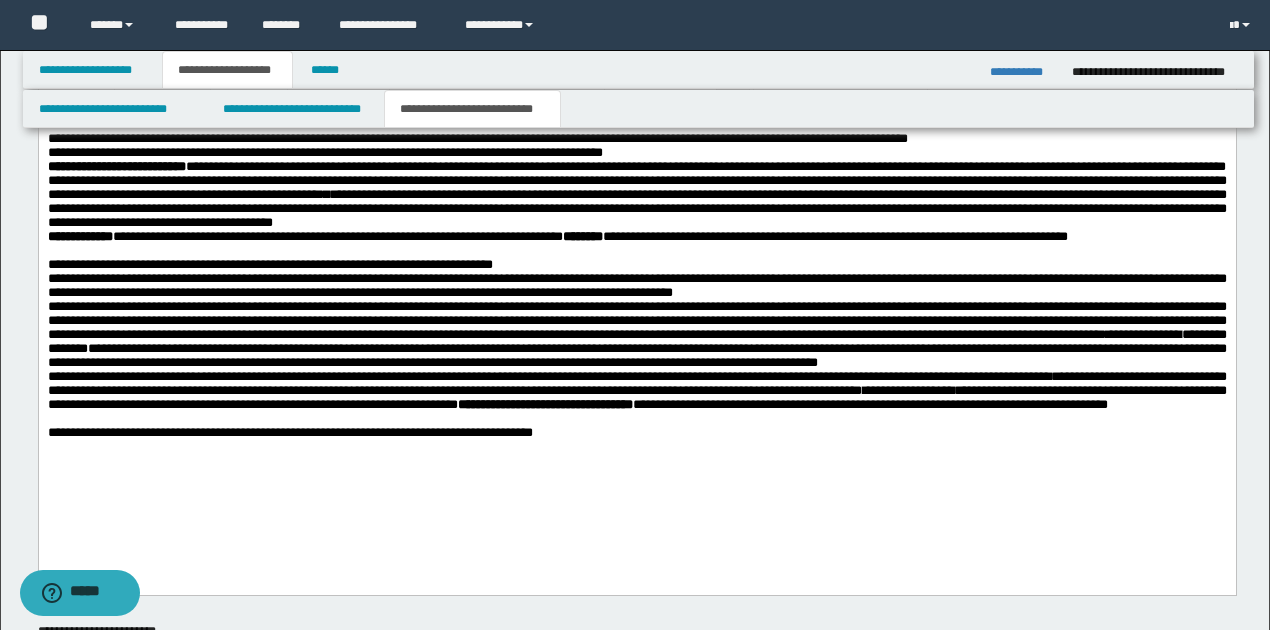 drag, startPoint x: 1220, startPoint y: 417, endPoint x: 1210, endPoint y: 421, distance: 10.770329 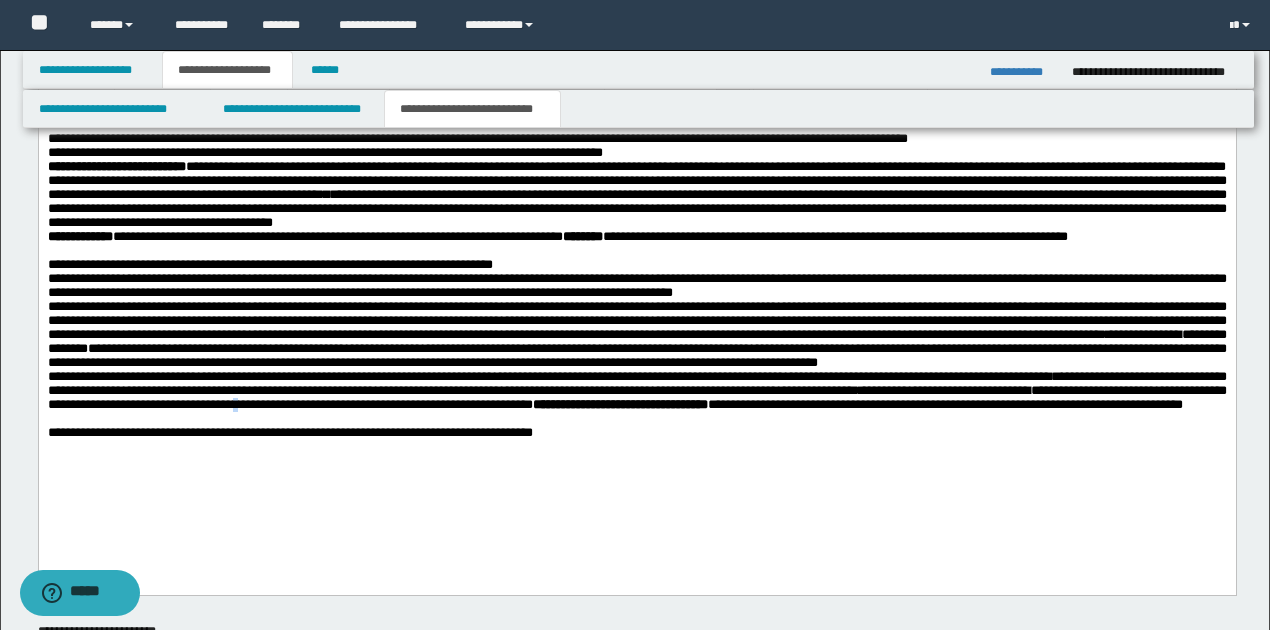 click on "**********" at bounding box center [636, 390] 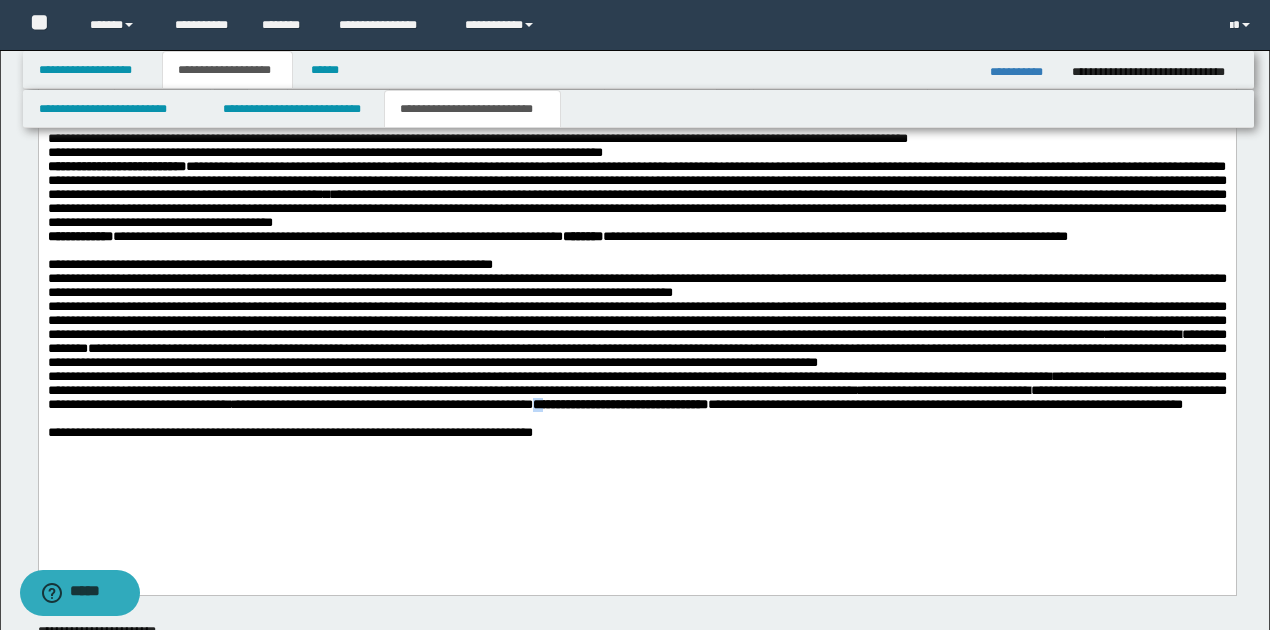 drag, startPoint x: 972, startPoint y: 433, endPoint x: 983, endPoint y: 433, distance: 11 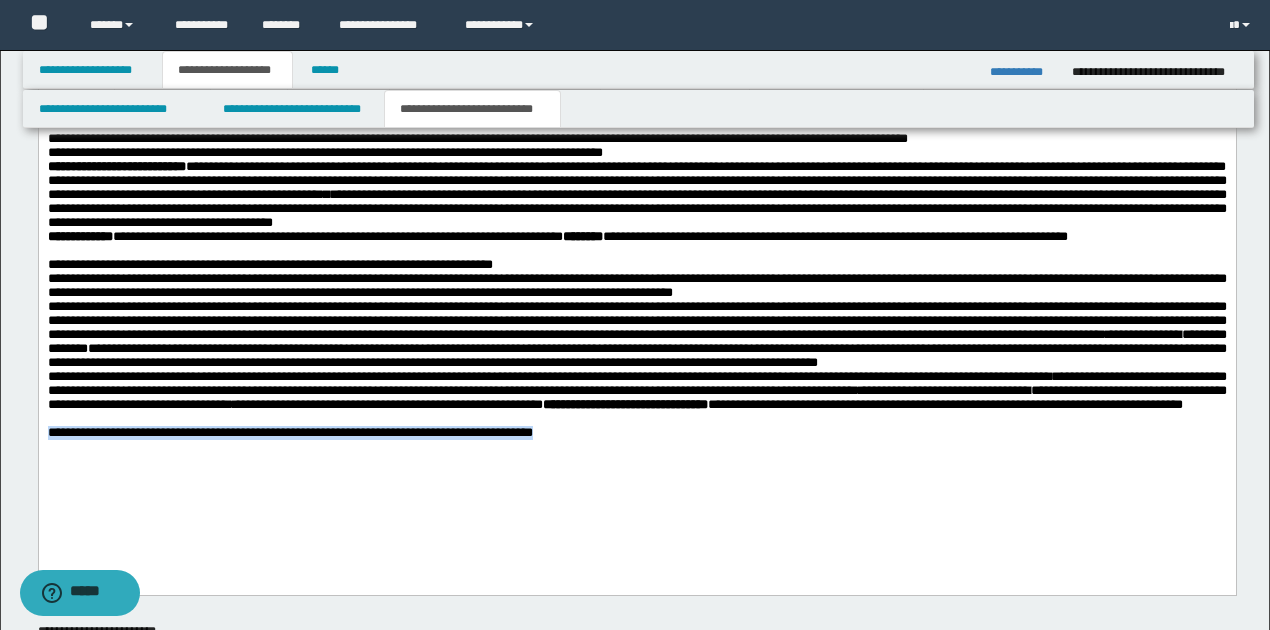drag, startPoint x: 51, startPoint y: 483, endPoint x: 624, endPoint y: 494, distance: 573.1056 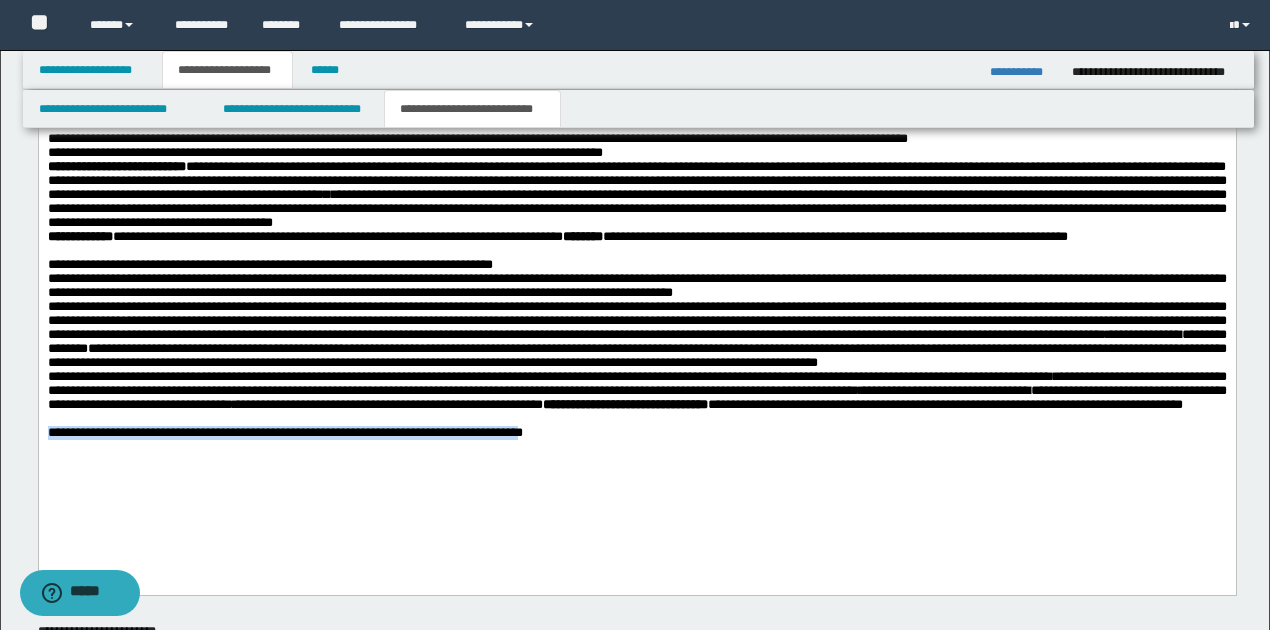drag, startPoint x: 57, startPoint y: 479, endPoint x: 747, endPoint y: 477, distance: 690.00287 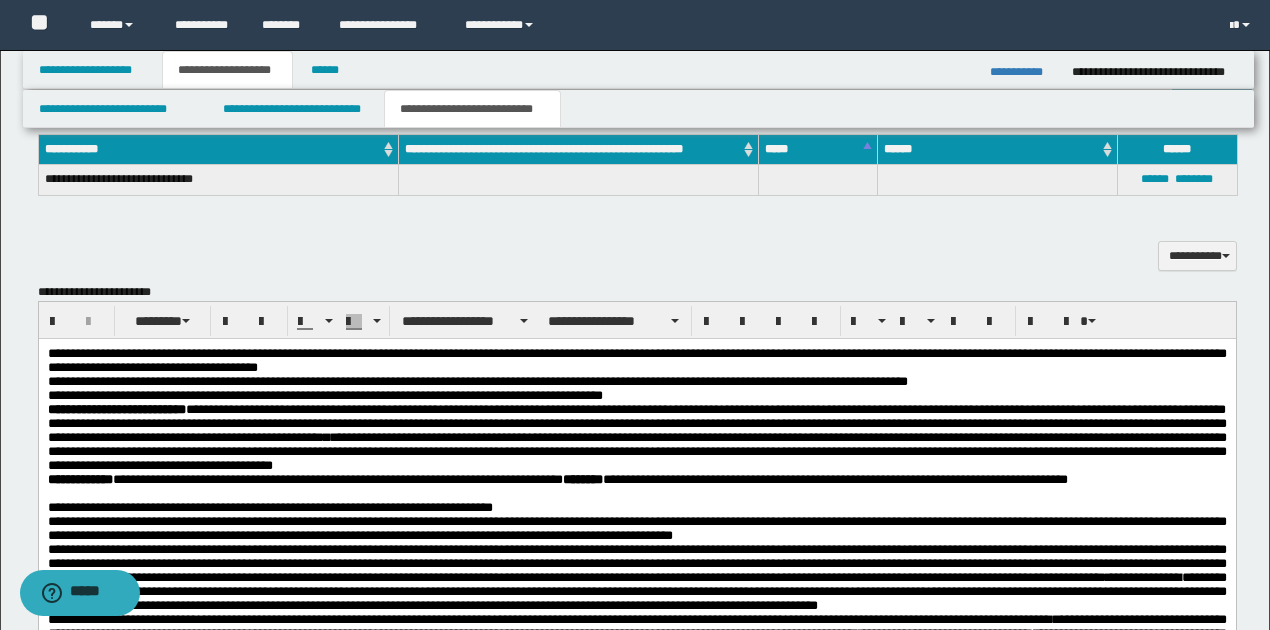 scroll, scrollTop: 460, scrollLeft: 0, axis: vertical 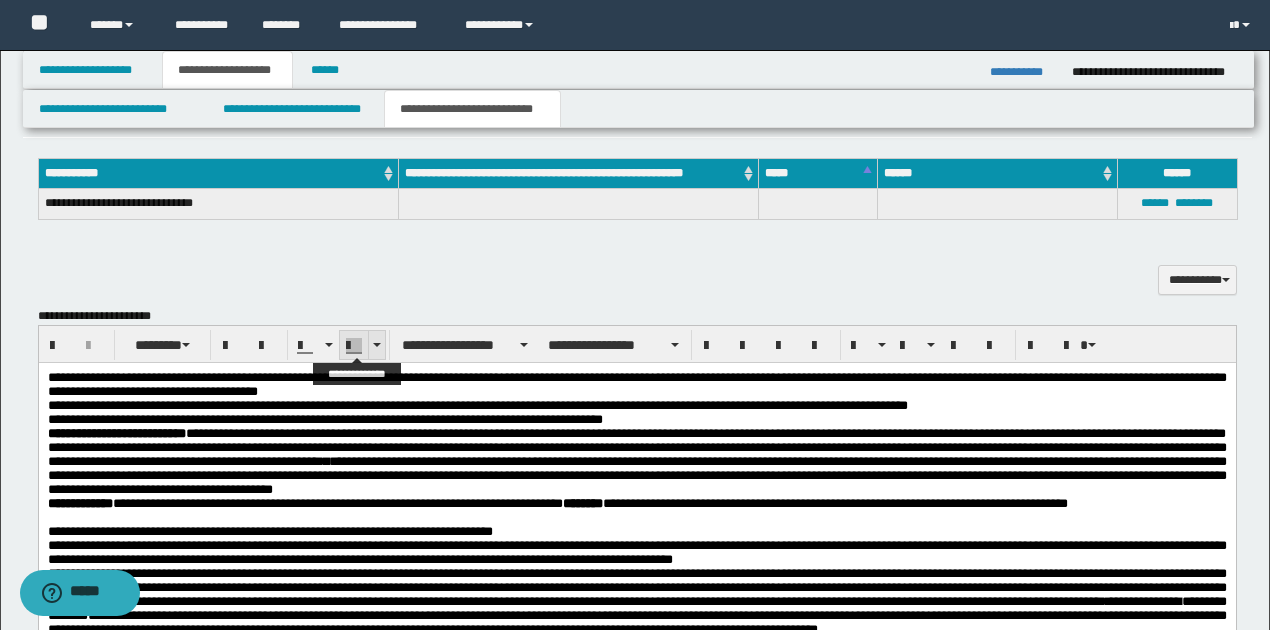 click at bounding box center (377, 345) 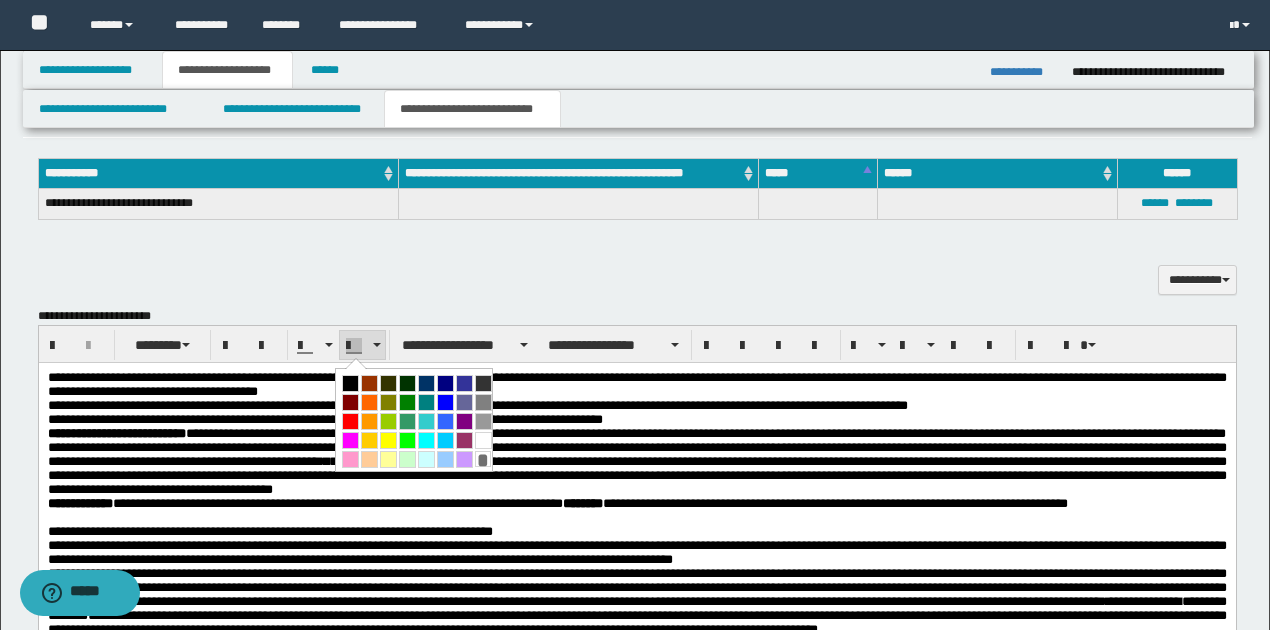 click at bounding box center (350, 440) 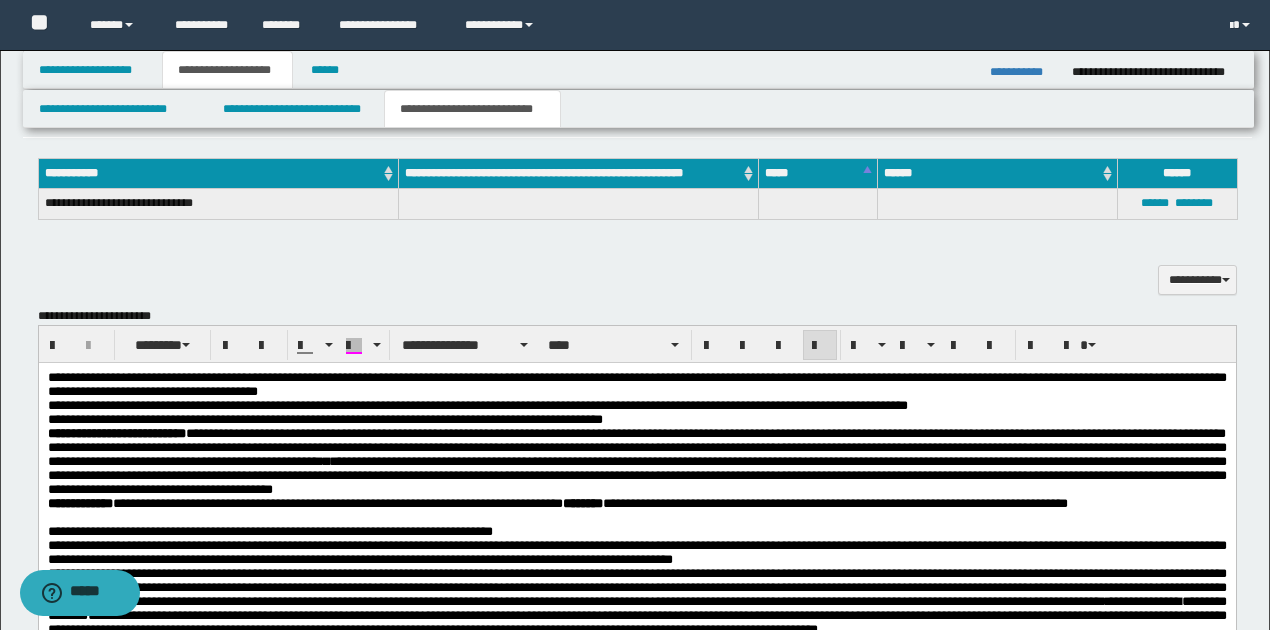 click on "**********" at bounding box center (636, 461) 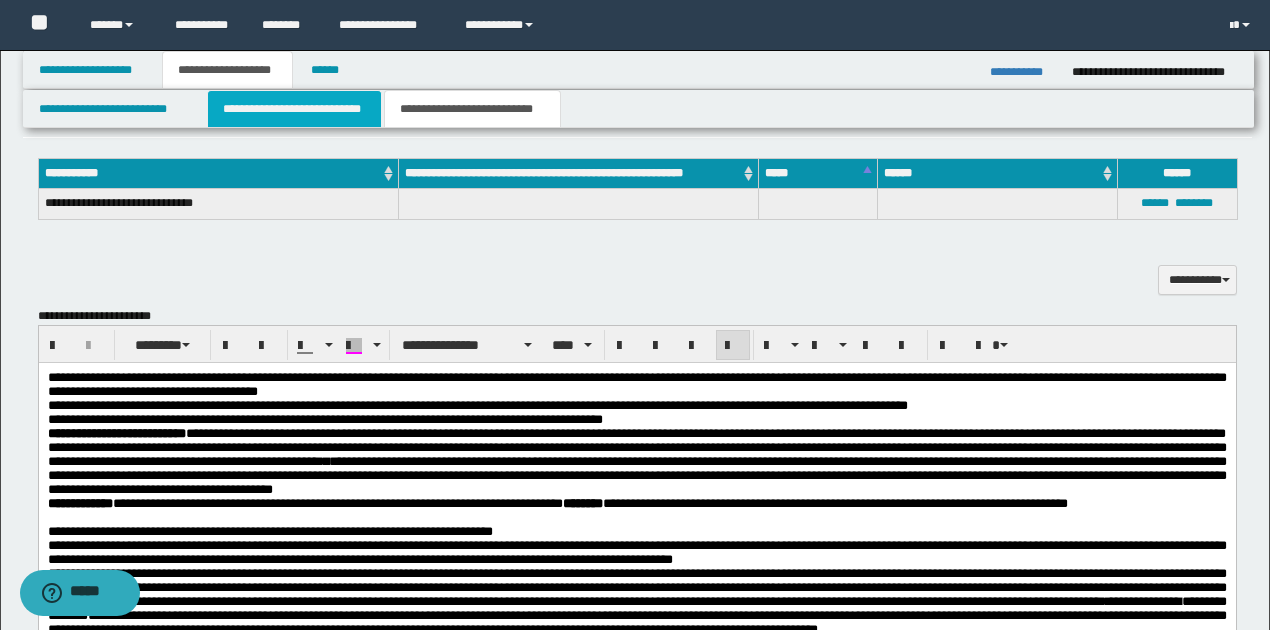click on "**********" at bounding box center [294, 109] 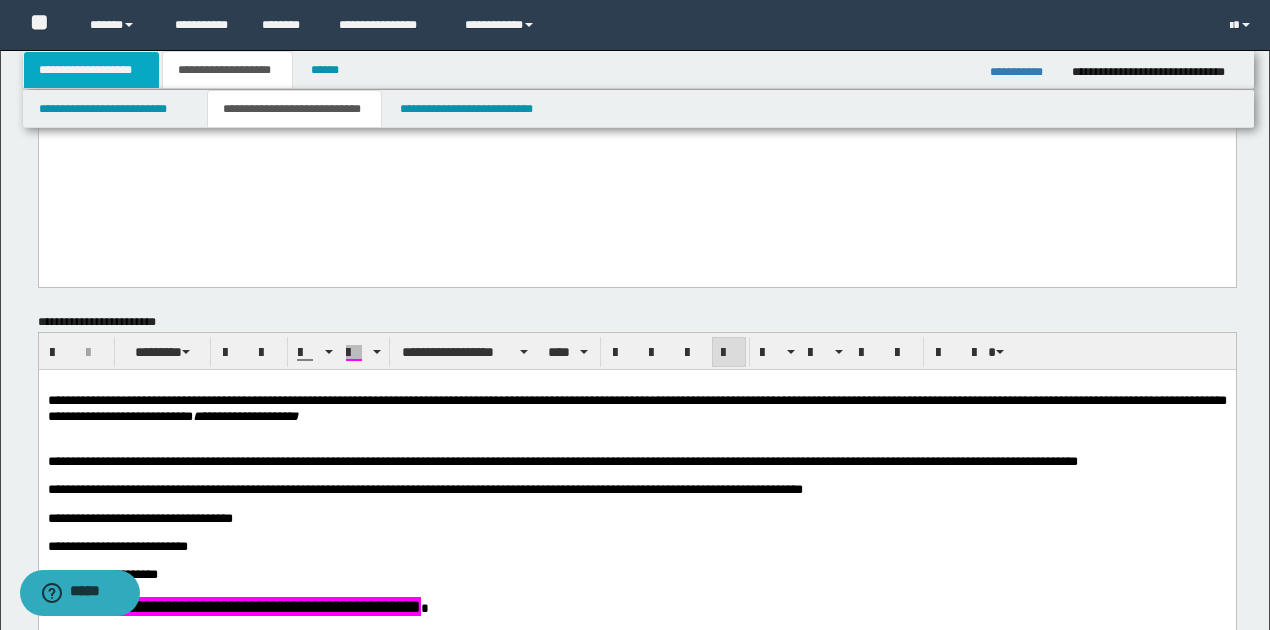 click on "**********" at bounding box center [92, 70] 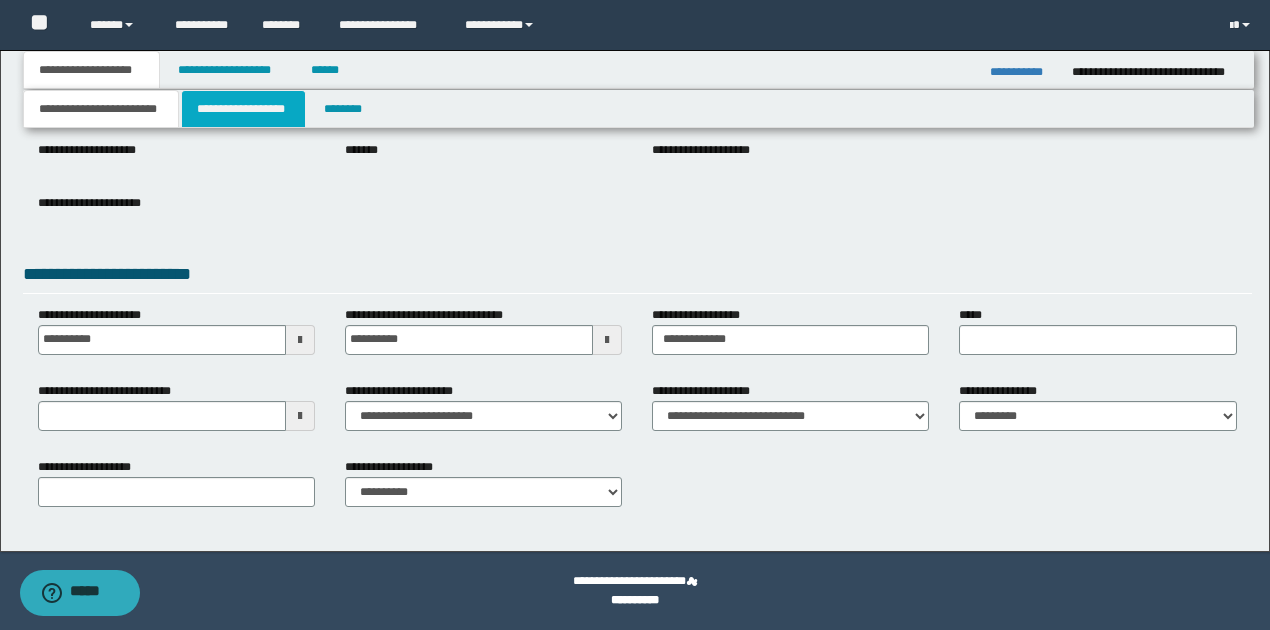 scroll, scrollTop: 252, scrollLeft: 0, axis: vertical 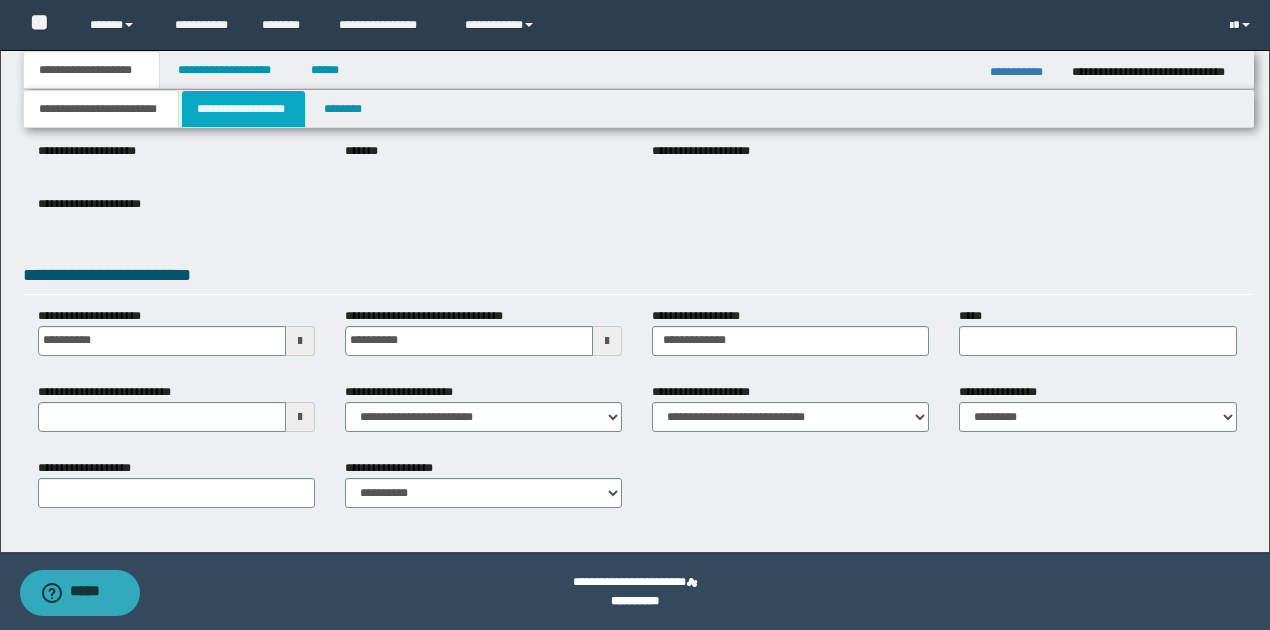 click on "**********" at bounding box center (243, 109) 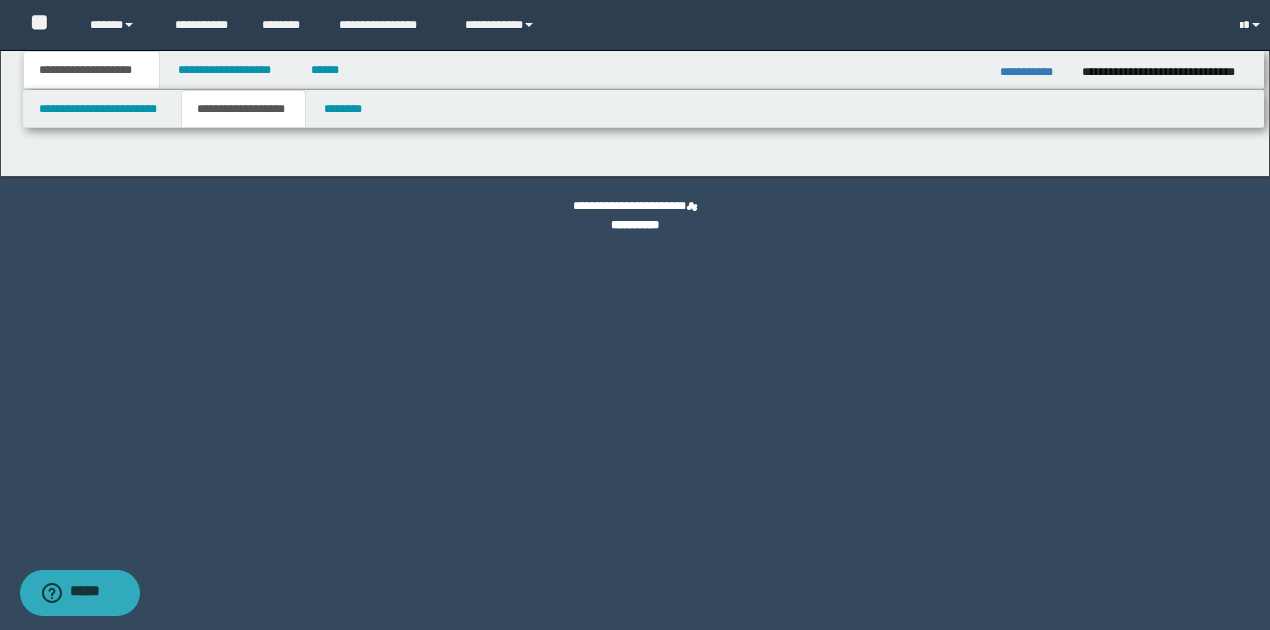 scroll, scrollTop: 0, scrollLeft: 0, axis: both 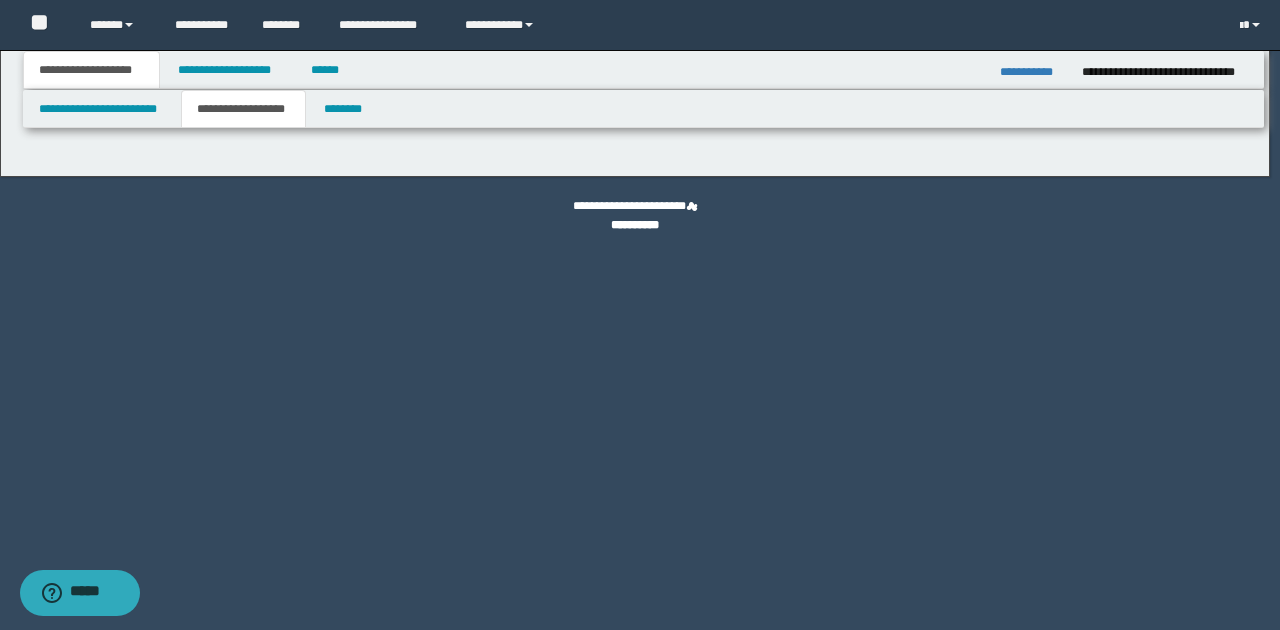 type on "**********" 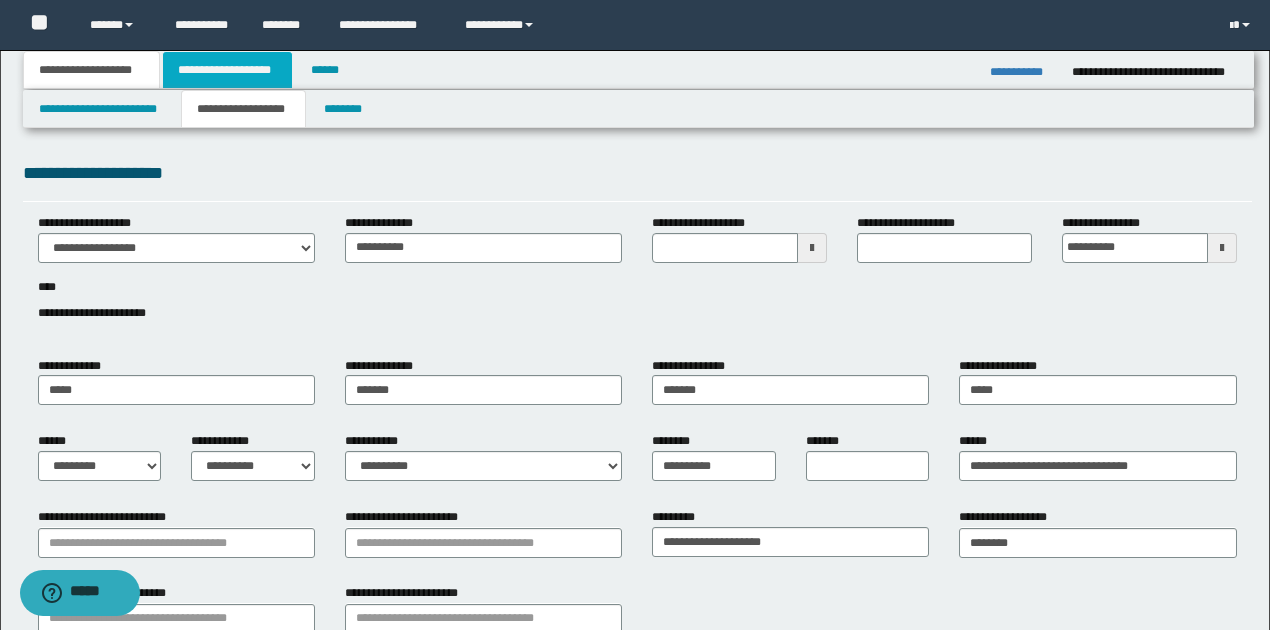 click on "**********" at bounding box center (227, 70) 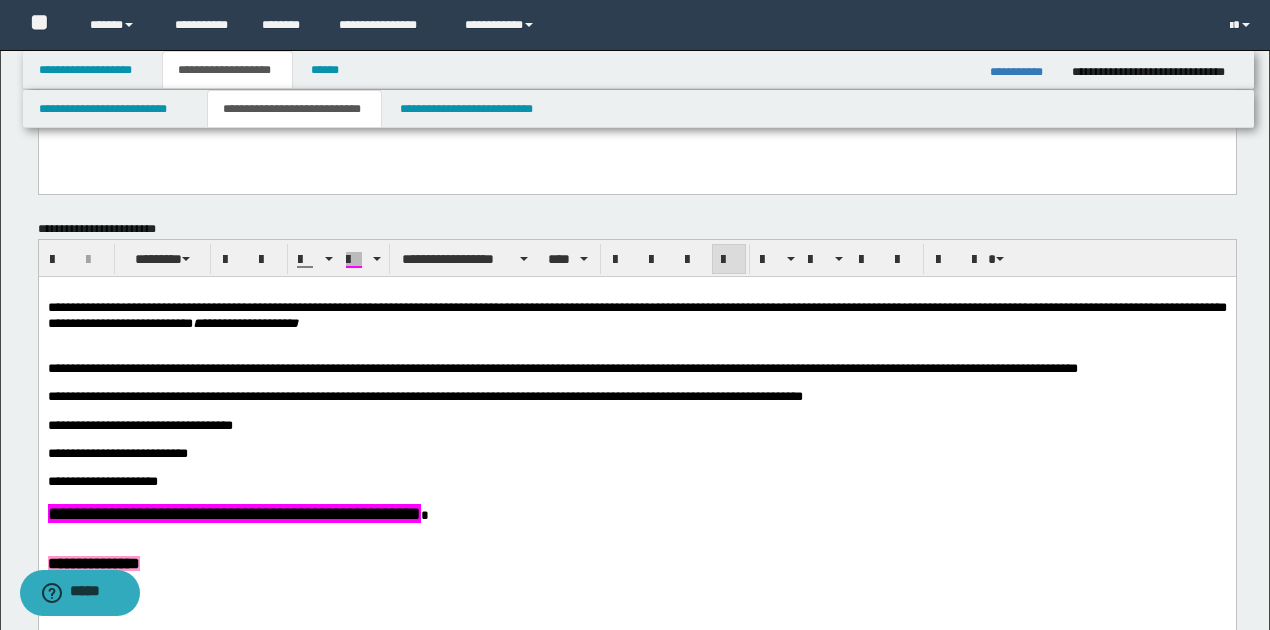 scroll, scrollTop: 600, scrollLeft: 0, axis: vertical 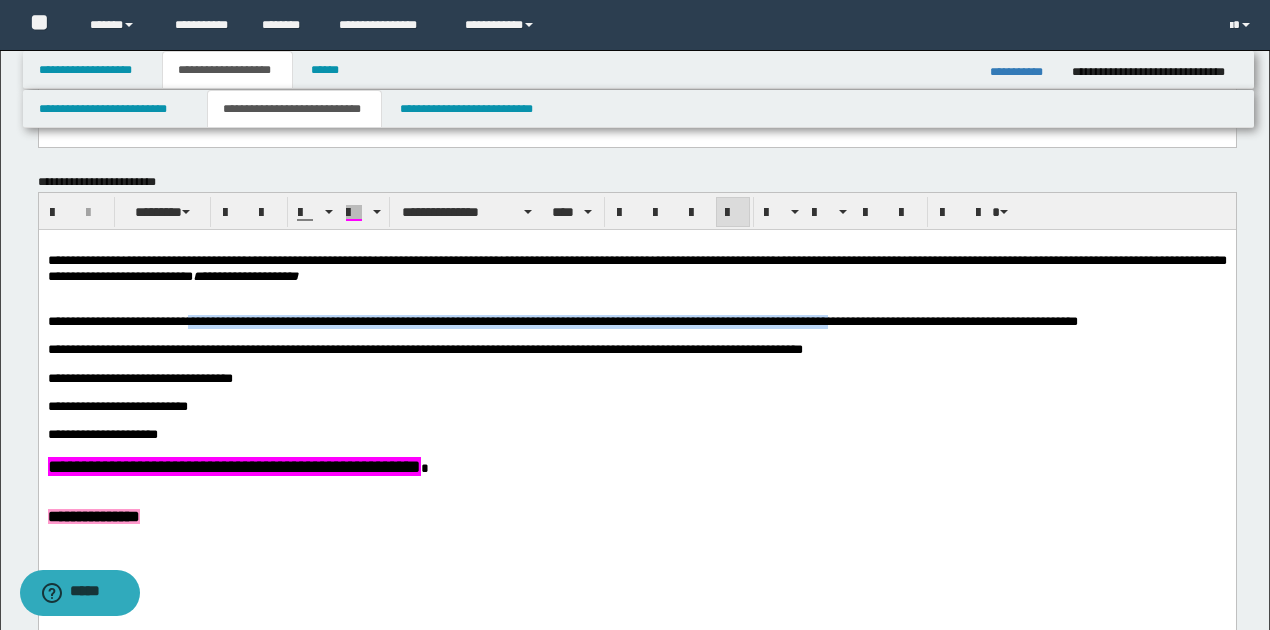 drag, startPoint x: 203, startPoint y: 320, endPoint x: 895, endPoint y: 323, distance: 692.00653 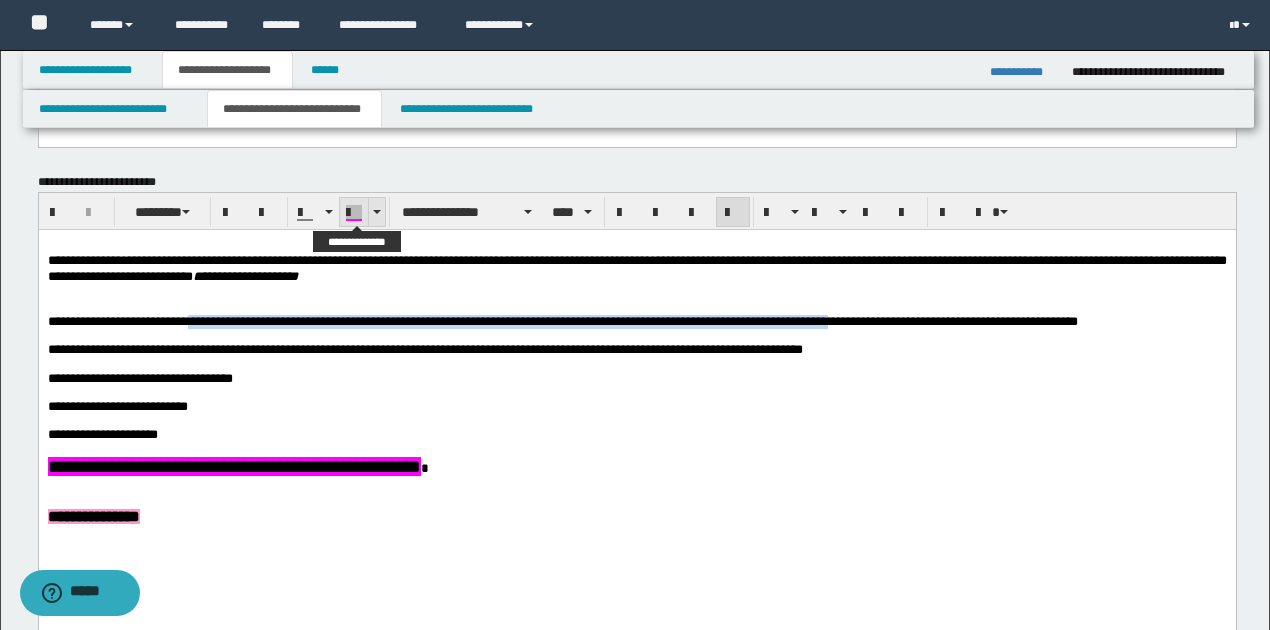 click at bounding box center (354, 213) 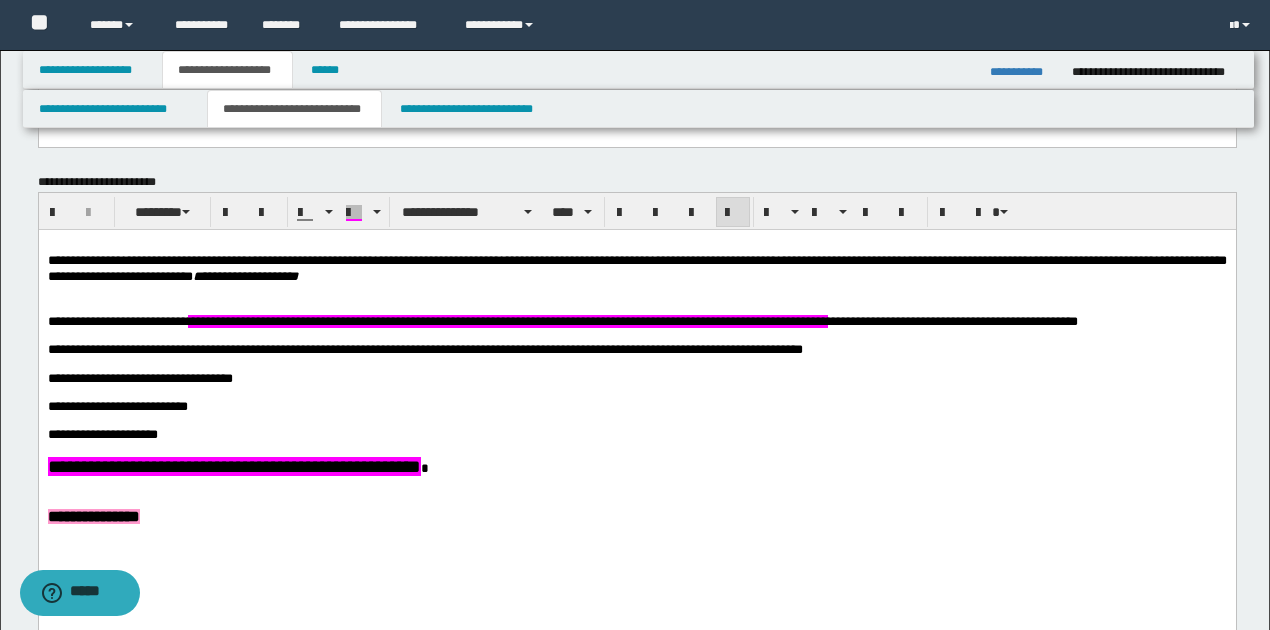 click on "**********" at bounding box center [636, 466] 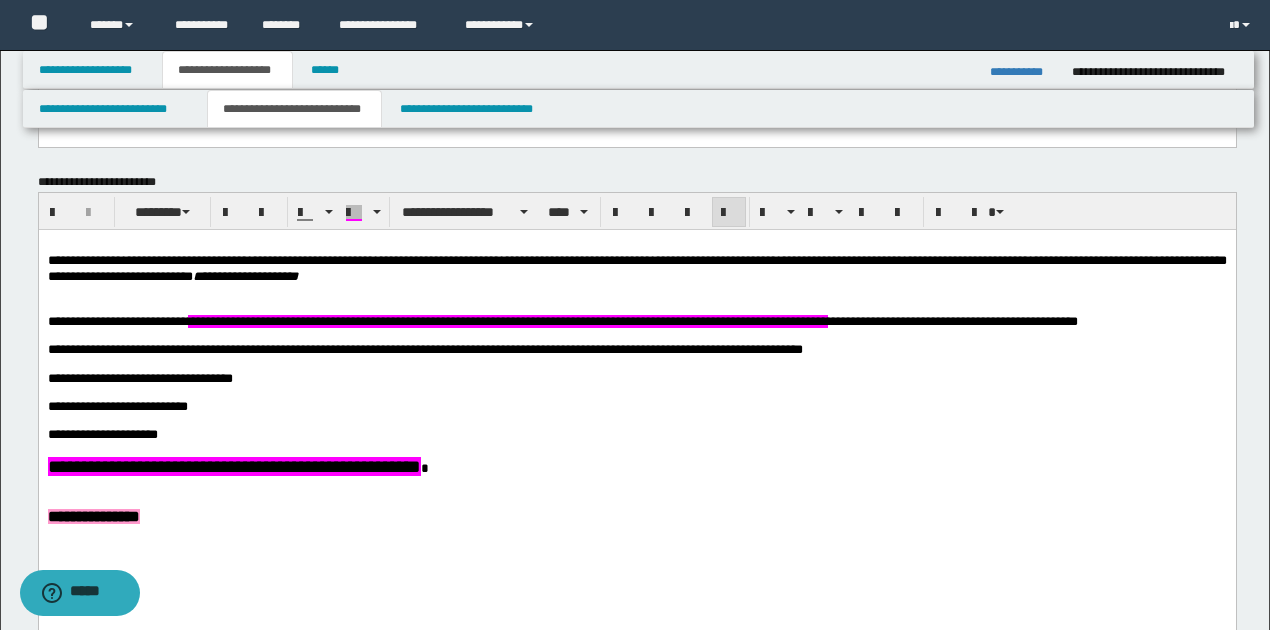 click on "**********" at bounding box center (562, 321) 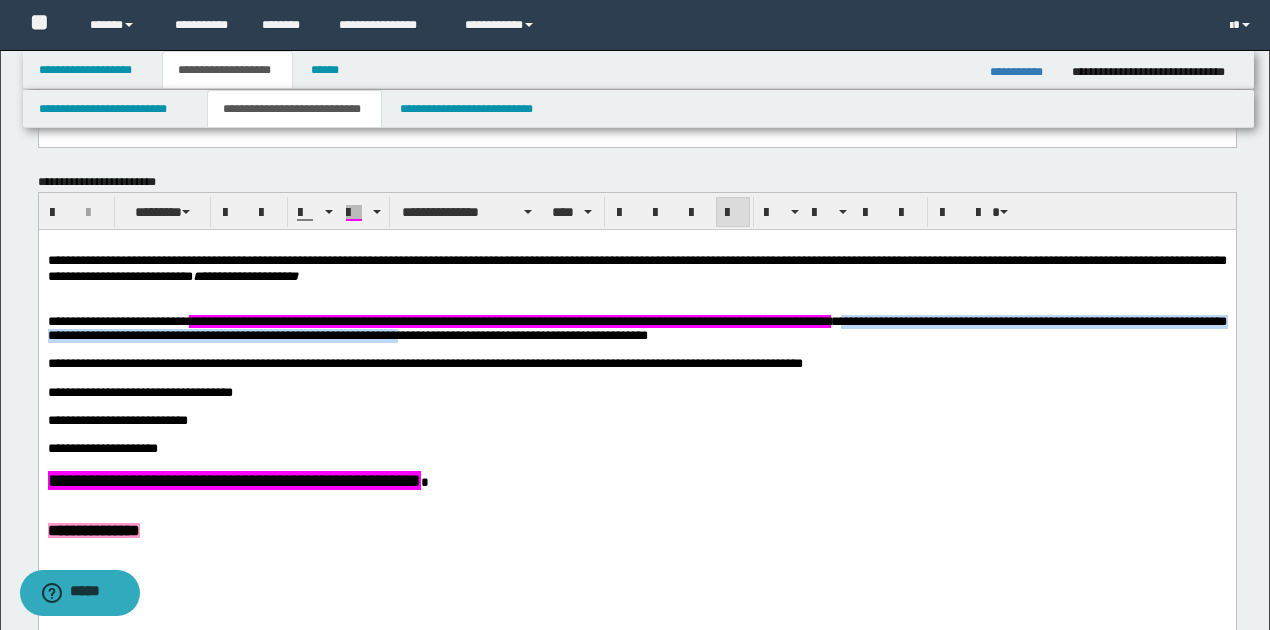 drag, startPoint x: 910, startPoint y: 321, endPoint x: 541, endPoint y: 344, distance: 369.7161 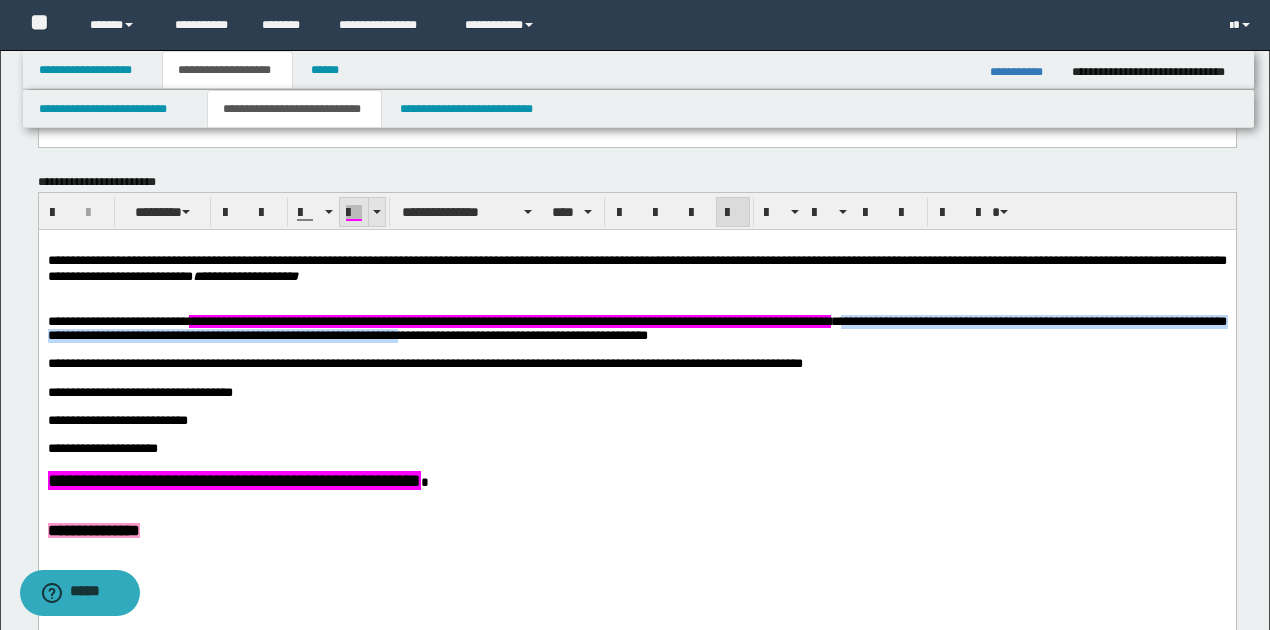 click at bounding box center (377, 212) 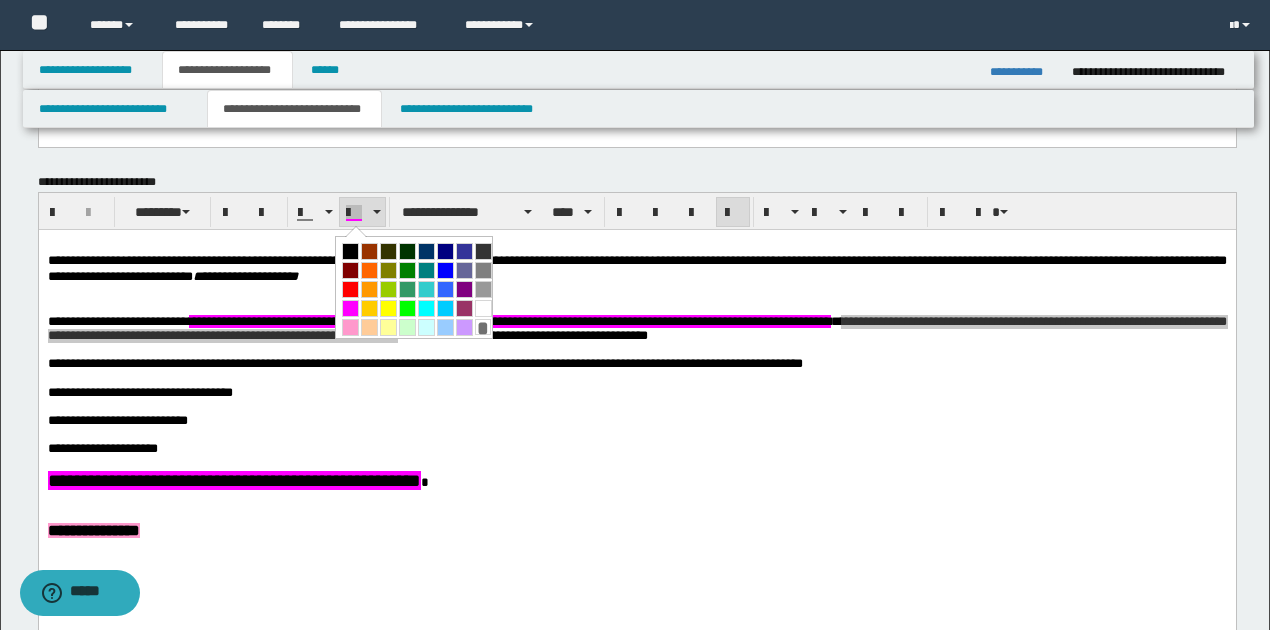 drag, startPoint x: 369, startPoint y: 304, endPoint x: 384, endPoint y: 148, distance: 156.7195 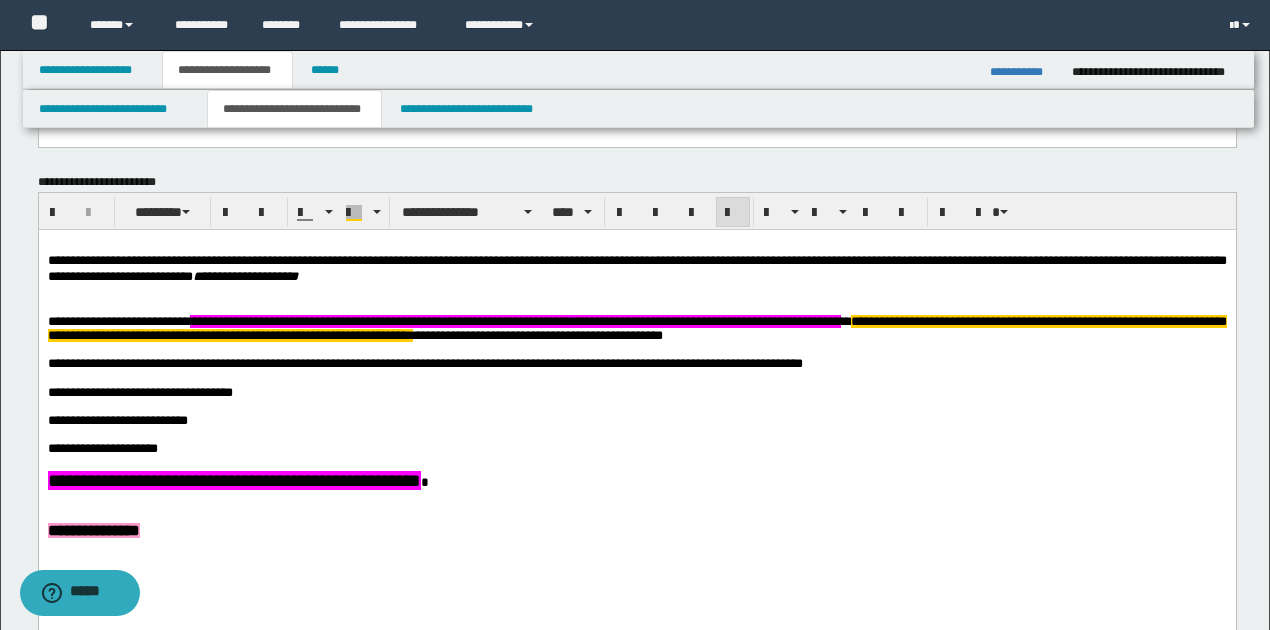 click on "**********" at bounding box center (636, 421) 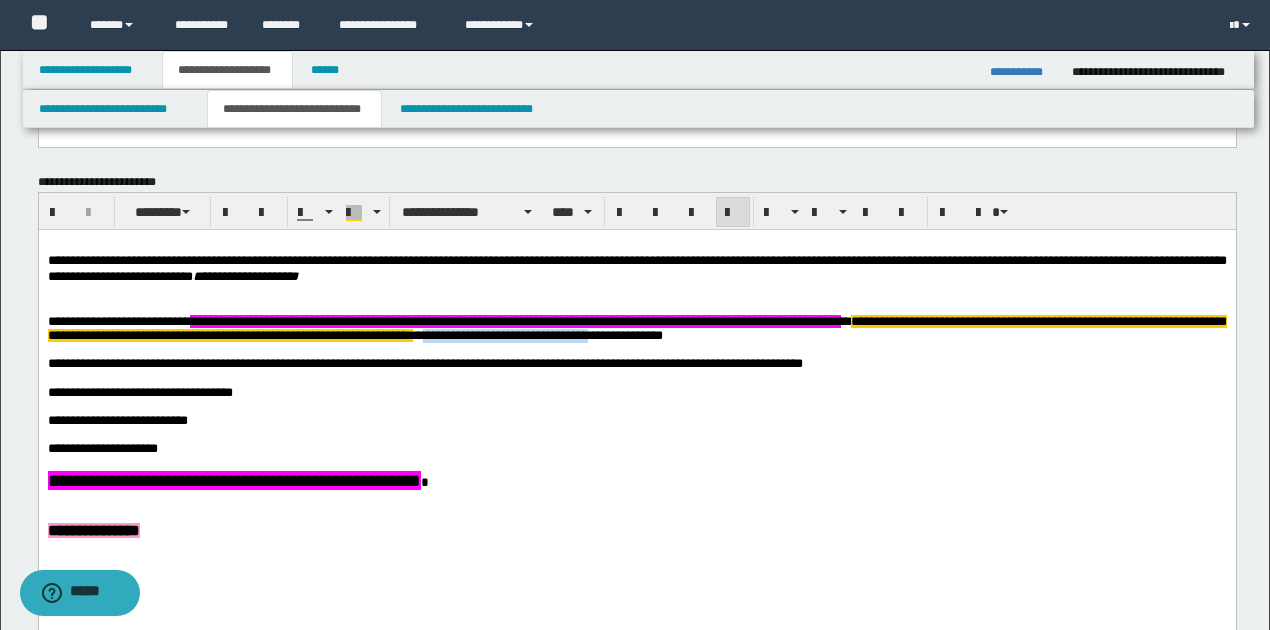 drag, startPoint x: 549, startPoint y: 337, endPoint x: 744, endPoint y: 336, distance: 195.00256 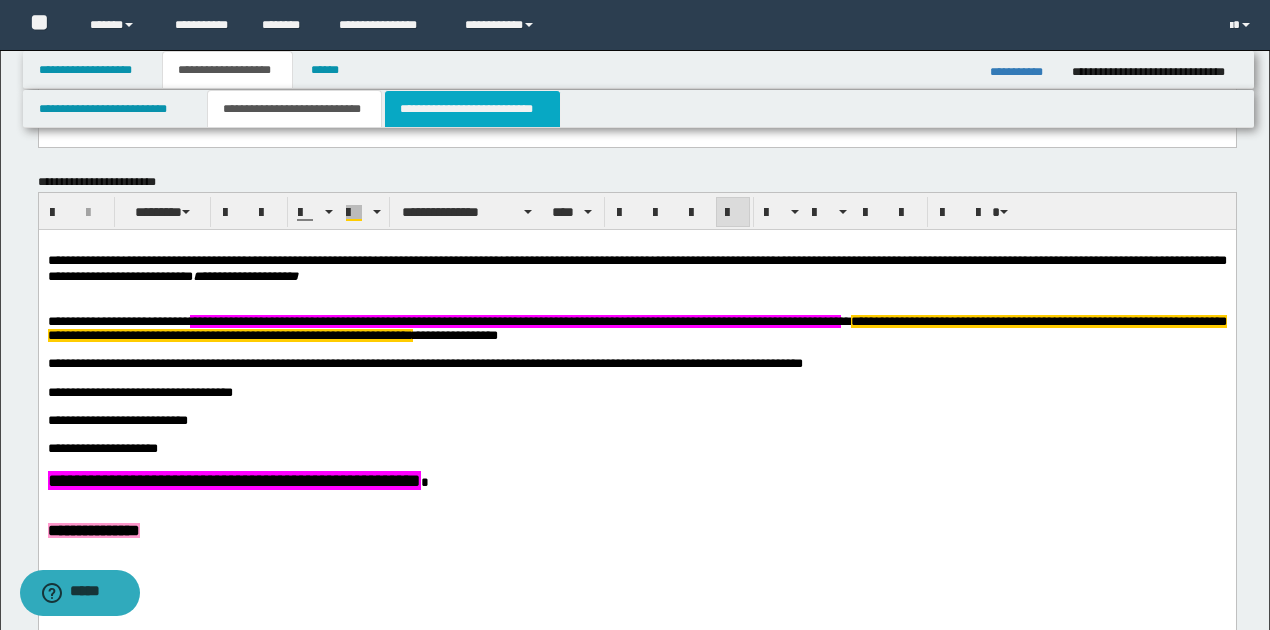 click on "**********" at bounding box center [472, 109] 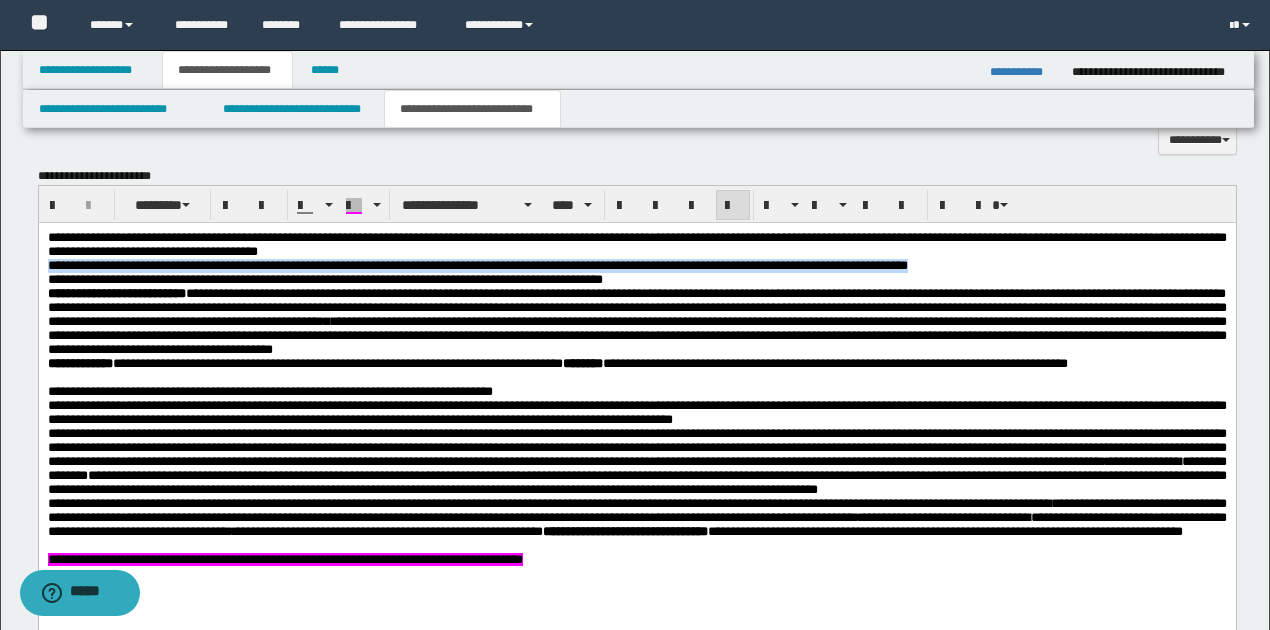 drag, startPoint x: 50, startPoint y: 269, endPoint x: 992, endPoint y: 276, distance: 942.026 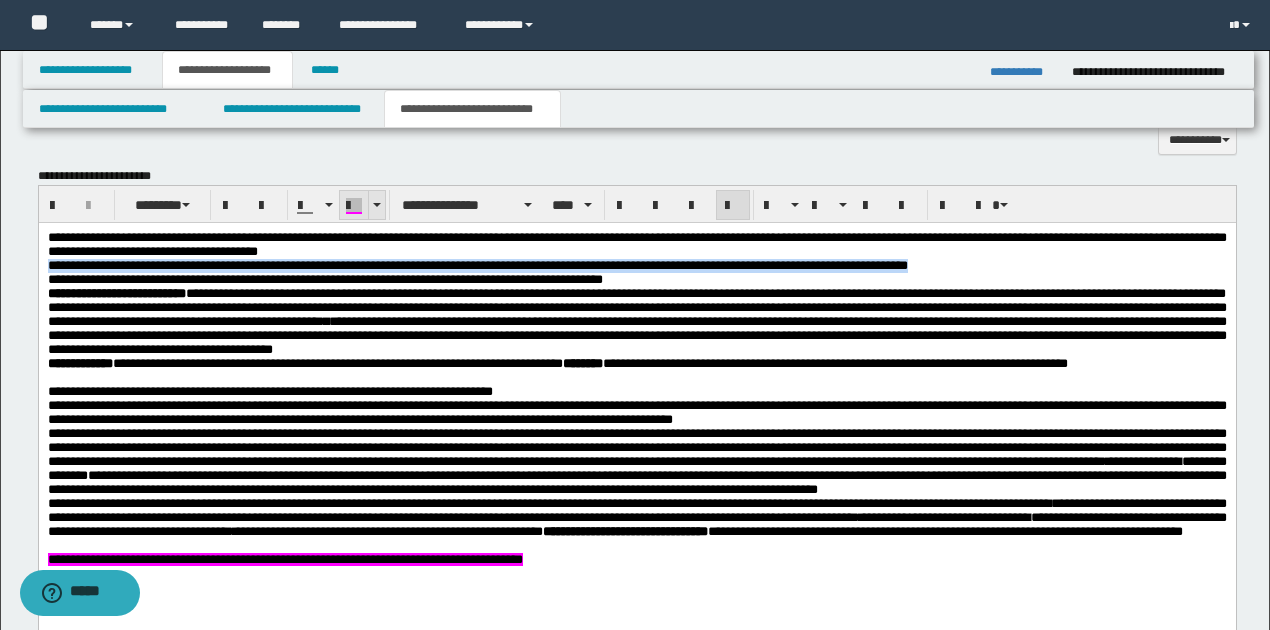 click at bounding box center (377, 205) 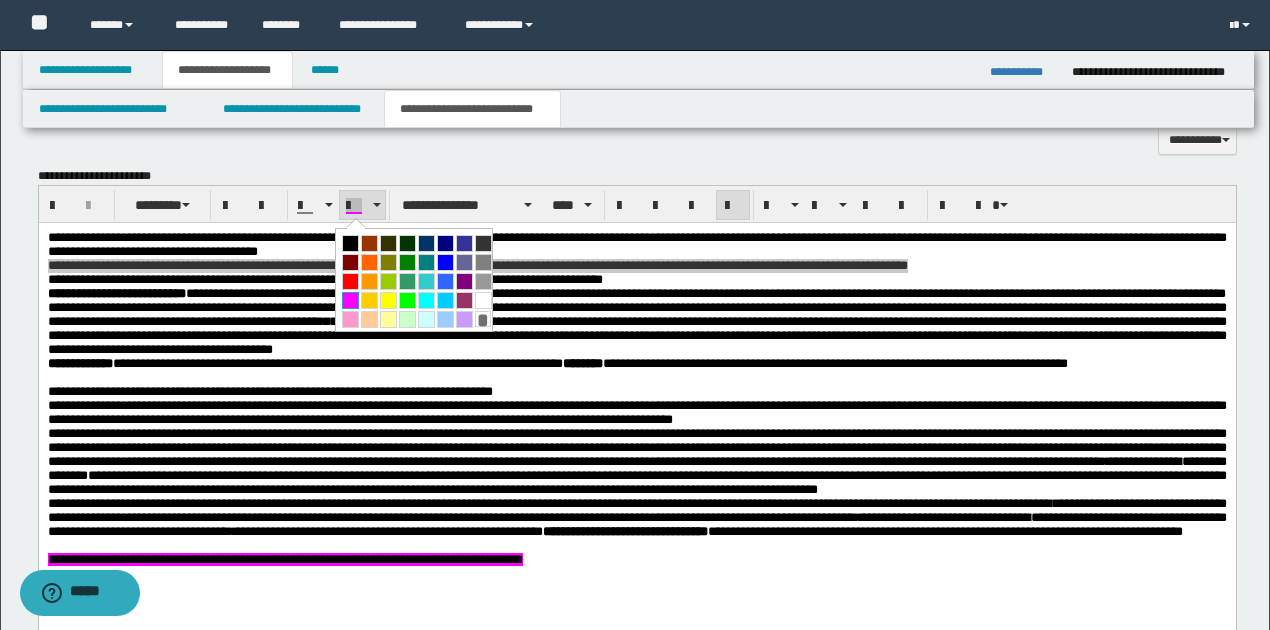 drag, startPoint x: 348, startPoint y: 299, endPoint x: 310, endPoint y: 78, distance: 224.24316 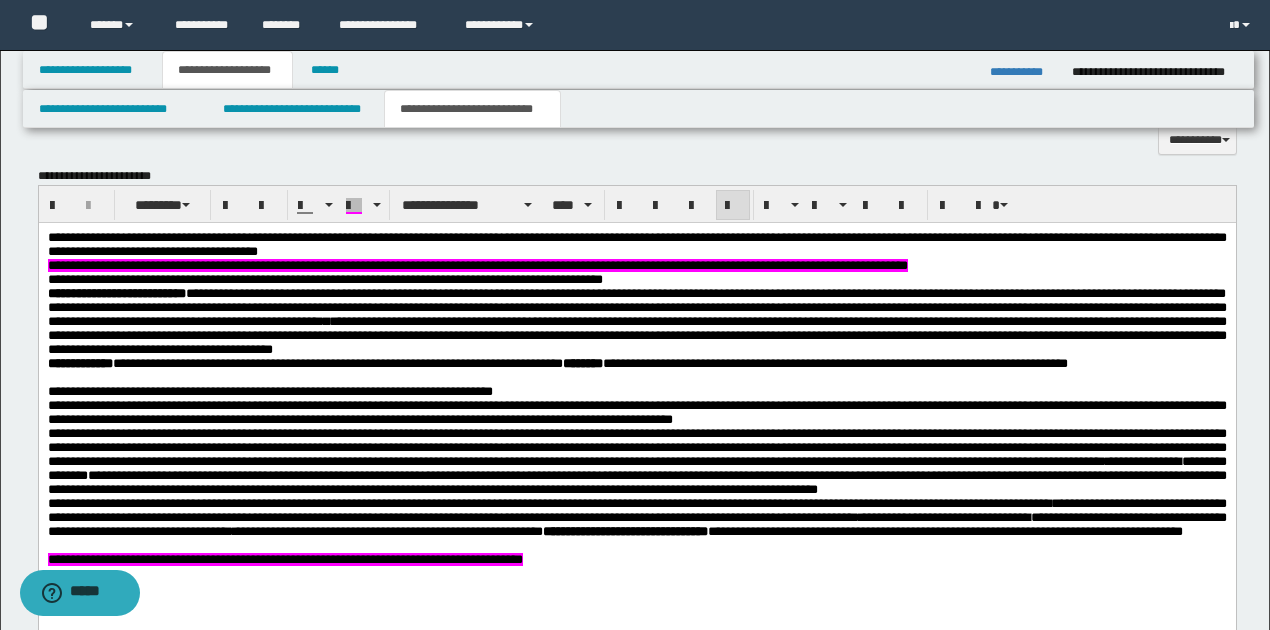 click on "**********" at bounding box center [636, 266] 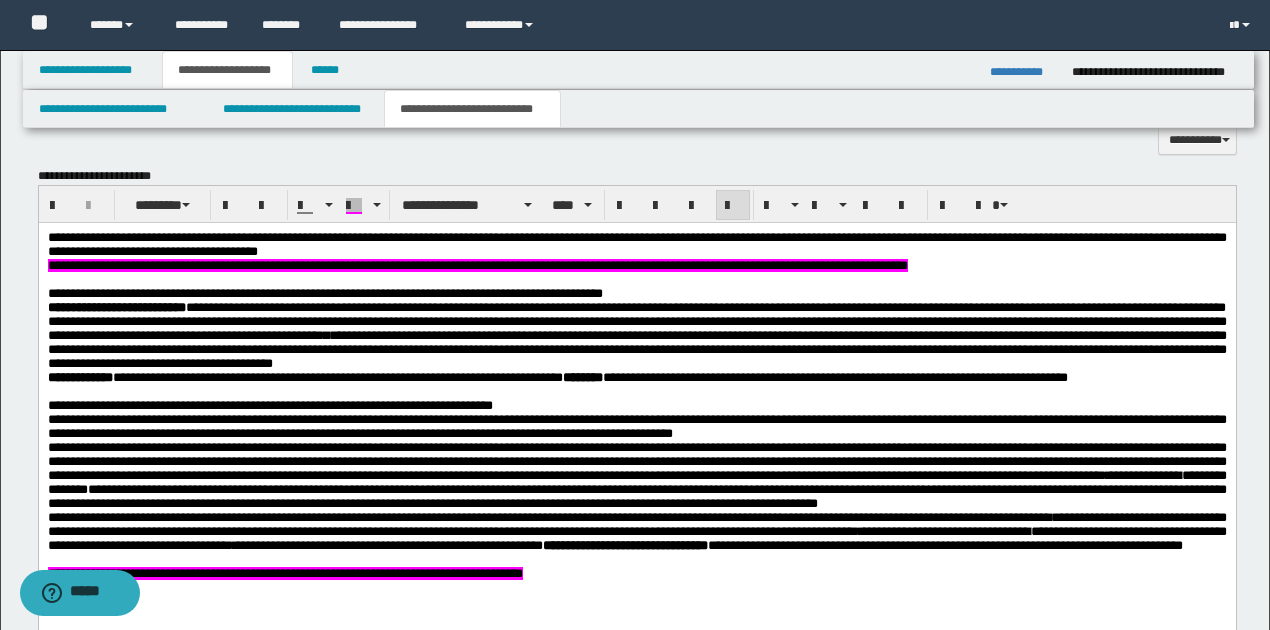 click on "**********" at bounding box center [324, 293] 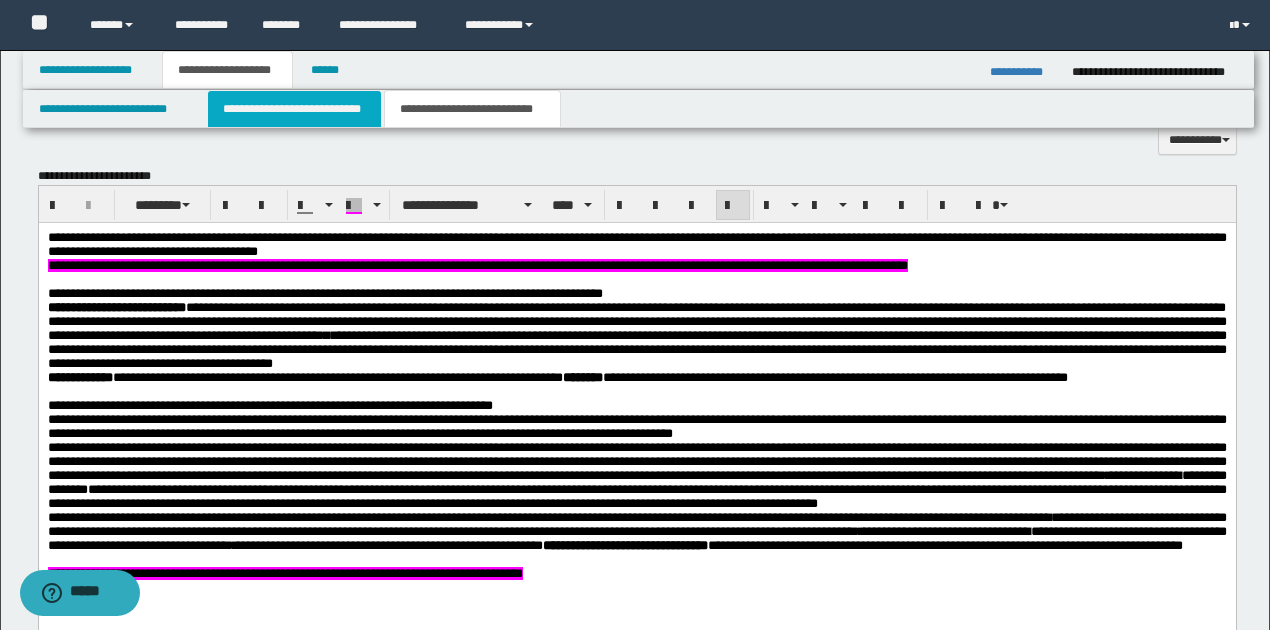 click on "**********" at bounding box center [294, 109] 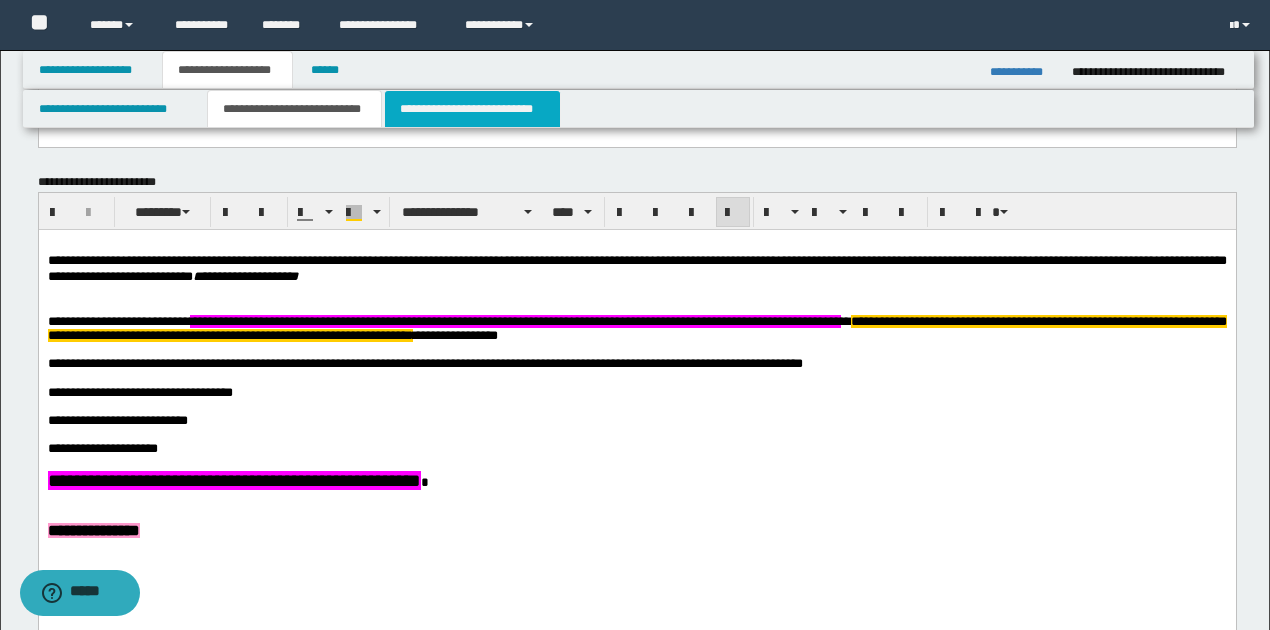 click on "**********" at bounding box center (472, 109) 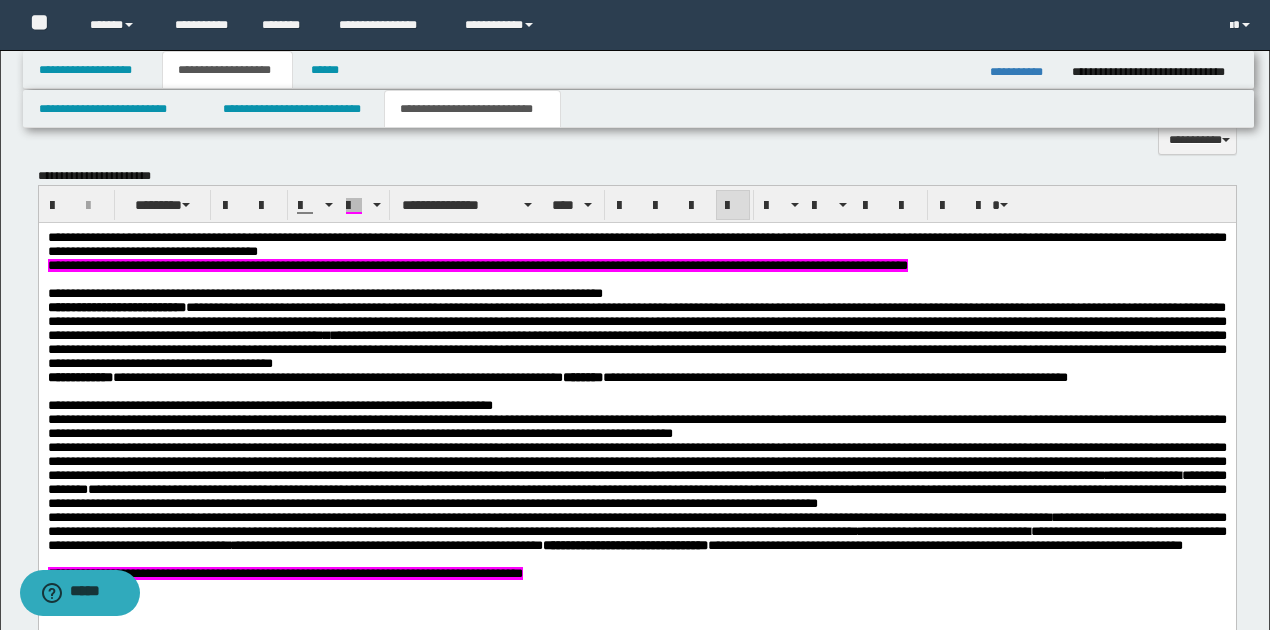 scroll, scrollTop: 533, scrollLeft: 0, axis: vertical 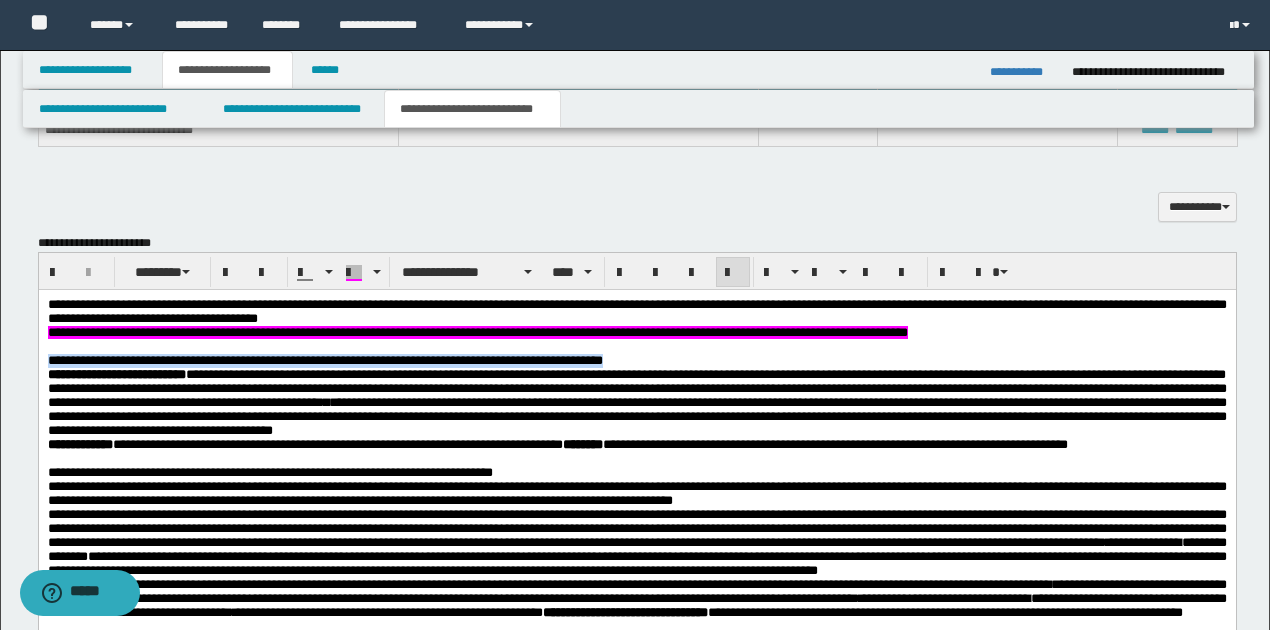 drag, startPoint x: 45, startPoint y: 364, endPoint x: 686, endPoint y: 368, distance: 641.01245 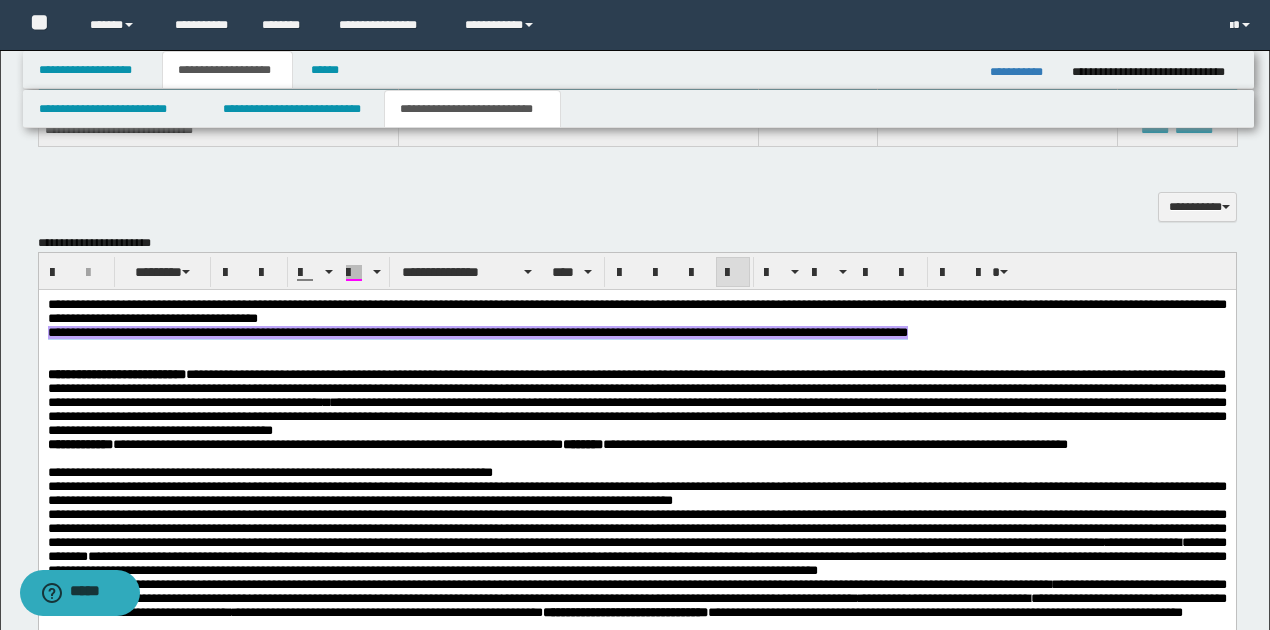 drag, startPoint x: 50, startPoint y: 337, endPoint x: 990, endPoint y: 340, distance: 940.00476 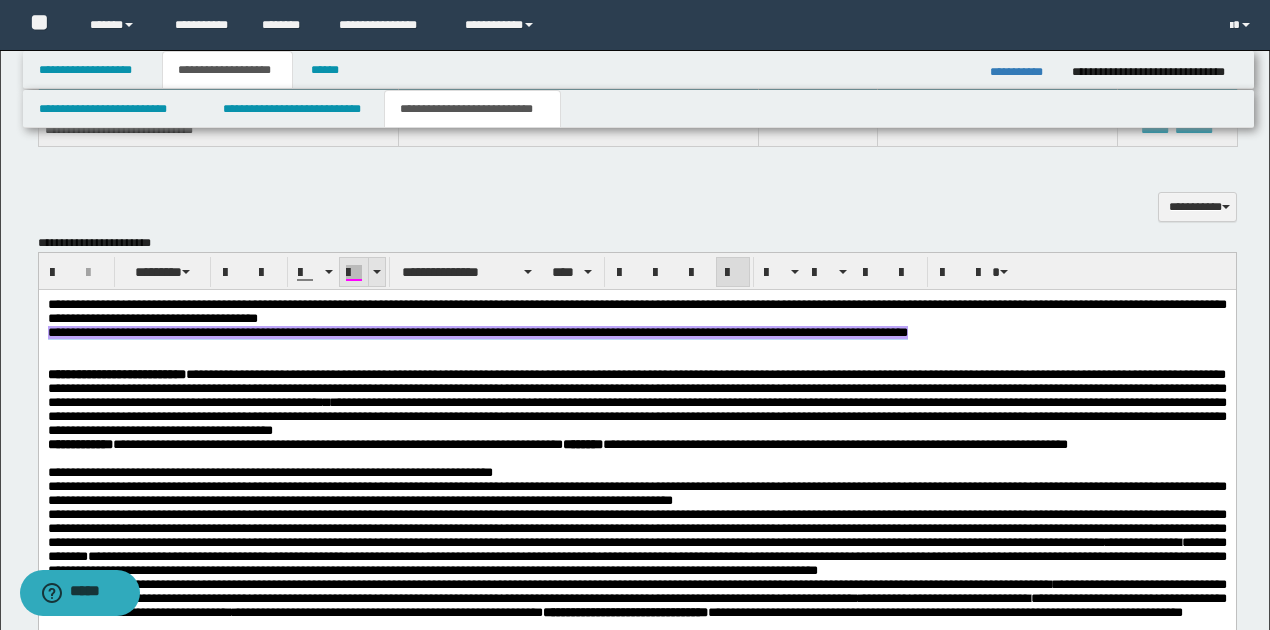 click at bounding box center [377, 272] 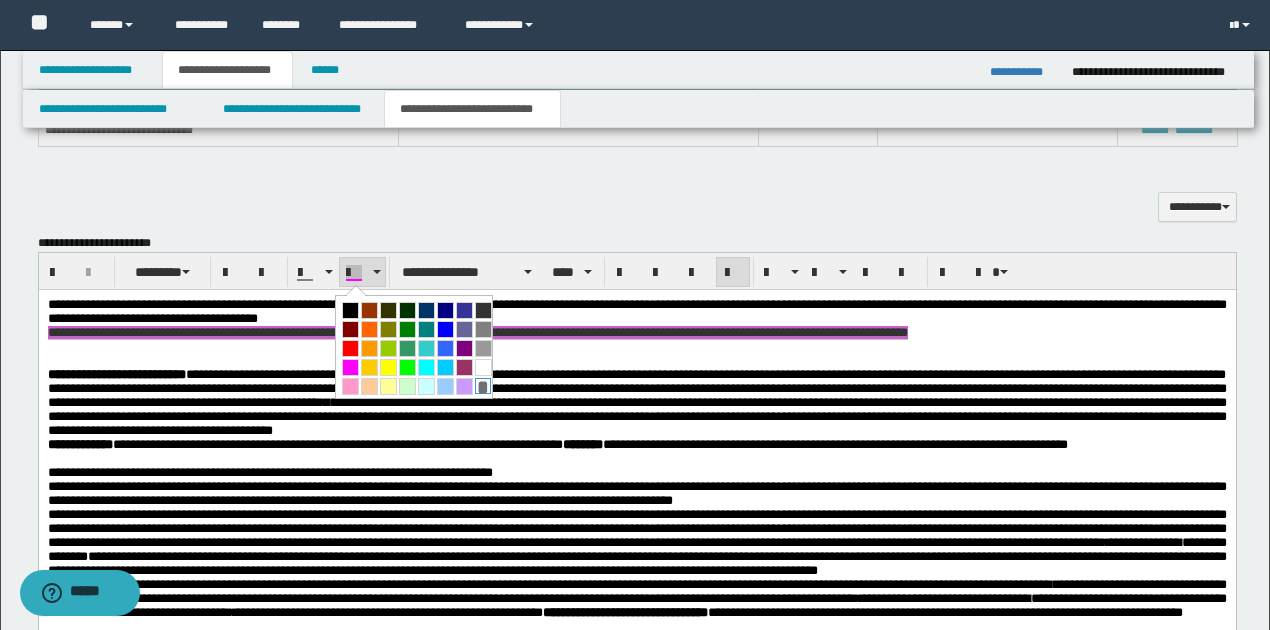 click on "*" at bounding box center [483, 386] 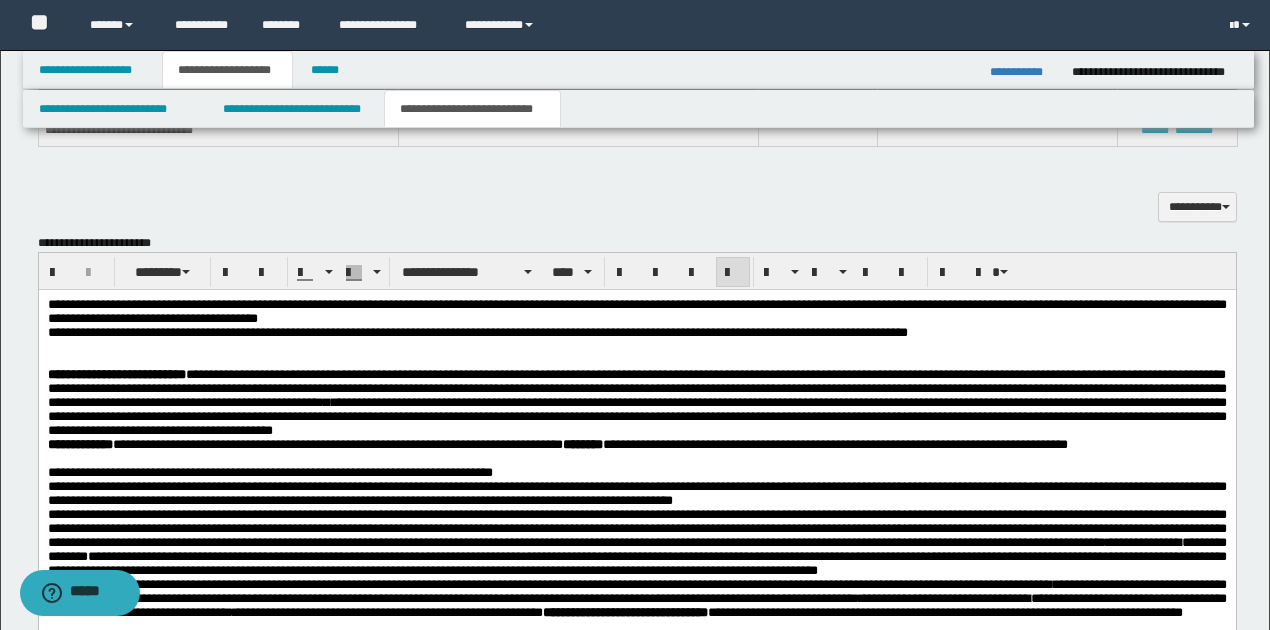 click on "**********" at bounding box center (636, 402) 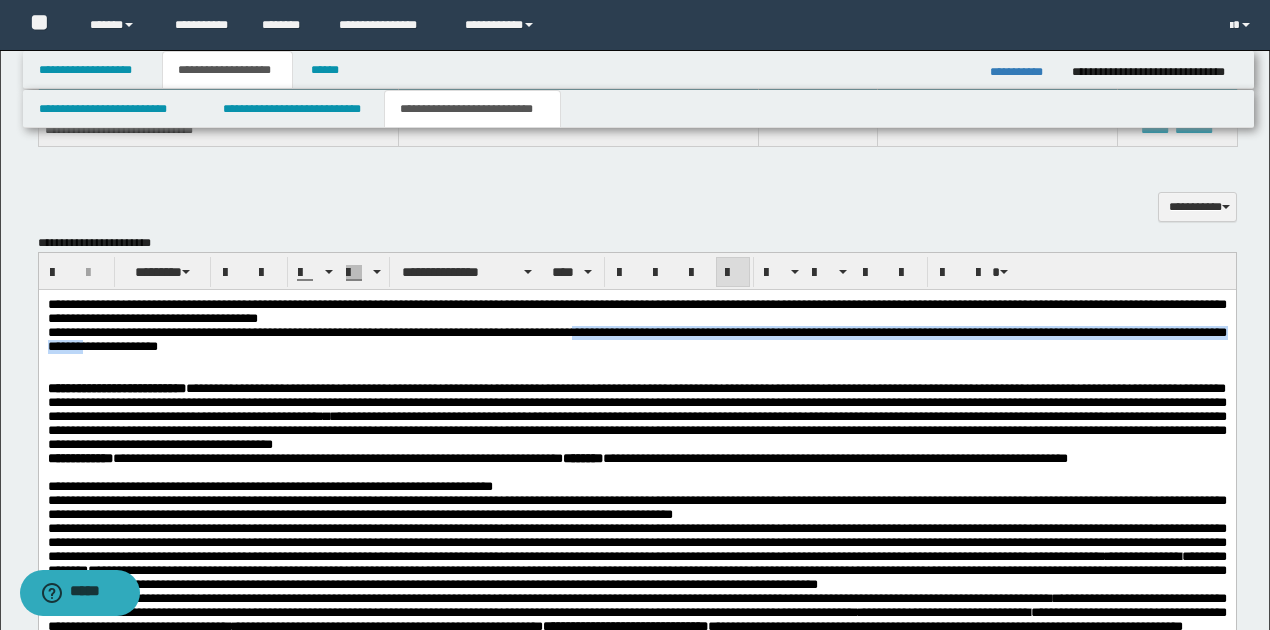 drag, startPoint x: 619, startPoint y: 337, endPoint x: 188, endPoint y: 359, distance: 431.56113 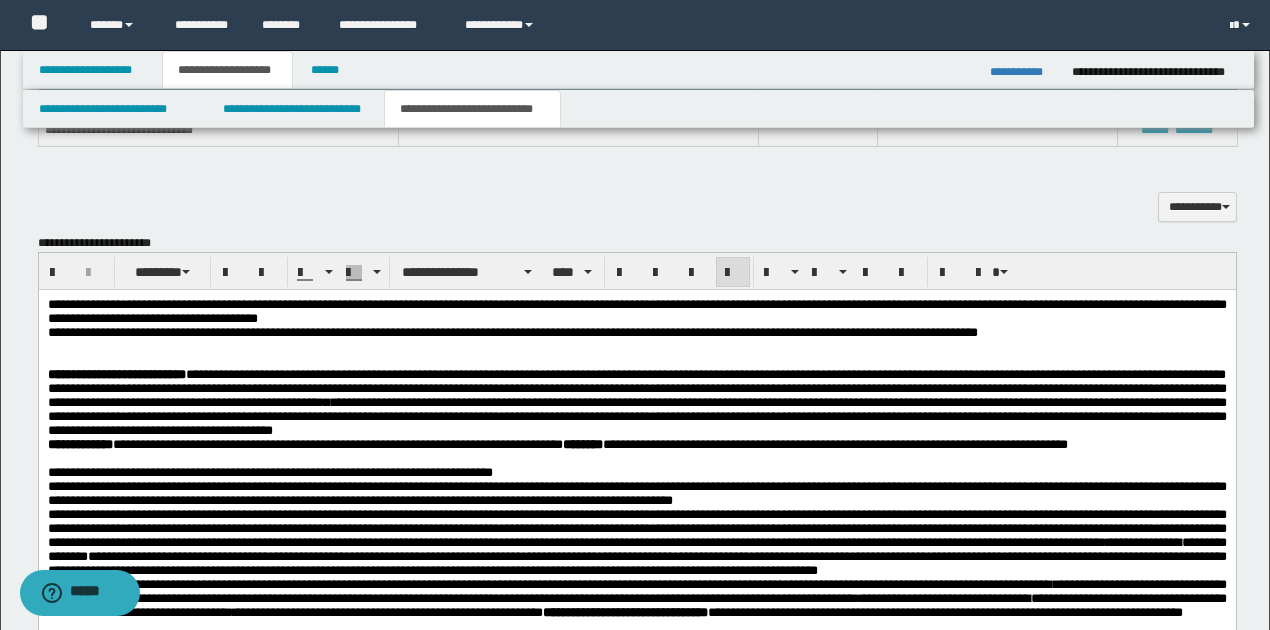 click on "**********" at bounding box center [512, 332] 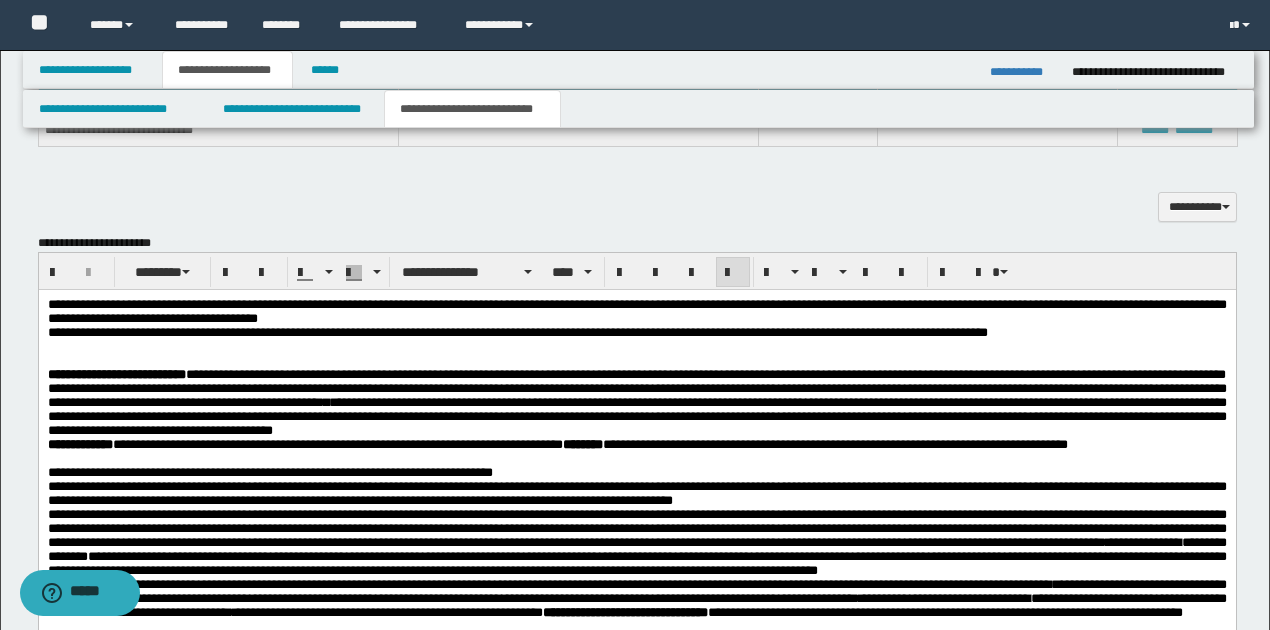 click on "**********" at bounding box center [517, 332] 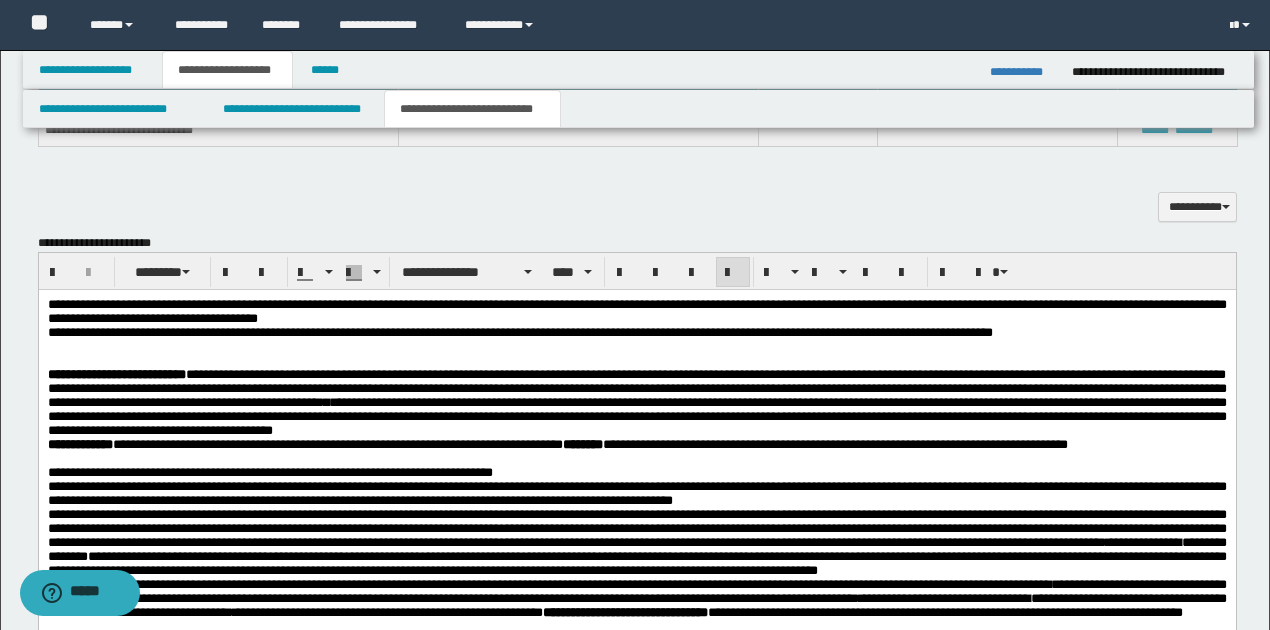 click at bounding box center [636, 347] 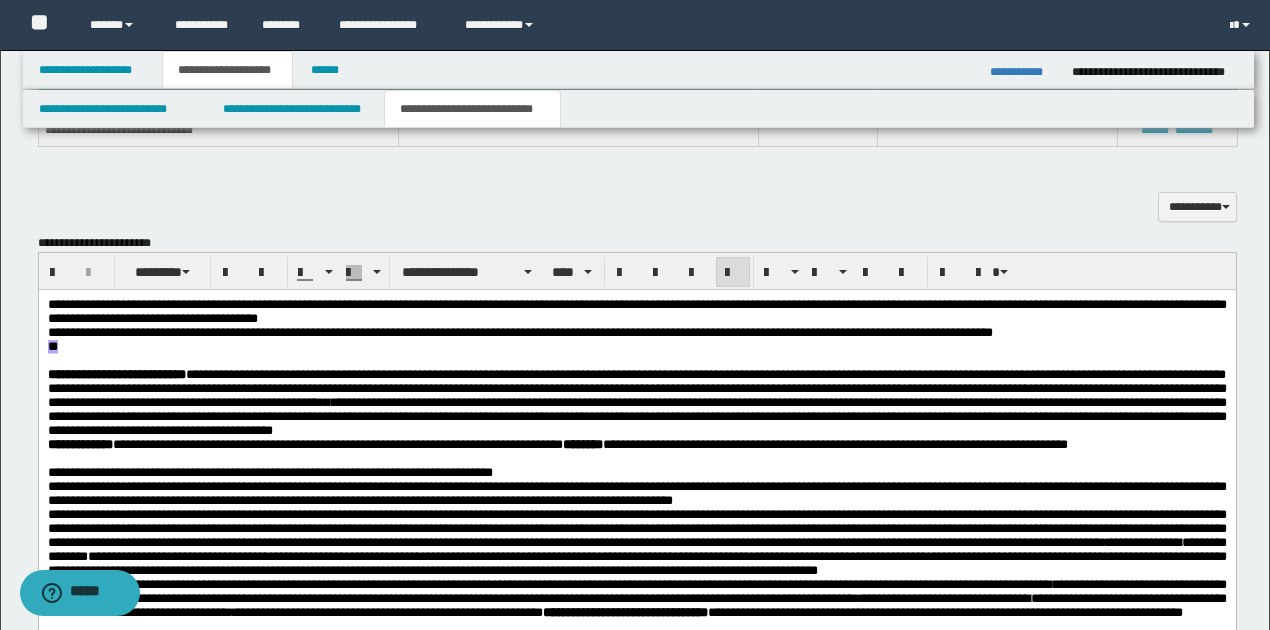 drag, startPoint x: 48, startPoint y: 350, endPoint x: 64, endPoint y: 347, distance: 16.27882 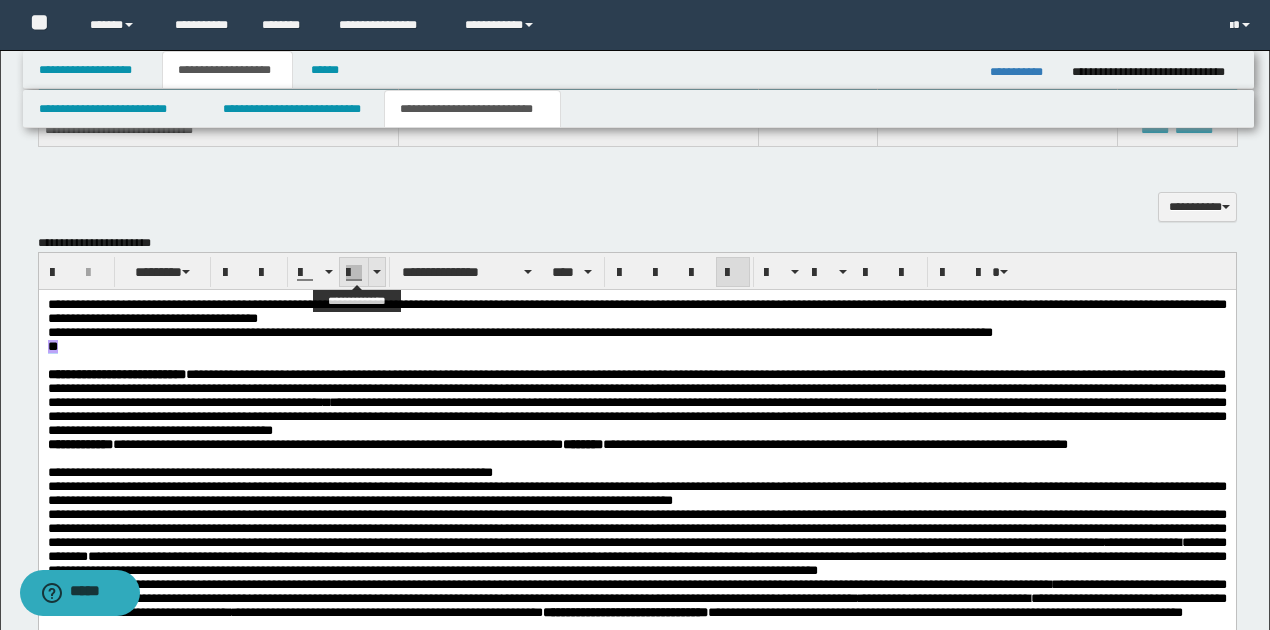 click at bounding box center (376, 272) 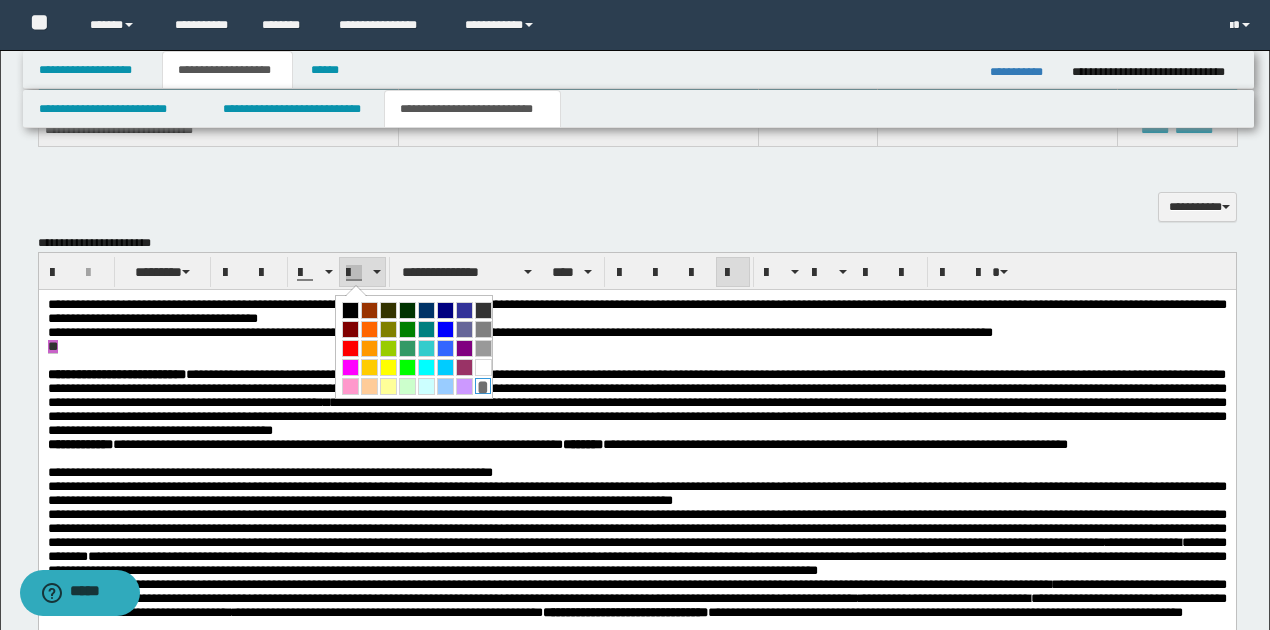 click on "*" at bounding box center (483, 386) 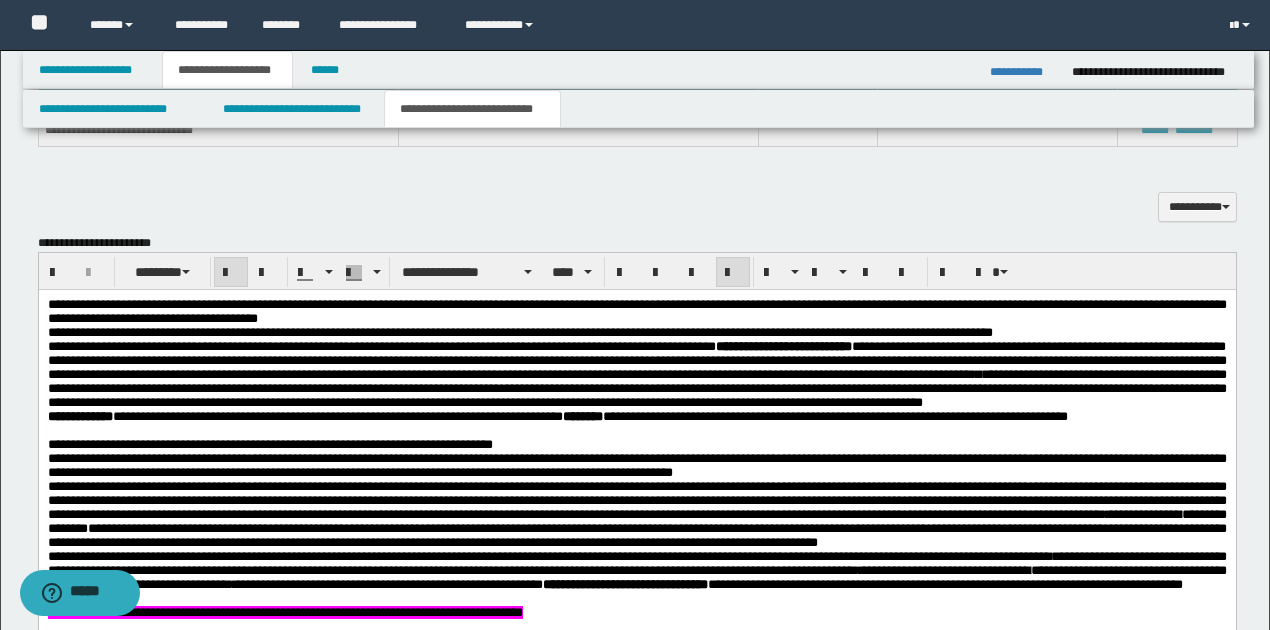 click on "**********" at bounding box center (636, 374) 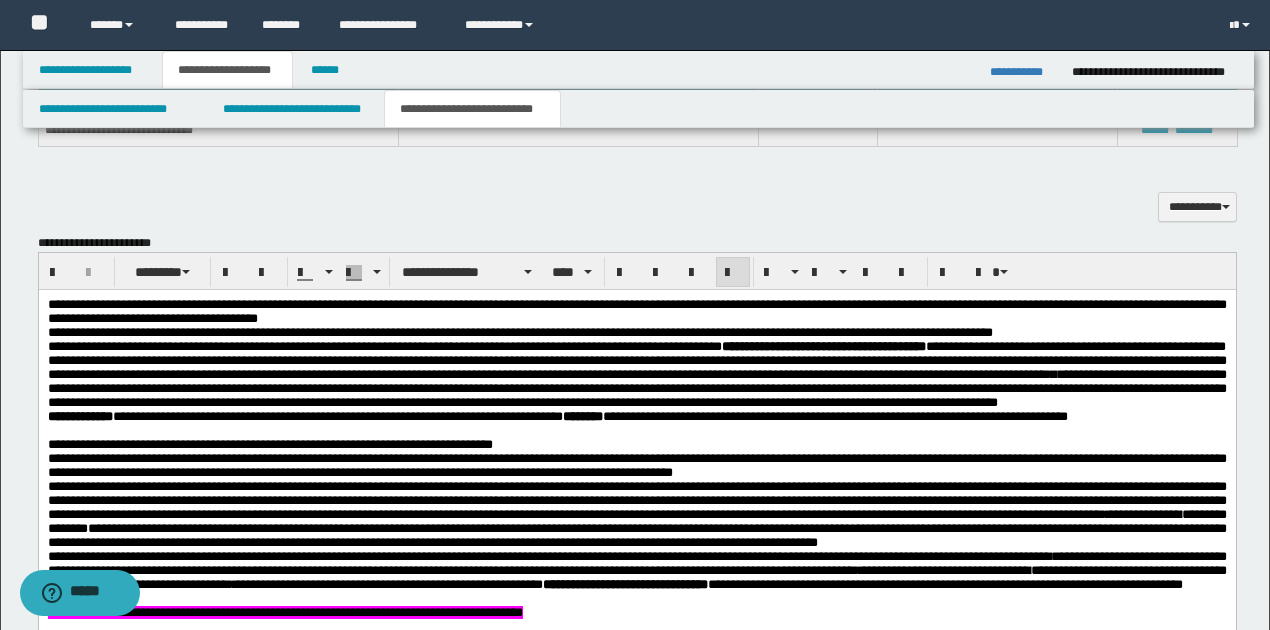 click on "**********" at bounding box center (636, 374) 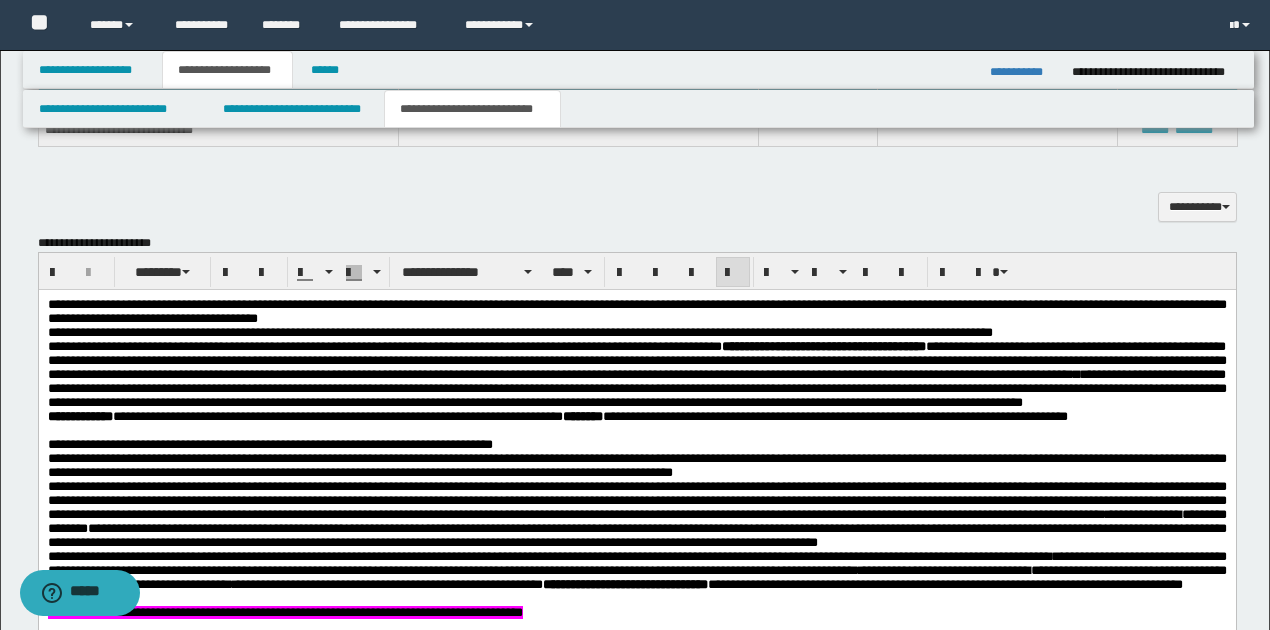click on "**********" at bounding box center (636, 375) 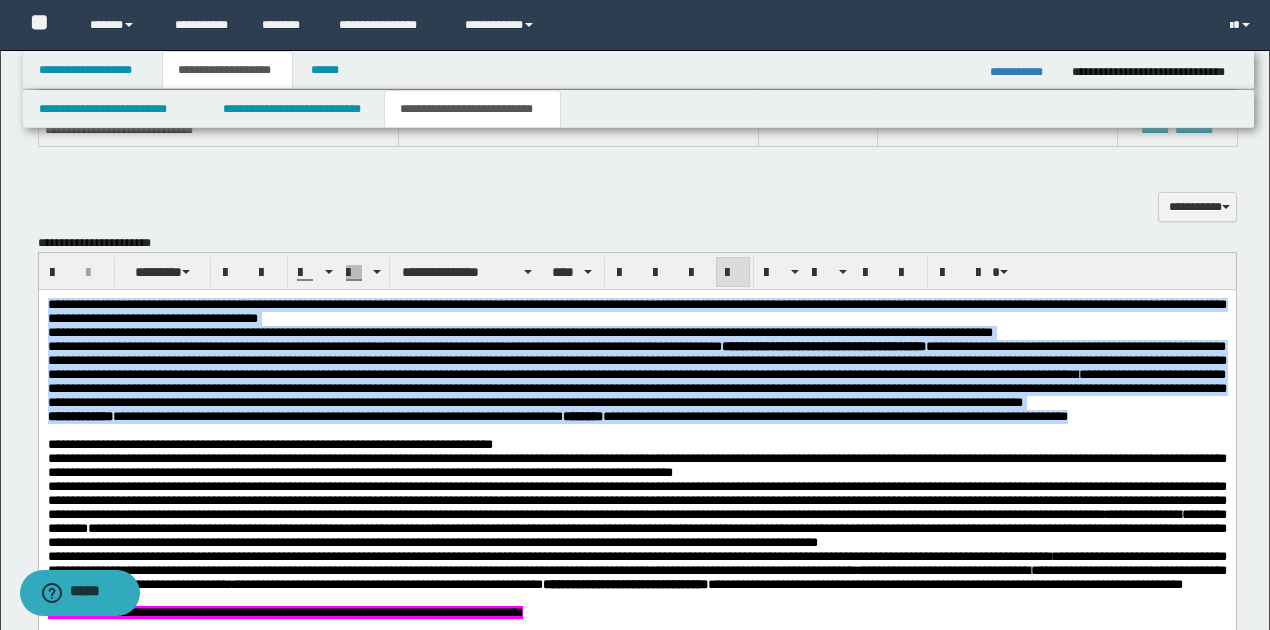drag, startPoint x: 47, startPoint y: 305, endPoint x: 1199, endPoint y: 443, distance: 1160.2362 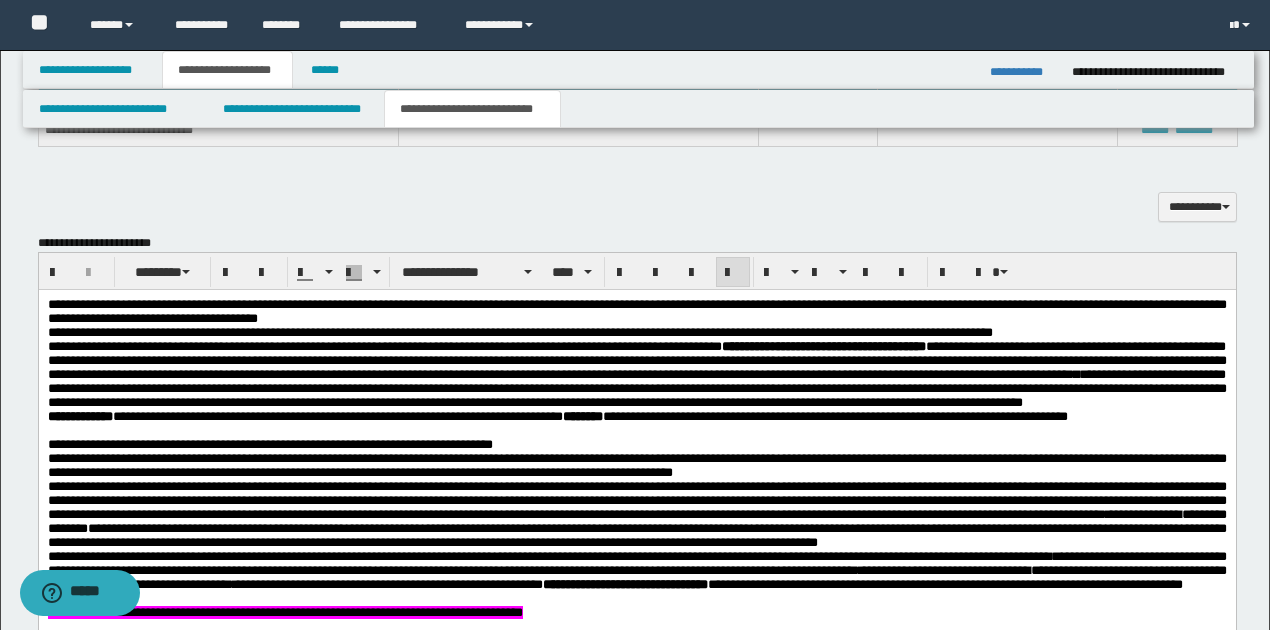 click on "**********" at bounding box center (269, 444) 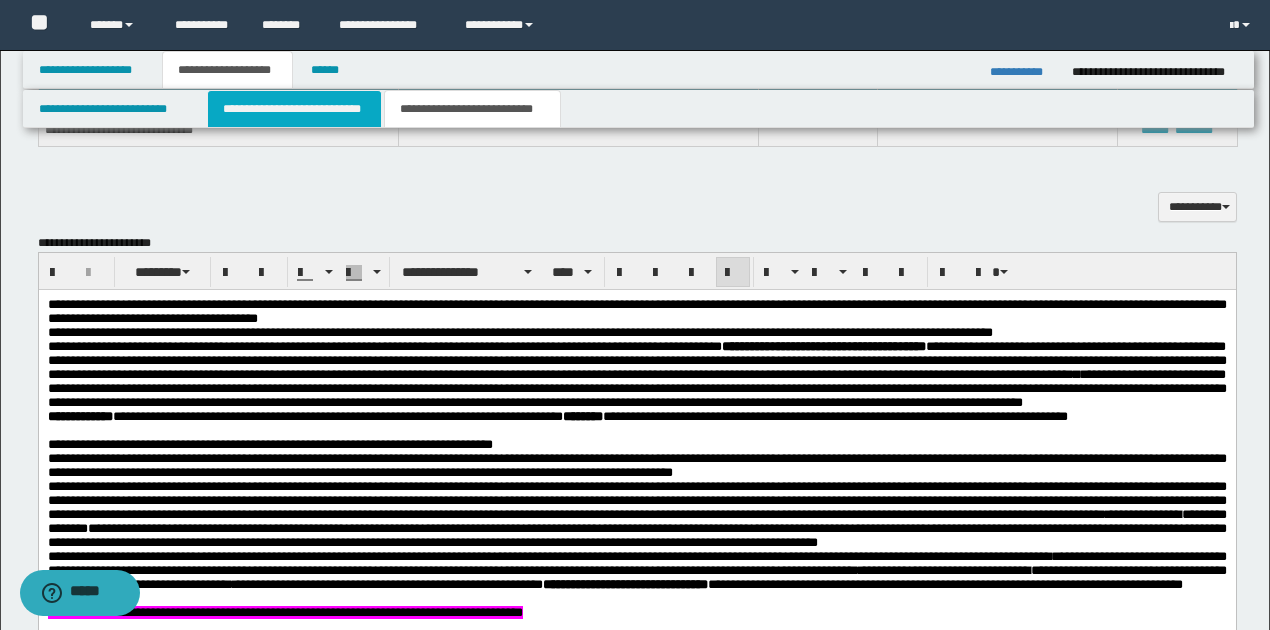 click on "**********" at bounding box center (294, 109) 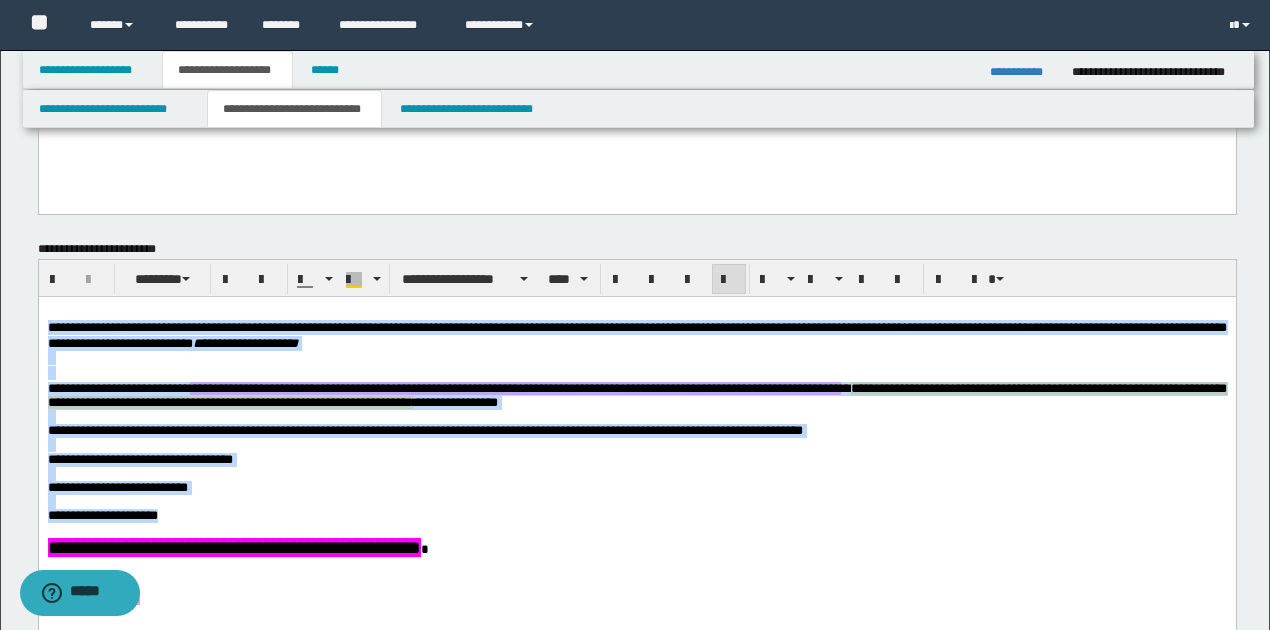 drag, startPoint x: 48, startPoint y: 324, endPoint x: 204, endPoint y: 519, distance: 249.72185 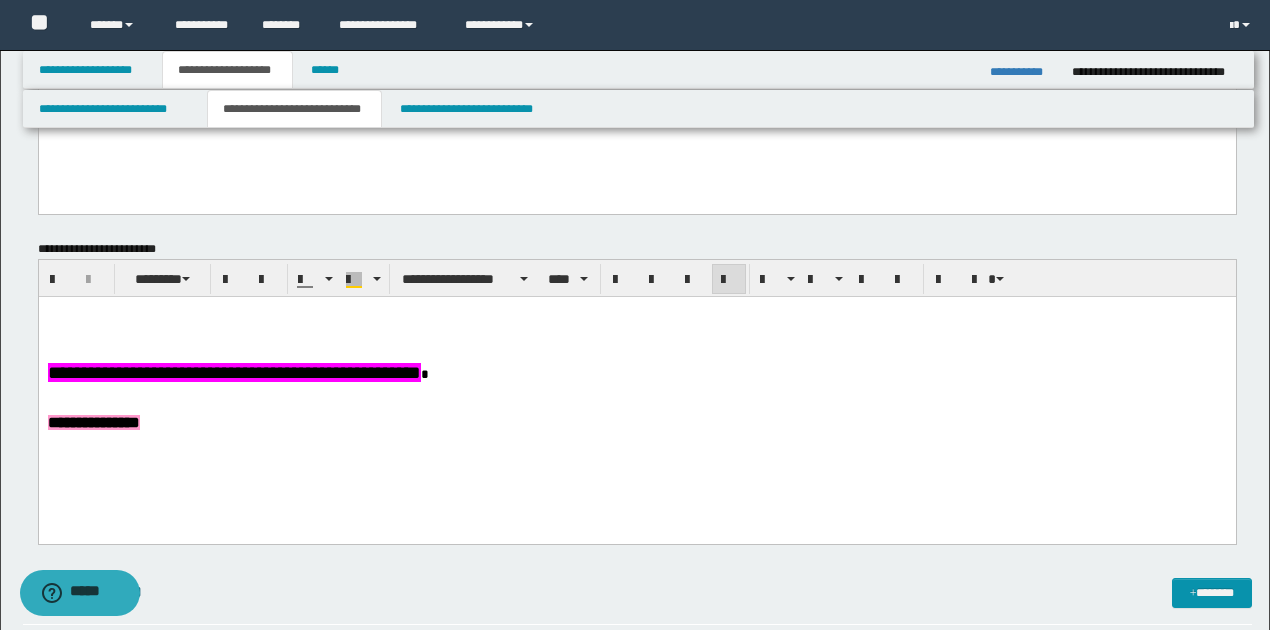click at bounding box center [636, 327] 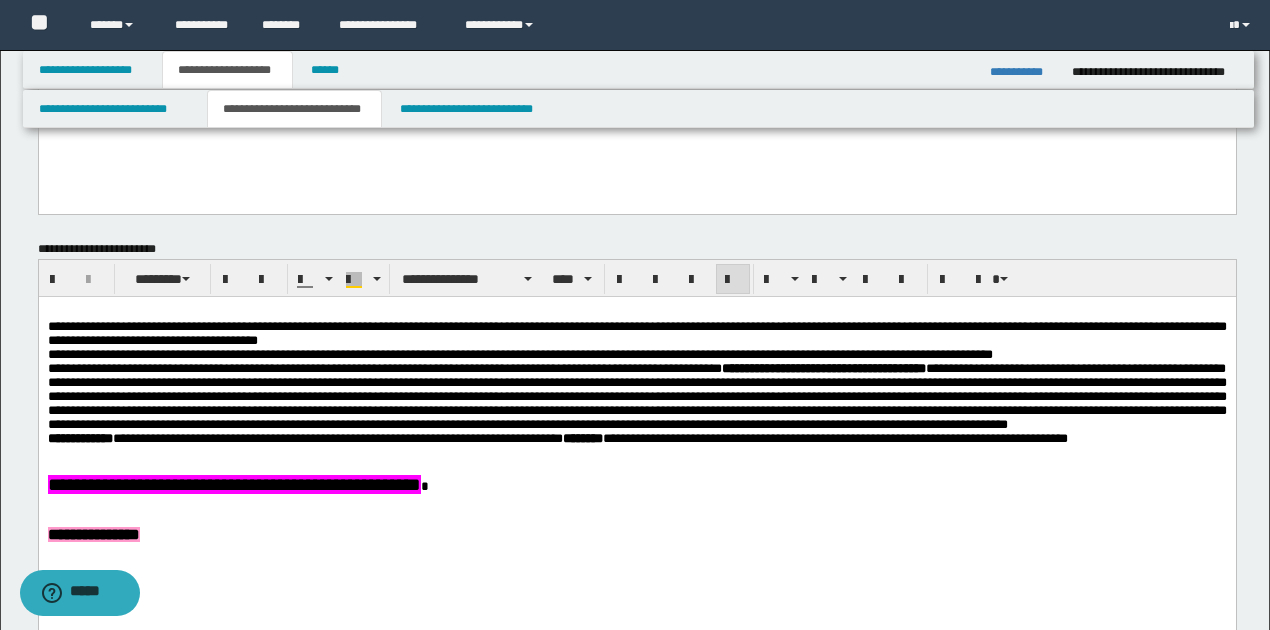 click on "**********" at bounding box center (636, 334) 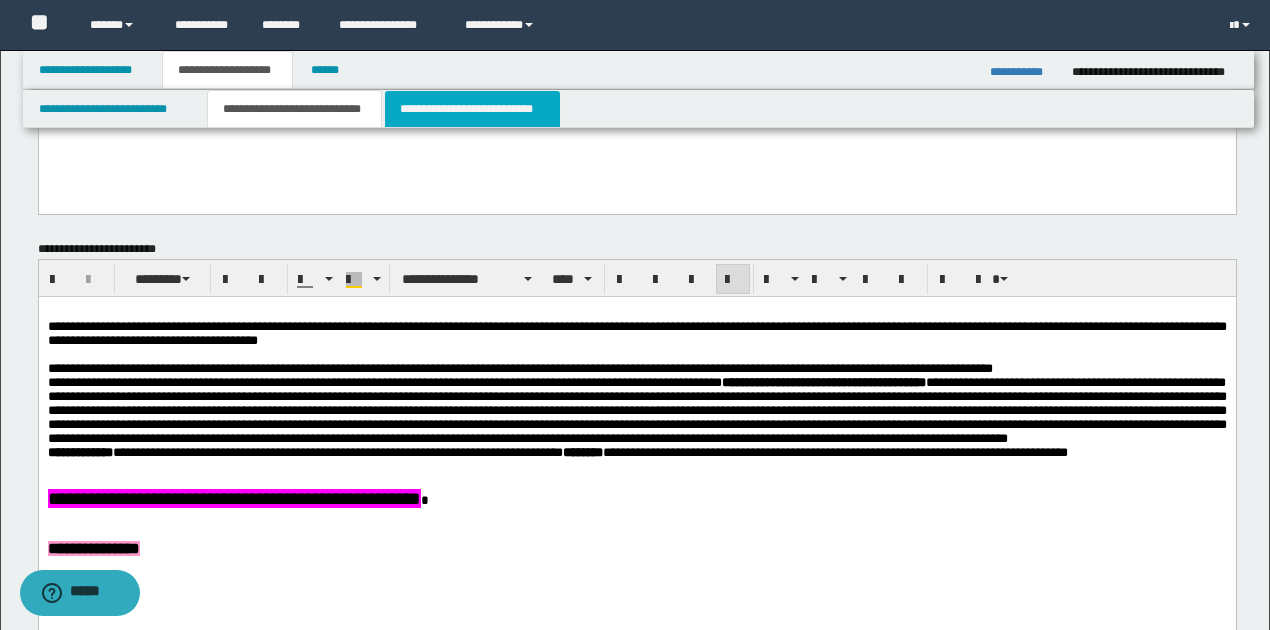 click on "**********" at bounding box center [472, 109] 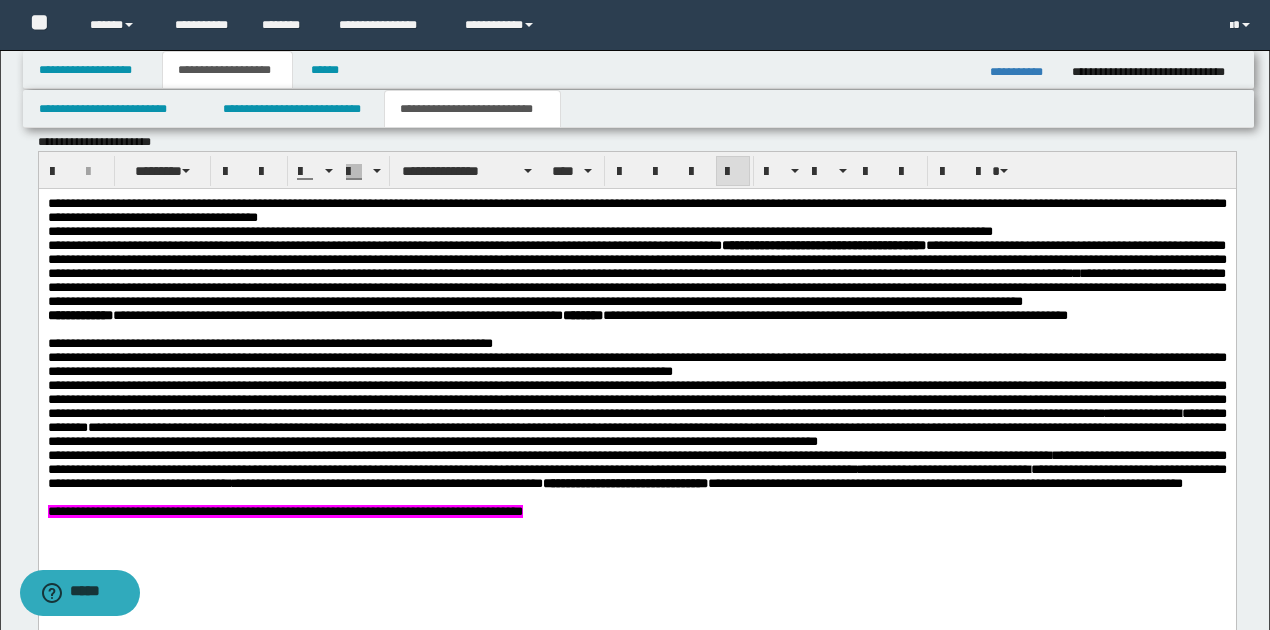 scroll, scrollTop: 733, scrollLeft: 0, axis: vertical 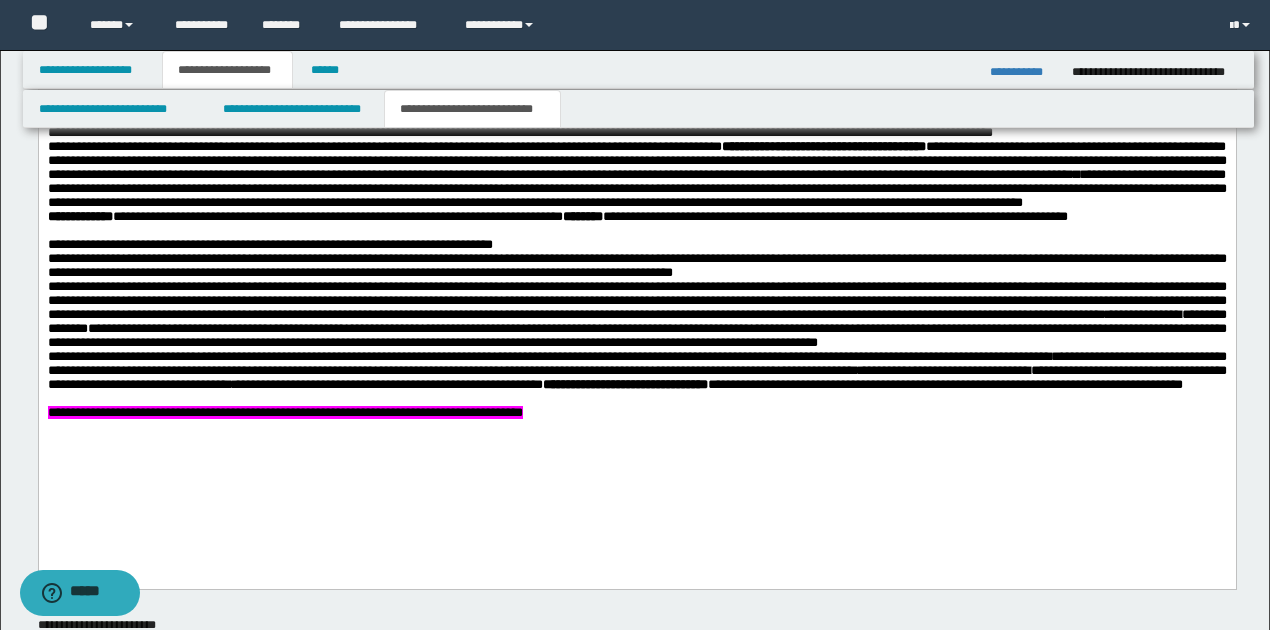 click on "**********" at bounding box center (636, 315) 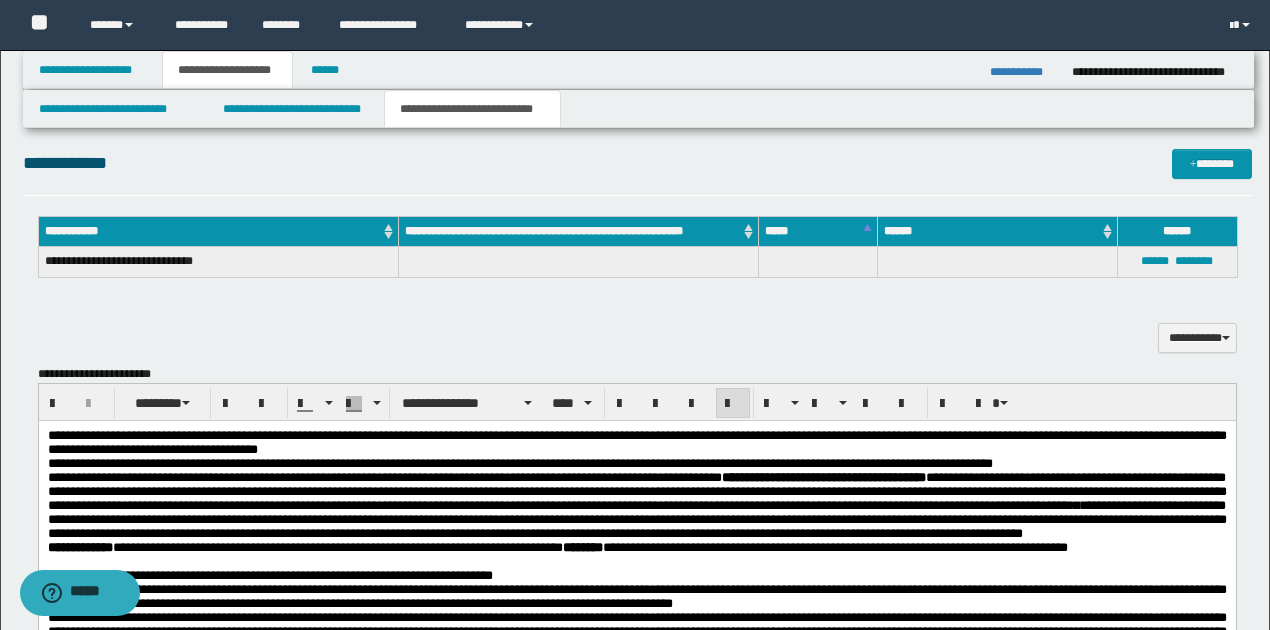 scroll, scrollTop: 400, scrollLeft: 0, axis: vertical 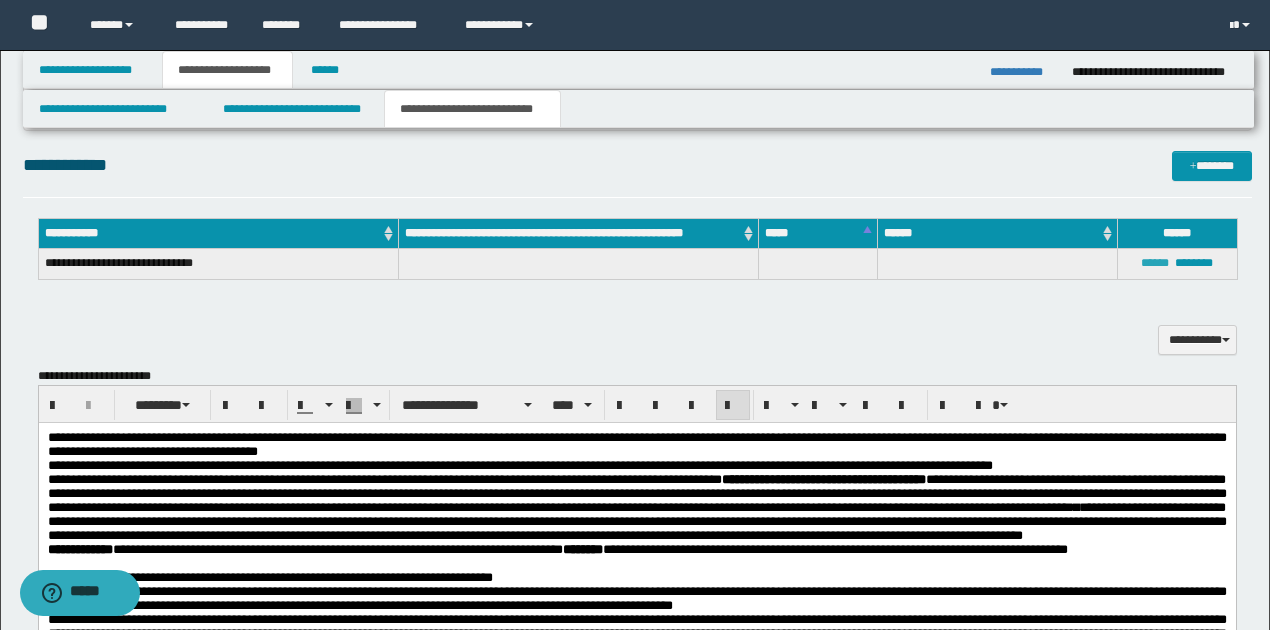 click on "******" at bounding box center (1155, 263) 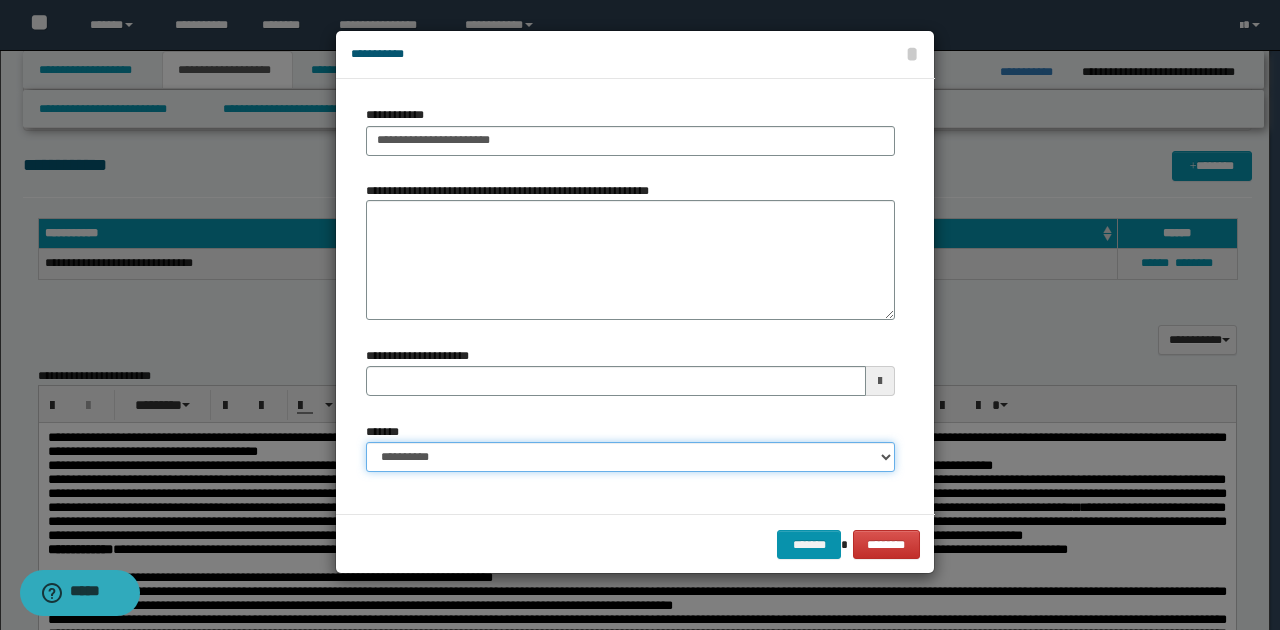click on "**********" at bounding box center (630, 457) 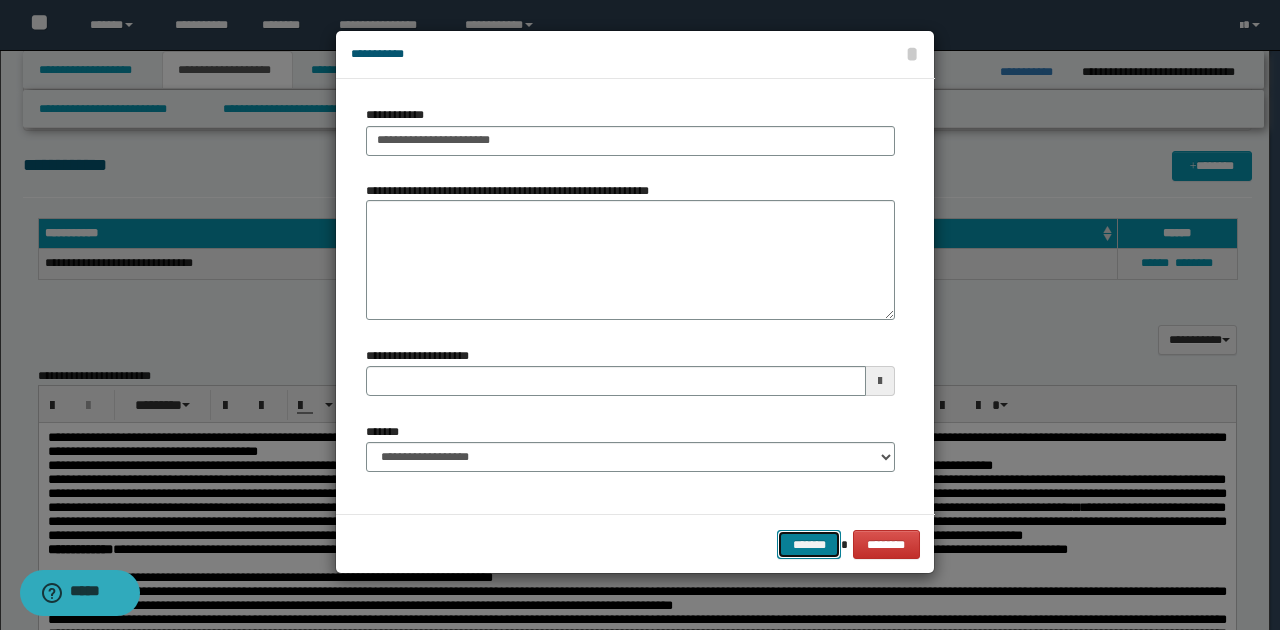 click on "*******" at bounding box center (809, 544) 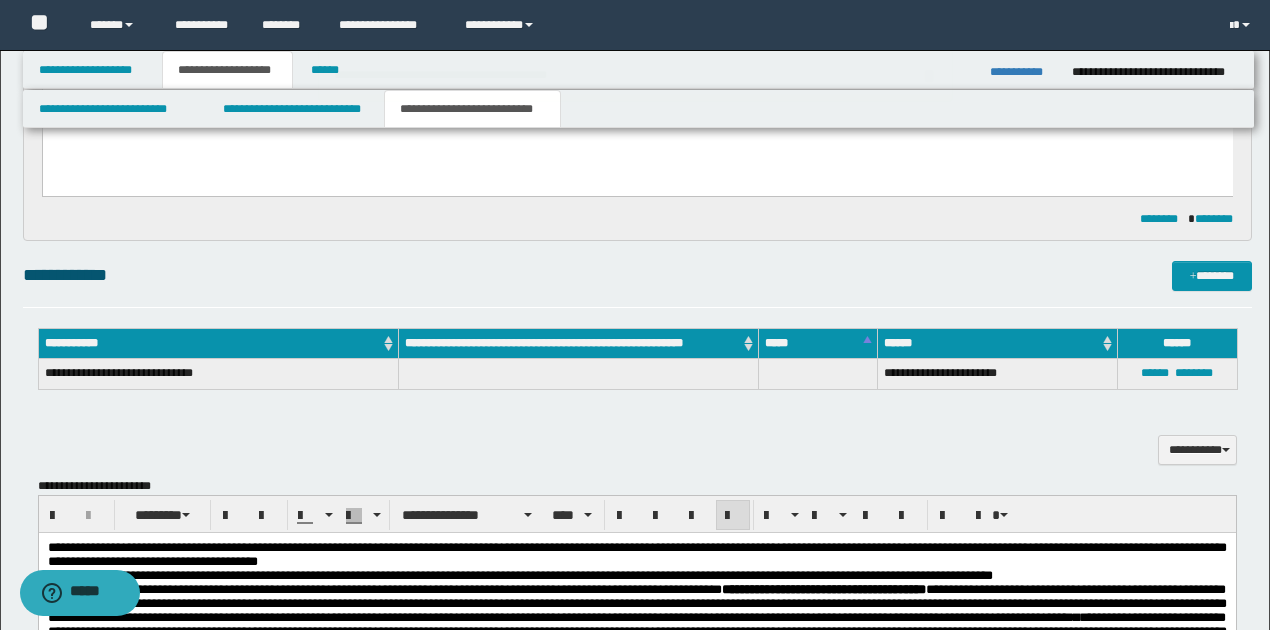 scroll, scrollTop: 266, scrollLeft: 0, axis: vertical 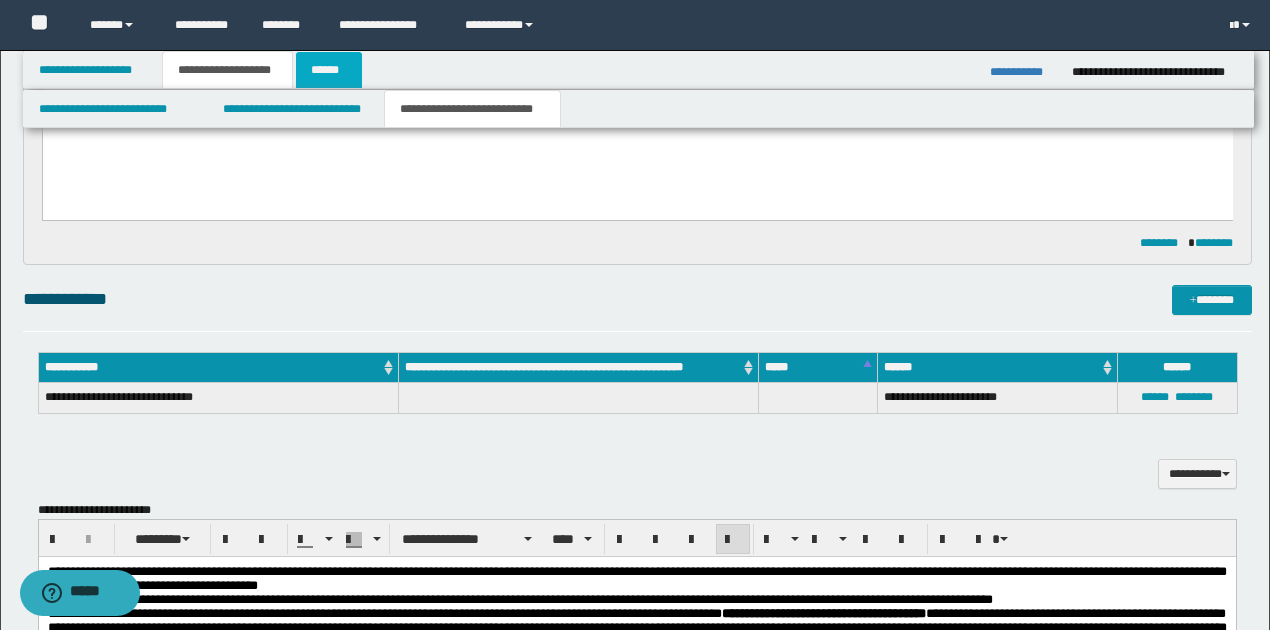 click on "******" at bounding box center (329, 70) 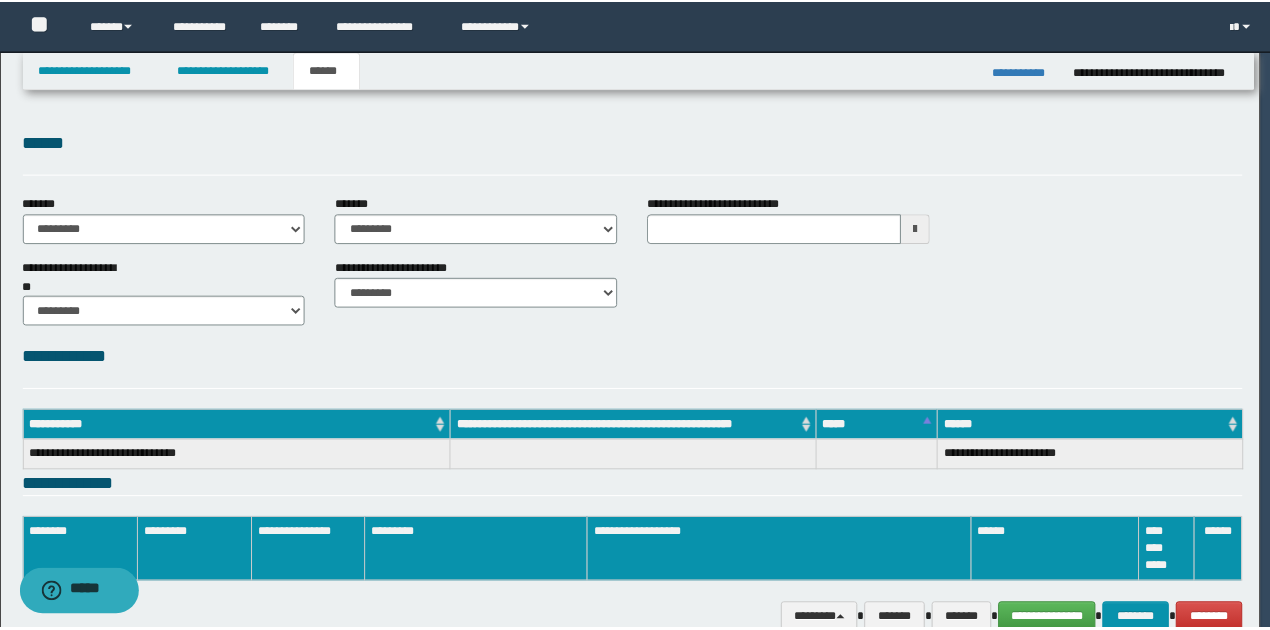 scroll, scrollTop: 0, scrollLeft: 0, axis: both 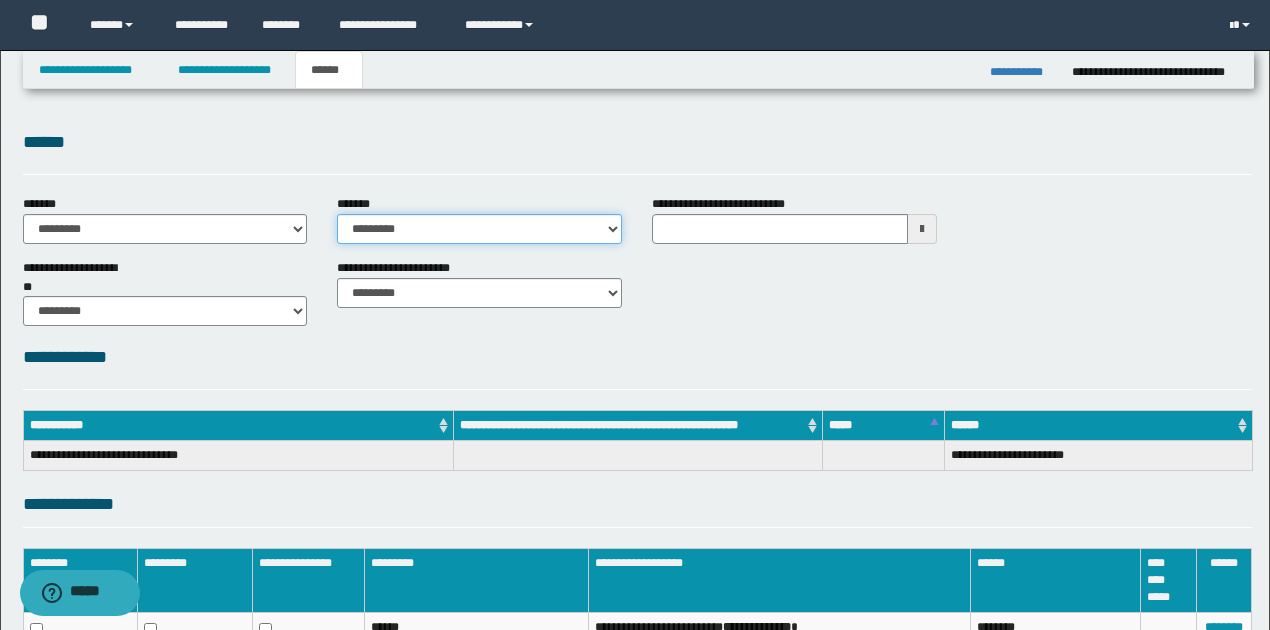 click on "**********" at bounding box center (479, 229) 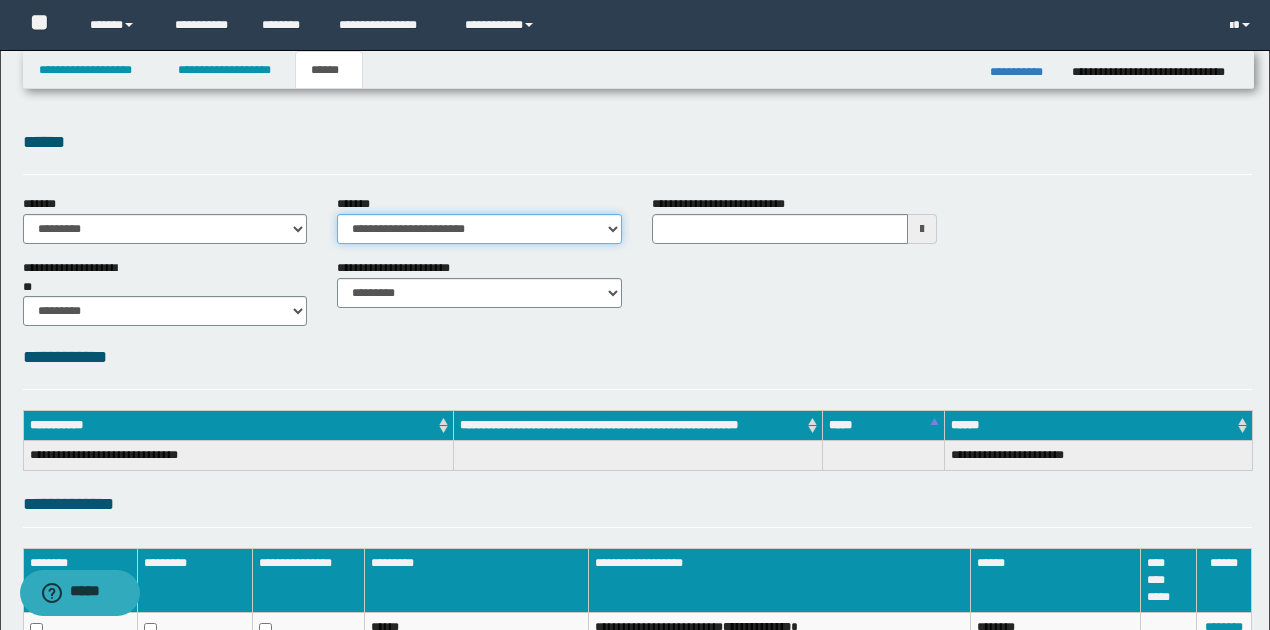 type 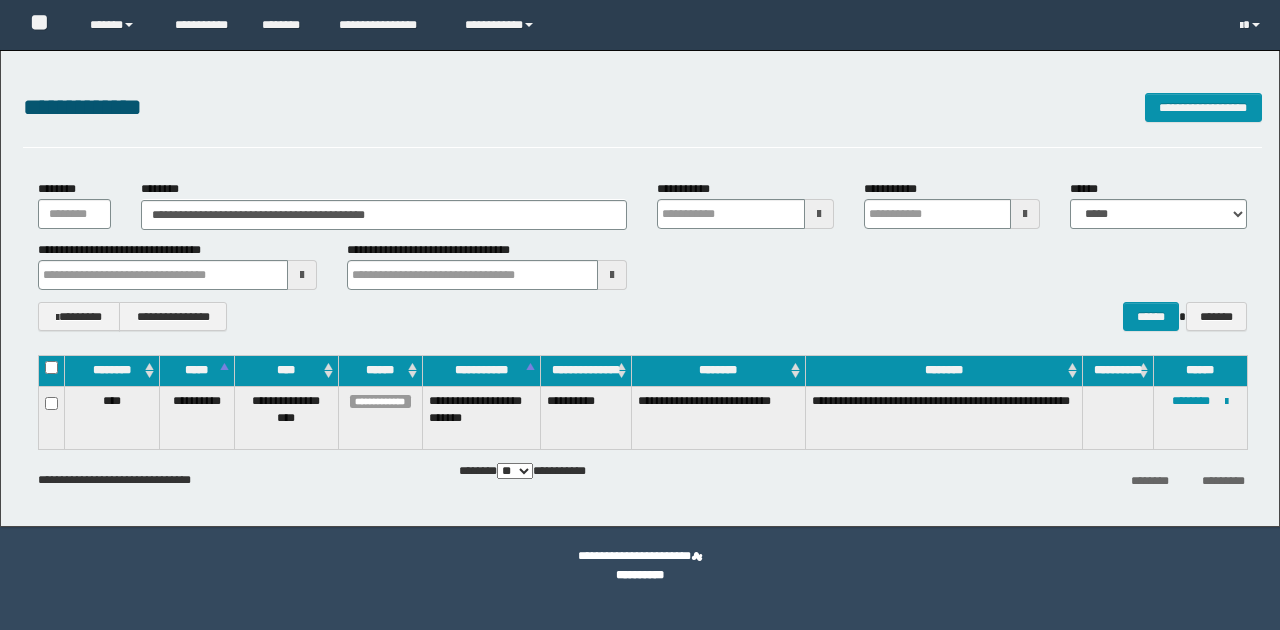 scroll, scrollTop: 0, scrollLeft: 0, axis: both 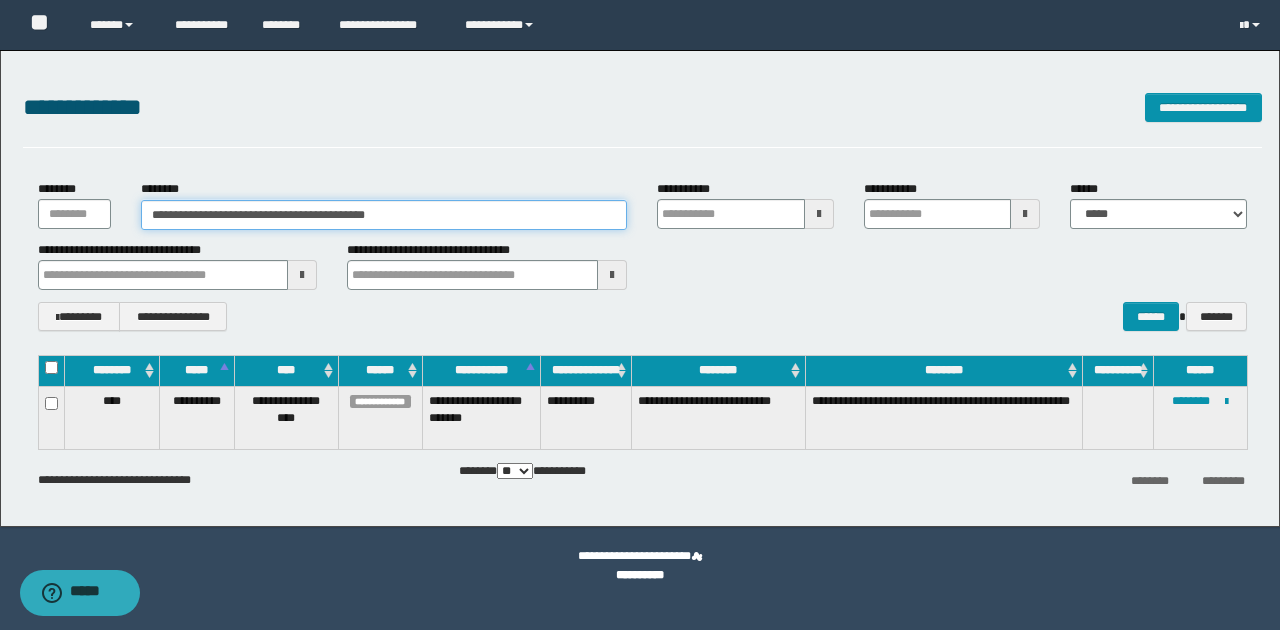 drag, startPoint x: 170, startPoint y: 214, endPoint x: 415, endPoint y: 205, distance: 245.16525 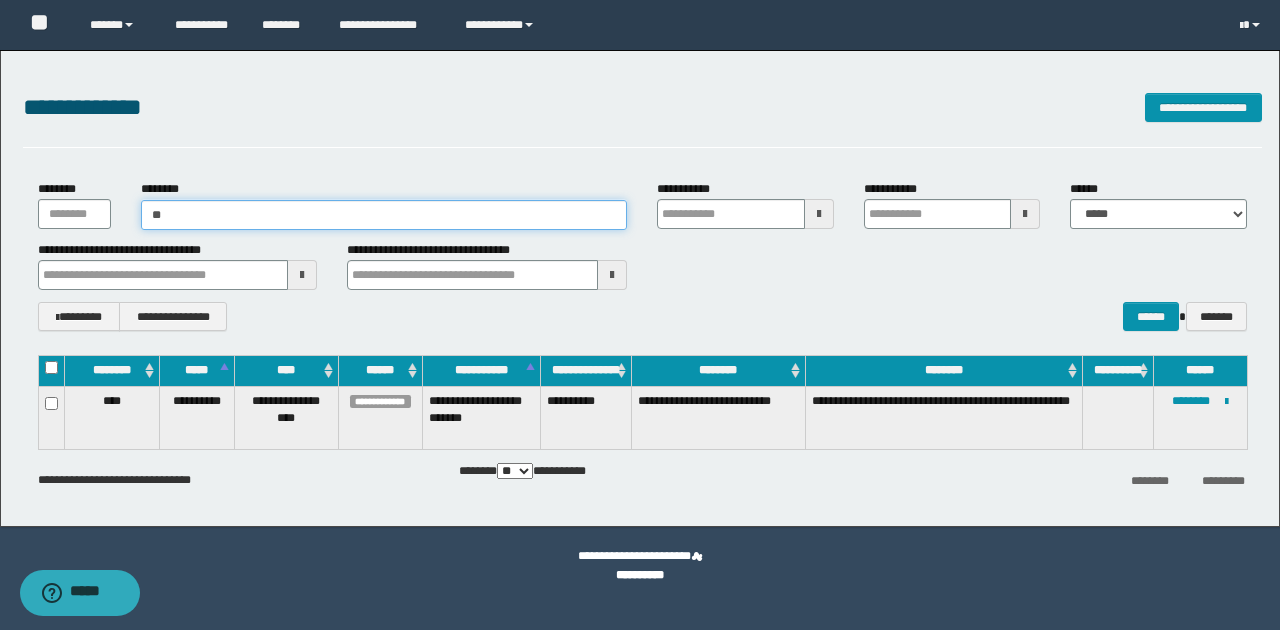 type on "*" 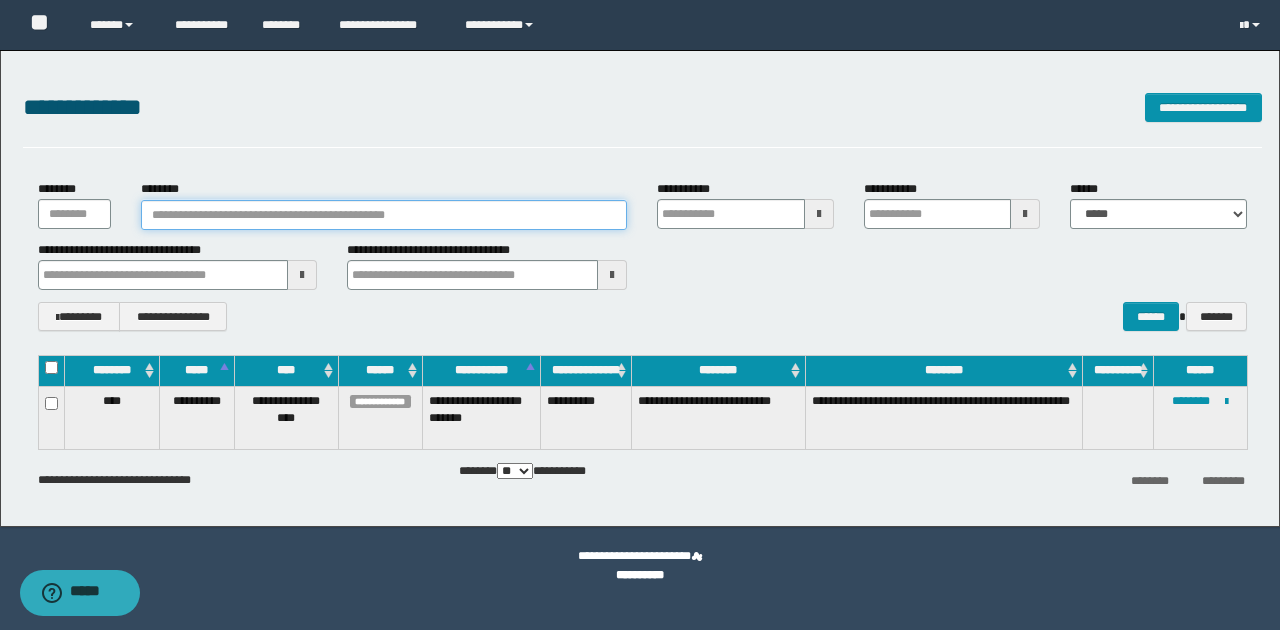 paste on "********" 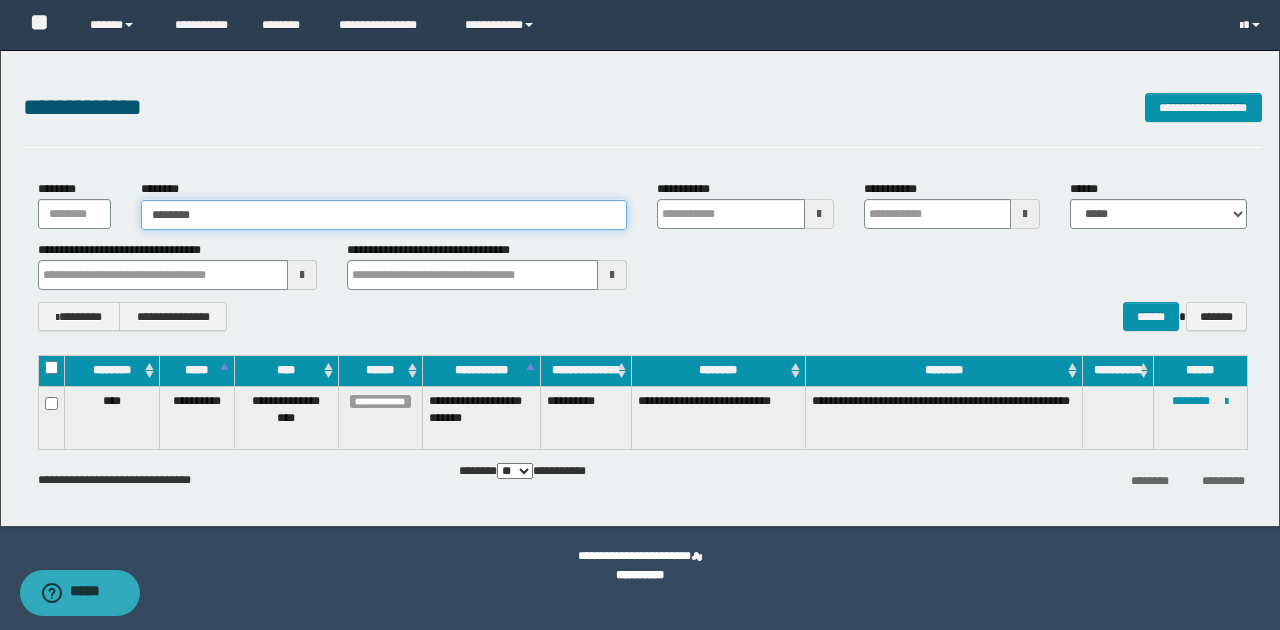 type on "********" 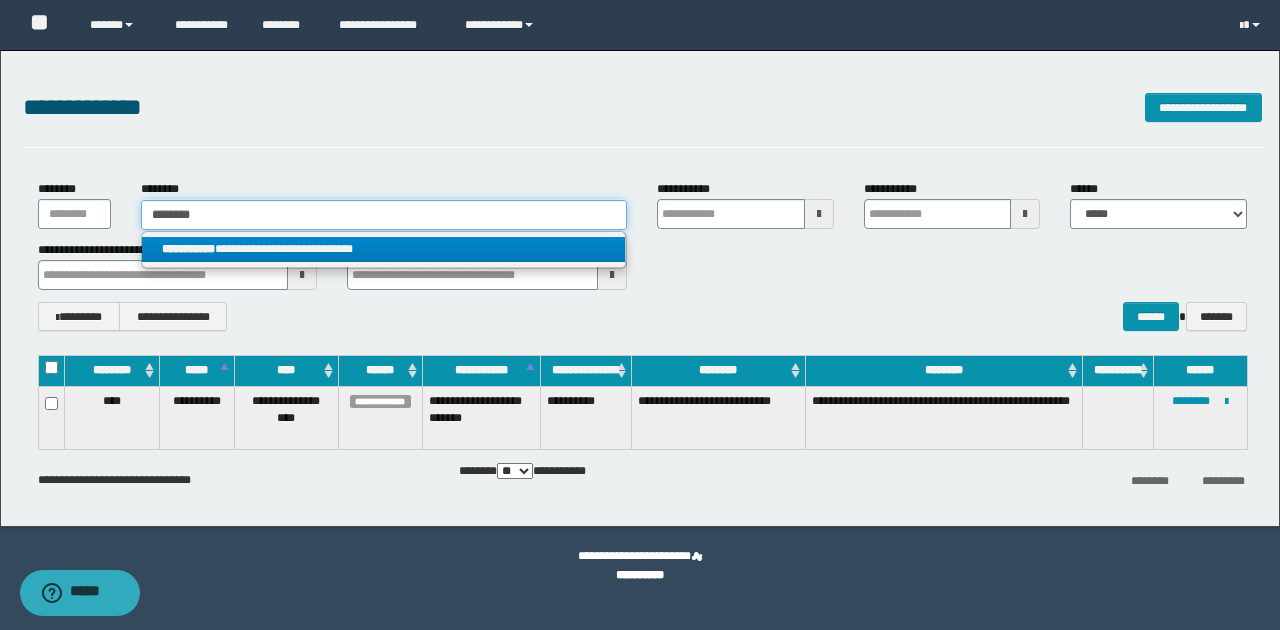 type on "********" 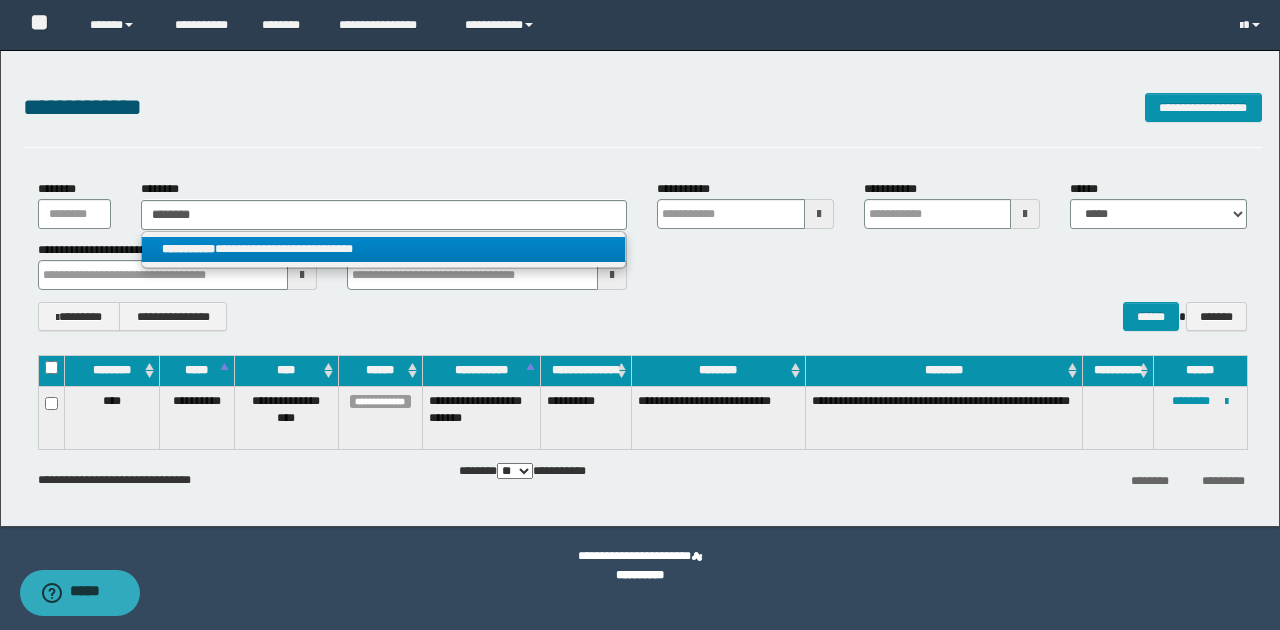 click on "**********" at bounding box center [384, 249] 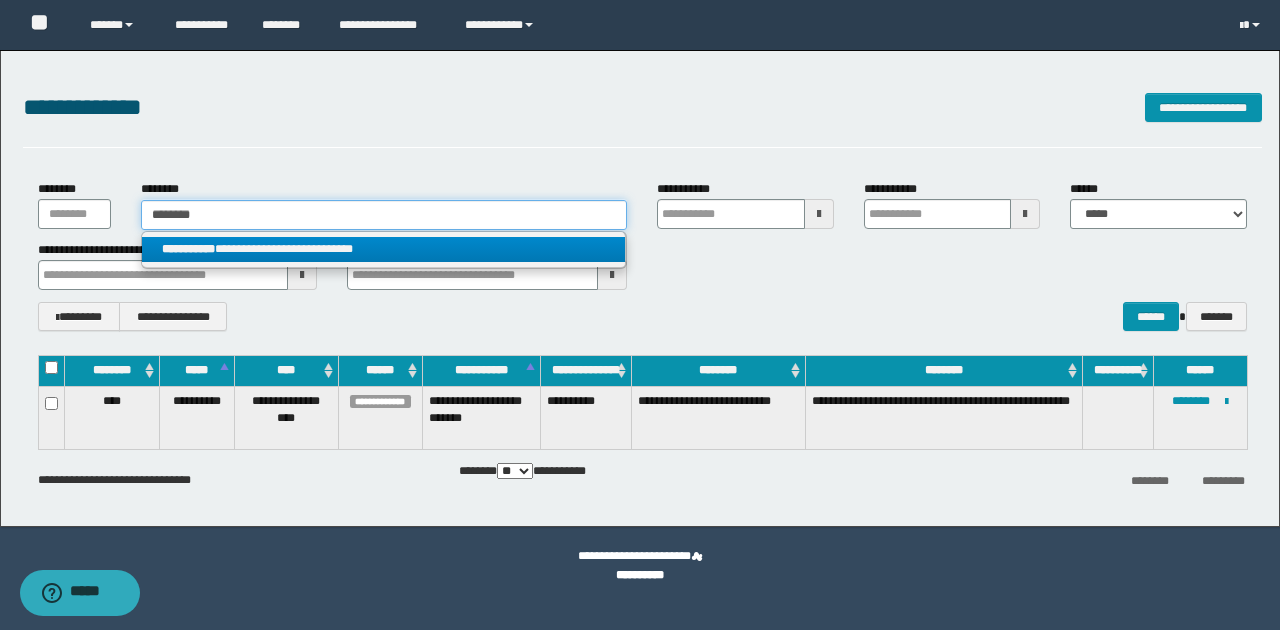 type 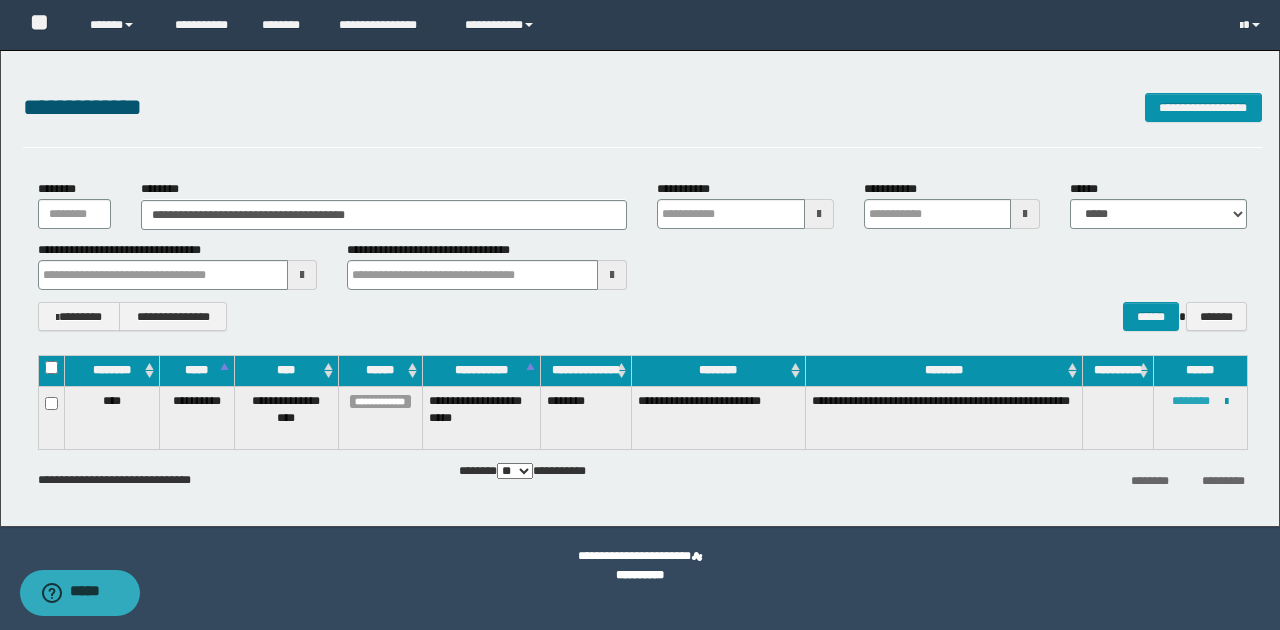 click on "********" at bounding box center (1191, 401) 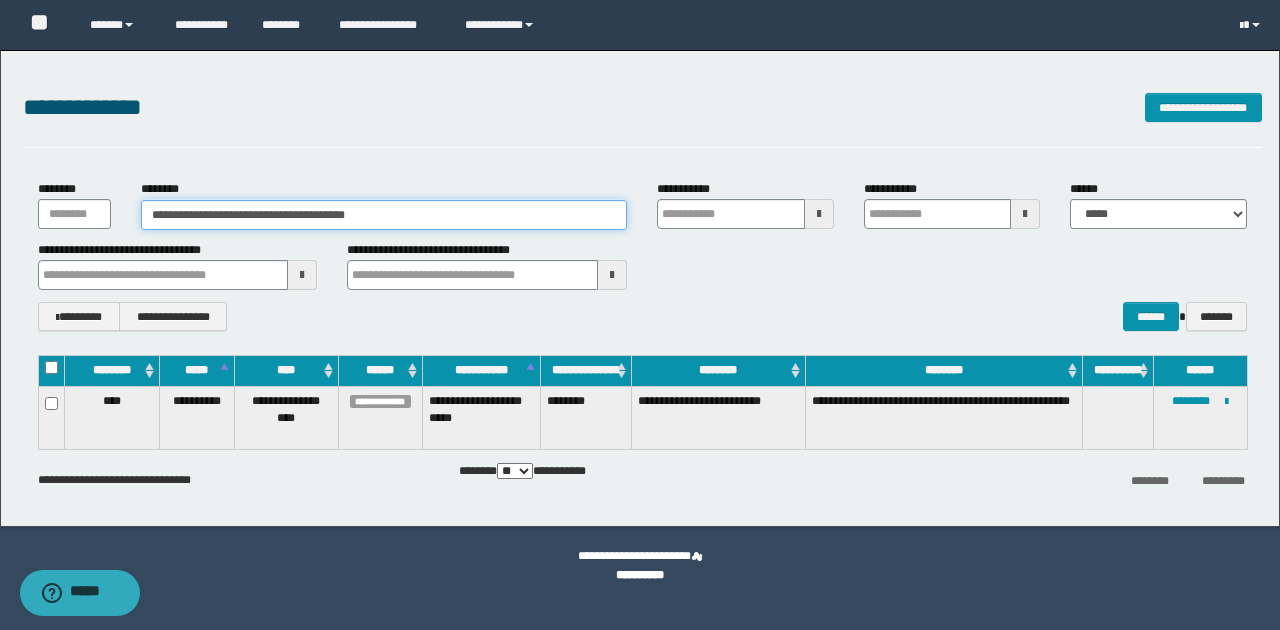 drag, startPoint x: 169, startPoint y: 212, endPoint x: 398, endPoint y: 223, distance: 229.26404 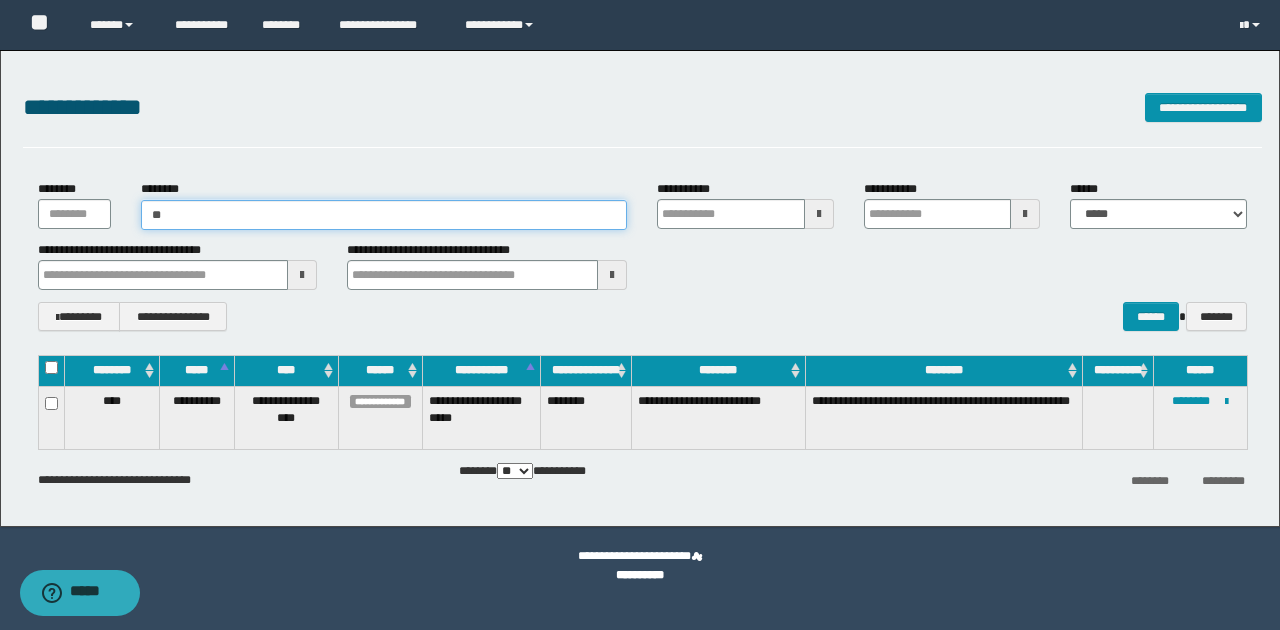 type on "*" 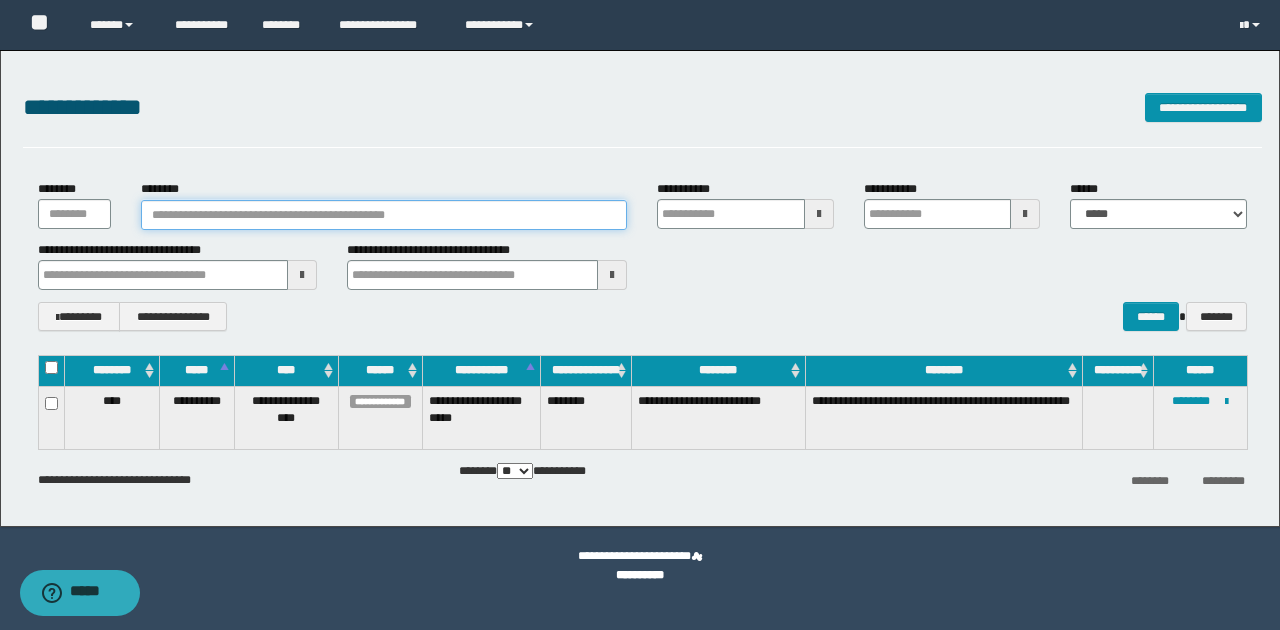 paste on "********" 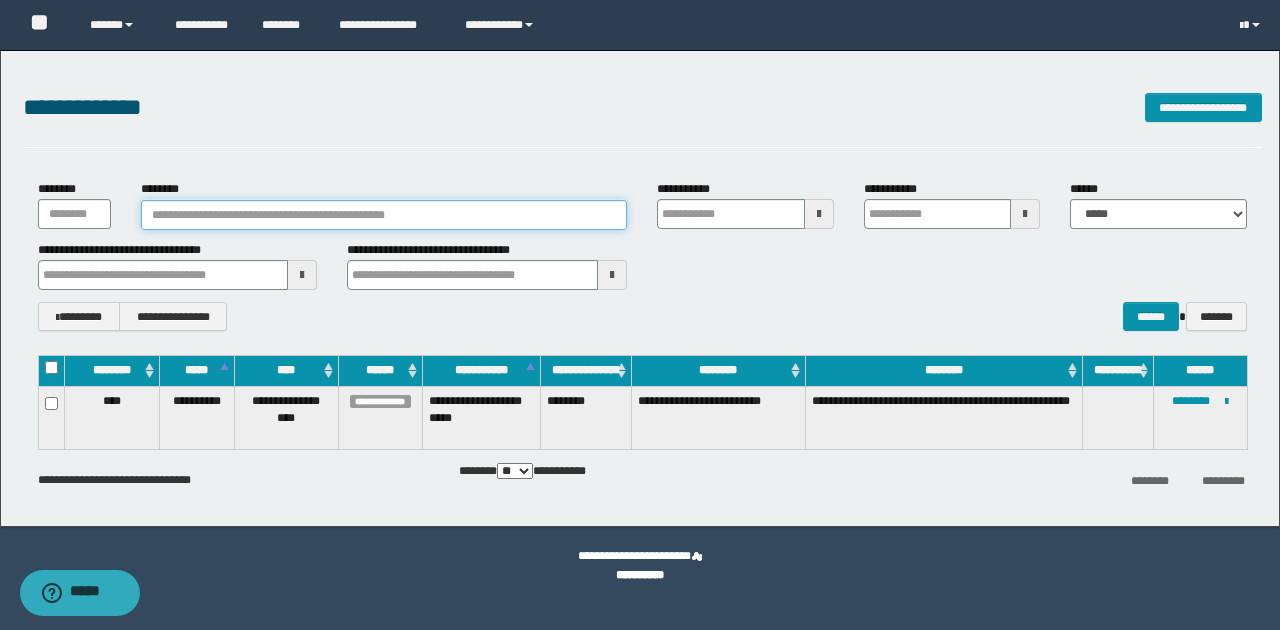 type on "********" 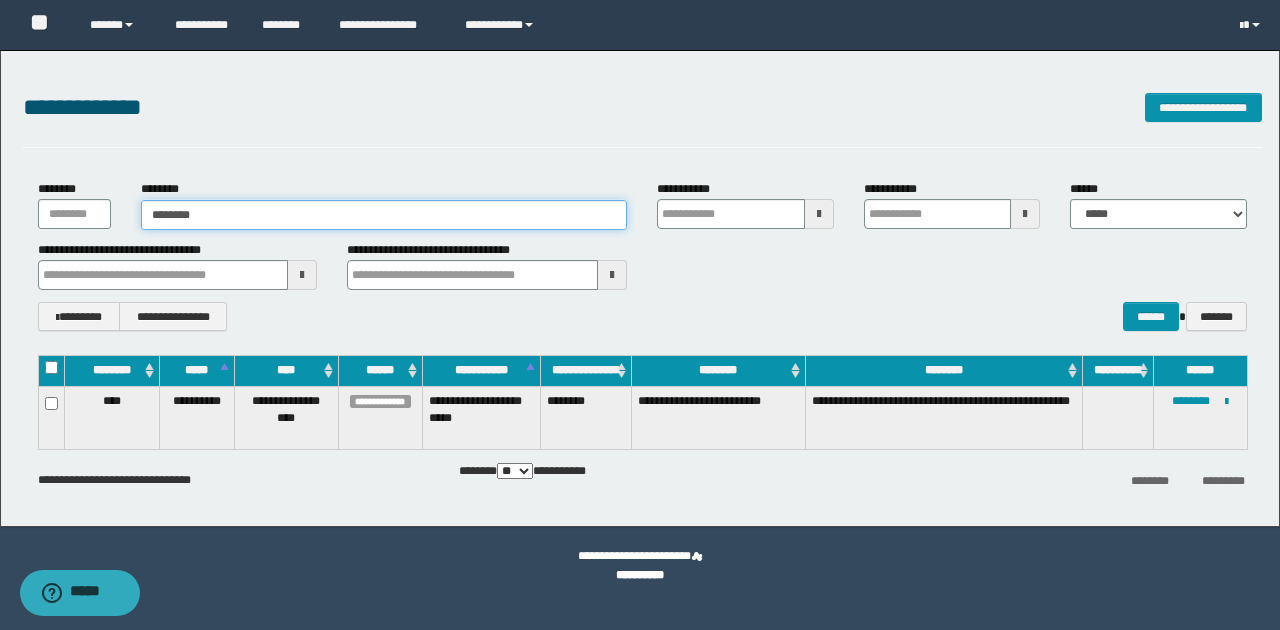 type on "********" 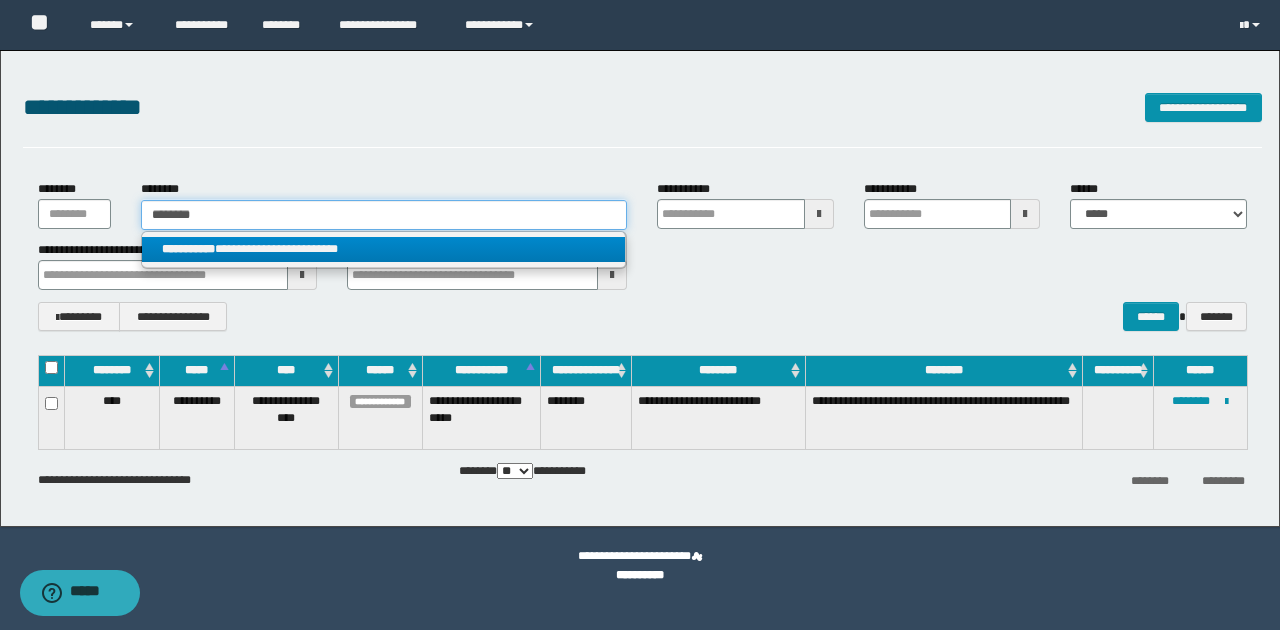 type on "********" 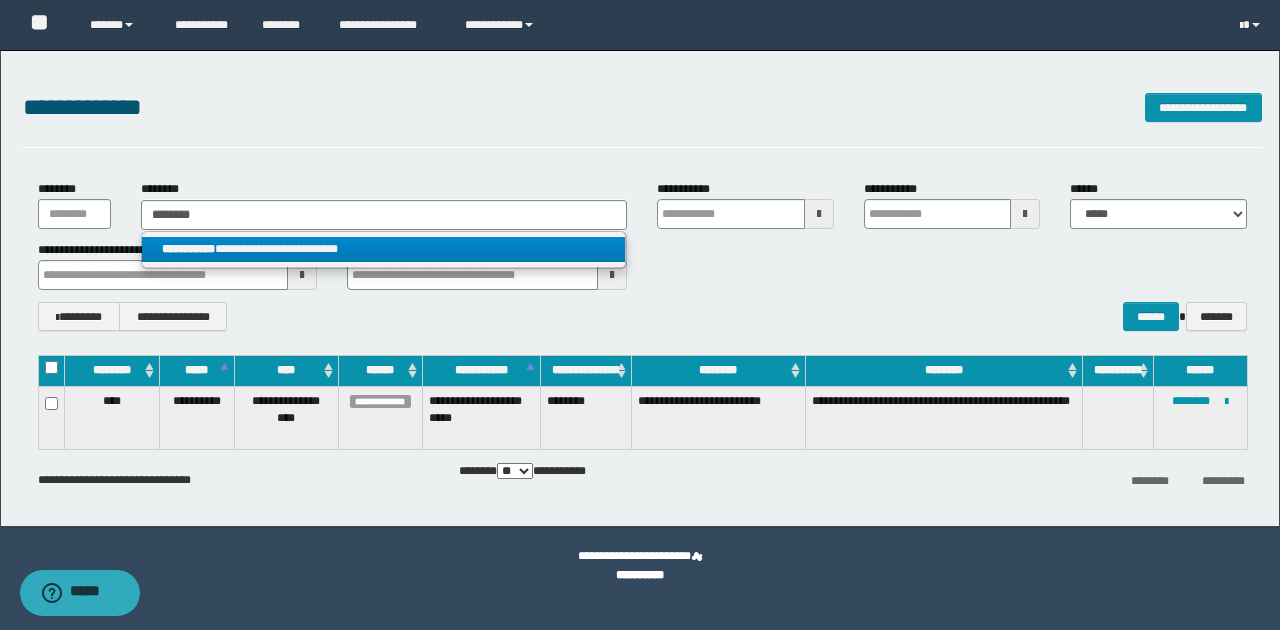 click on "**********" at bounding box center [384, 249] 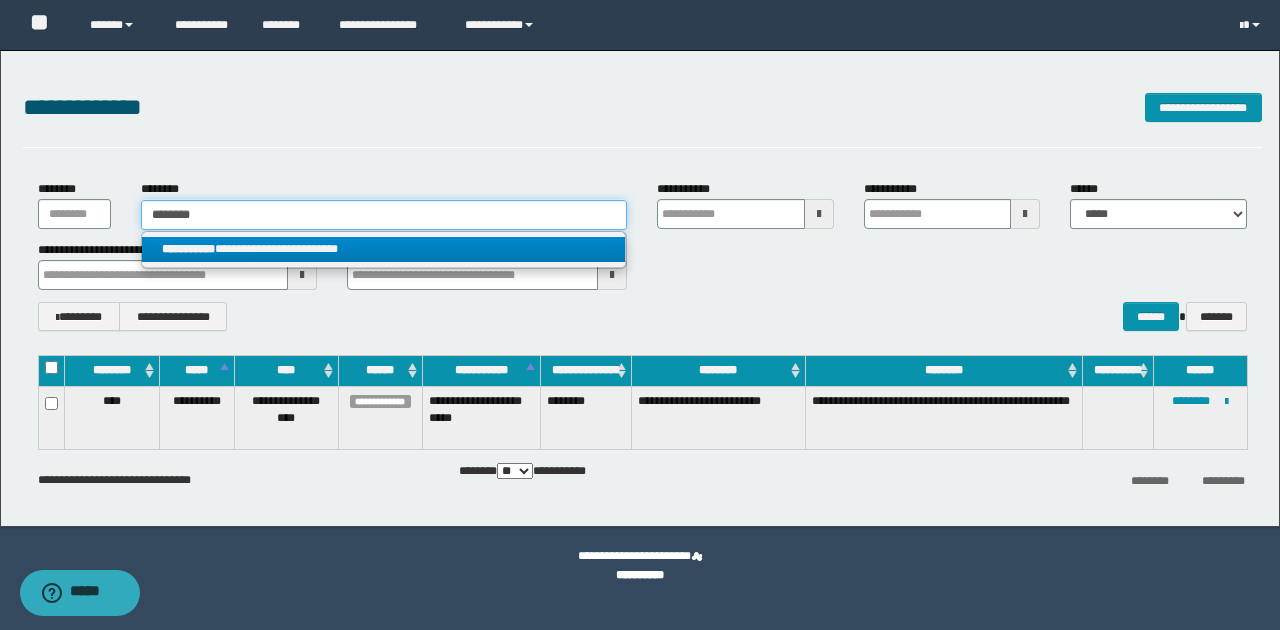 type 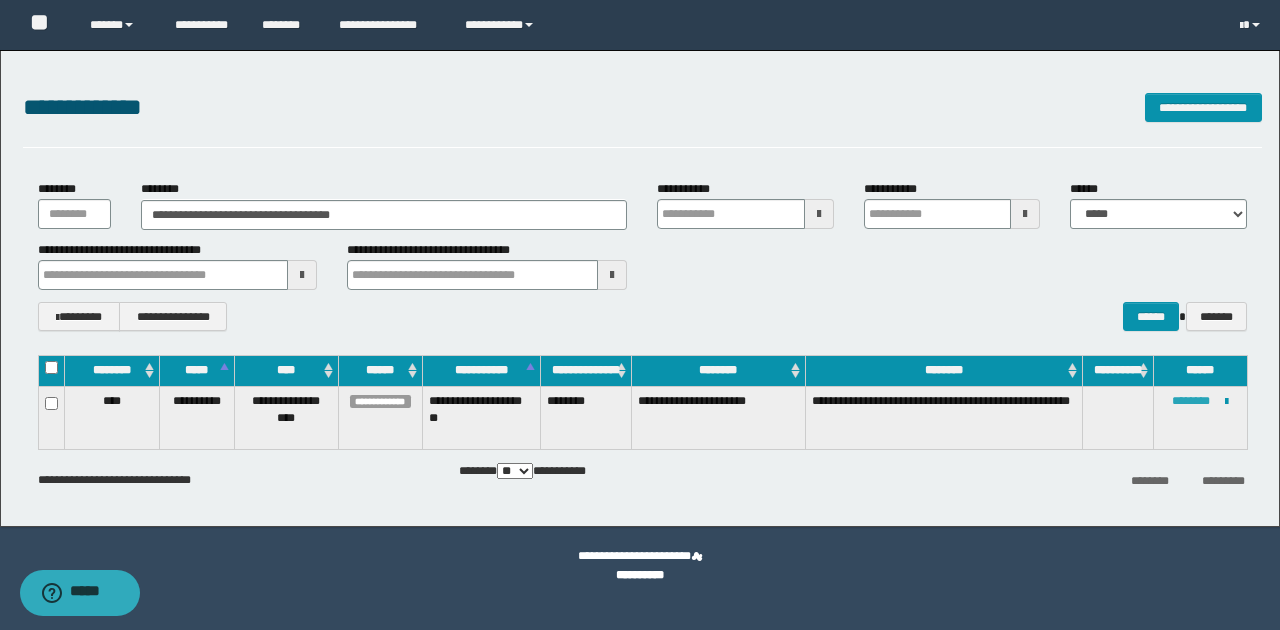 click on "********" at bounding box center (1191, 401) 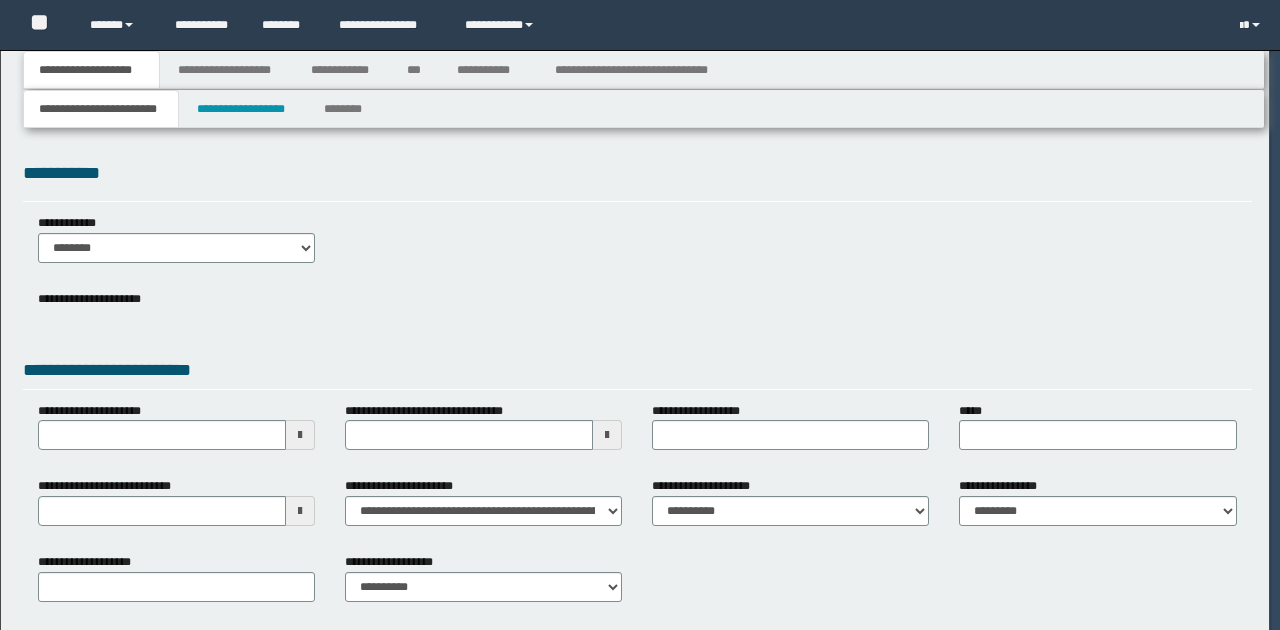 scroll, scrollTop: 0, scrollLeft: 0, axis: both 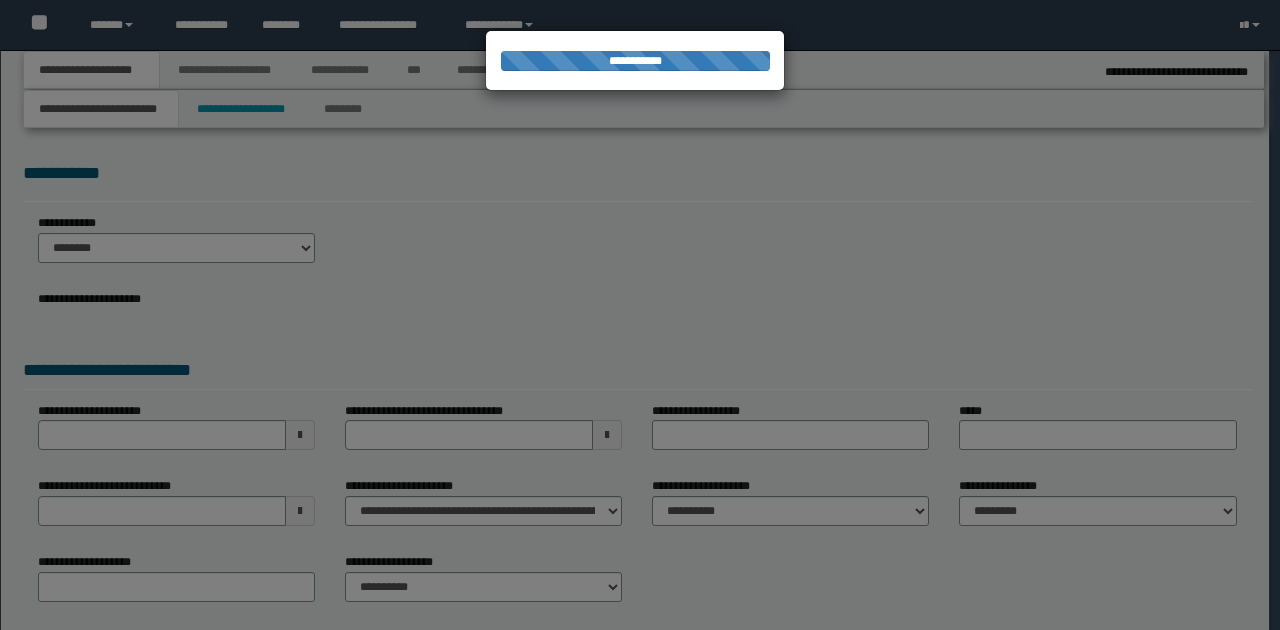 type on "**********" 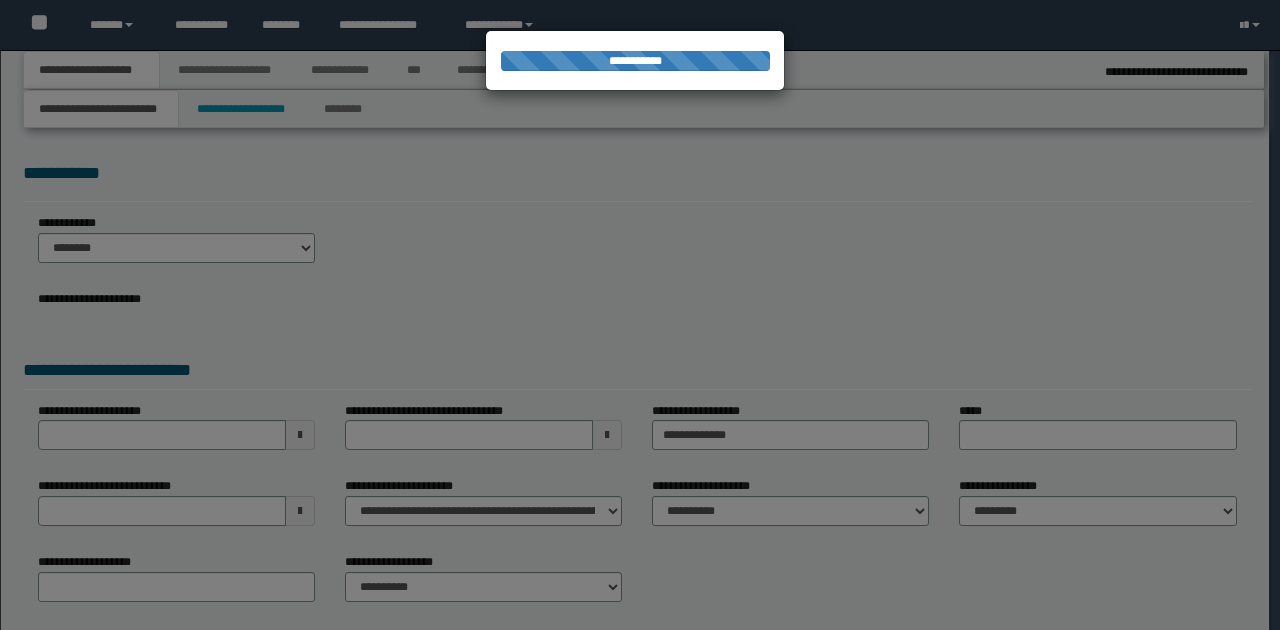 select on "*" 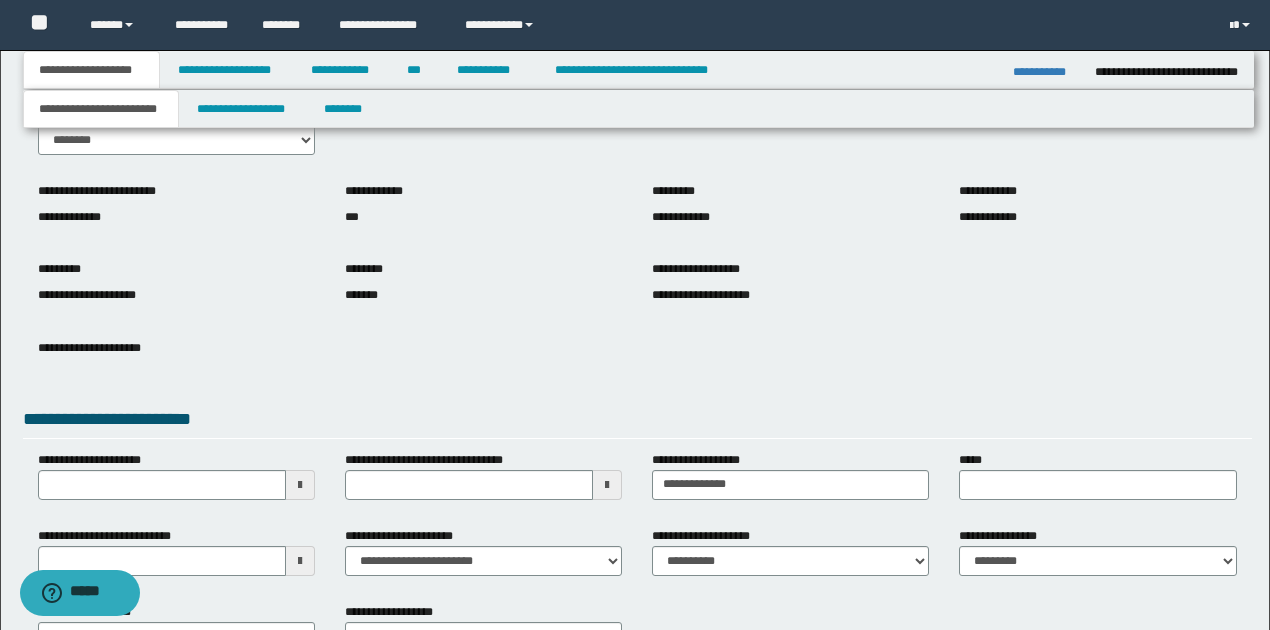 scroll, scrollTop: 133, scrollLeft: 0, axis: vertical 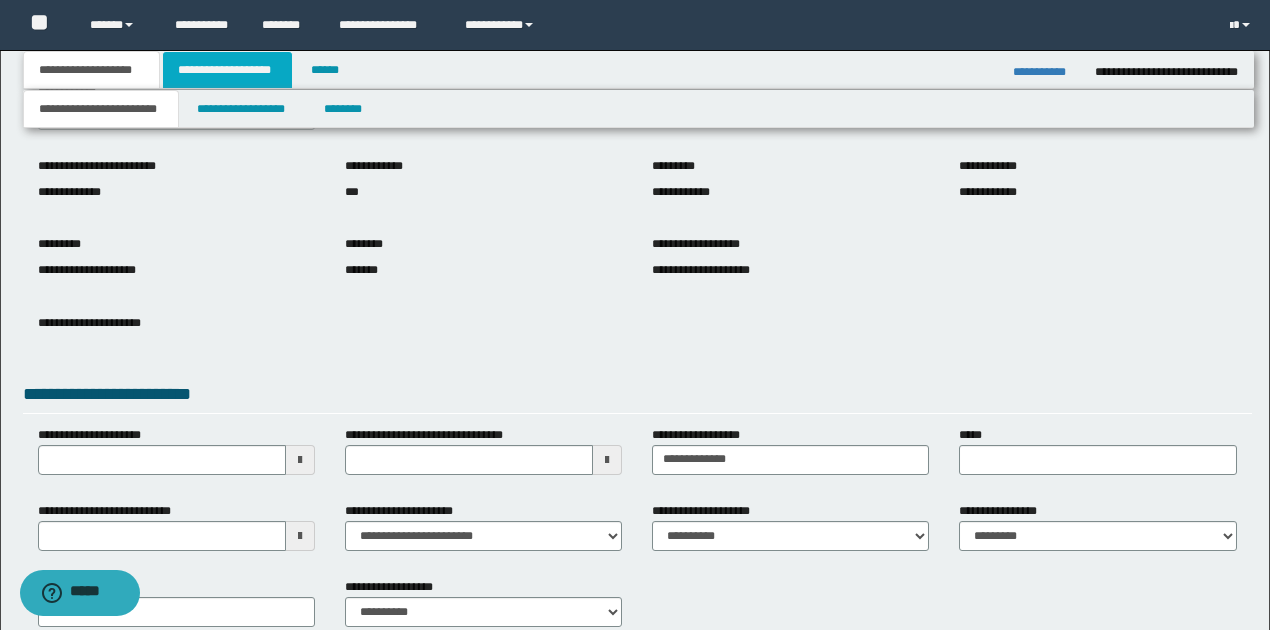 click on "**********" at bounding box center (227, 70) 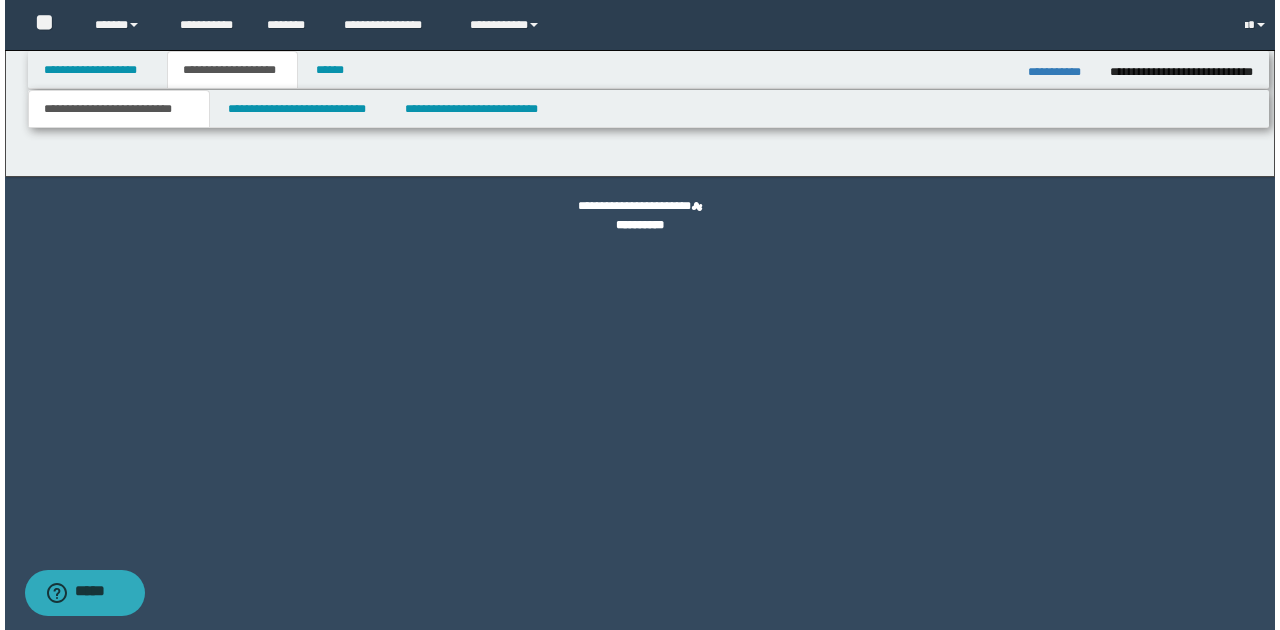 scroll, scrollTop: 0, scrollLeft: 0, axis: both 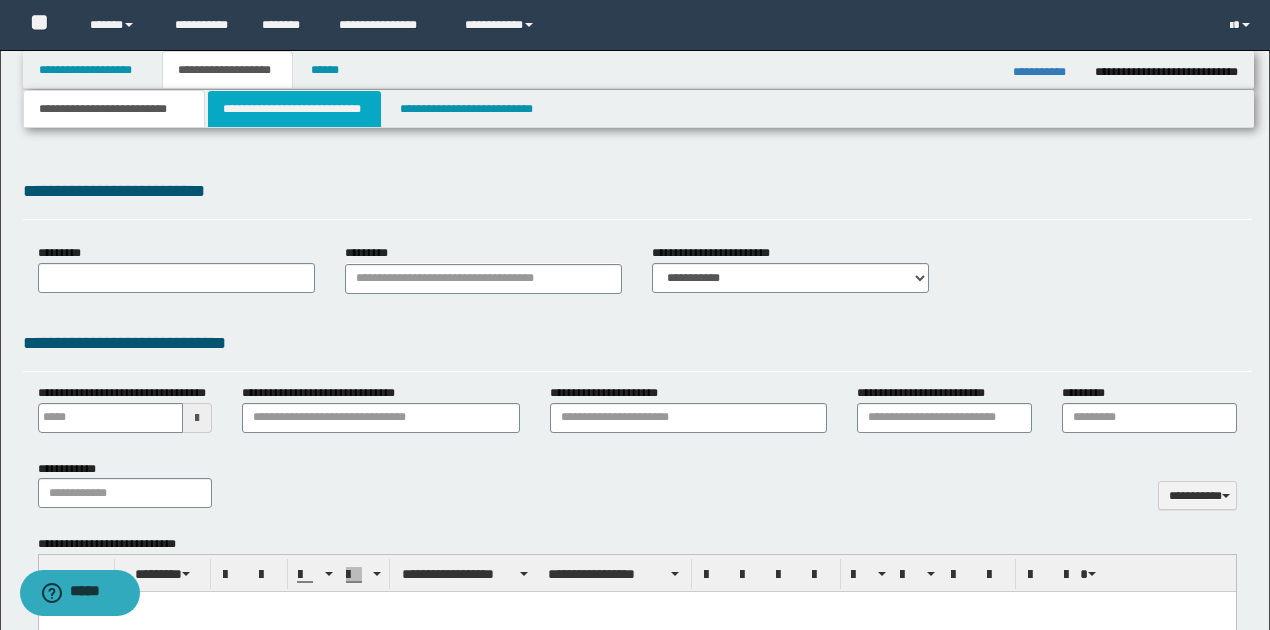 click on "**********" at bounding box center [294, 109] 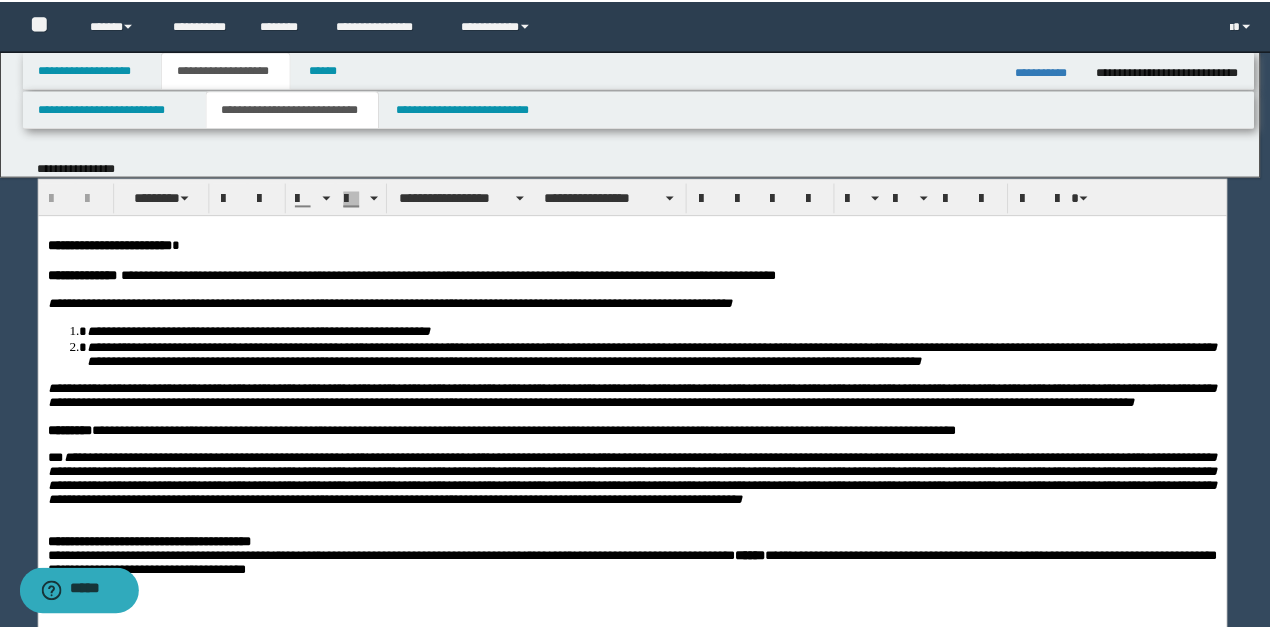 scroll, scrollTop: 0, scrollLeft: 0, axis: both 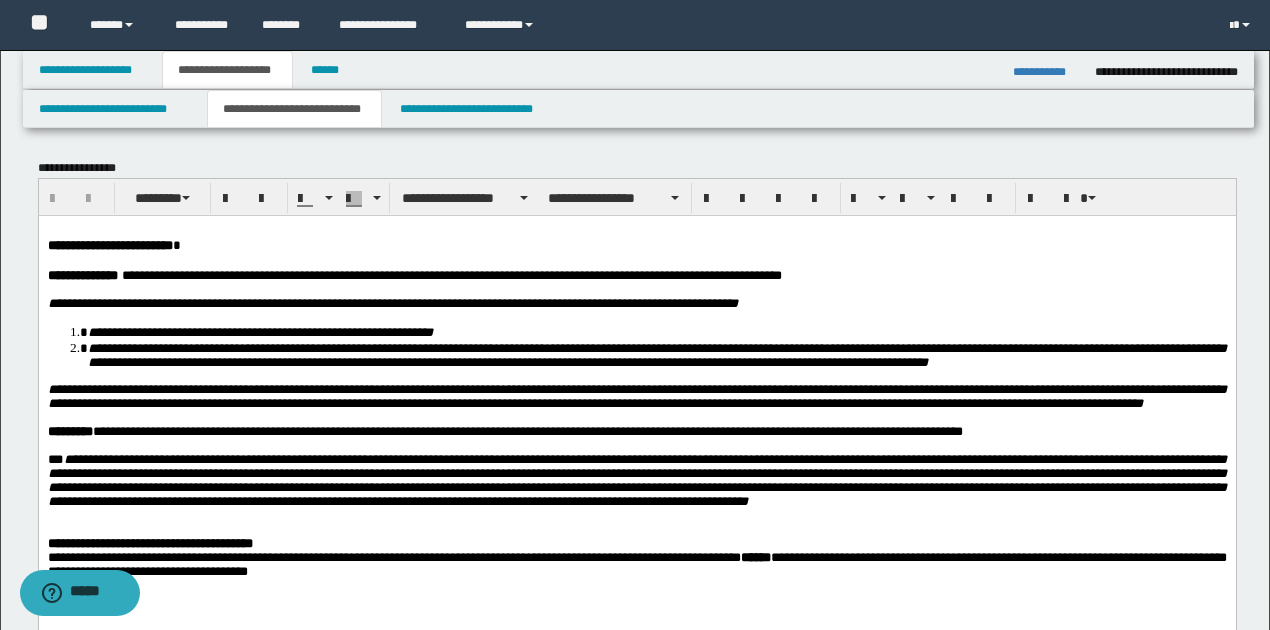 click on "**********" at bounding box center [636, 431] 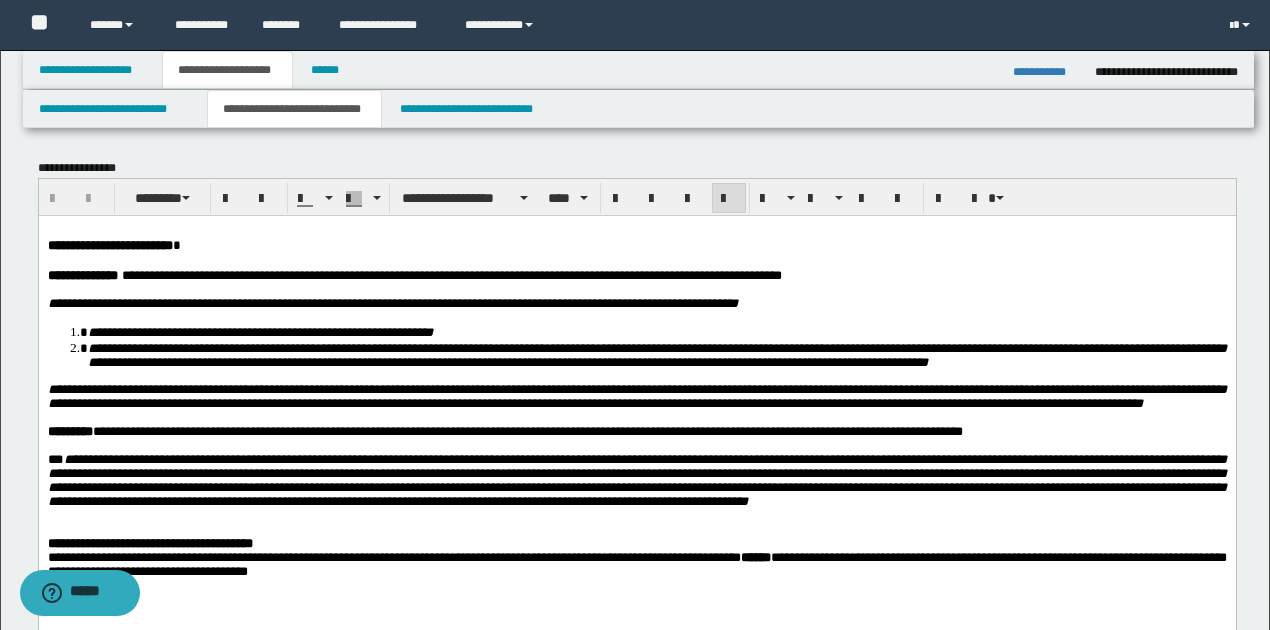 type 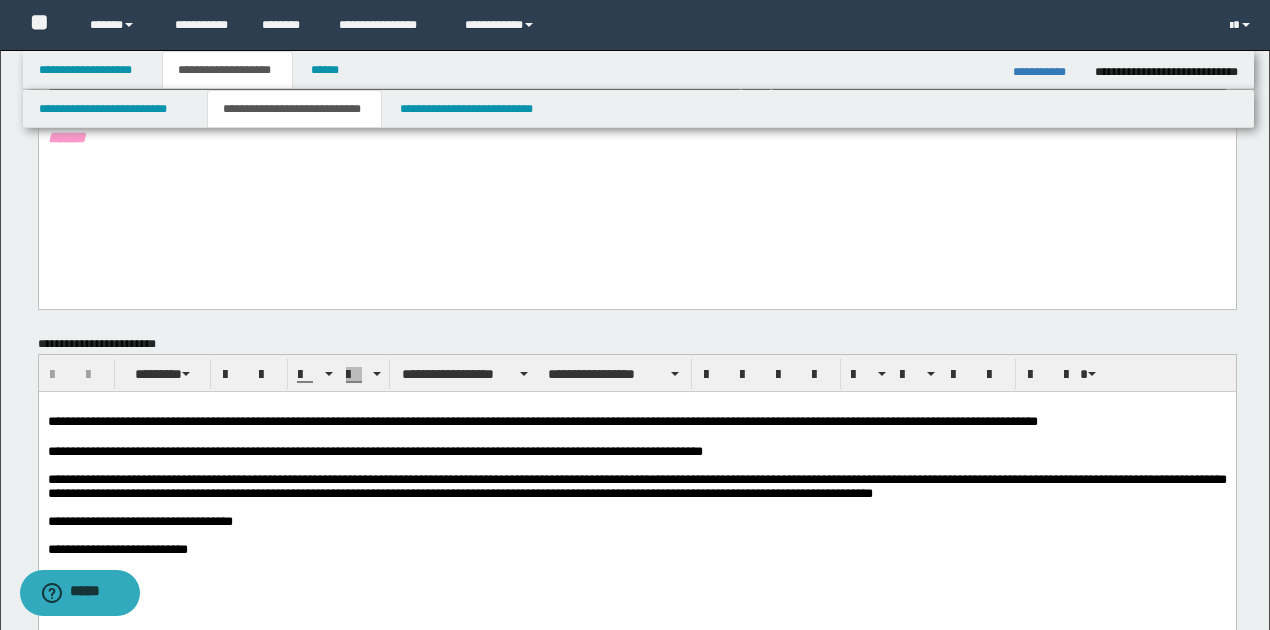 scroll, scrollTop: 533, scrollLeft: 0, axis: vertical 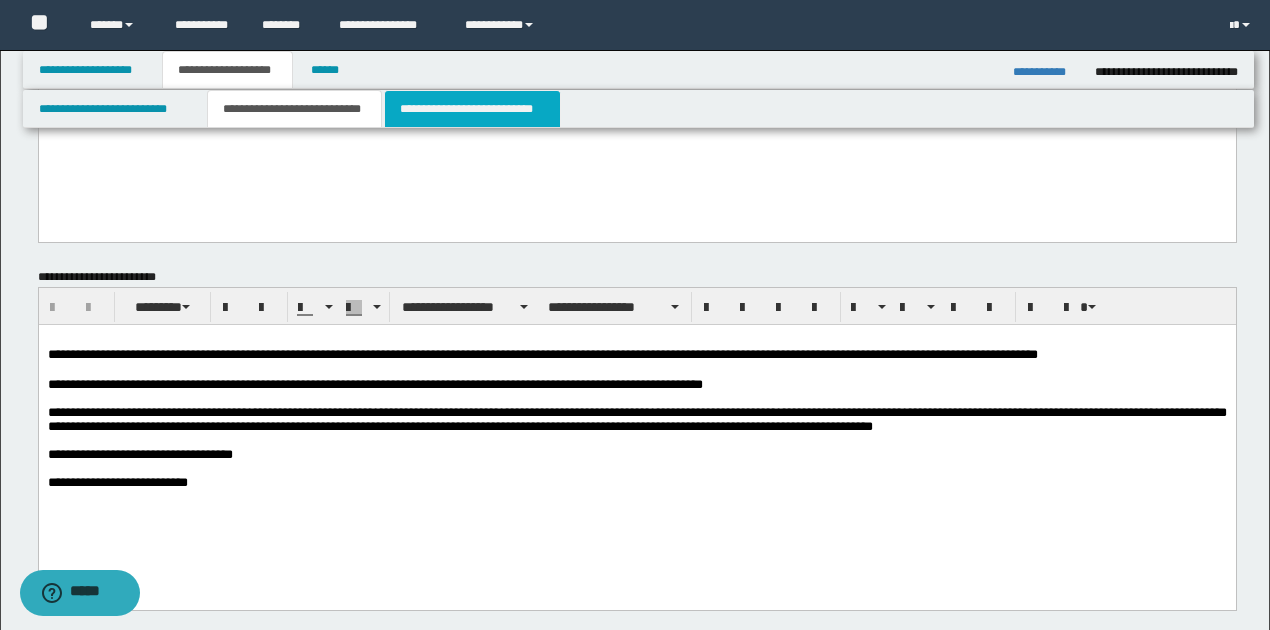 click on "**********" at bounding box center [472, 109] 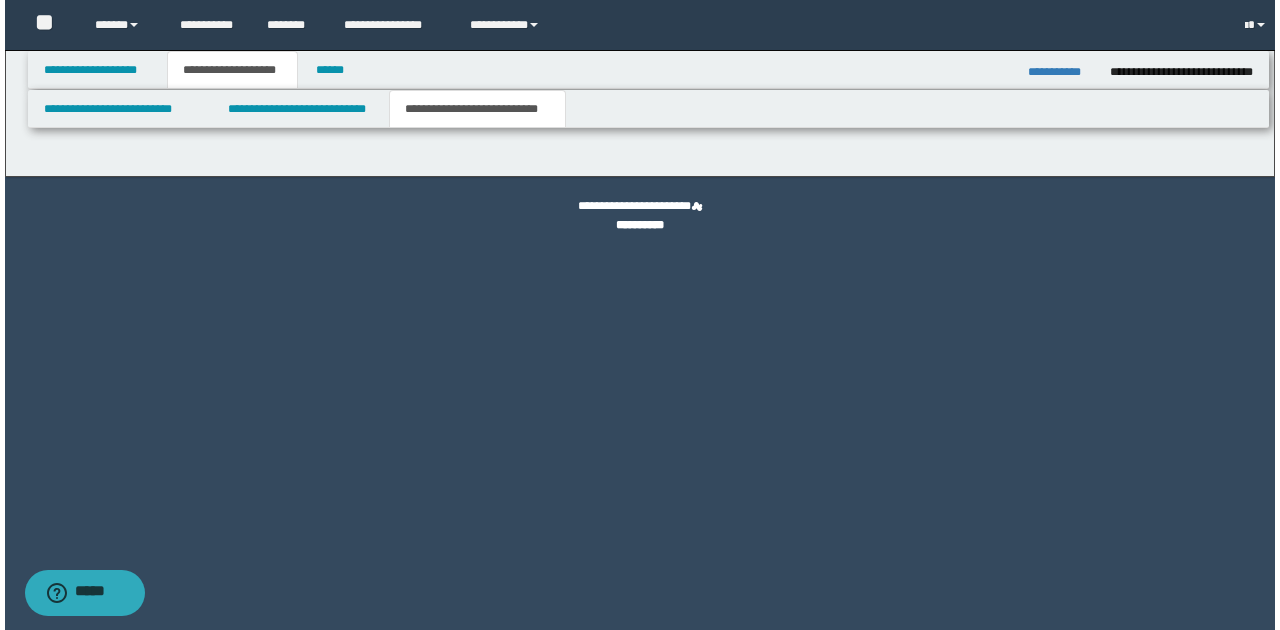 scroll, scrollTop: 0, scrollLeft: 0, axis: both 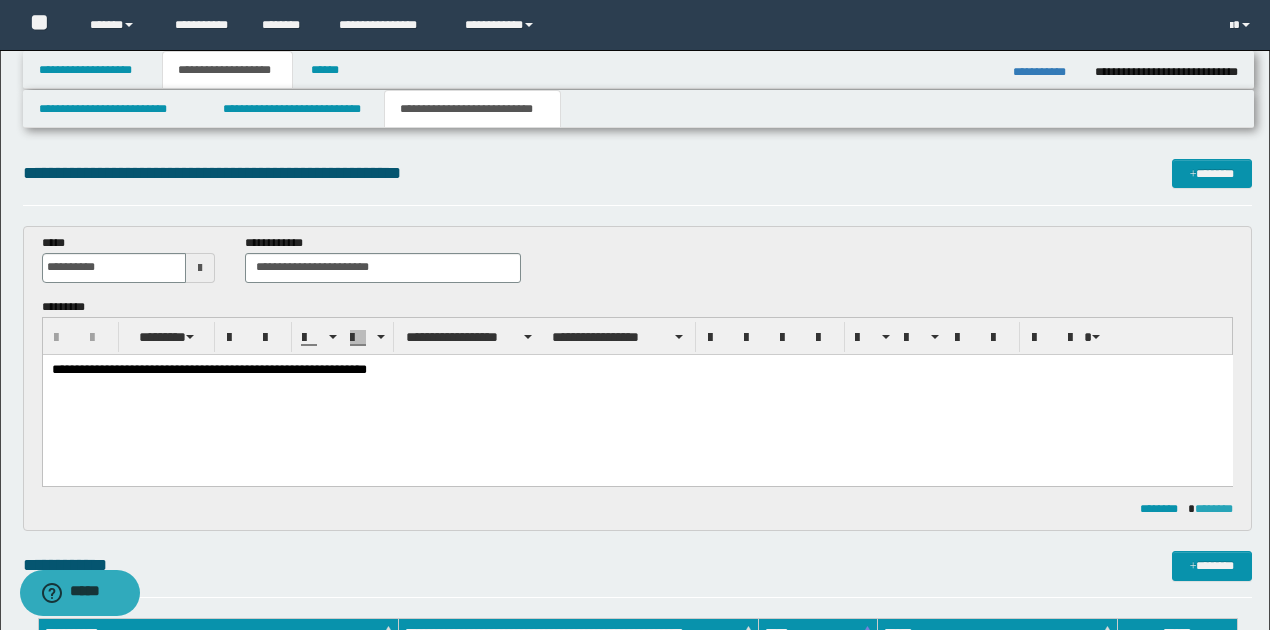 click on "********" at bounding box center [1214, 509] 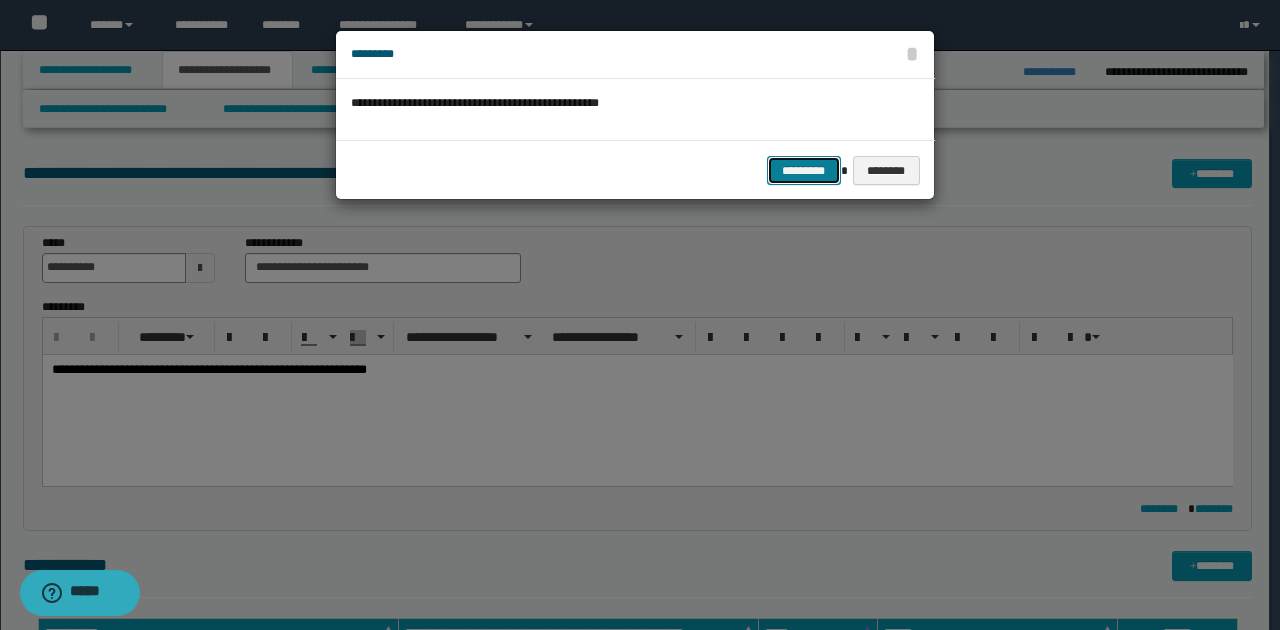 click on "*********" at bounding box center [804, 170] 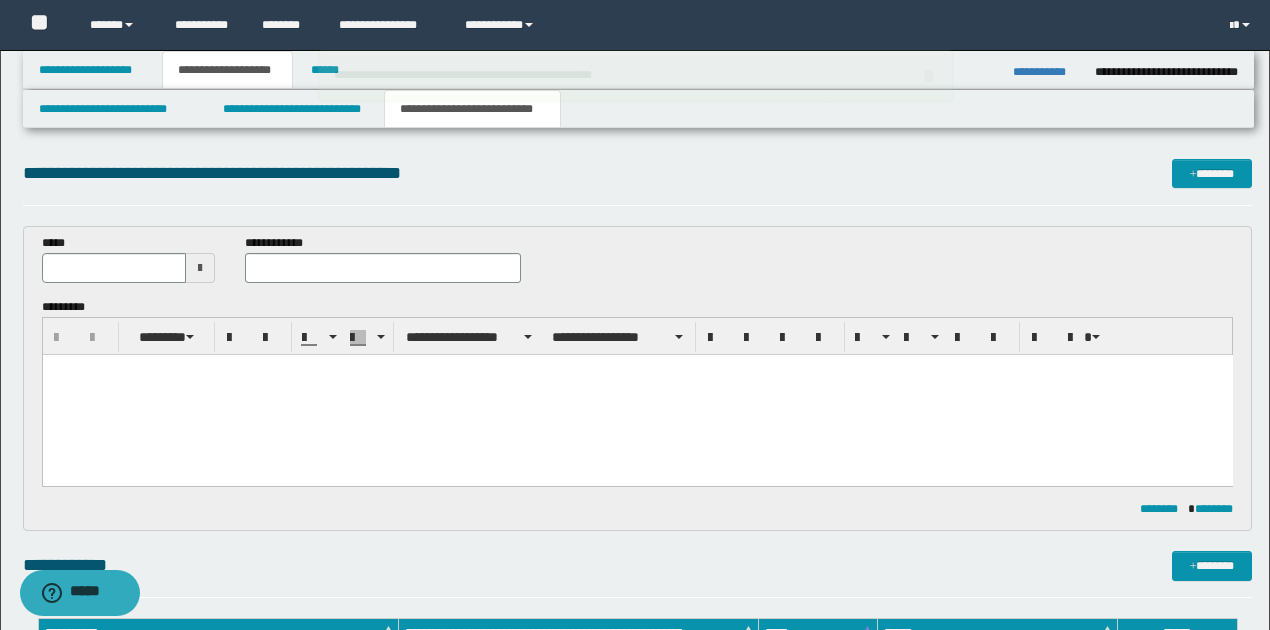 scroll, scrollTop: 0, scrollLeft: 0, axis: both 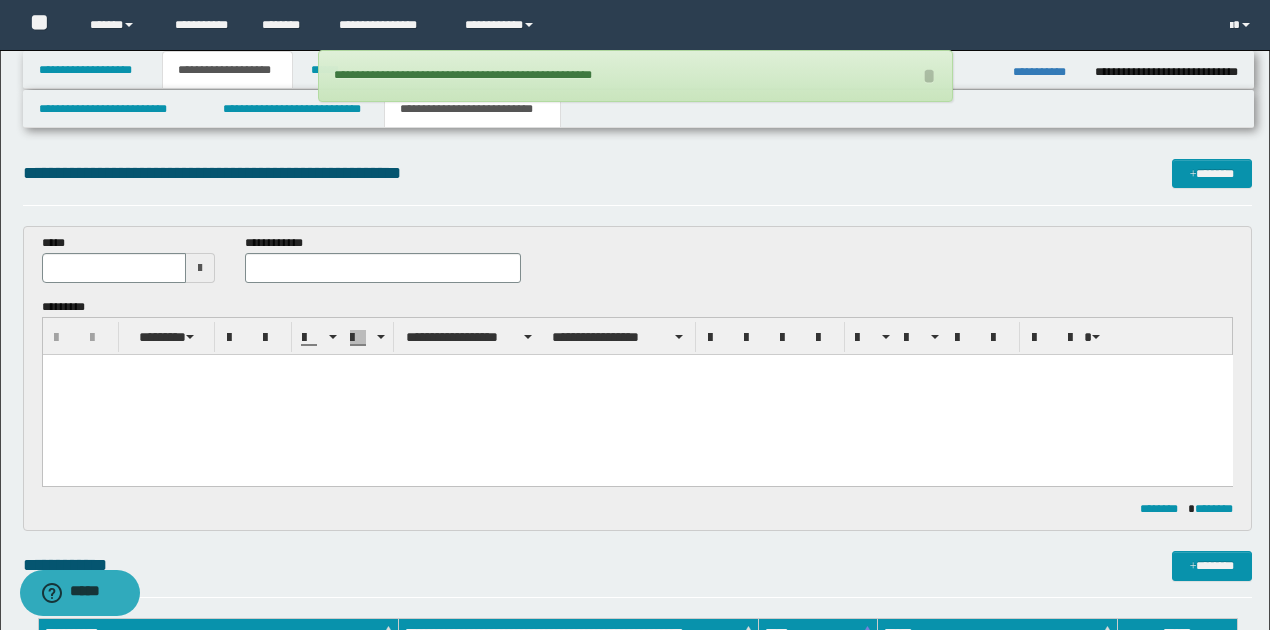 click on "**********" at bounding box center (1046, 72) 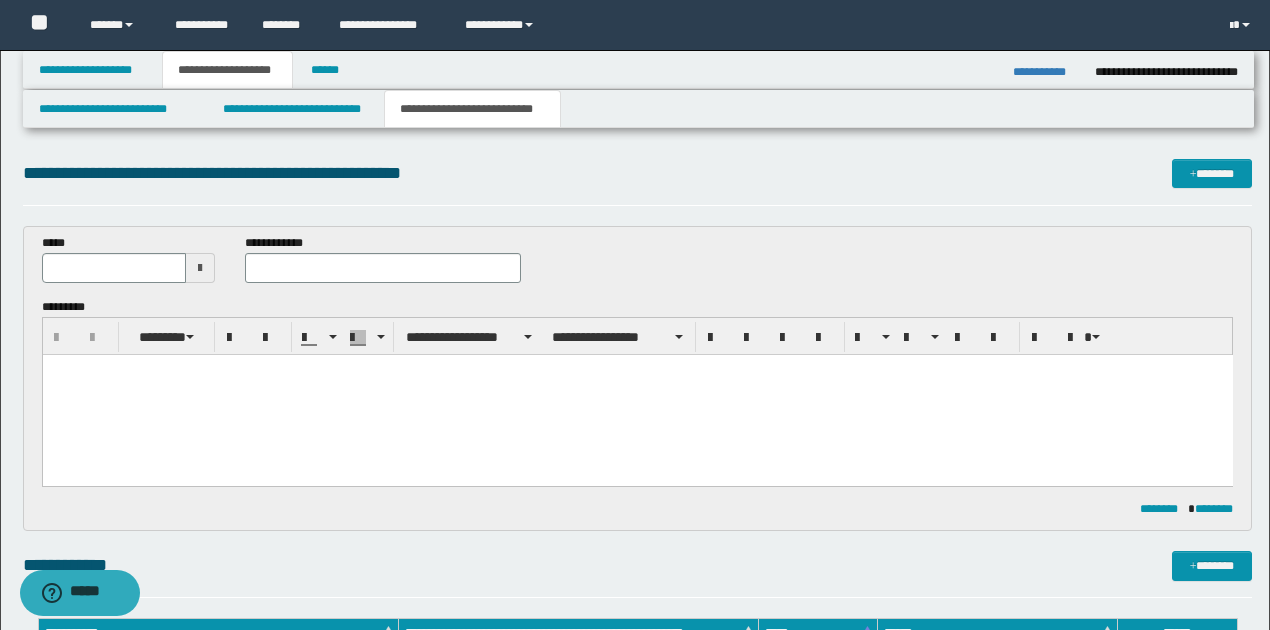 click on "**********" at bounding box center (1046, 72) 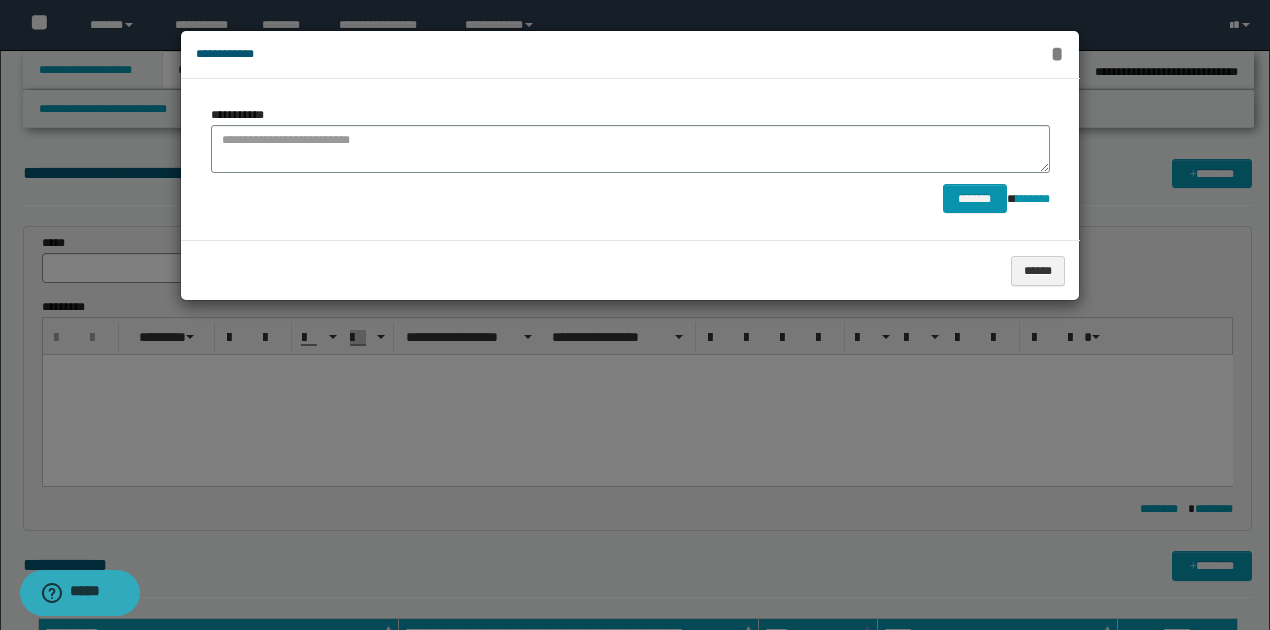click on "*" at bounding box center (1057, 54) 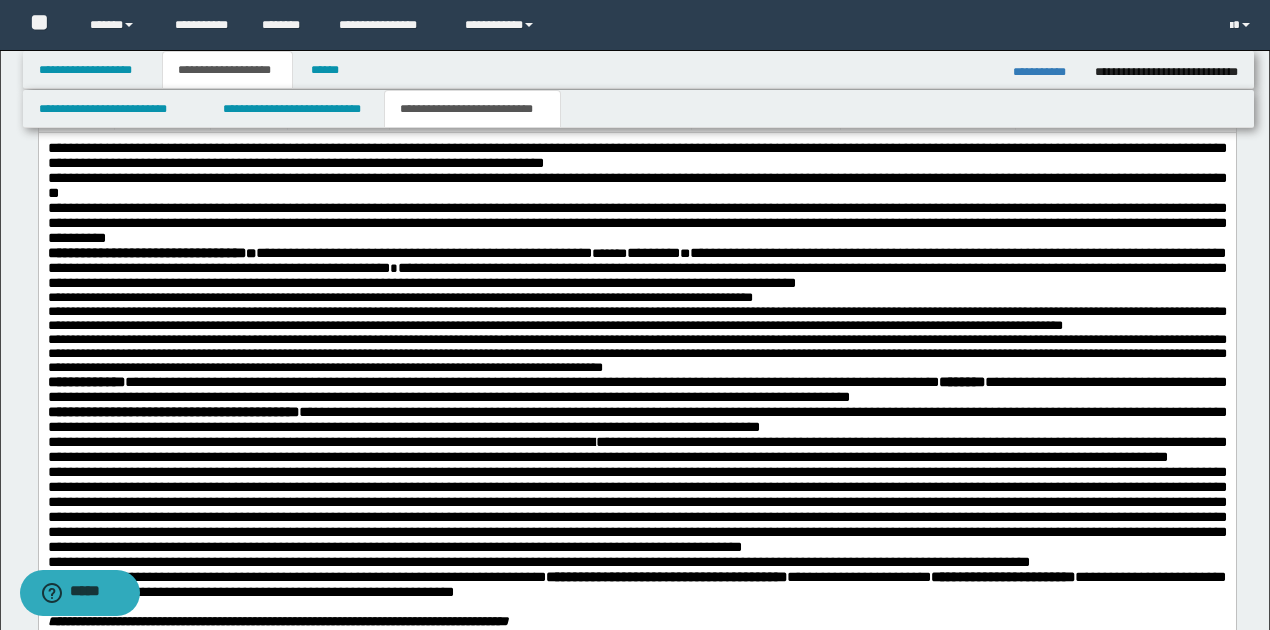scroll, scrollTop: 666, scrollLeft: 0, axis: vertical 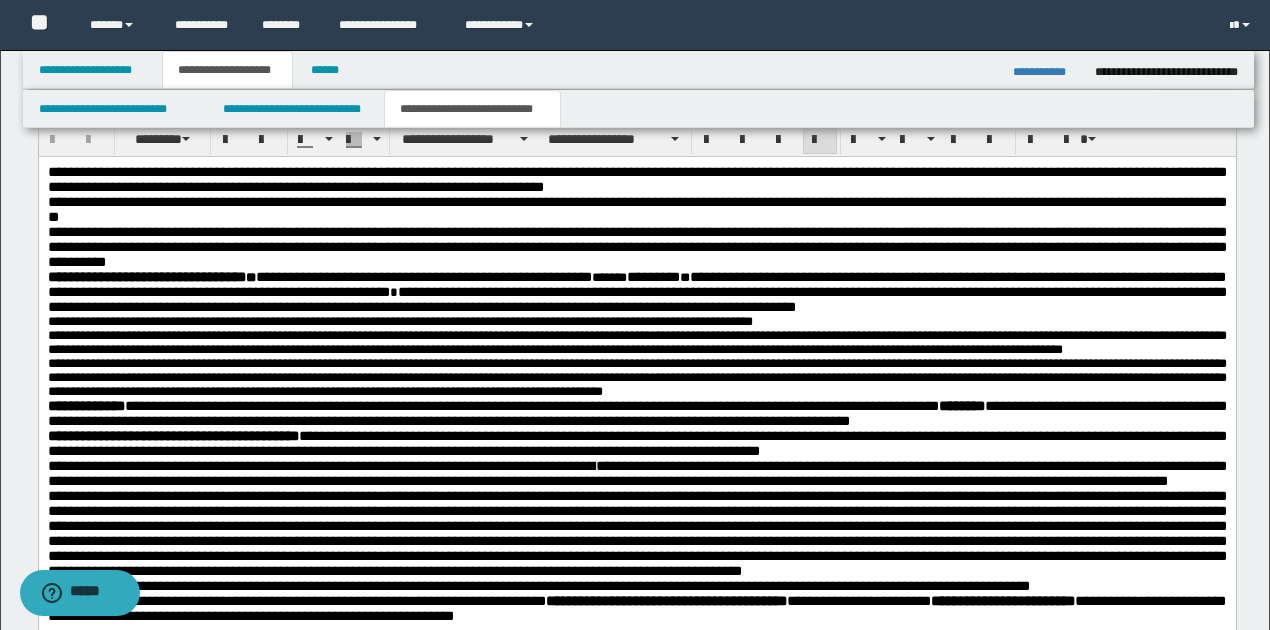click on "**********" at bounding box center [636, 434] 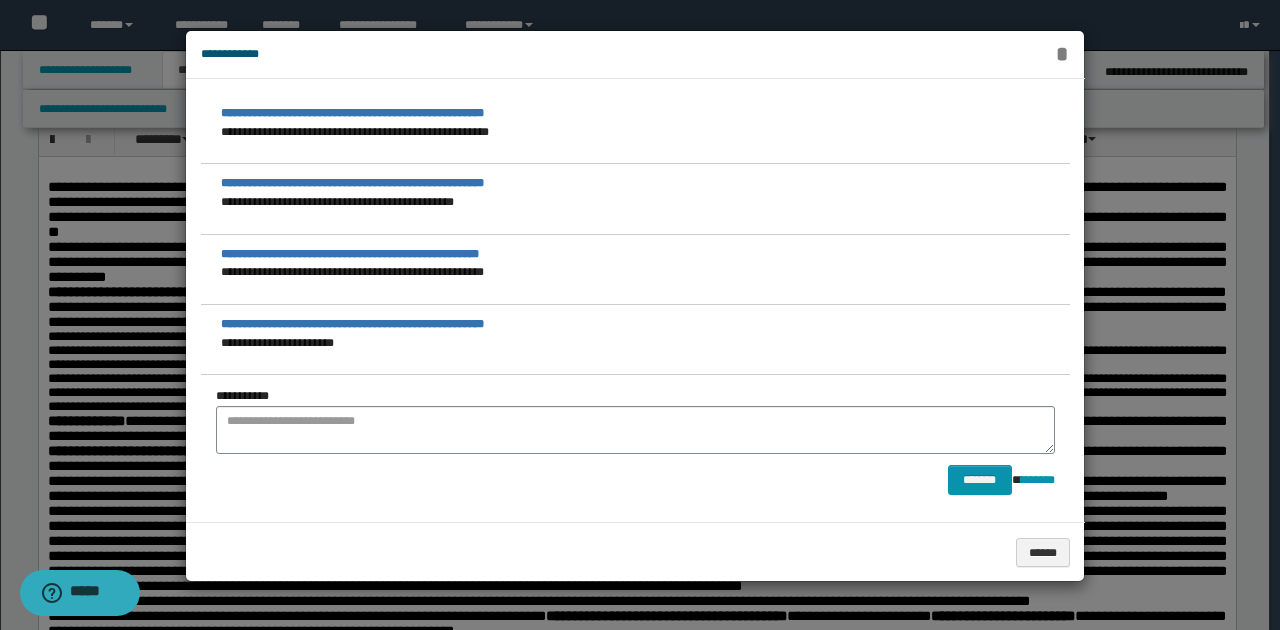 click on "*" at bounding box center [1062, 54] 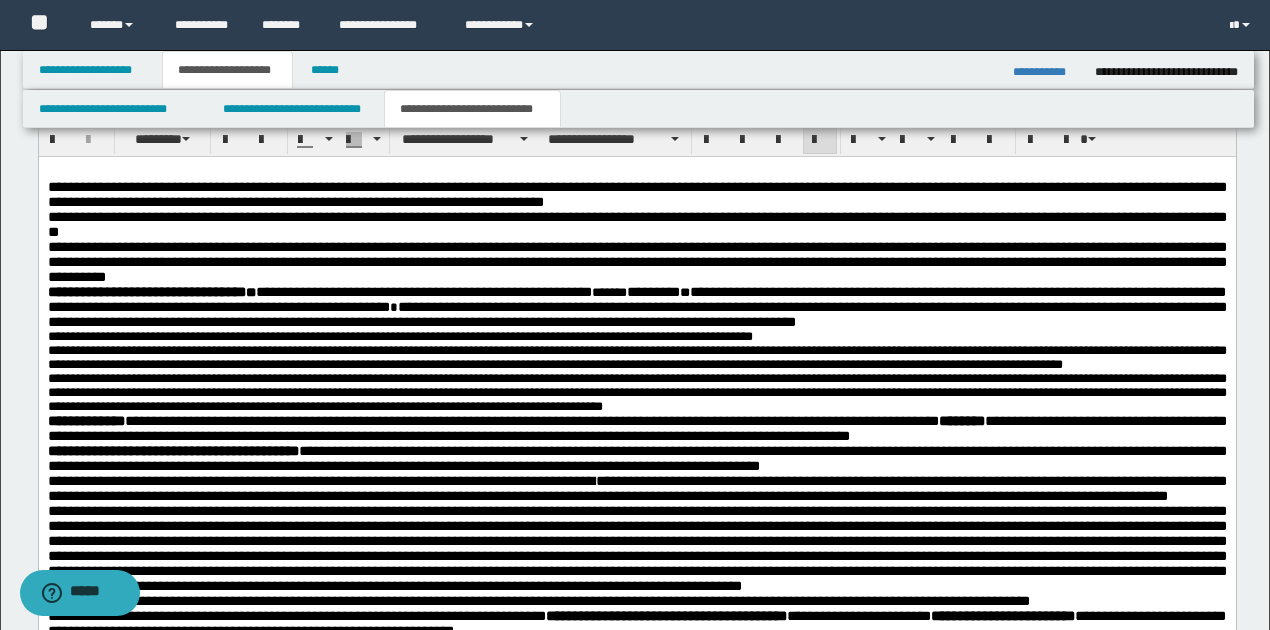 click on "**********" at bounding box center [1046, 72] 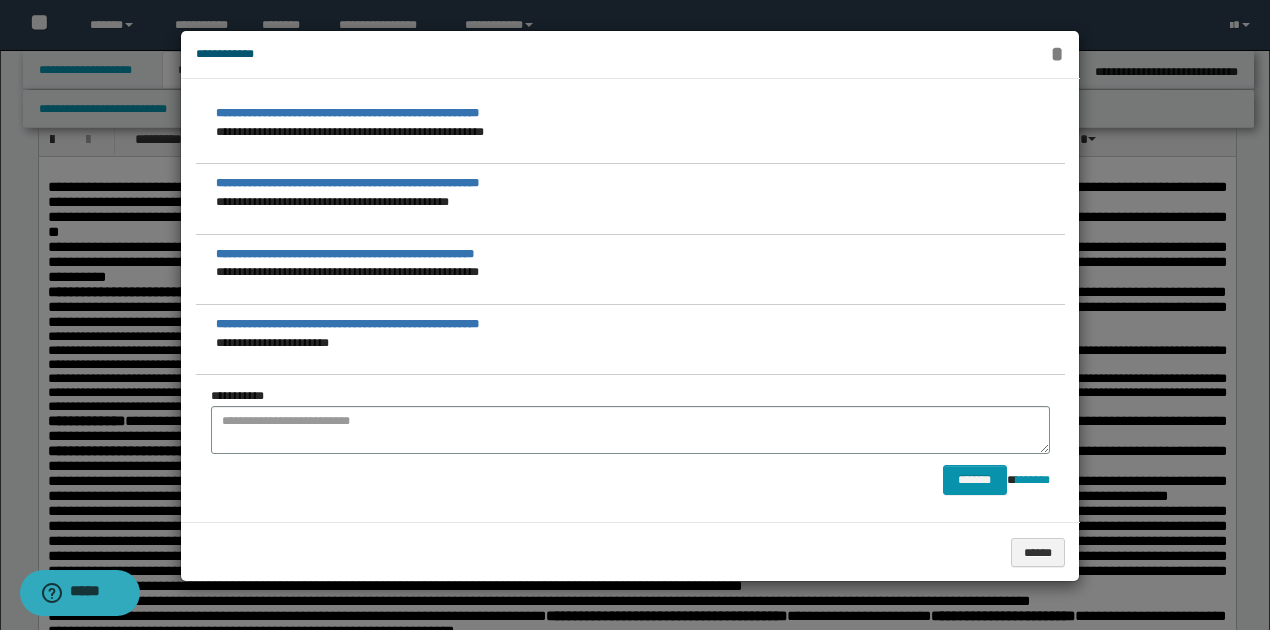 click on "*" at bounding box center (1057, 54) 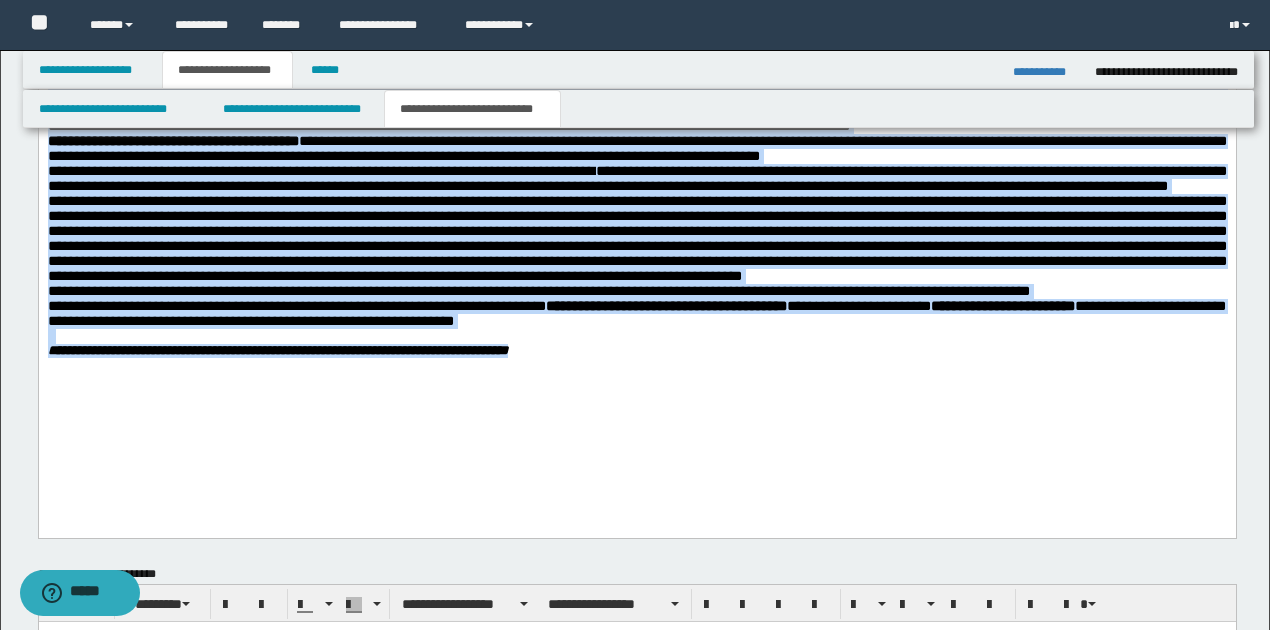 scroll, scrollTop: 1005, scrollLeft: 0, axis: vertical 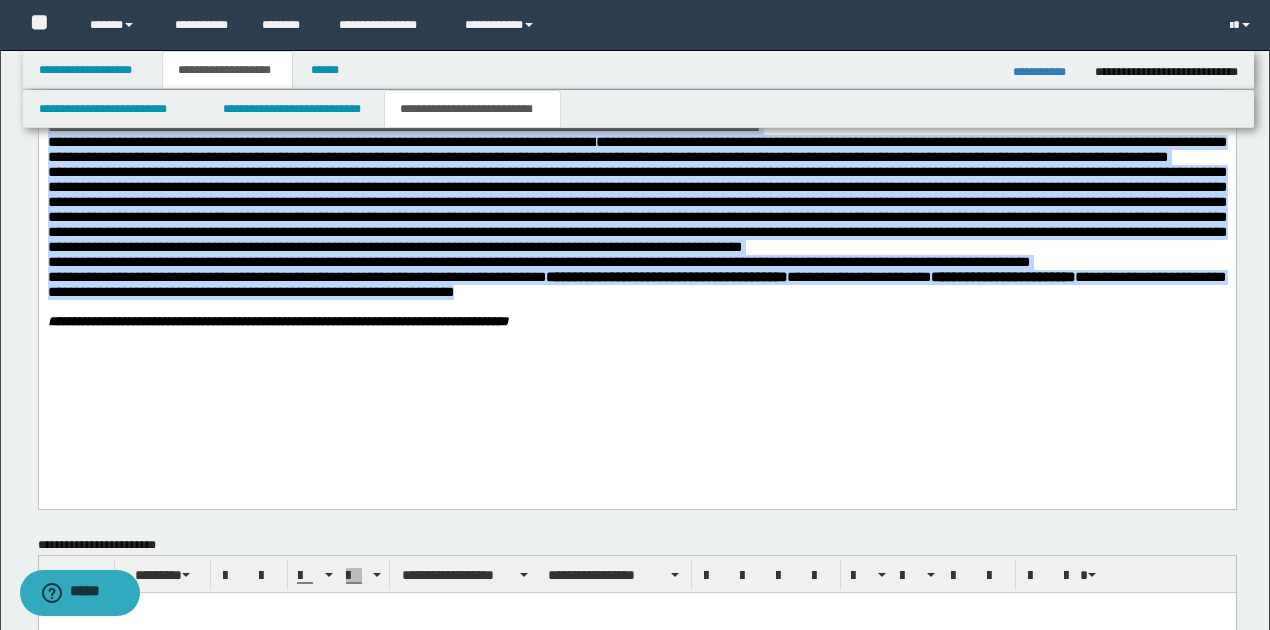 drag, startPoint x: 46, startPoint y: -149, endPoint x: 663, endPoint y: 363, distance: 801.7687 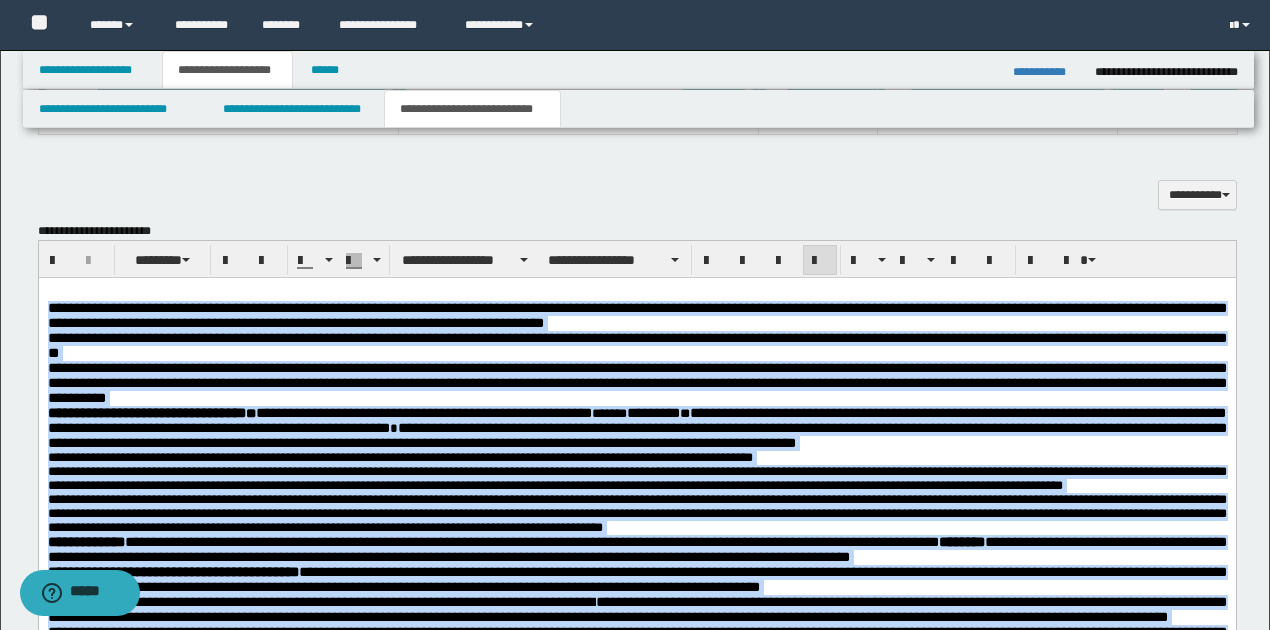 scroll, scrollTop: 538, scrollLeft: 0, axis: vertical 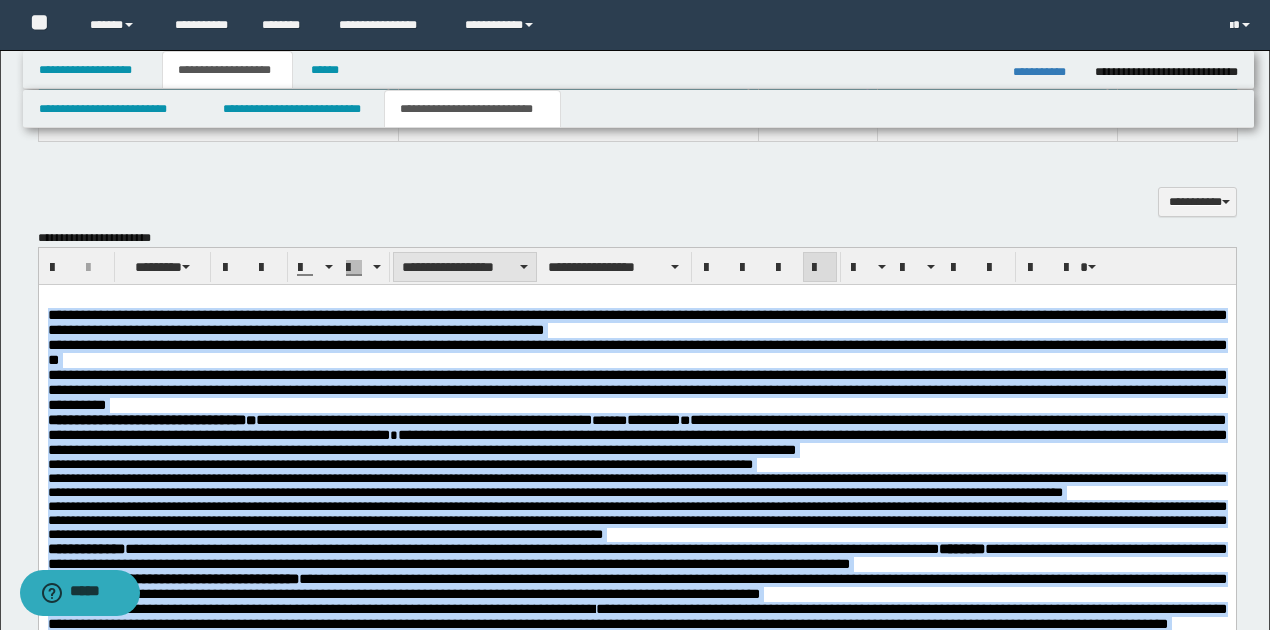 click on "**********" at bounding box center (465, 267) 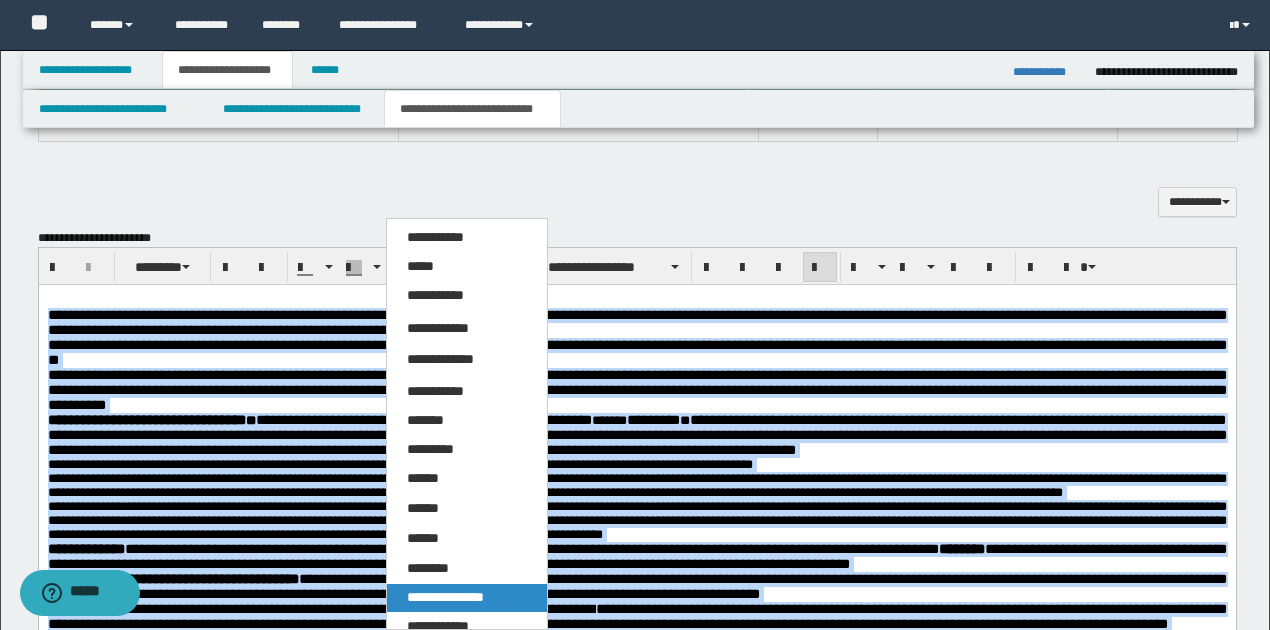 click on "**********" at bounding box center (445, 597) 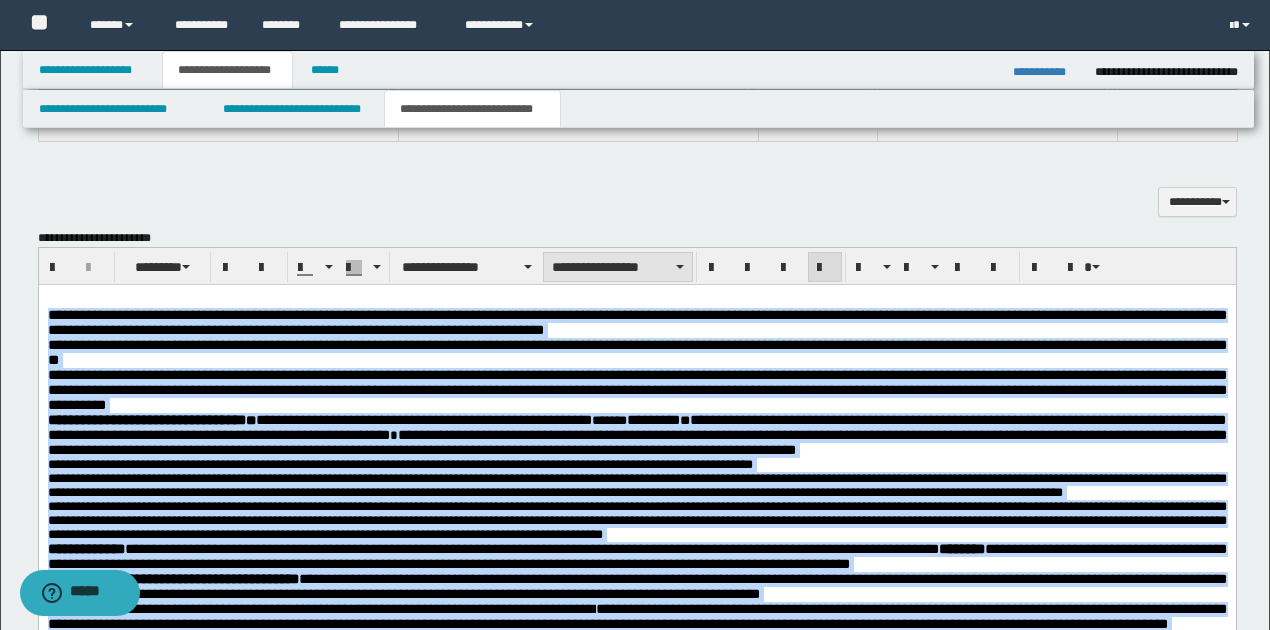 click on "**********" at bounding box center [617, 267] 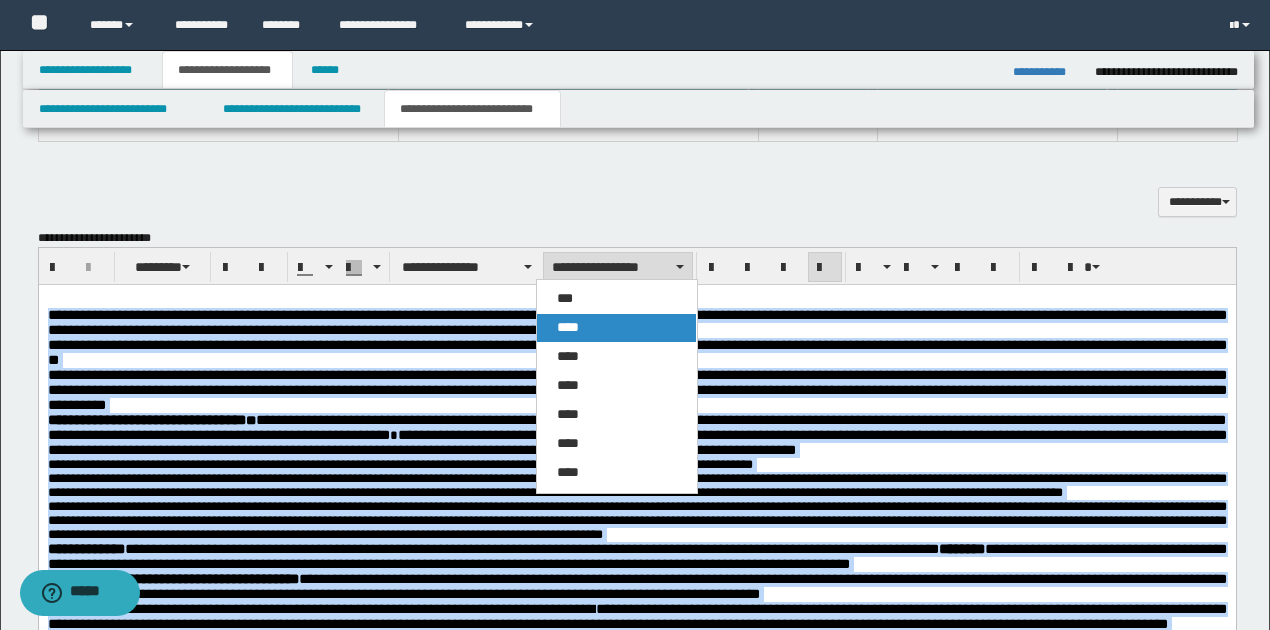 click on "****" at bounding box center [616, 328] 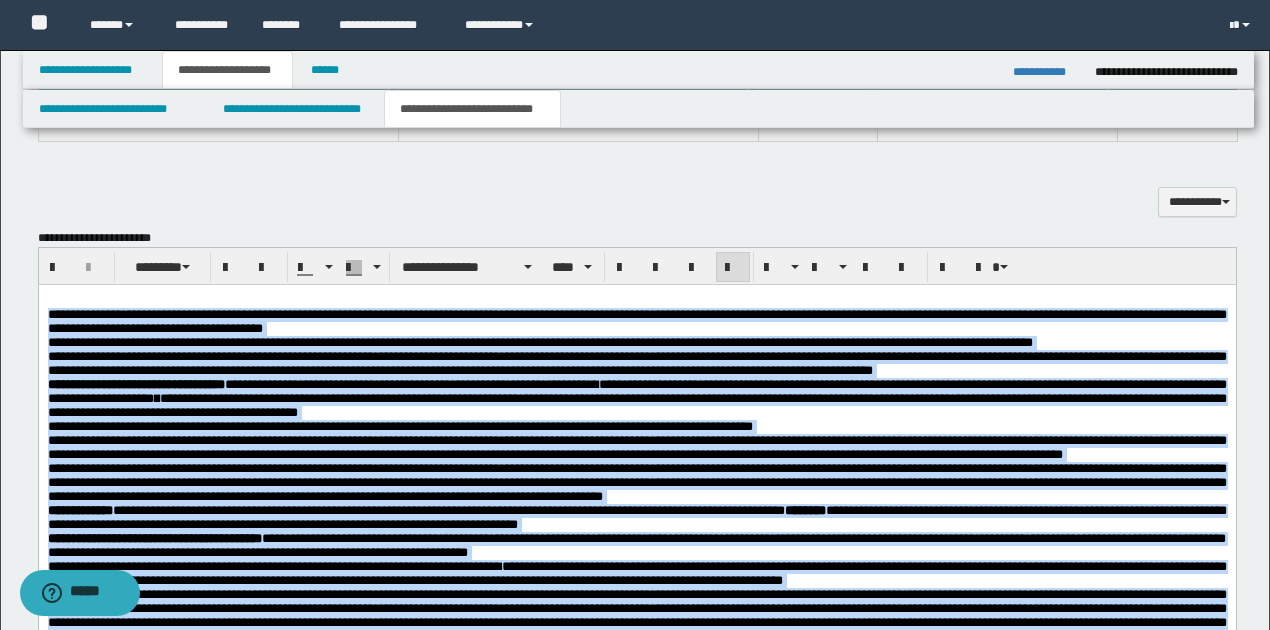 click on "**********" at bounding box center (636, 398) 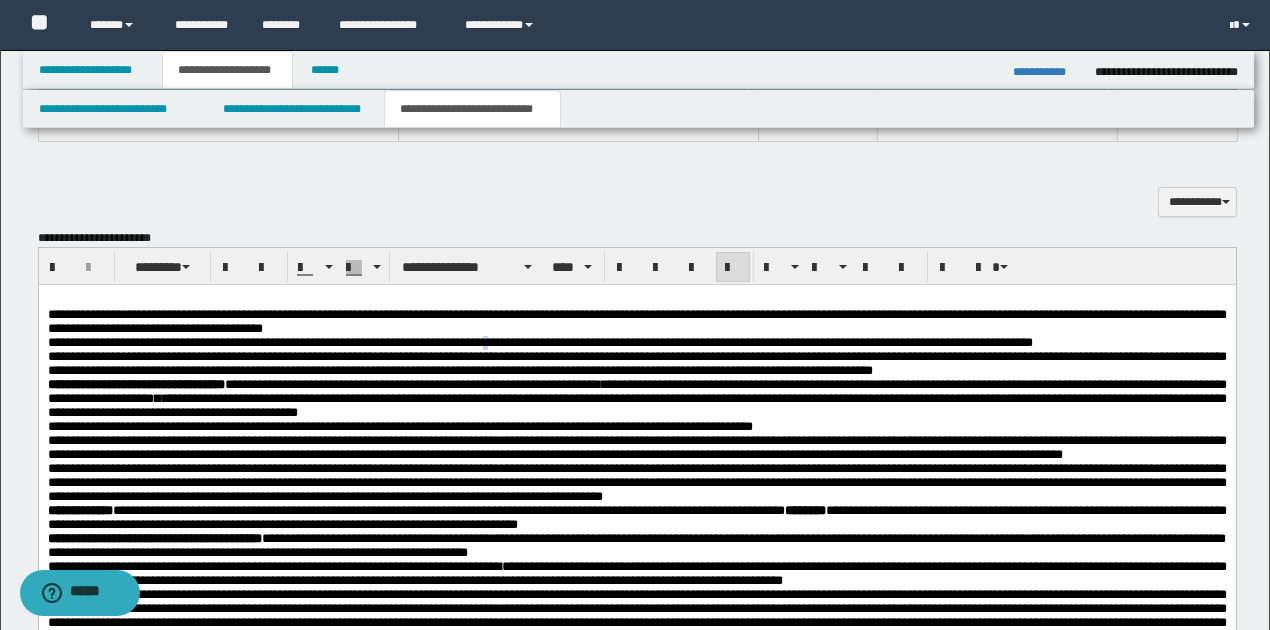 click on "**********" at bounding box center (539, 342) 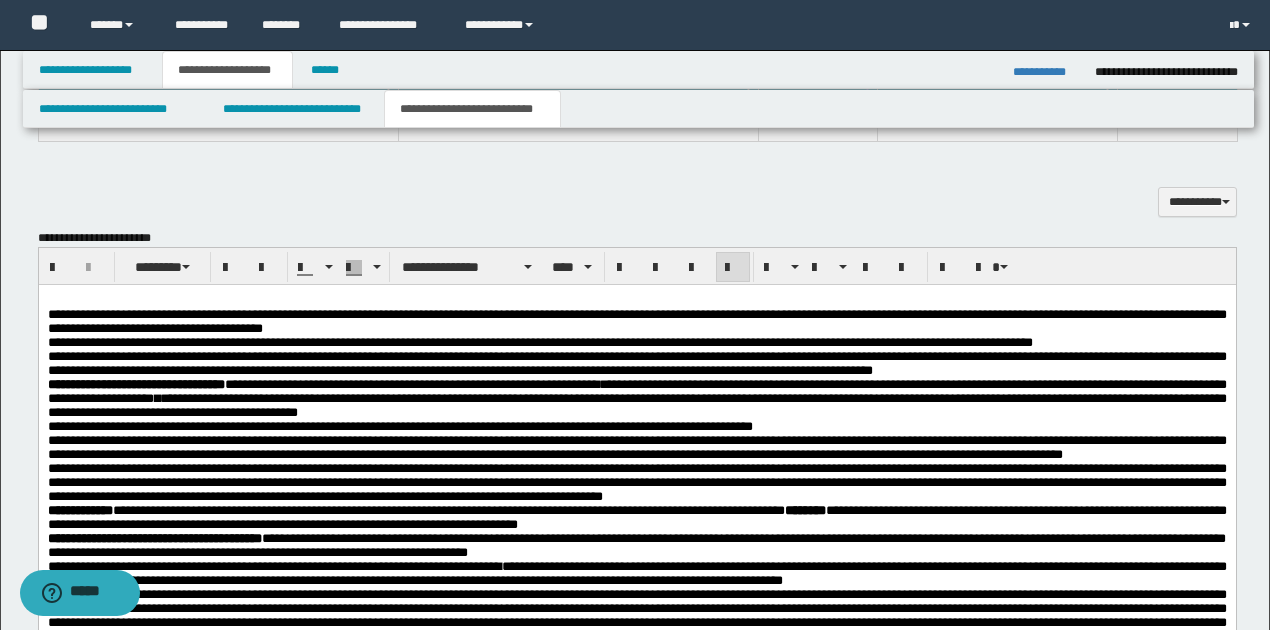 click on "**********" at bounding box center (636, 363) 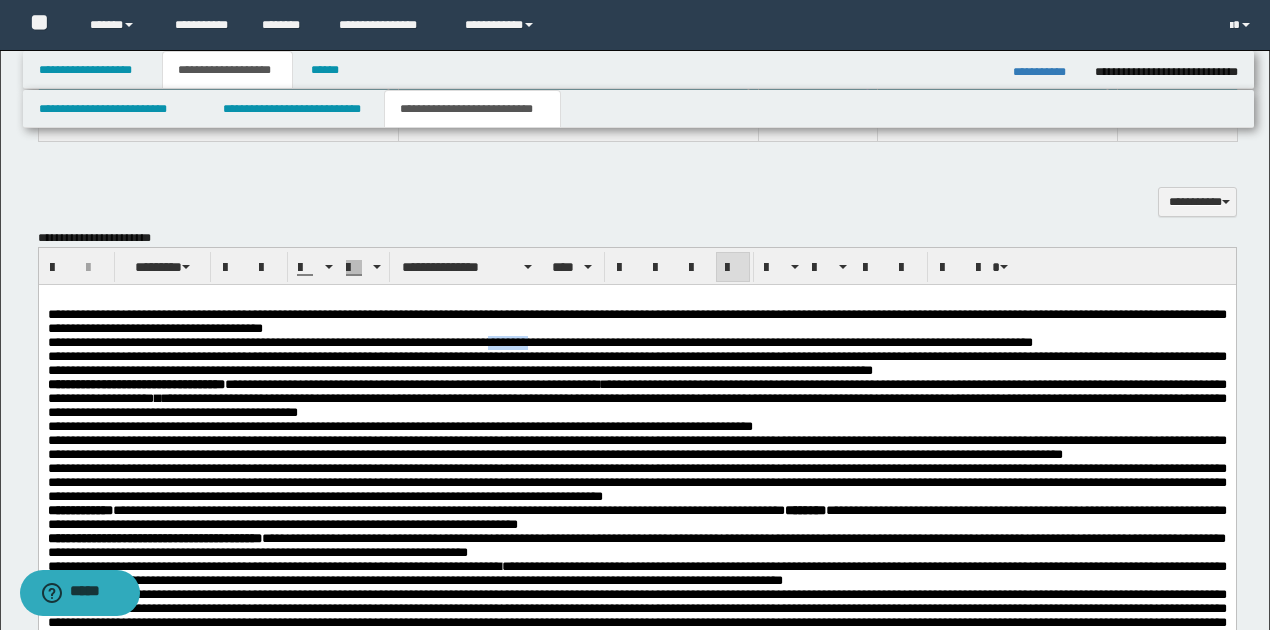 drag, startPoint x: 510, startPoint y: 348, endPoint x: 554, endPoint y: 348, distance: 44 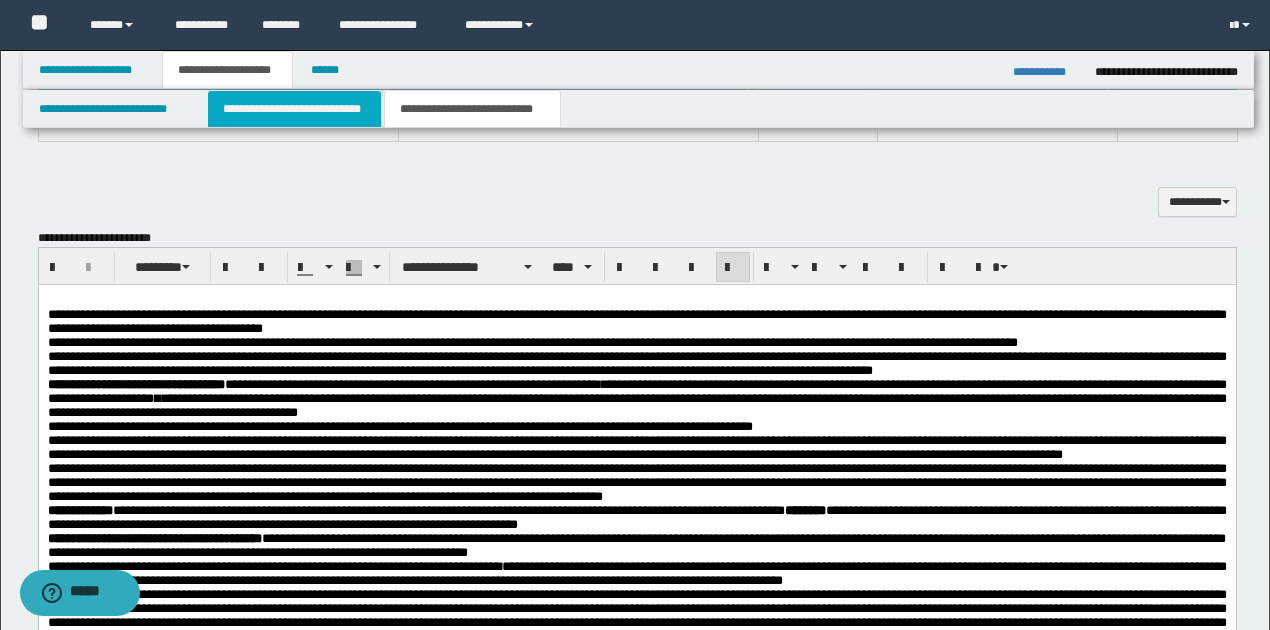 click on "**********" at bounding box center (294, 109) 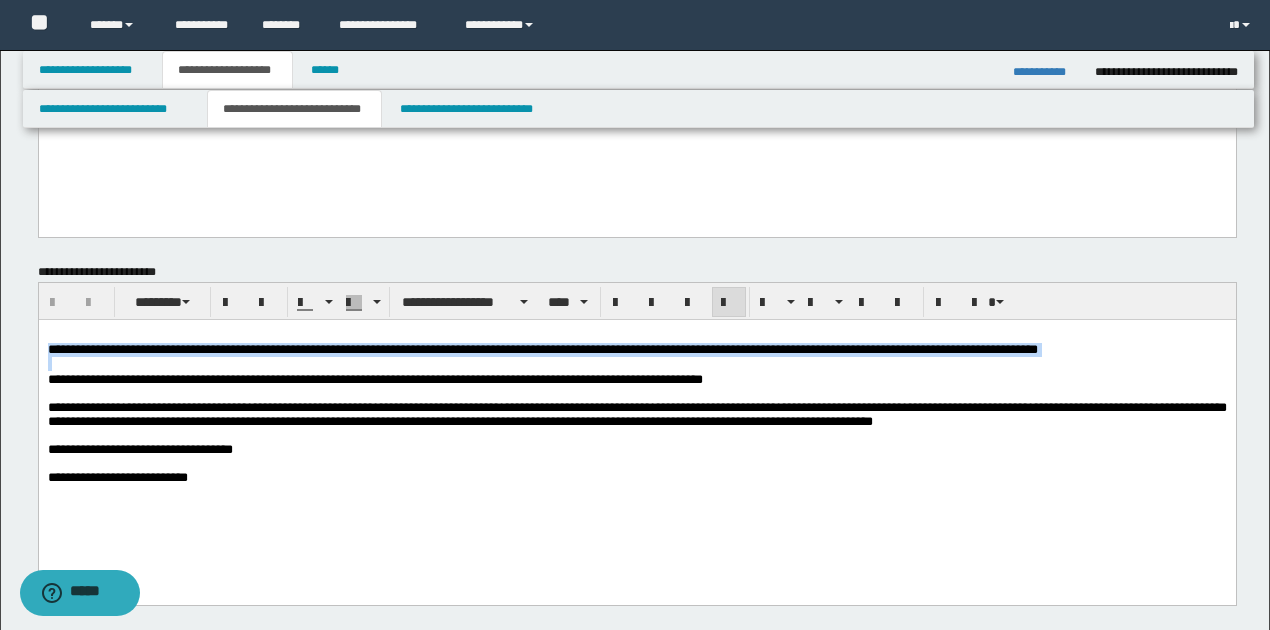 drag, startPoint x: 46, startPoint y: 352, endPoint x: 971, endPoint y: 366, distance: 925.10596 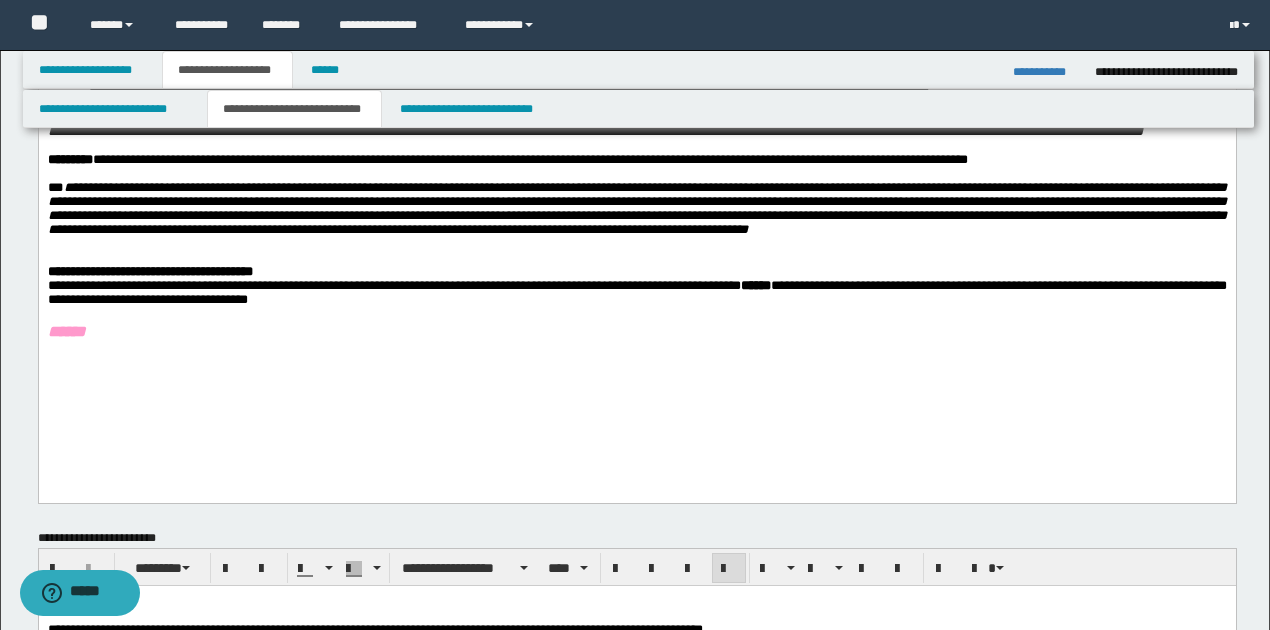scroll, scrollTop: 0, scrollLeft: 0, axis: both 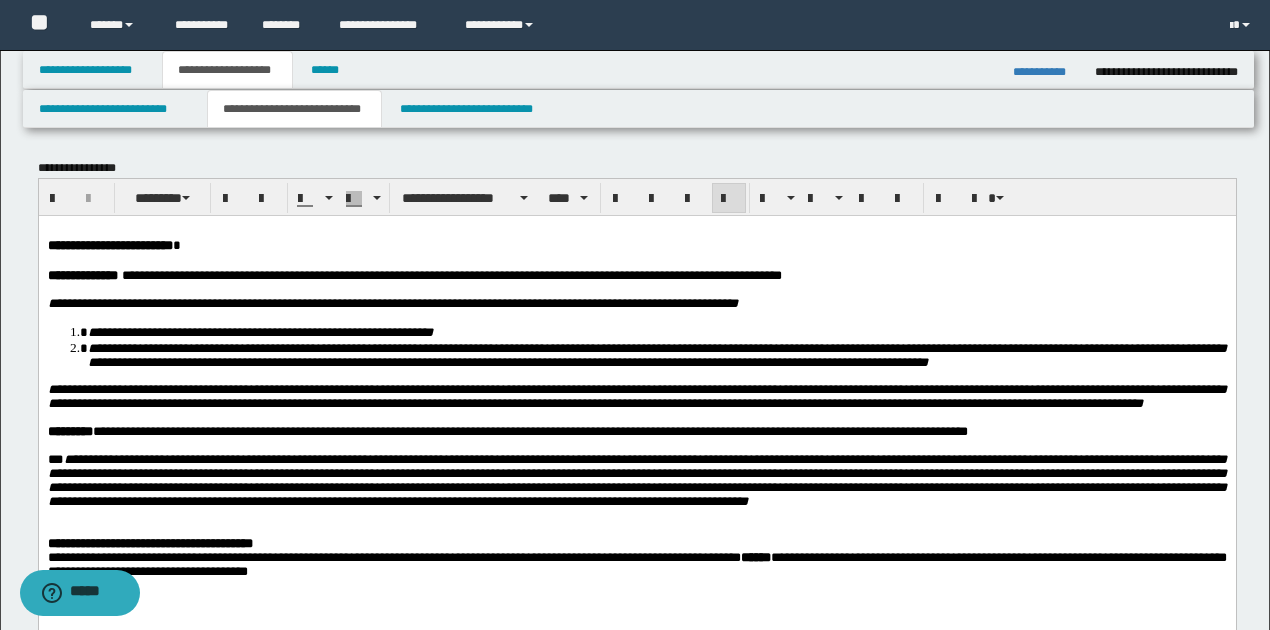 click on "**********" at bounding box center [451, 274] 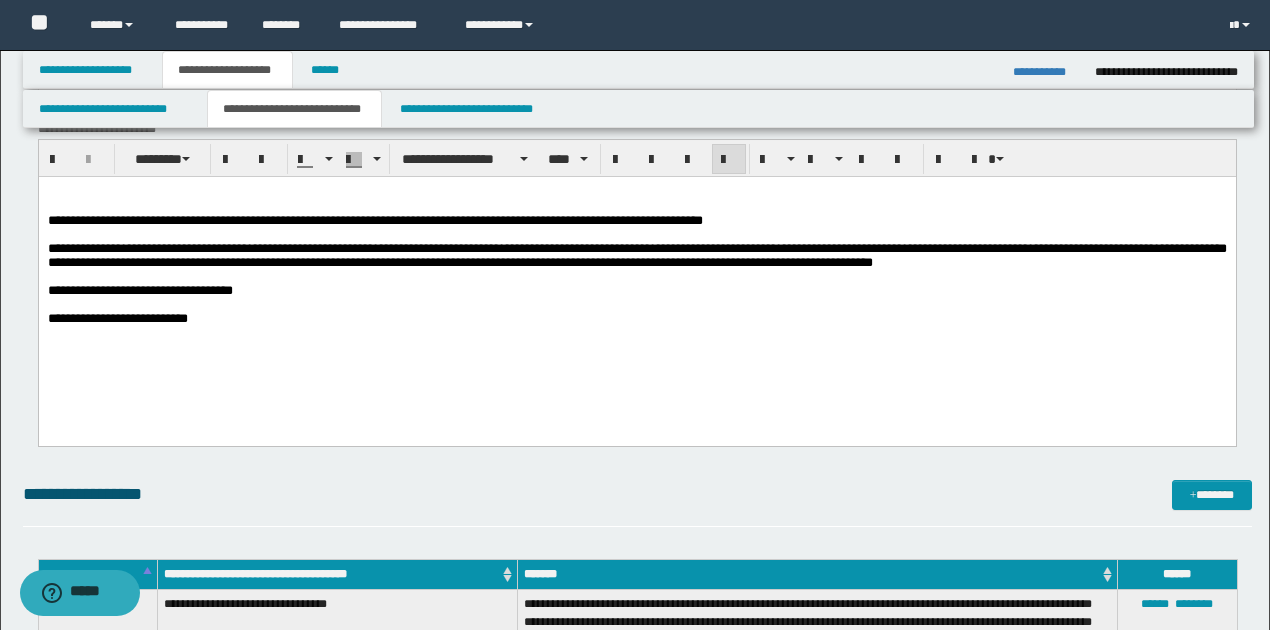 scroll, scrollTop: 600, scrollLeft: 0, axis: vertical 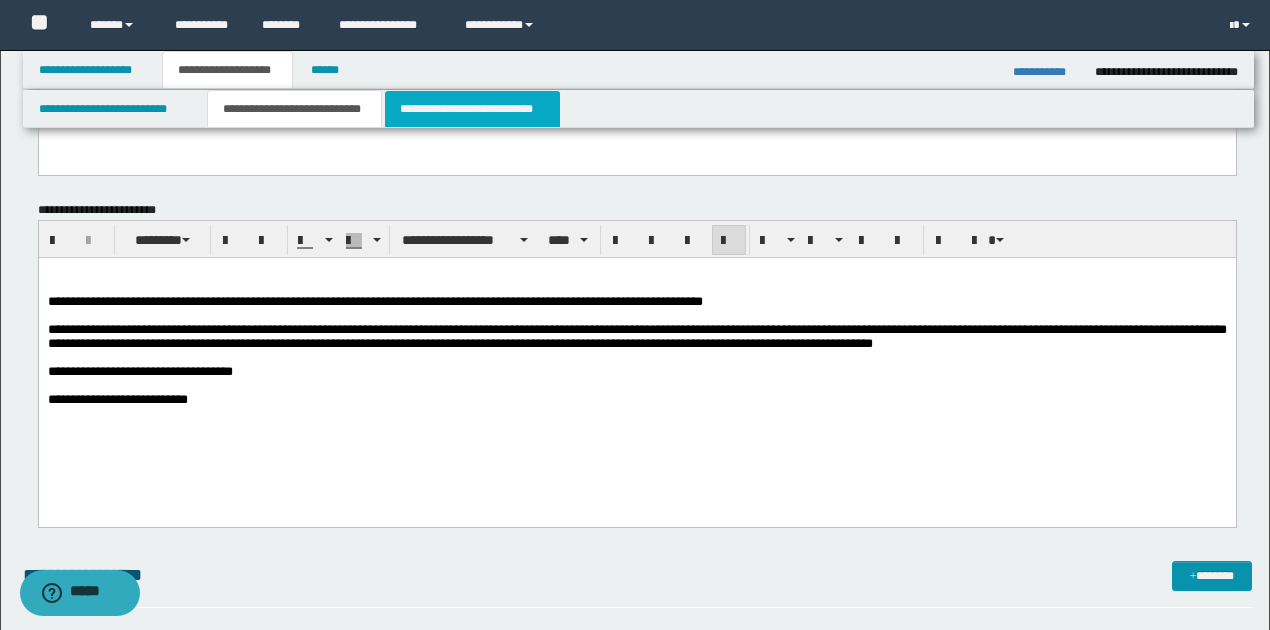 click on "**********" at bounding box center [472, 109] 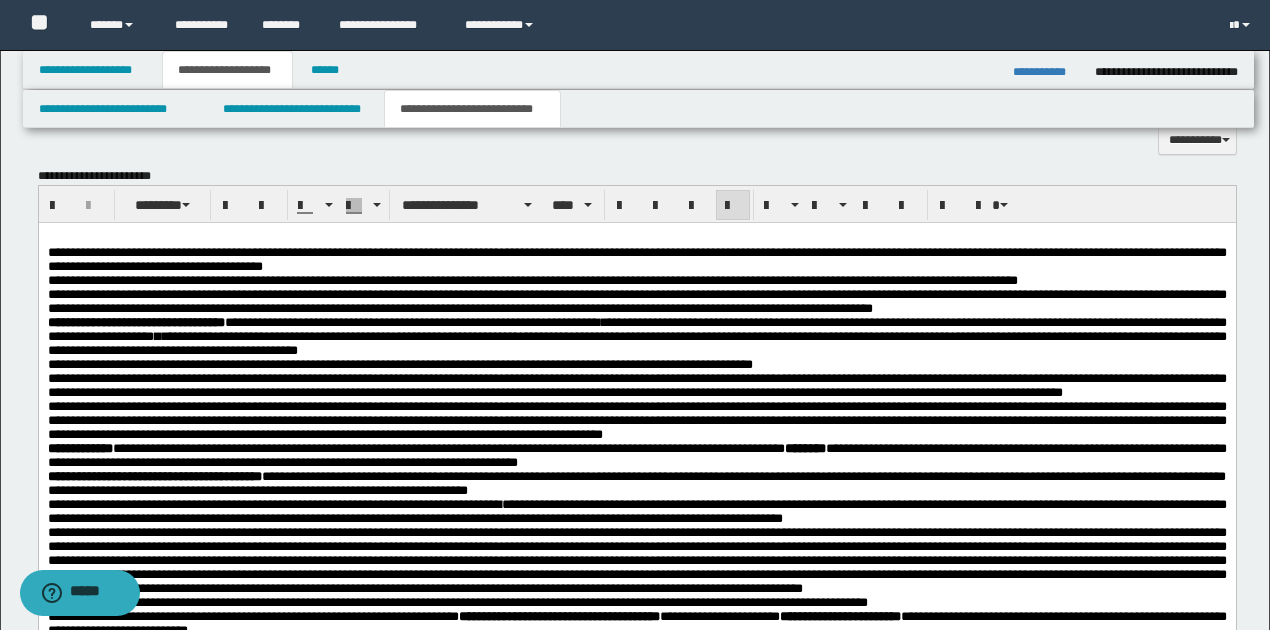 click on "**********" at bounding box center [227, 70] 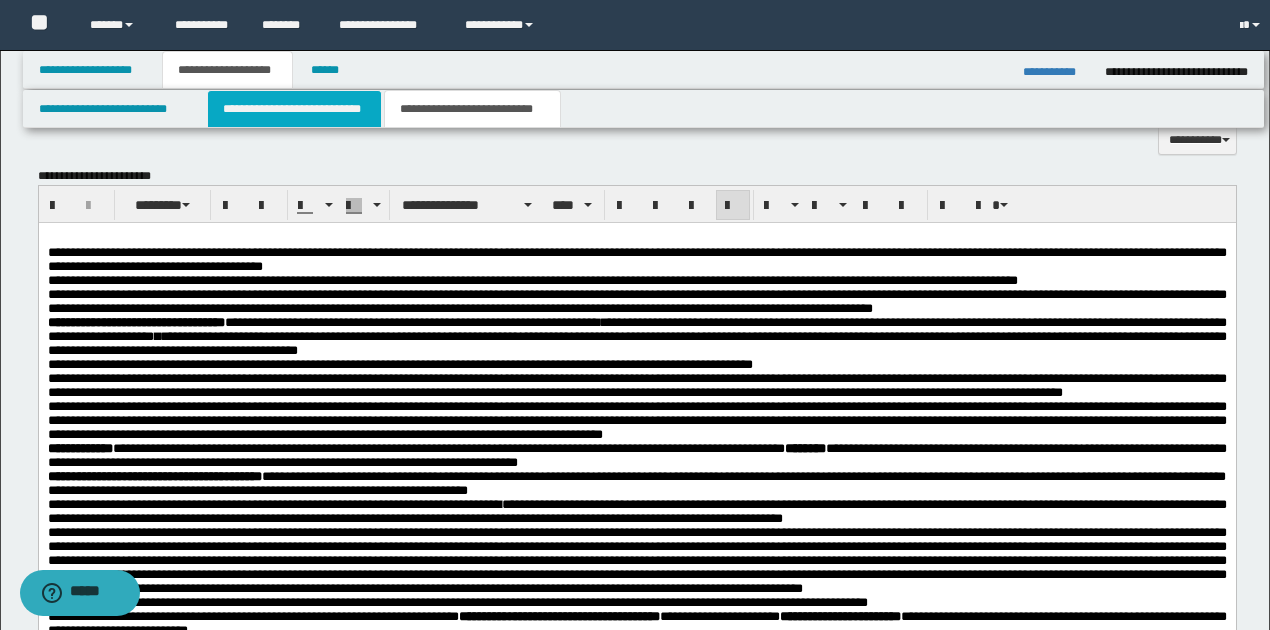 click on "**********" at bounding box center [294, 109] 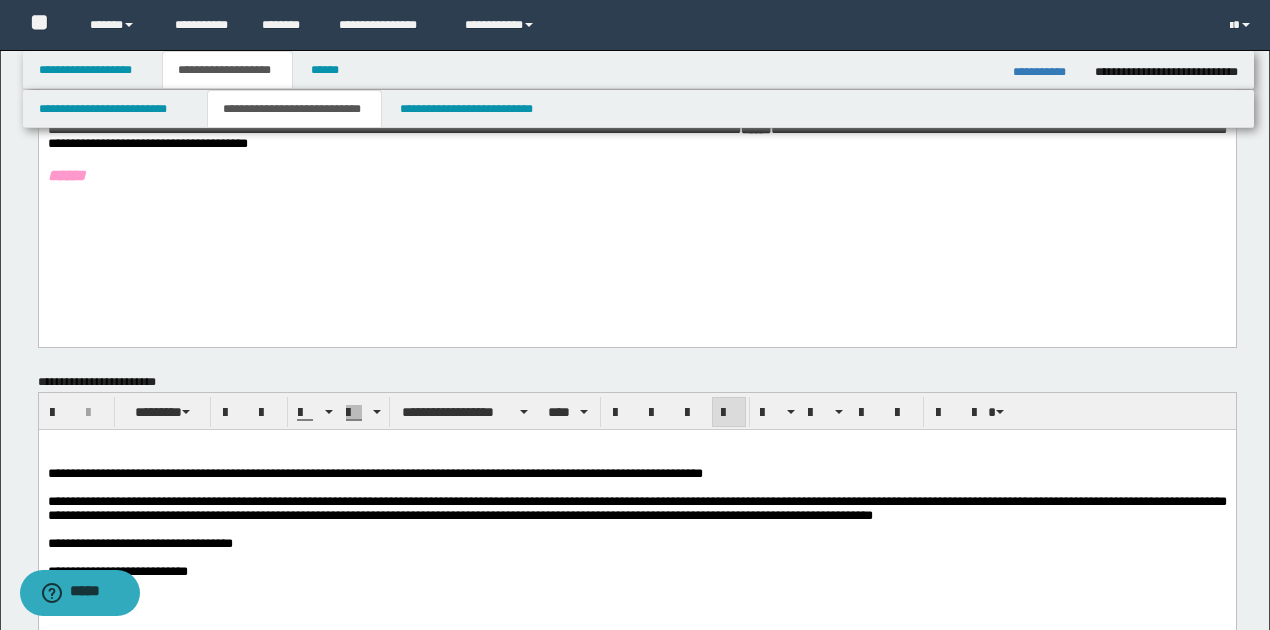 scroll, scrollTop: 466, scrollLeft: 0, axis: vertical 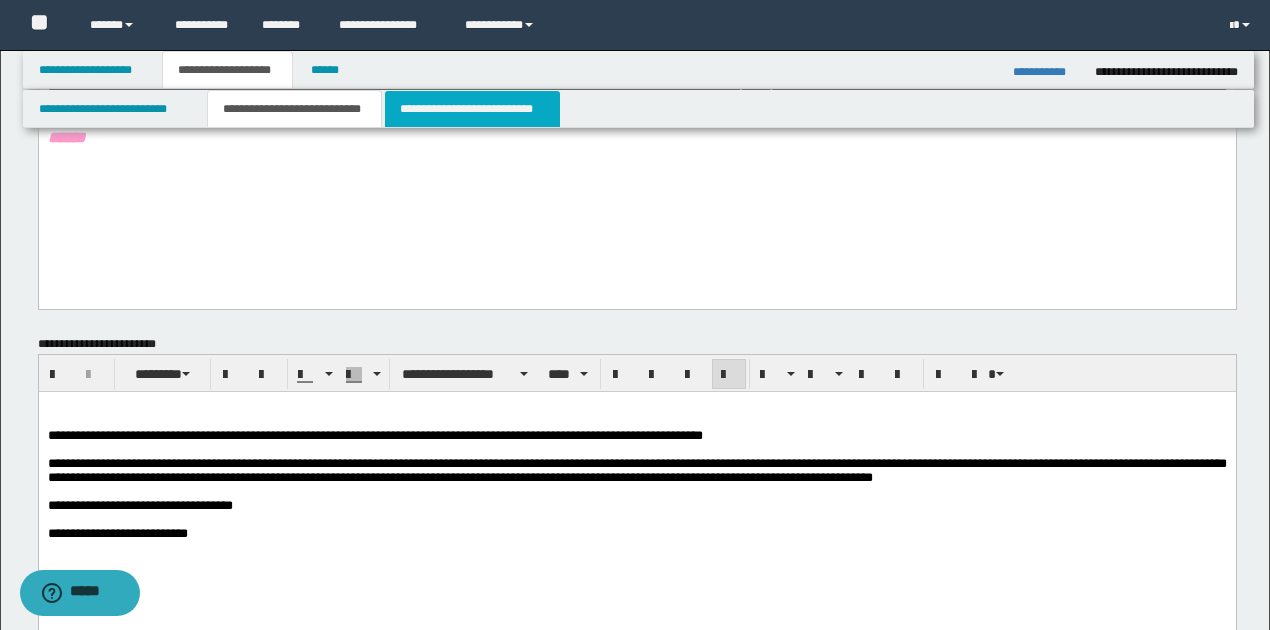click on "**********" at bounding box center (472, 109) 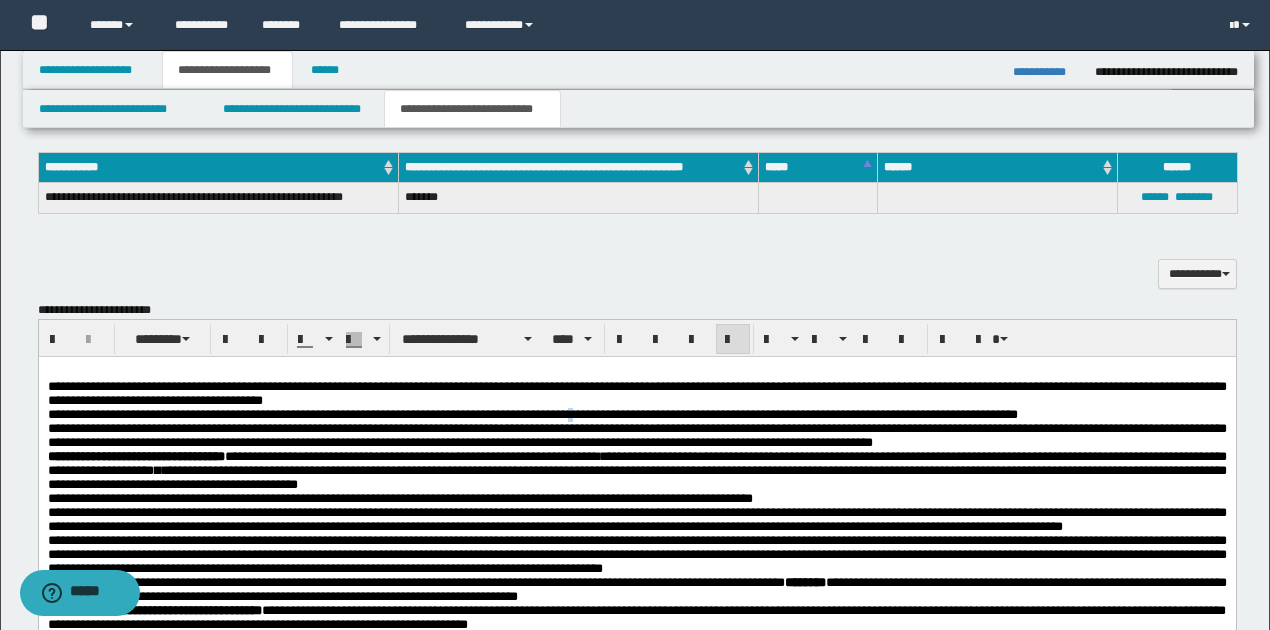 click on "**********" at bounding box center [532, 414] 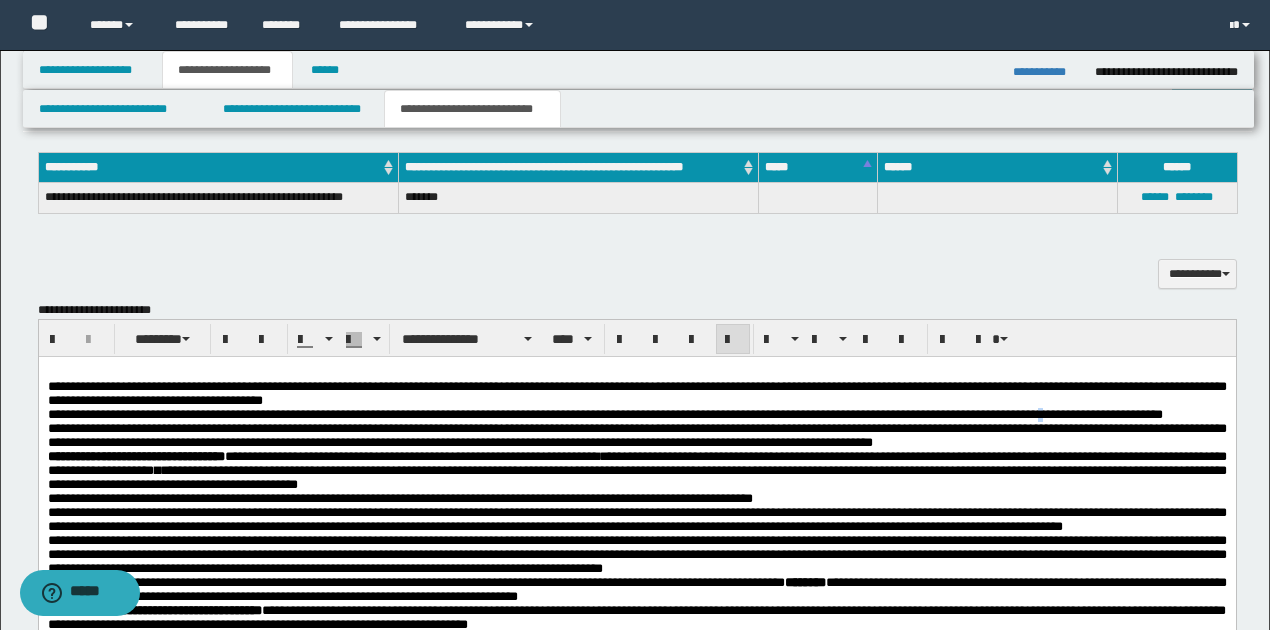 click on "**********" at bounding box center (604, 414) 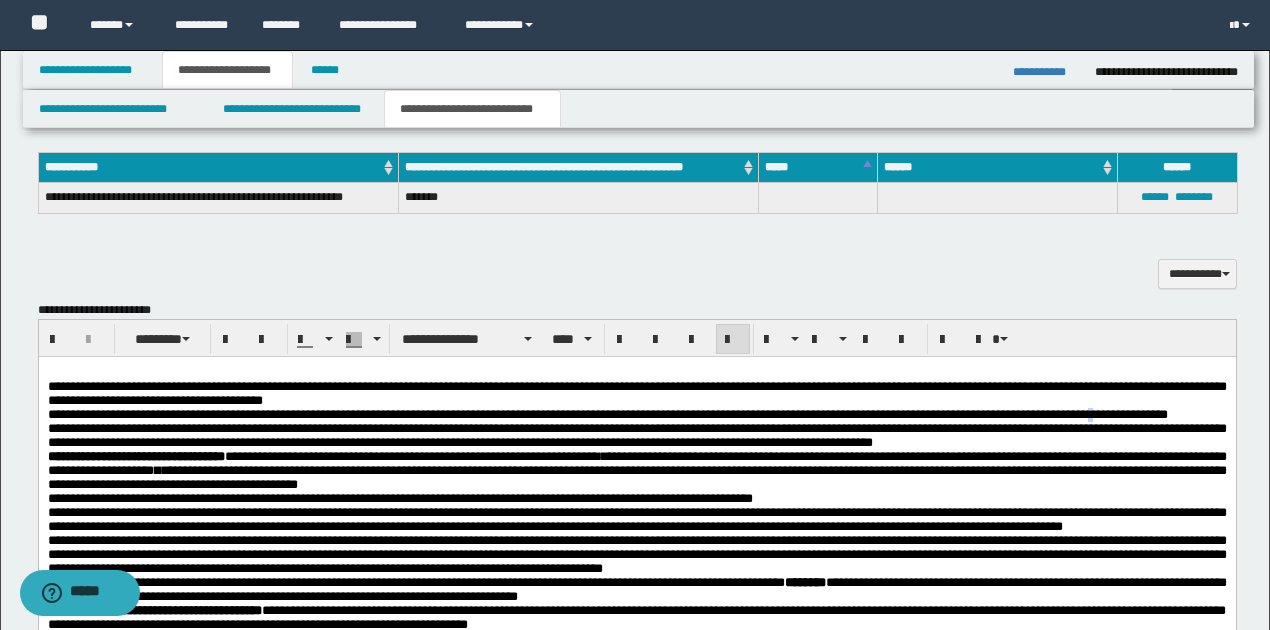 click on "**********" at bounding box center (636, 608) 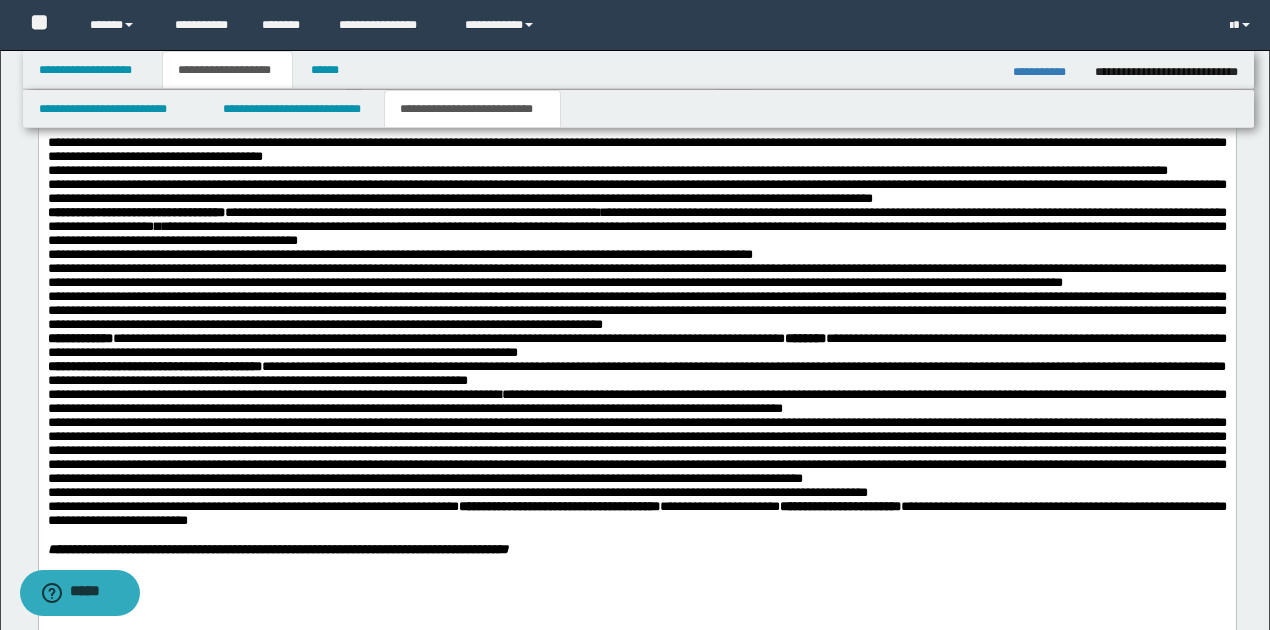scroll, scrollTop: 733, scrollLeft: 0, axis: vertical 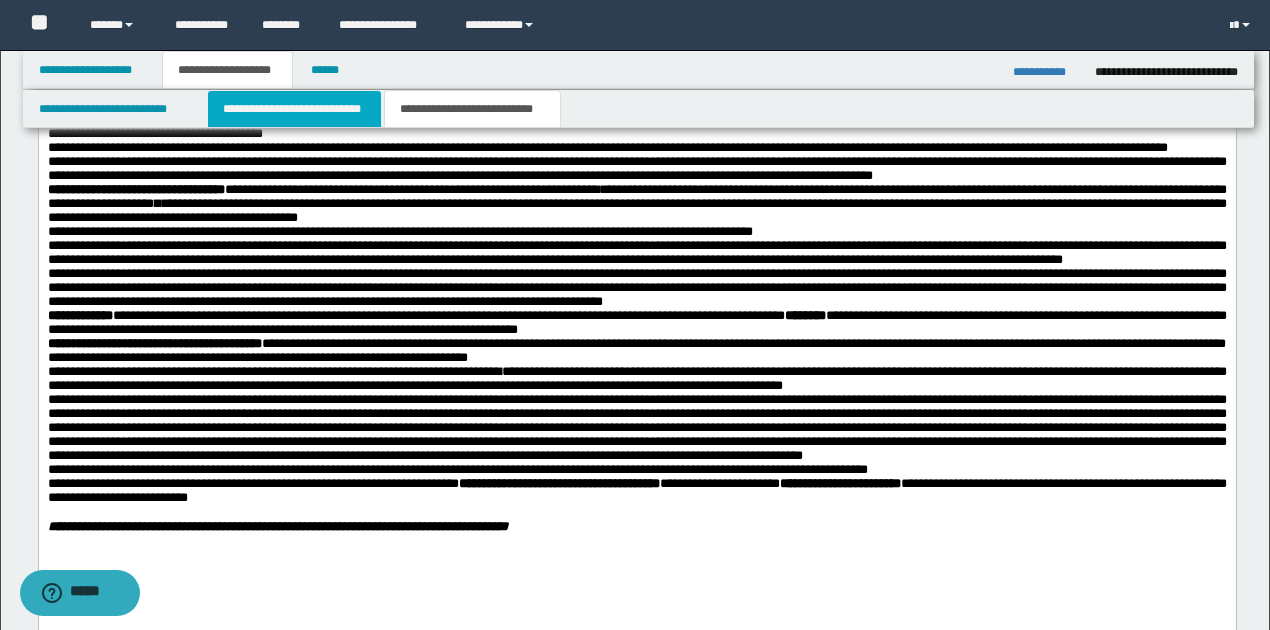 click on "**********" at bounding box center (294, 109) 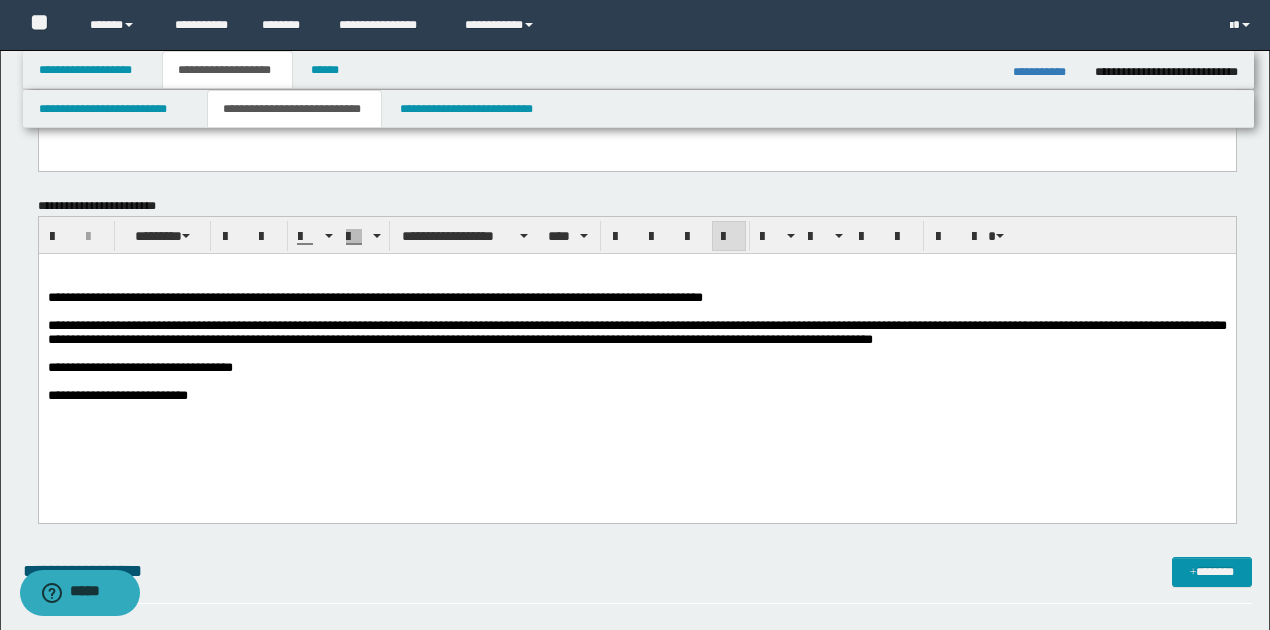 scroll, scrollTop: 600, scrollLeft: 0, axis: vertical 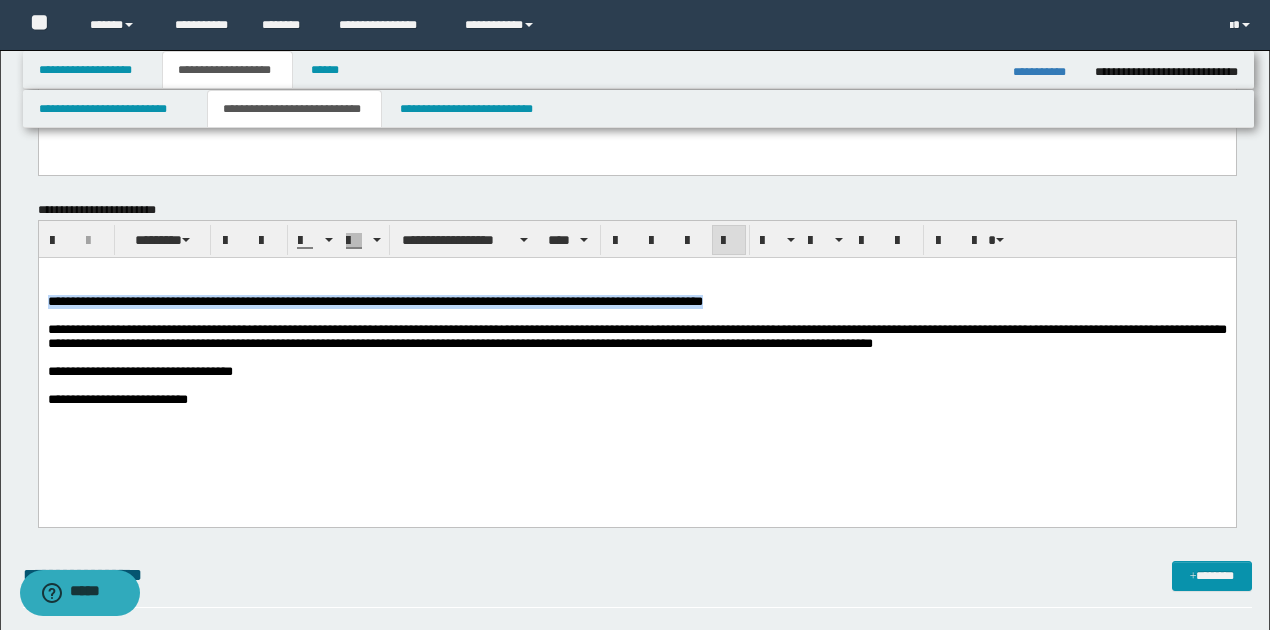 drag, startPoint x: 46, startPoint y: 304, endPoint x: 796, endPoint y: 302, distance: 750.0027 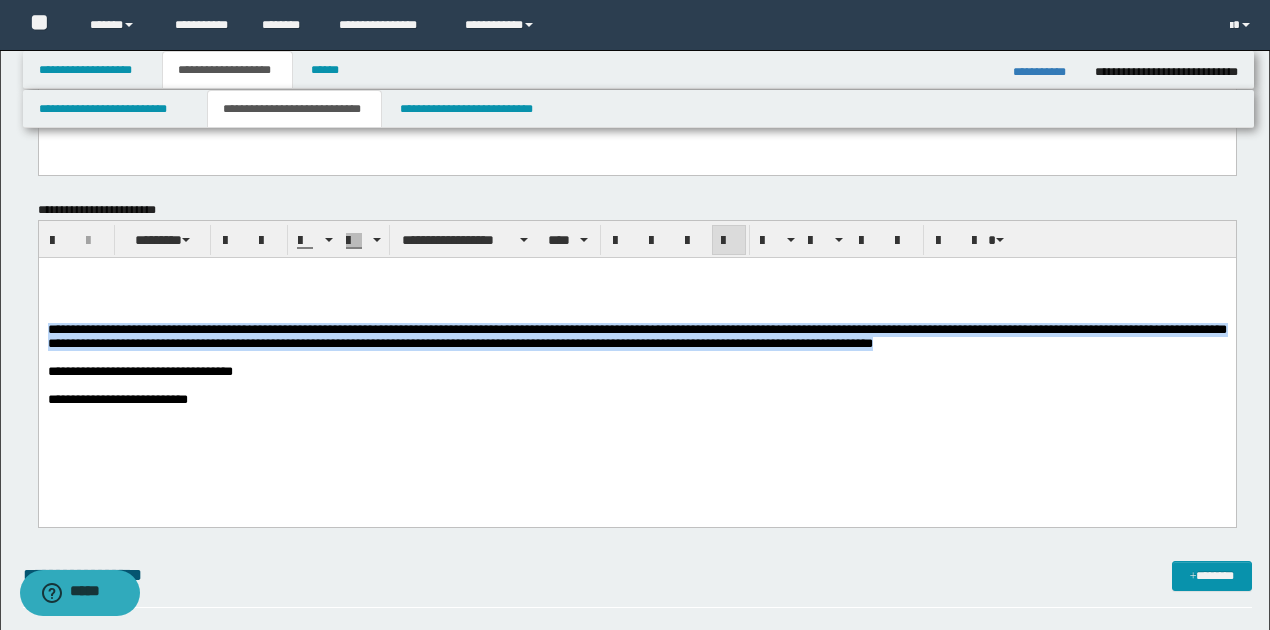 drag, startPoint x: 48, startPoint y: 333, endPoint x: 1074, endPoint y: 348, distance: 1026.1096 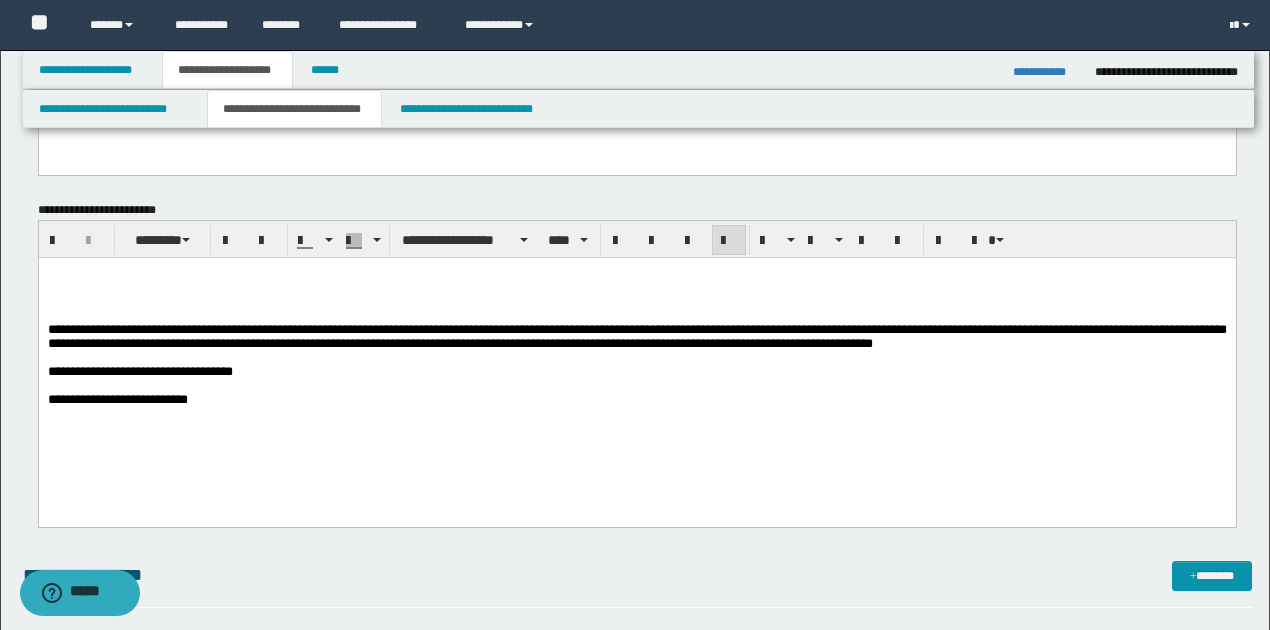 click on "**********" at bounding box center (636, 372) 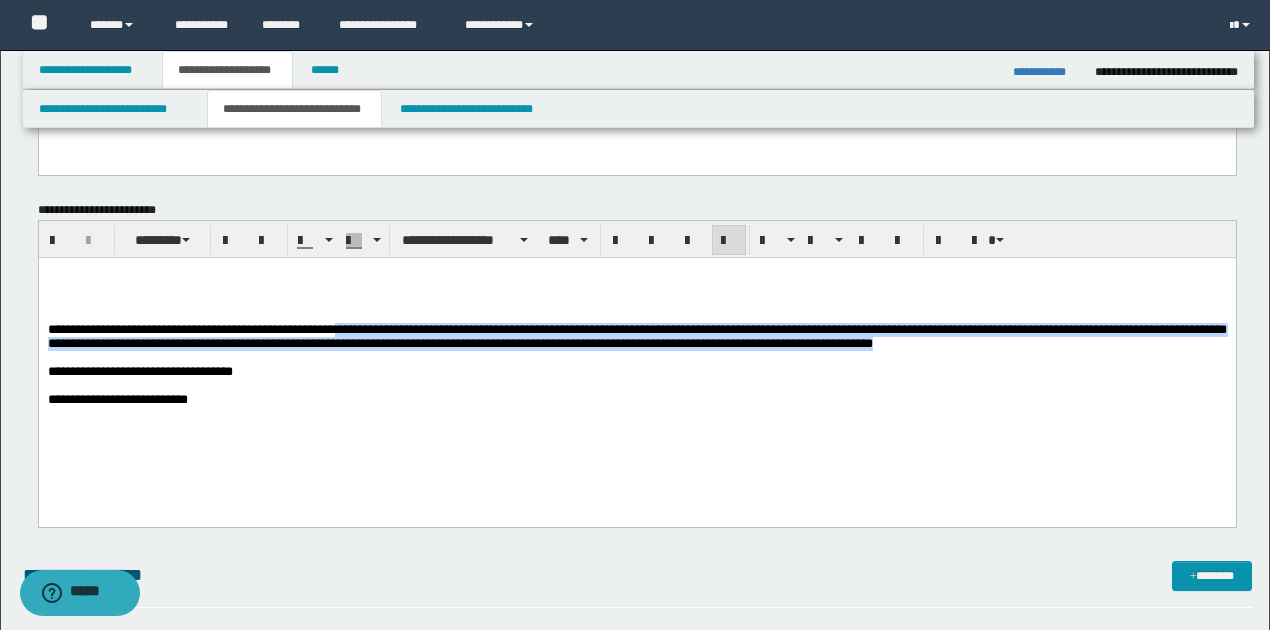 drag, startPoint x: 352, startPoint y: 335, endPoint x: 1058, endPoint y: 349, distance: 706.1388 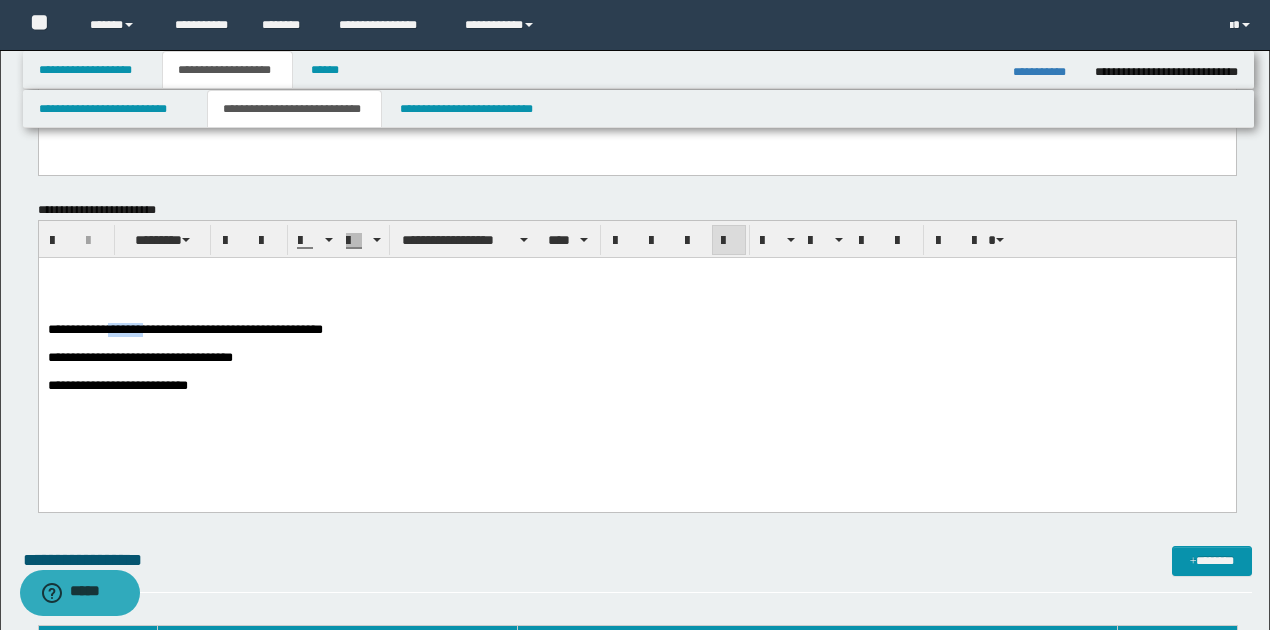 drag, startPoint x: 111, startPoint y: 336, endPoint x: 148, endPoint y: 330, distance: 37.48333 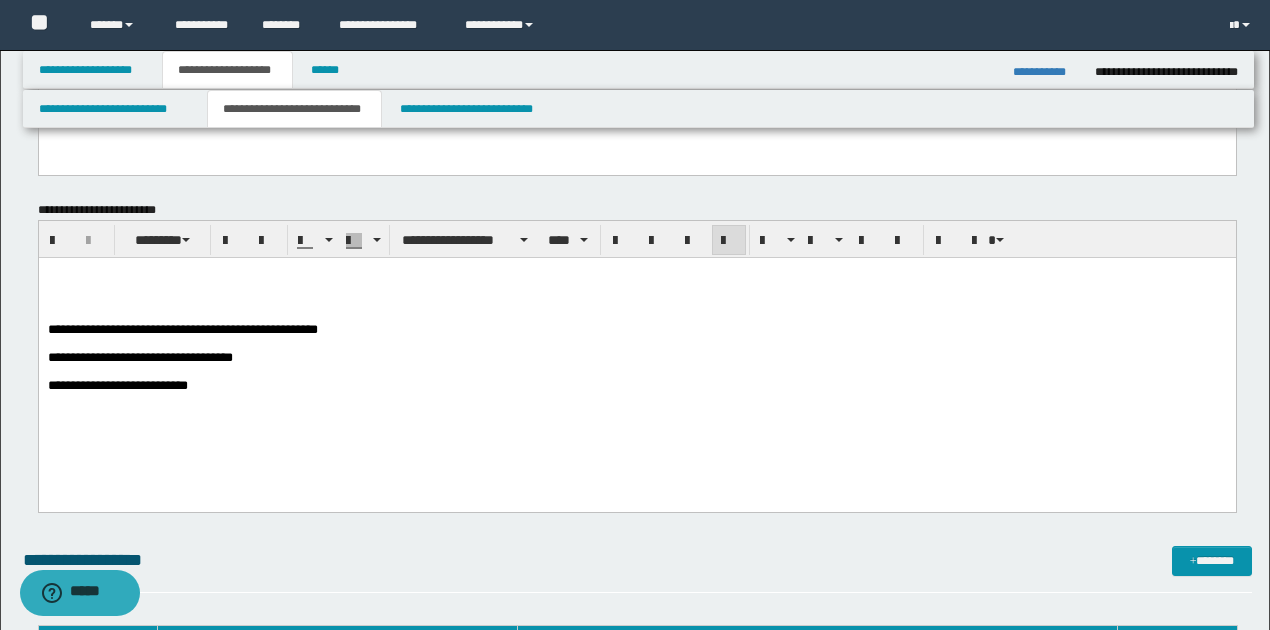 click on "**********" at bounding box center (636, 330) 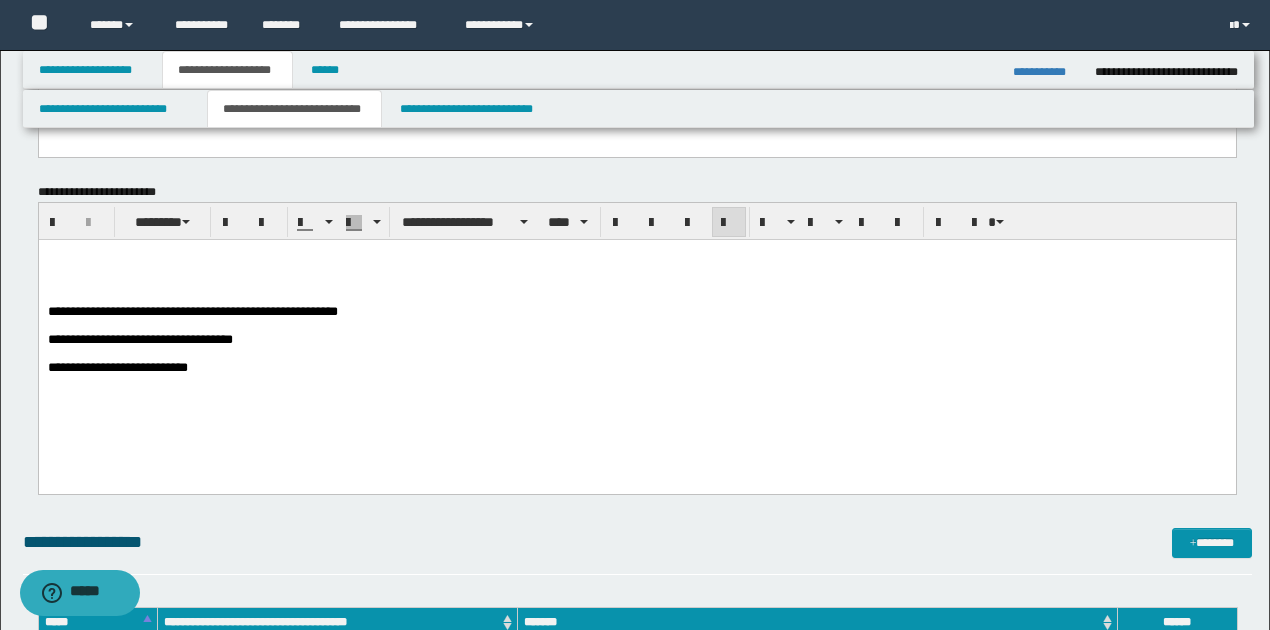 scroll, scrollTop: 600, scrollLeft: 0, axis: vertical 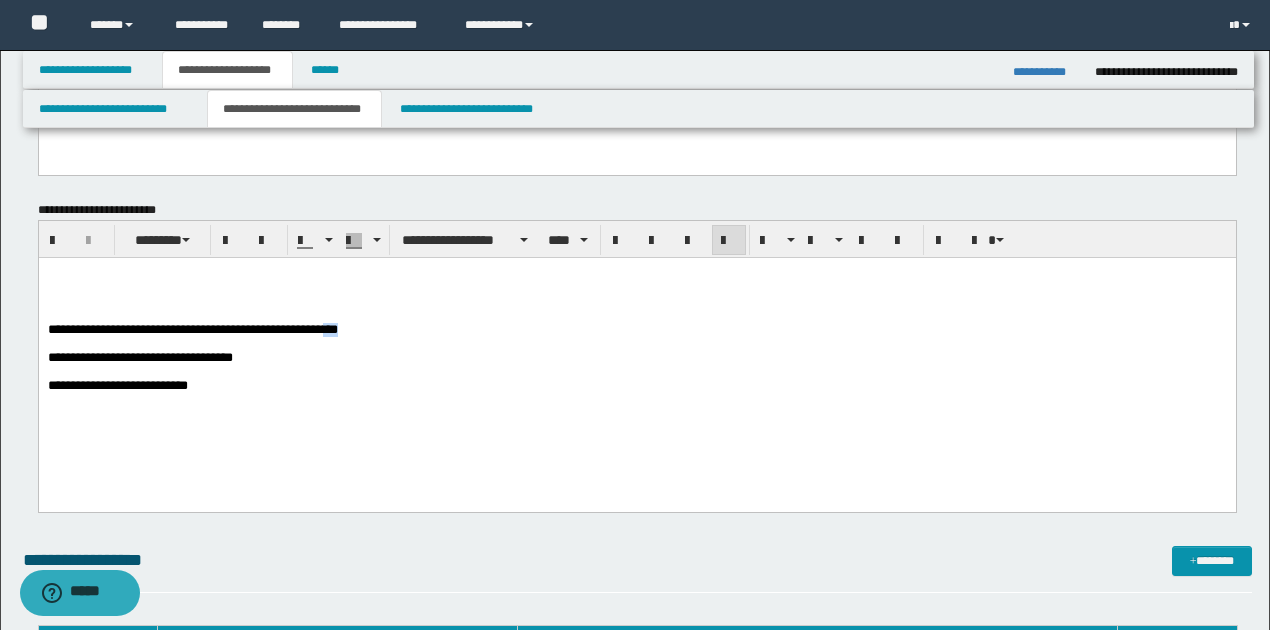 drag, startPoint x: 339, startPoint y: 336, endPoint x: 363, endPoint y: 332, distance: 24.33105 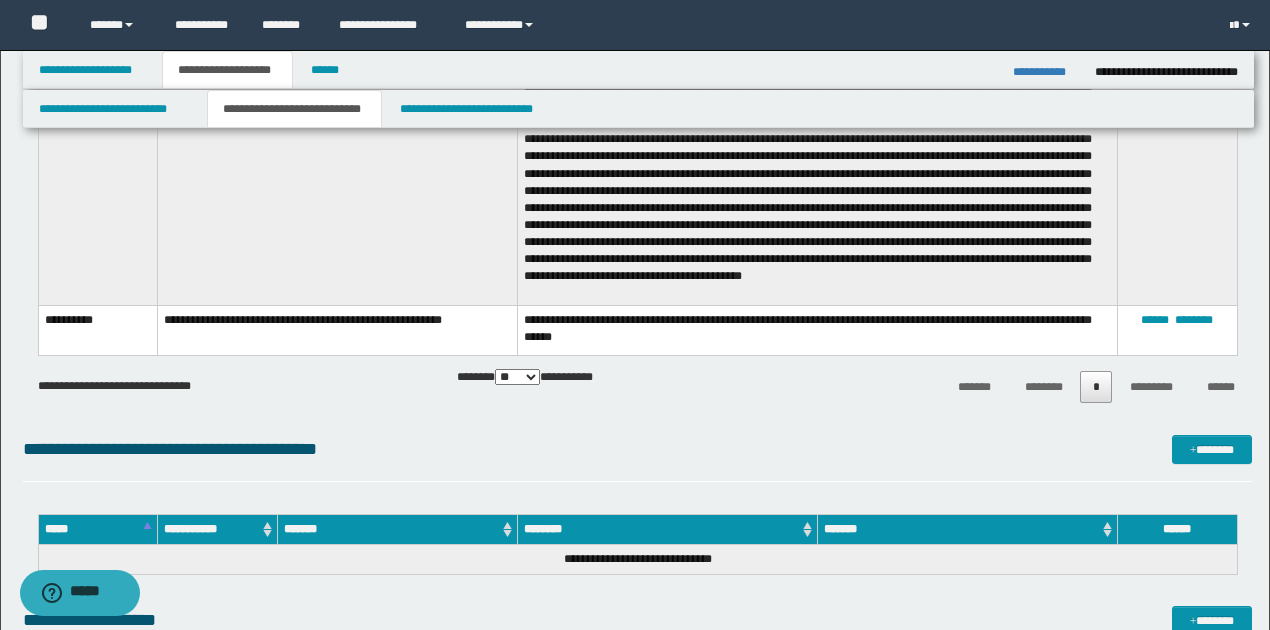 scroll, scrollTop: 1266, scrollLeft: 0, axis: vertical 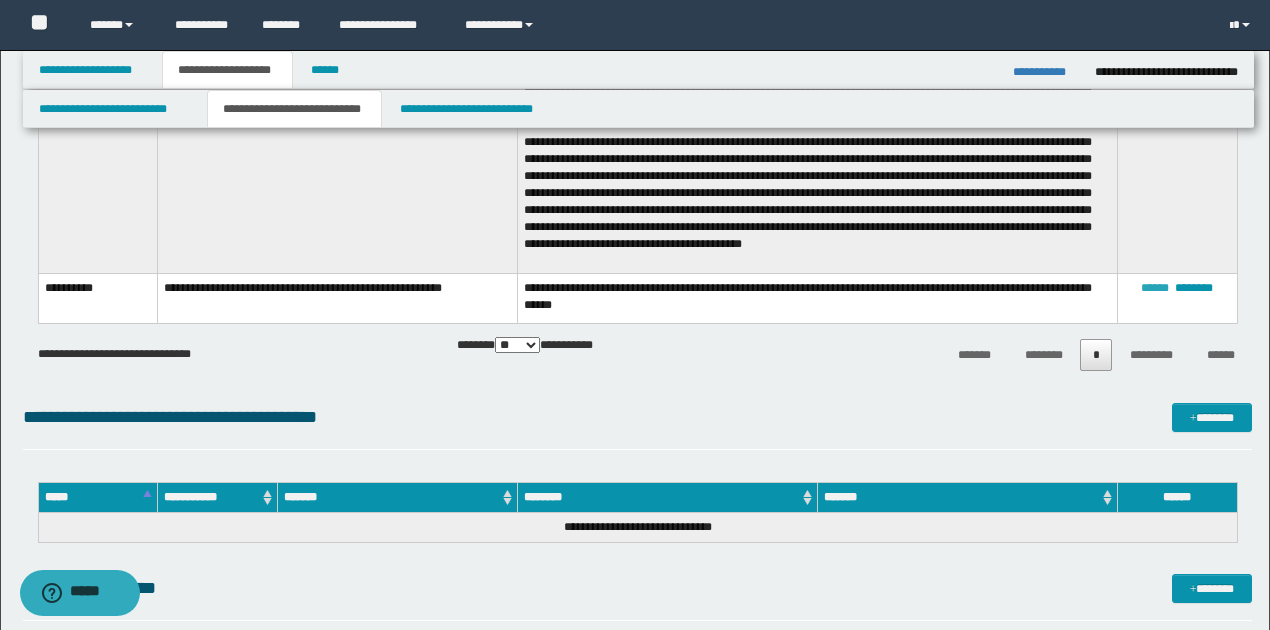 click on "******" at bounding box center (1155, 288) 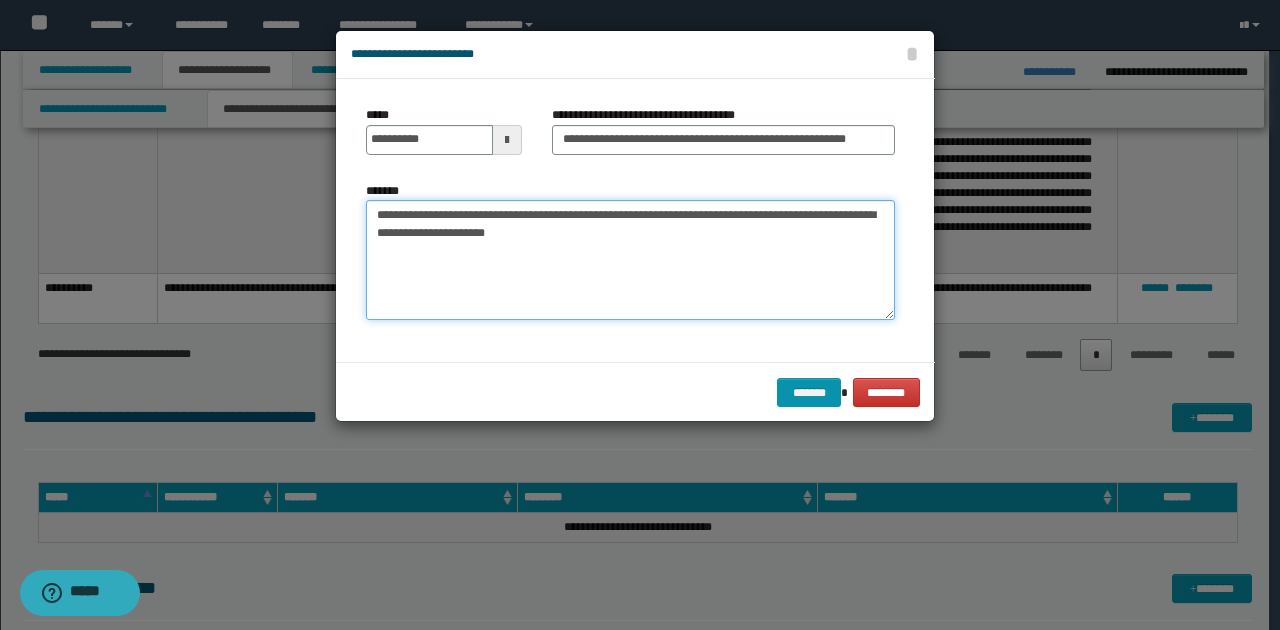 drag, startPoint x: 377, startPoint y: 217, endPoint x: 860, endPoint y: 220, distance: 483.0093 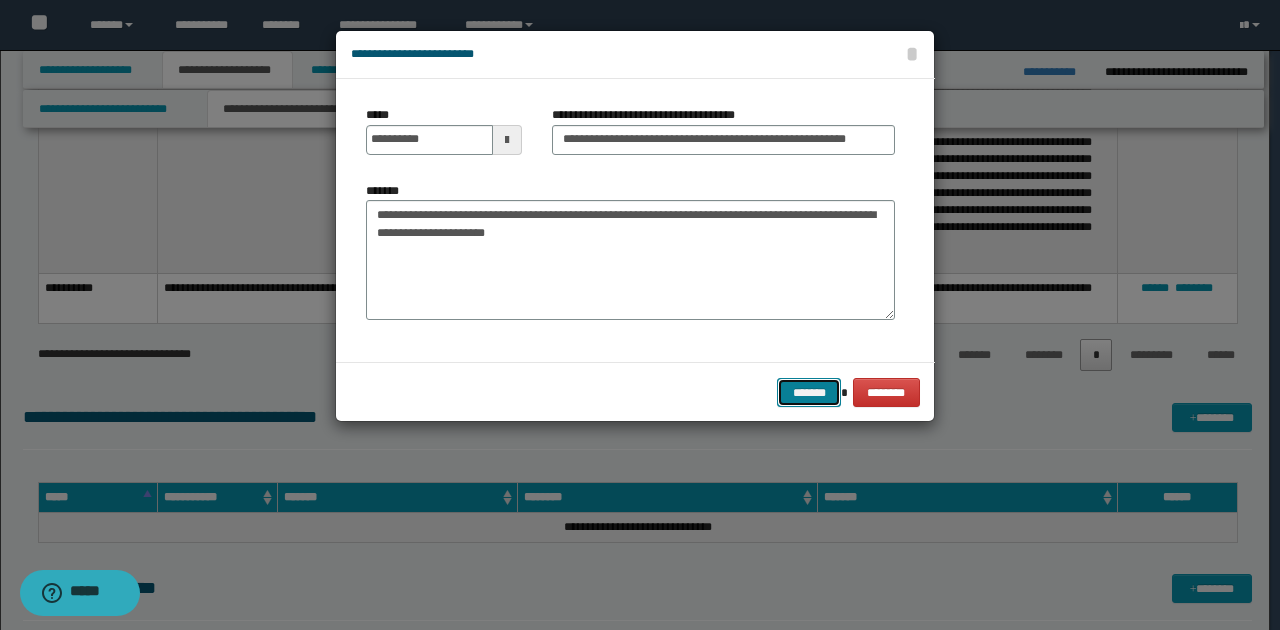 click on "*******" at bounding box center [809, 392] 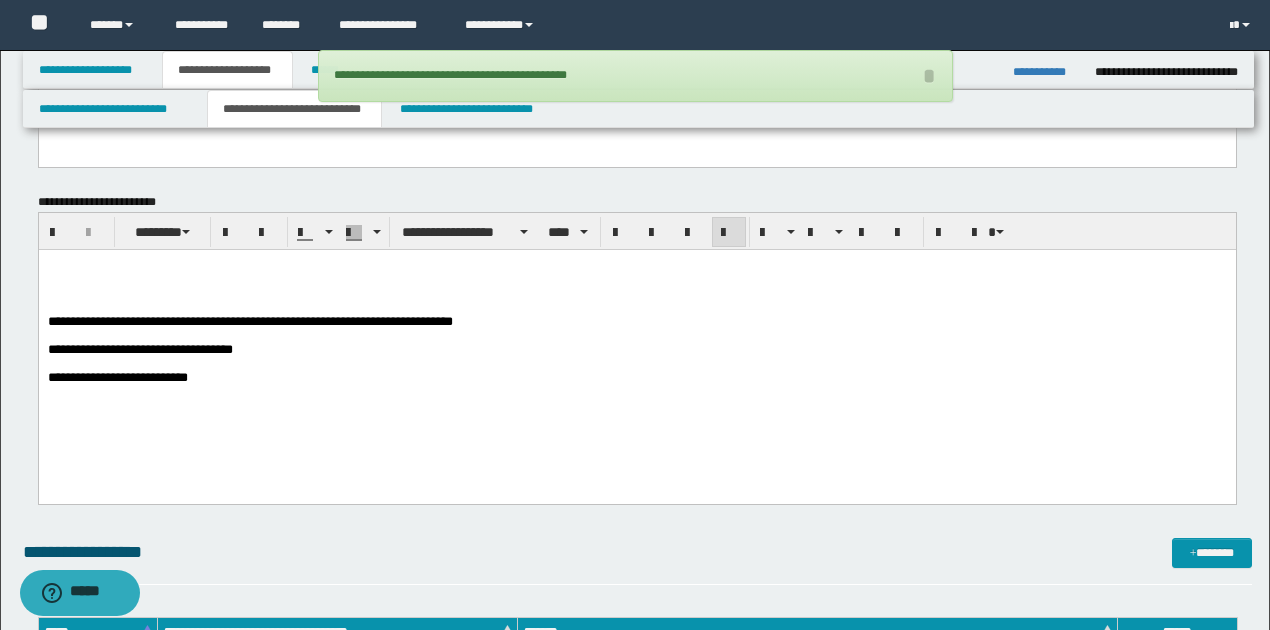 scroll, scrollTop: 600, scrollLeft: 0, axis: vertical 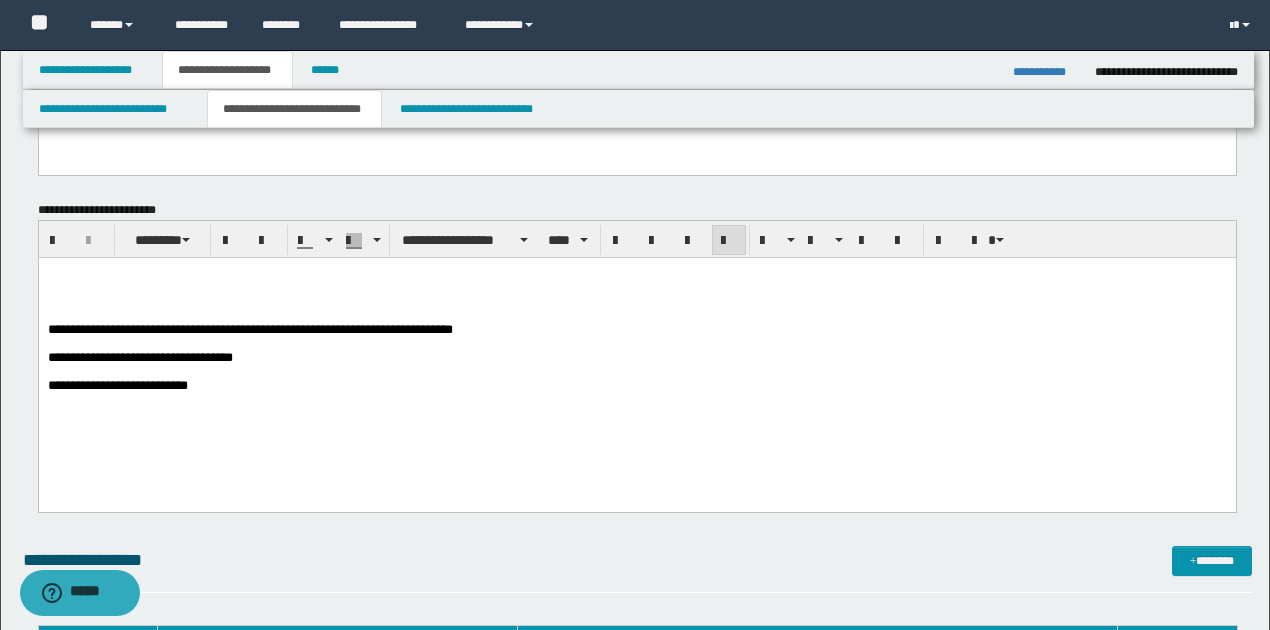 click on "**********" at bounding box center (636, 330) 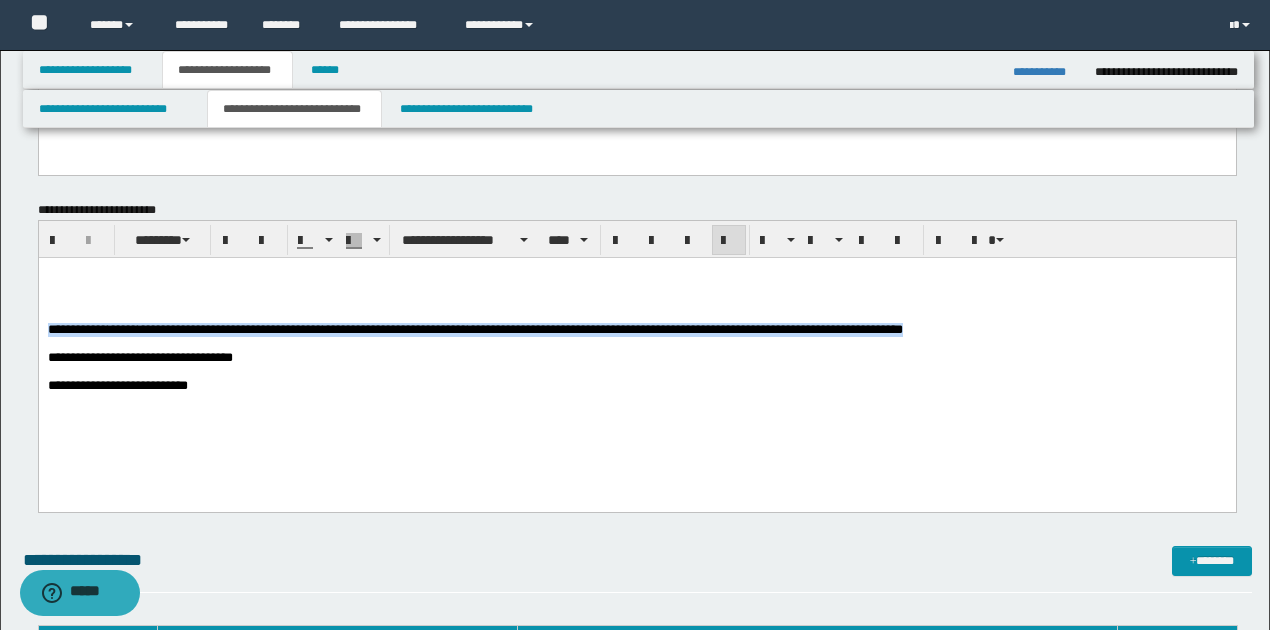 drag, startPoint x: 49, startPoint y: 335, endPoint x: 1000, endPoint y: 329, distance: 951.0189 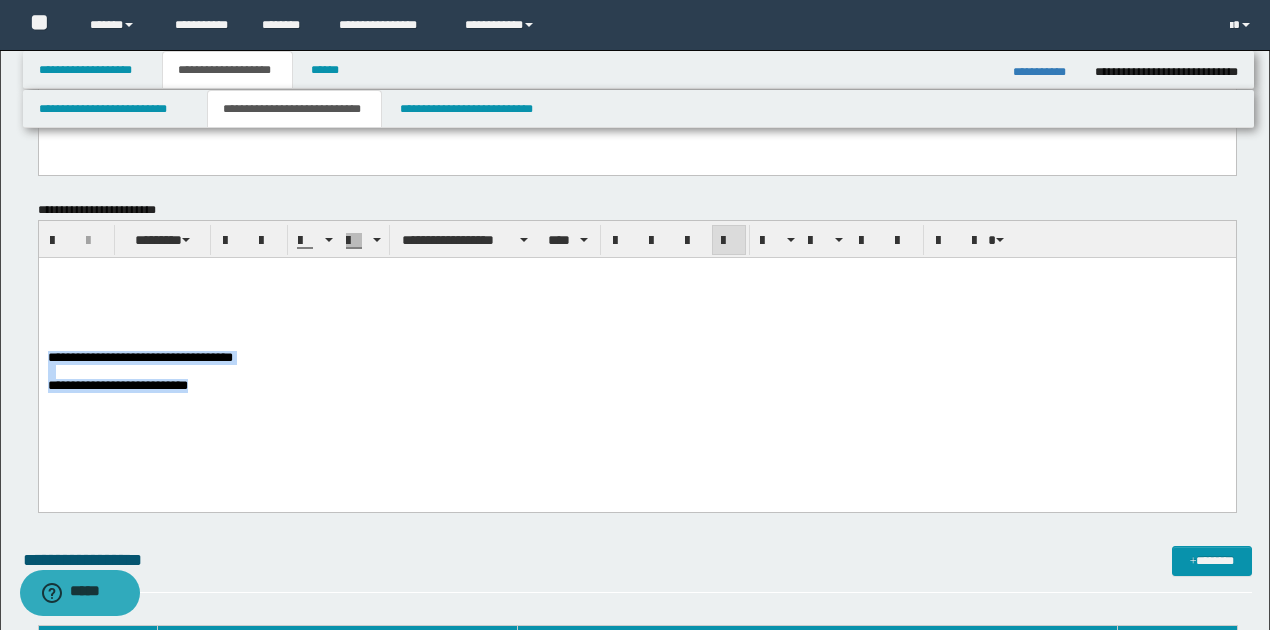 drag, startPoint x: 47, startPoint y: 370, endPoint x: 214, endPoint y: 396, distance: 169.01184 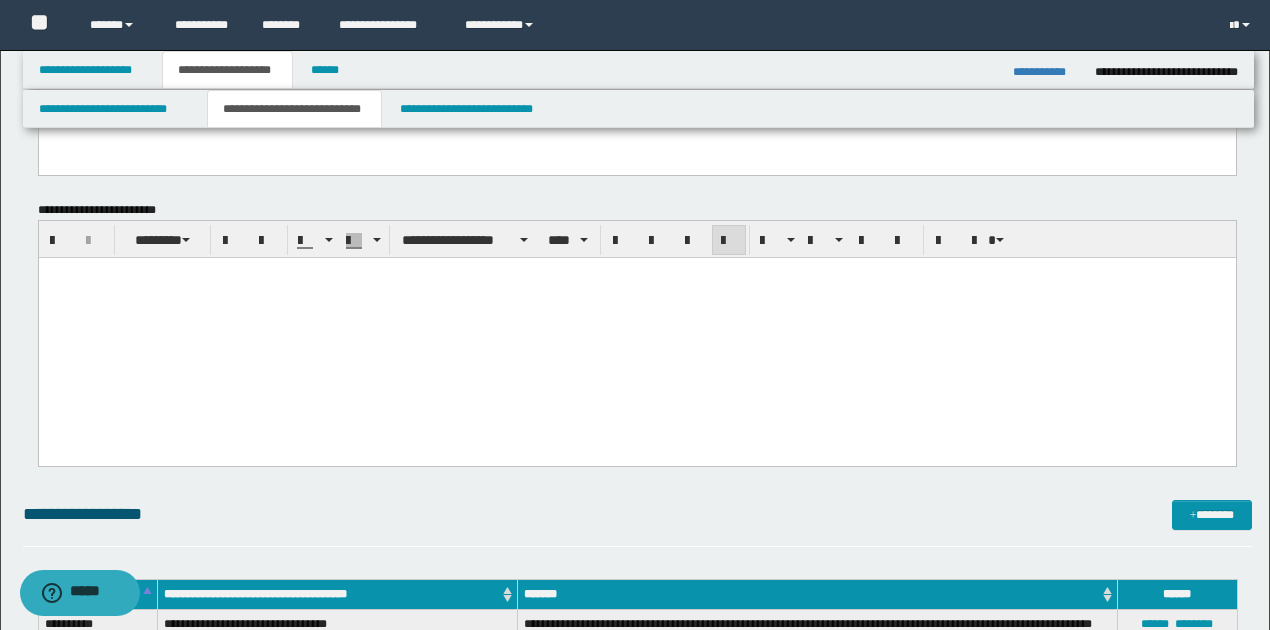 click at bounding box center (636, 288) 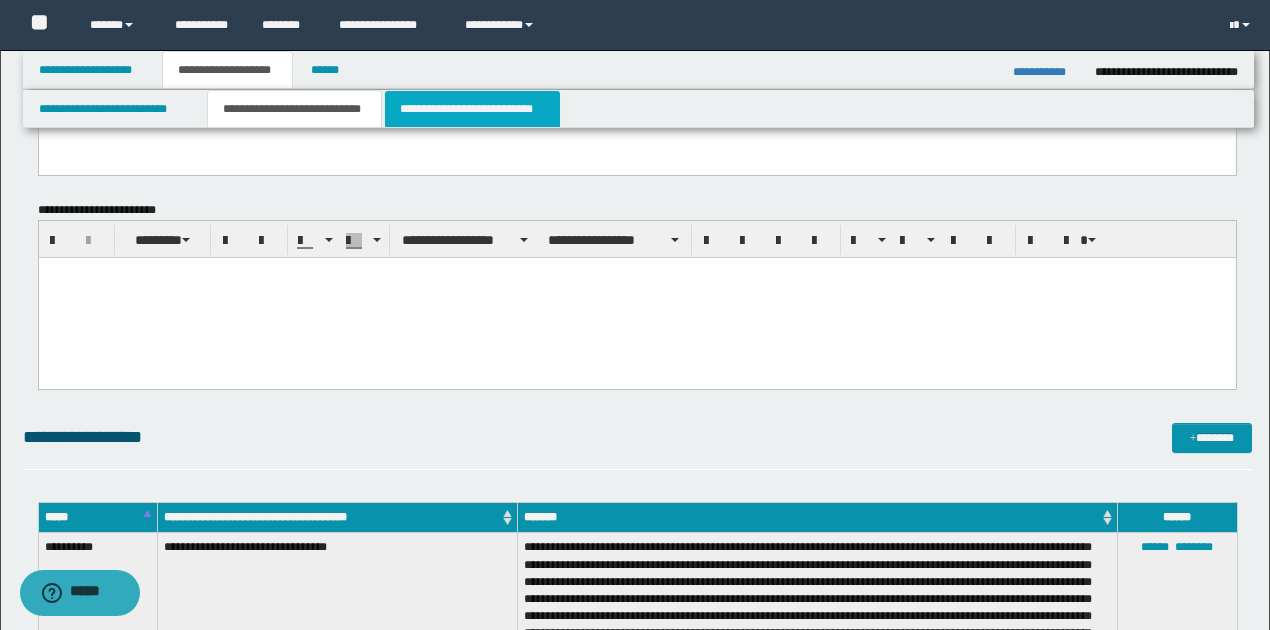 click on "**********" at bounding box center (472, 109) 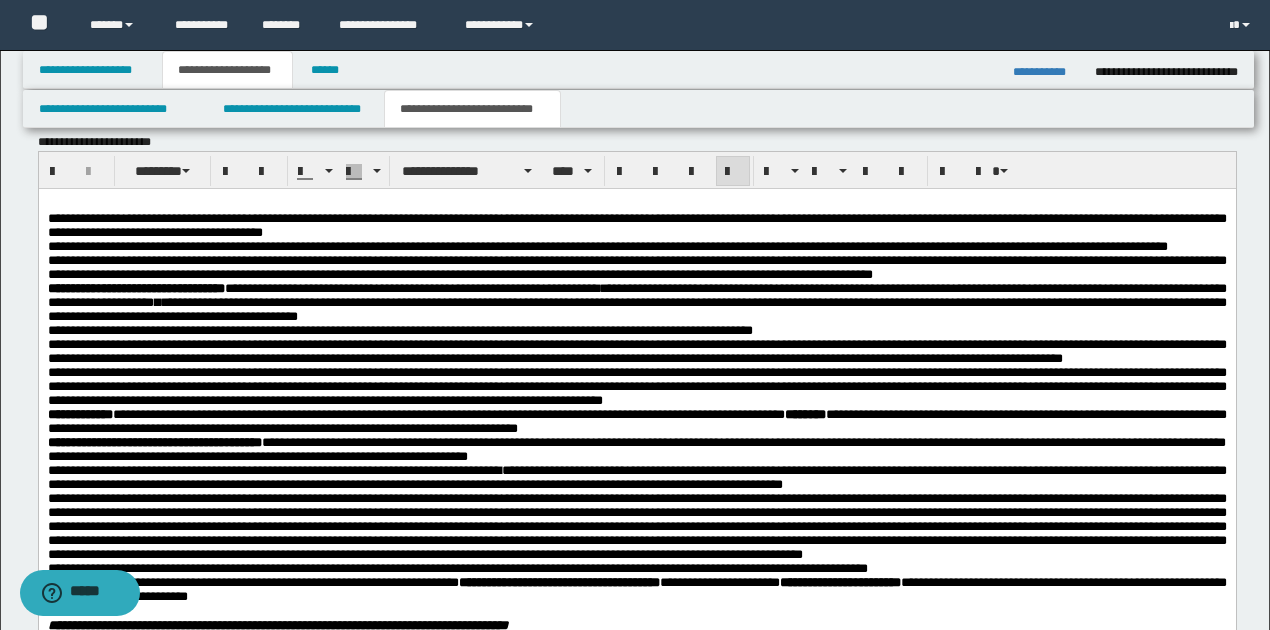 scroll, scrollTop: 666, scrollLeft: 0, axis: vertical 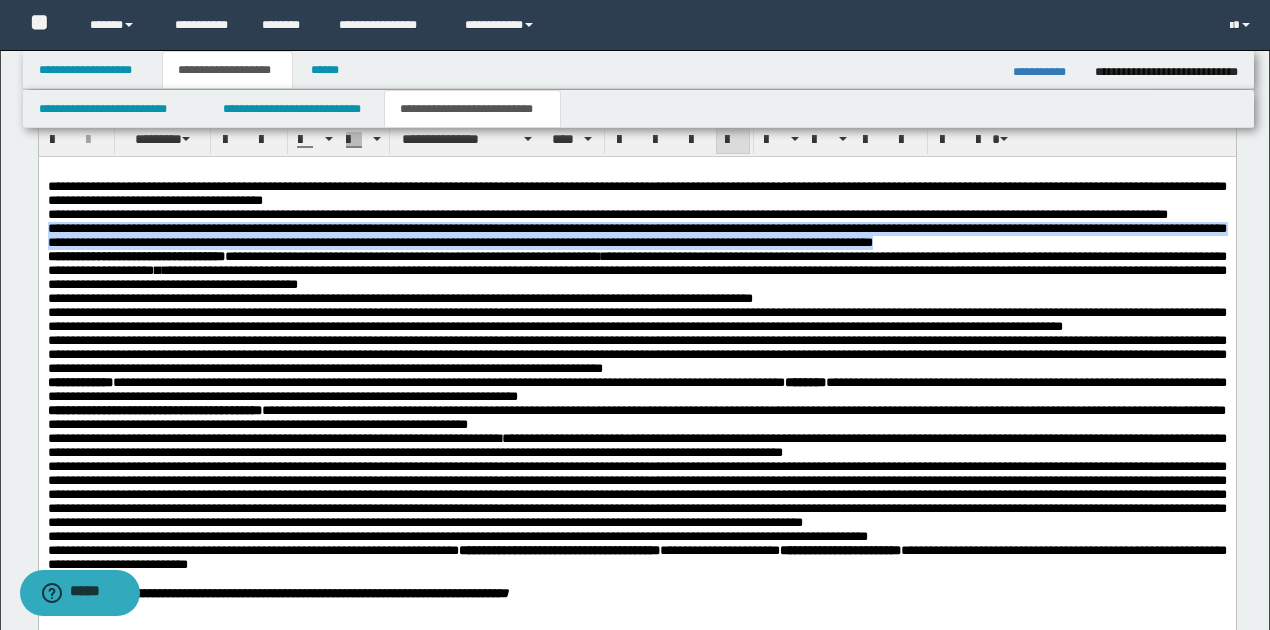 drag, startPoint x: 47, startPoint y: 253, endPoint x: 1058, endPoint y: 264, distance: 1011.0598 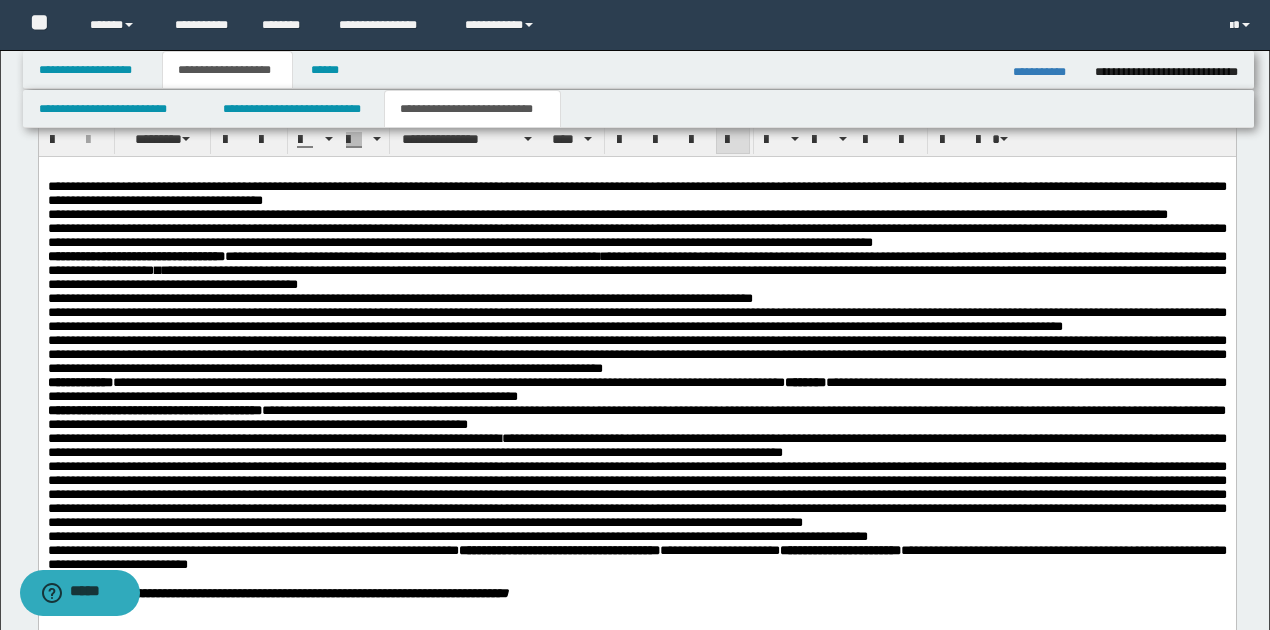 click on "**********" at bounding box center (636, 236) 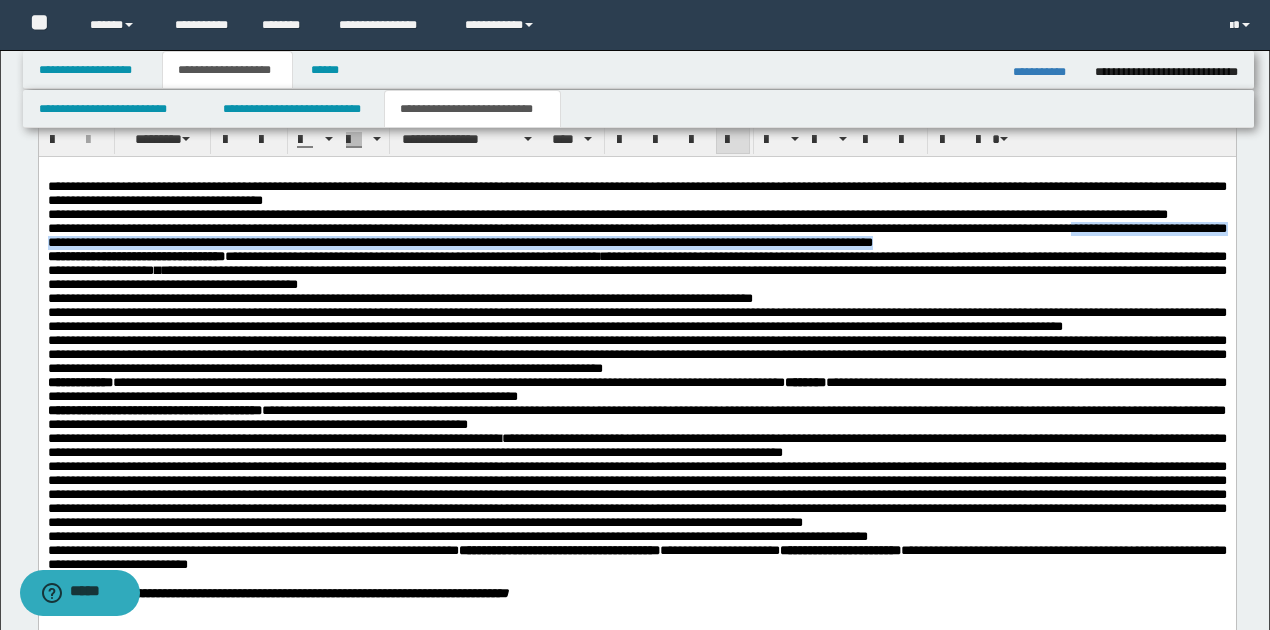 drag, startPoint x: 1154, startPoint y: 252, endPoint x: 1171, endPoint y: 261, distance: 19.235384 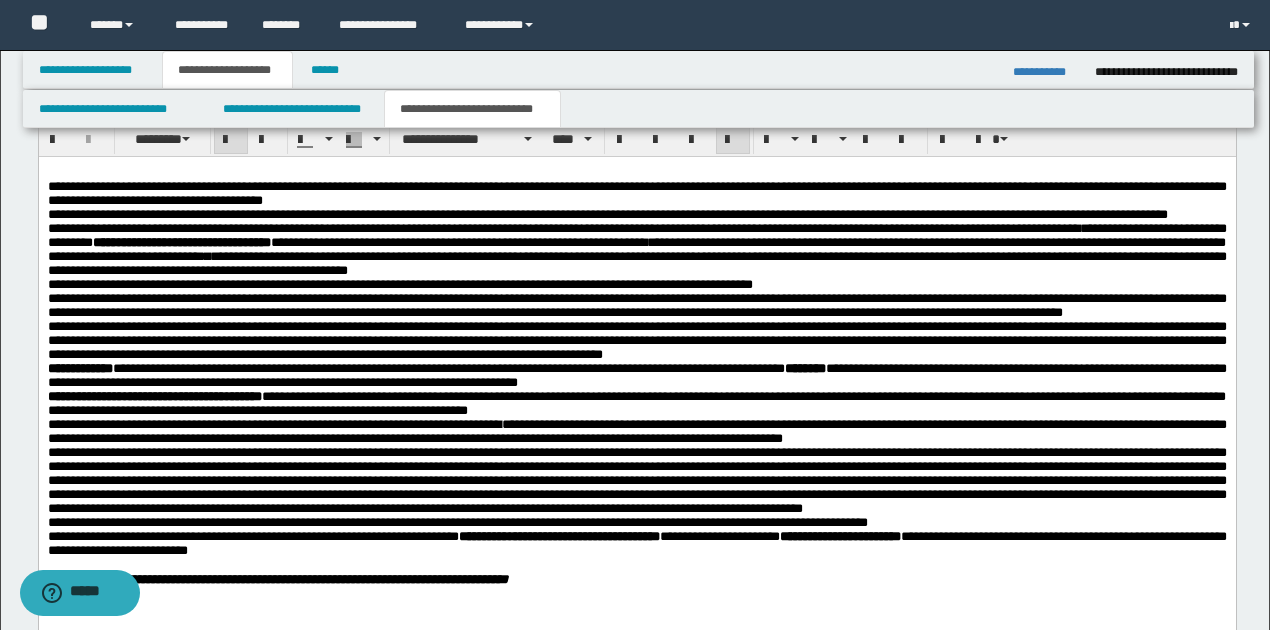 click on "**********" at bounding box center (636, 256) 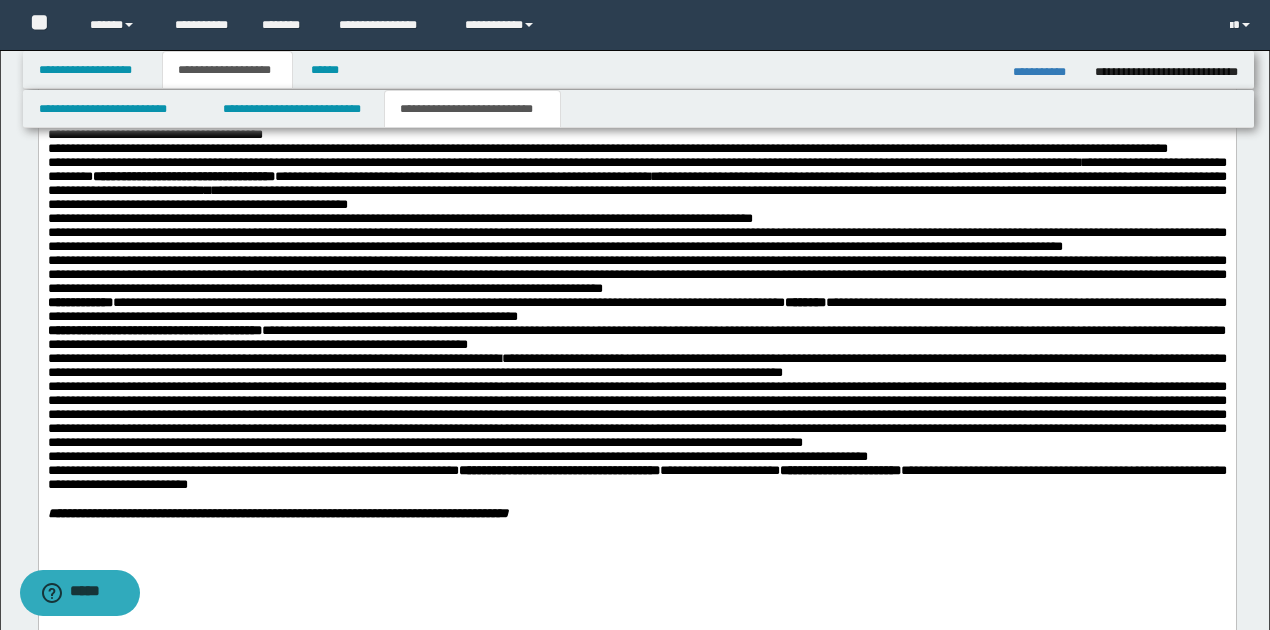 scroll, scrollTop: 733, scrollLeft: 0, axis: vertical 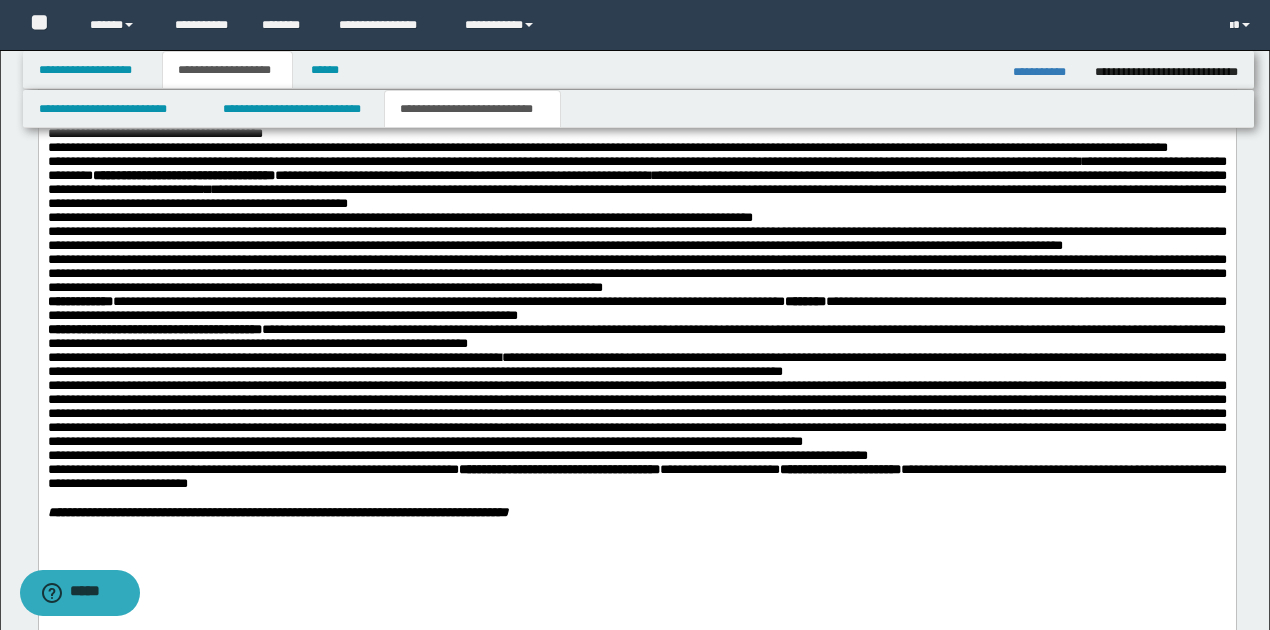 click on "**********" at bounding box center [636, 183] 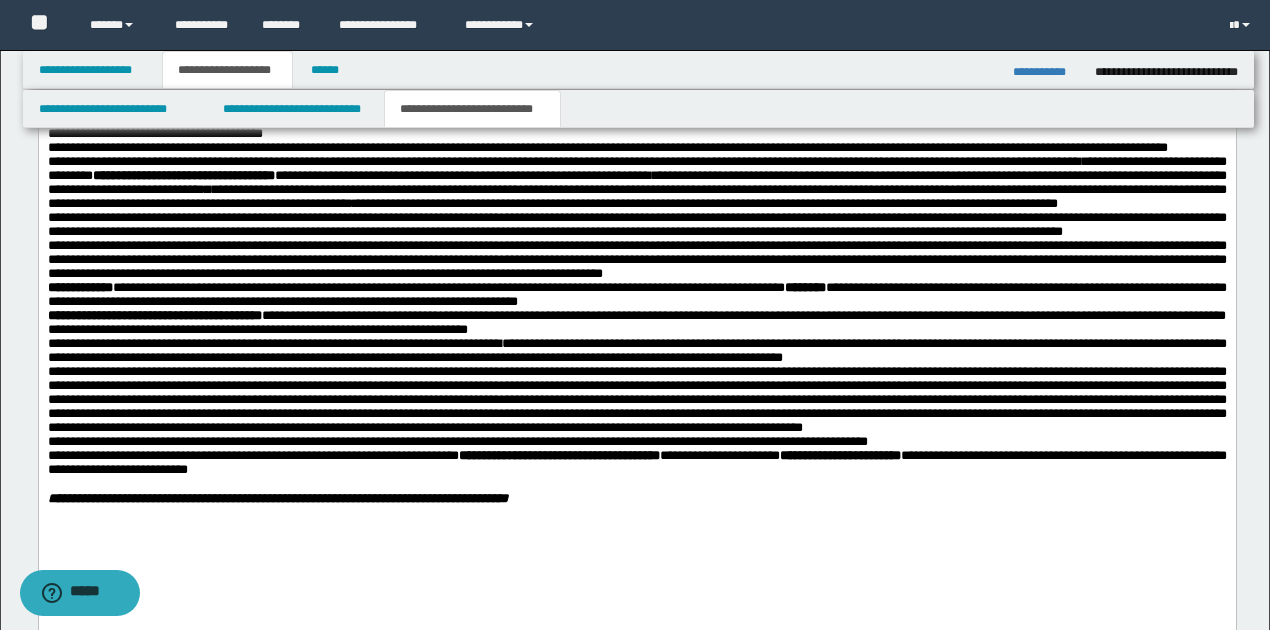 click on "**********" at bounding box center [636, 183] 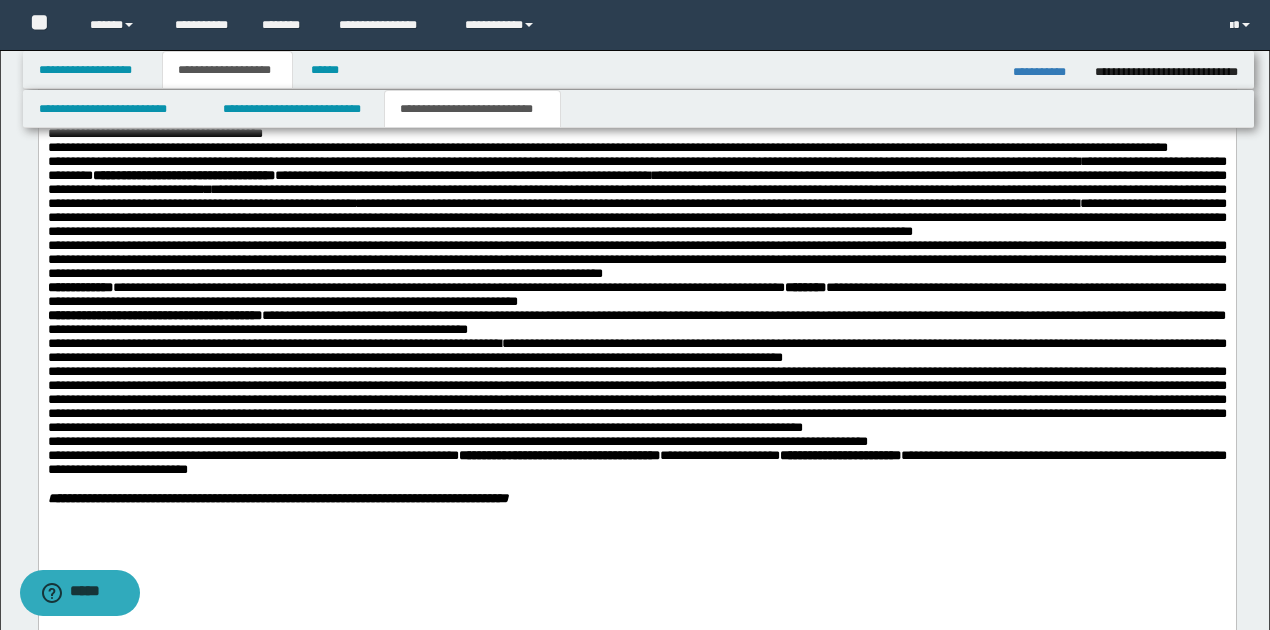 click on "**********" at bounding box center (636, 197) 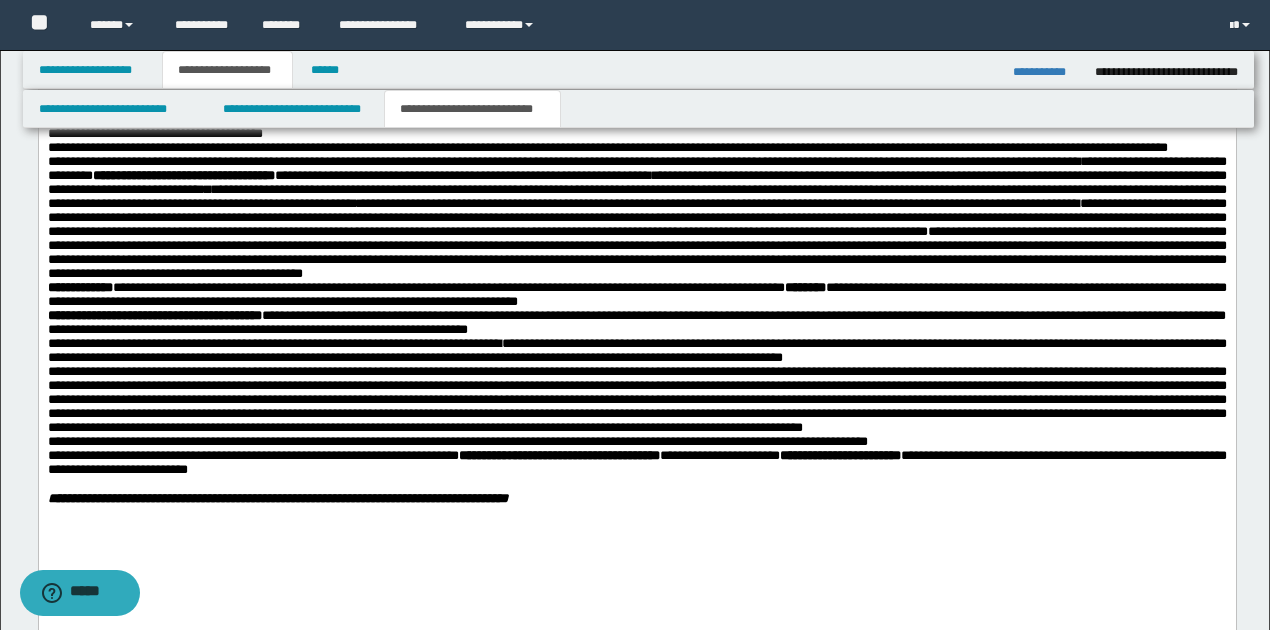 click on "**********" at bounding box center (636, 252) 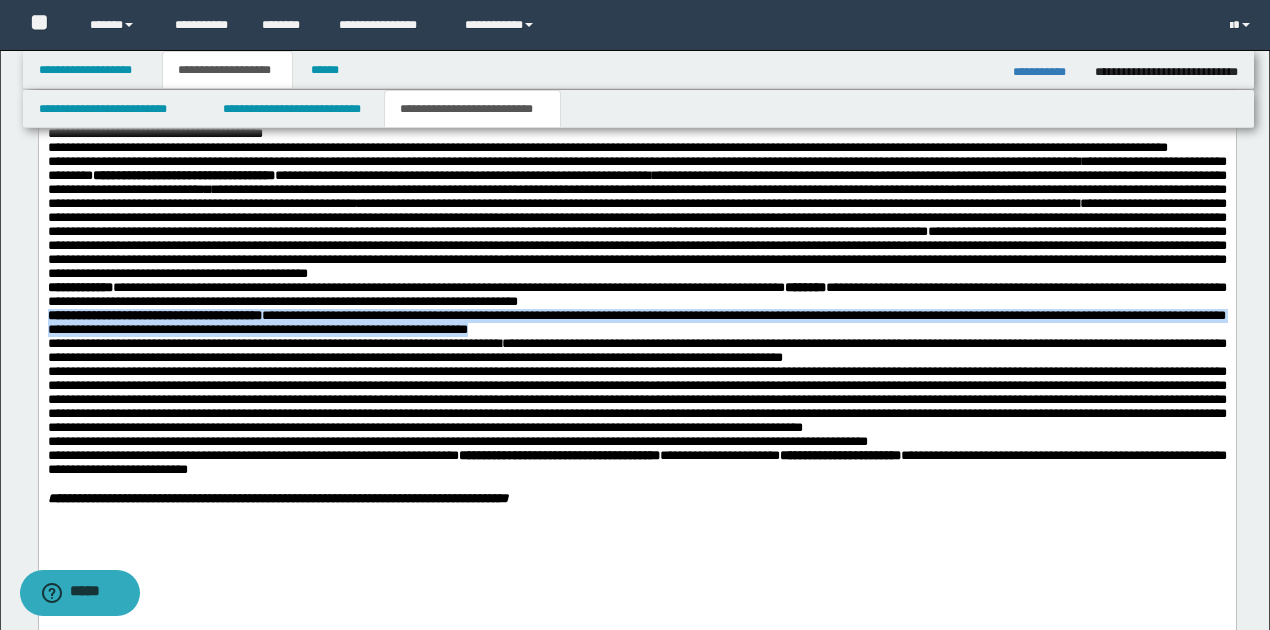 drag, startPoint x: 49, startPoint y: 355, endPoint x: 604, endPoint y: 370, distance: 555.20264 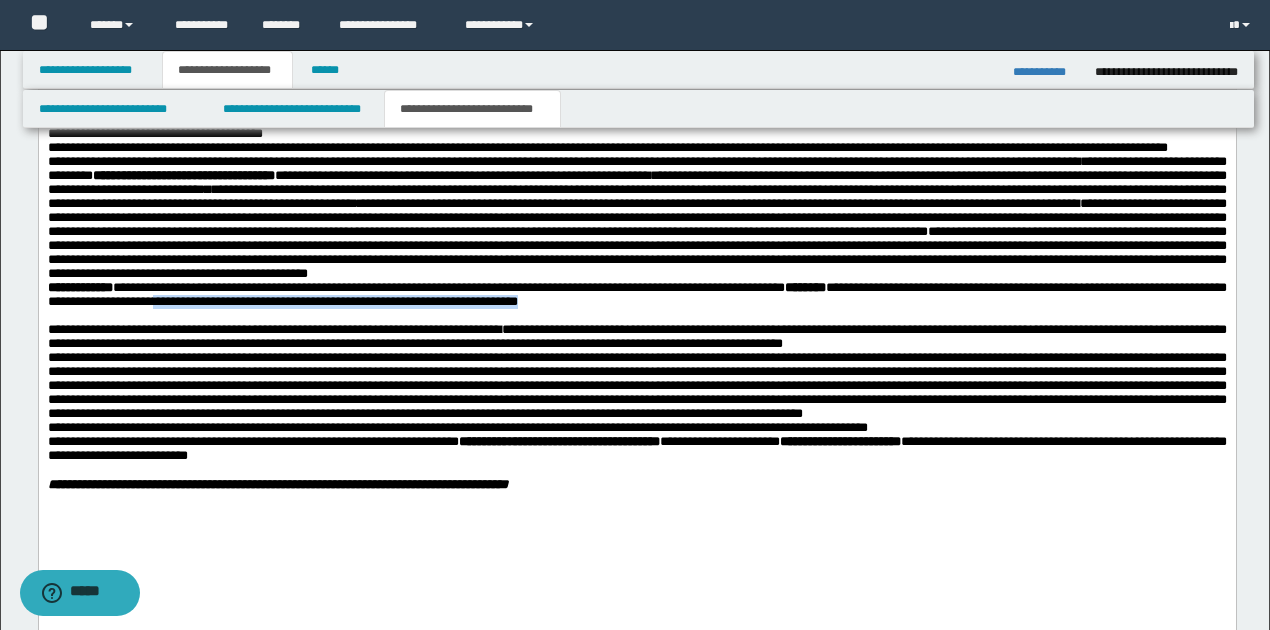 drag, startPoint x: 334, startPoint y: 339, endPoint x: 744, endPoint y: 341, distance: 410.00488 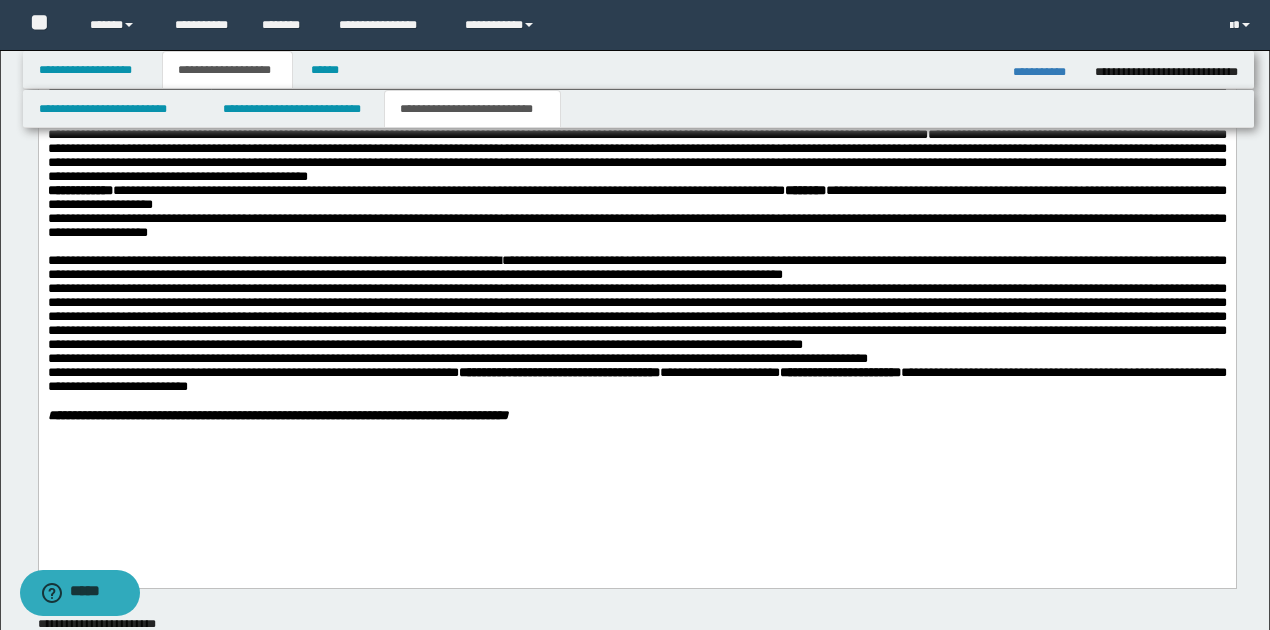 scroll, scrollTop: 866, scrollLeft: 0, axis: vertical 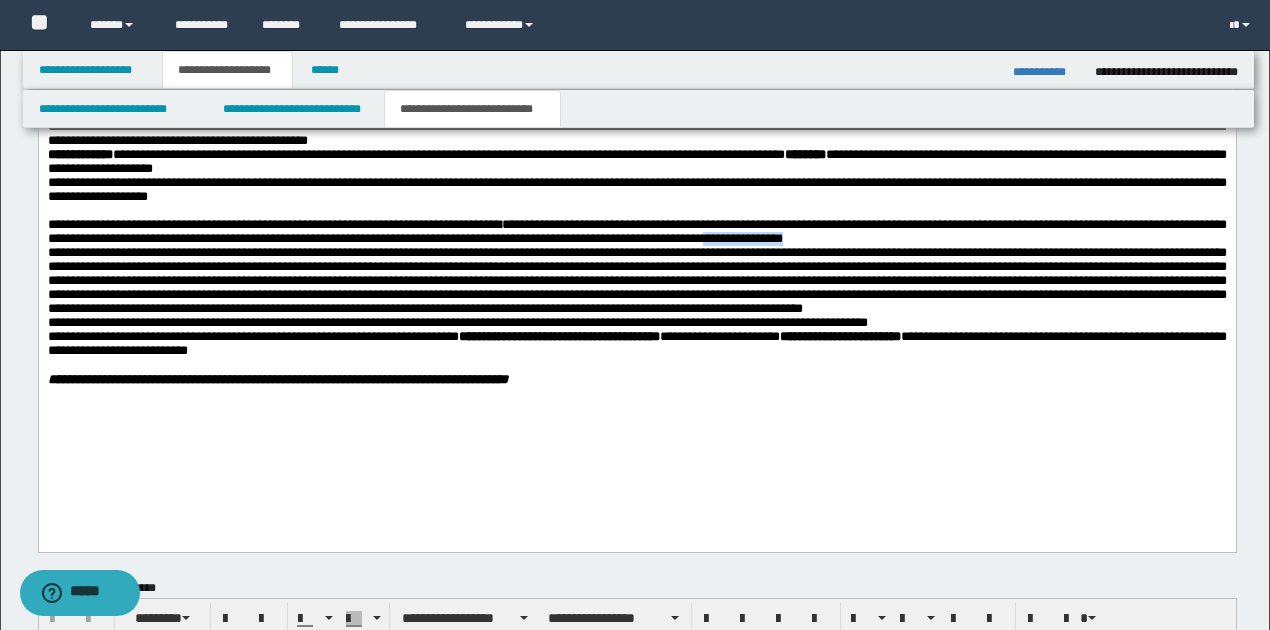 drag, startPoint x: 784, startPoint y: 283, endPoint x: 868, endPoint y: 279, distance: 84.095184 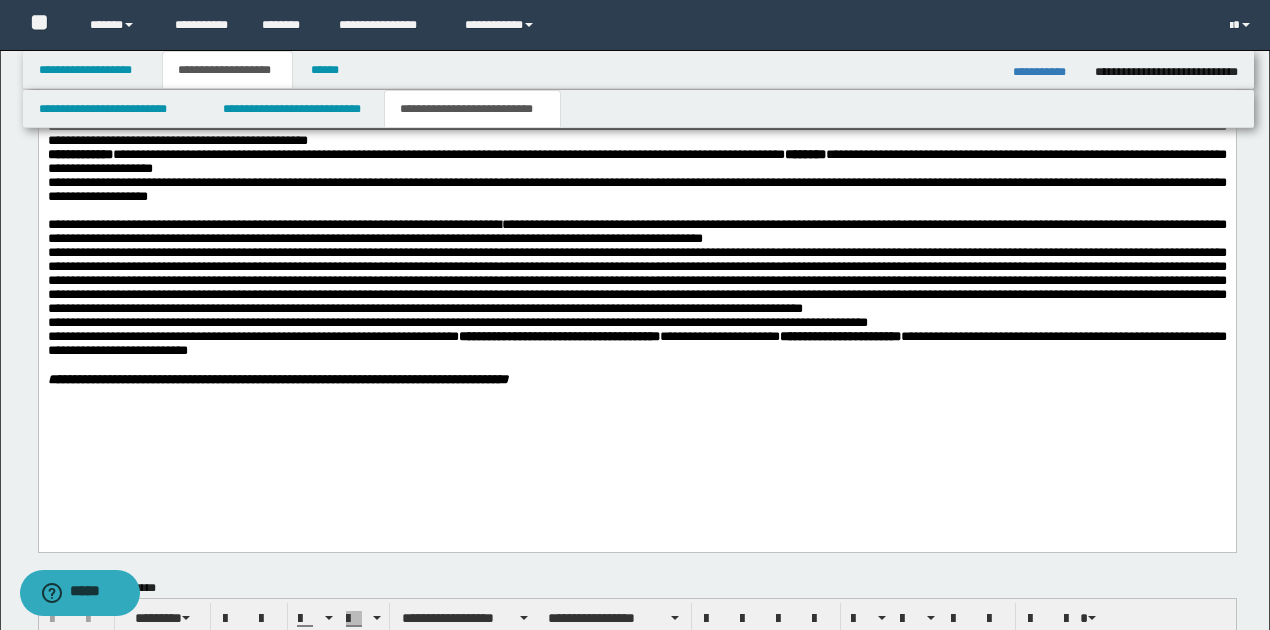 scroll, scrollTop: 933, scrollLeft: 0, axis: vertical 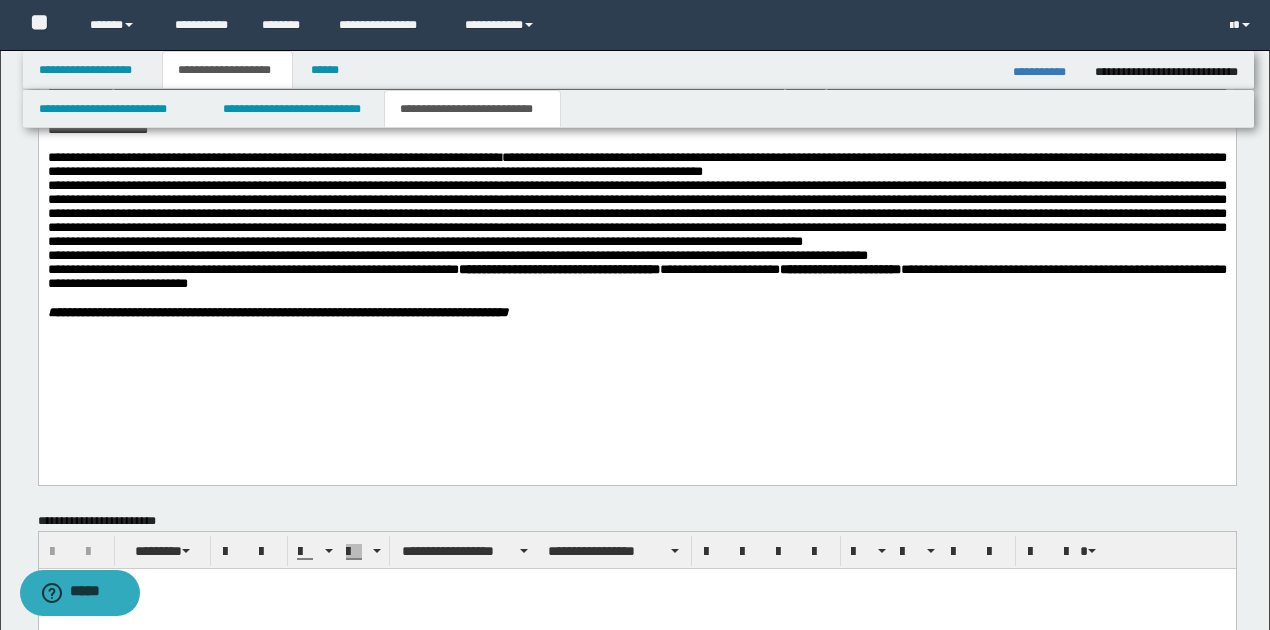 click at bounding box center (636, 214) 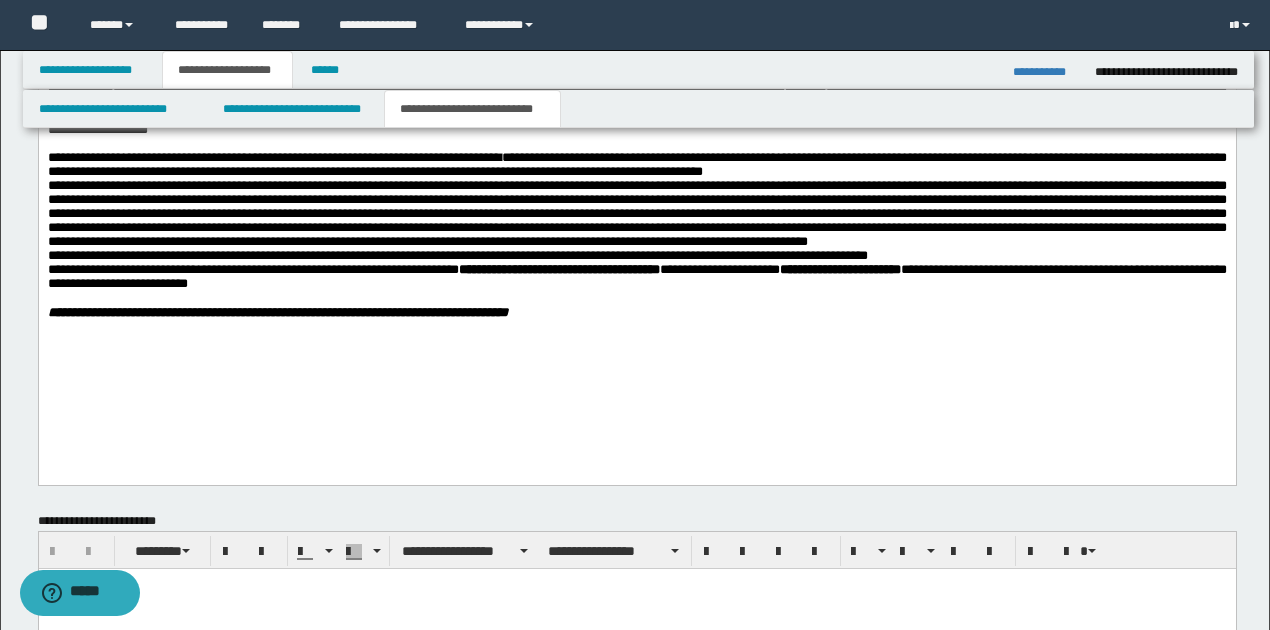 click at bounding box center [636, 215] 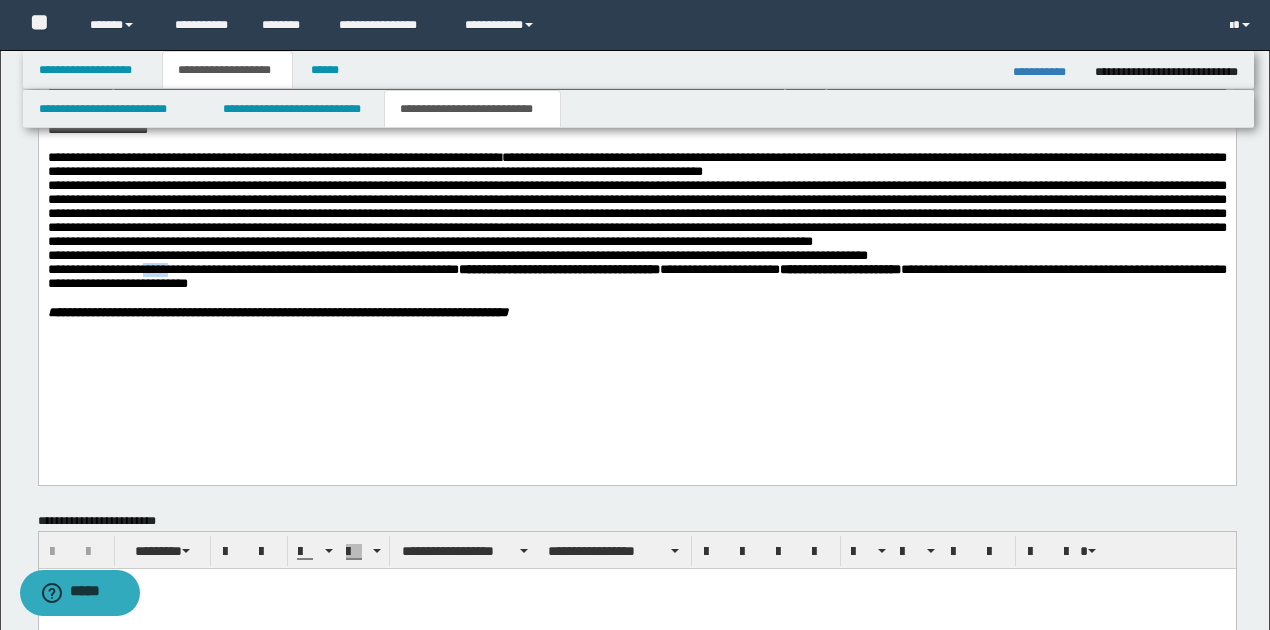 drag, startPoint x: 142, startPoint y: 324, endPoint x: 169, endPoint y: 321, distance: 27.166155 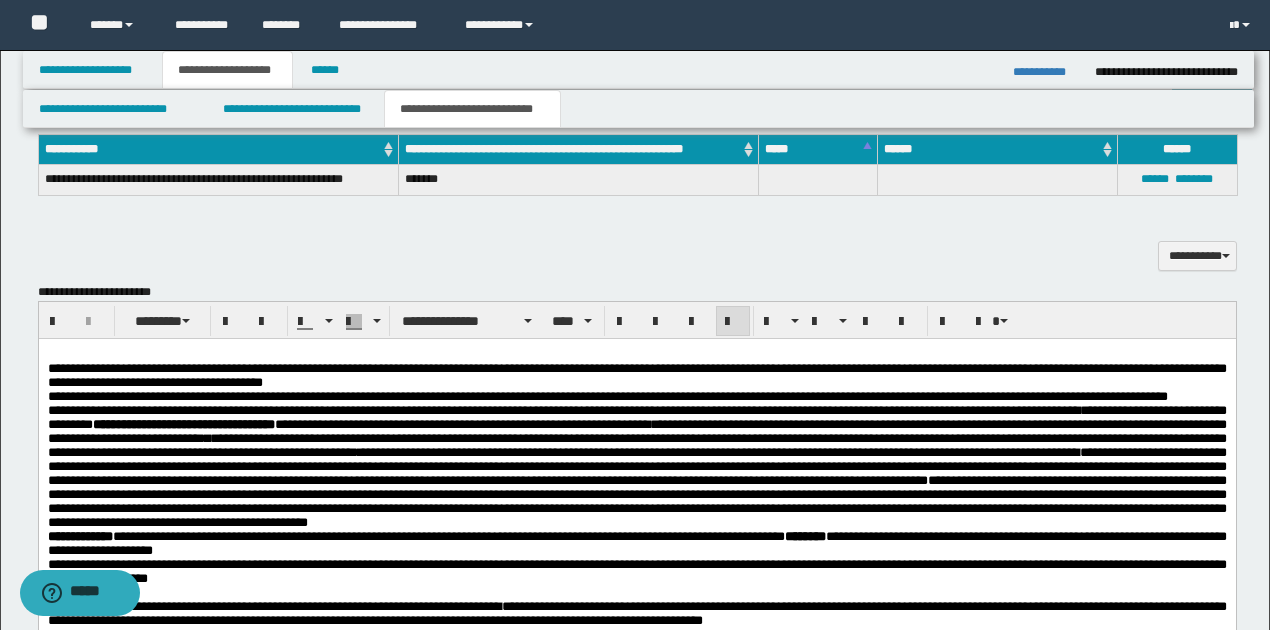 scroll, scrollTop: 466, scrollLeft: 0, axis: vertical 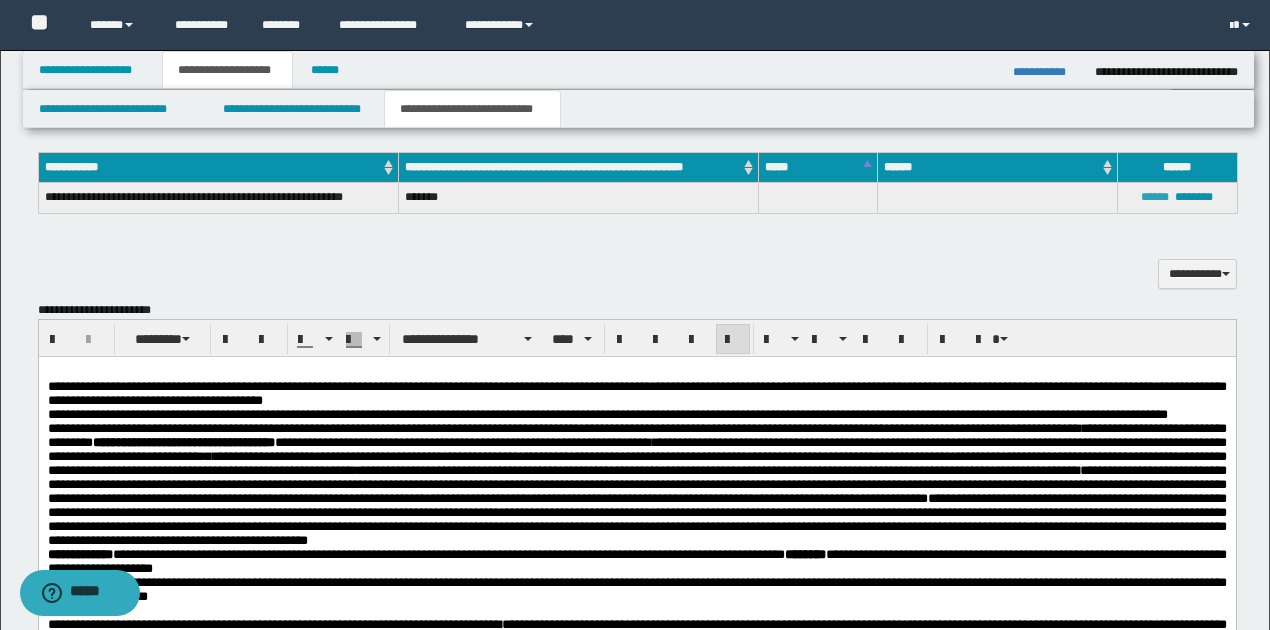 click on "******" at bounding box center [1155, 197] 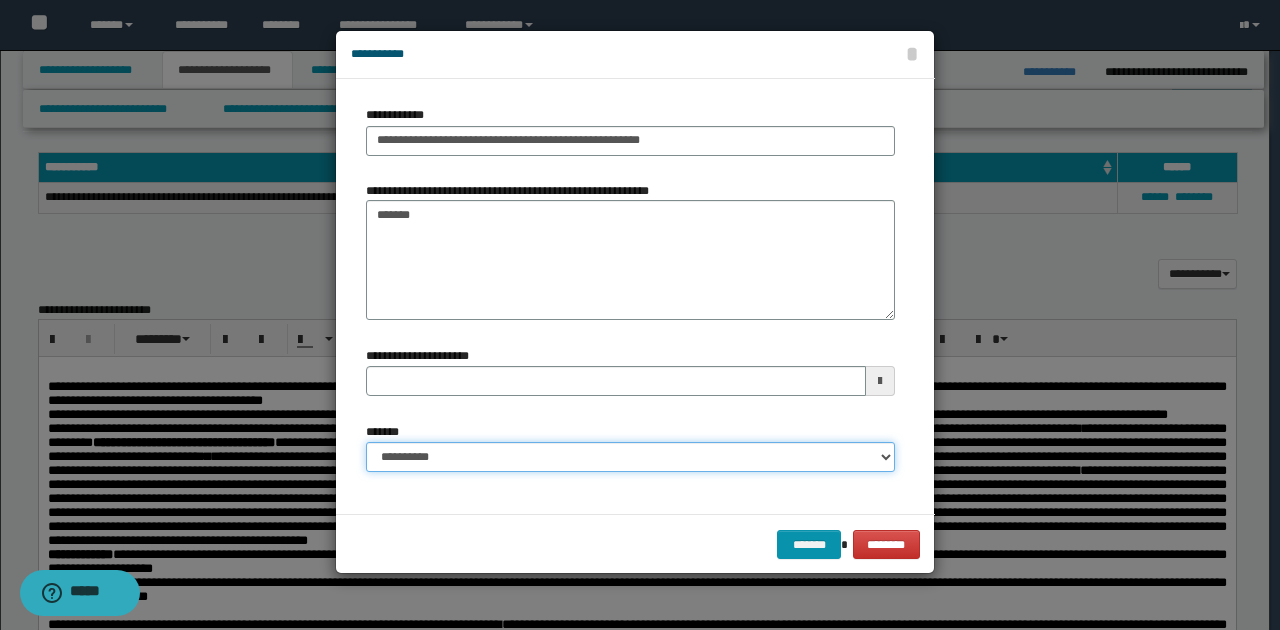 click on "**********" at bounding box center [630, 457] 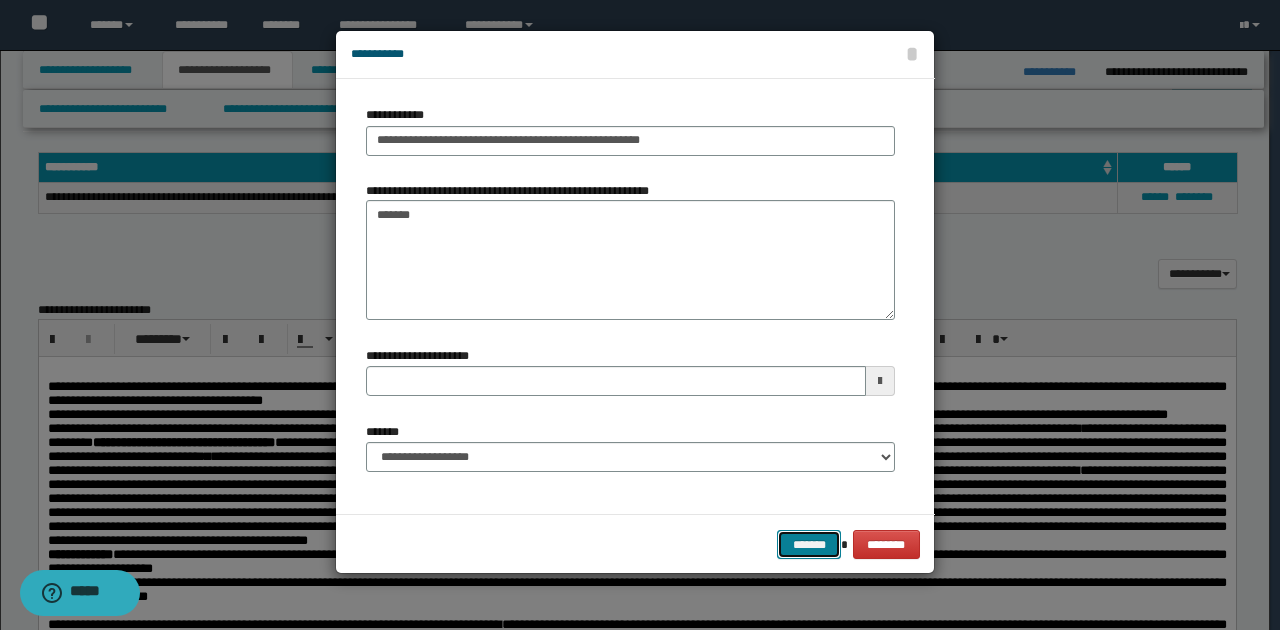 click on "*******" at bounding box center (809, 544) 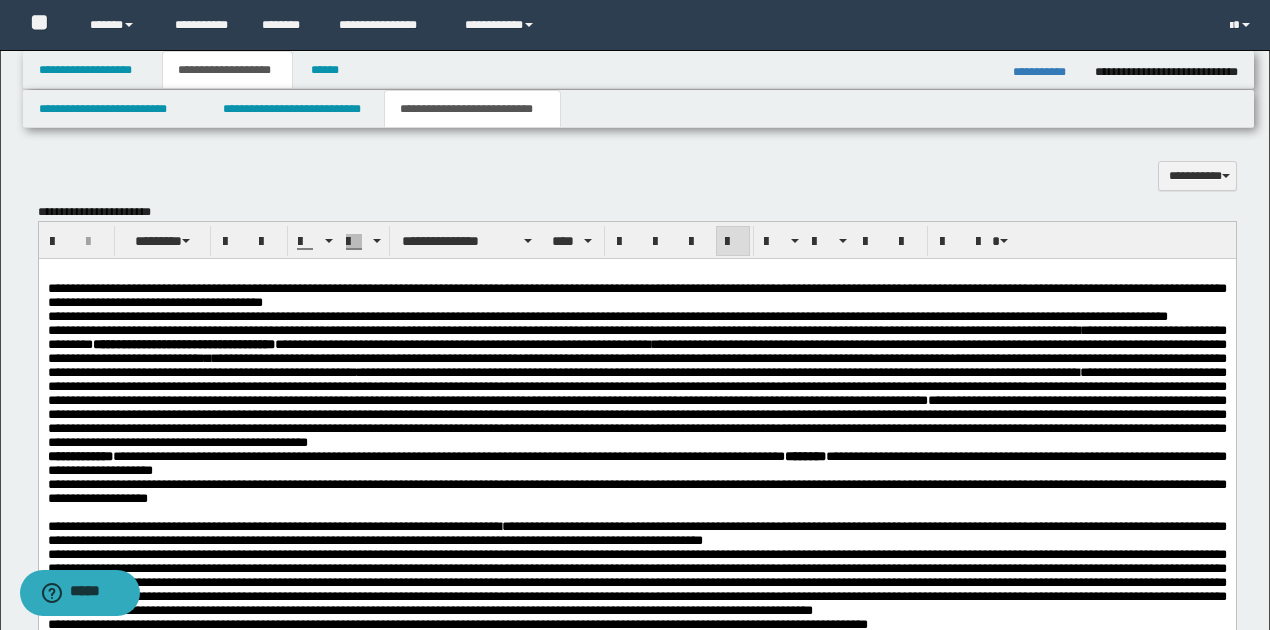 scroll, scrollTop: 533, scrollLeft: 0, axis: vertical 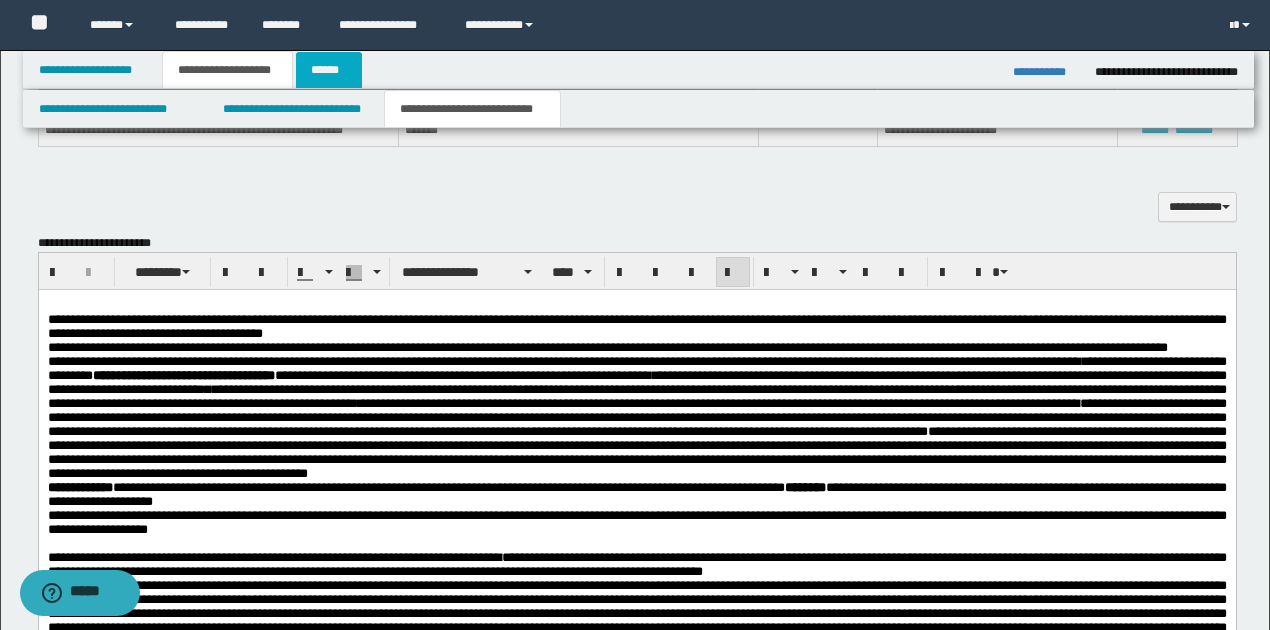 click on "******" at bounding box center [329, 70] 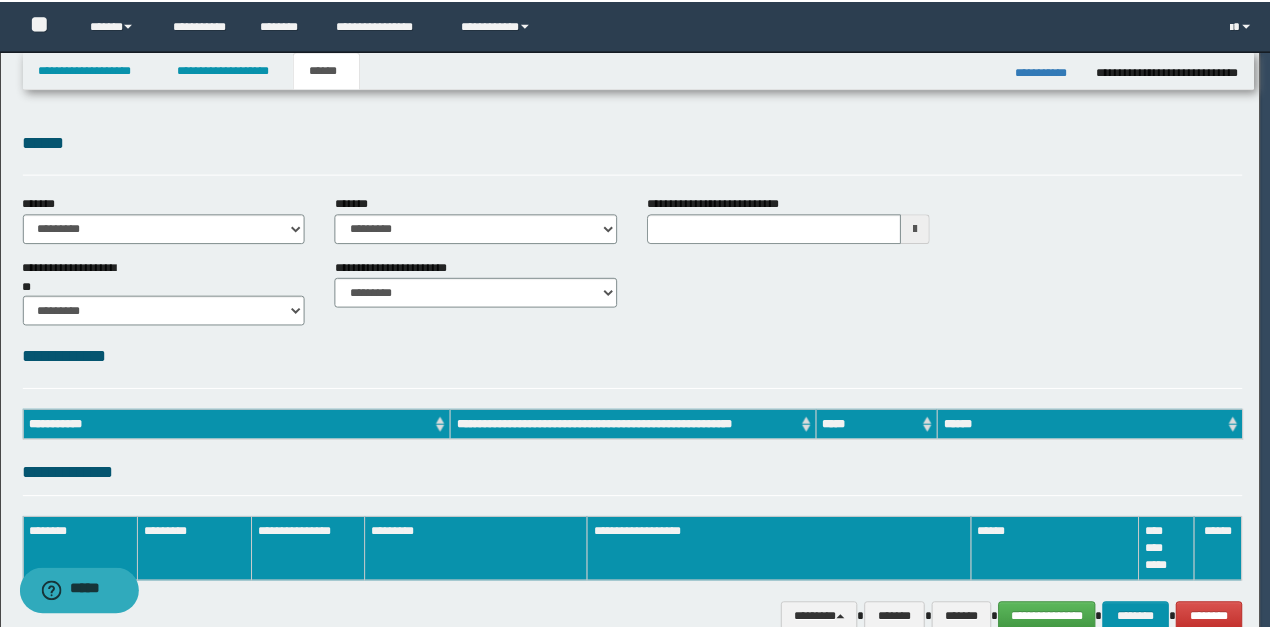 scroll, scrollTop: 0, scrollLeft: 0, axis: both 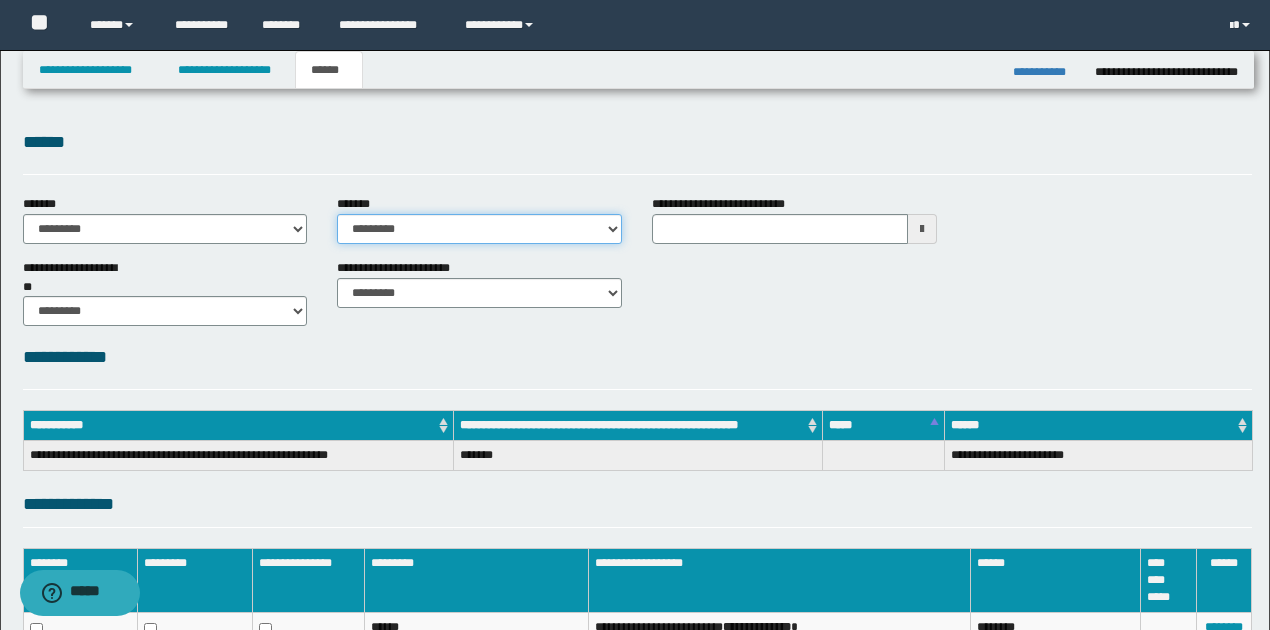 click on "**********" at bounding box center [479, 229] 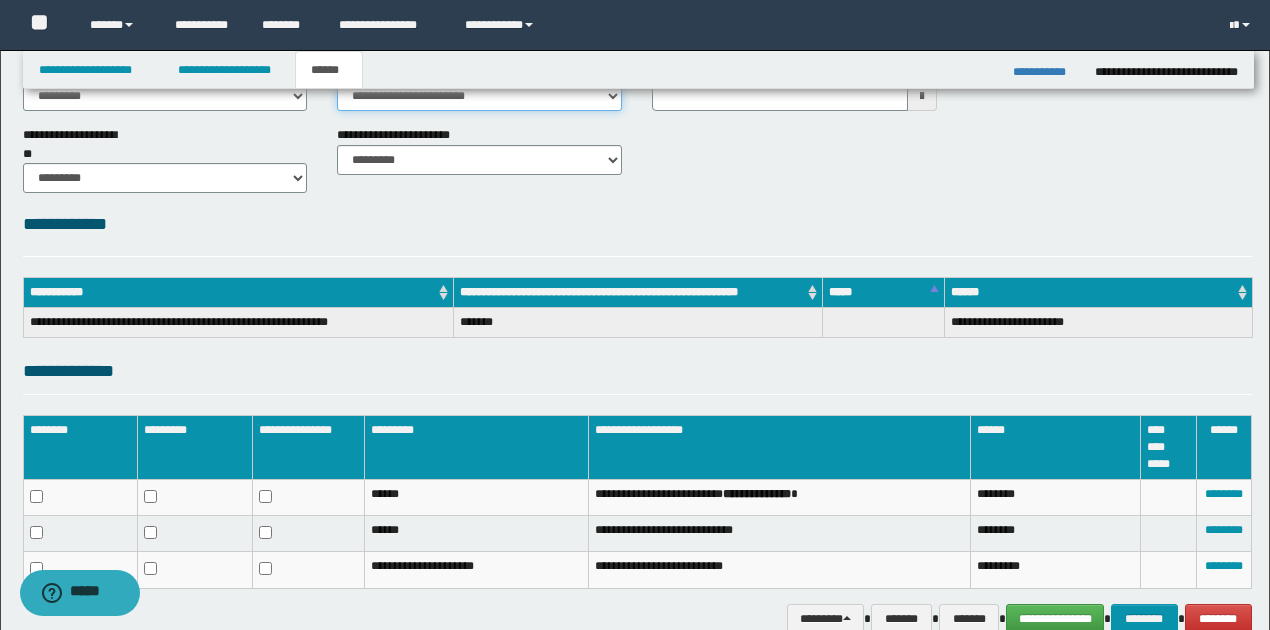 scroll, scrollTop: 232, scrollLeft: 0, axis: vertical 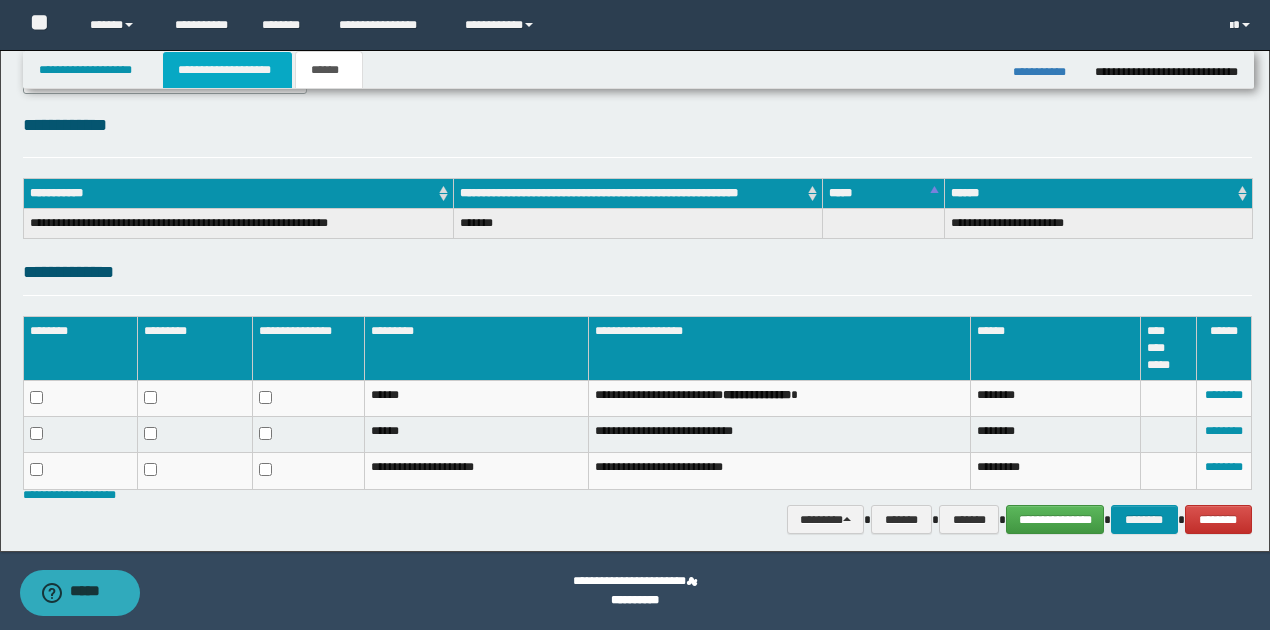 click on "**********" at bounding box center [227, 70] 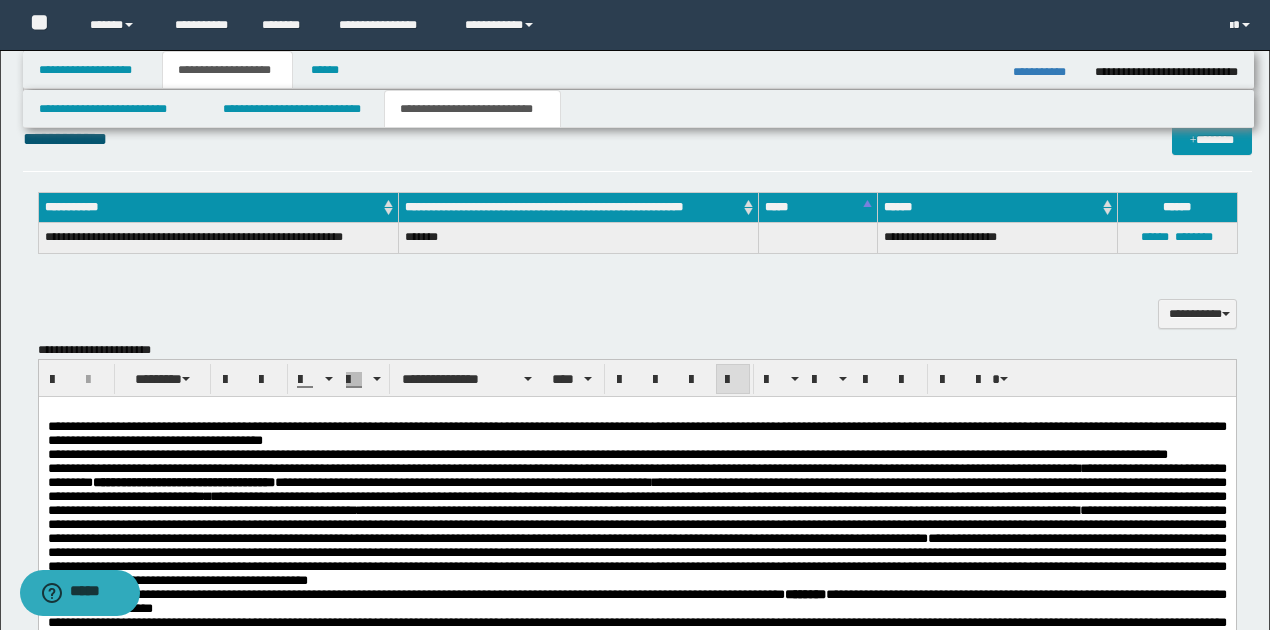 scroll, scrollTop: 329, scrollLeft: 0, axis: vertical 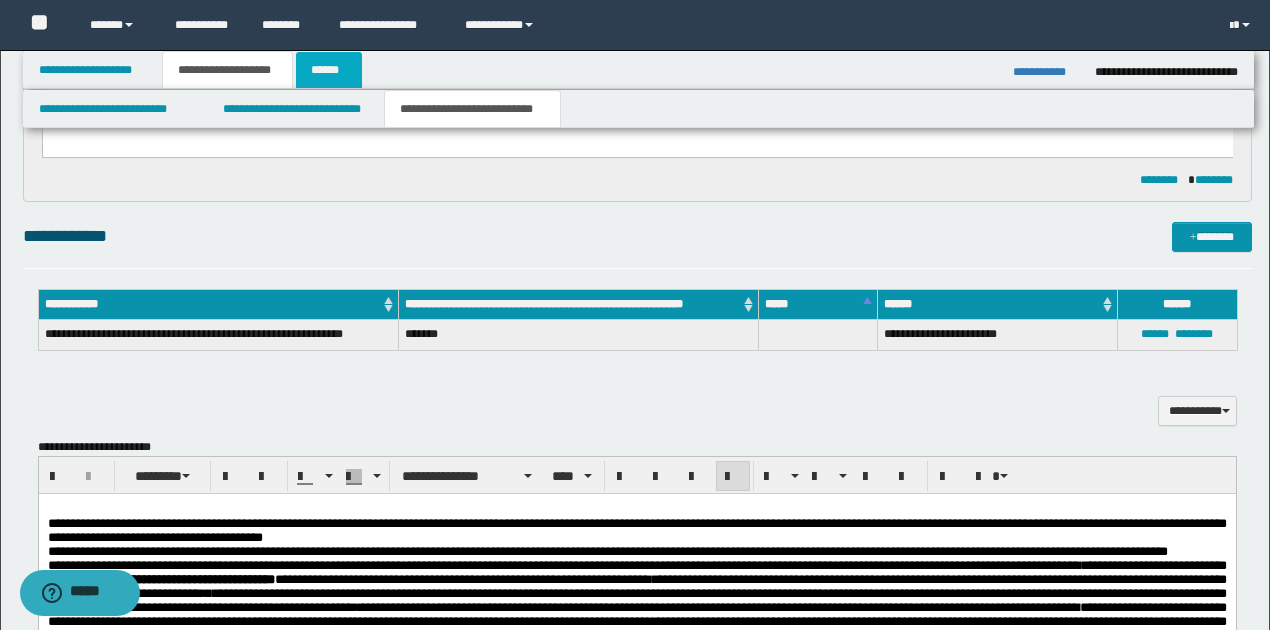click on "******" at bounding box center [329, 70] 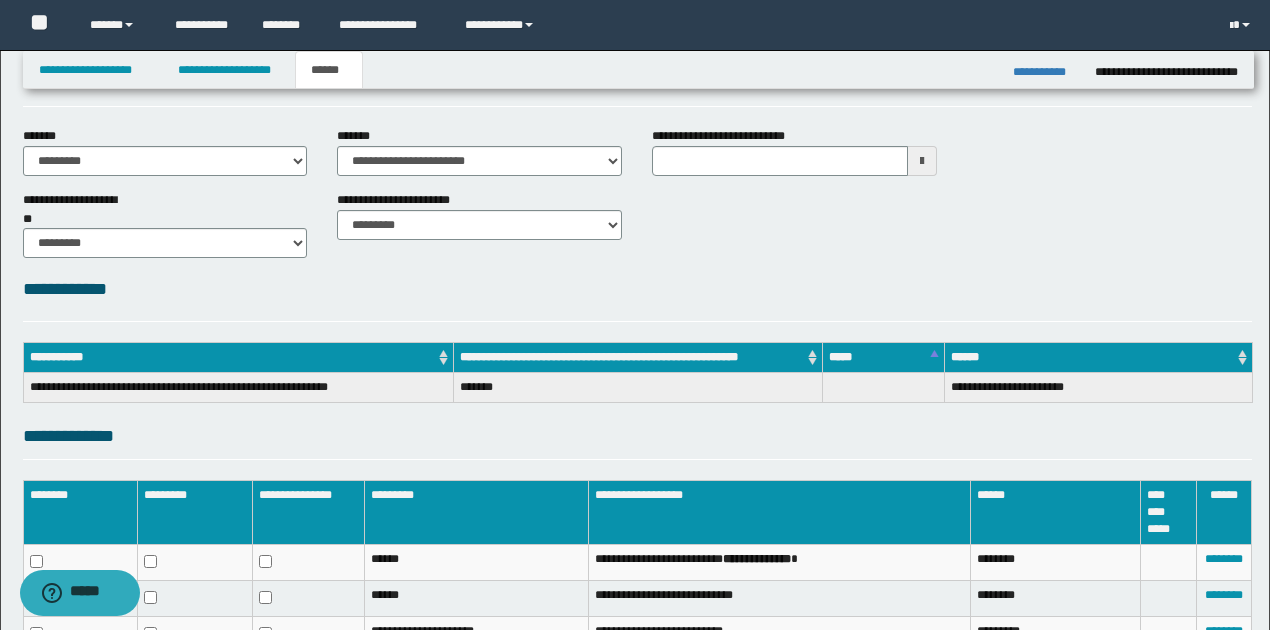 scroll, scrollTop: 98, scrollLeft: 0, axis: vertical 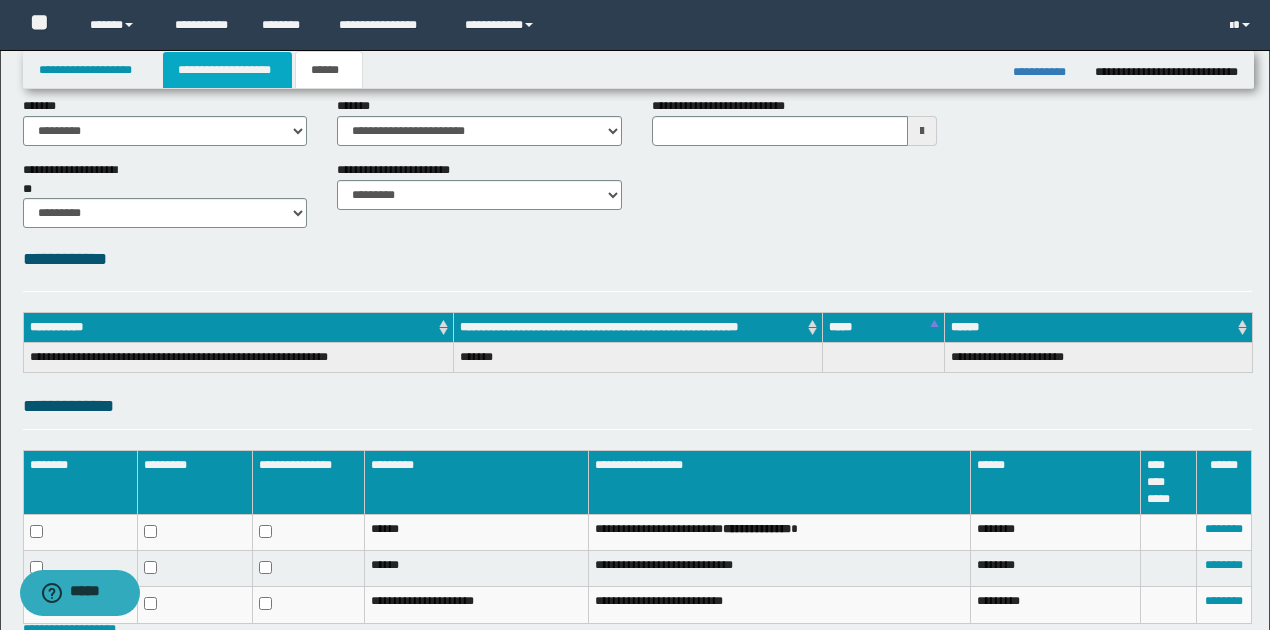 click on "**********" at bounding box center (227, 70) 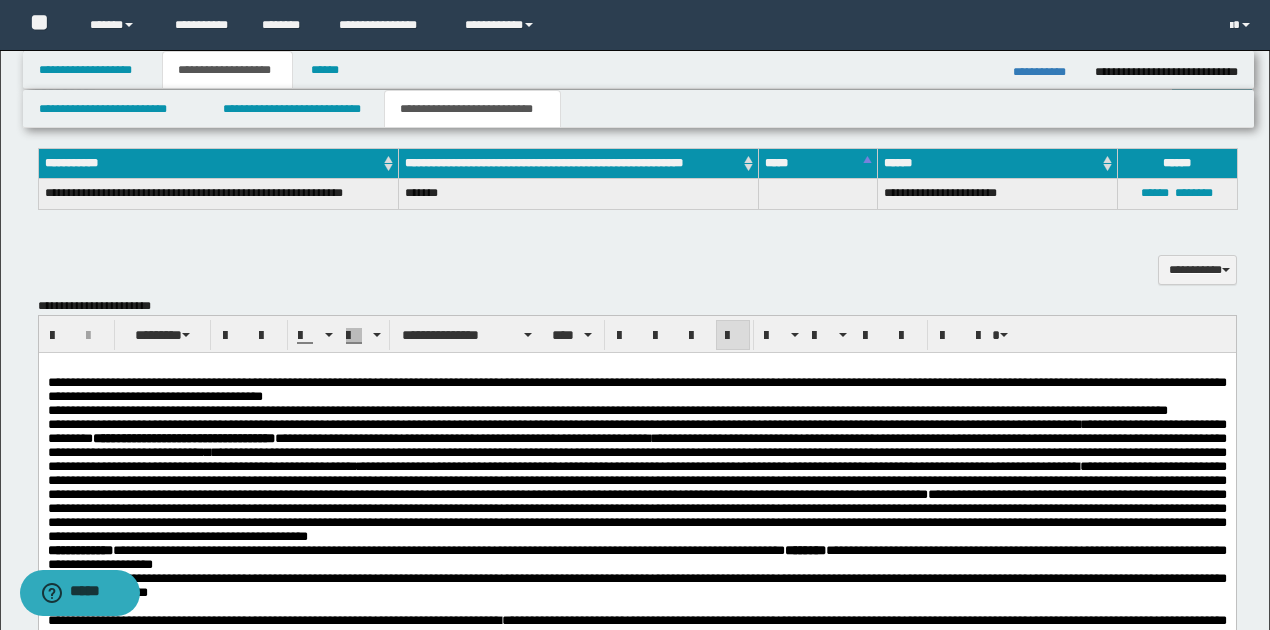 scroll, scrollTop: 462, scrollLeft: 0, axis: vertical 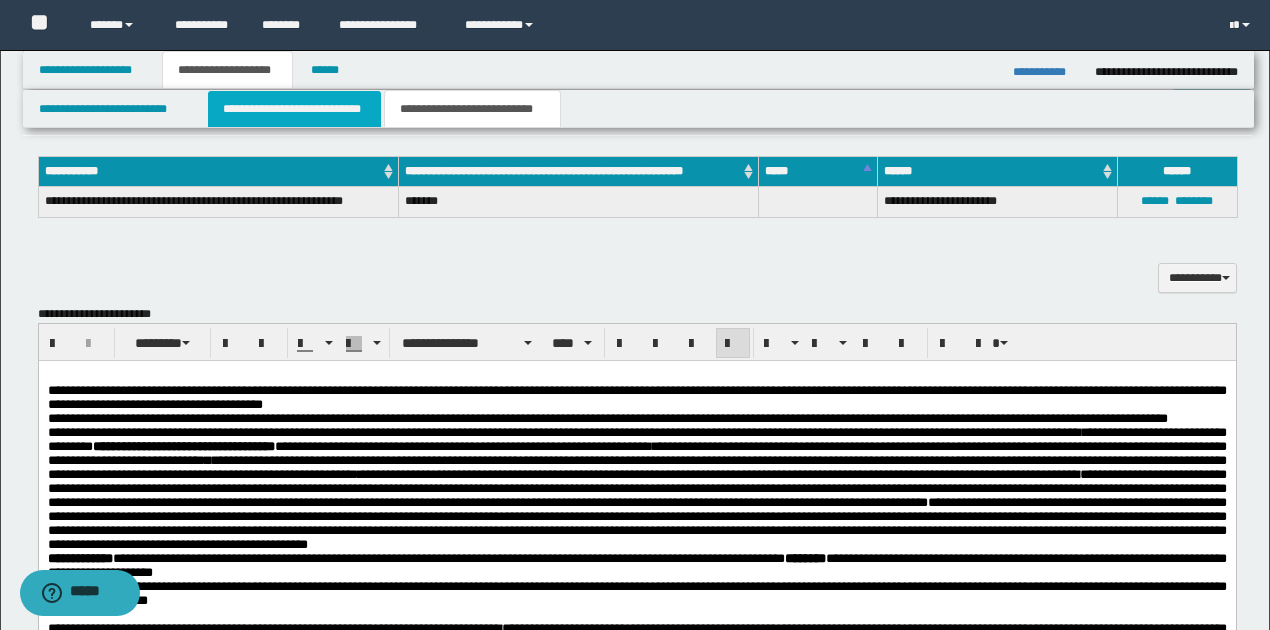click on "**********" at bounding box center (294, 109) 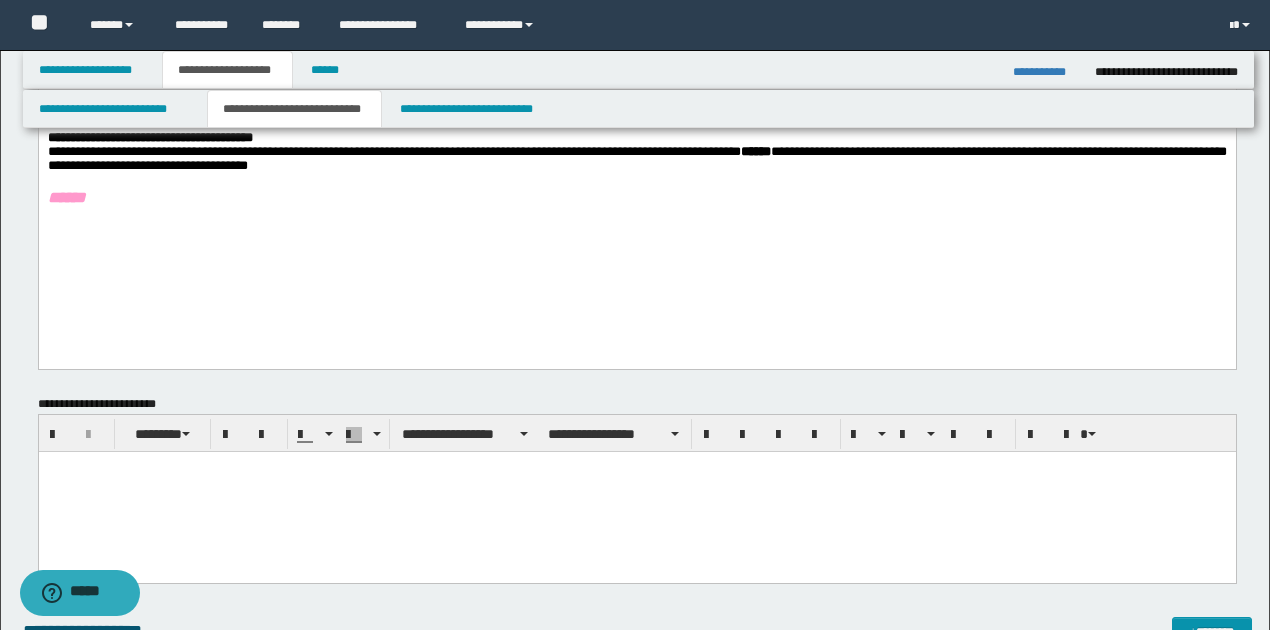 scroll, scrollTop: 596, scrollLeft: 0, axis: vertical 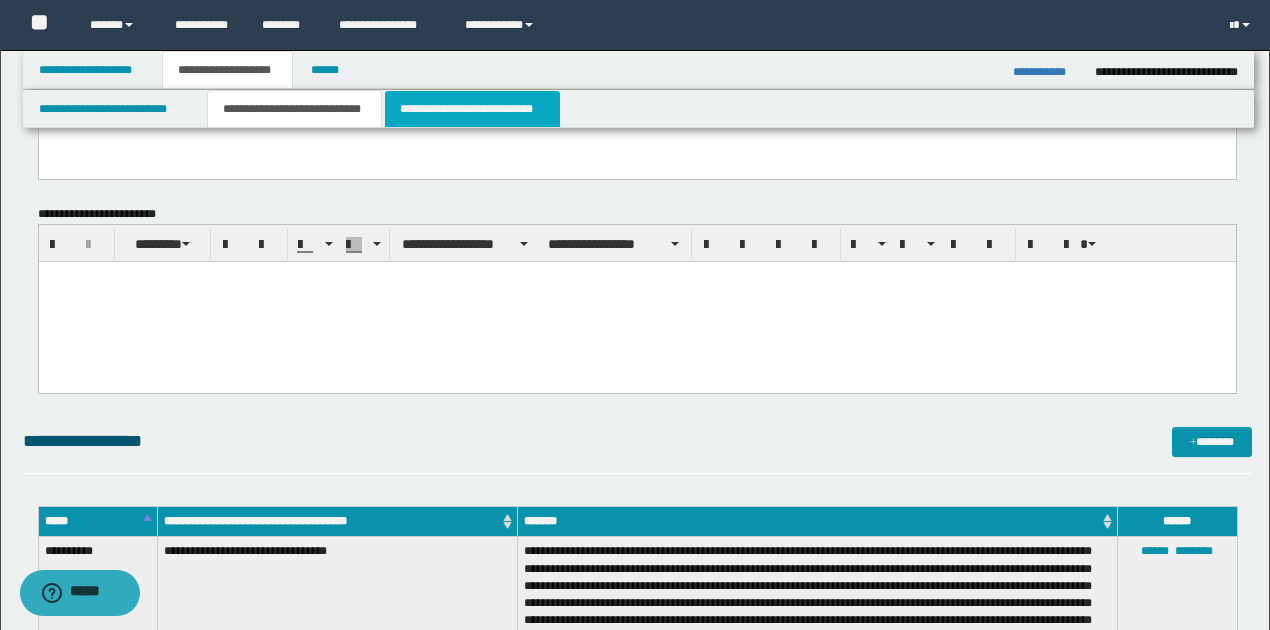 click on "**********" at bounding box center [472, 109] 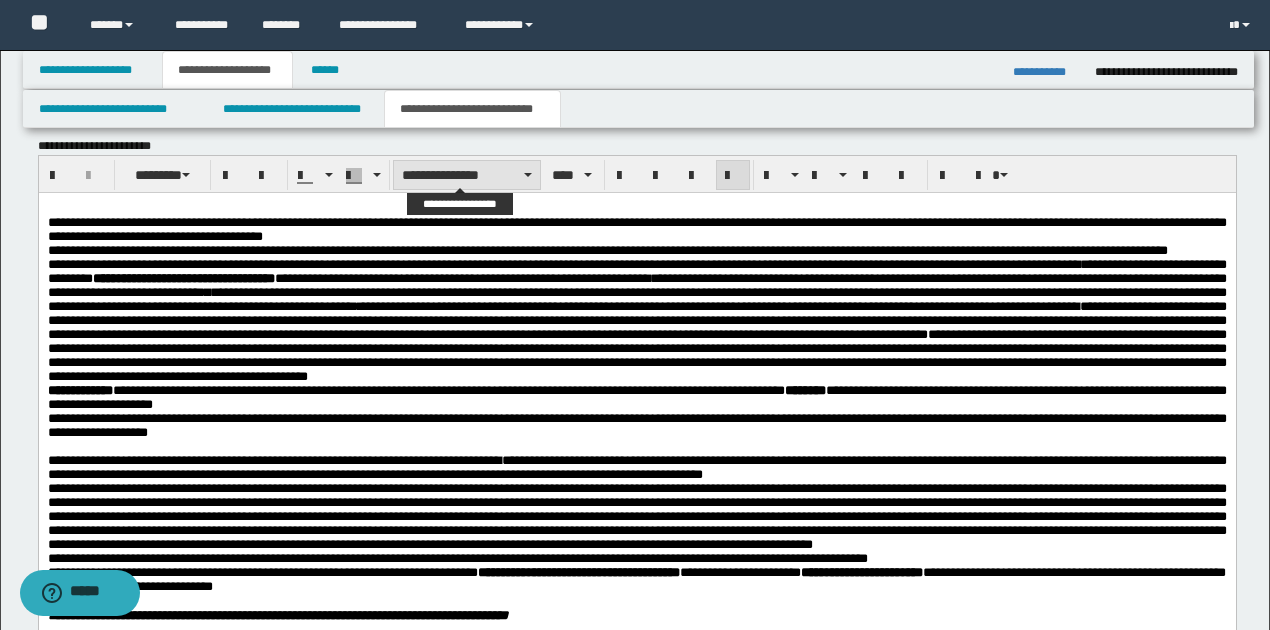 scroll, scrollTop: 662, scrollLeft: 0, axis: vertical 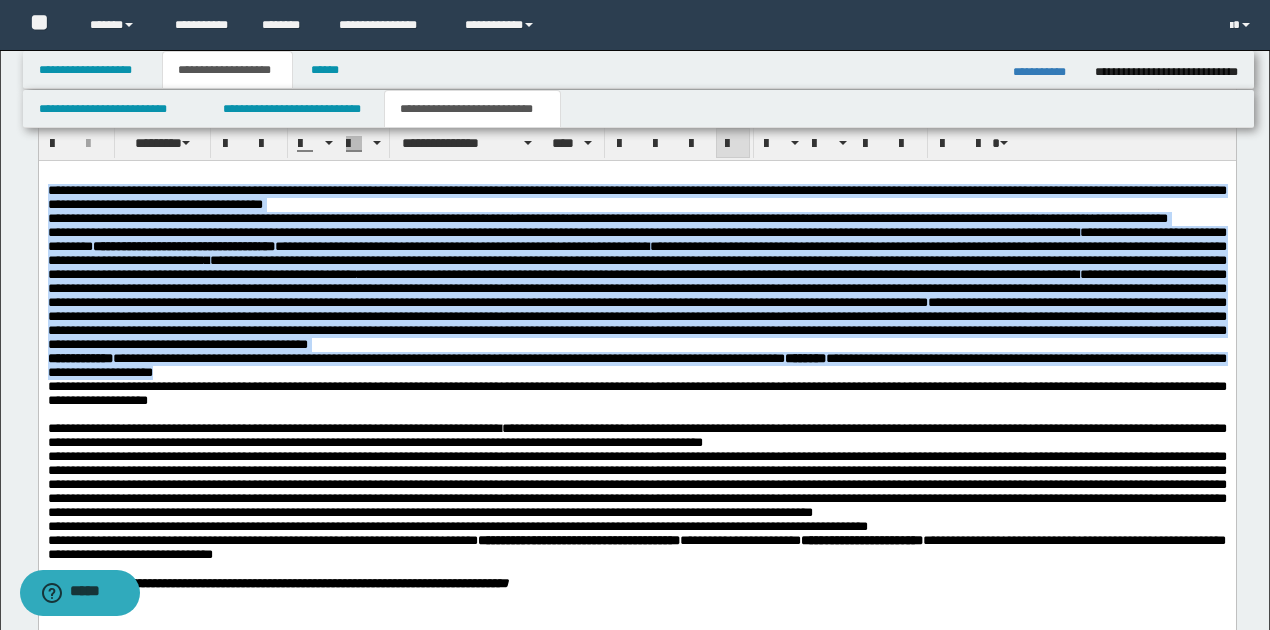 drag, startPoint x: 46, startPoint y: 190, endPoint x: 374, endPoint y: 397, distance: 387.85693 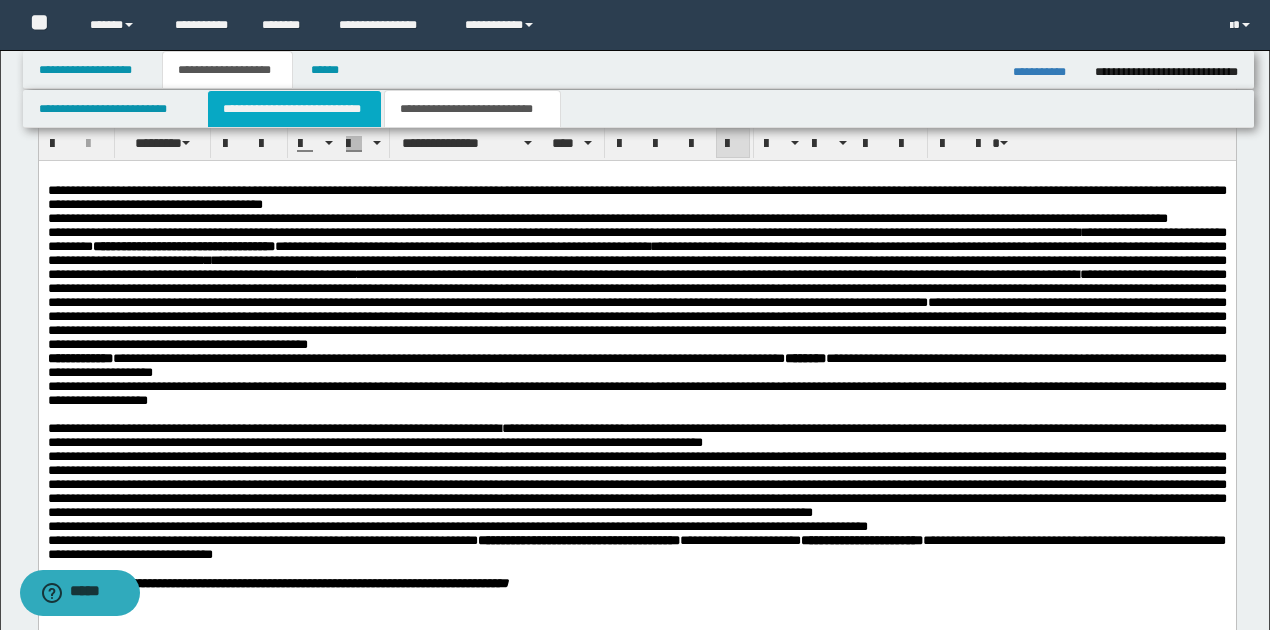 click on "**********" at bounding box center (294, 109) 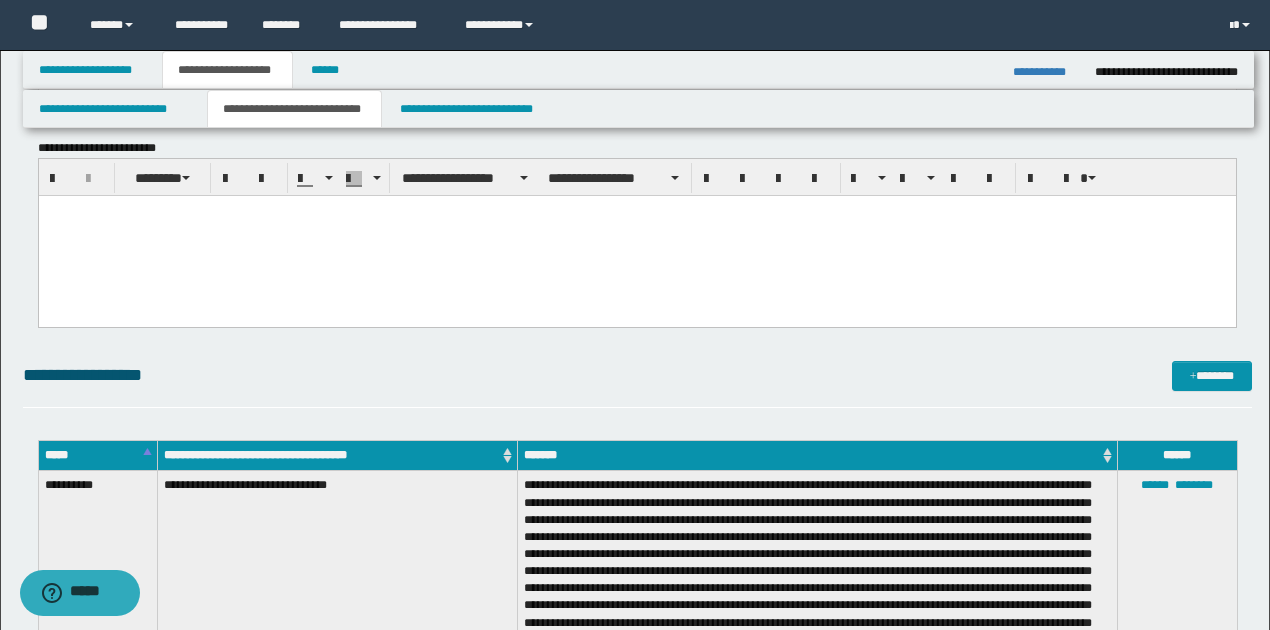 click at bounding box center (636, 236) 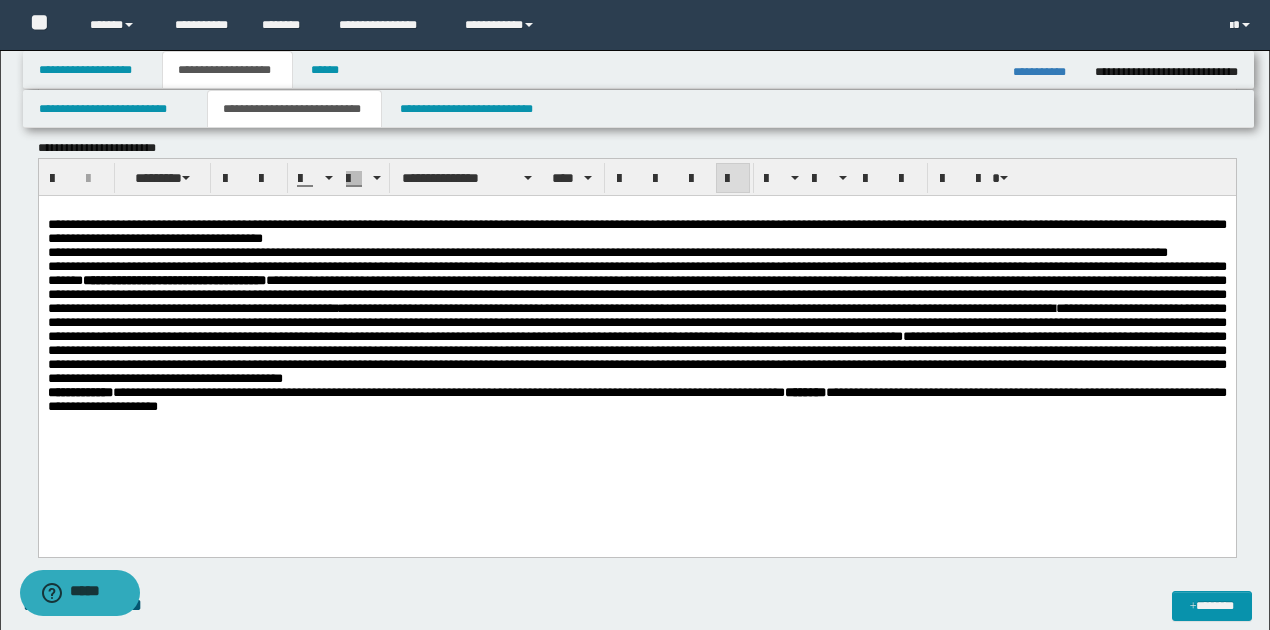 click on "**********" at bounding box center (636, 232) 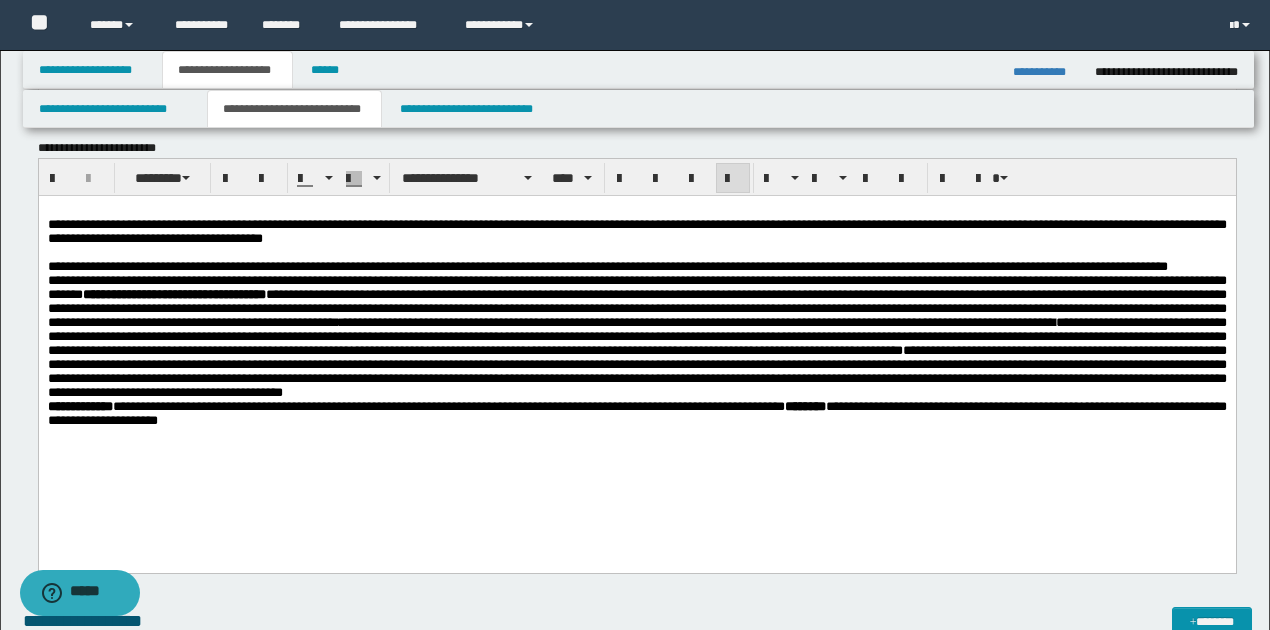 click on "**********" at bounding box center [607, 266] 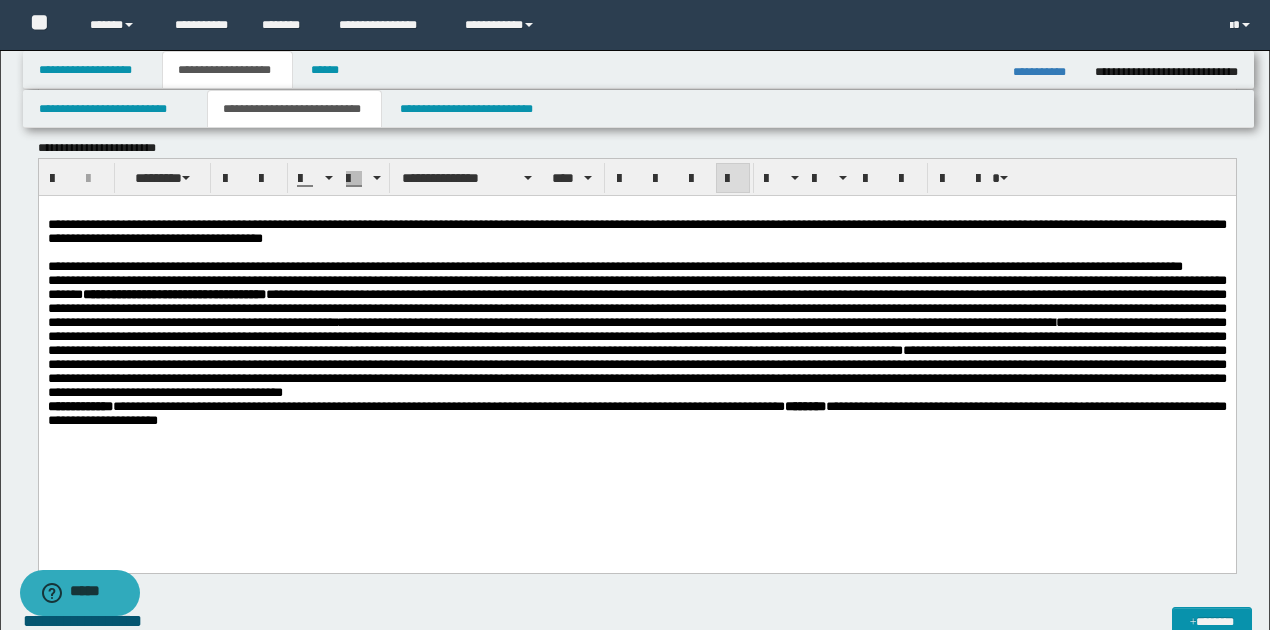 click on "**********" at bounding box center [636, 337] 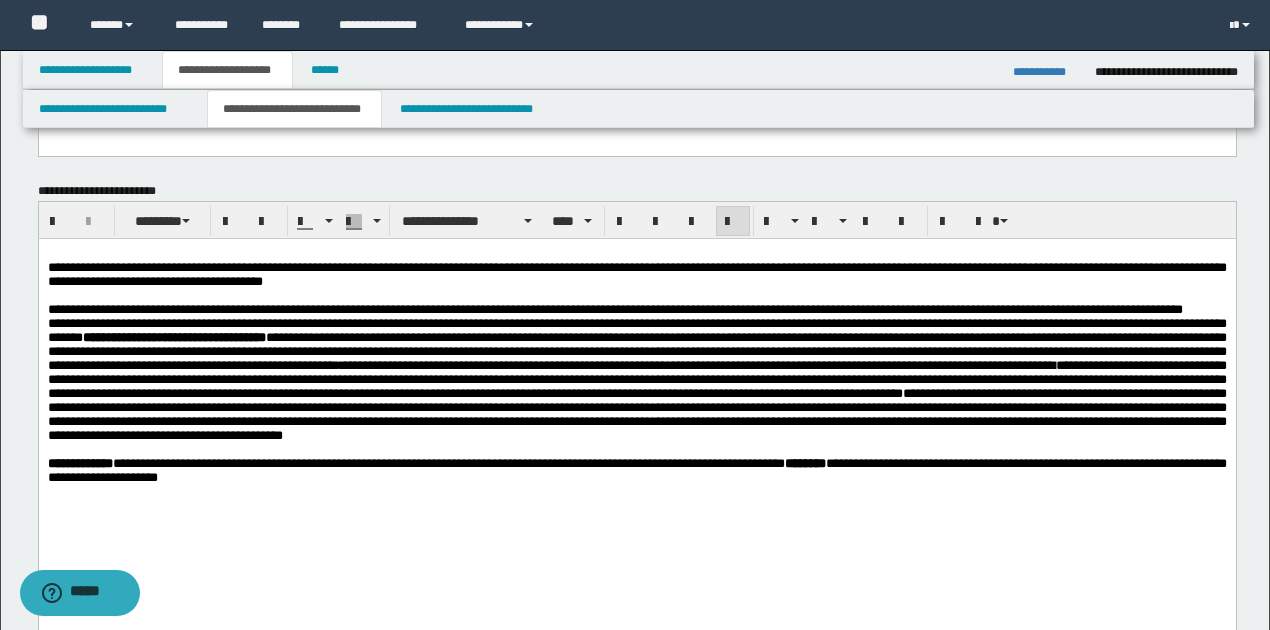 scroll, scrollTop: 596, scrollLeft: 0, axis: vertical 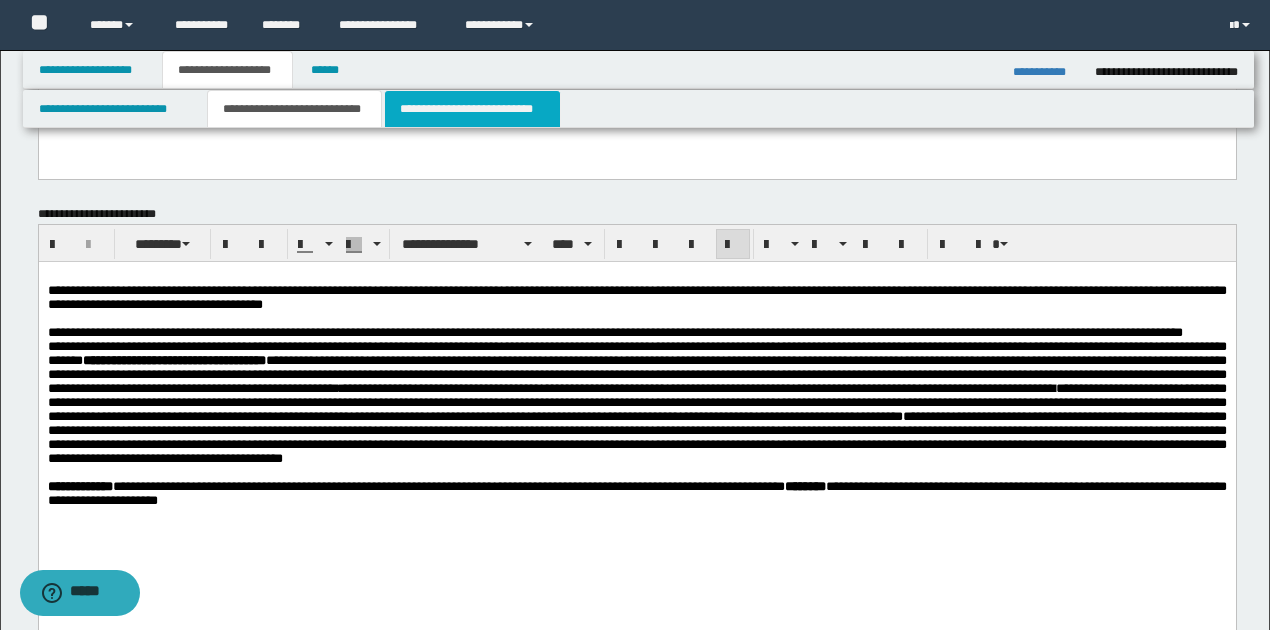 click on "**********" at bounding box center [472, 109] 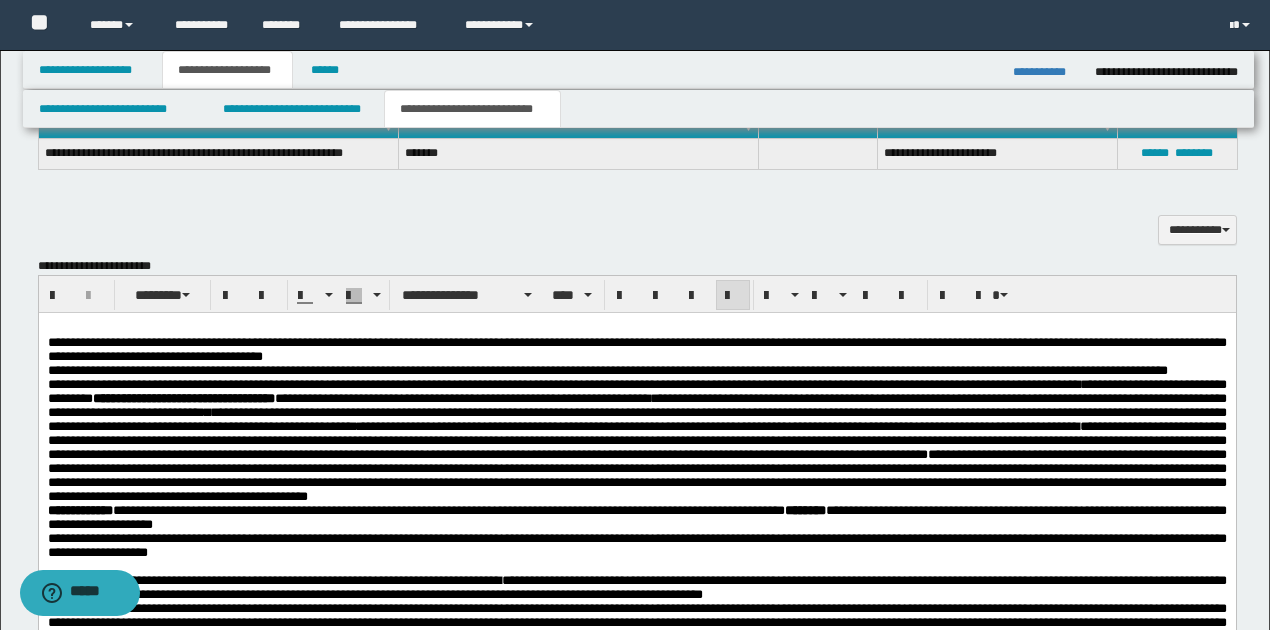 scroll, scrollTop: 462, scrollLeft: 0, axis: vertical 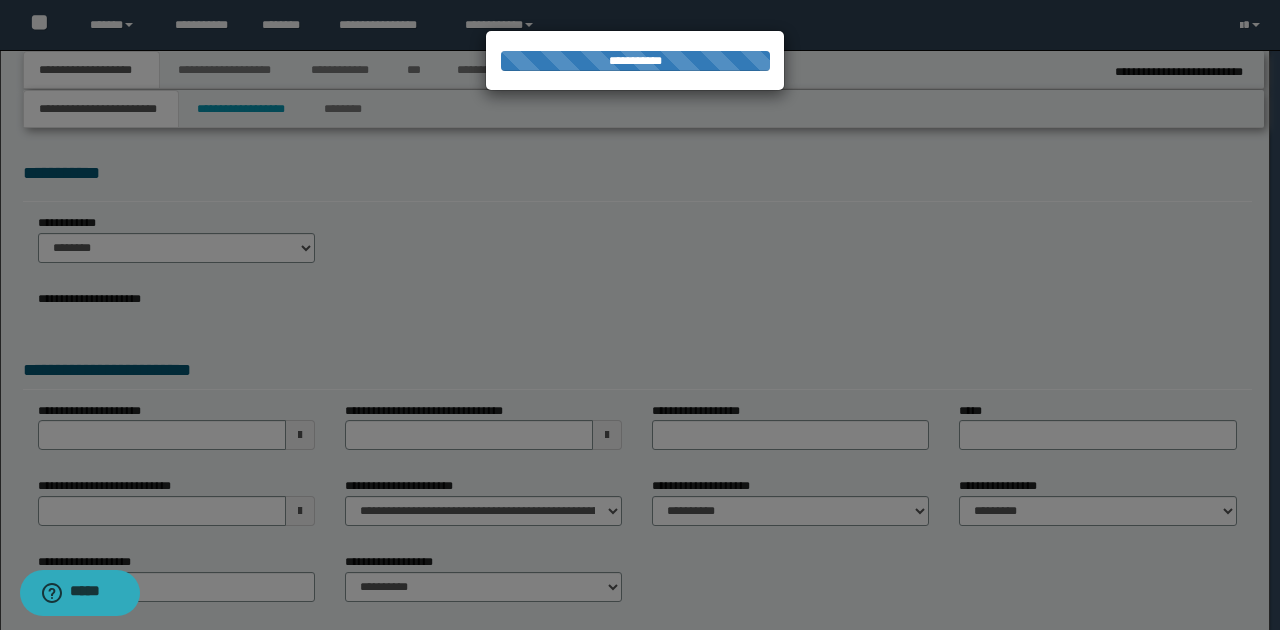 type on "**********" 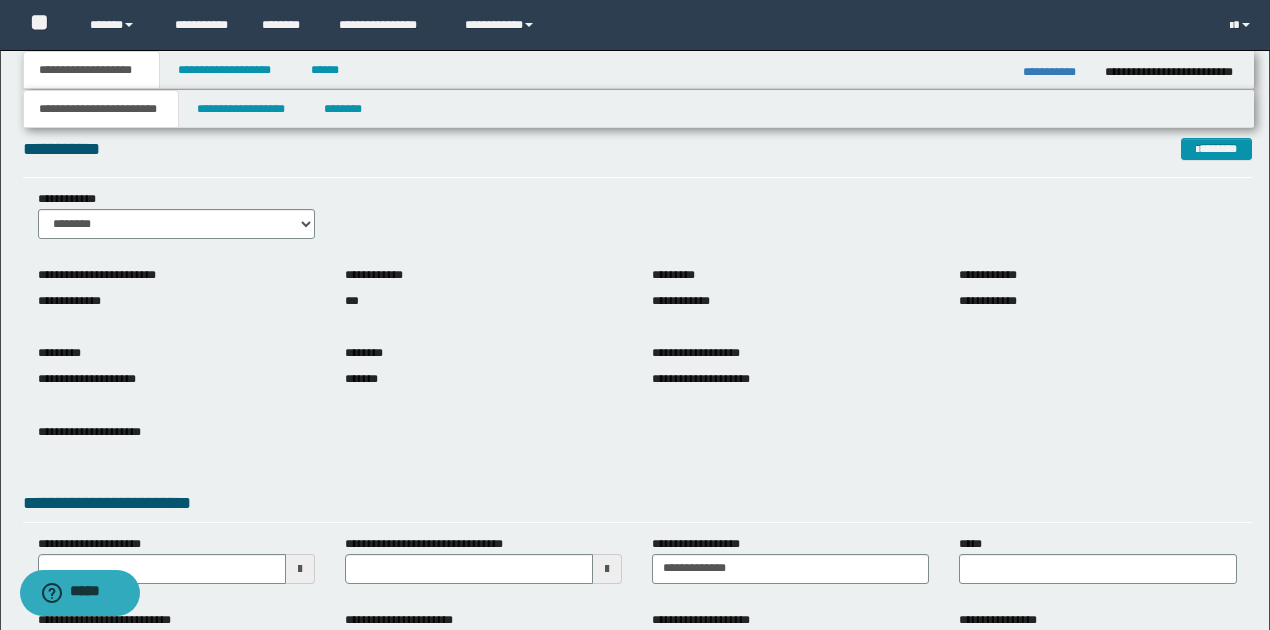 scroll, scrollTop: 0, scrollLeft: 0, axis: both 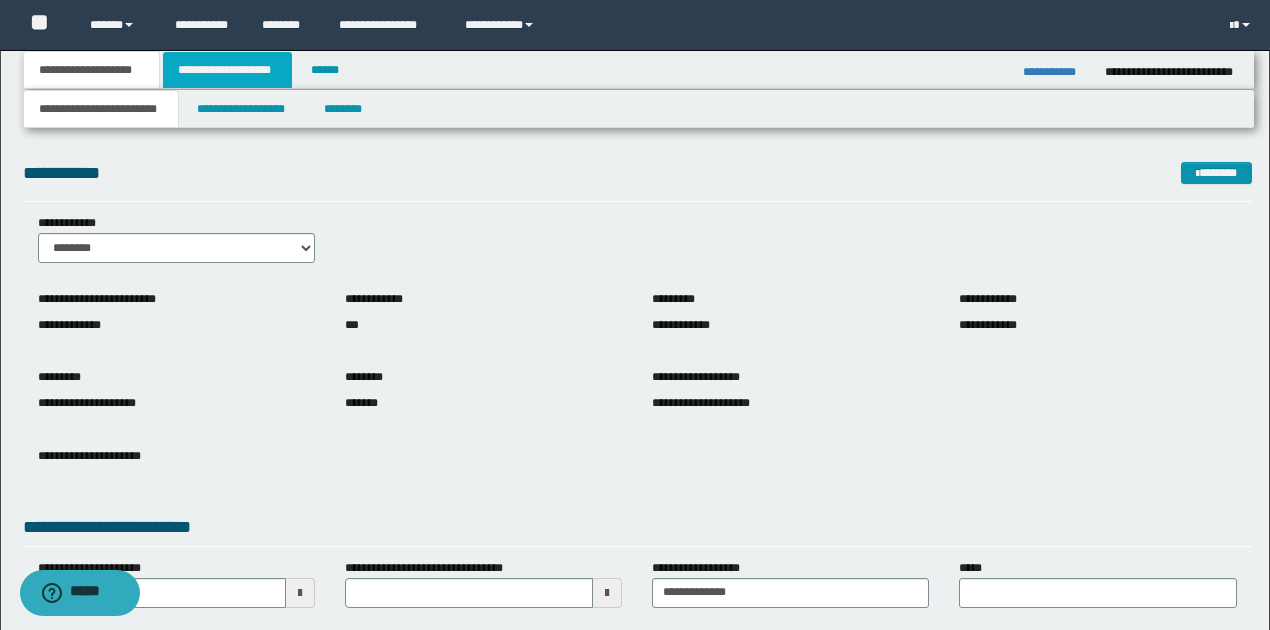 click on "**********" at bounding box center [227, 70] 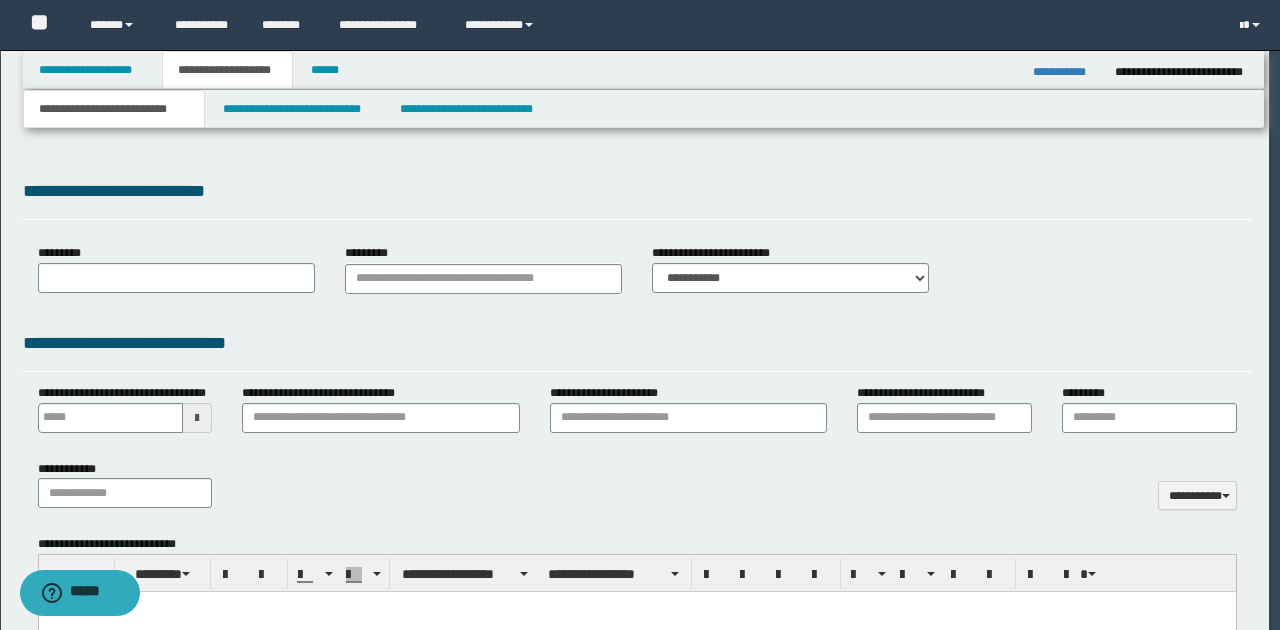 type 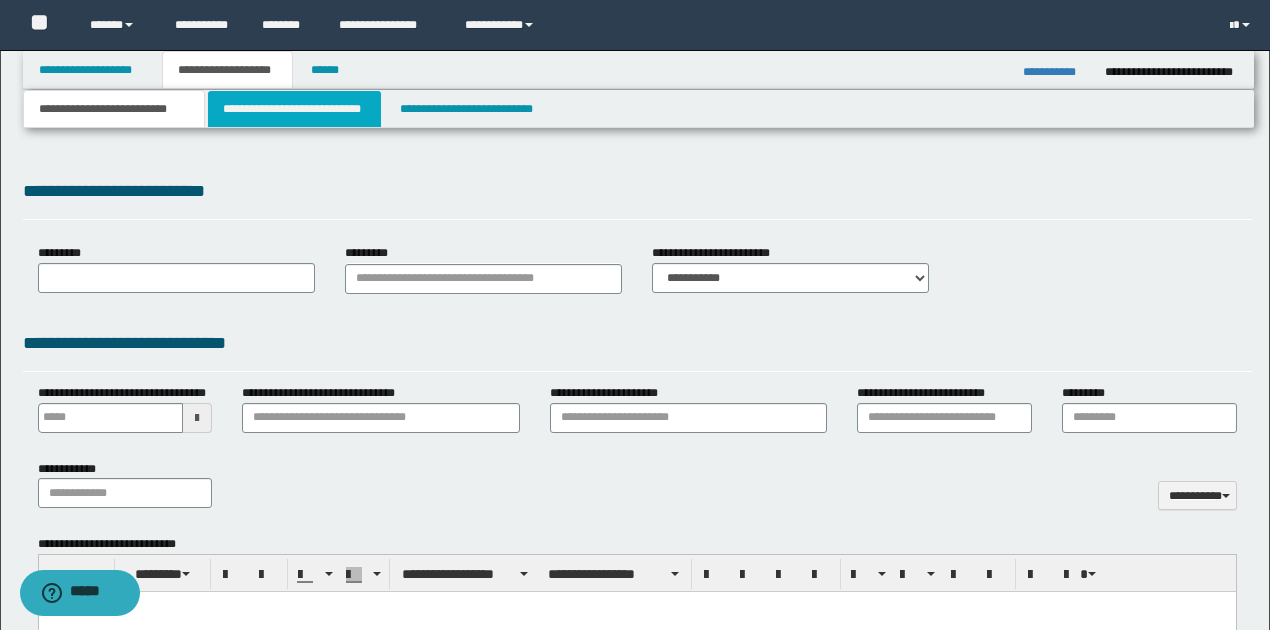 click on "**********" at bounding box center [294, 109] 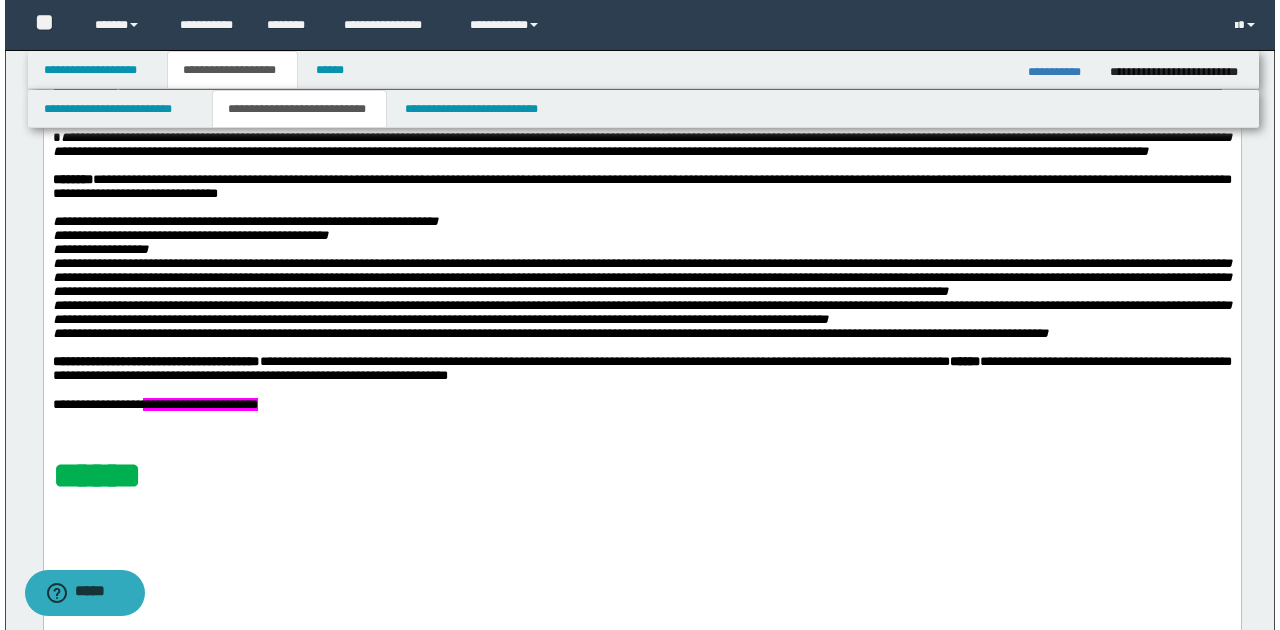 scroll, scrollTop: 200, scrollLeft: 0, axis: vertical 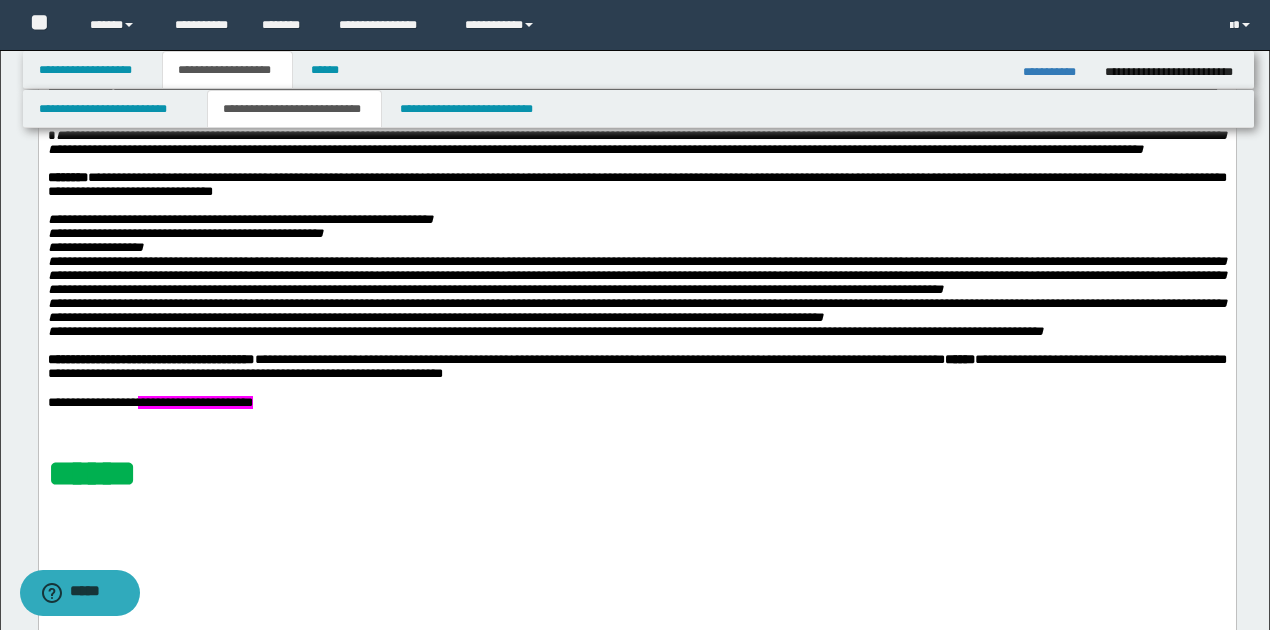 click on "**********" at bounding box center (1056, 72) 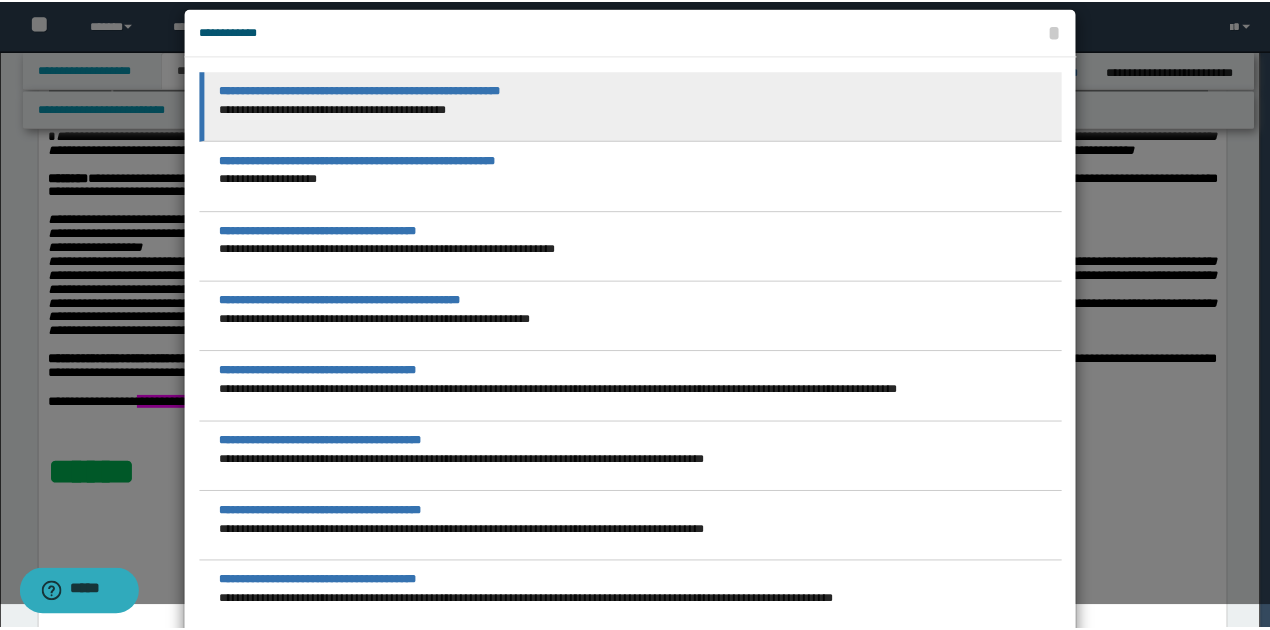 scroll, scrollTop: 0, scrollLeft: 0, axis: both 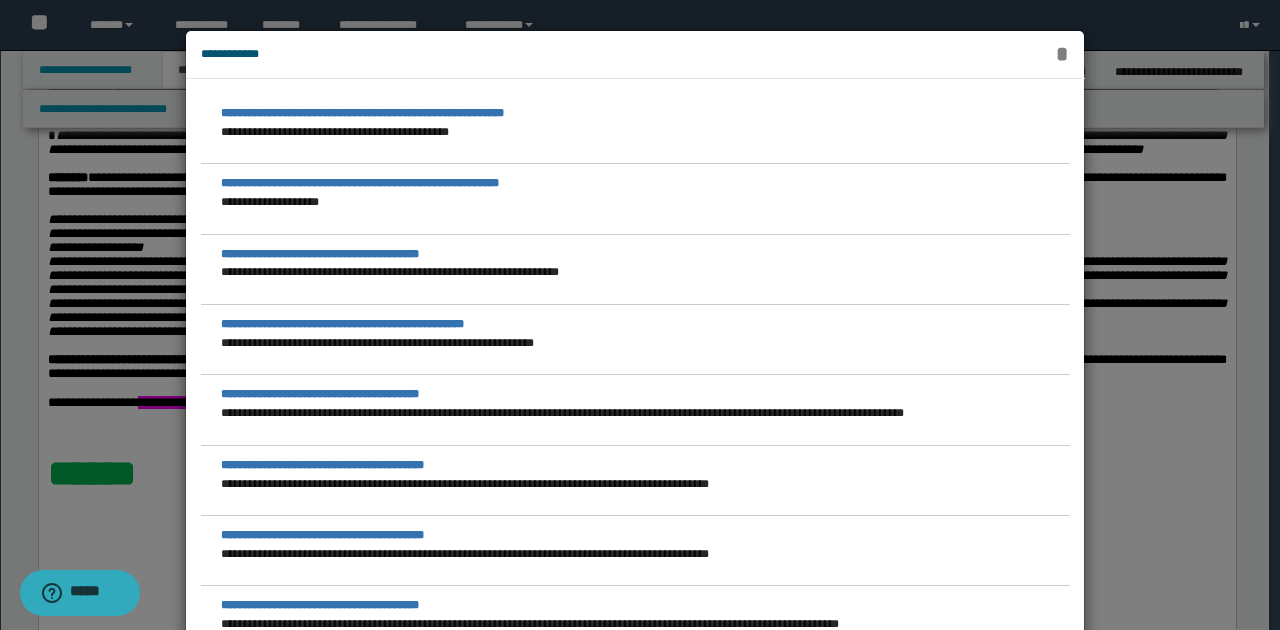 click on "*" at bounding box center (1062, 54) 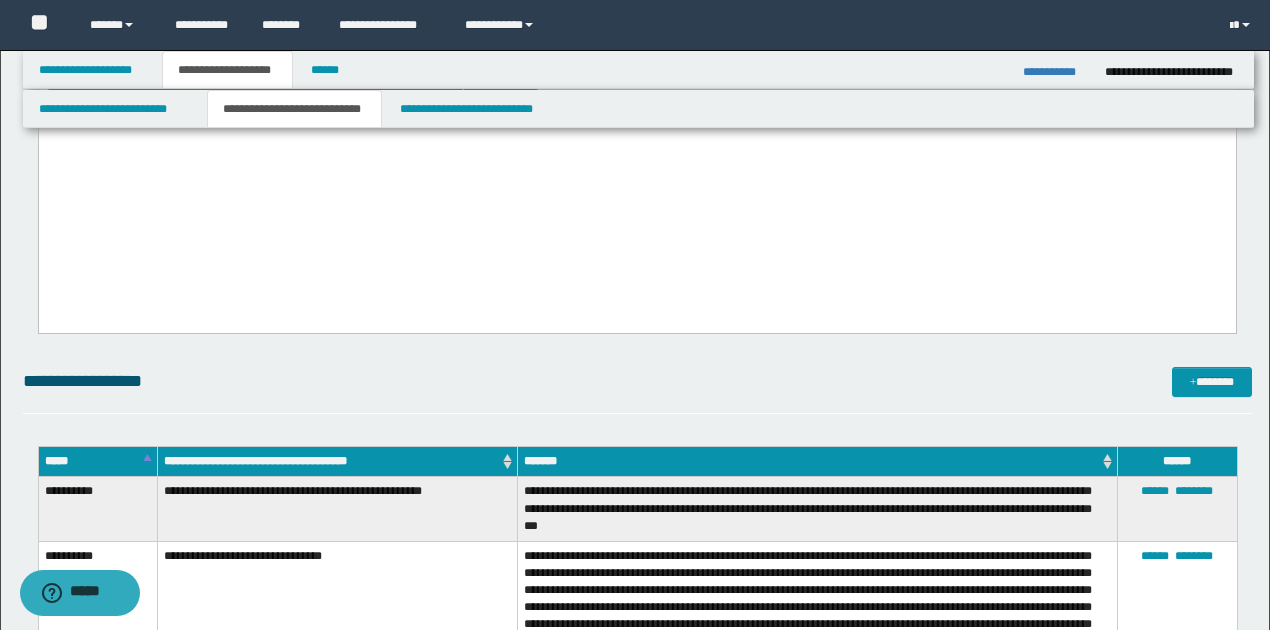 scroll, scrollTop: 1133, scrollLeft: 0, axis: vertical 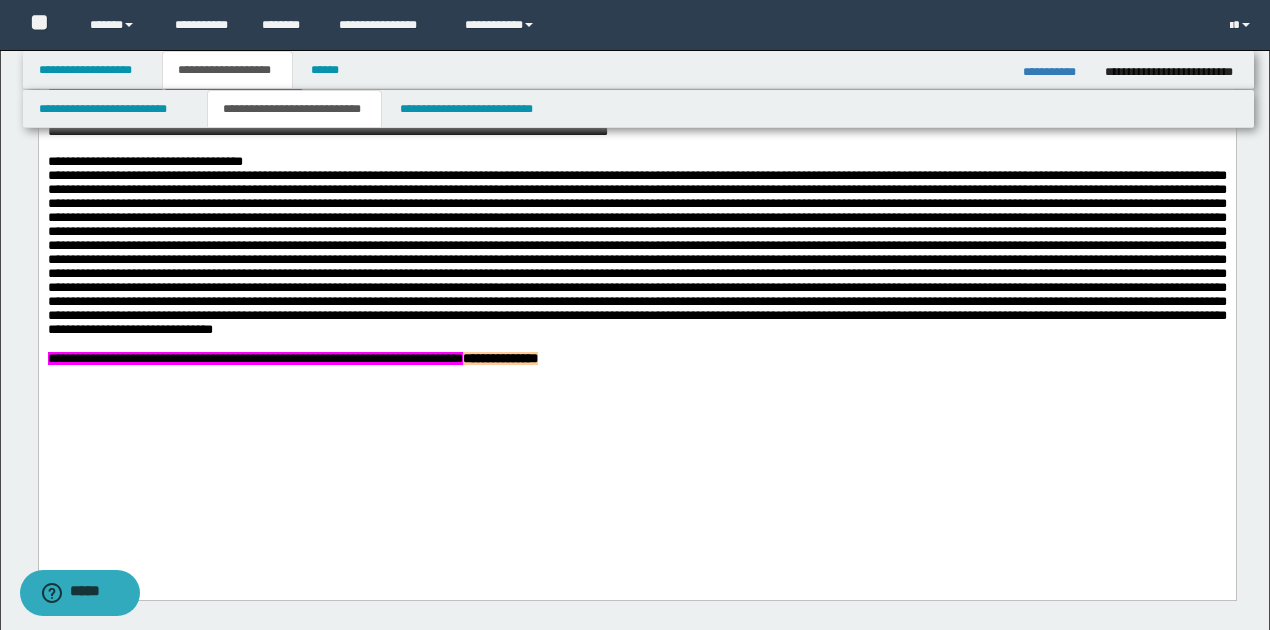 click on "**********" at bounding box center (1056, 72) 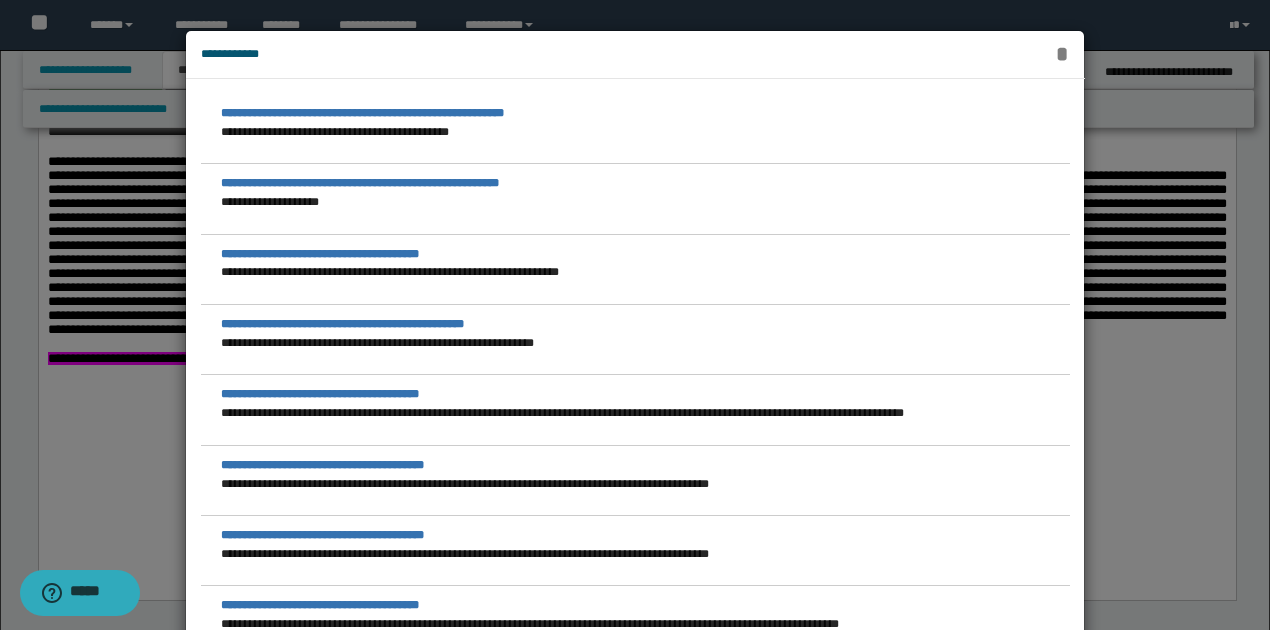 click on "*" at bounding box center (1062, 54) 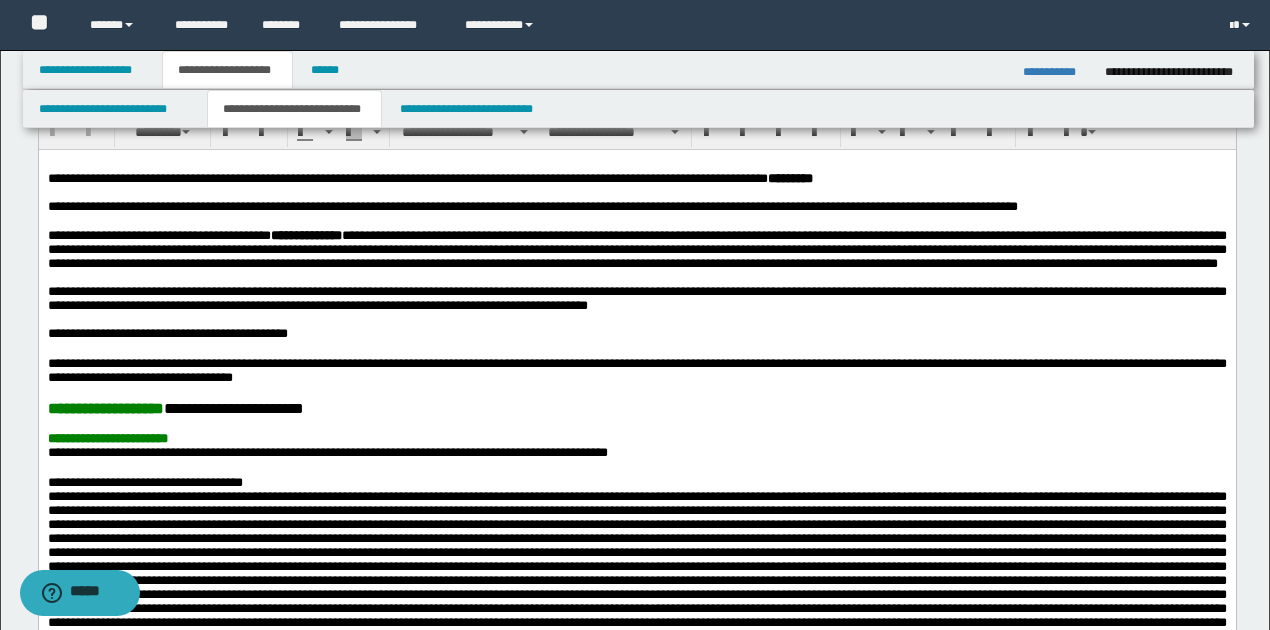 scroll, scrollTop: 800, scrollLeft: 0, axis: vertical 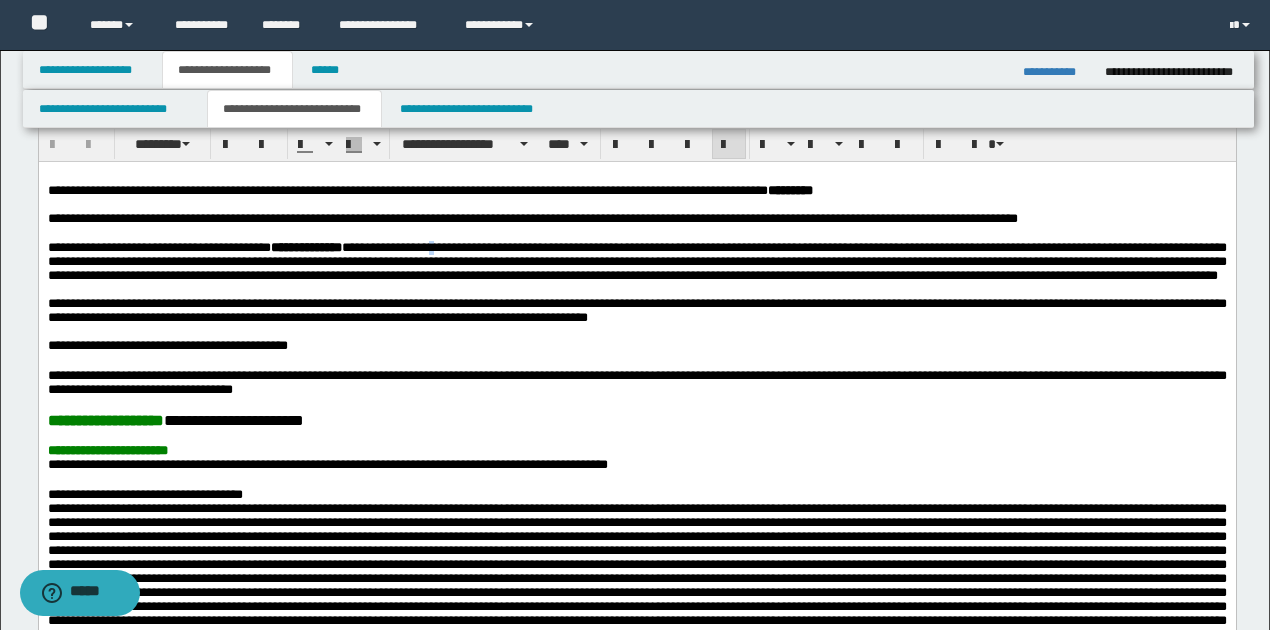 click on "**********" at bounding box center (636, 261) 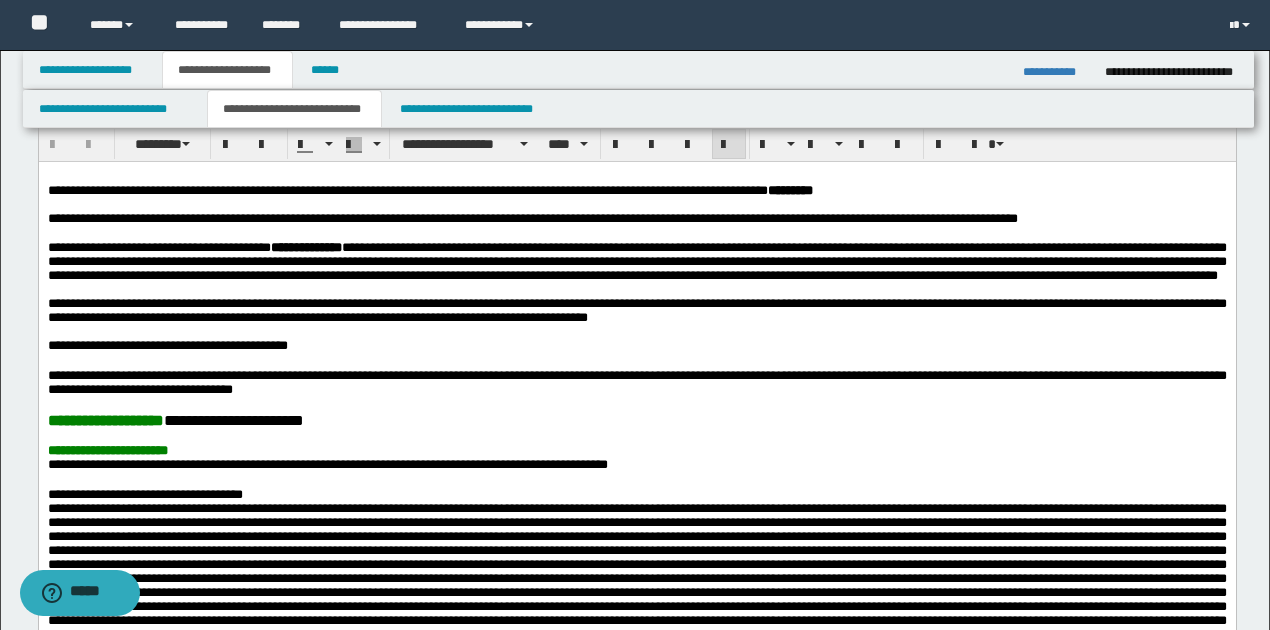 click at bounding box center (637, 233) 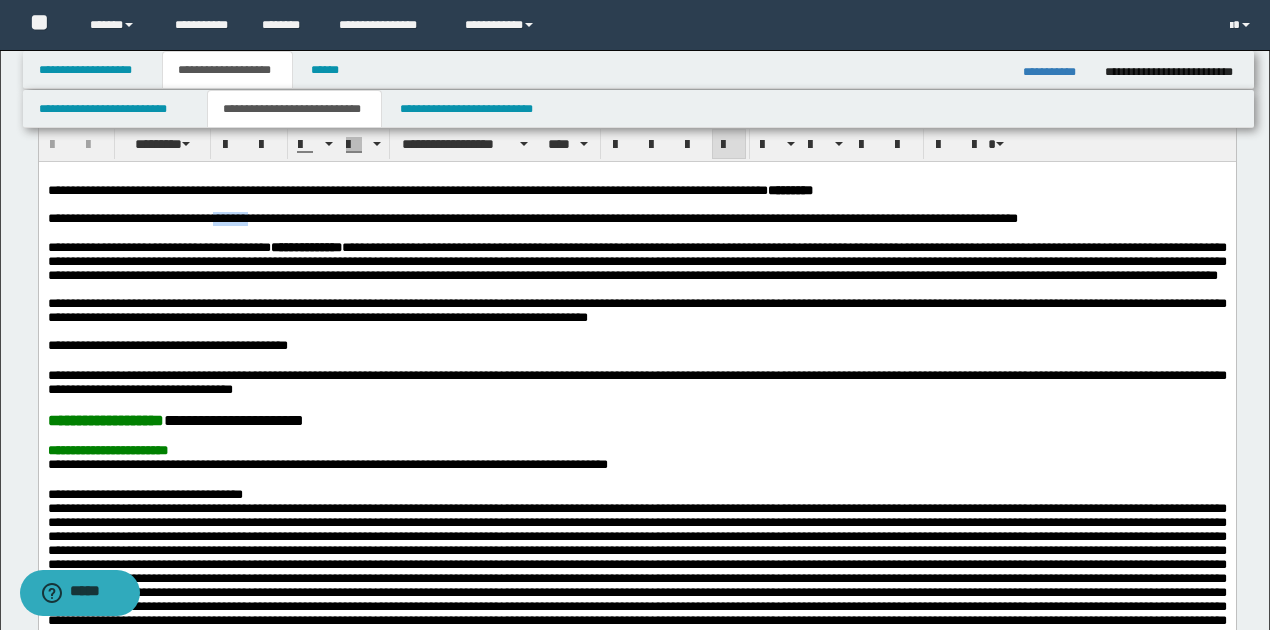 type 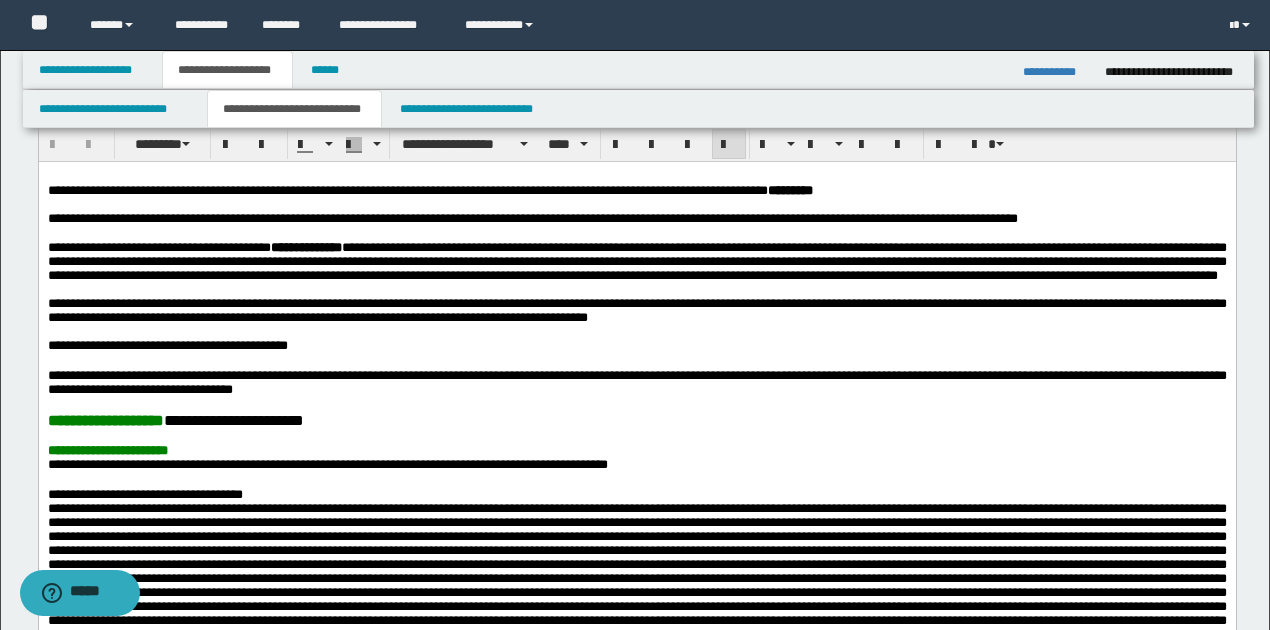 click on "**********" at bounding box center (532, 218) 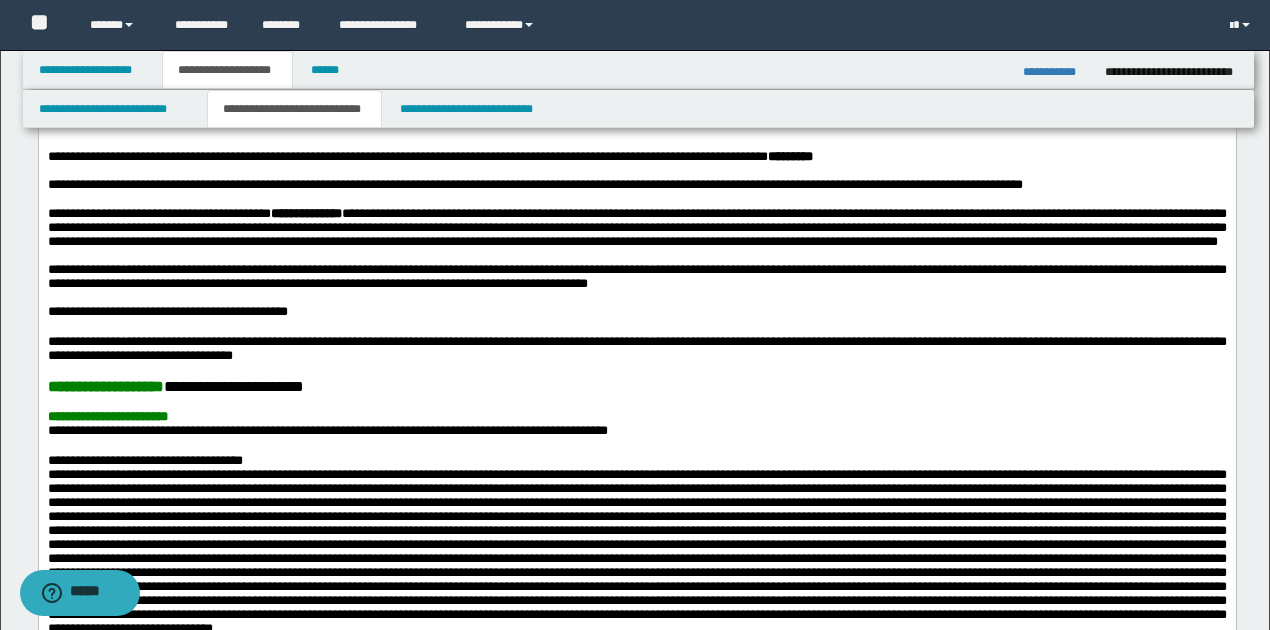 scroll, scrollTop: 866, scrollLeft: 0, axis: vertical 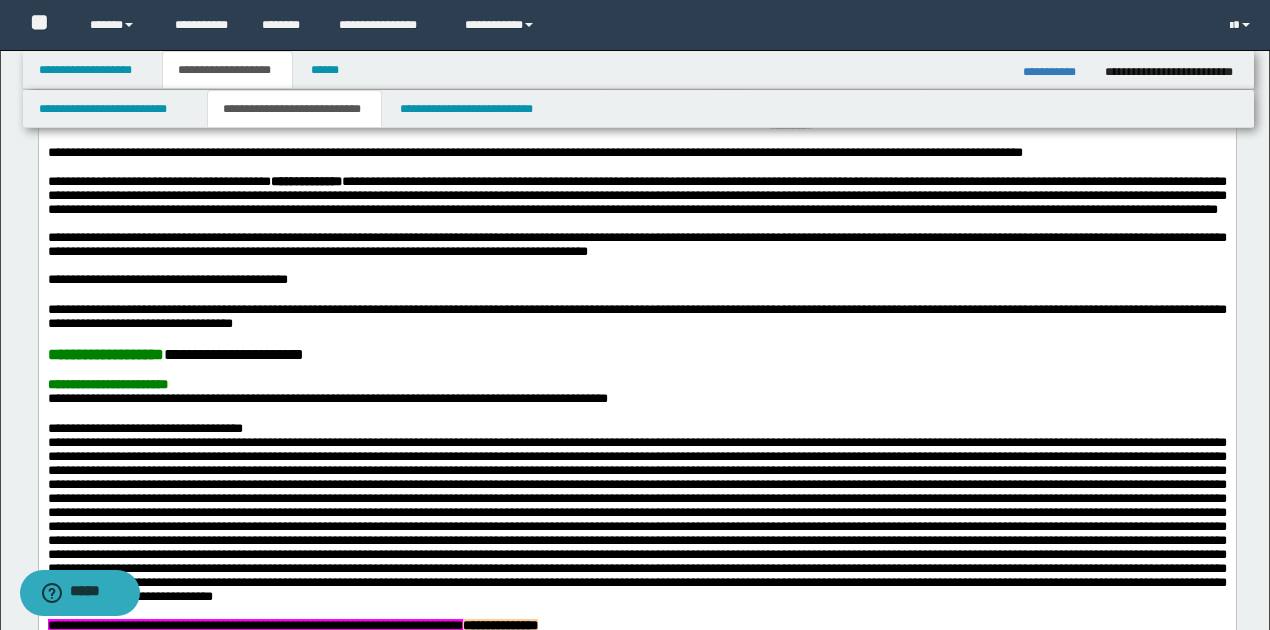 click on "**********" at bounding box center [636, 244] 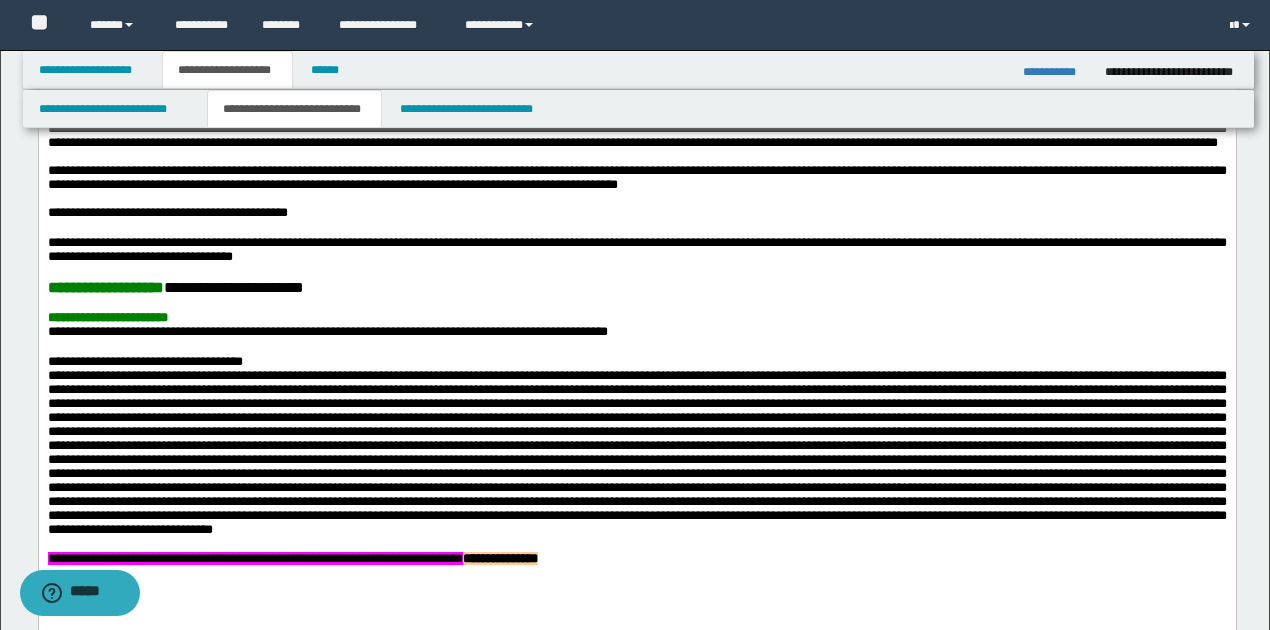 scroll, scrollTop: 1000, scrollLeft: 0, axis: vertical 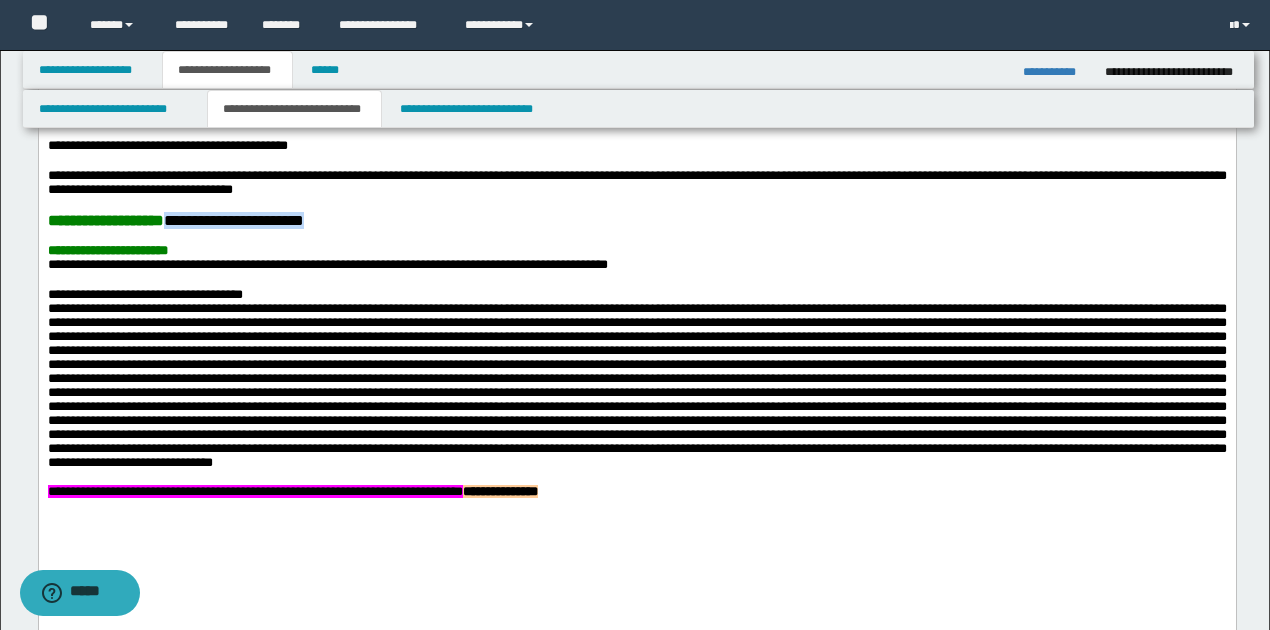 drag, startPoint x: 175, startPoint y: 253, endPoint x: 362, endPoint y: 258, distance: 187.06683 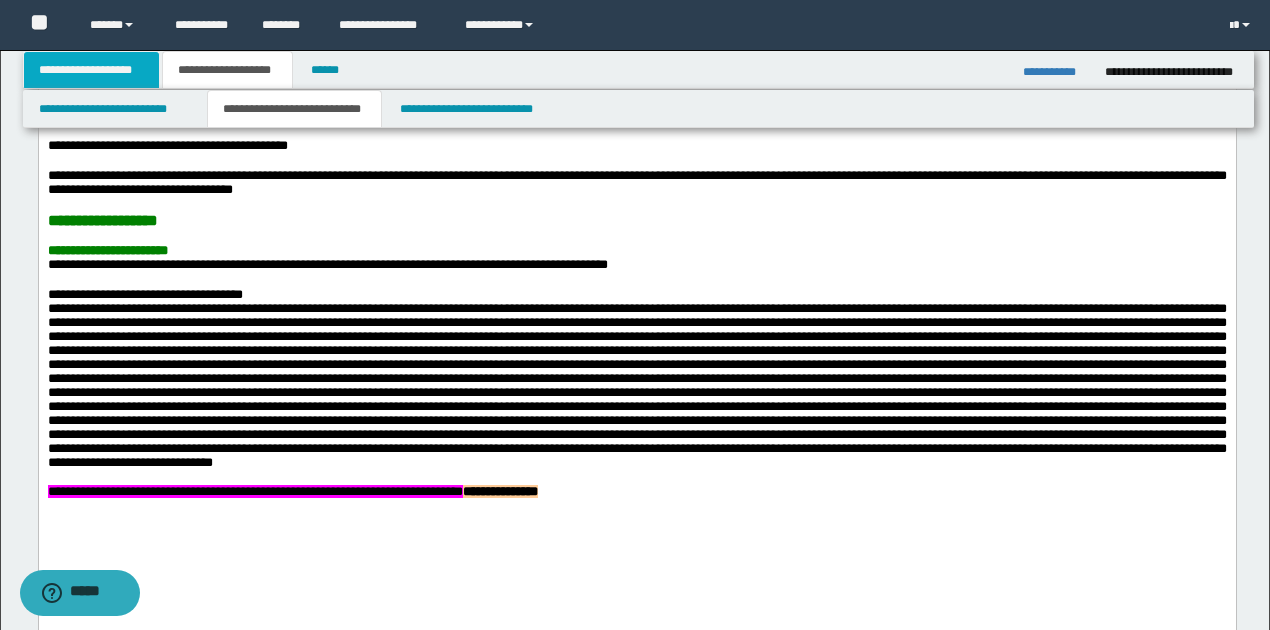 click on "**********" at bounding box center [92, 70] 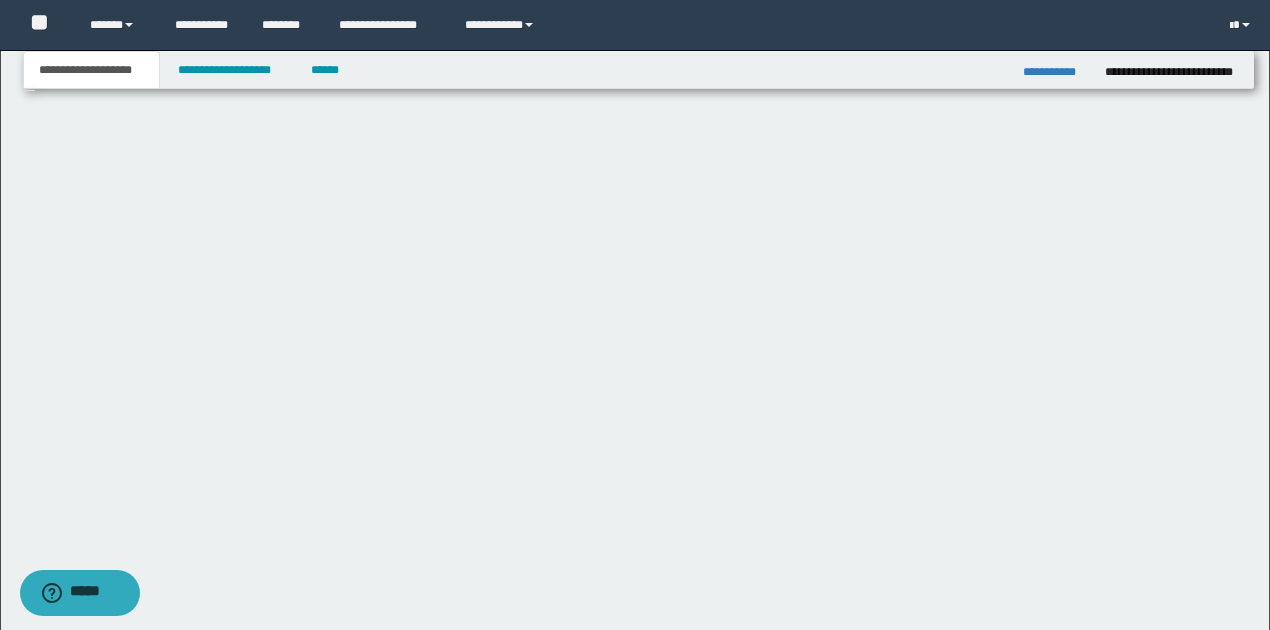 scroll, scrollTop: 252, scrollLeft: 0, axis: vertical 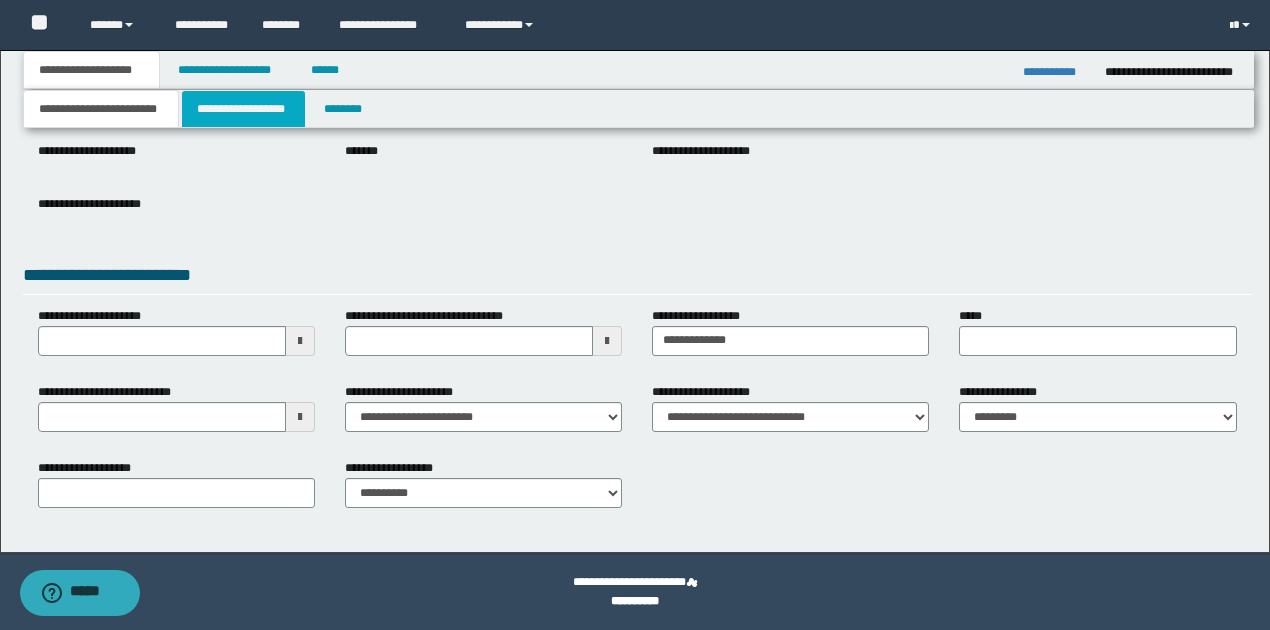 click on "**********" at bounding box center (243, 109) 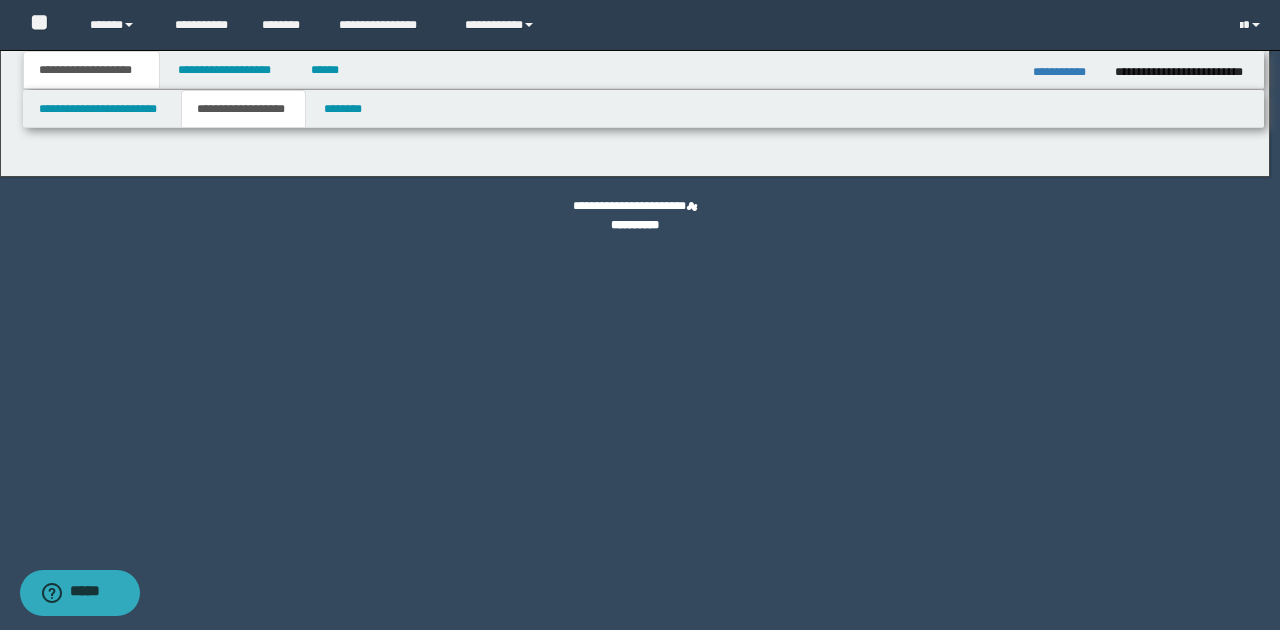 type on "********" 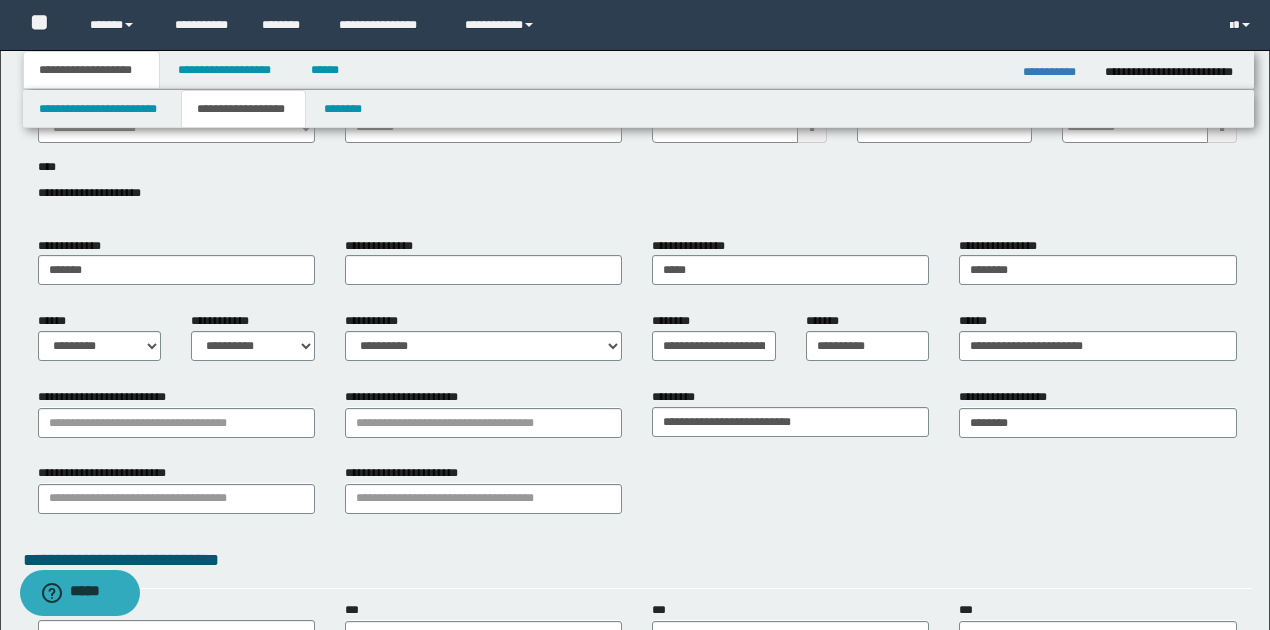 scroll, scrollTop: 133, scrollLeft: 0, axis: vertical 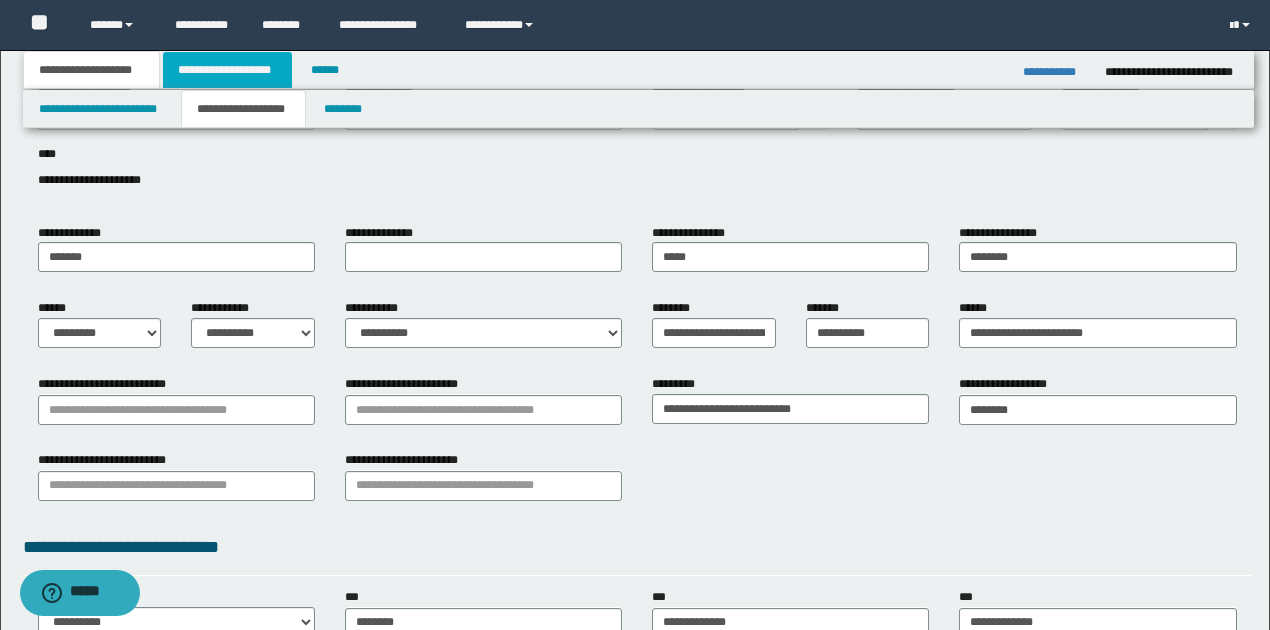 click on "**********" at bounding box center (227, 70) 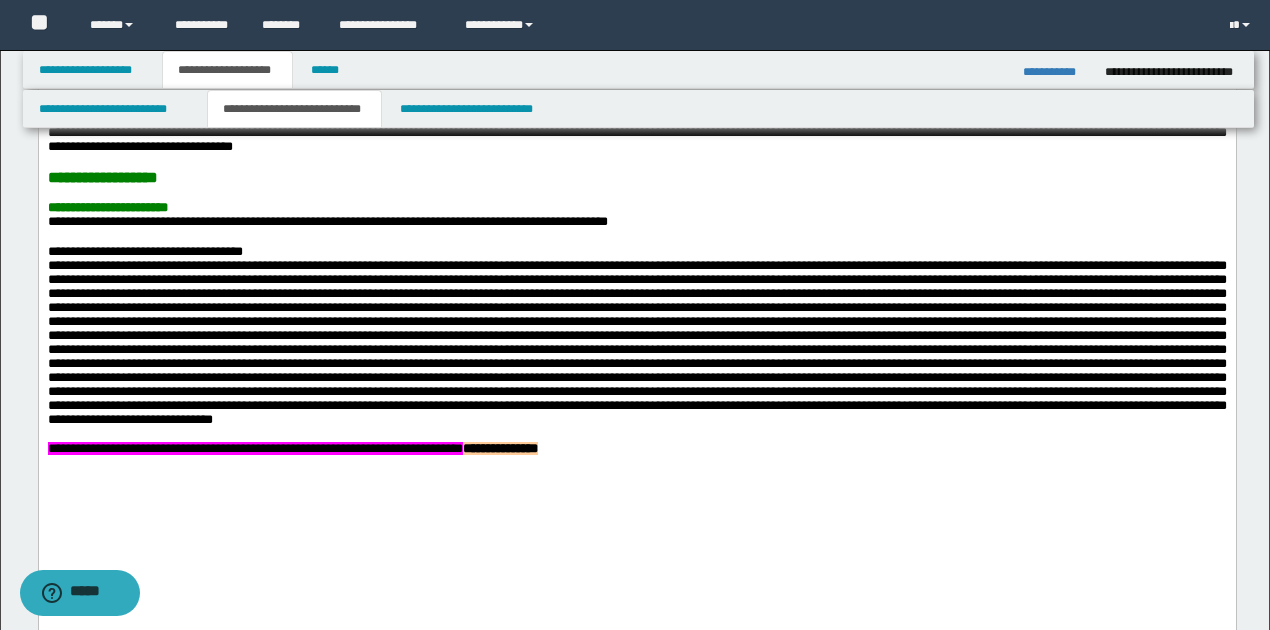 scroll, scrollTop: 1066, scrollLeft: 0, axis: vertical 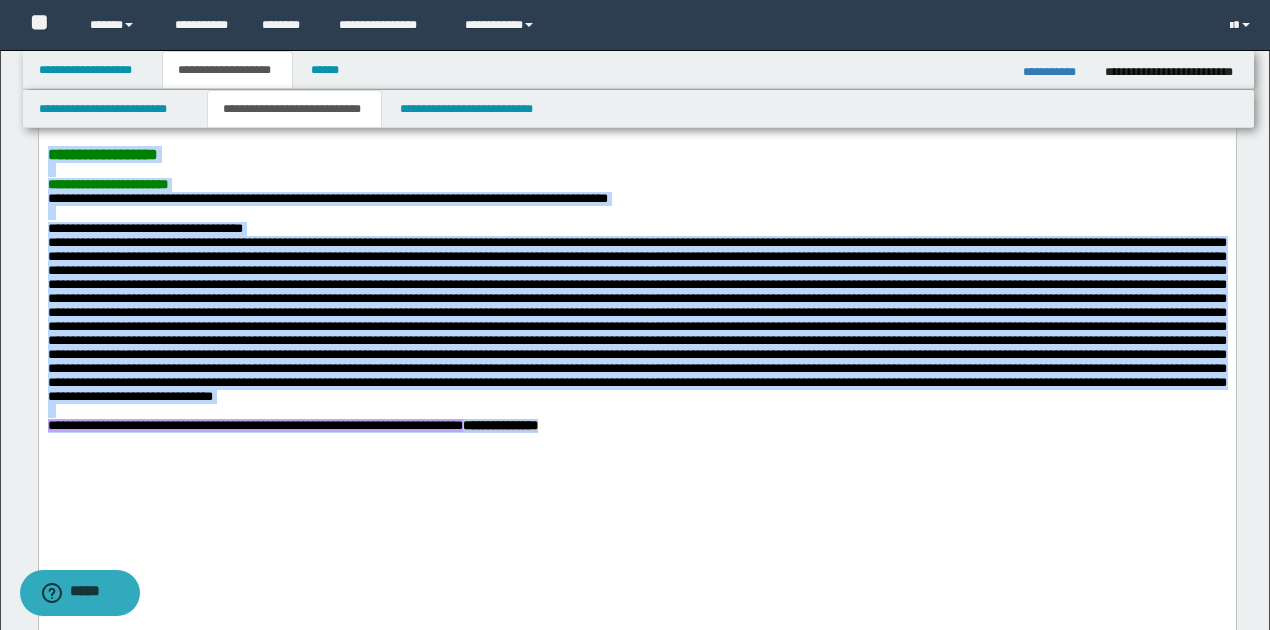 drag, startPoint x: 49, startPoint y: 189, endPoint x: 821, endPoint y: 552, distance: 853.0844 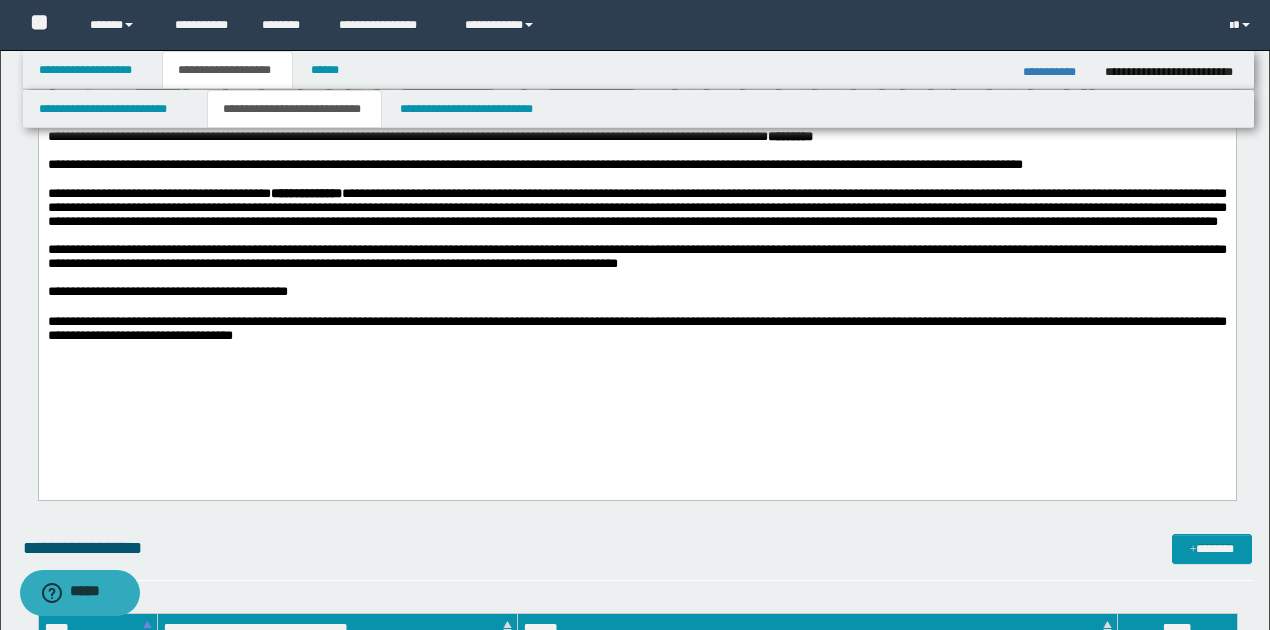 scroll, scrollTop: 800, scrollLeft: 0, axis: vertical 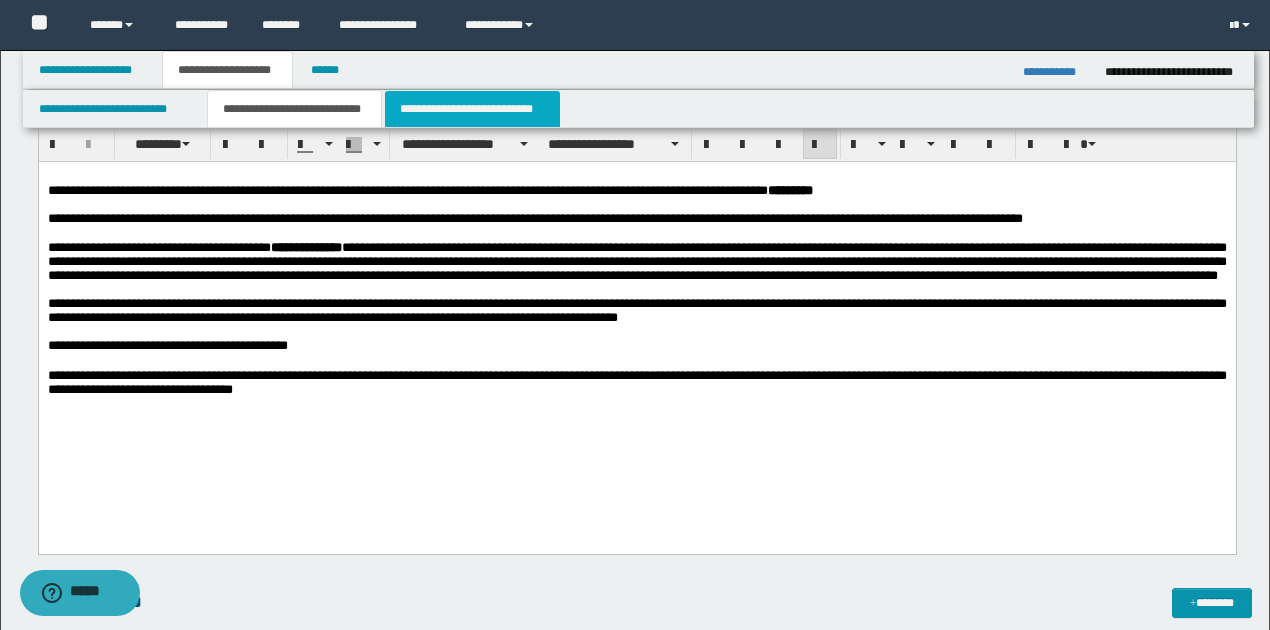 click on "**********" at bounding box center [472, 109] 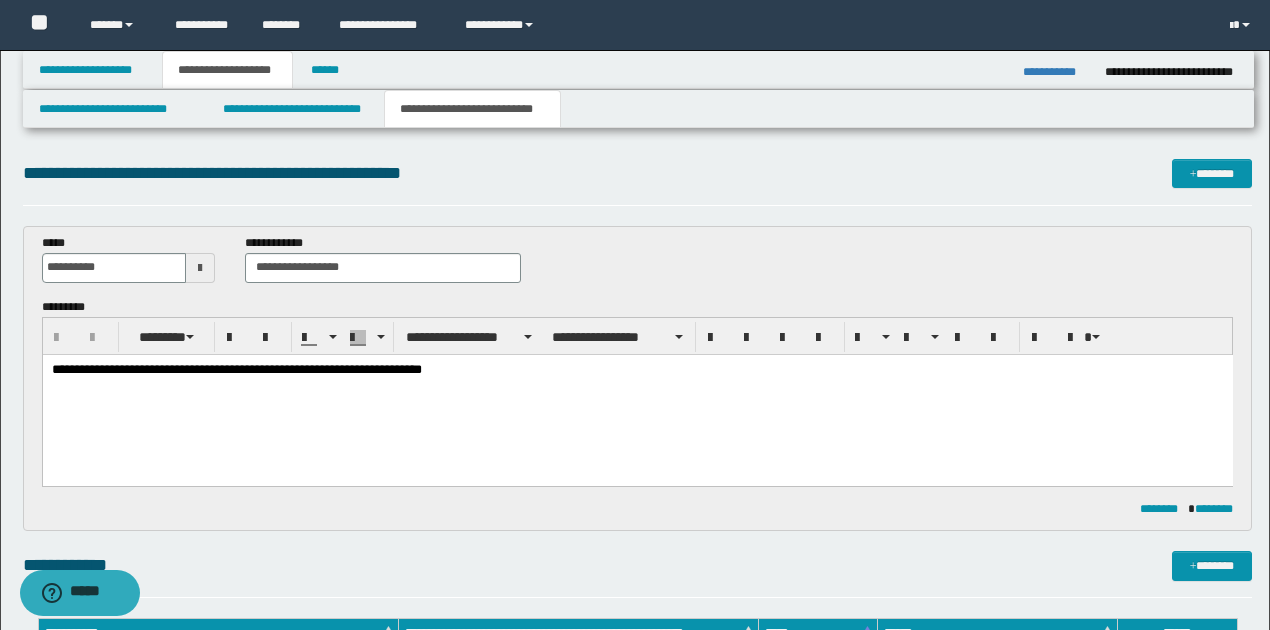 scroll, scrollTop: 0, scrollLeft: 0, axis: both 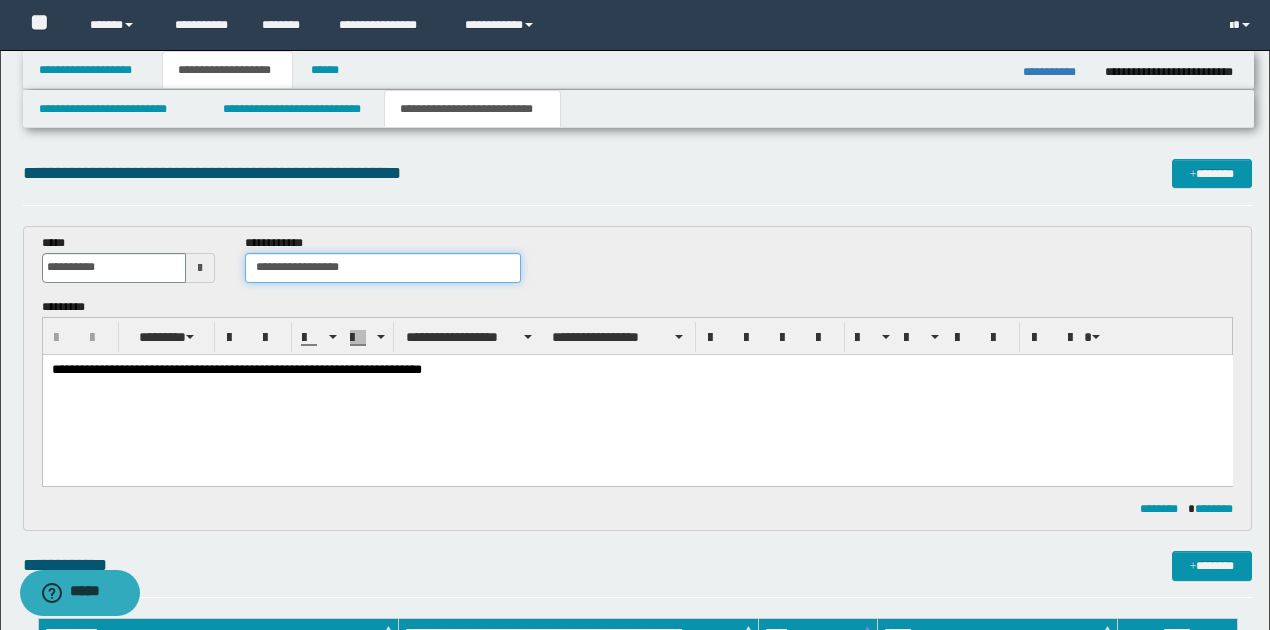 drag, startPoint x: 262, startPoint y: 268, endPoint x: 335, endPoint y: 266, distance: 73.02739 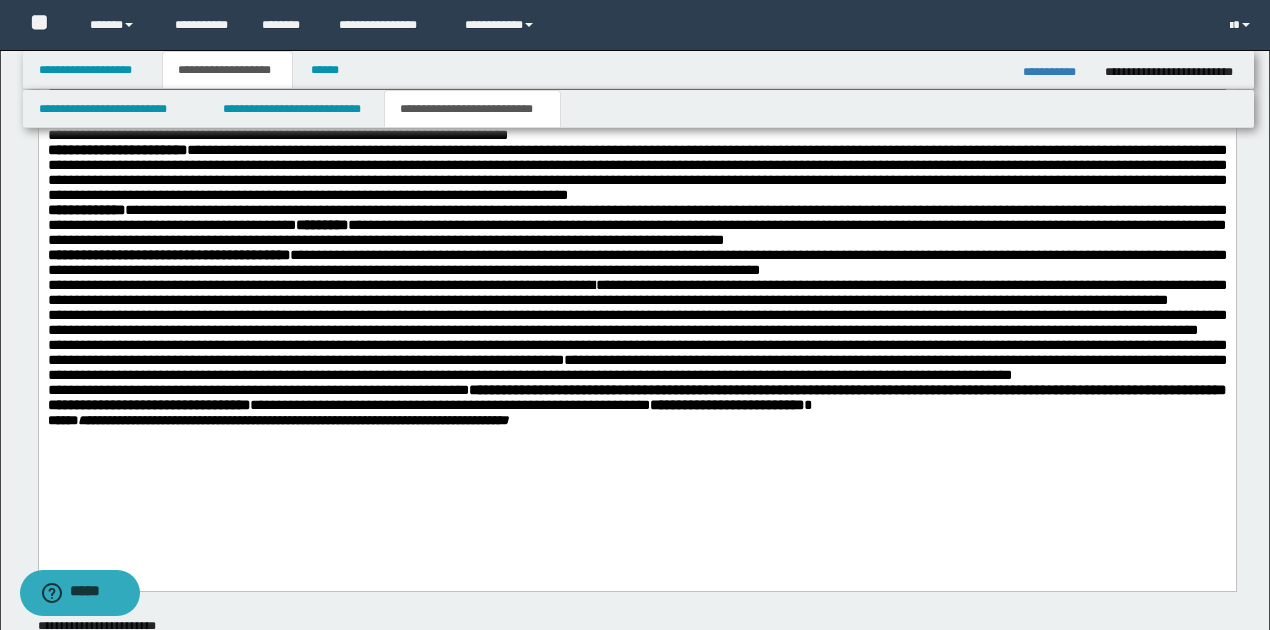 scroll, scrollTop: 933, scrollLeft: 0, axis: vertical 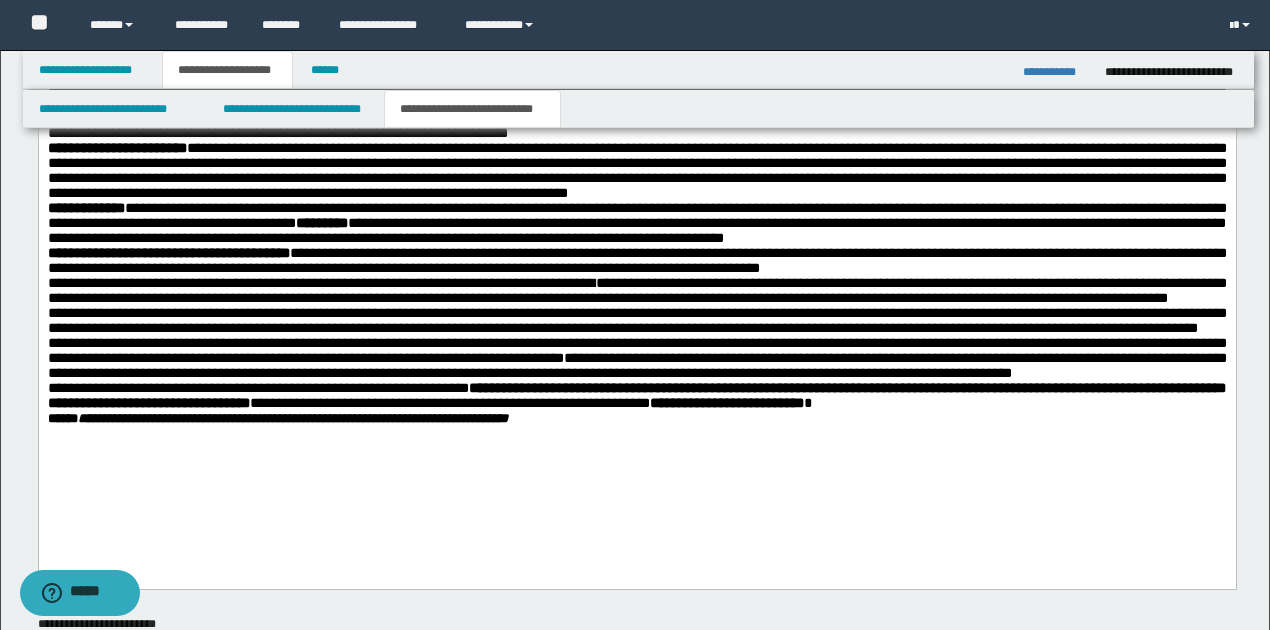 type on "**********" 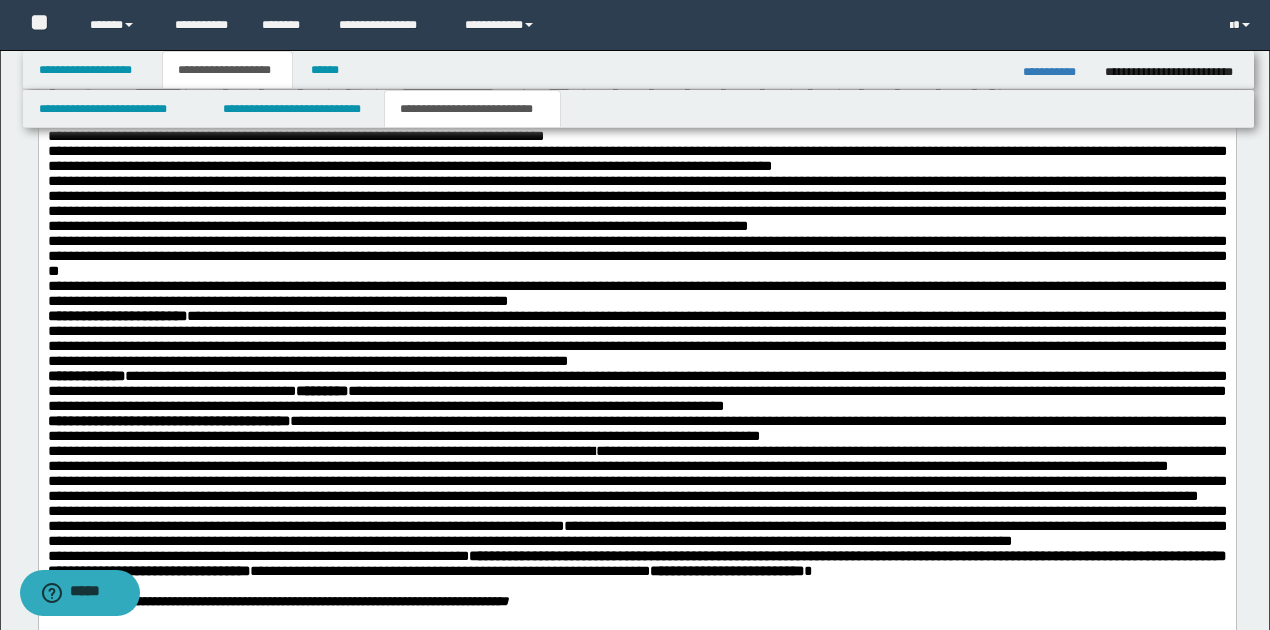 scroll, scrollTop: 733, scrollLeft: 0, axis: vertical 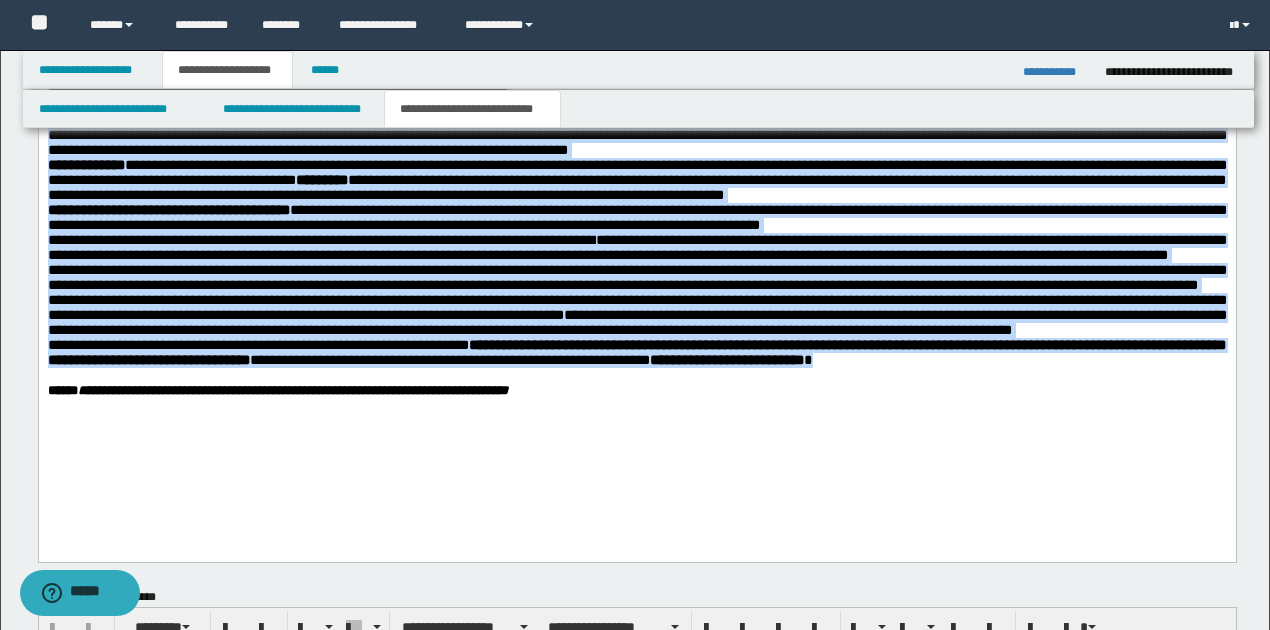 drag, startPoint x: 49, startPoint y: -88, endPoint x: 850, endPoint y: 426, distance: 951.7337 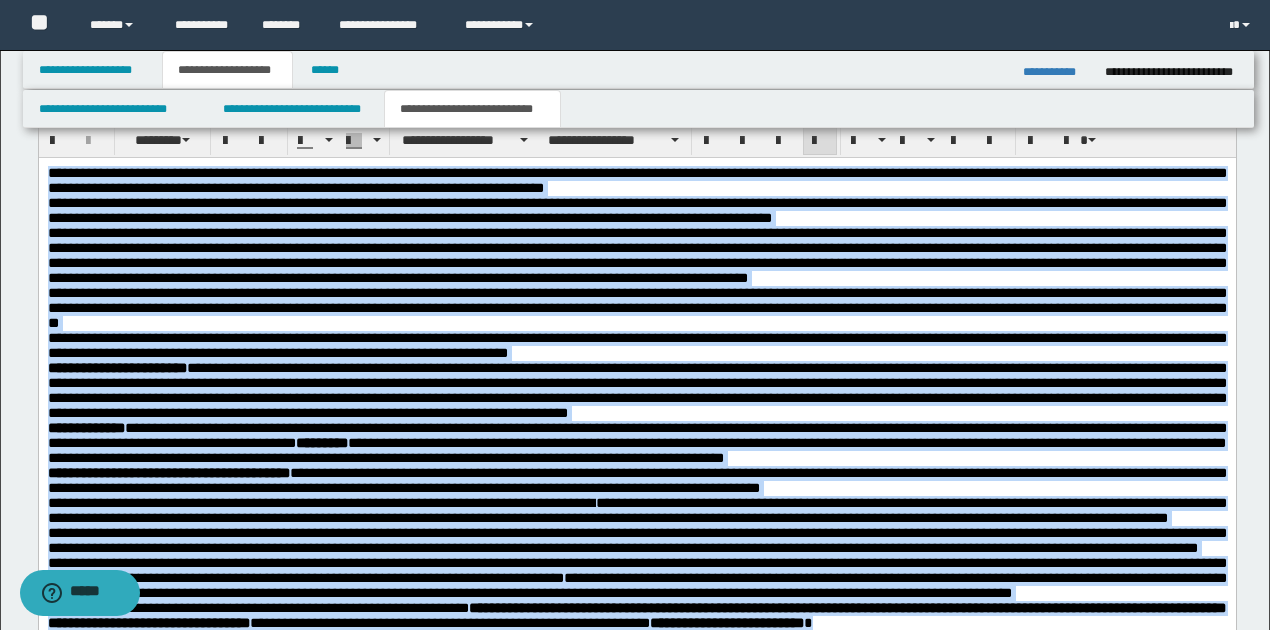 scroll, scrollTop: 642, scrollLeft: 0, axis: vertical 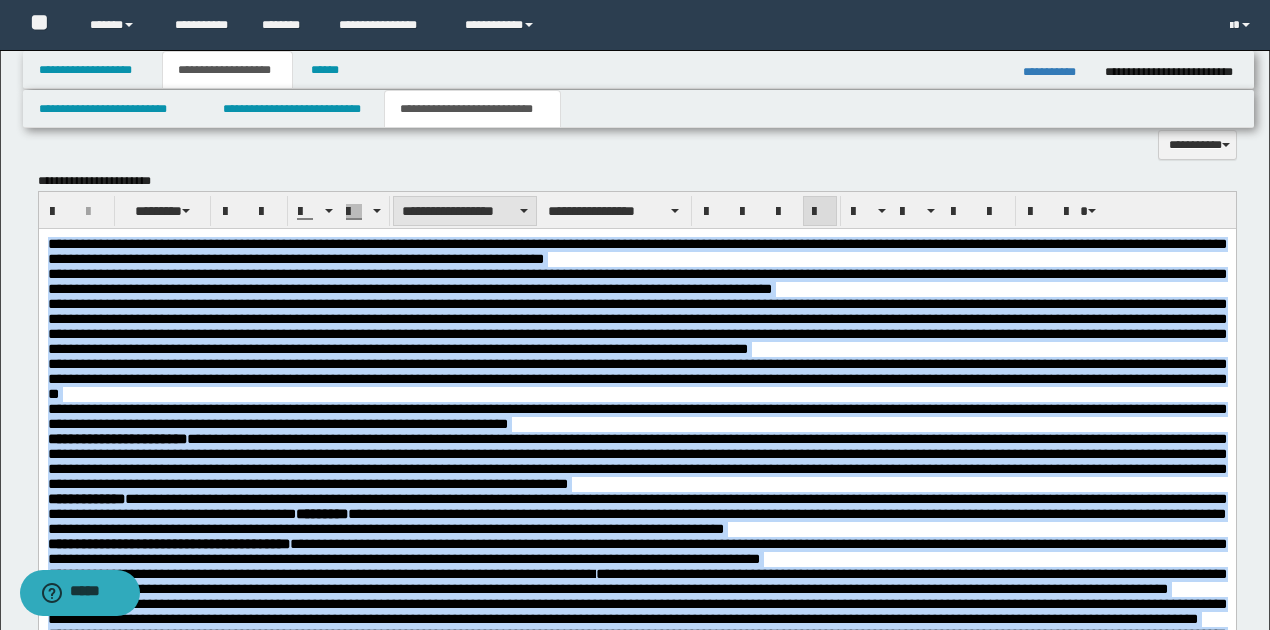 click at bounding box center [524, 211] 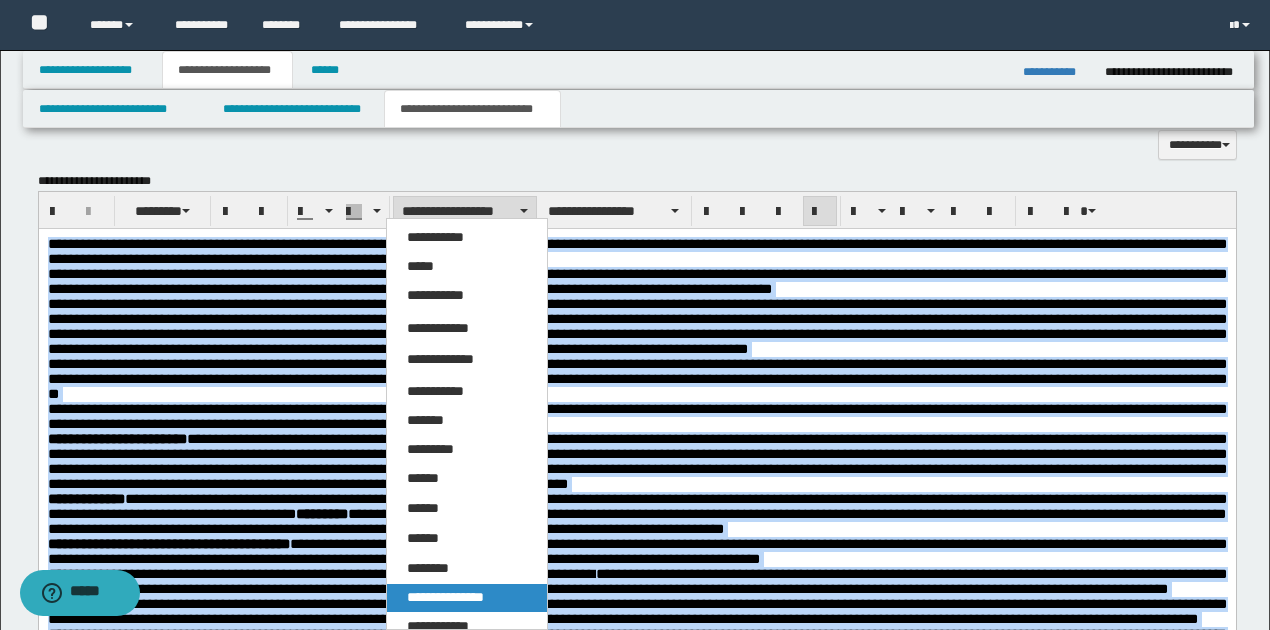 click on "**********" at bounding box center (445, 597) 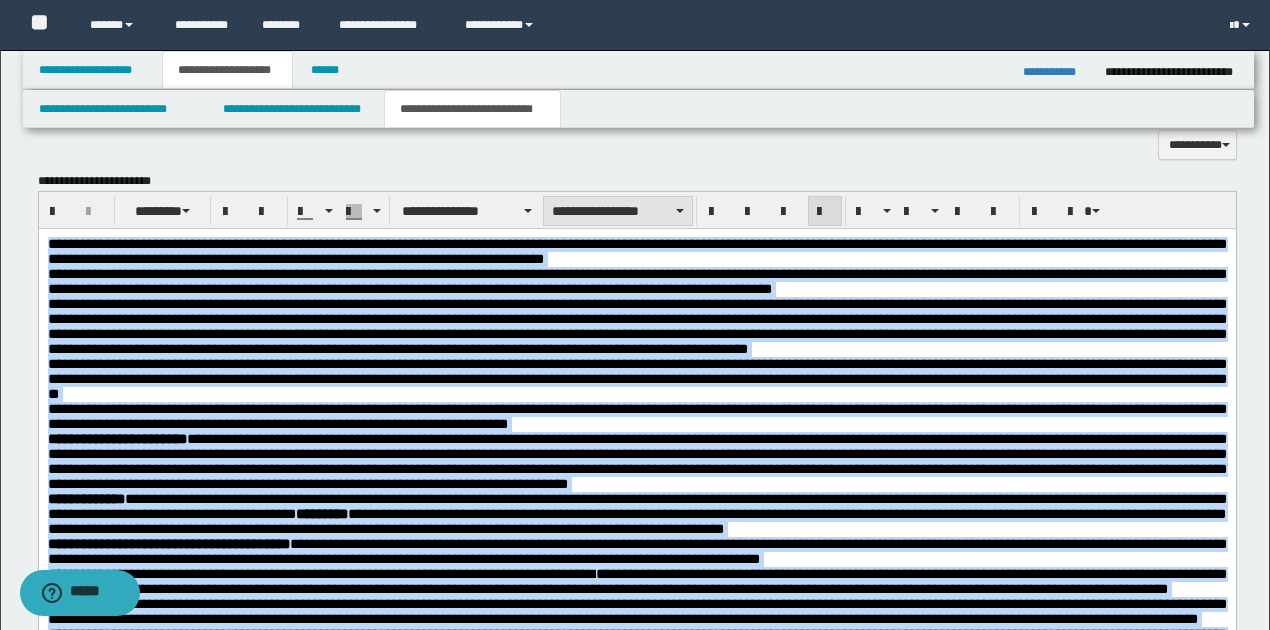 click at bounding box center (680, 211) 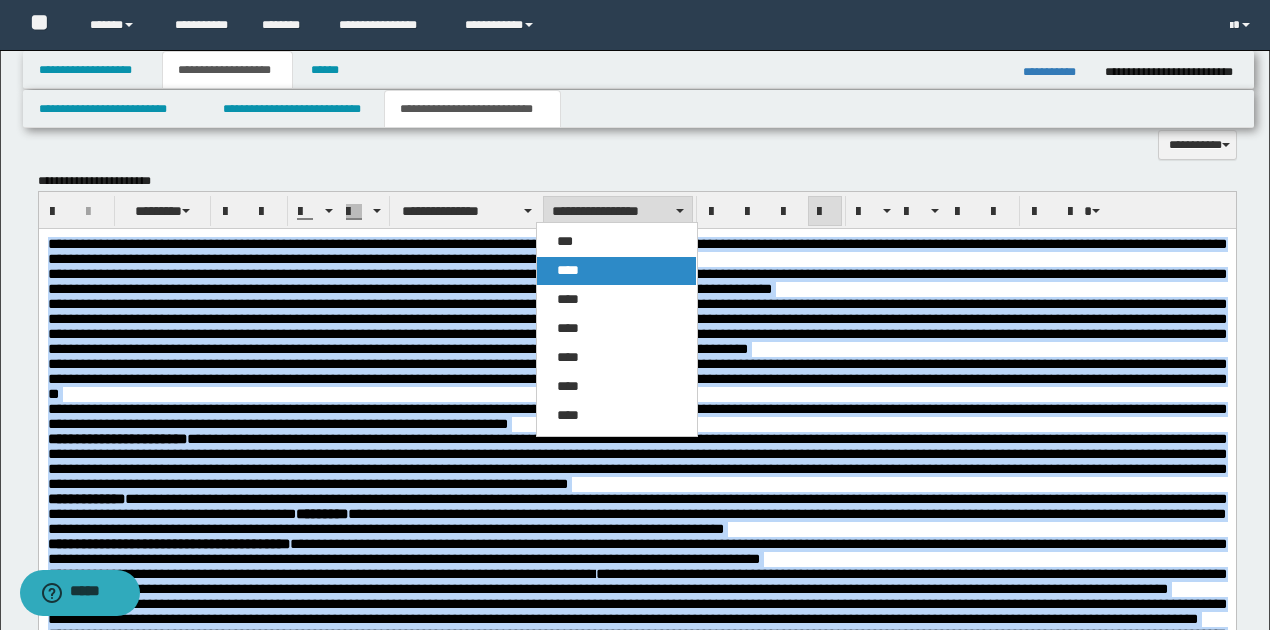 click on "****" at bounding box center [616, 271] 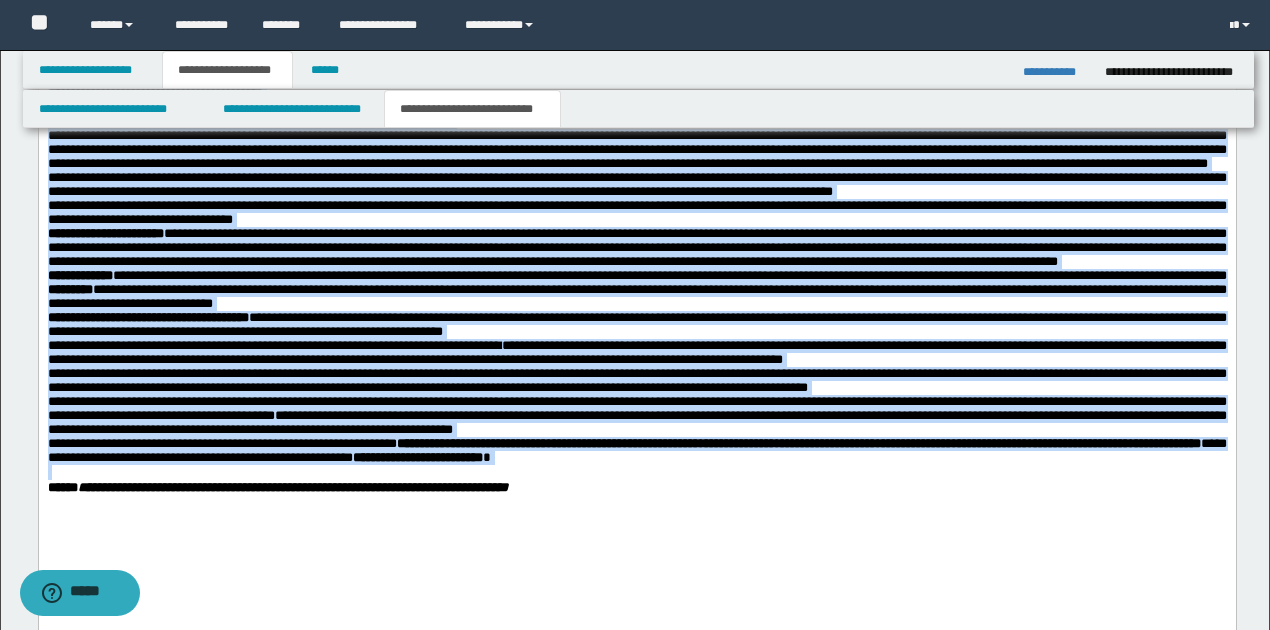 scroll, scrollTop: 842, scrollLeft: 0, axis: vertical 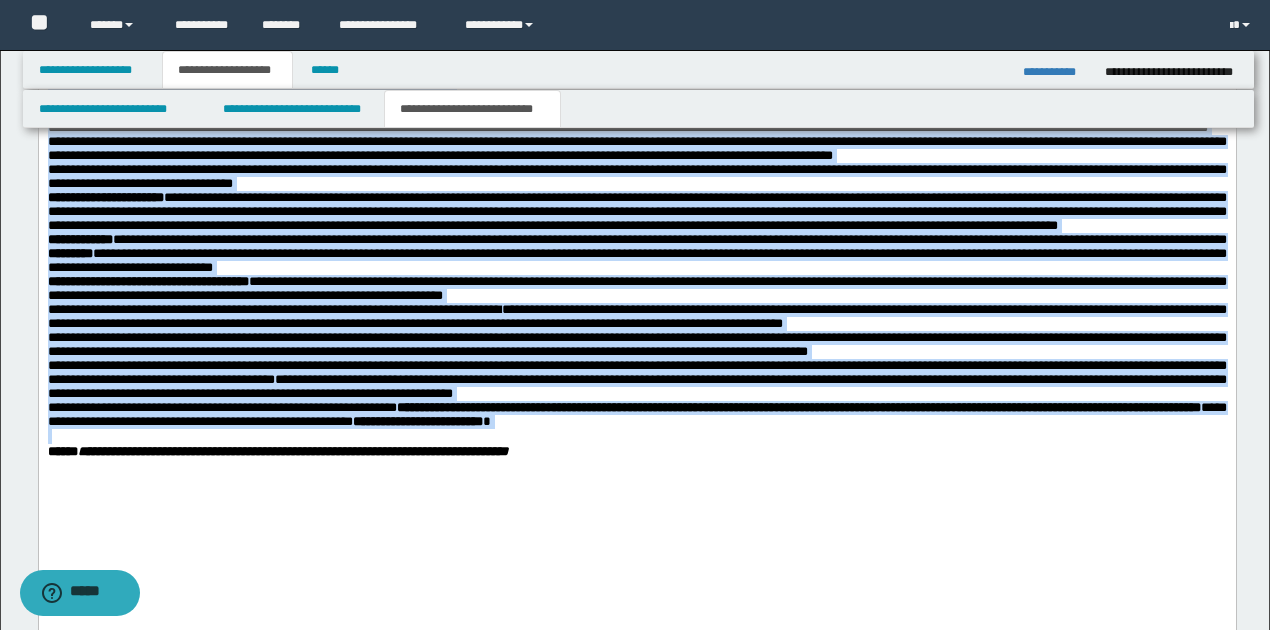 click at bounding box center [636, 435] 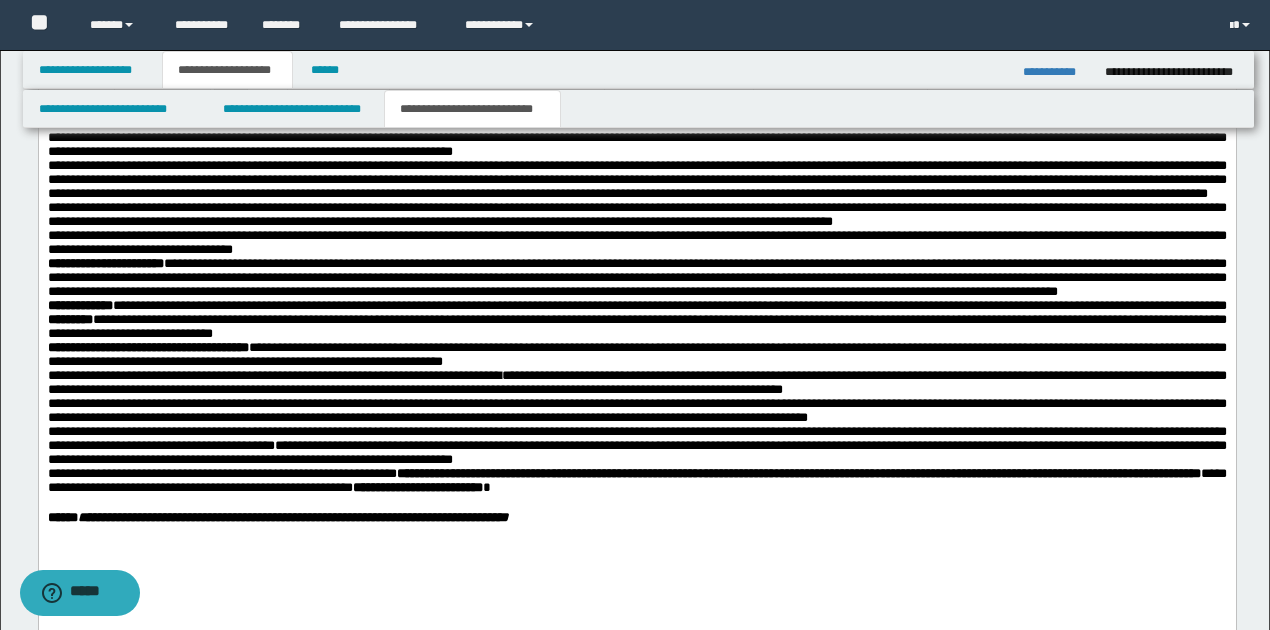 scroll, scrollTop: 709, scrollLeft: 0, axis: vertical 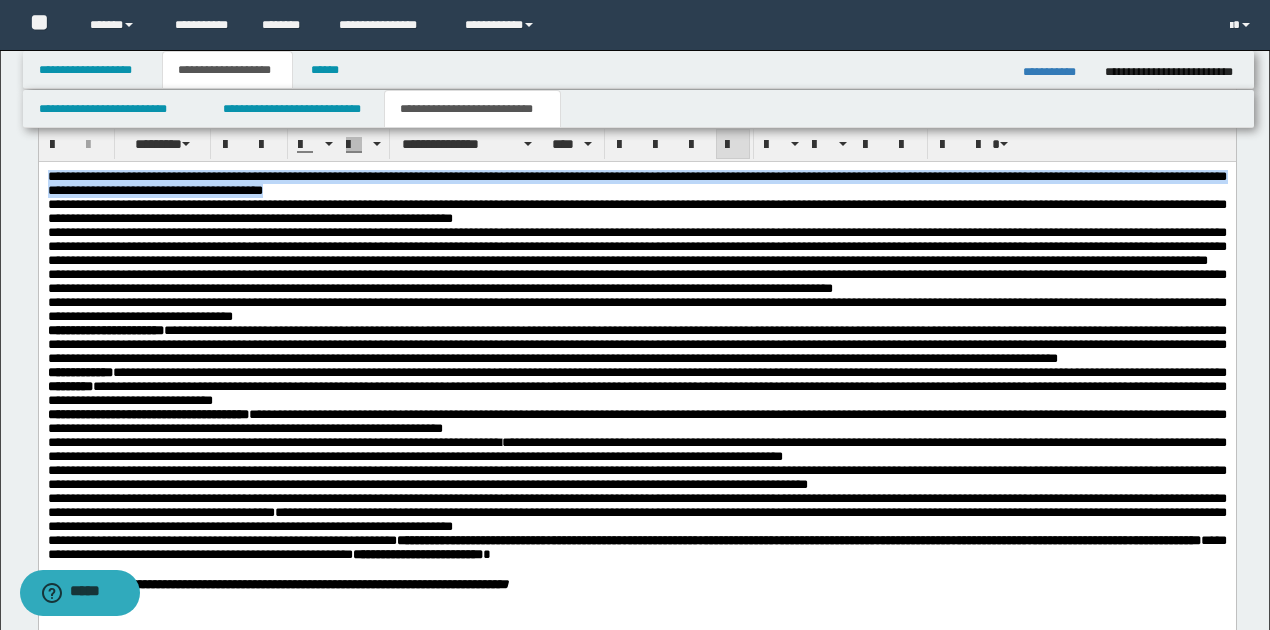 drag, startPoint x: 46, startPoint y: 176, endPoint x: 404, endPoint y: 193, distance: 358.4034 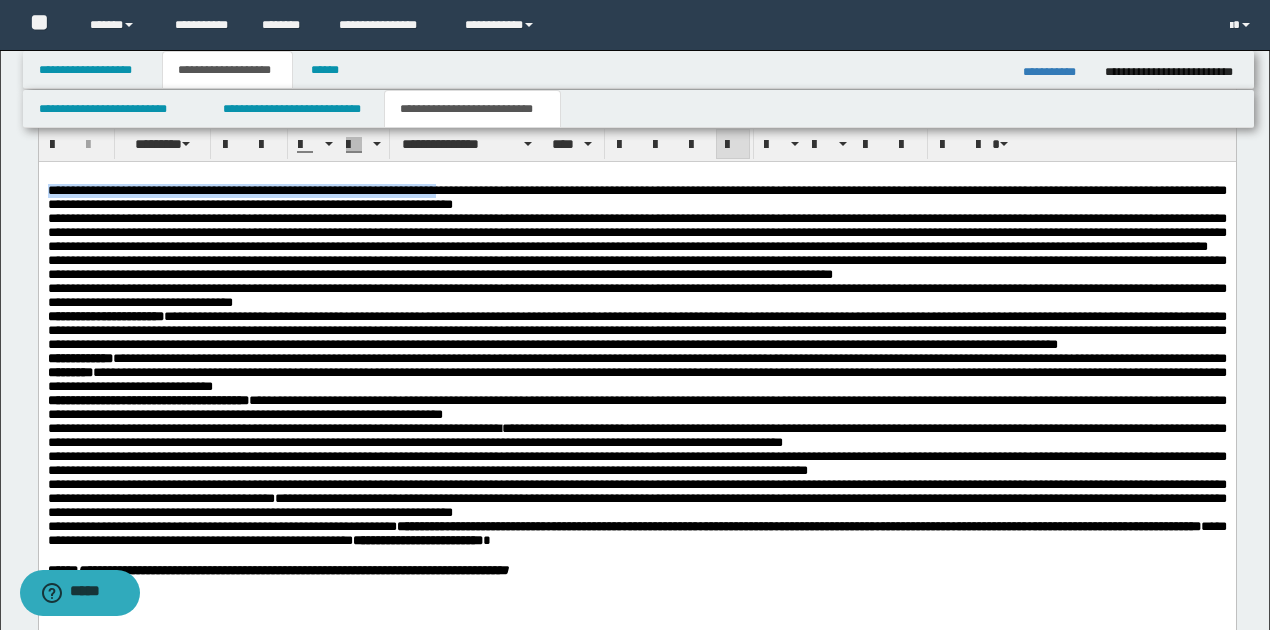 drag, startPoint x: 50, startPoint y: 192, endPoint x: 470, endPoint y: 196, distance: 420.01904 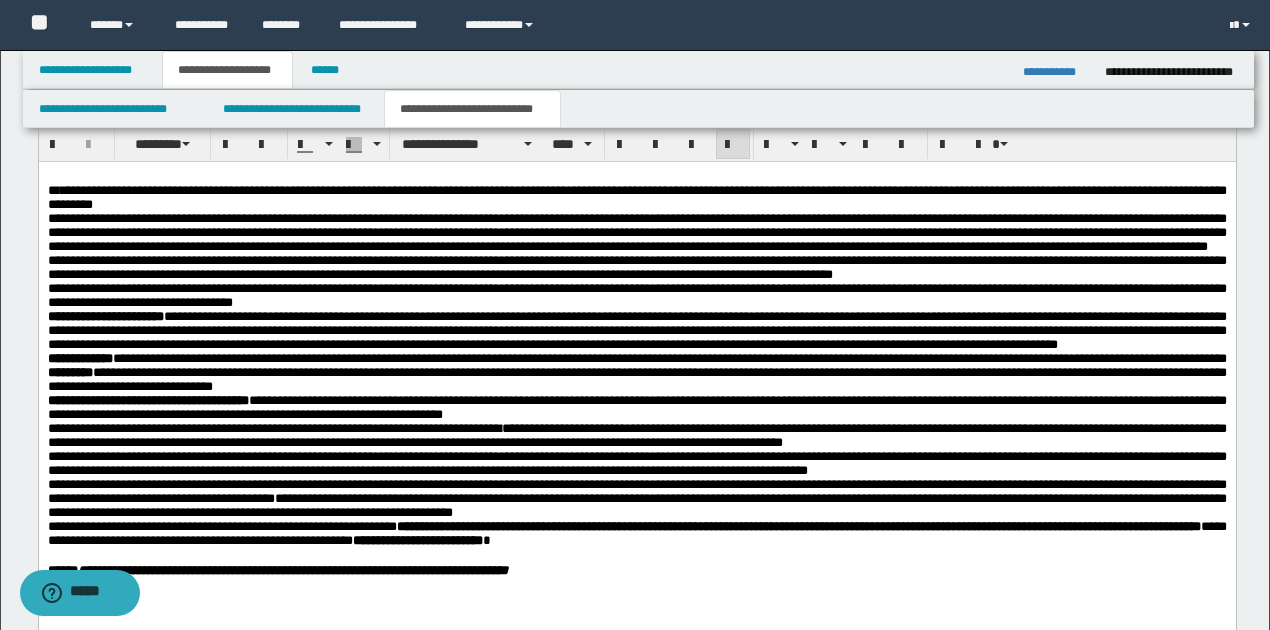 click on "**********" at bounding box center (636, 231) 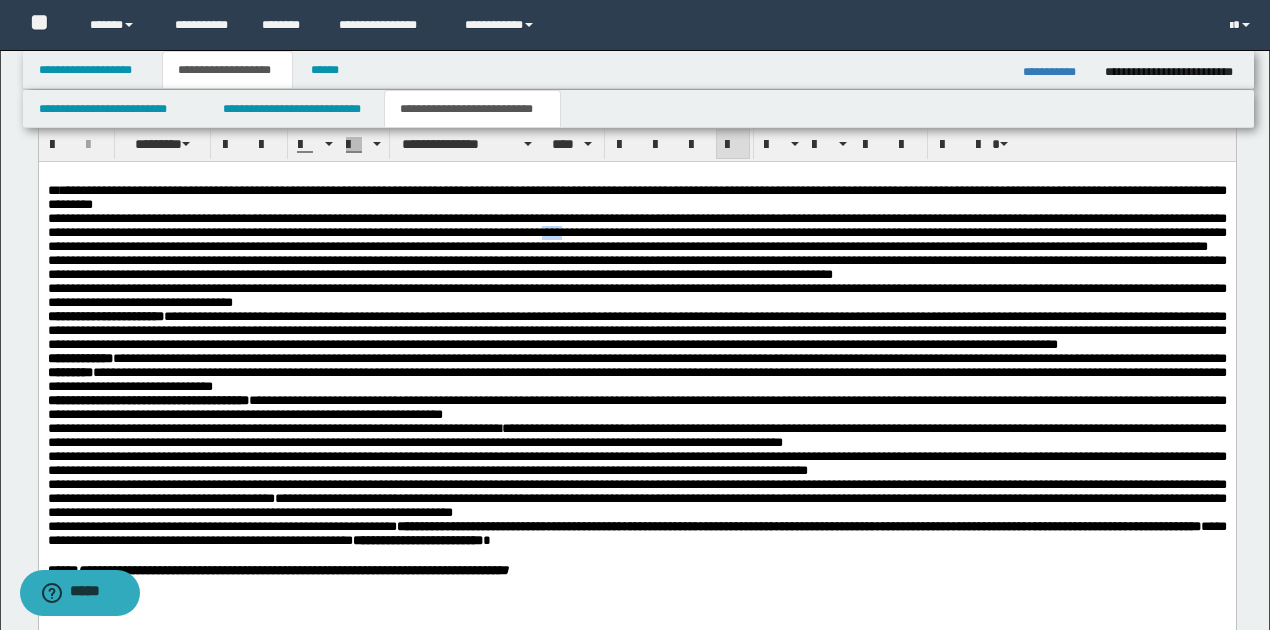 drag, startPoint x: 658, startPoint y: 236, endPoint x: 676, endPoint y: 235, distance: 18.027756 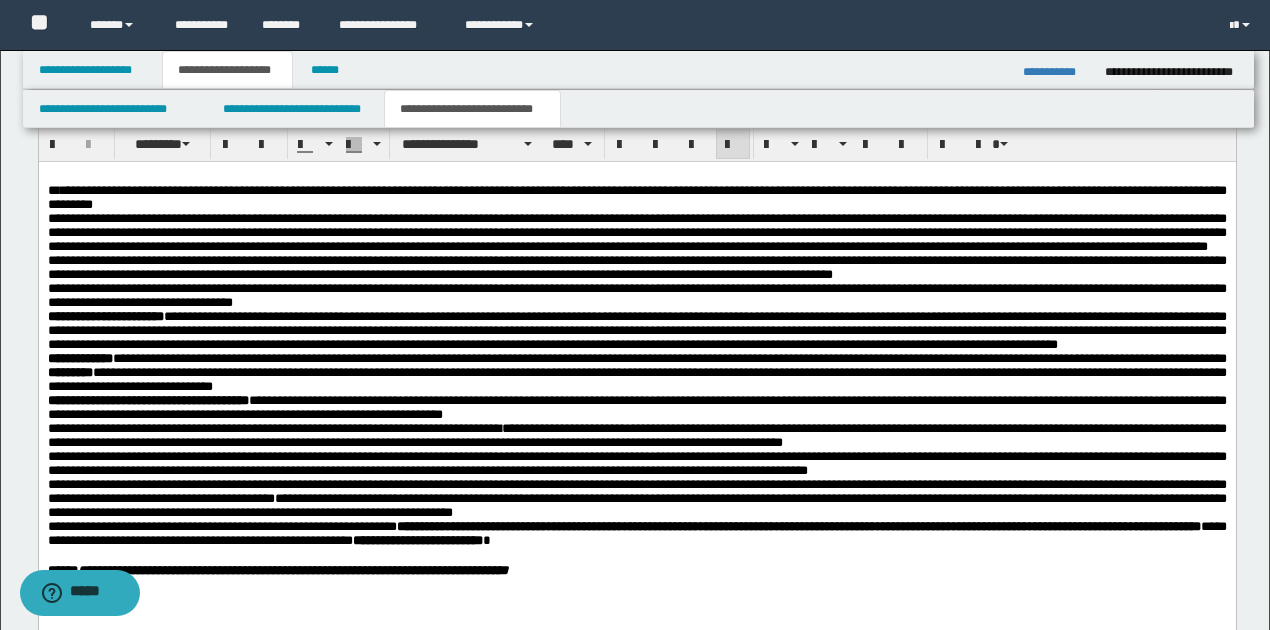 scroll, scrollTop: 776, scrollLeft: 0, axis: vertical 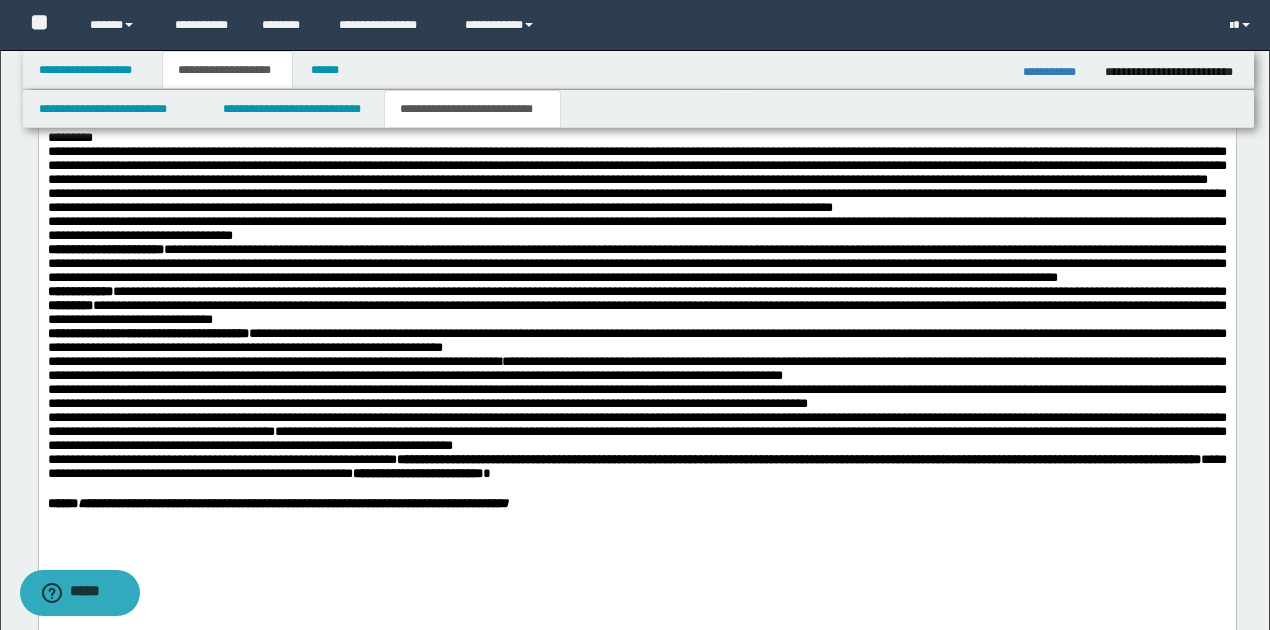 click on "**********" at bounding box center [636, 199] 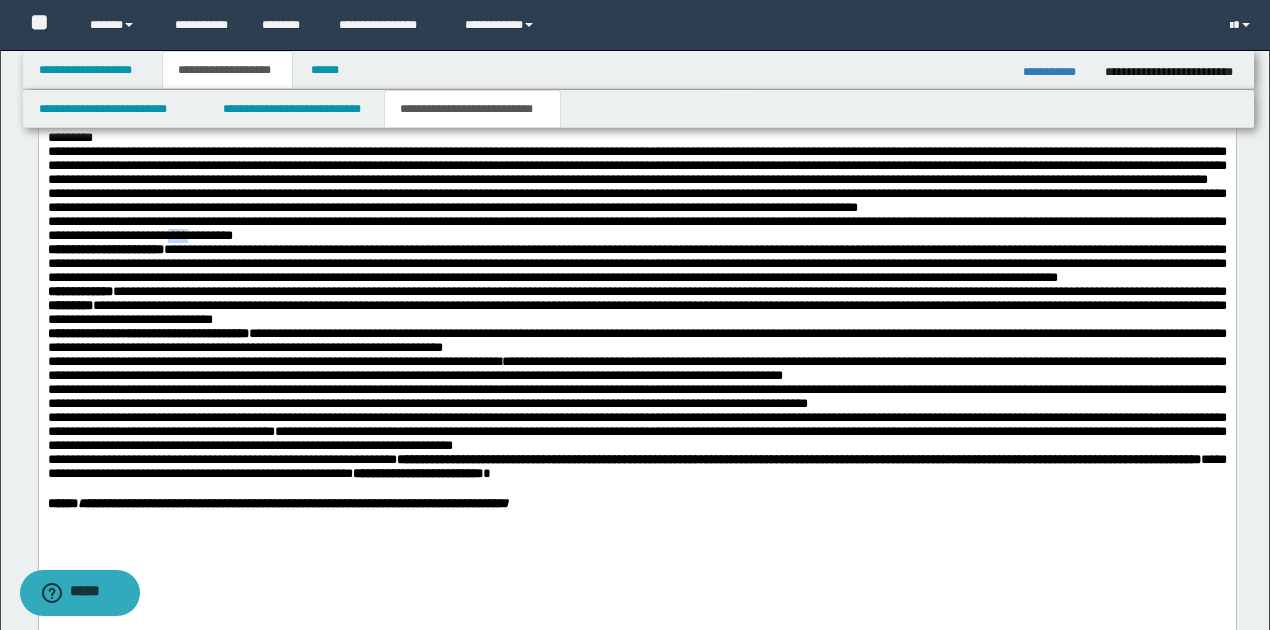 drag, startPoint x: 247, startPoint y: 263, endPoint x: 266, endPoint y: 262, distance: 19.026299 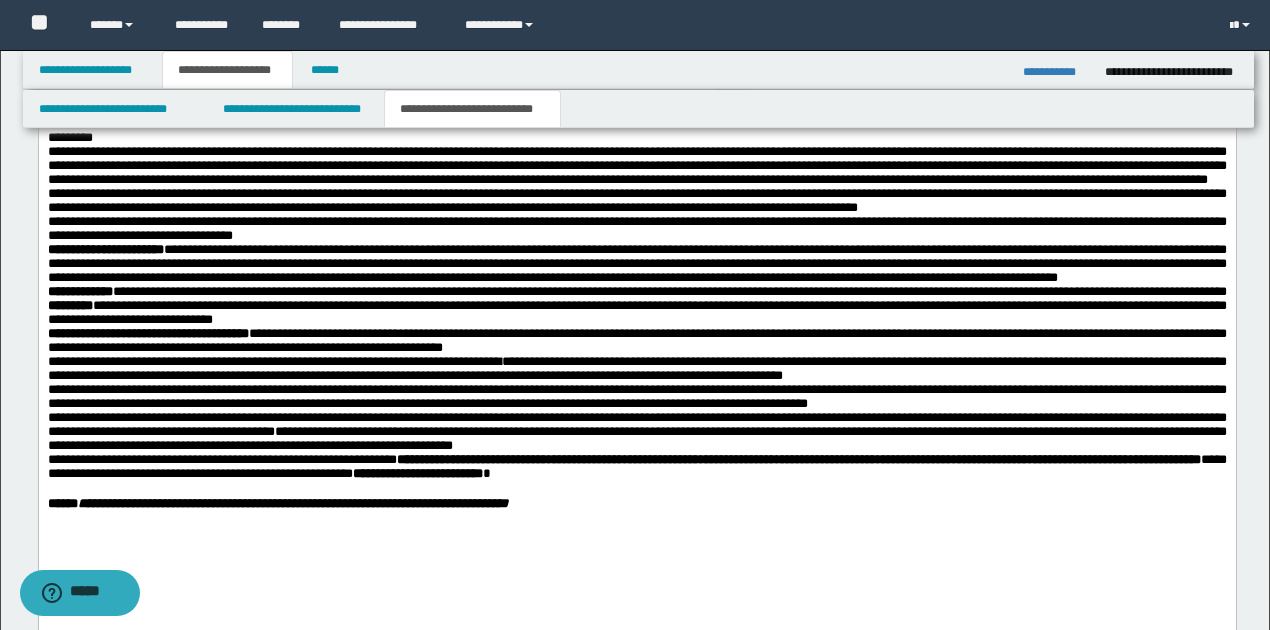click on "**********" at bounding box center (636, 262) 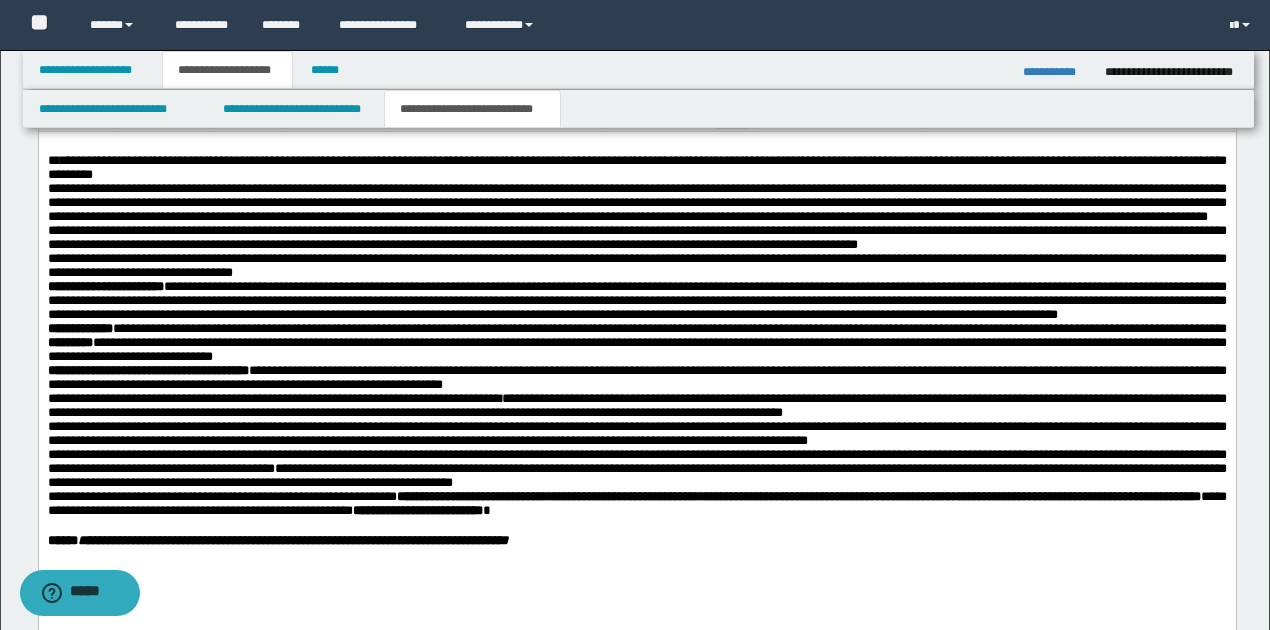 scroll, scrollTop: 709, scrollLeft: 0, axis: vertical 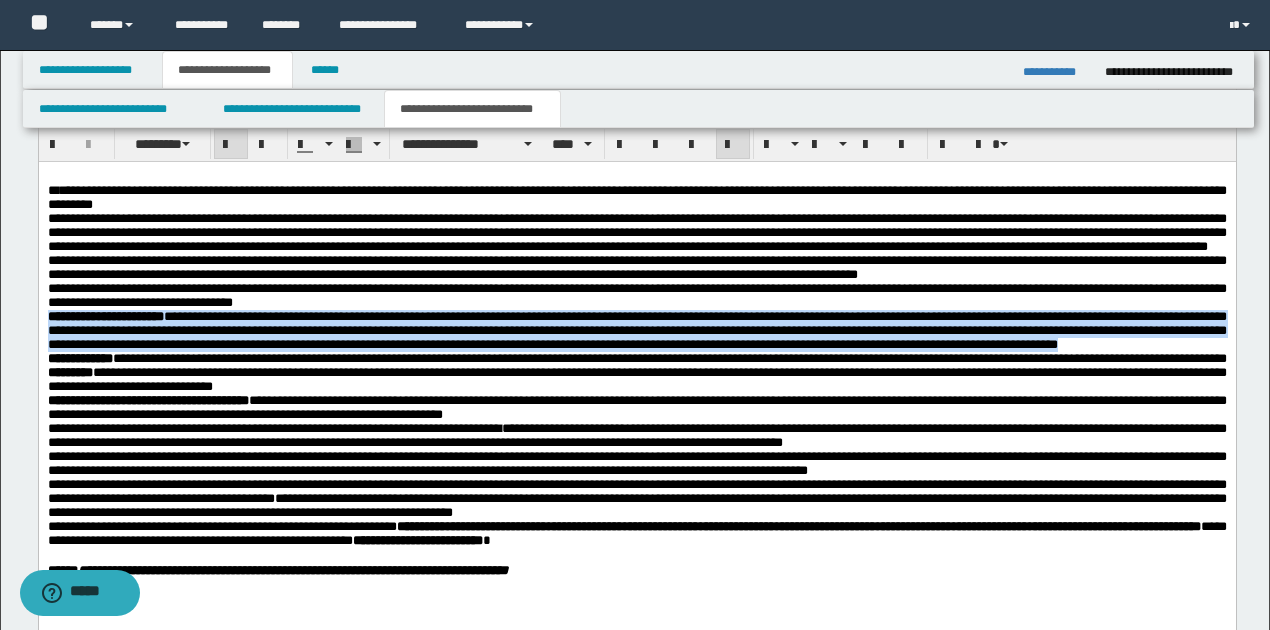 drag, startPoint x: 50, startPoint y: 344, endPoint x: 256, endPoint y: 389, distance: 210.85777 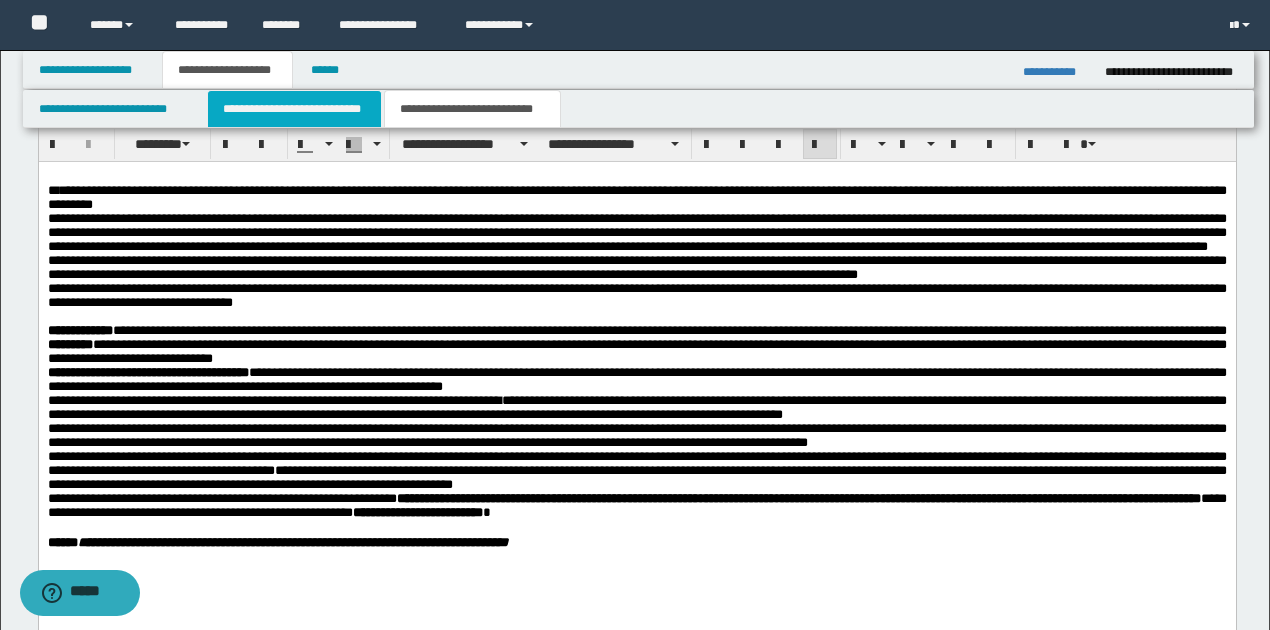 click on "**********" at bounding box center (294, 109) 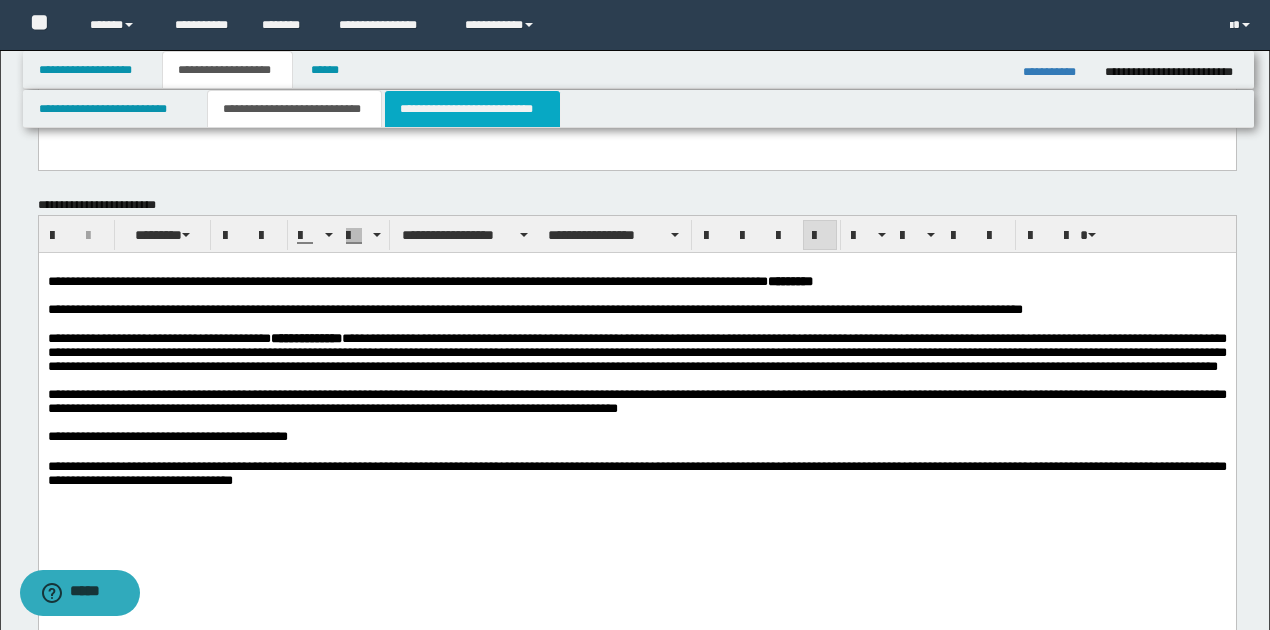 click on "**********" at bounding box center [472, 109] 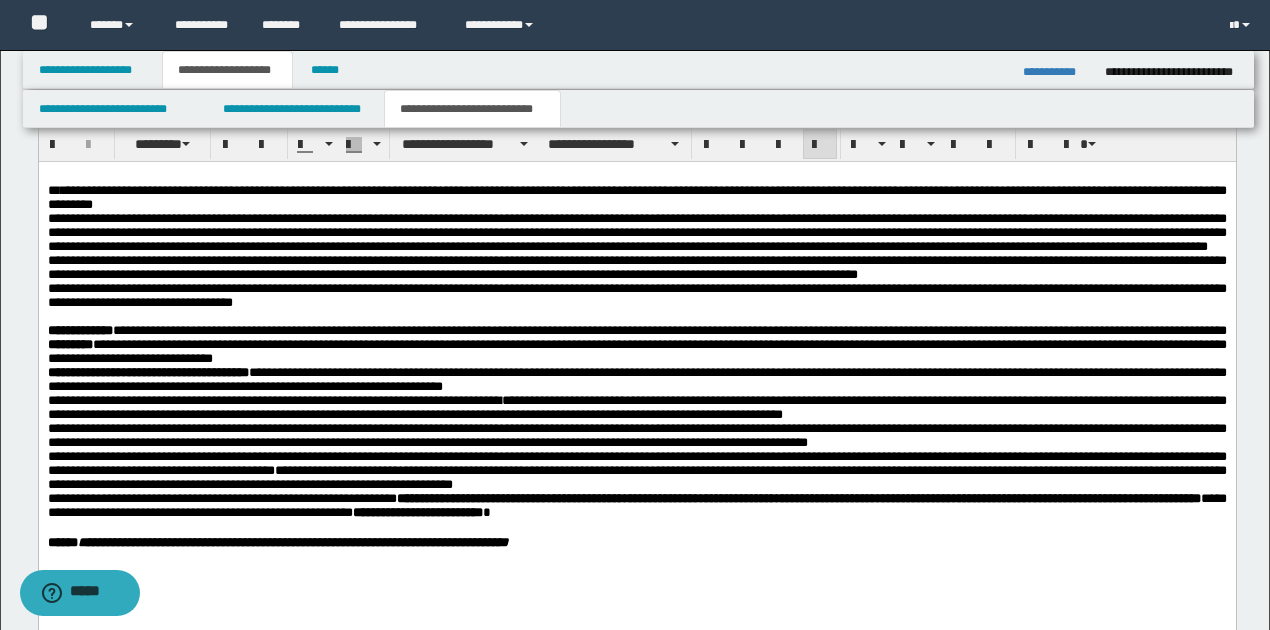 click on "**********" at bounding box center [636, 232] 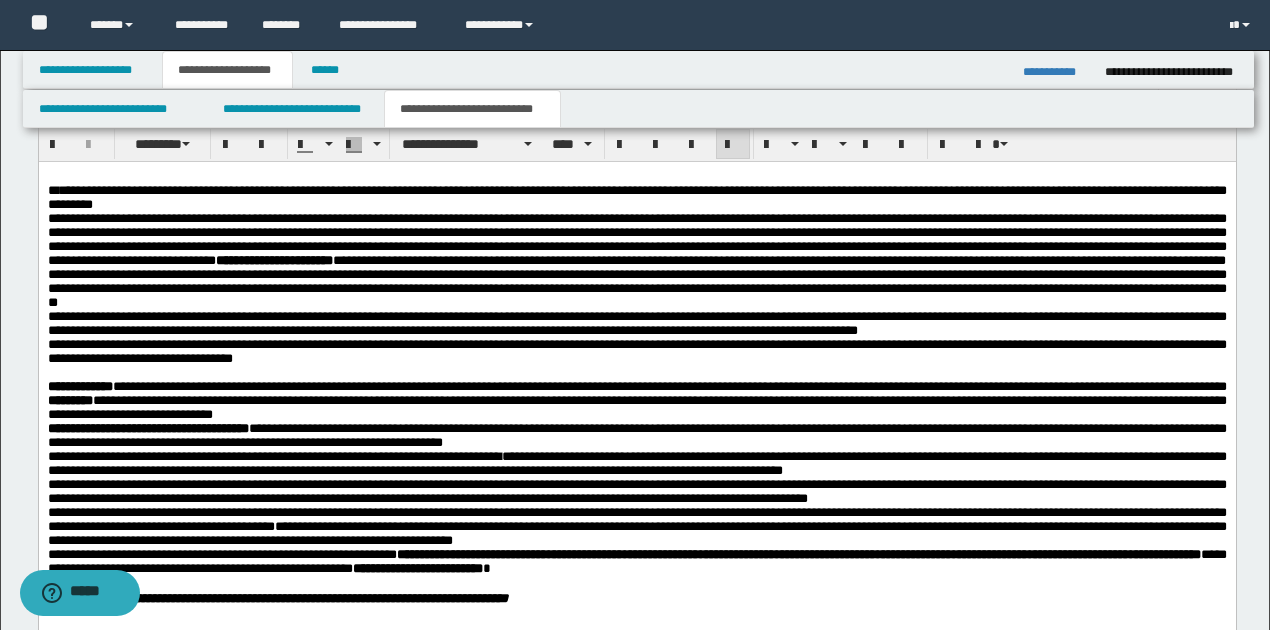 click on "**********" at bounding box center (636, 259) 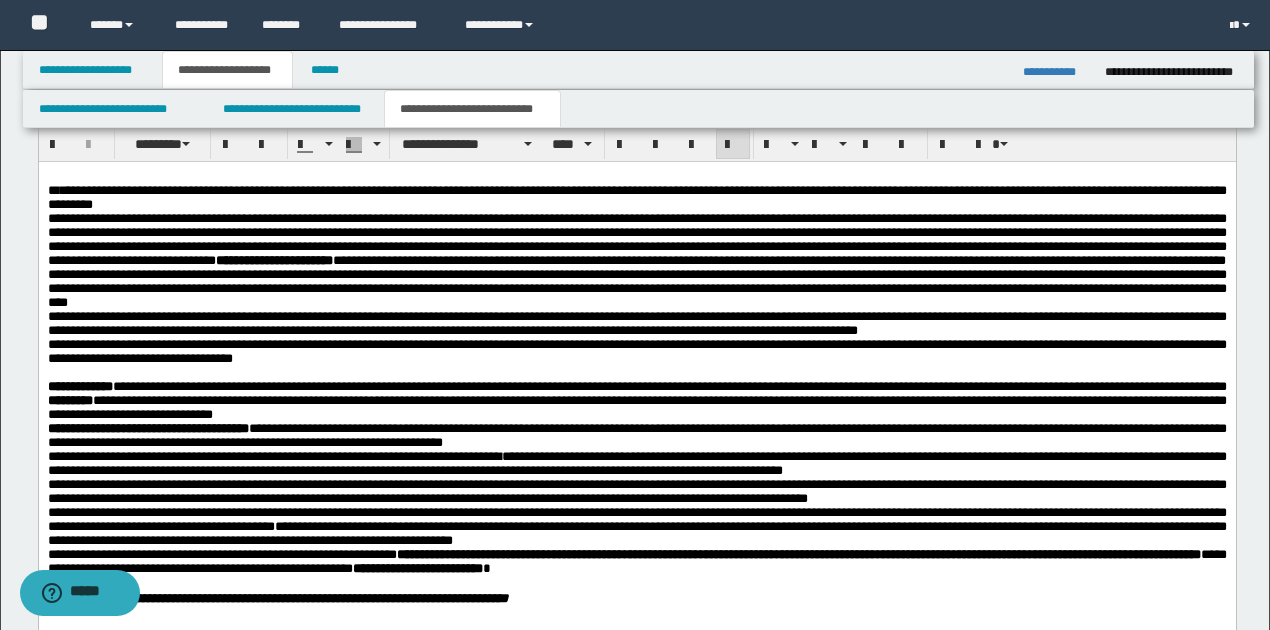 click on "**********" at bounding box center [636, 259] 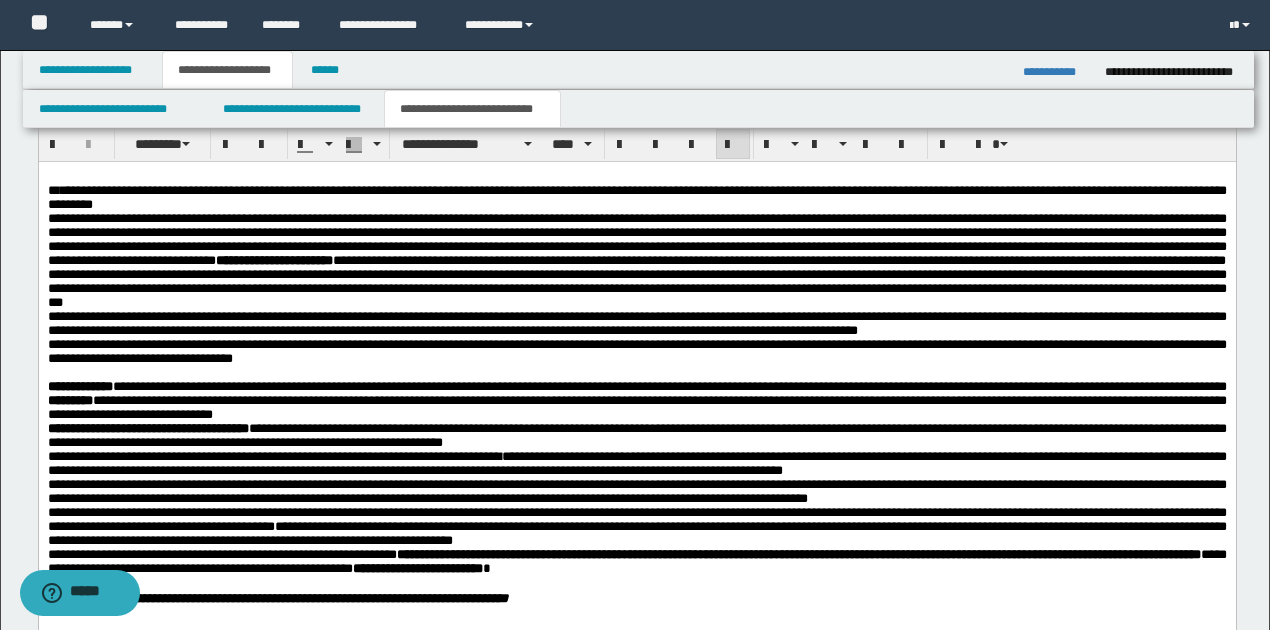 click on "**********" at bounding box center (636, 259) 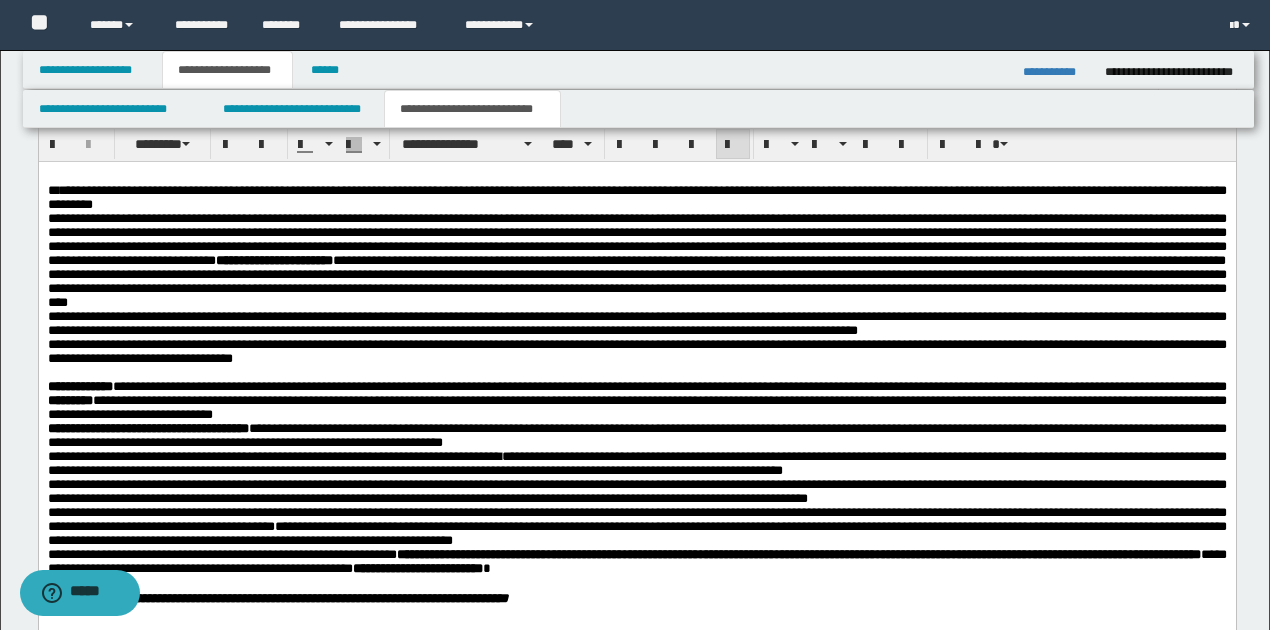click on "**********" at bounding box center [636, 259] 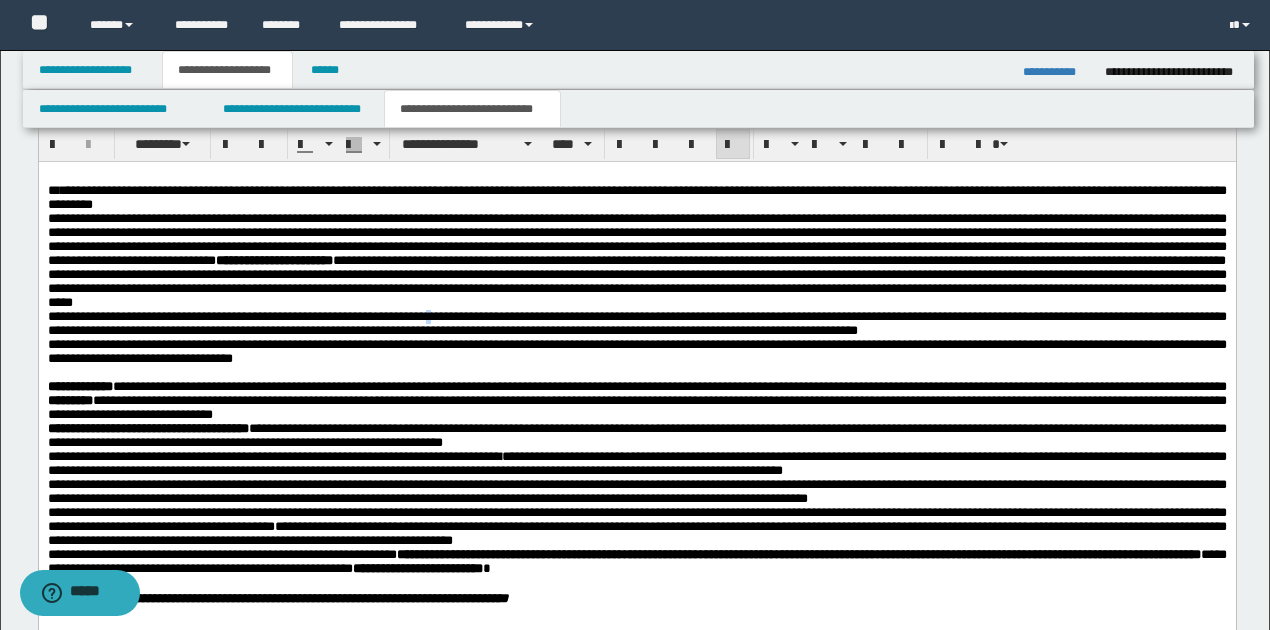 click on "**********" at bounding box center (636, 322) 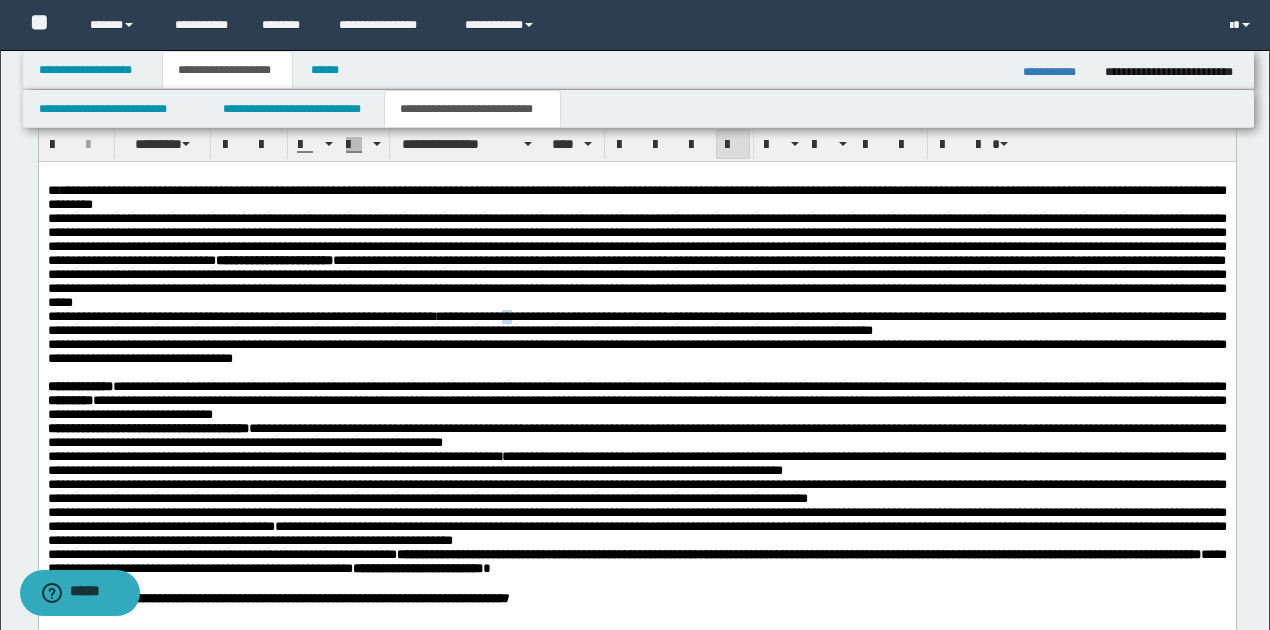 drag, startPoint x: 525, startPoint y: 328, endPoint x: 537, endPoint y: 328, distance: 12 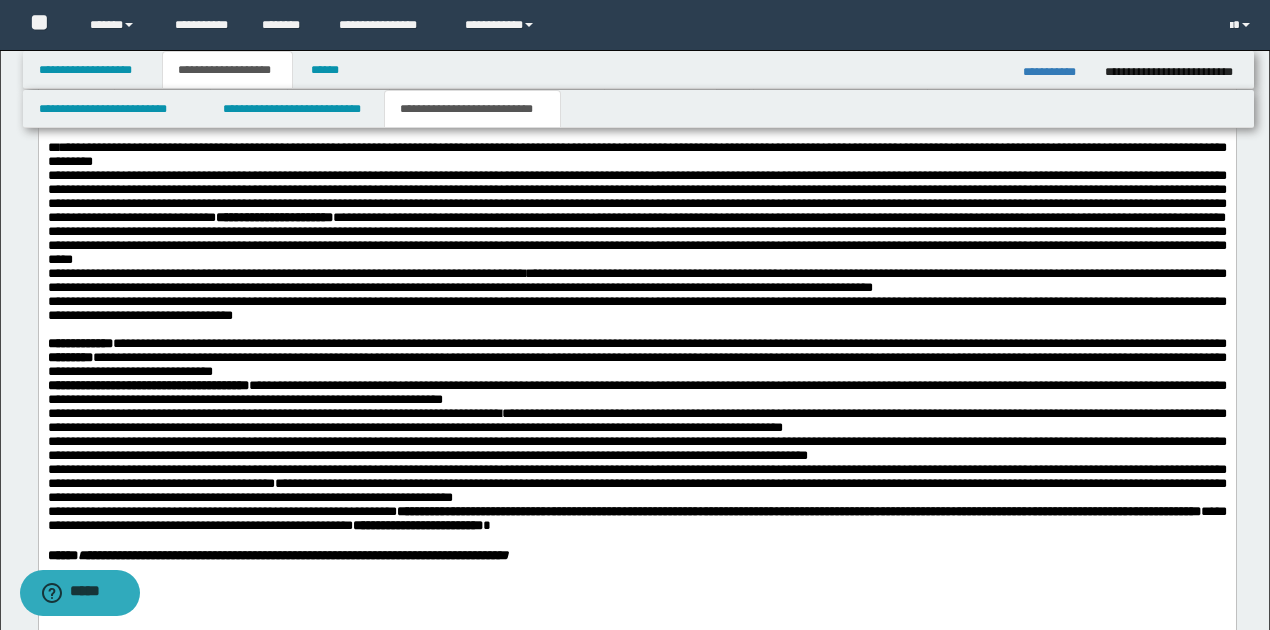 scroll, scrollTop: 776, scrollLeft: 0, axis: vertical 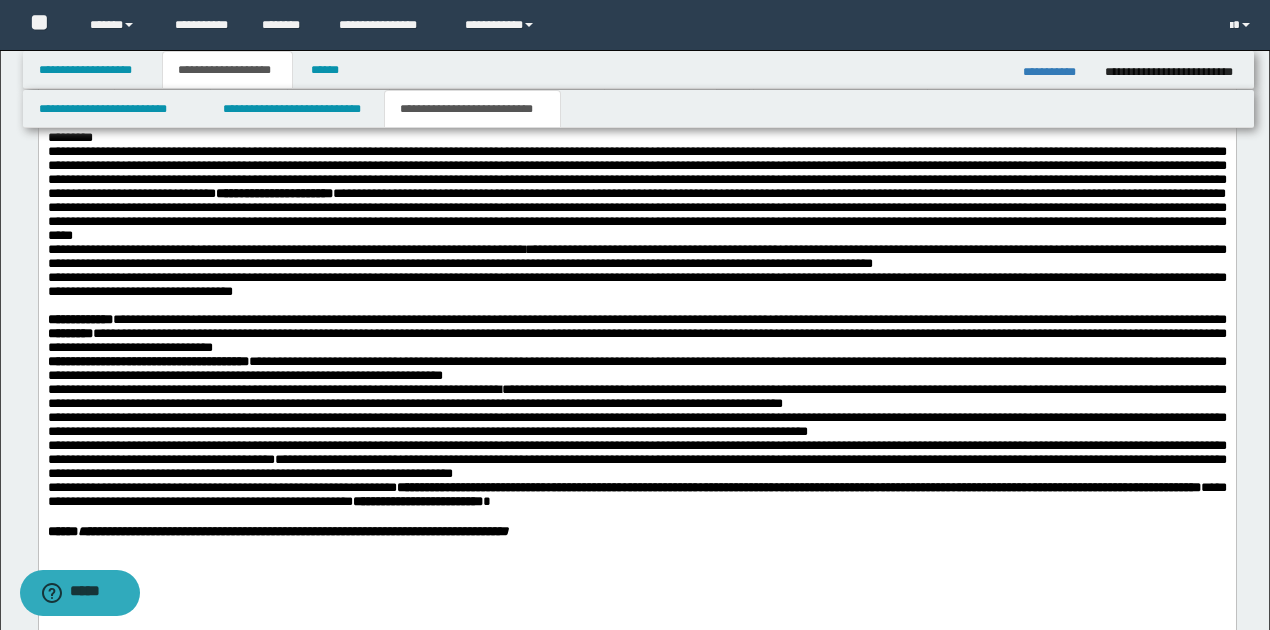 click on "**********" at bounding box center [636, 284] 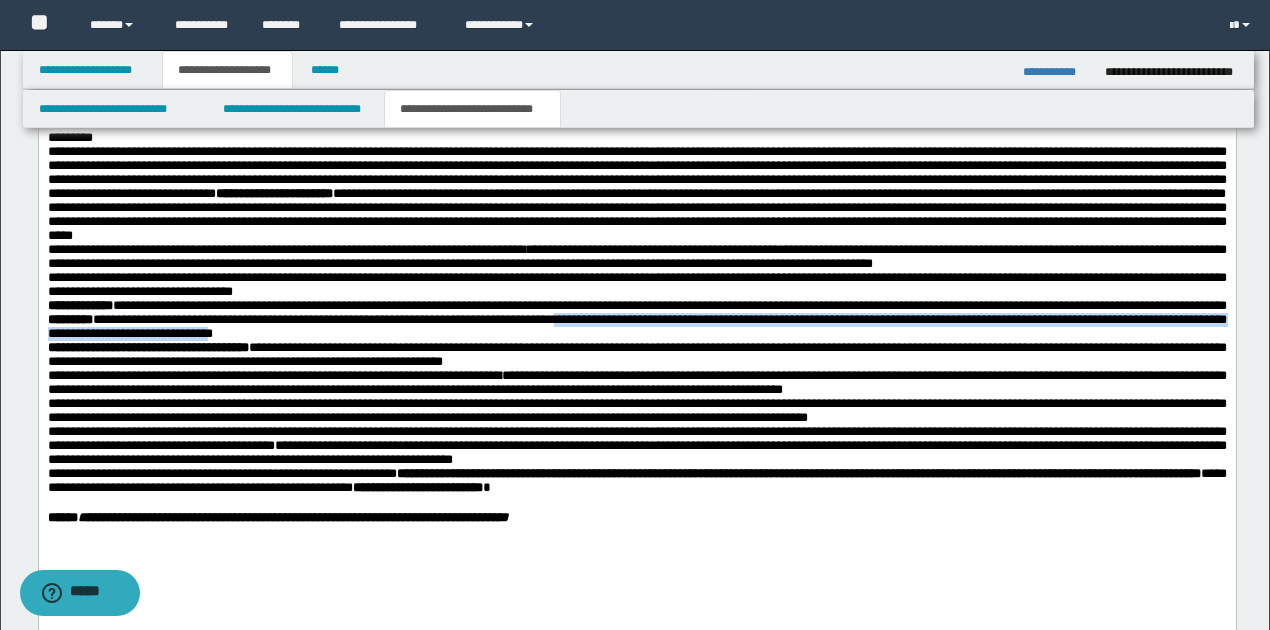 drag, startPoint x: 705, startPoint y: 337, endPoint x: 404, endPoint y: 352, distance: 301.37354 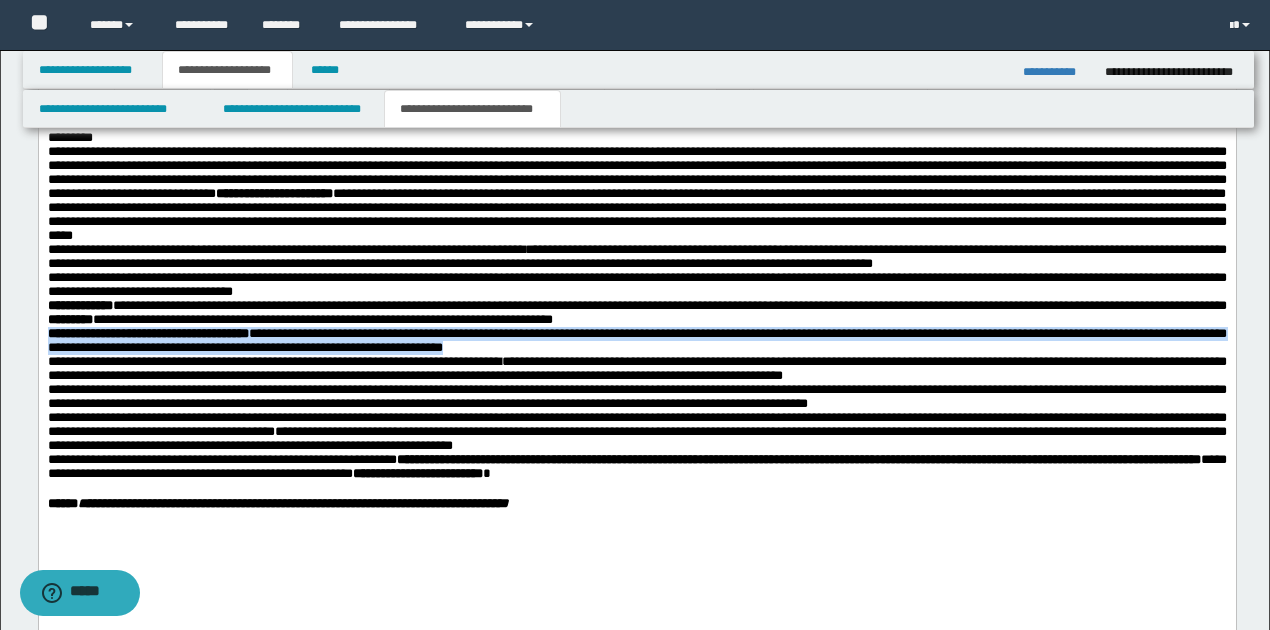 drag, startPoint x: 50, startPoint y: 355, endPoint x: 610, endPoint y: 375, distance: 560.35706 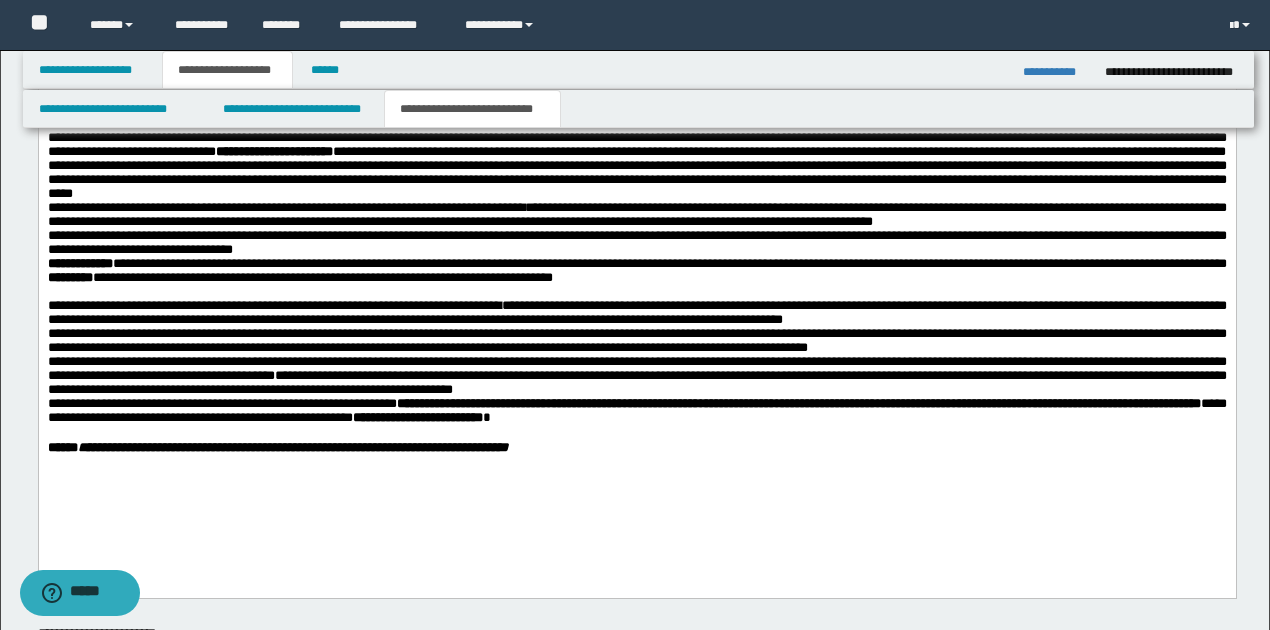 scroll, scrollTop: 842, scrollLeft: 0, axis: vertical 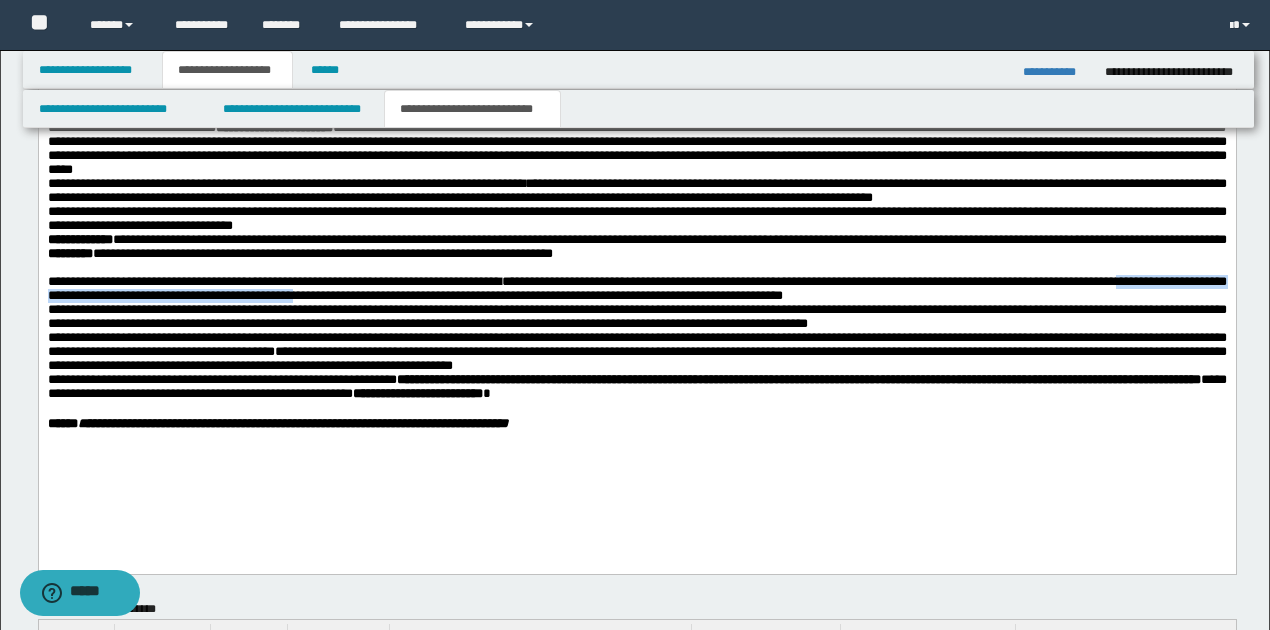 drag, startPoint x: 1147, startPoint y: 303, endPoint x: 353, endPoint y: 321, distance: 794.204 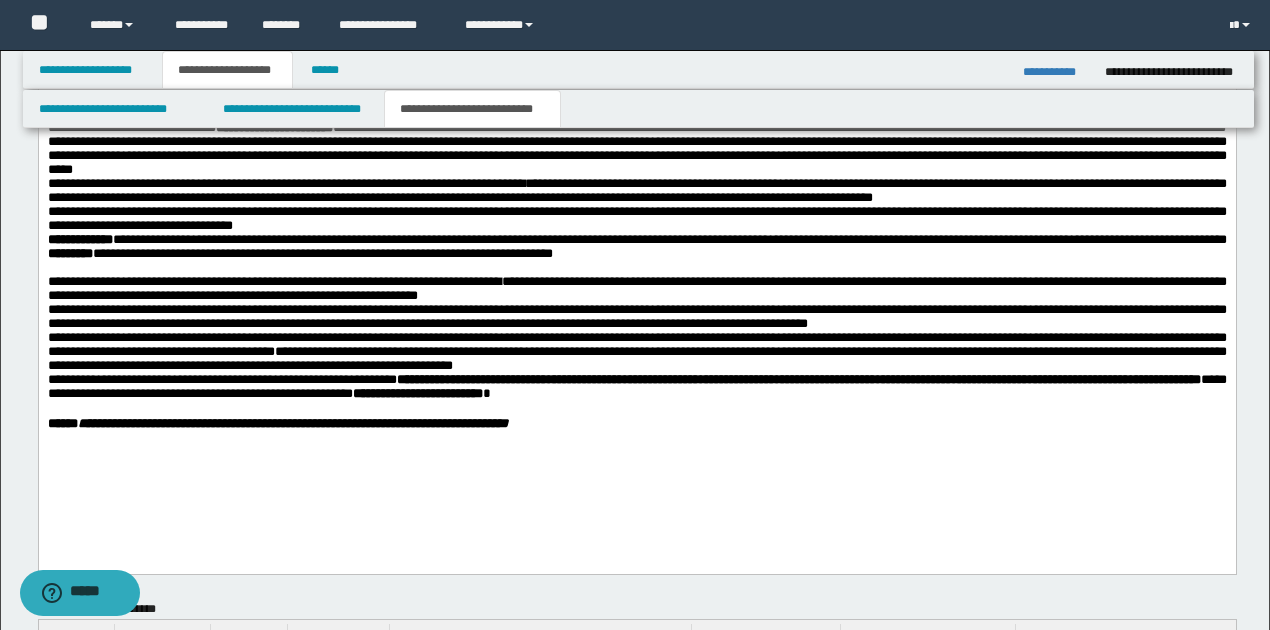 click on "**********" at bounding box center [636, 287] 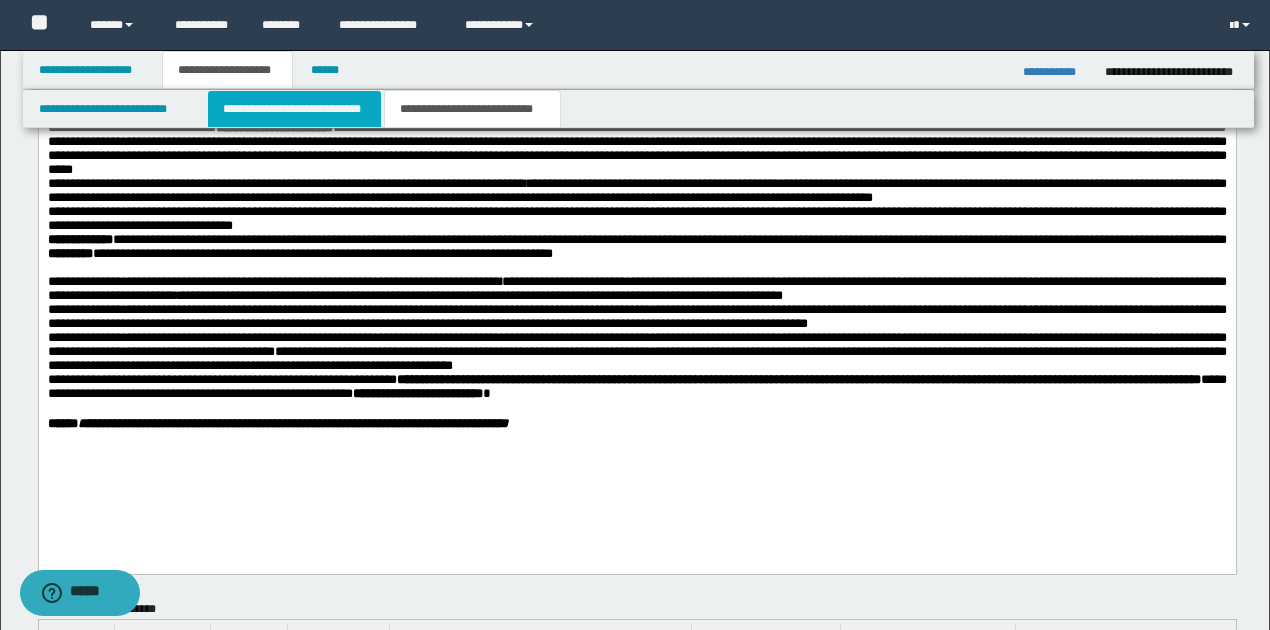 click on "**********" at bounding box center [294, 109] 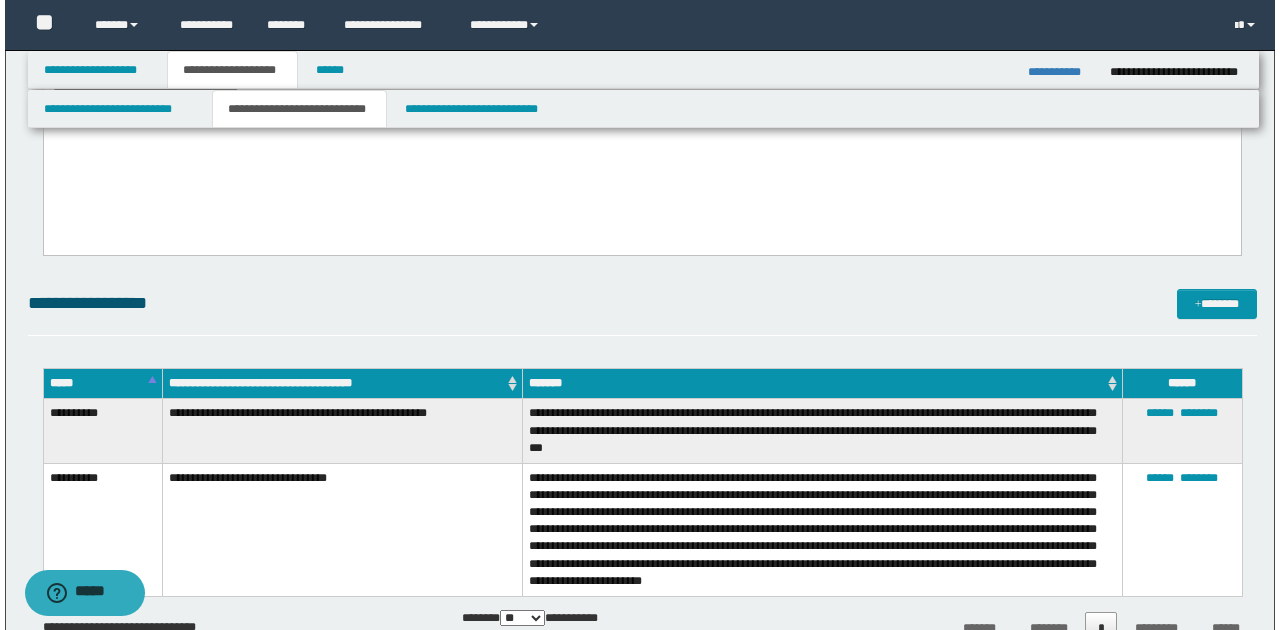 scroll, scrollTop: 1109, scrollLeft: 0, axis: vertical 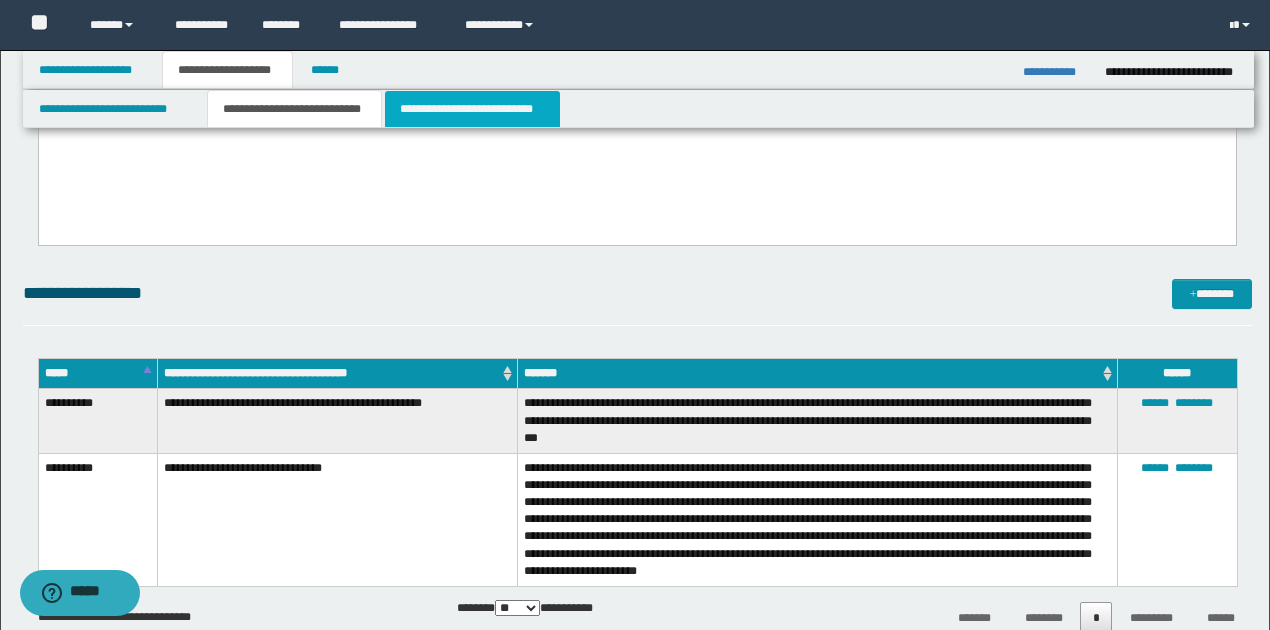 click on "**********" at bounding box center [472, 109] 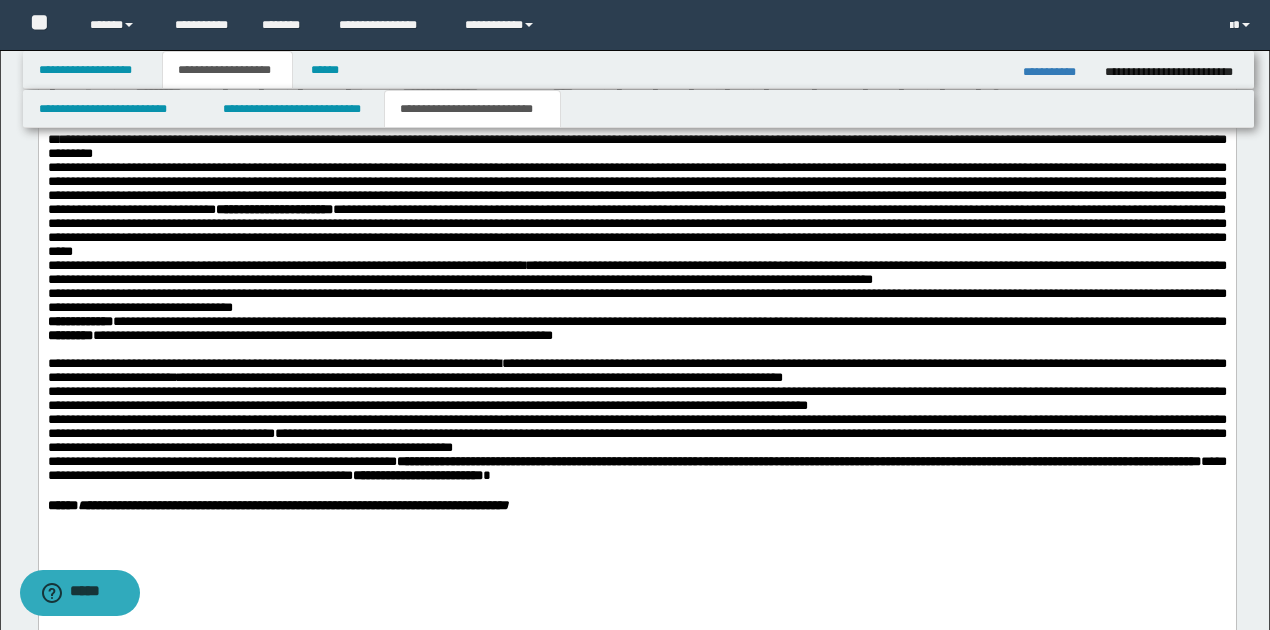 scroll, scrollTop: 776, scrollLeft: 0, axis: vertical 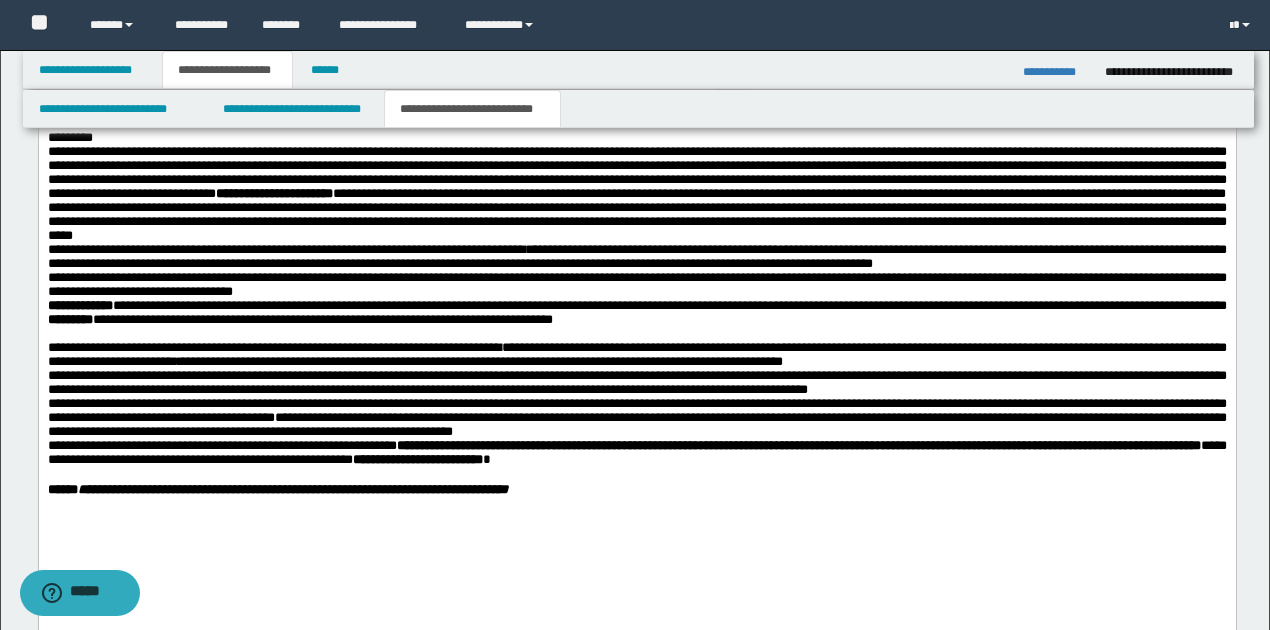 click on "**********" at bounding box center [636, 353] 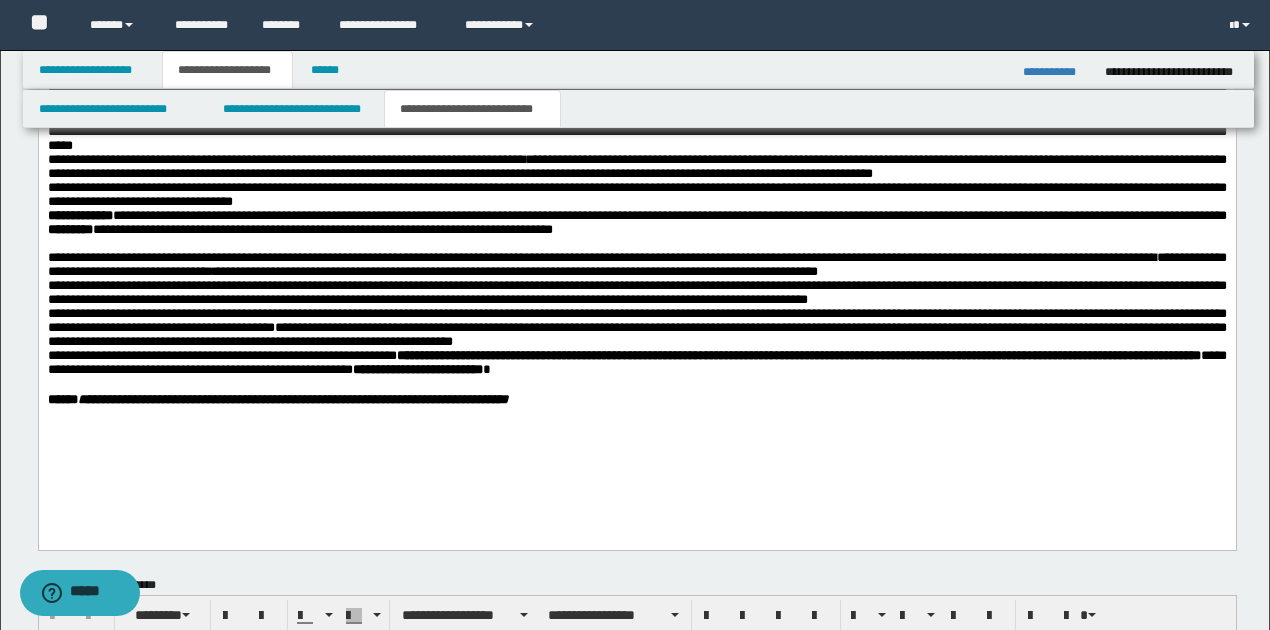 scroll, scrollTop: 842, scrollLeft: 0, axis: vertical 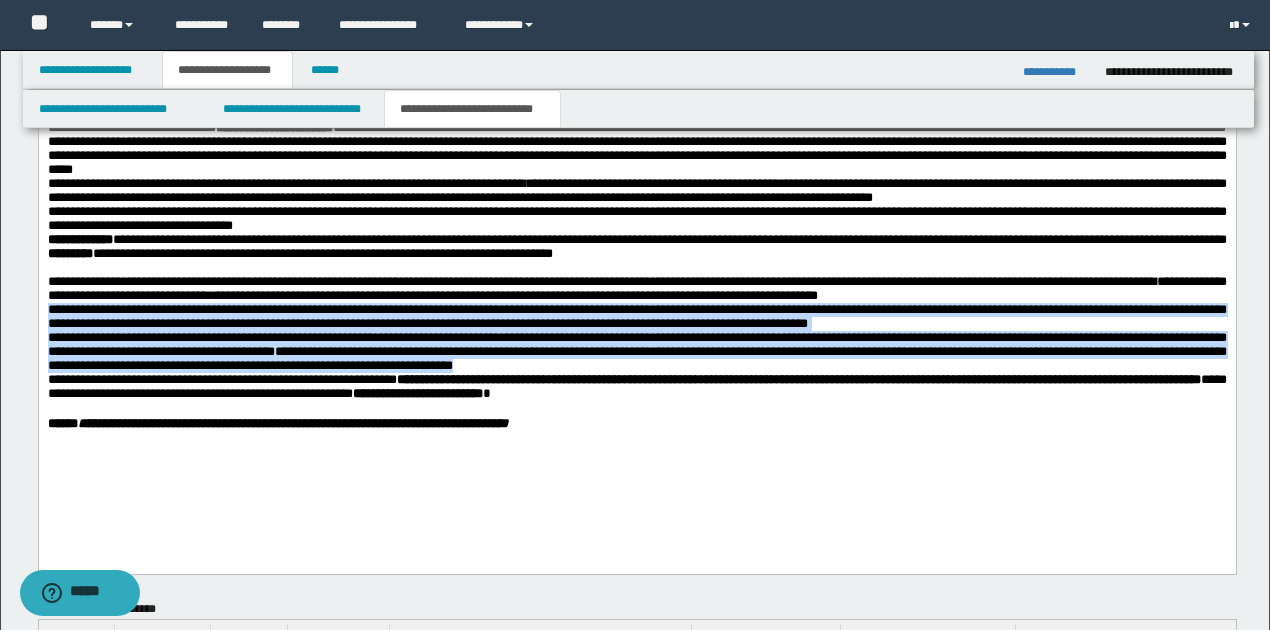 drag, startPoint x: 48, startPoint y: 335, endPoint x: 661, endPoint y: 396, distance: 616.0276 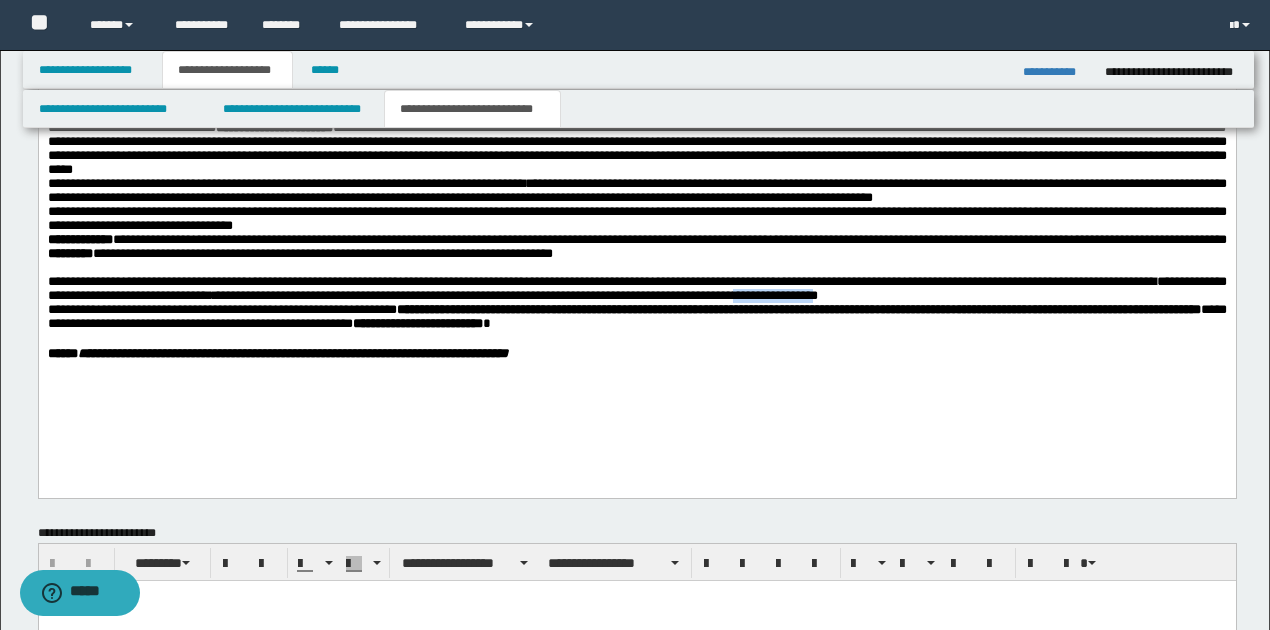 drag, startPoint x: 861, startPoint y: 319, endPoint x: 940, endPoint y: 317, distance: 79.025314 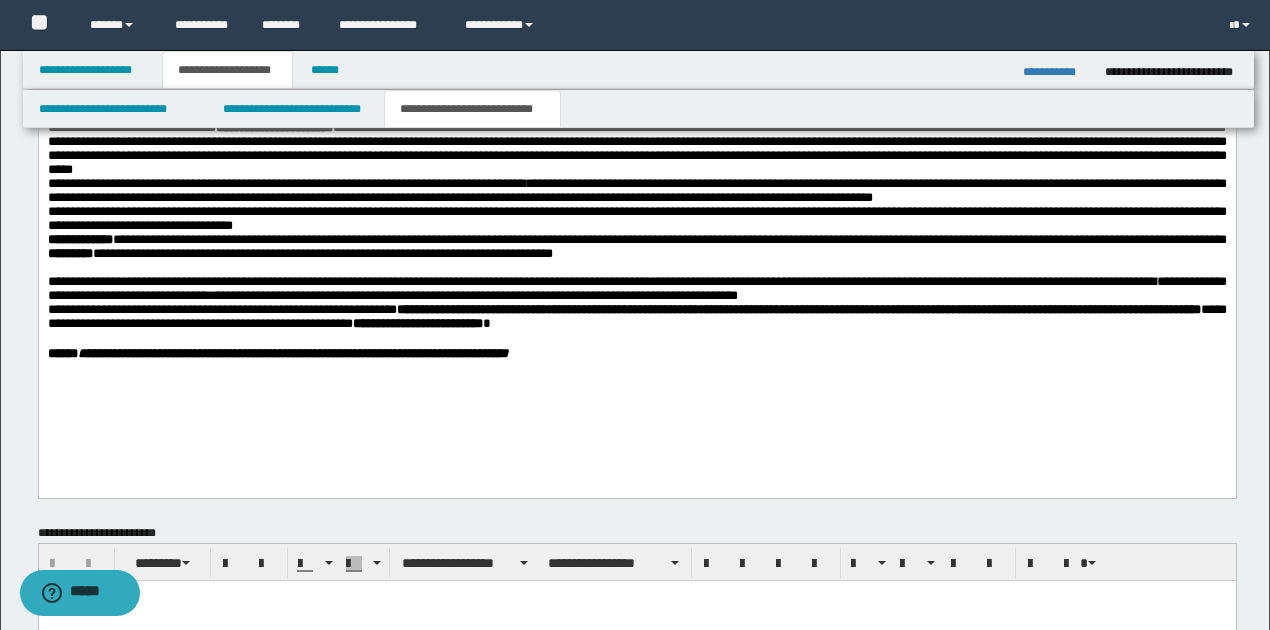 click on "**********" at bounding box center [636, 288] 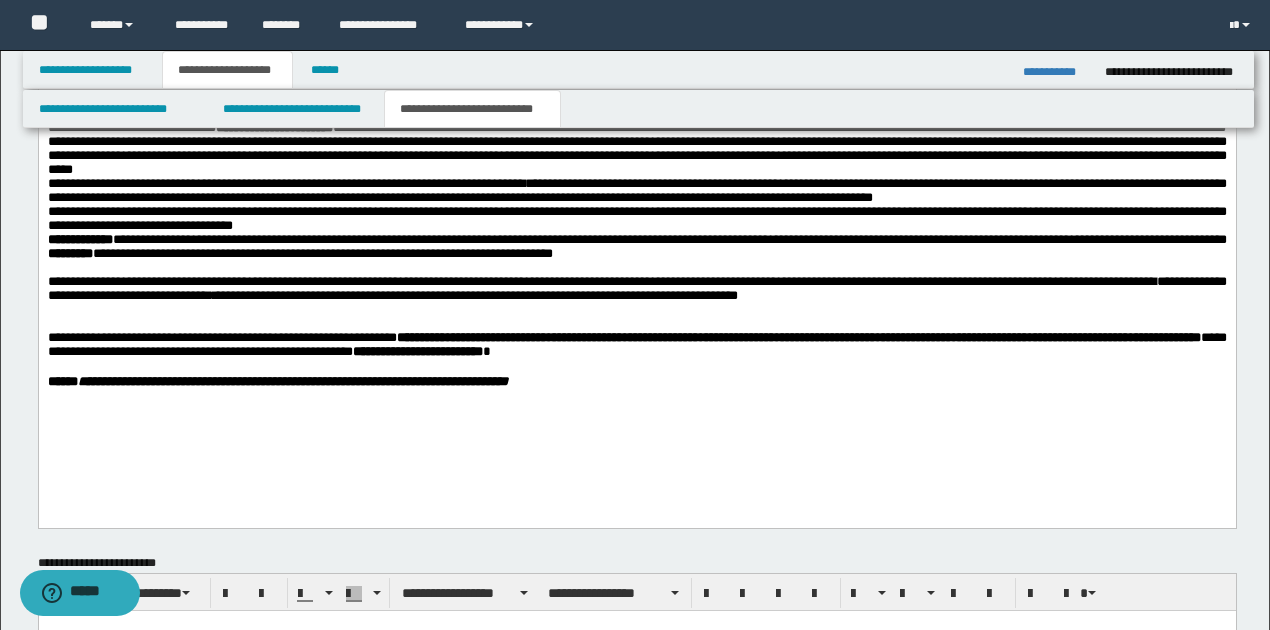 click at bounding box center [636, 309] 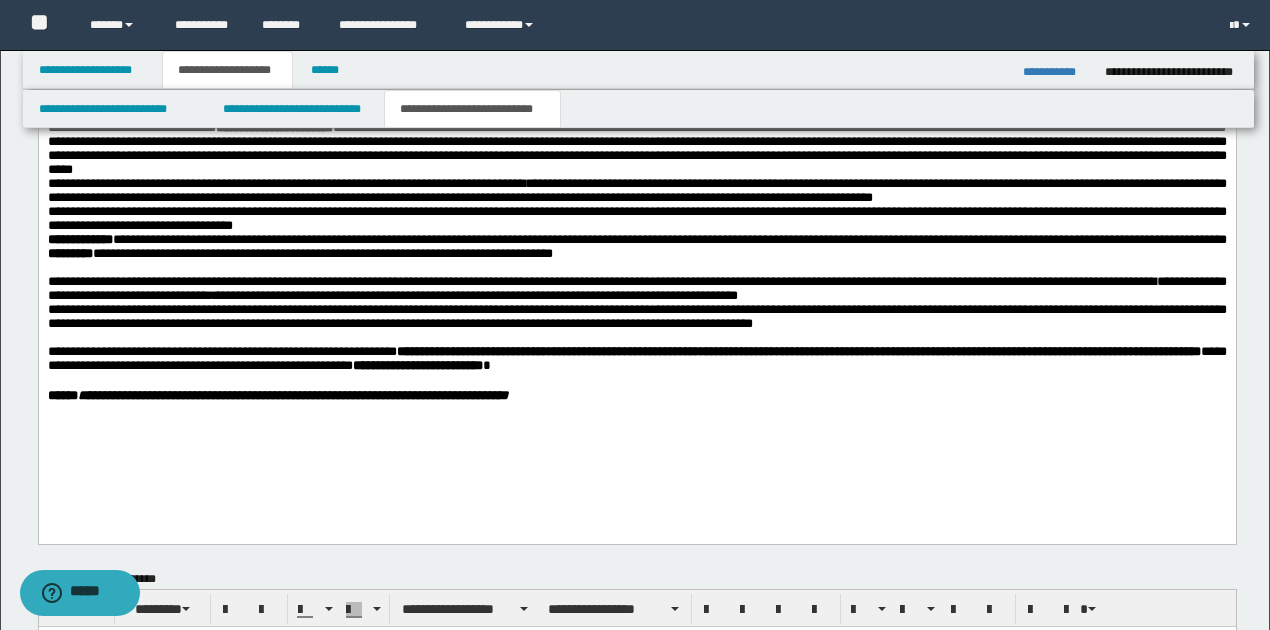 click on "**********" at bounding box center [636, 315] 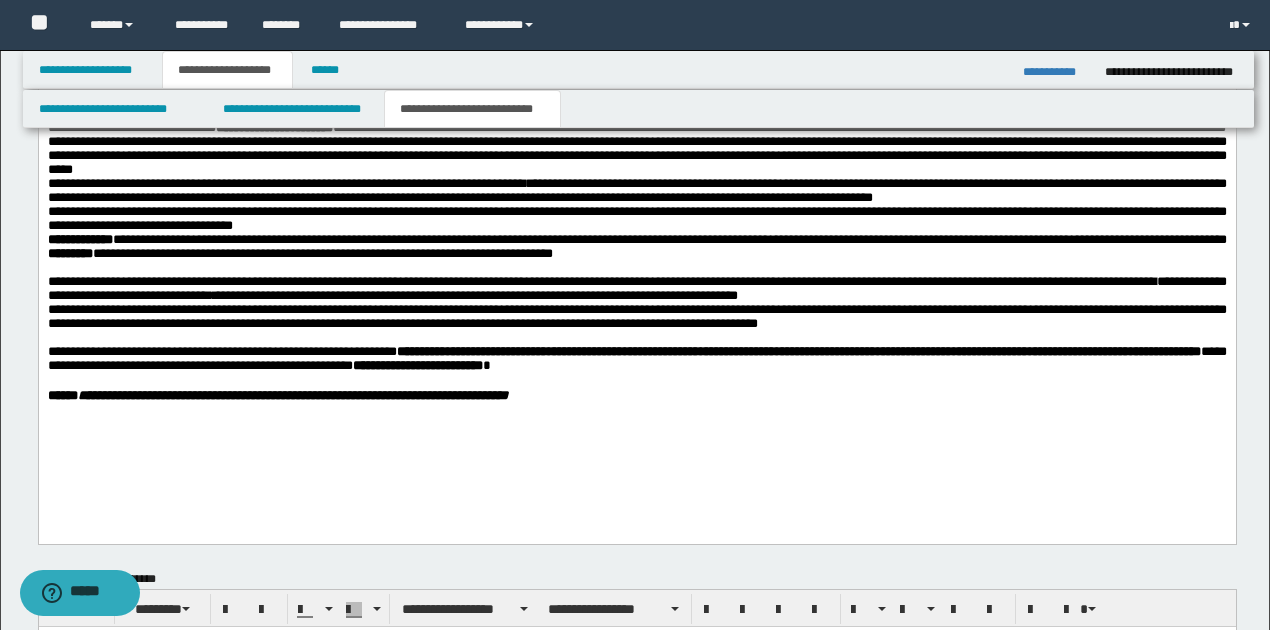 click on "**********" at bounding box center (636, 316) 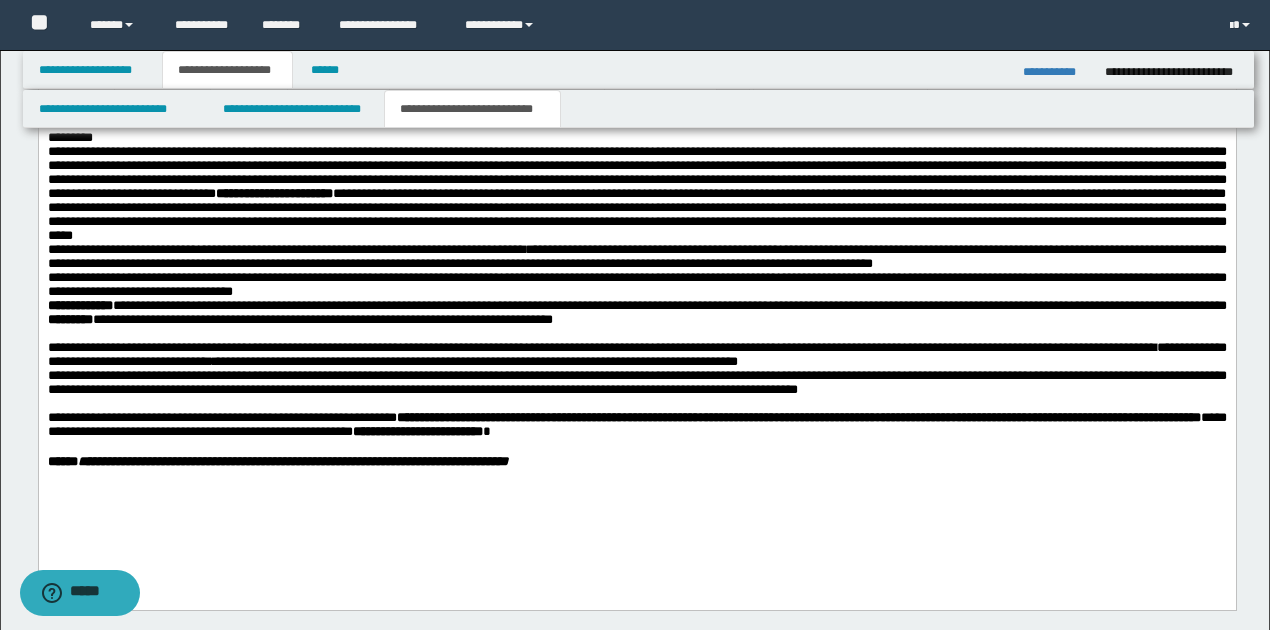 scroll, scrollTop: 842, scrollLeft: 0, axis: vertical 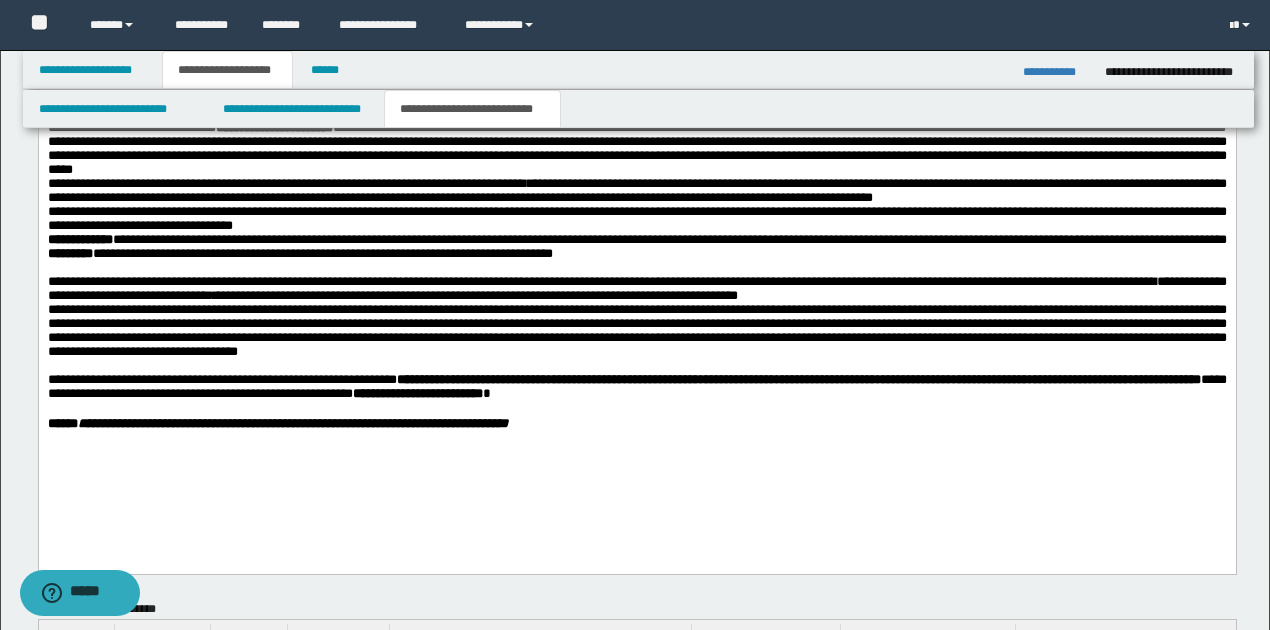 click on "**********" at bounding box center [636, 329] 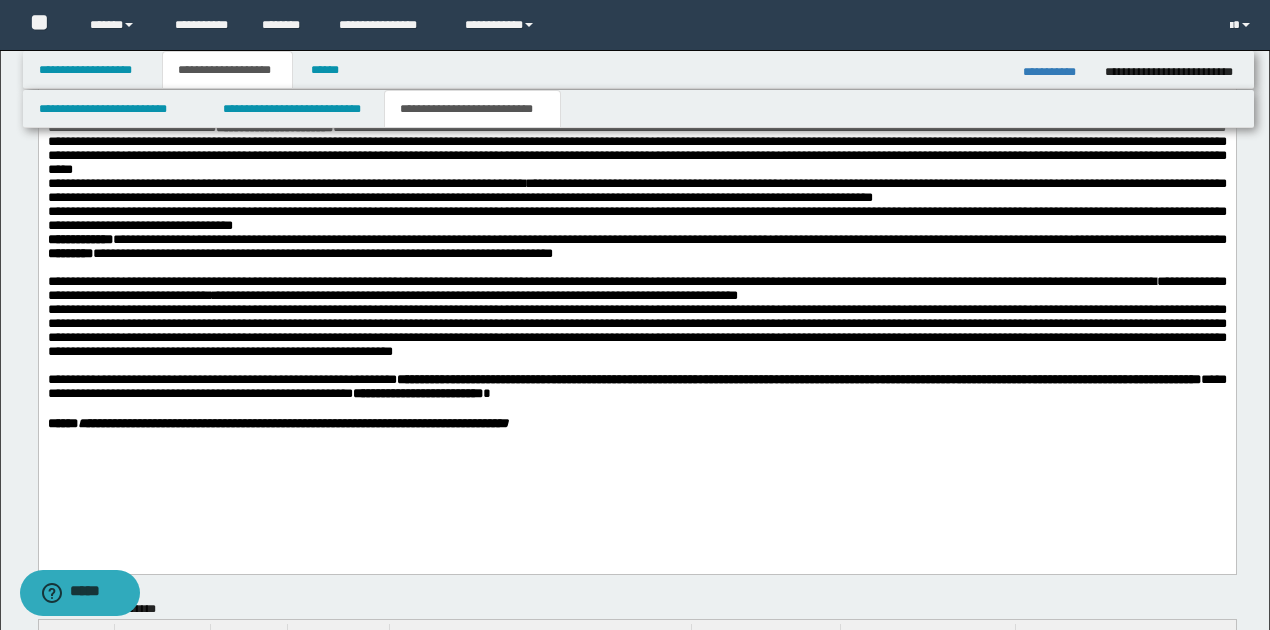 click on "**********" at bounding box center [636, 330] 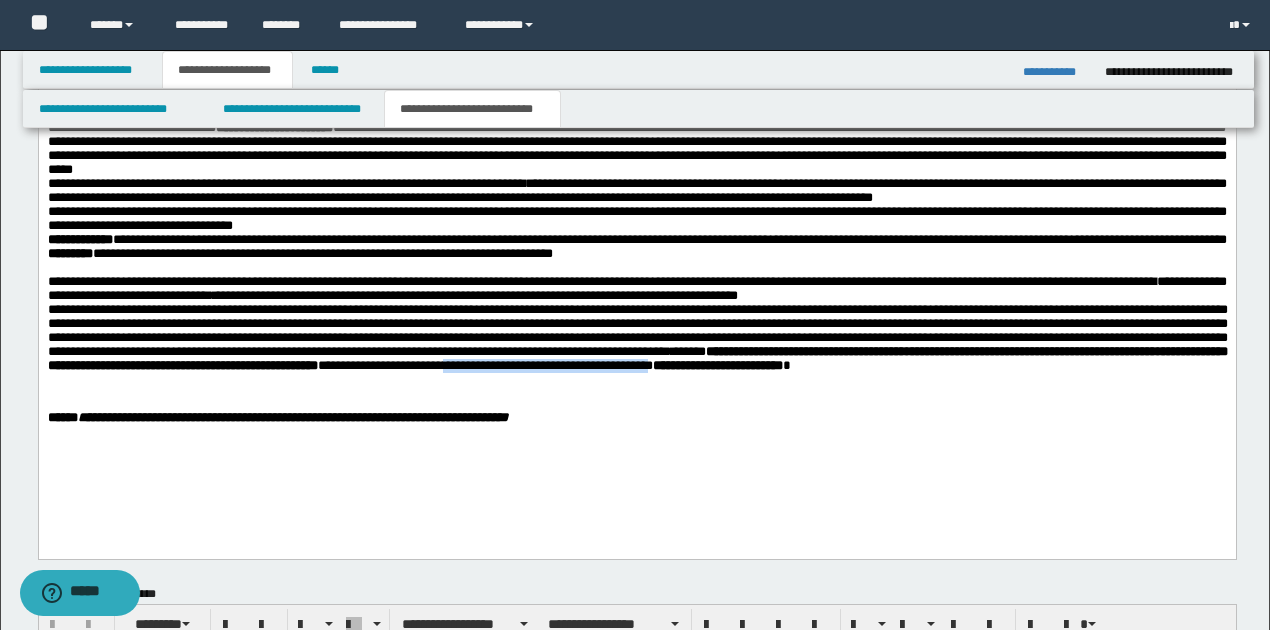 drag, startPoint x: 894, startPoint y: 396, endPoint x: 1114, endPoint y: 402, distance: 220.0818 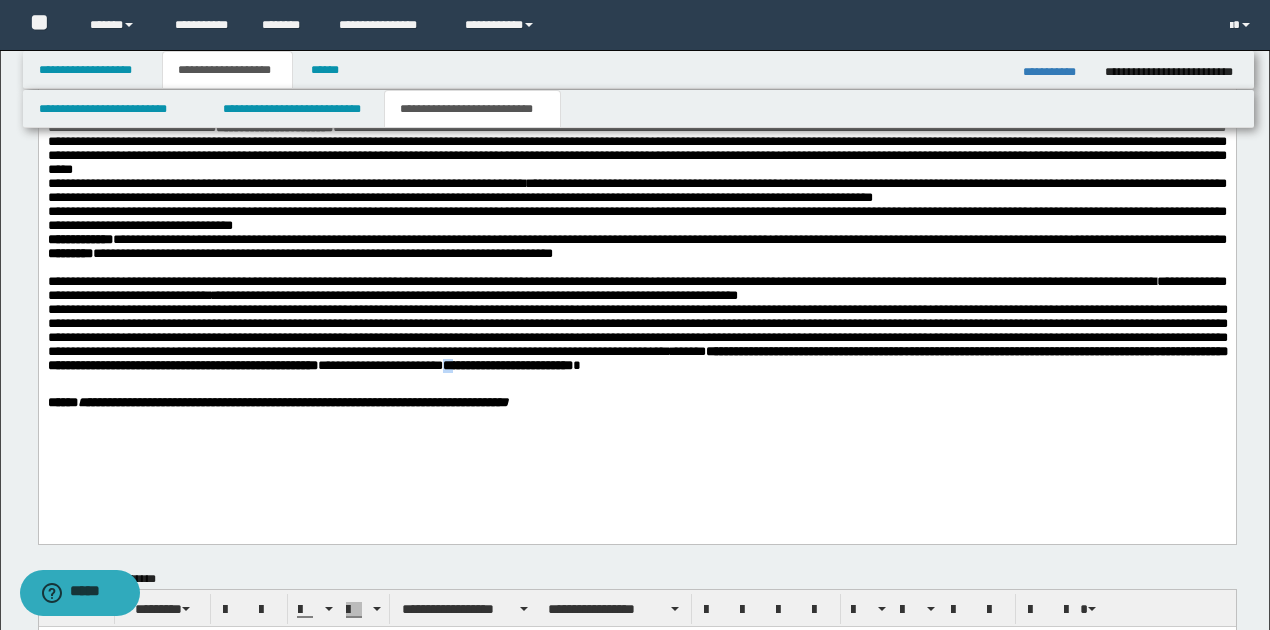 drag, startPoint x: 878, startPoint y: 396, endPoint x: 890, endPoint y: 397, distance: 12.0415945 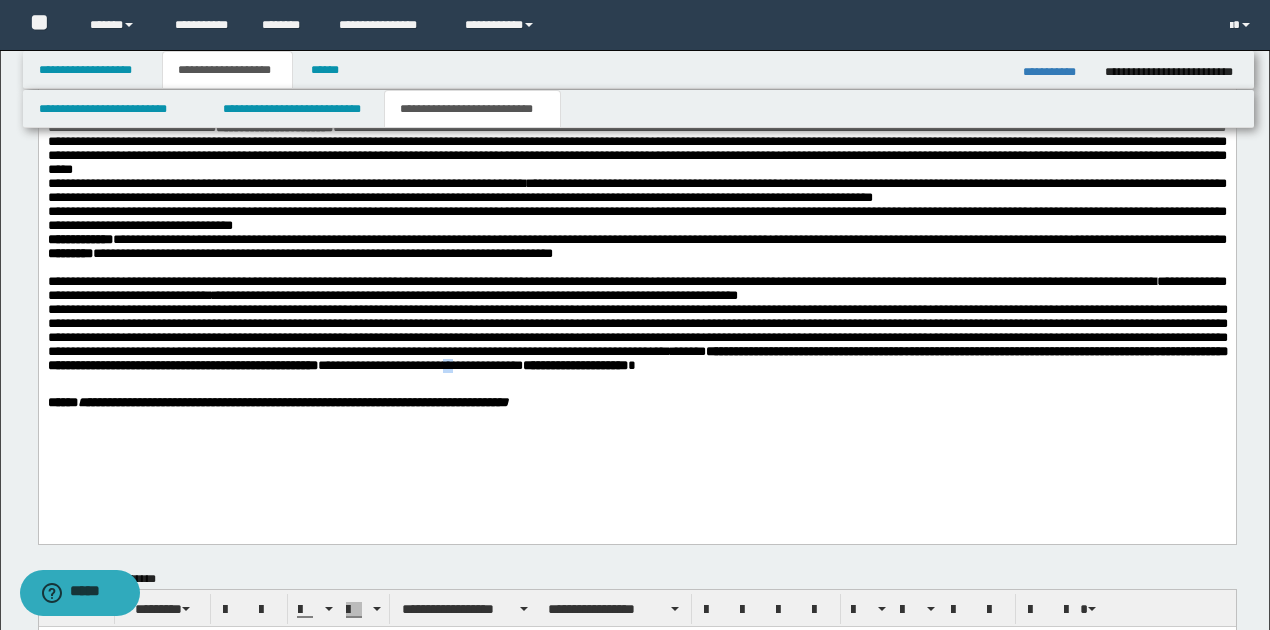 drag, startPoint x: 879, startPoint y: 397, endPoint x: 896, endPoint y: 396, distance: 17.029387 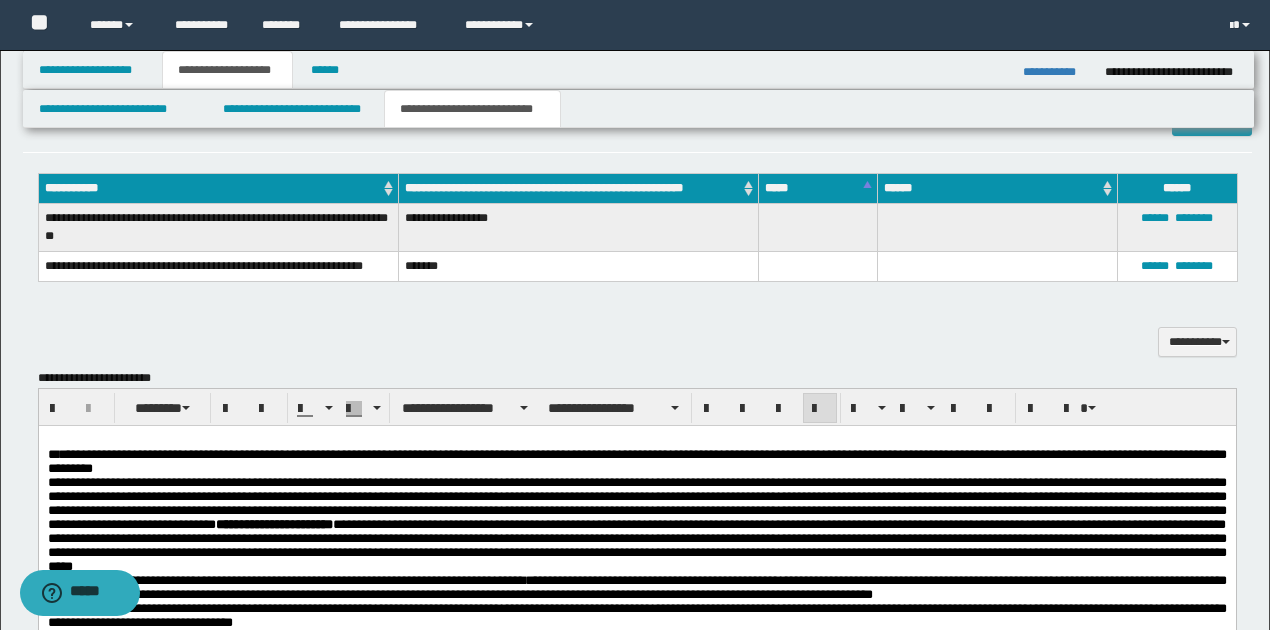 scroll, scrollTop: 442, scrollLeft: 0, axis: vertical 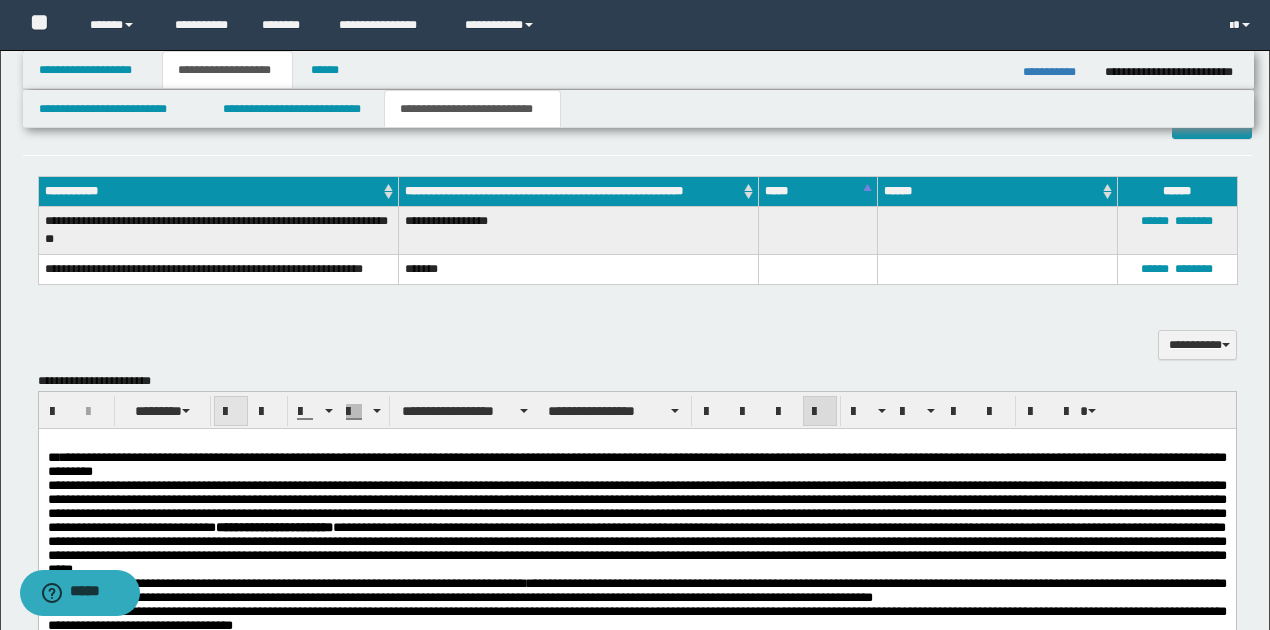 click at bounding box center (231, 412) 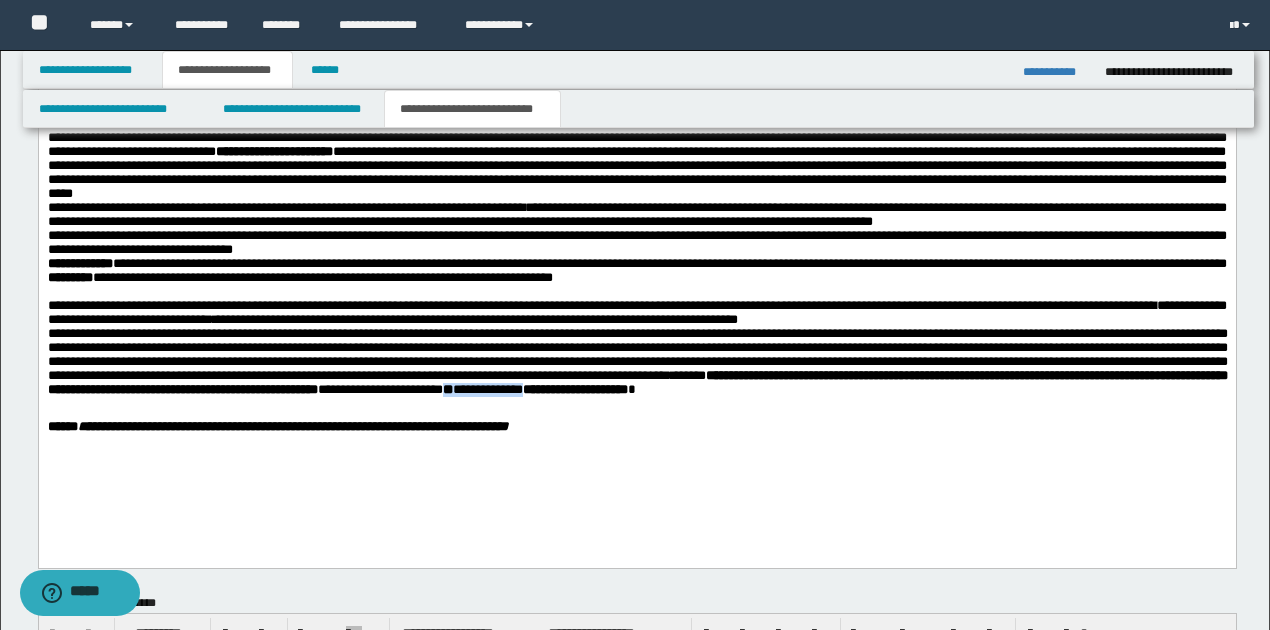 scroll, scrollTop: 842, scrollLeft: 0, axis: vertical 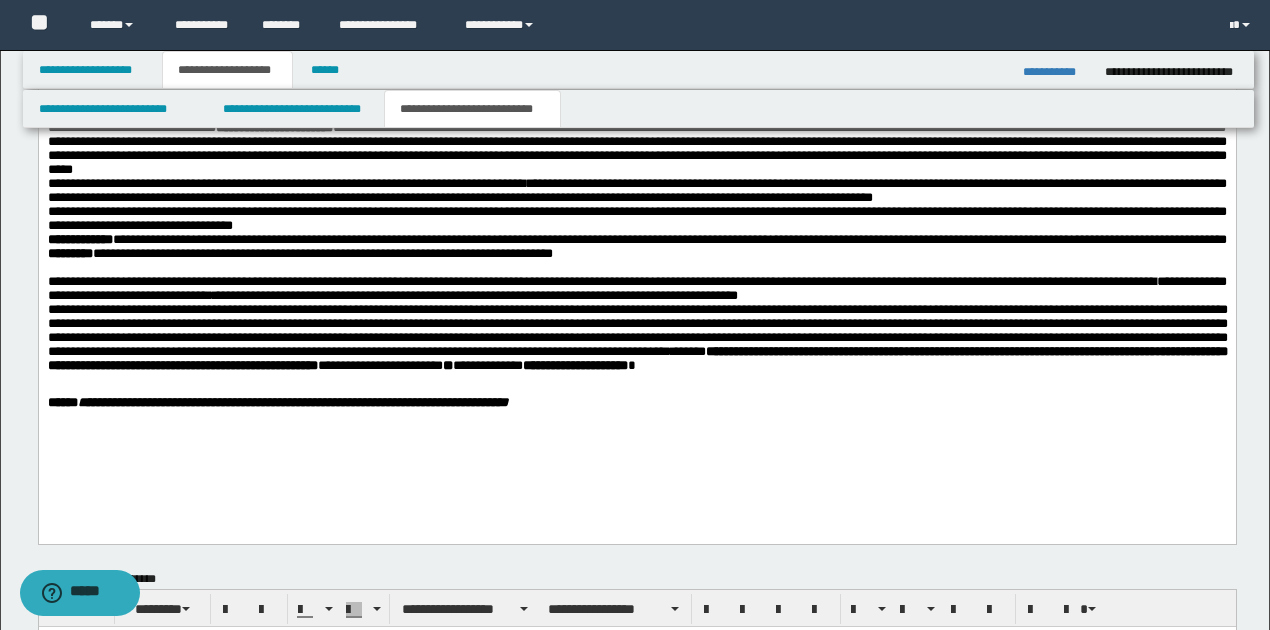 click on "**********" at bounding box center [636, 287] 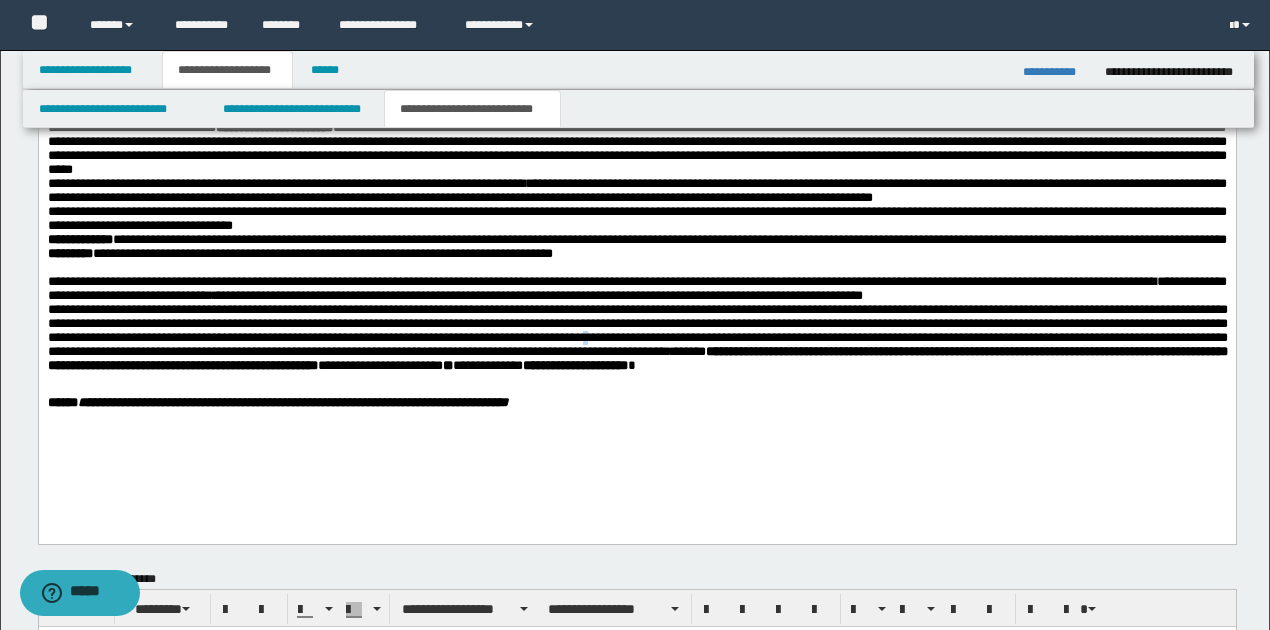click on "**********" at bounding box center [637, 329] 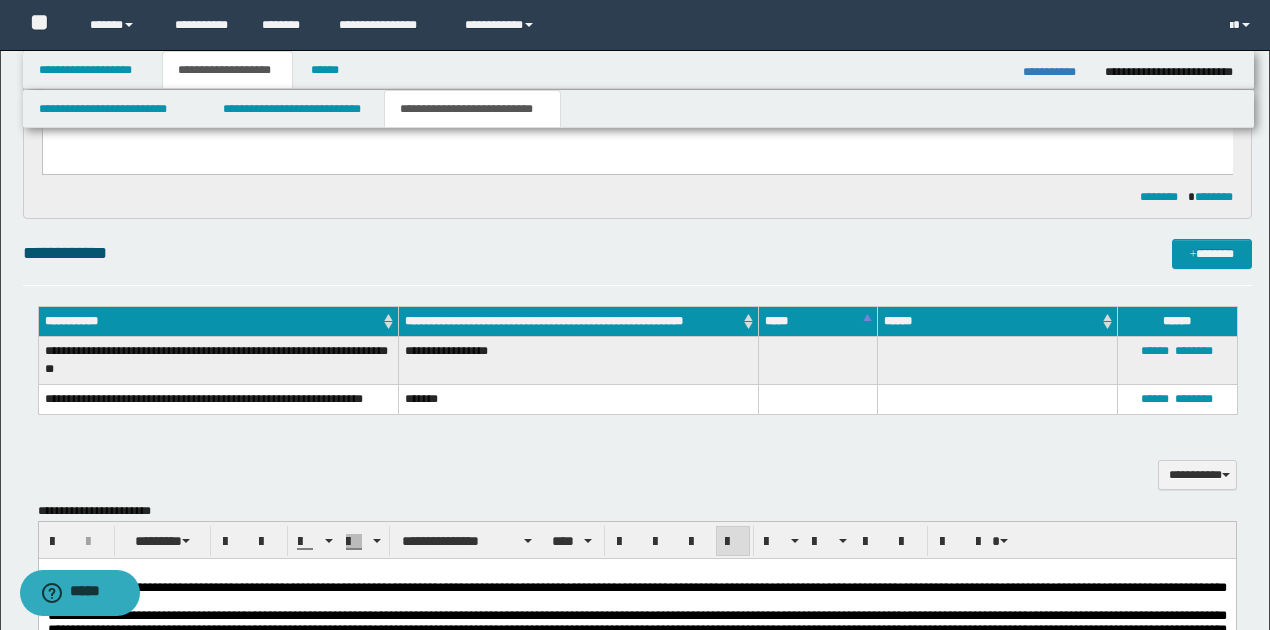 scroll, scrollTop: 309, scrollLeft: 0, axis: vertical 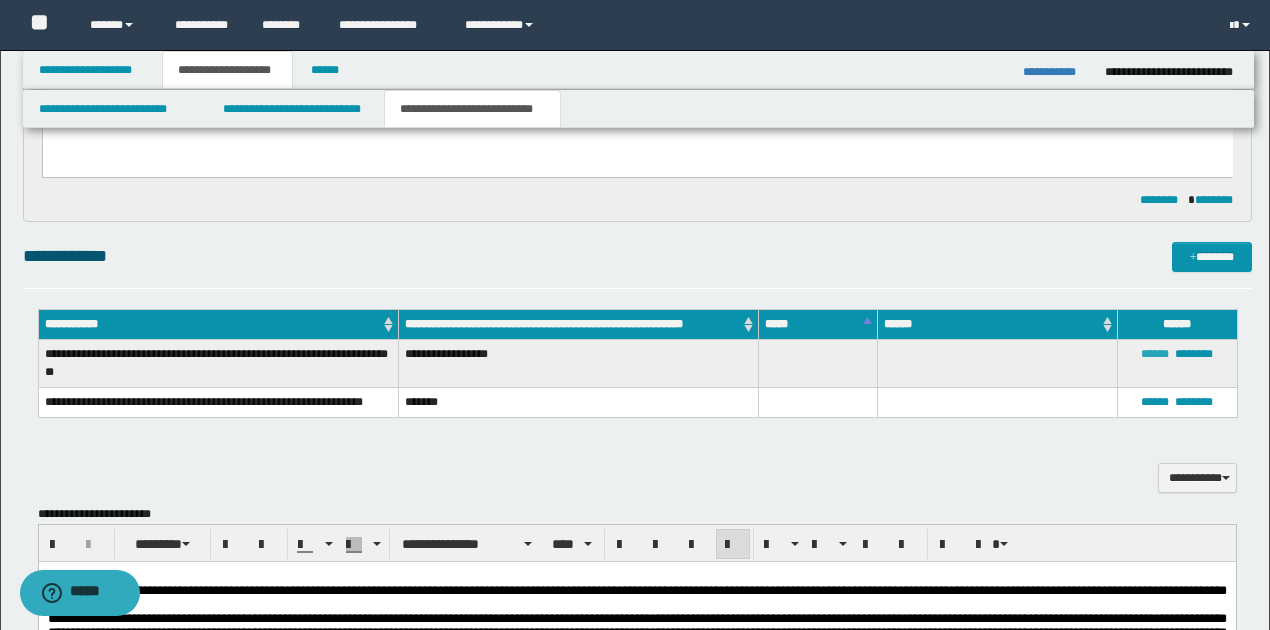 click on "******" at bounding box center (1155, 354) 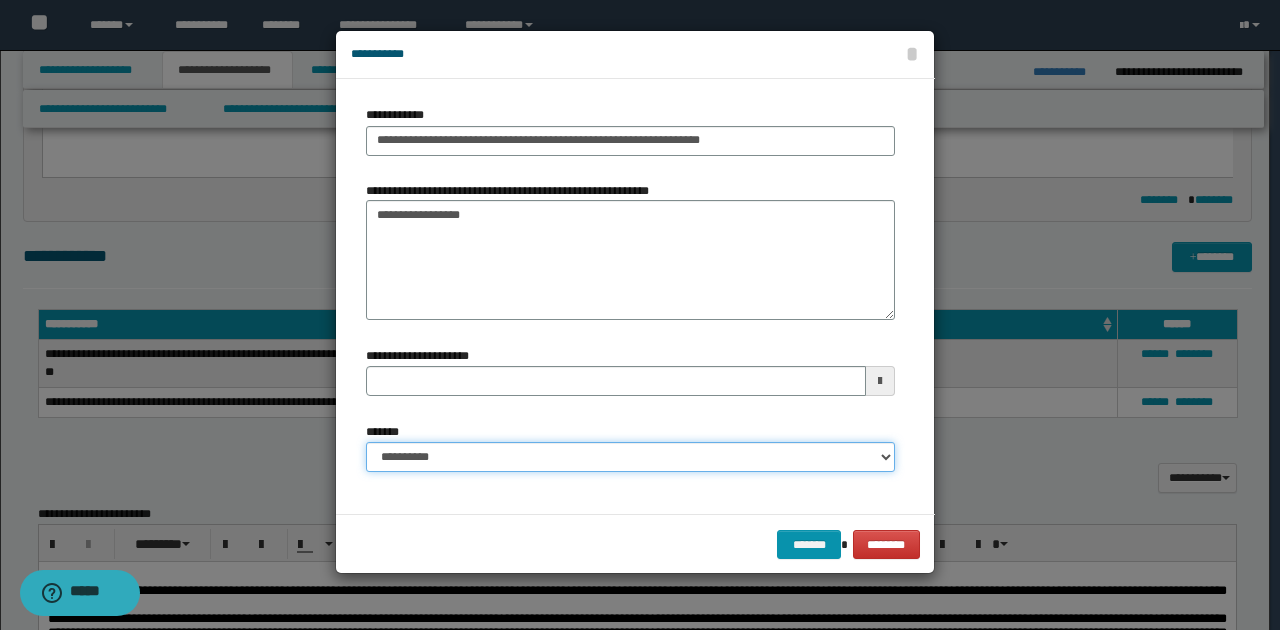 click on "**********" at bounding box center [630, 457] 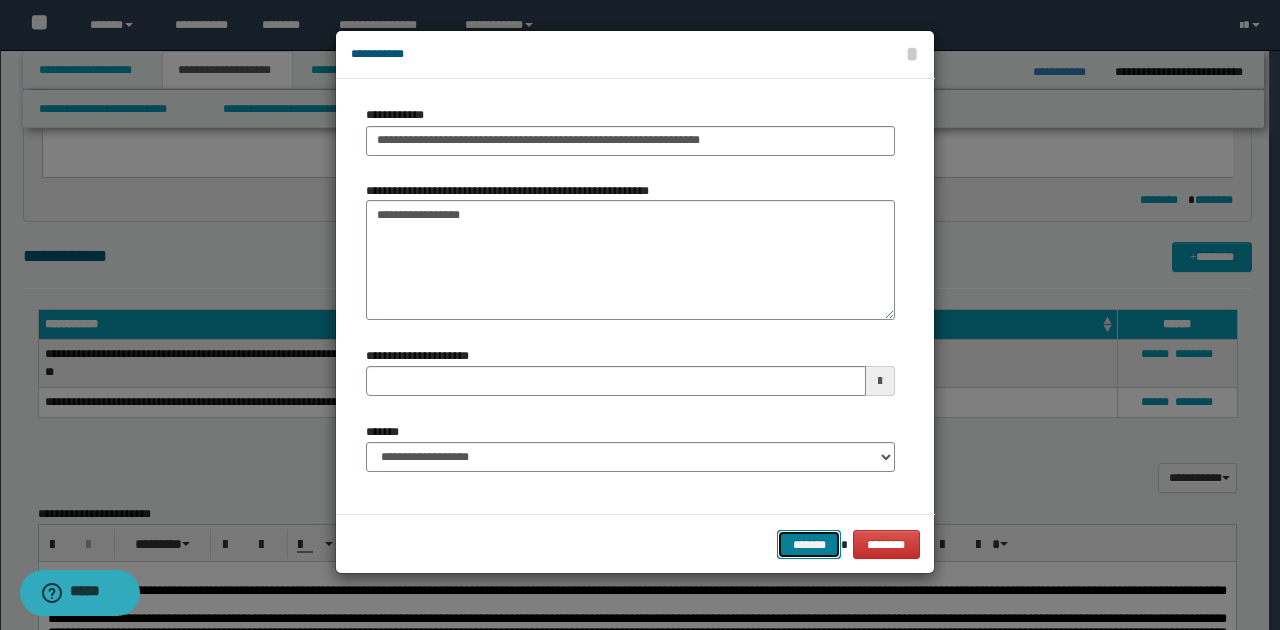 click on "*******" at bounding box center [809, 544] 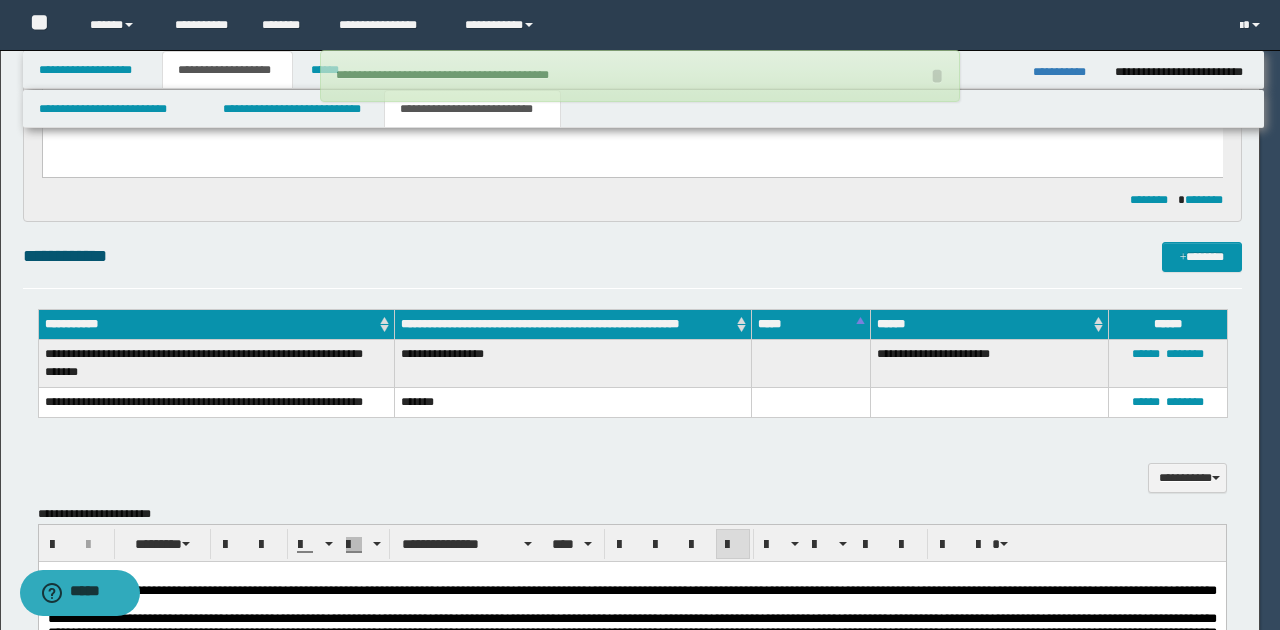 type 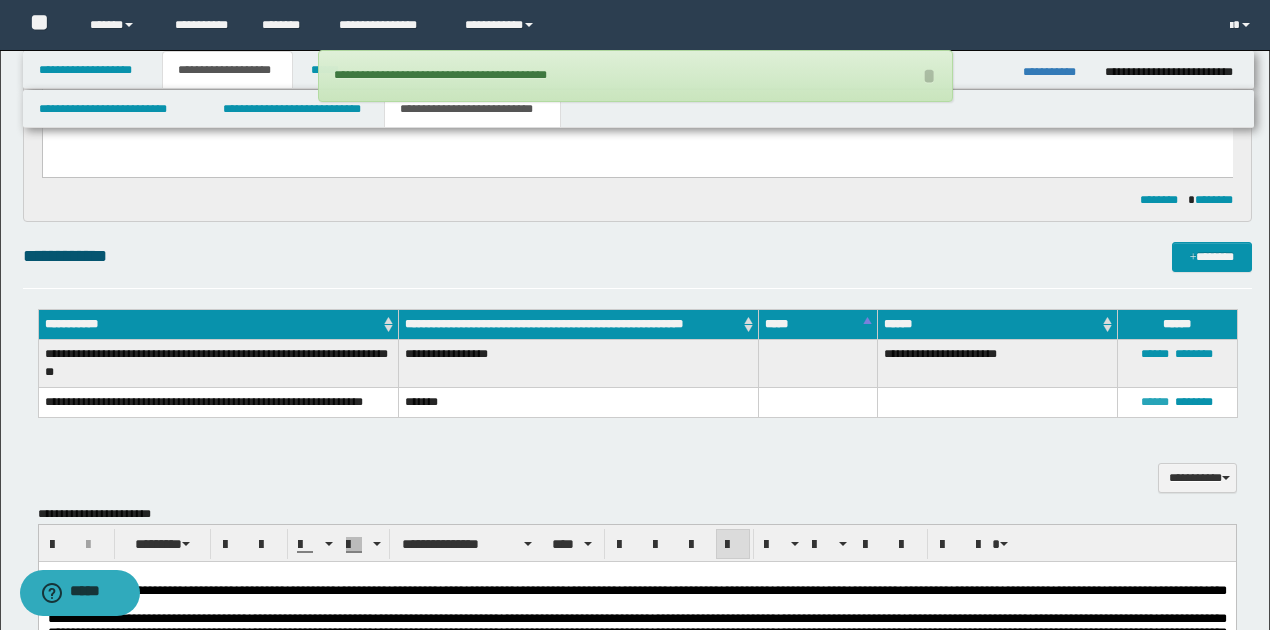 click on "******" at bounding box center [1155, 402] 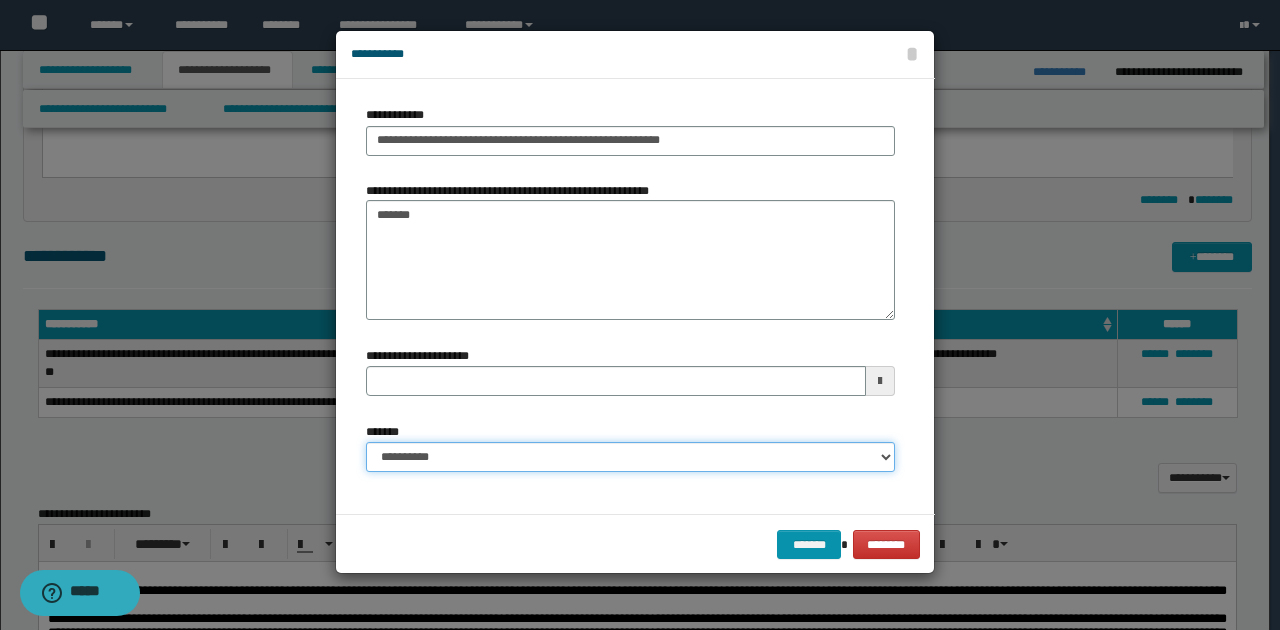 click on "**********" at bounding box center (630, 457) 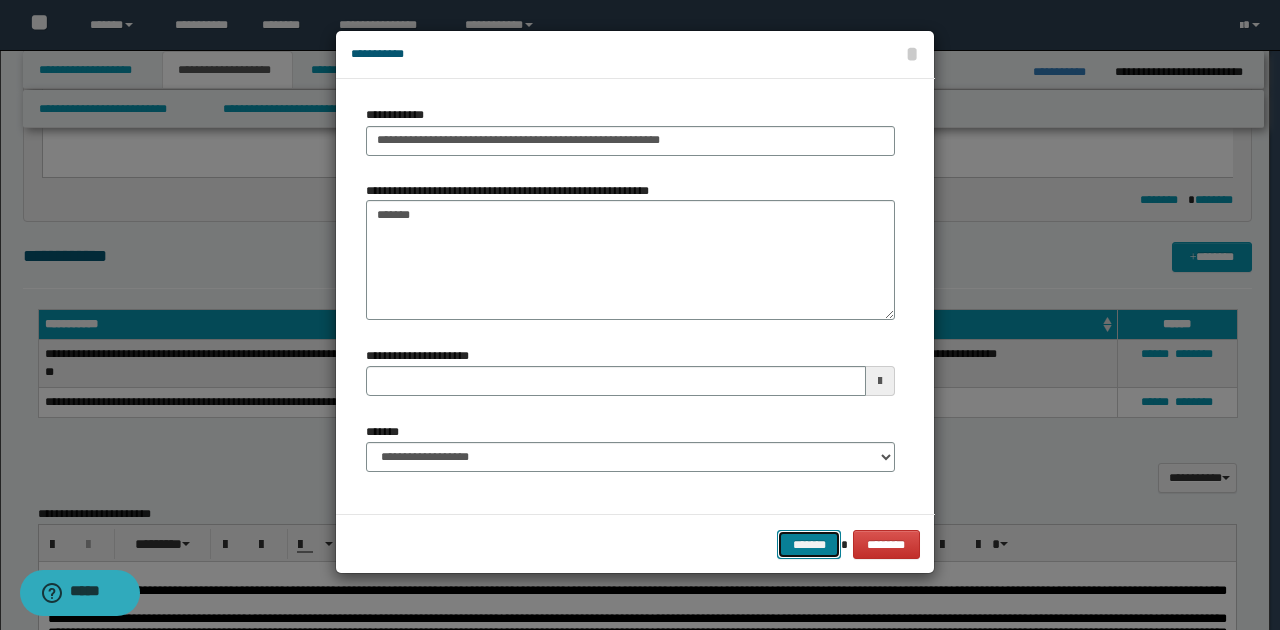 click on "*******" at bounding box center (809, 544) 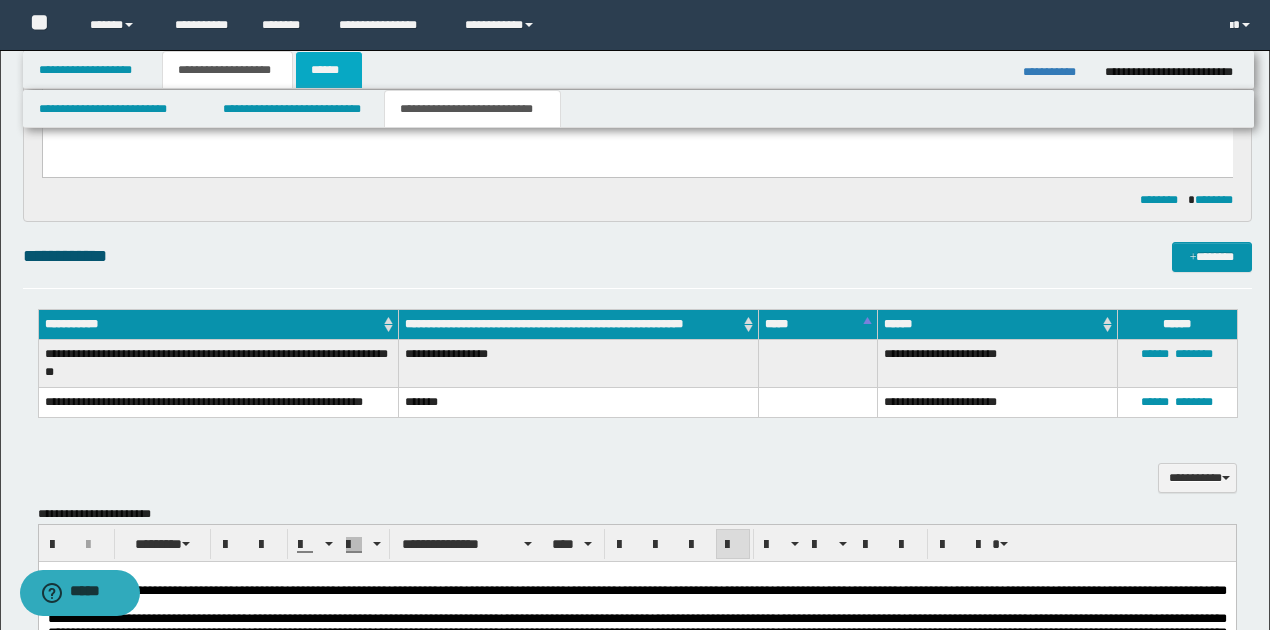 click on "******" at bounding box center [329, 70] 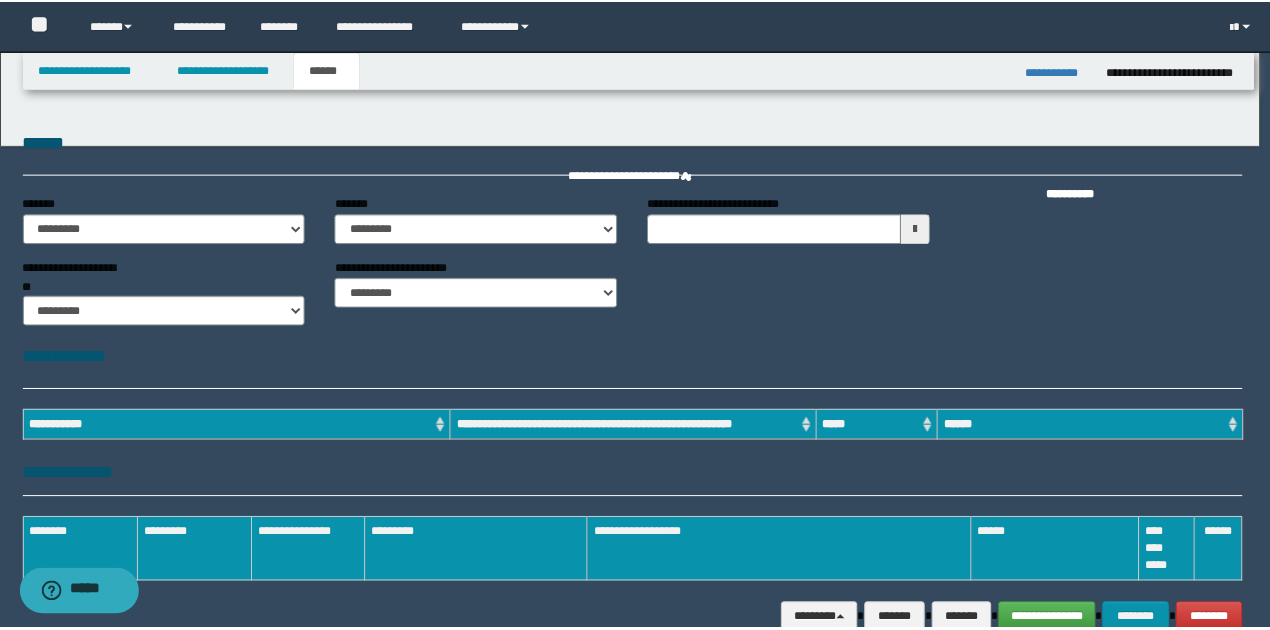 scroll, scrollTop: 0, scrollLeft: 0, axis: both 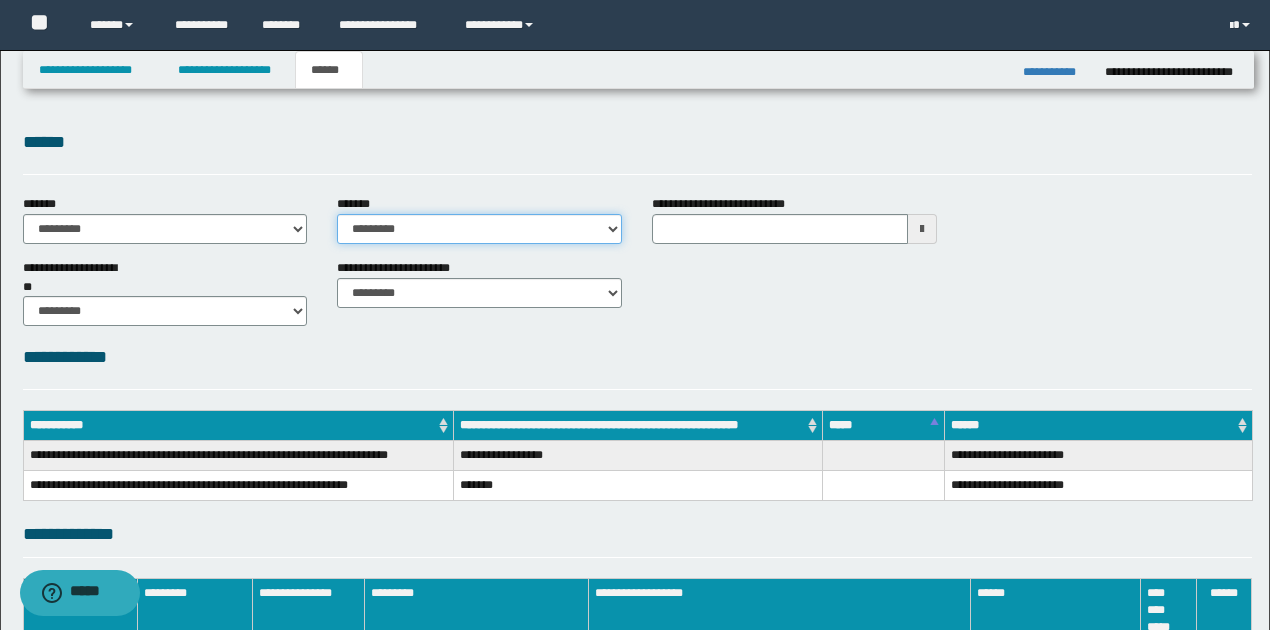 click on "**********" at bounding box center (479, 229) 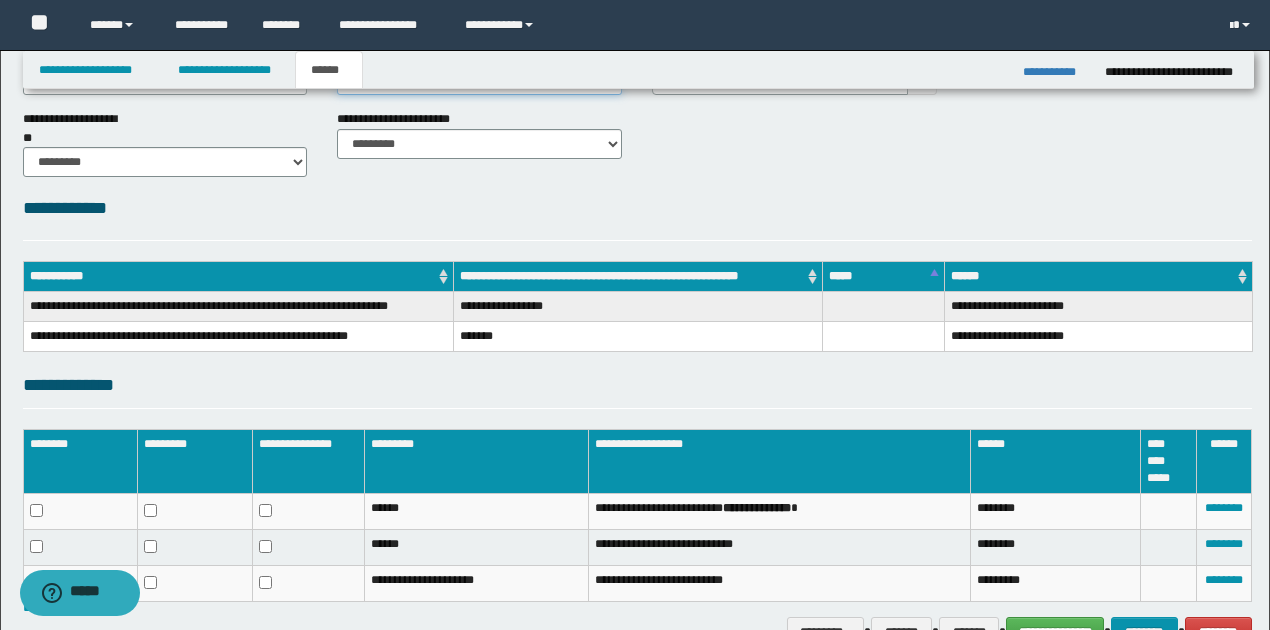 scroll, scrollTop: 0, scrollLeft: 0, axis: both 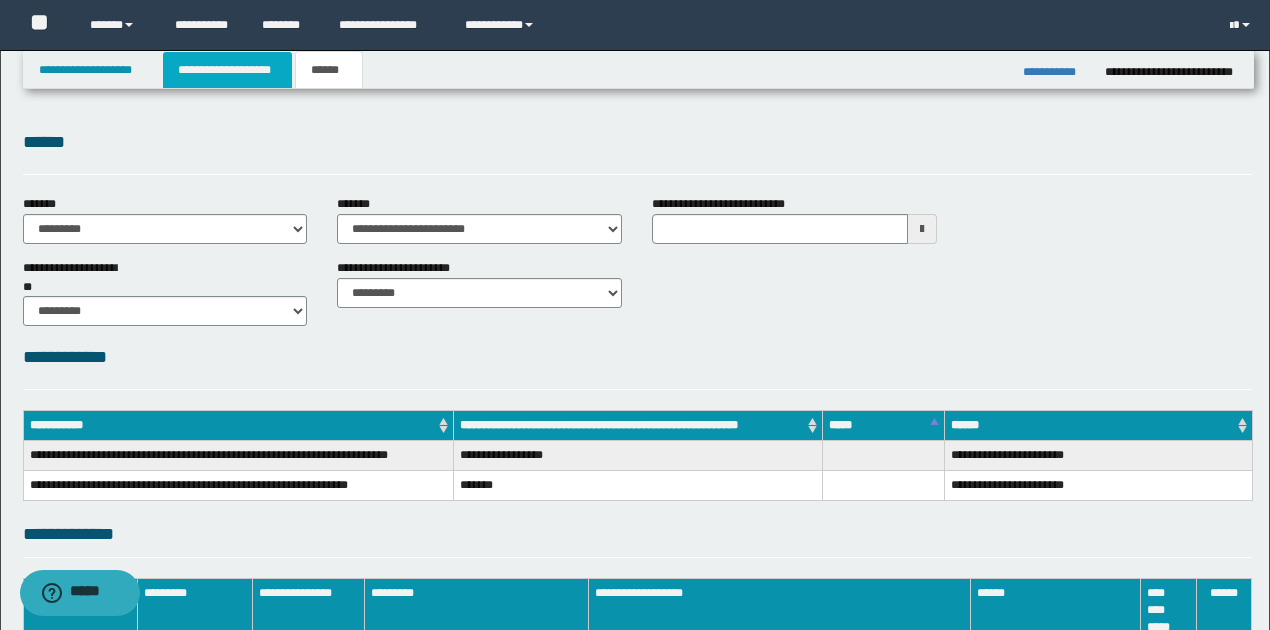 click on "**********" at bounding box center (227, 70) 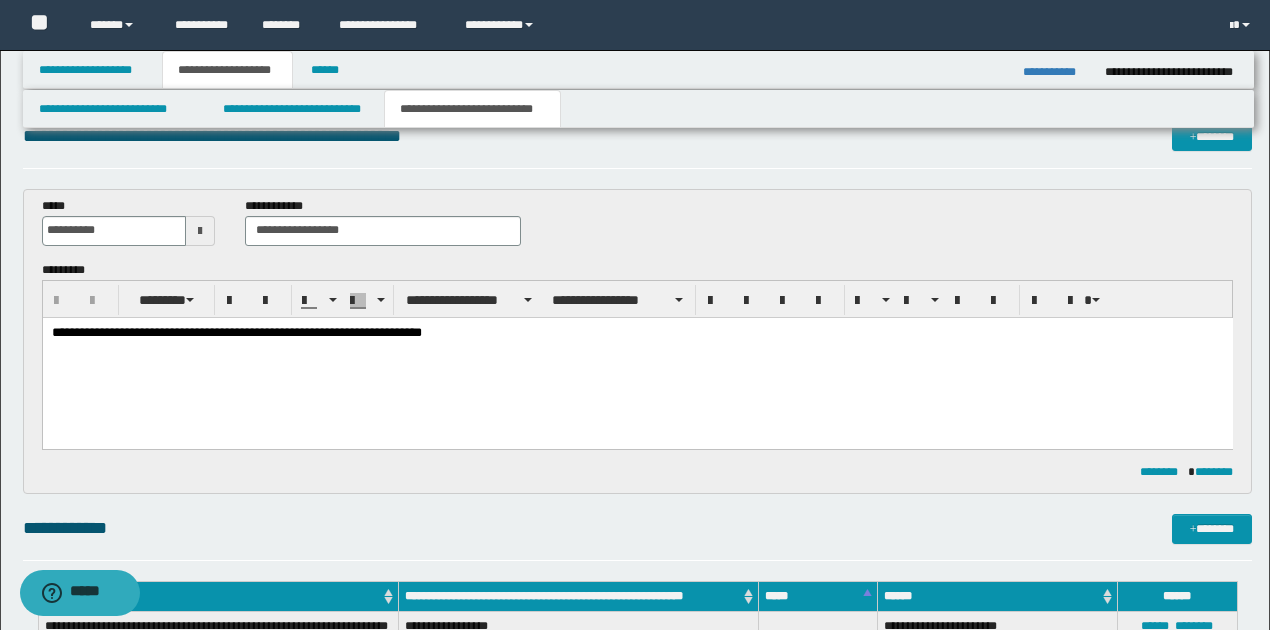 scroll, scrollTop: 0, scrollLeft: 0, axis: both 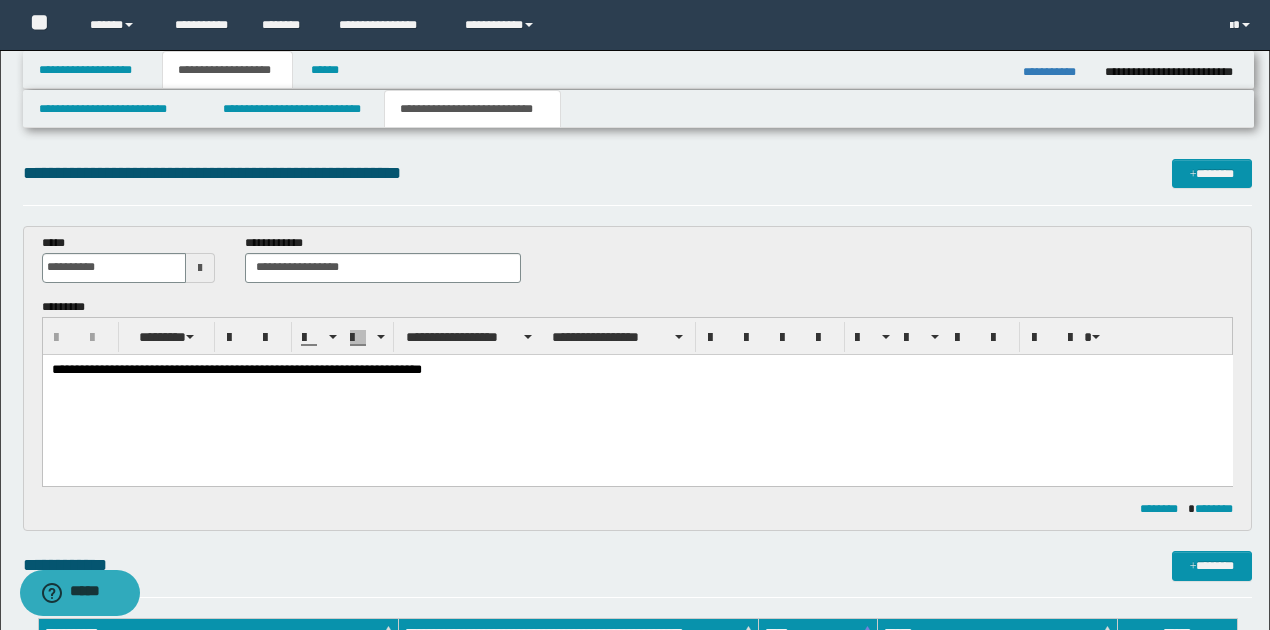 click on "**********" at bounding box center [637, 369] 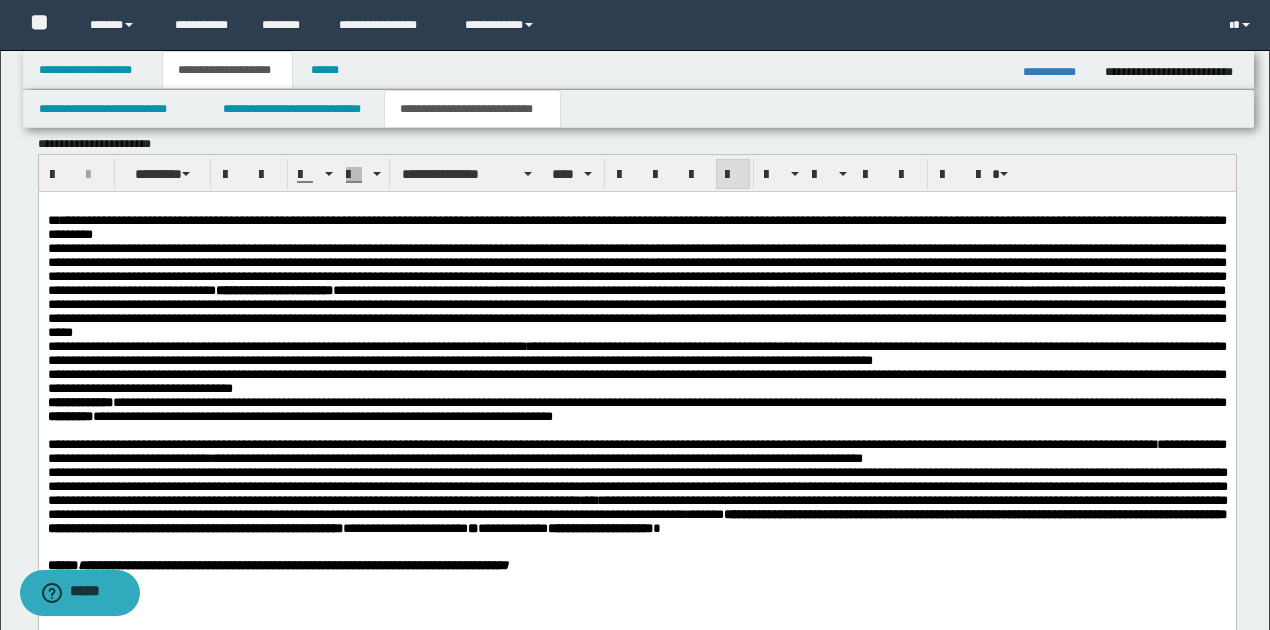 scroll, scrollTop: 600, scrollLeft: 0, axis: vertical 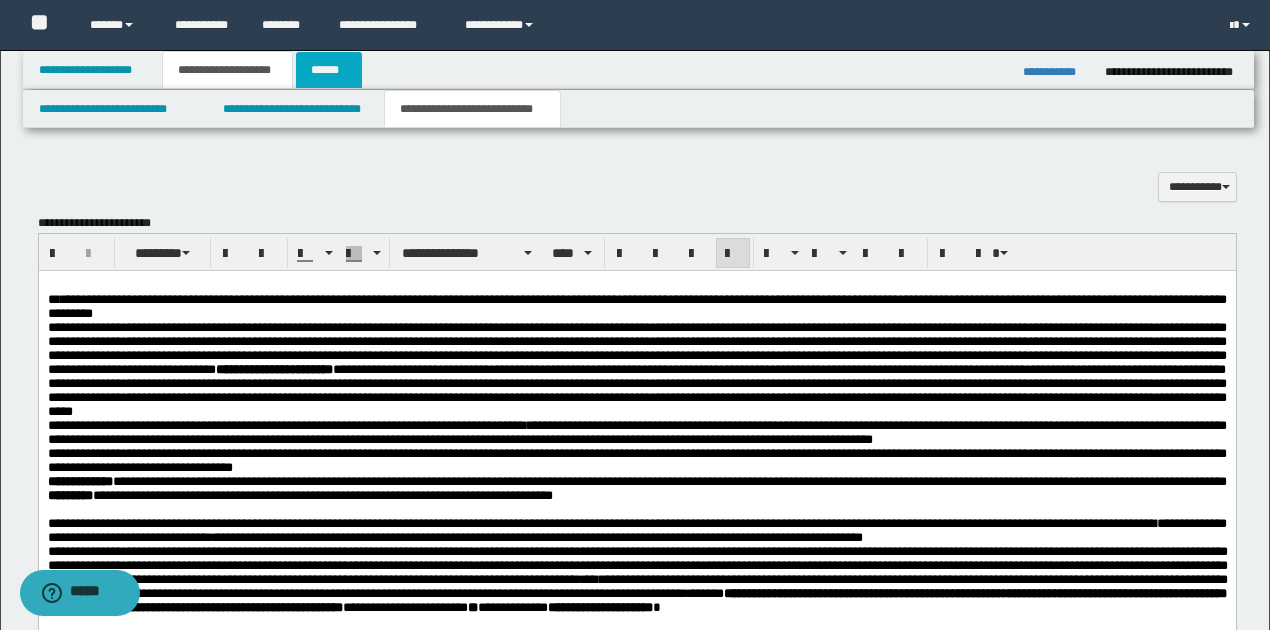 click on "******" at bounding box center [329, 70] 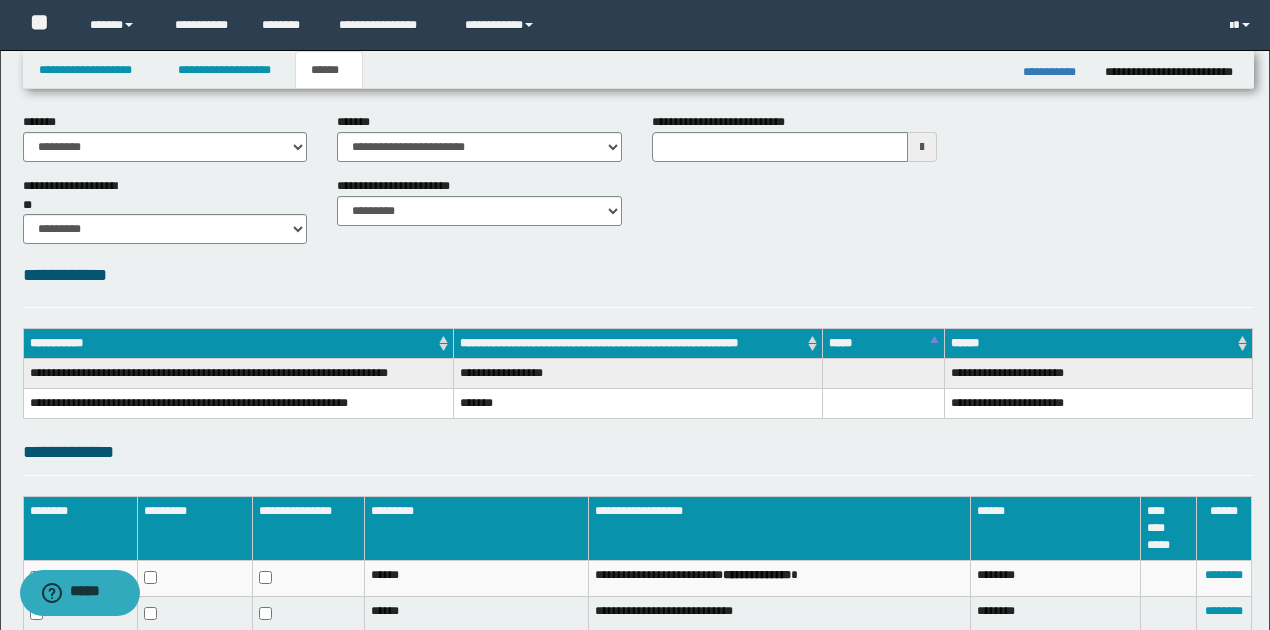 scroll, scrollTop: 62, scrollLeft: 0, axis: vertical 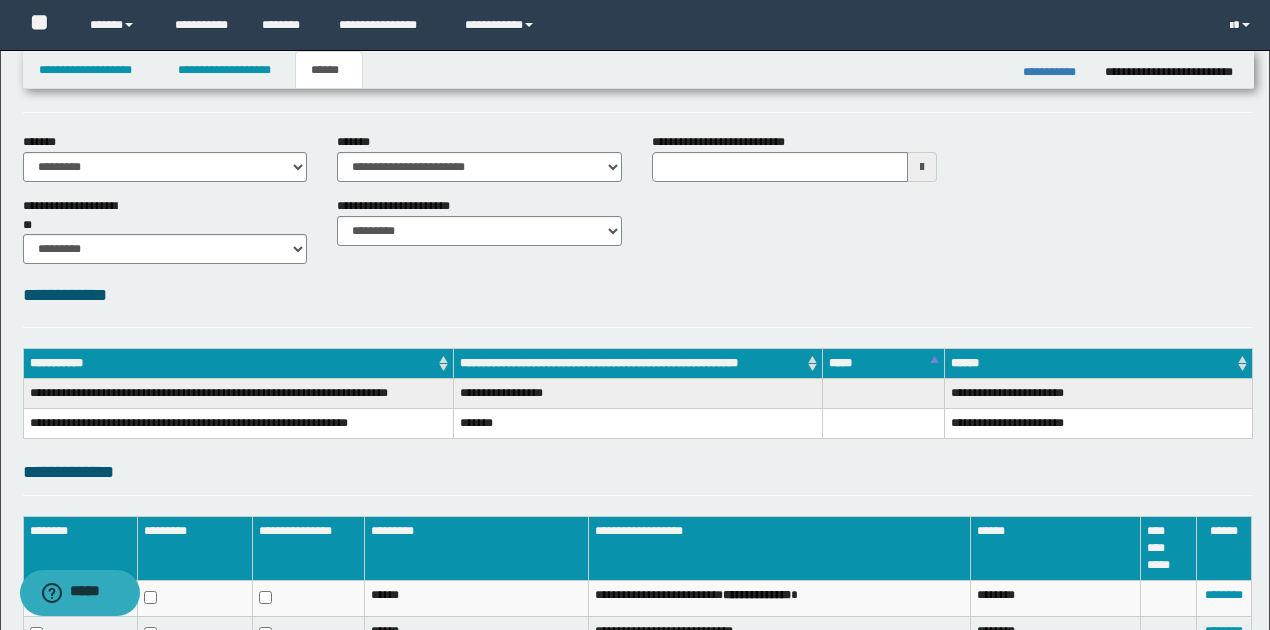 type 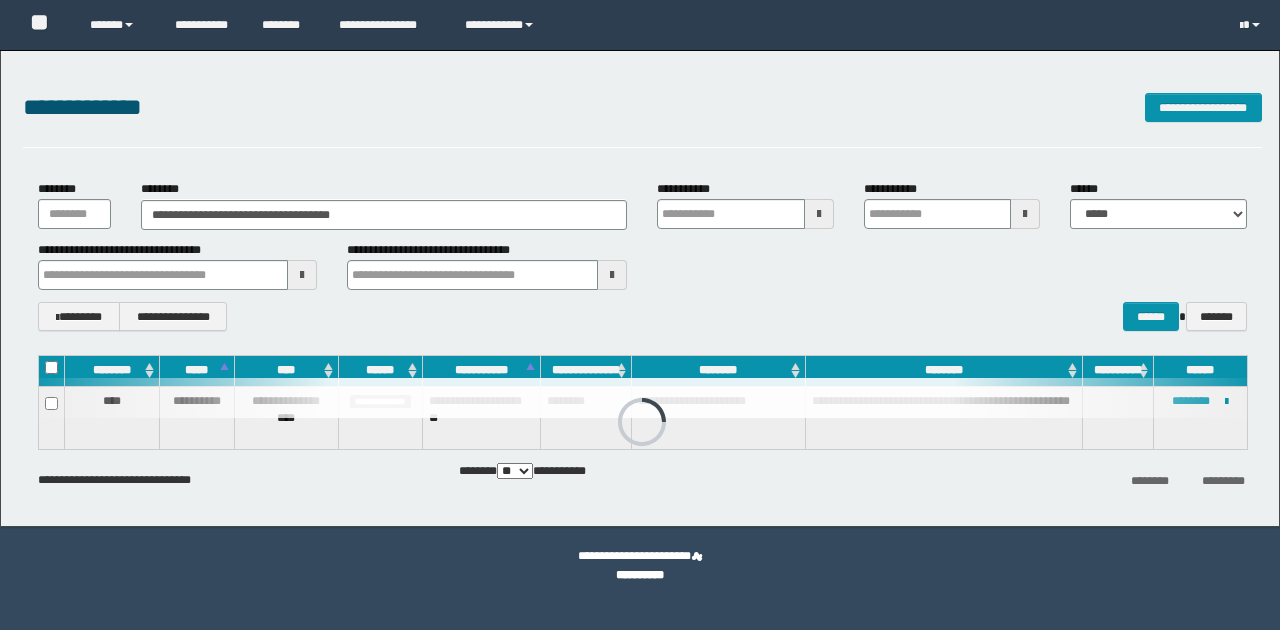 scroll, scrollTop: 0, scrollLeft: 0, axis: both 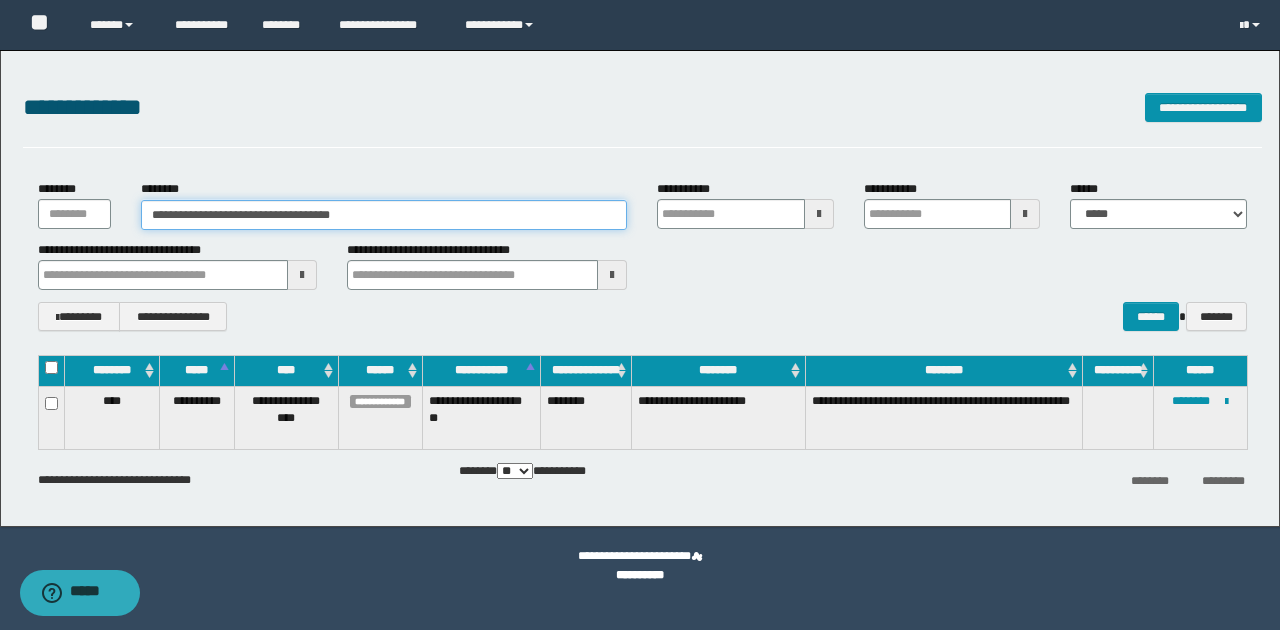 drag, startPoint x: 168, startPoint y: 212, endPoint x: 366, endPoint y: 208, distance: 198.0404 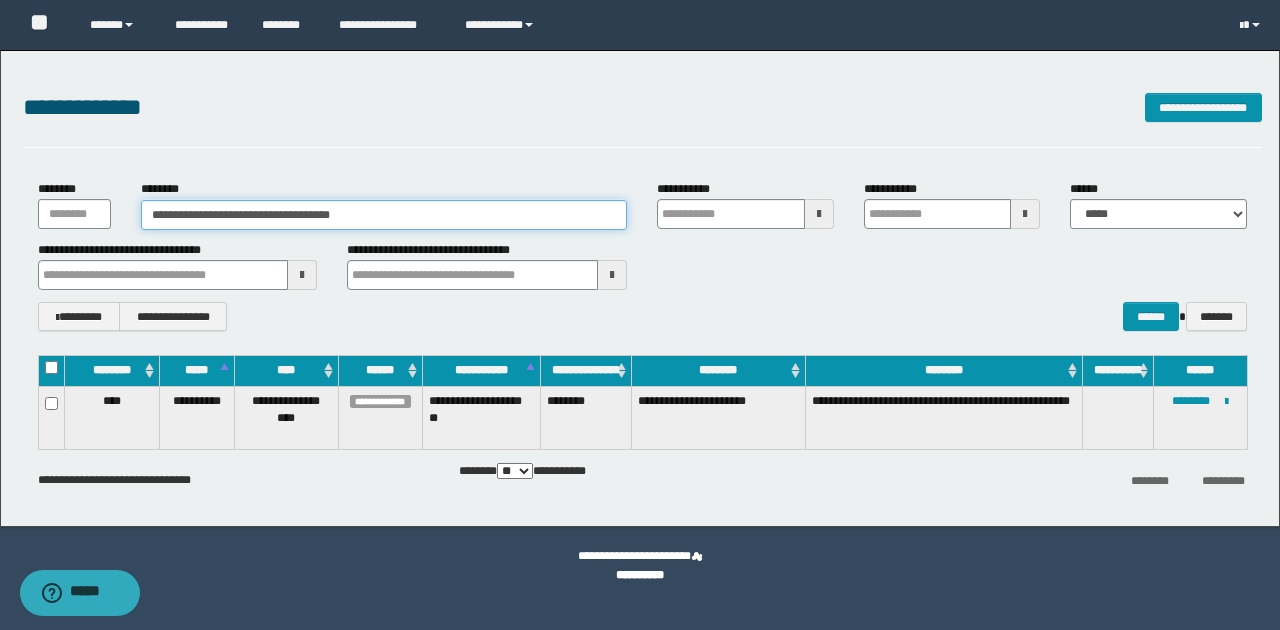 click on "**********" at bounding box center [384, 215] 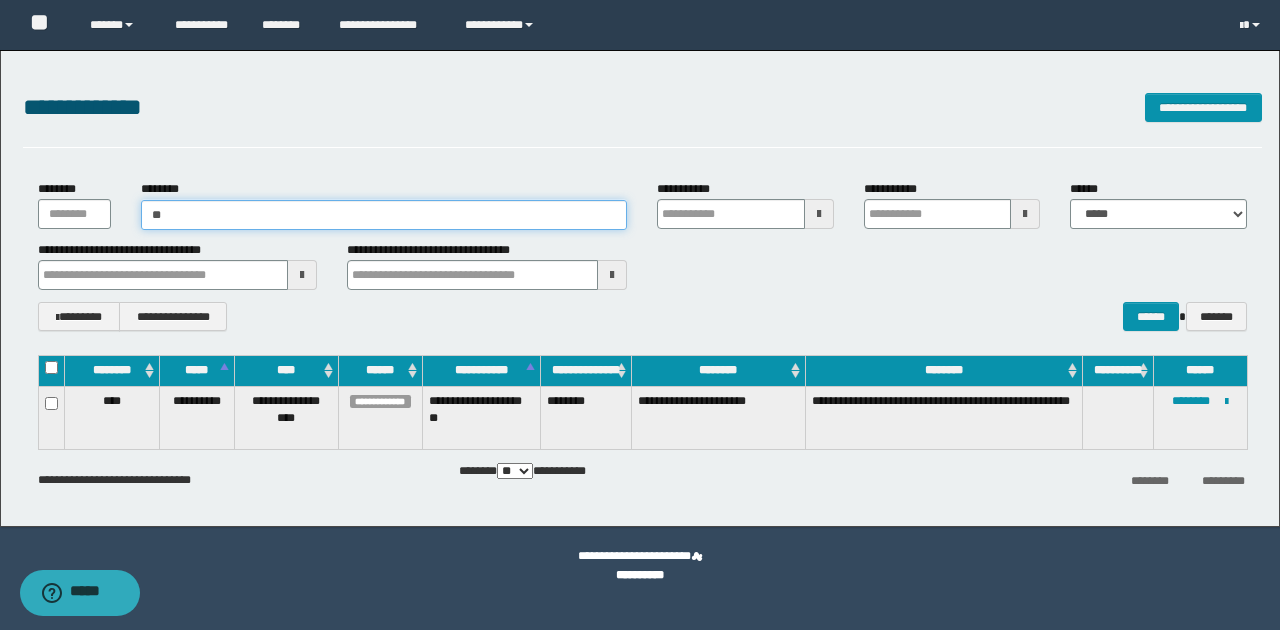 type on "*" 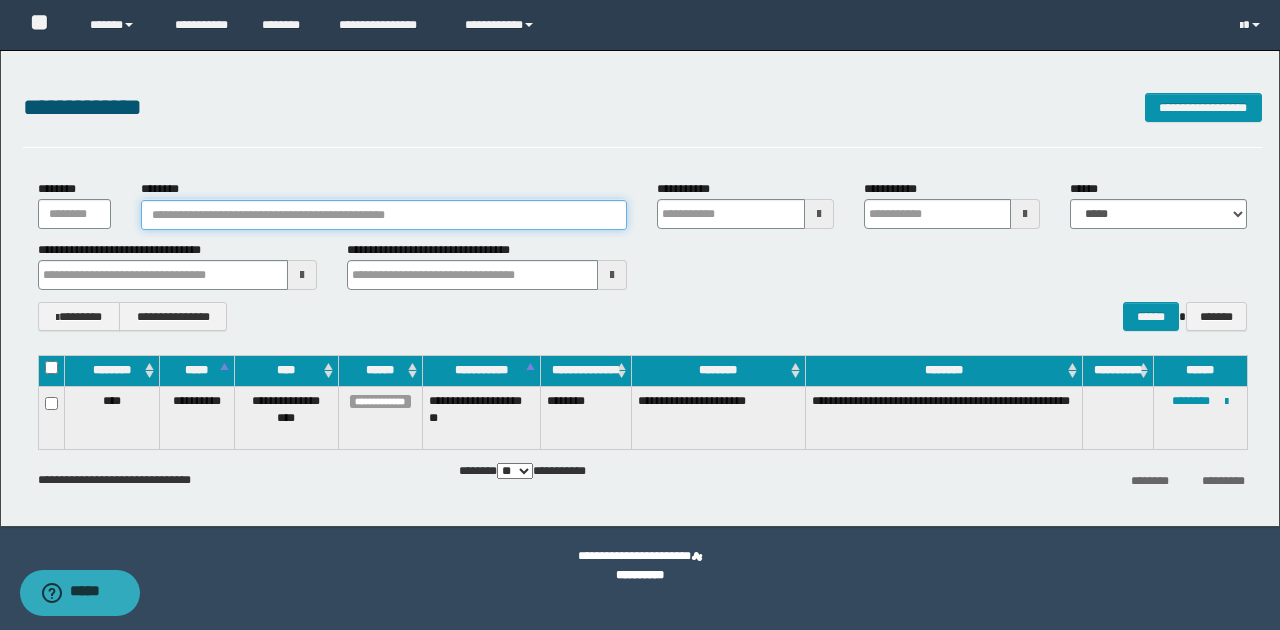 paste on "********" 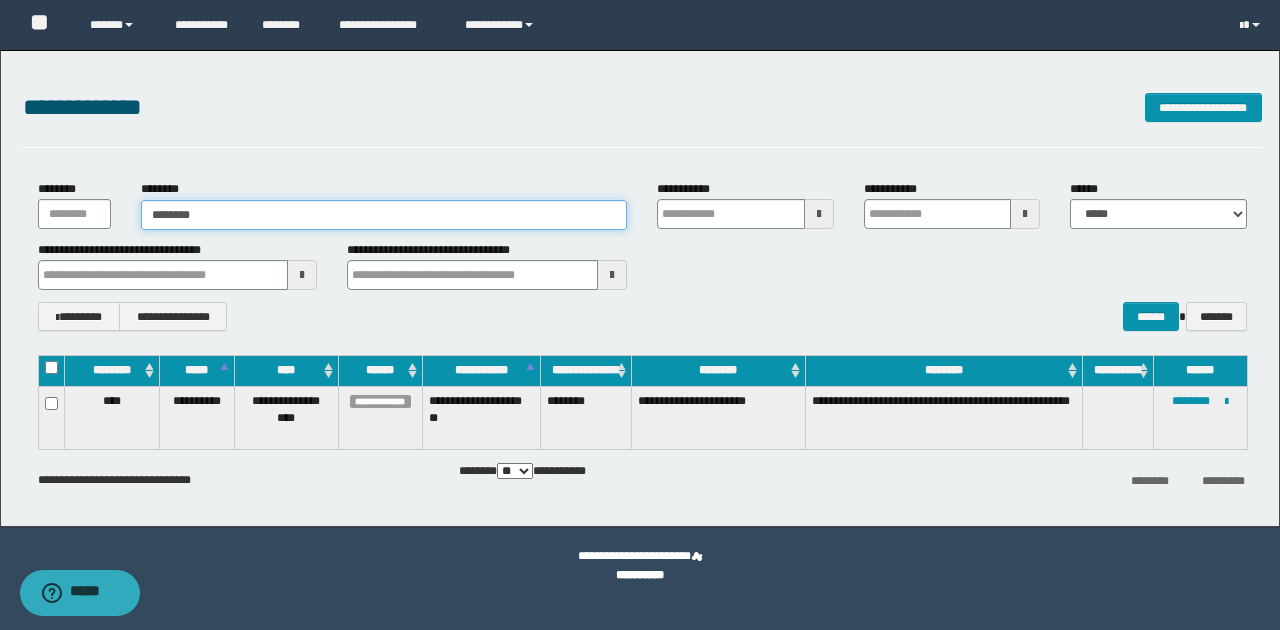 type on "********" 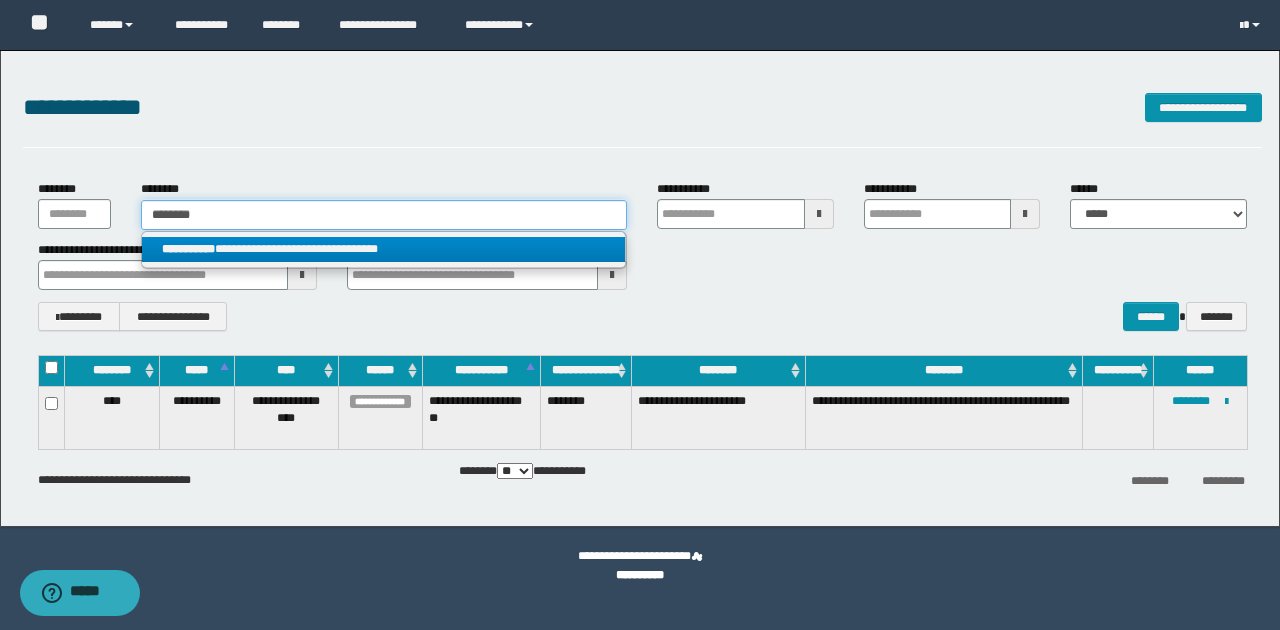 type on "********" 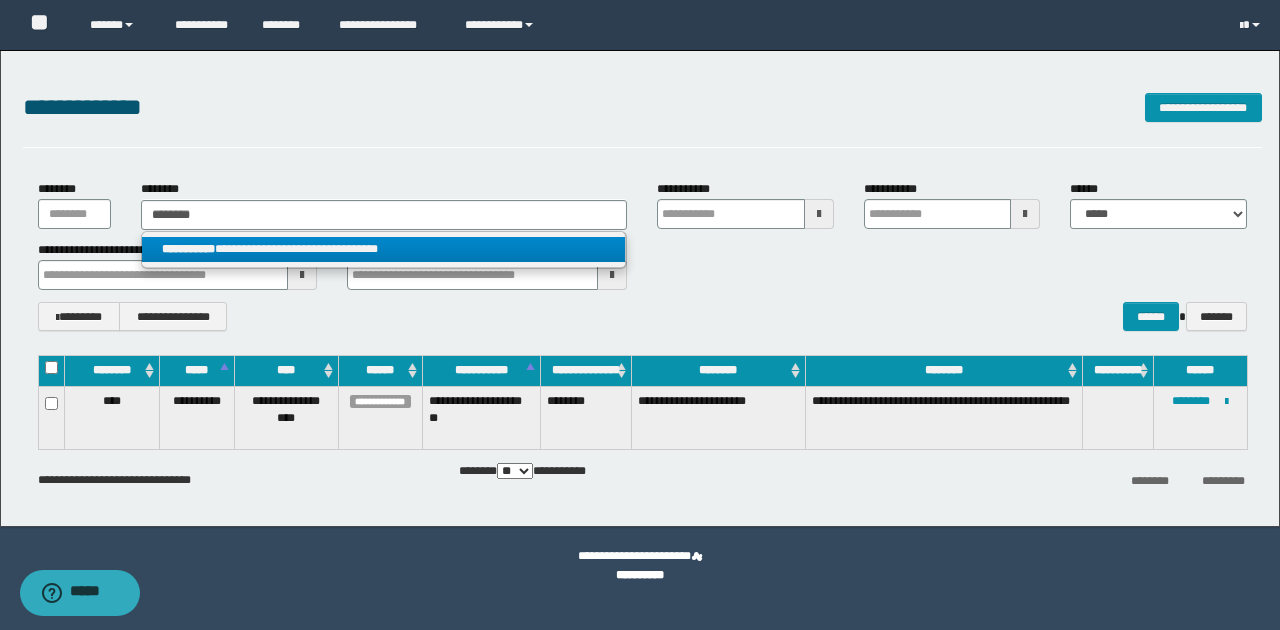 click on "**********" at bounding box center (384, 249) 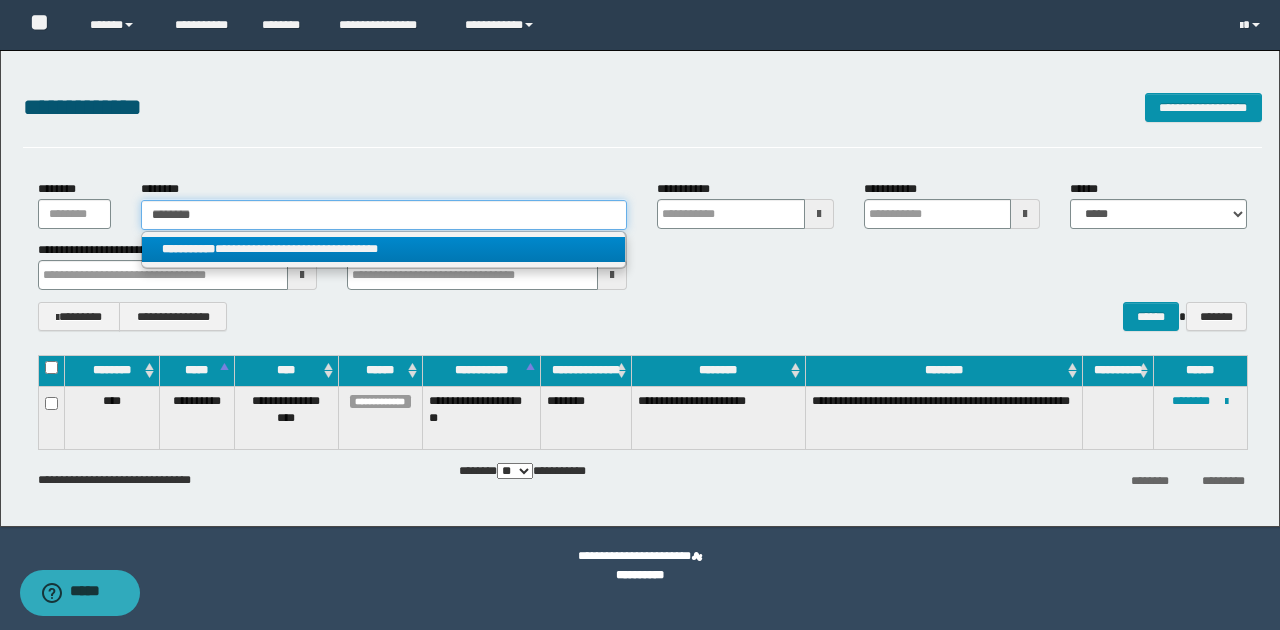 type 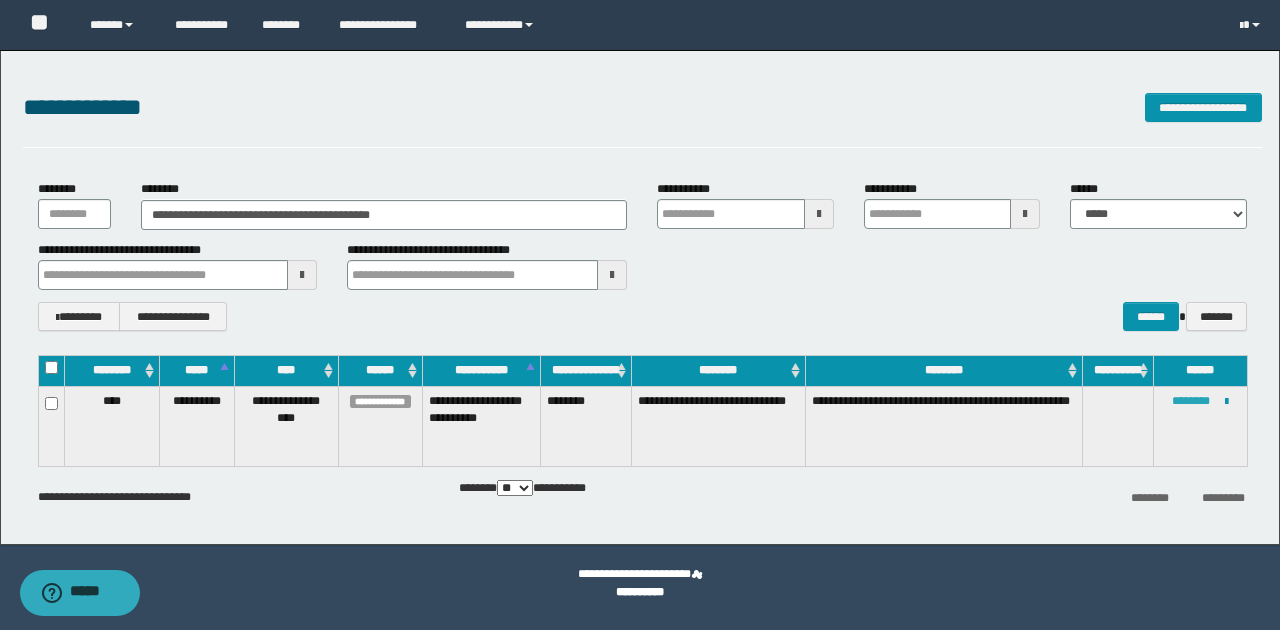 click on "********" at bounding box center (1191, 401) 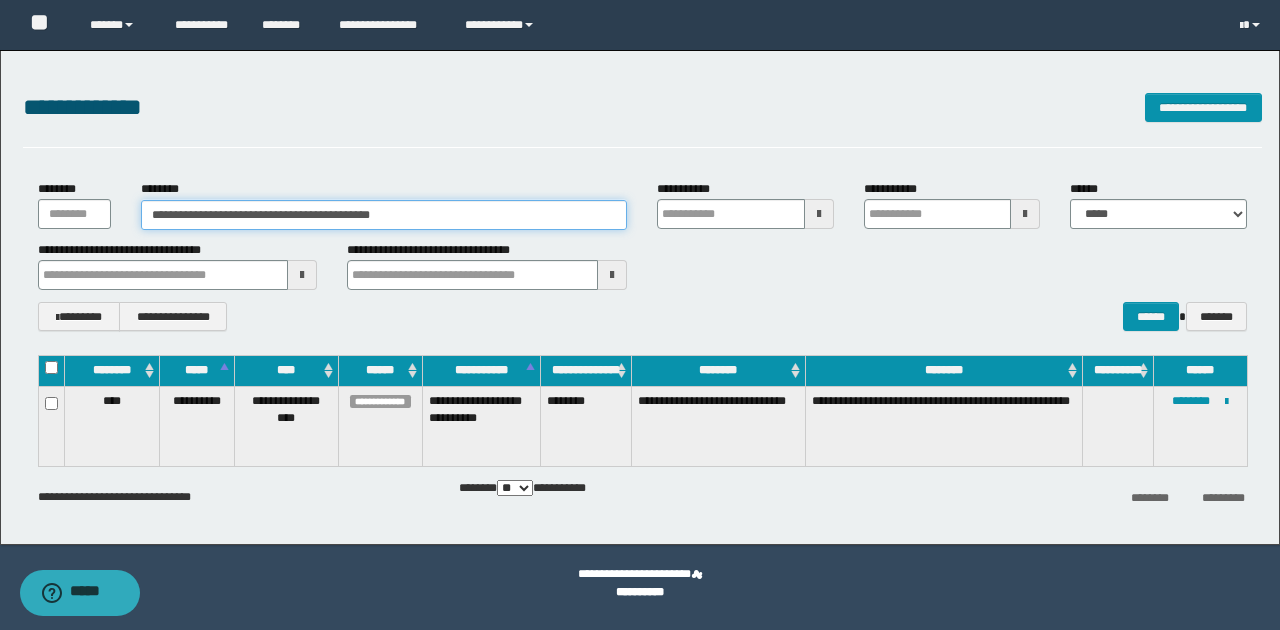drag, startPoint x: 424, startPoint y: 219, endPoint x: 128, endPoint y: 188, distance: 297.6189 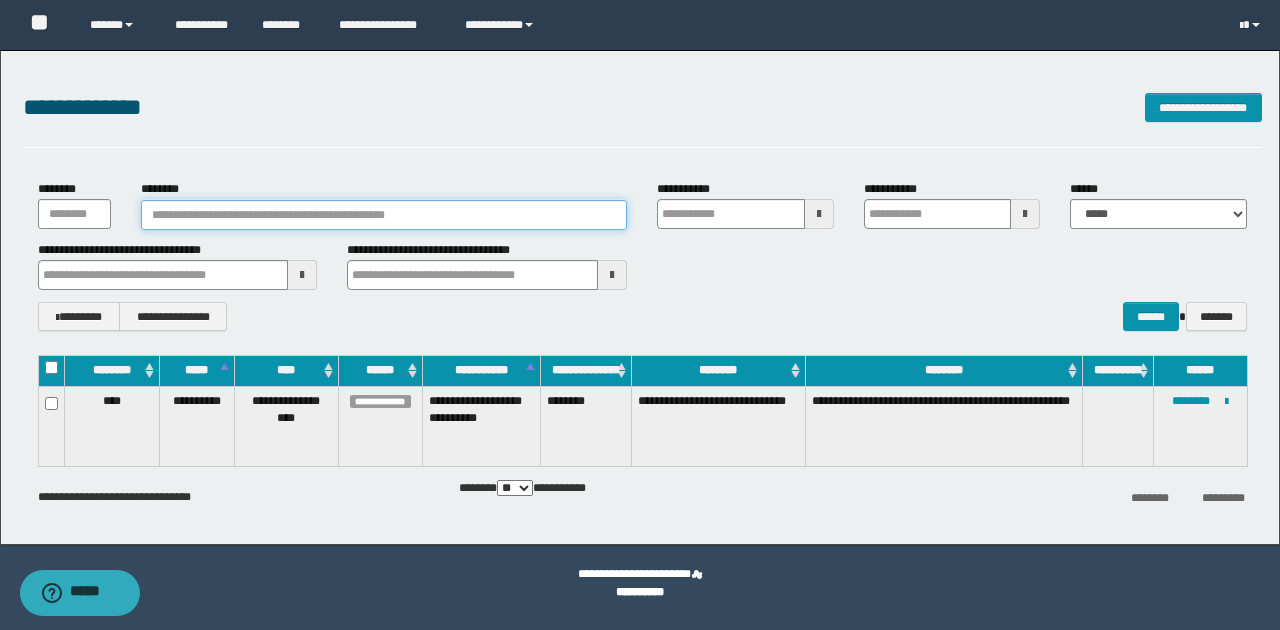 paste on "********" 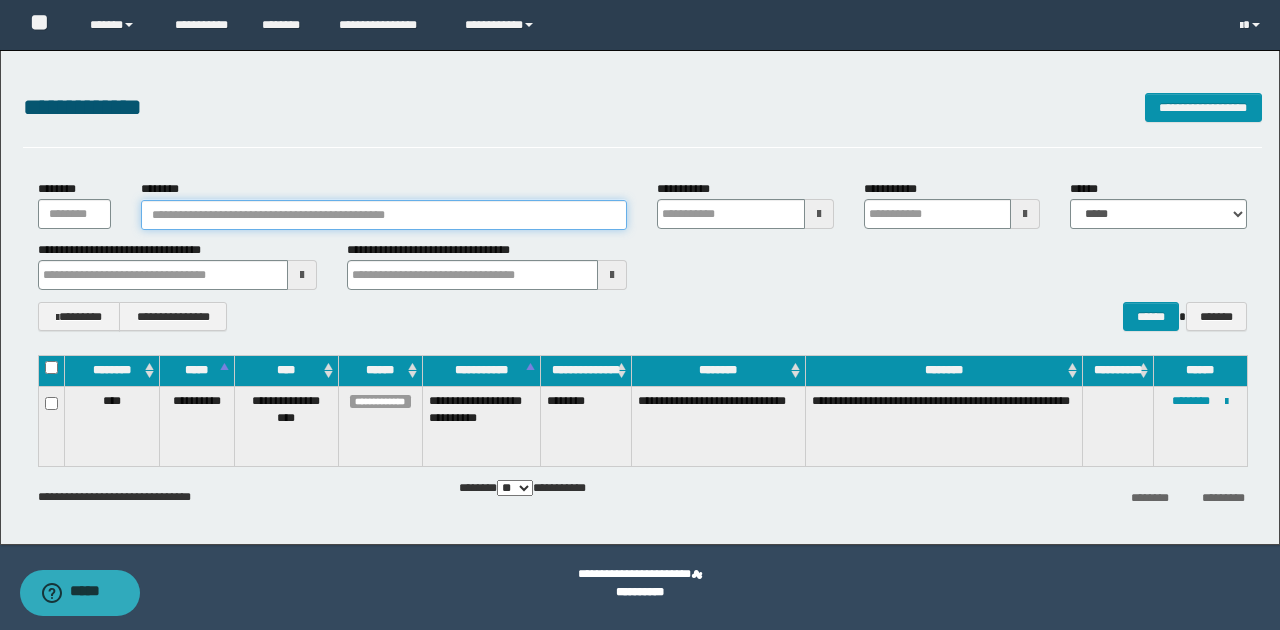 type on "********" 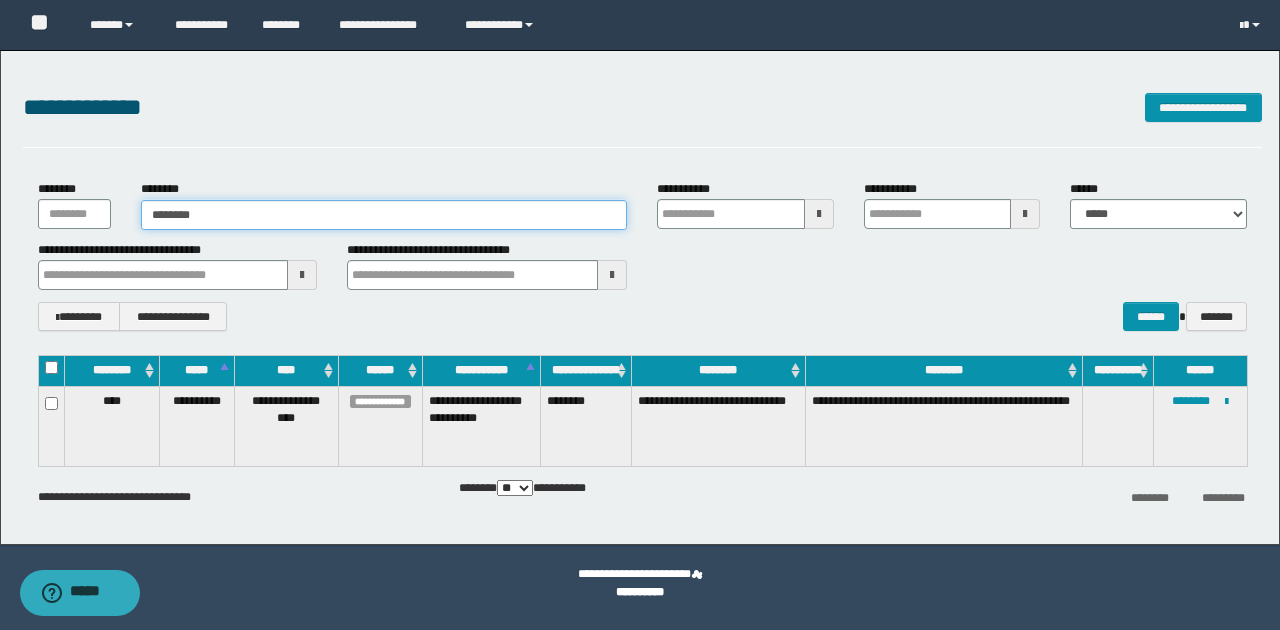 type on "********" 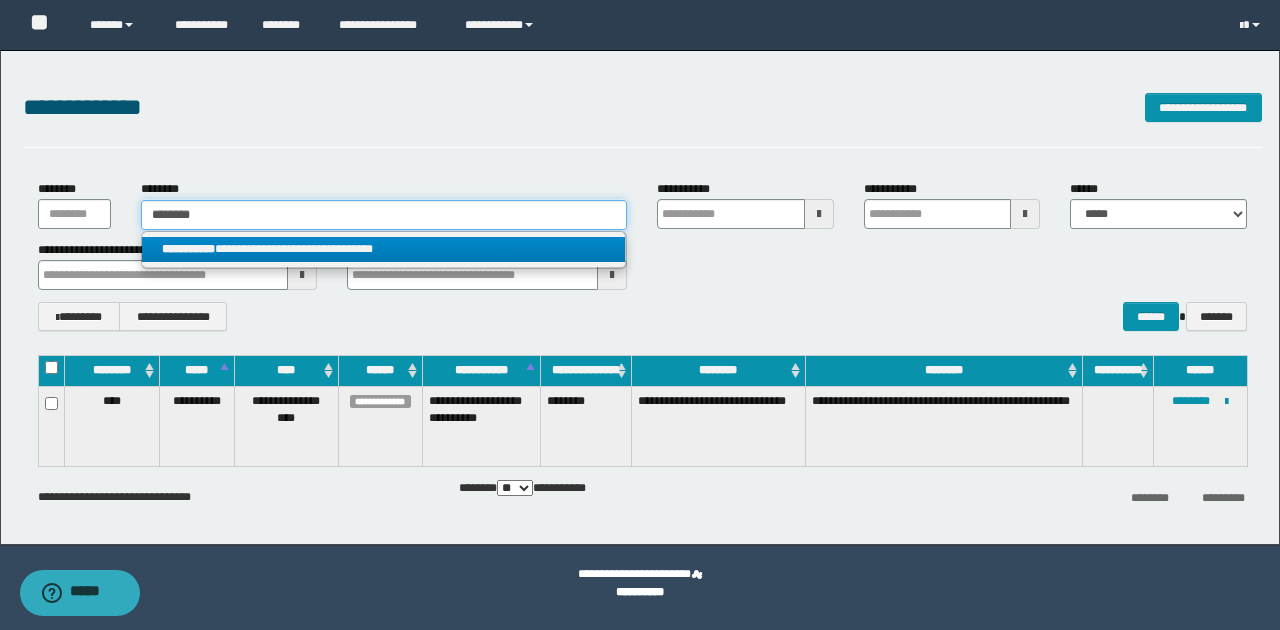type on "********" 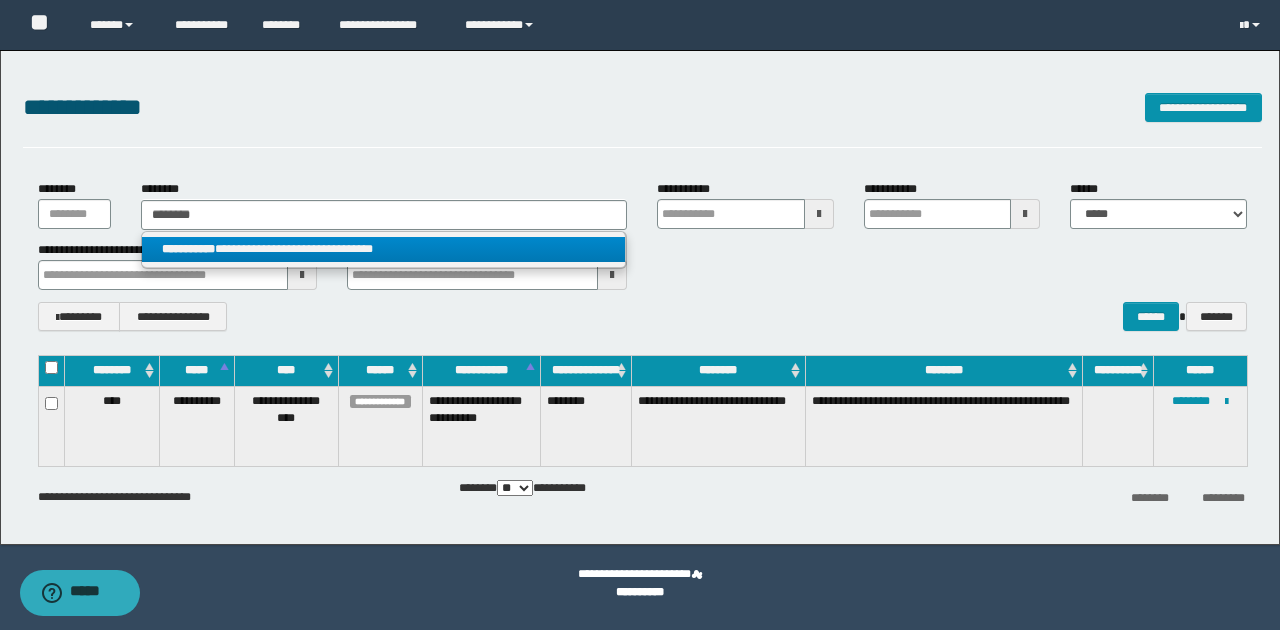 click on "**********" at bounding box center (384, 249) 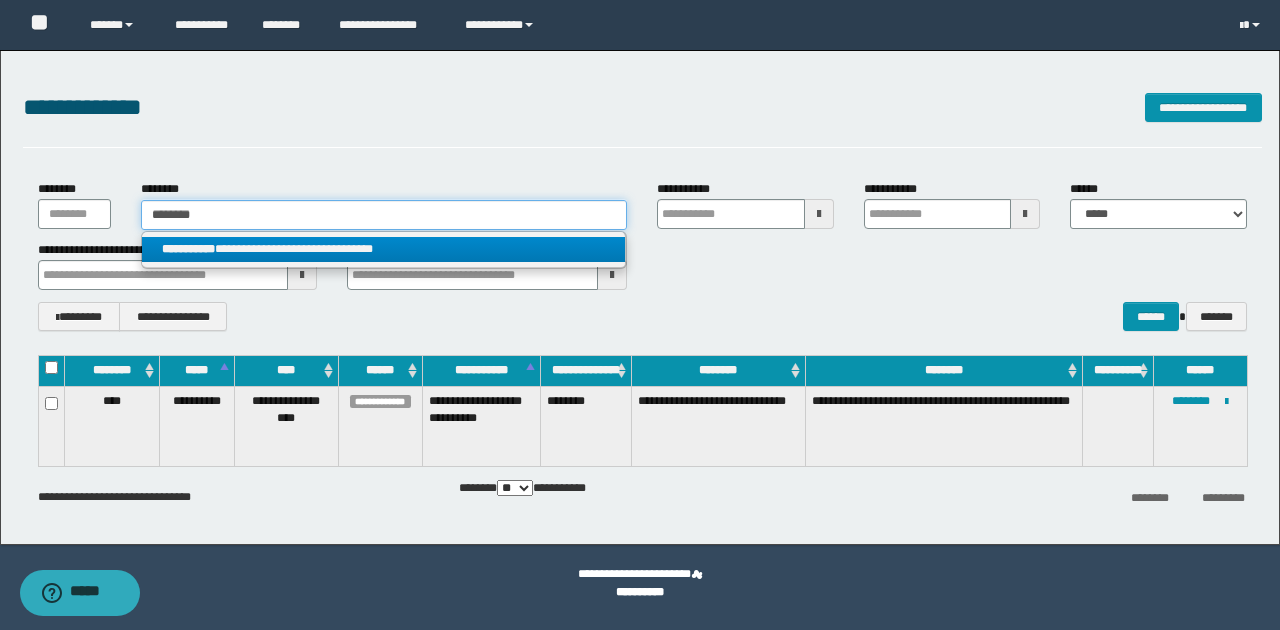 type 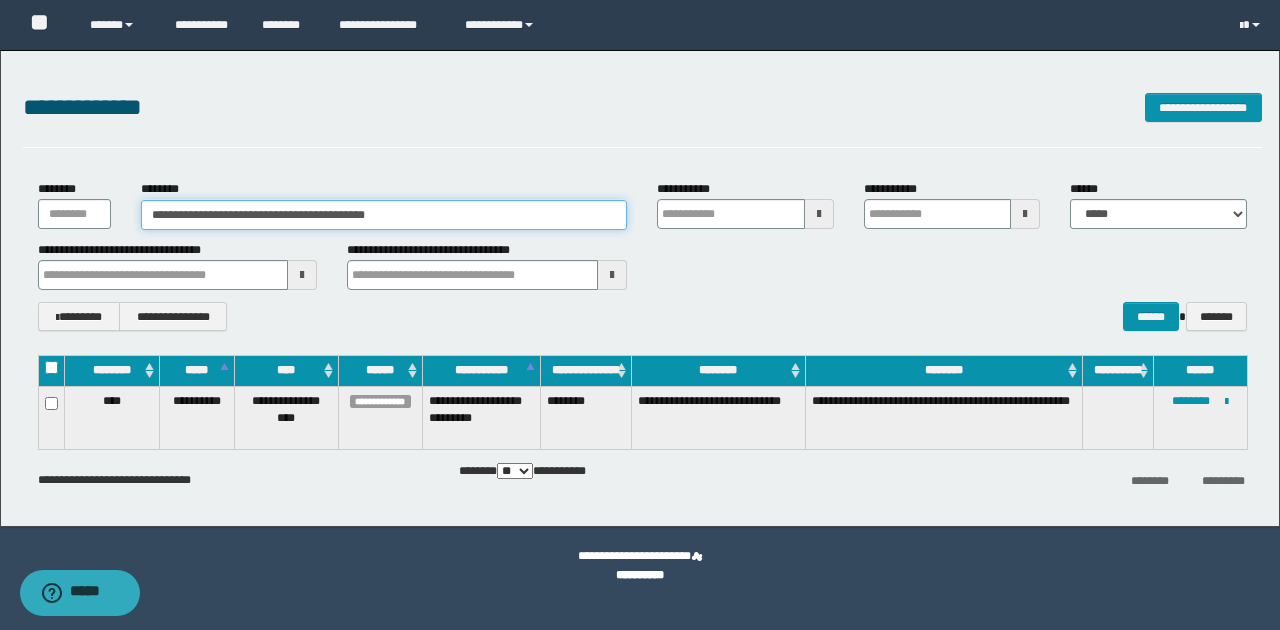 drag, startPoint x: 402, startPoint y: 217, endPoint x: 140, endPoint y: 192, distance: 263.19003 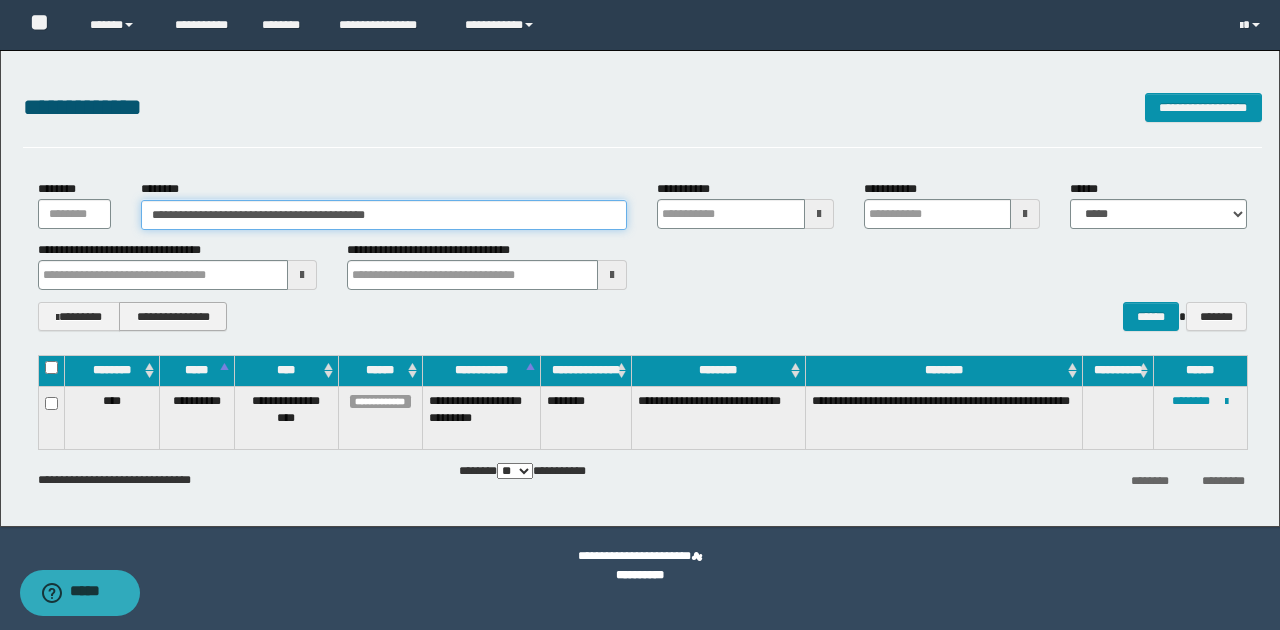 type on "********" 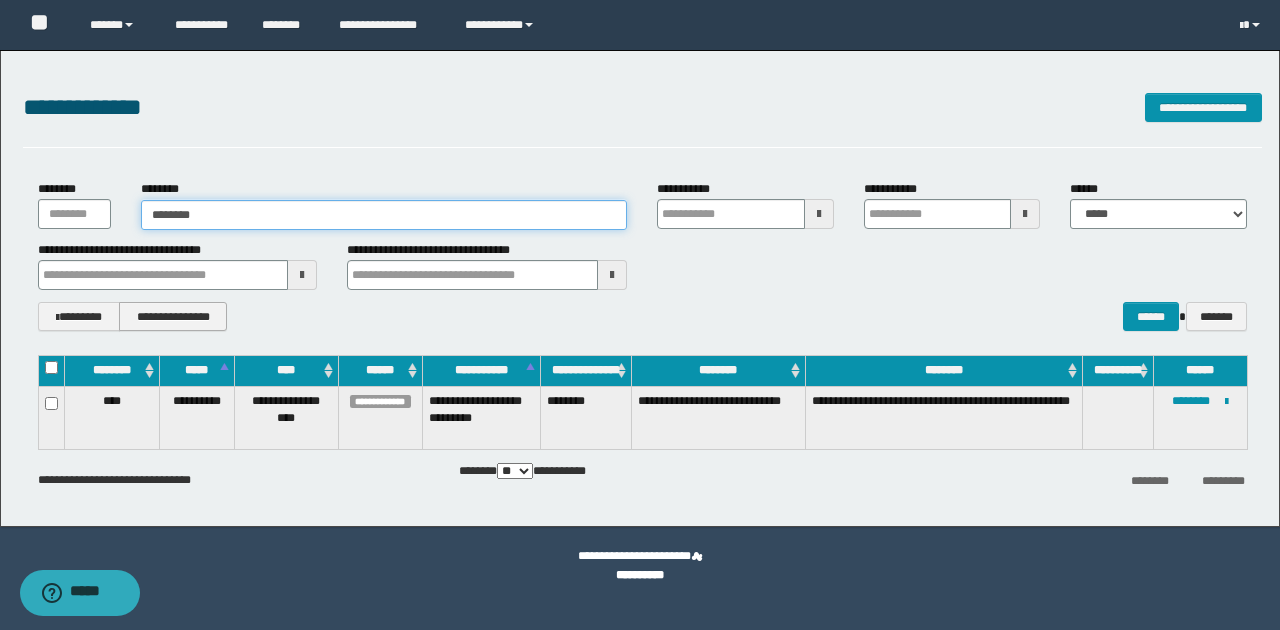 type on "********" 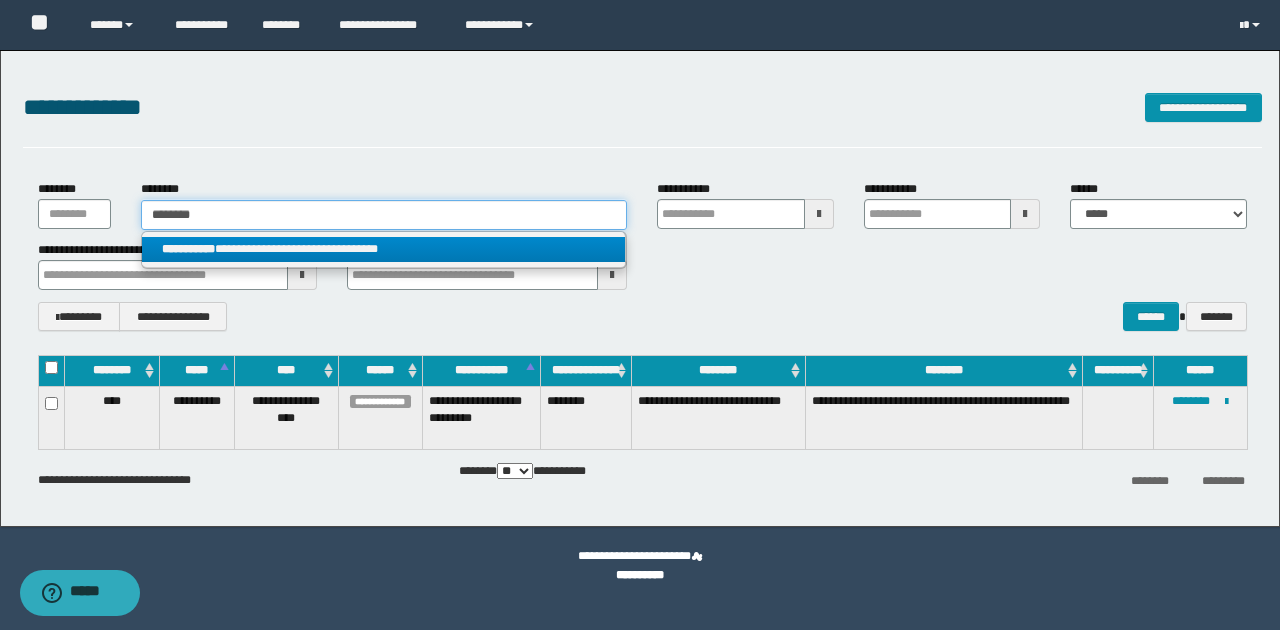 type on "********" 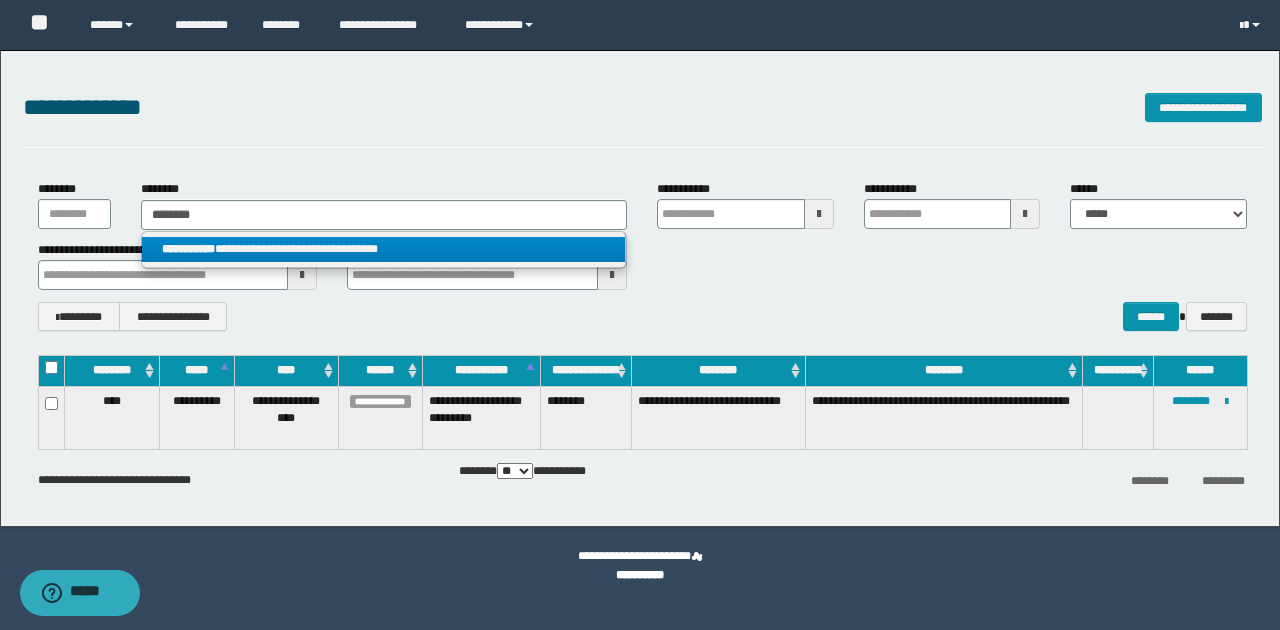 click on "**********" at bounding box center (384, 249) 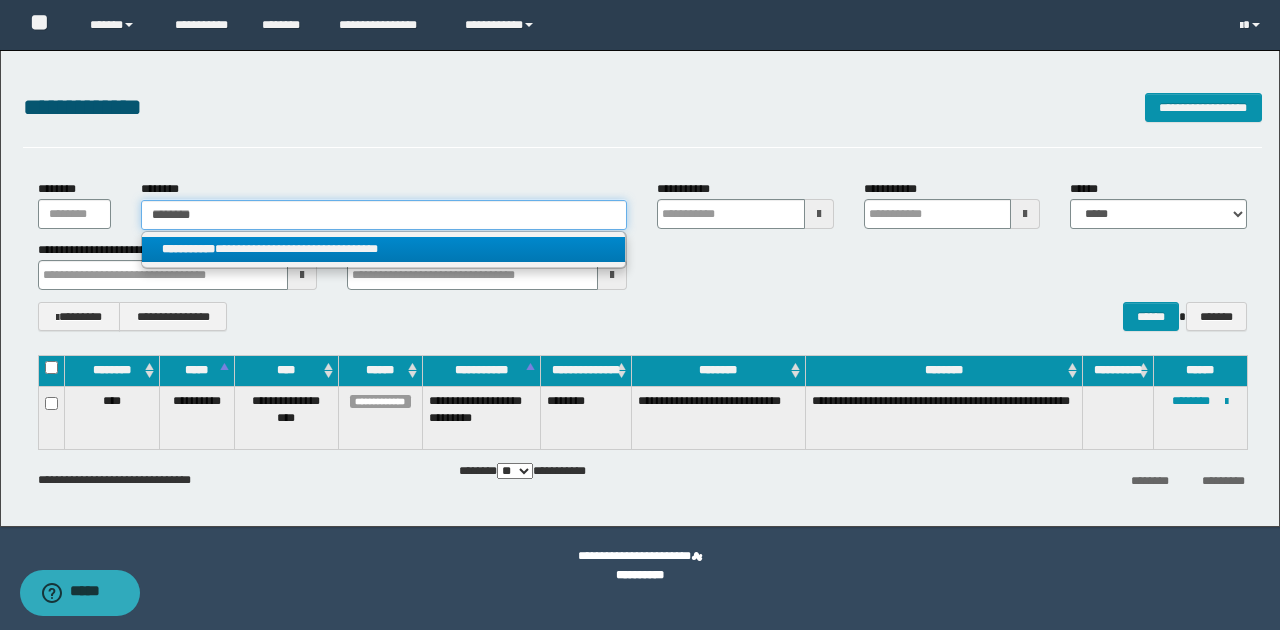 type 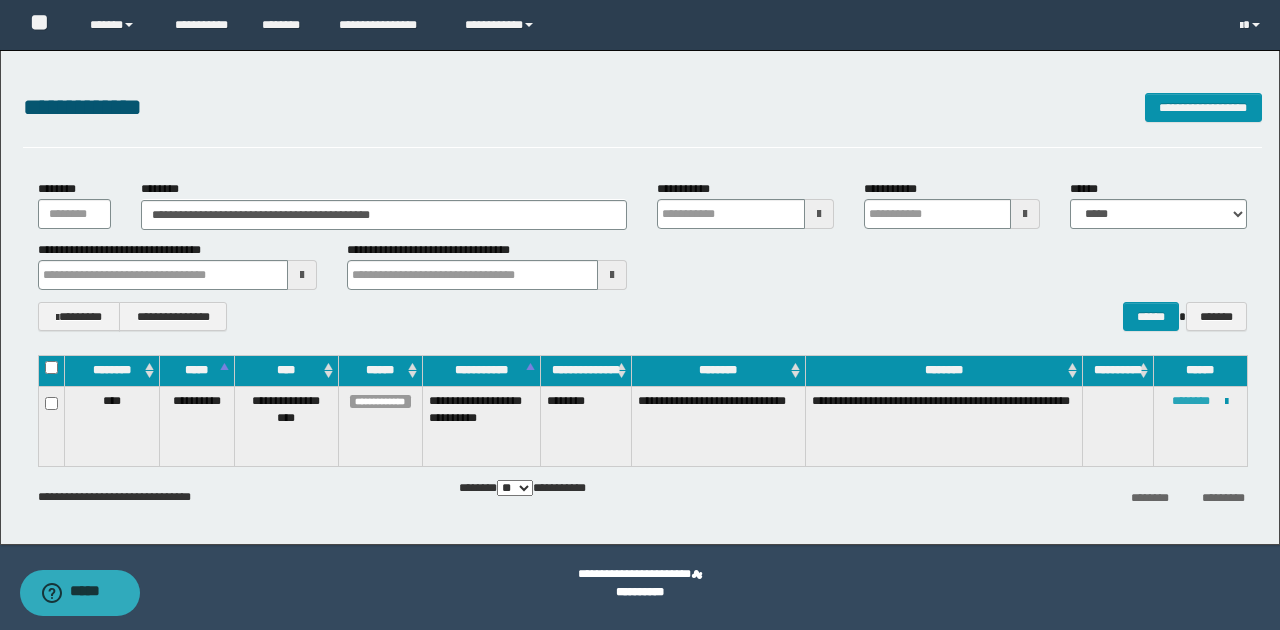 click on "********" at bounding box center (1191, 401) 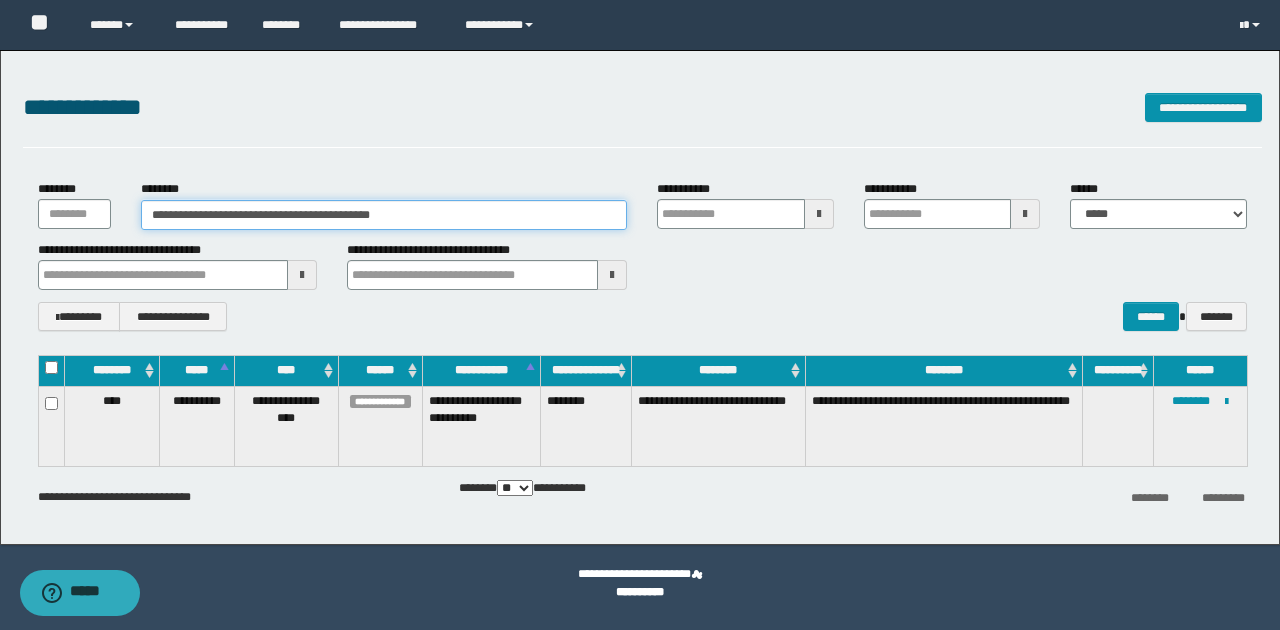 drag, startPoint x: 167, startPoint y: 216, endPoint x: 413, endPoint y: 216, distance: 246 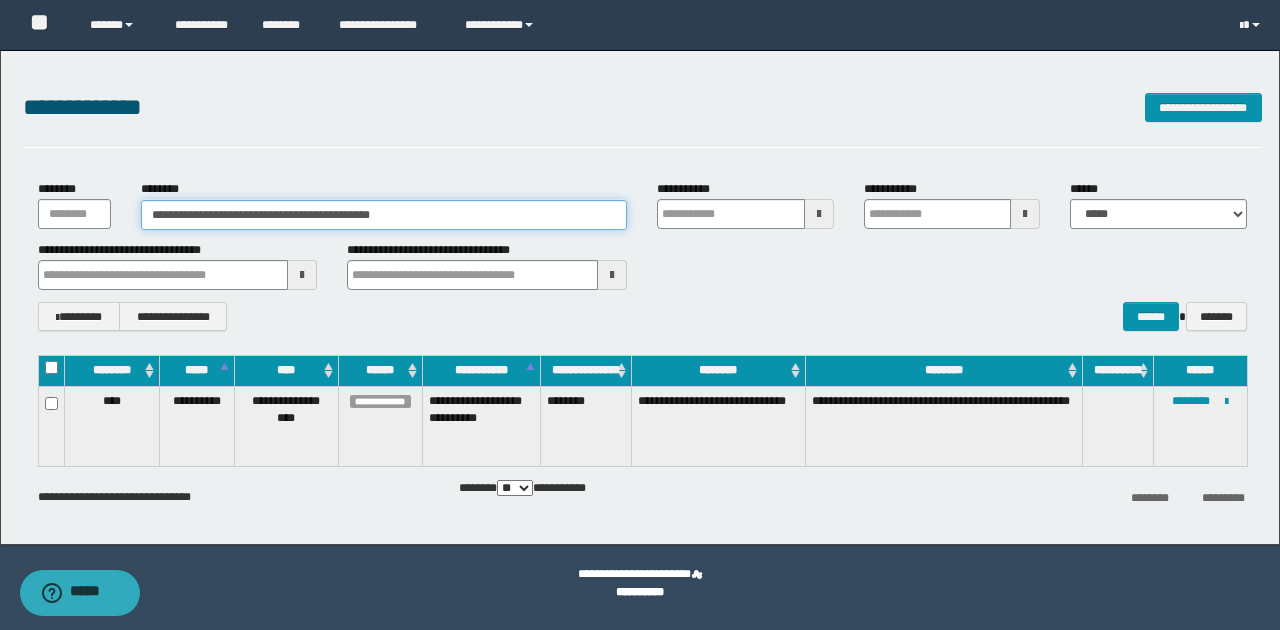 drag, startPoint x: 149, startPoint y: 211, endPoint x: 483, endPoint y: 218, distance: 334.07333 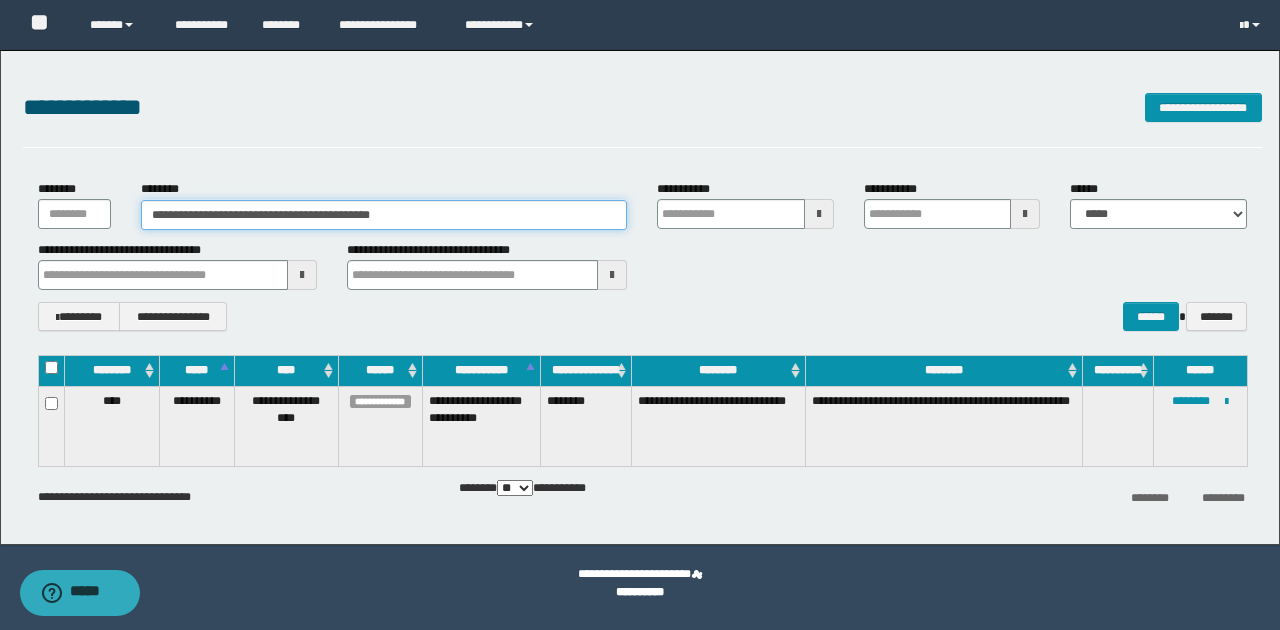 paste 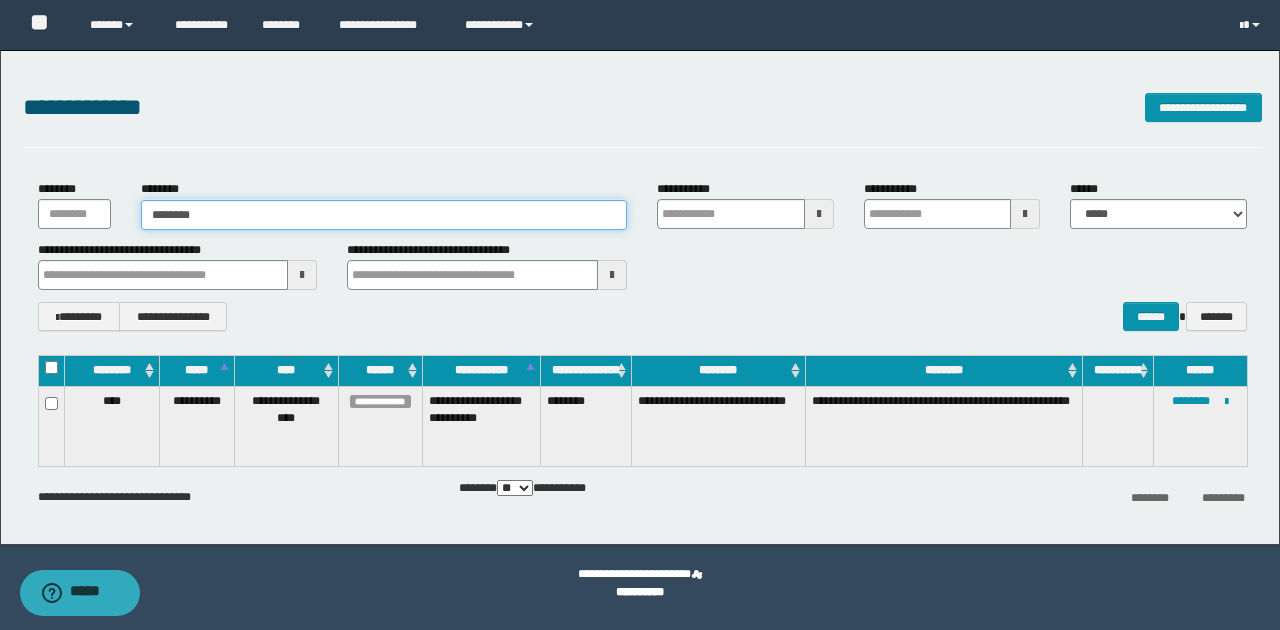 type on "********" 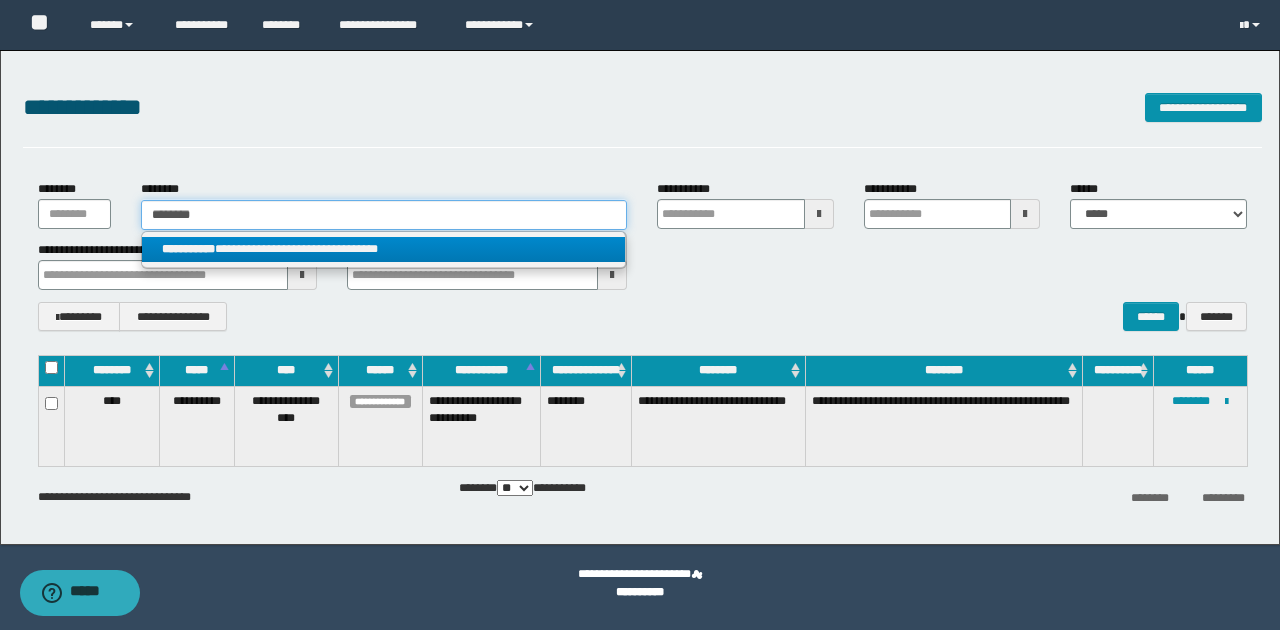 type on "********" 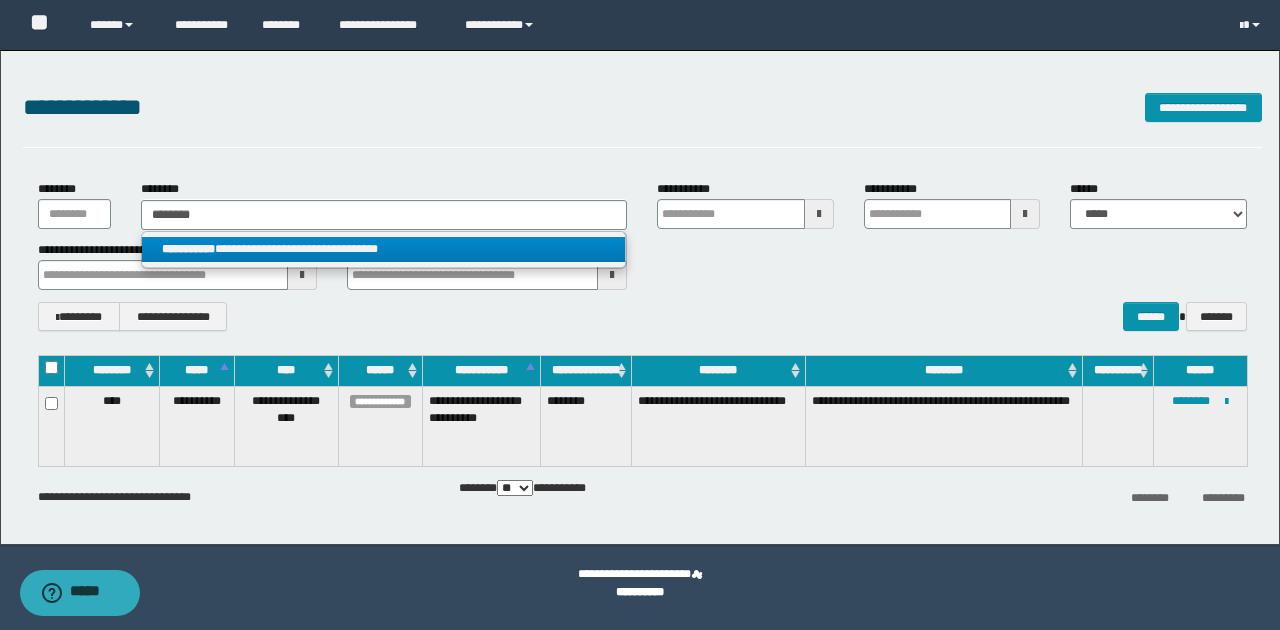 click on "**********" at bounding box center [384, 249] 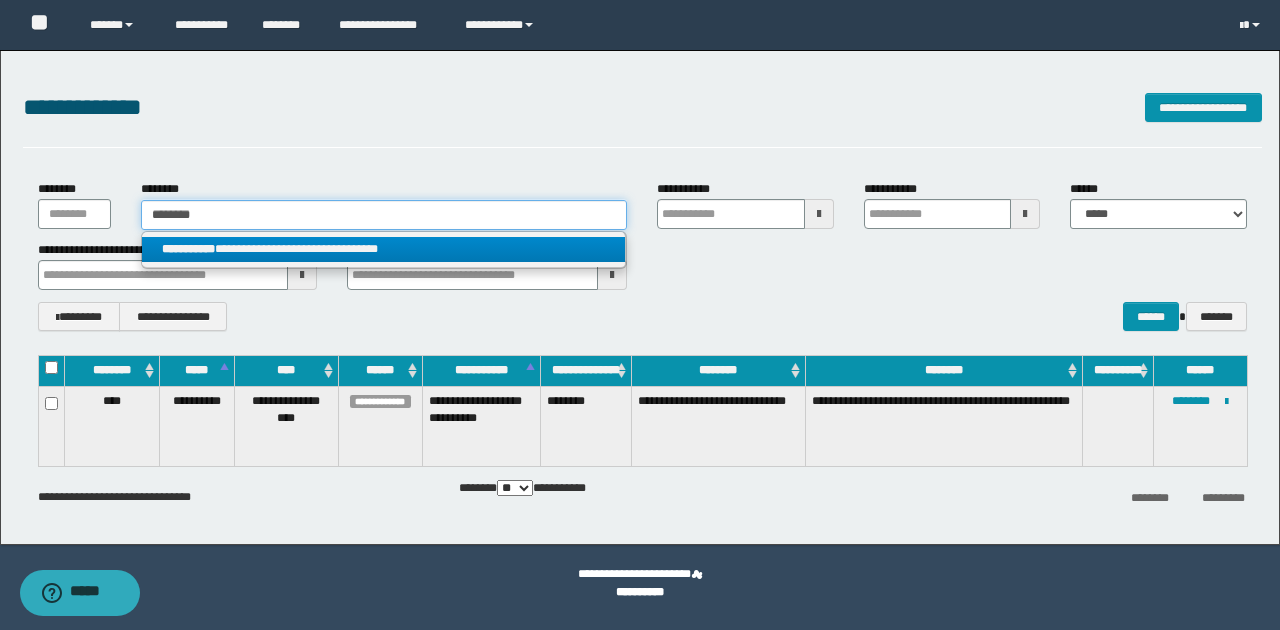 type 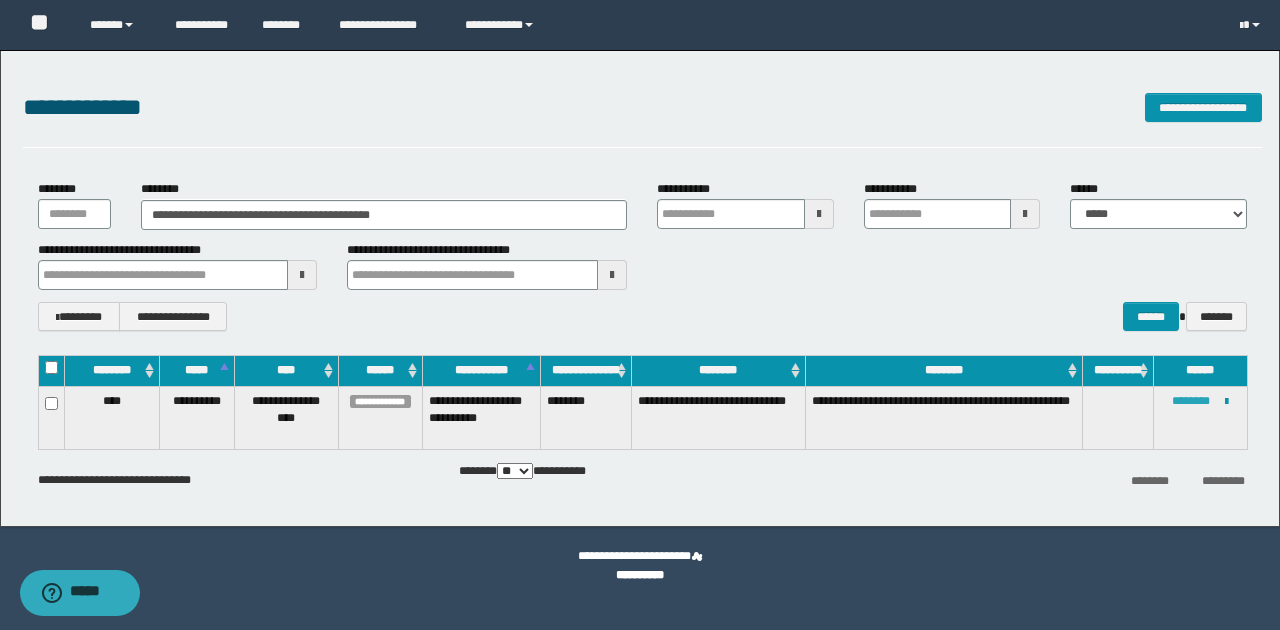 click on "********" at bounding box center (1191, 401) 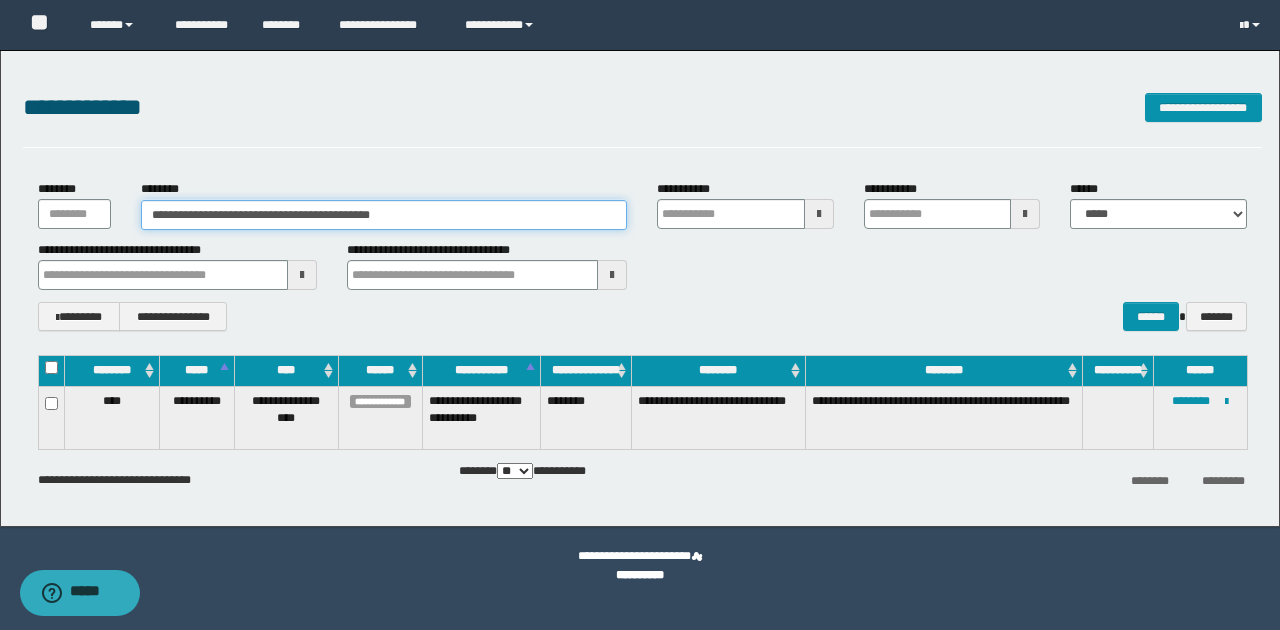 drag, startPoint x: 148, startPoint y: 213, endPoint x: 440, endPoint y: 224, distance: 292.20712 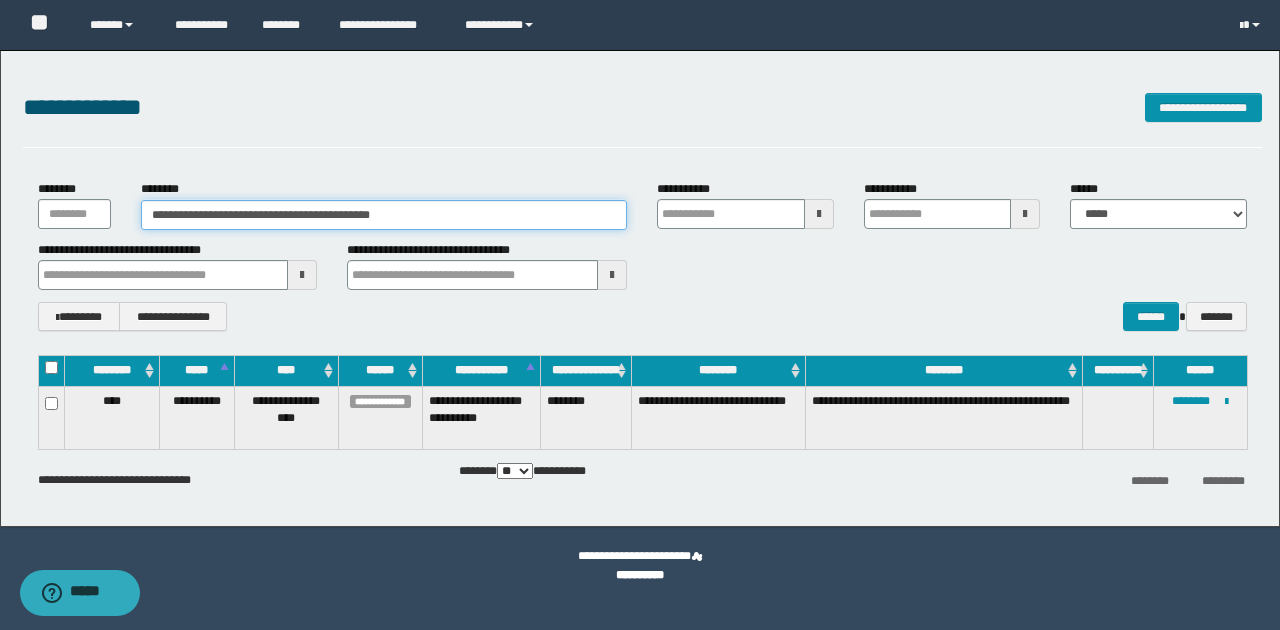 paste 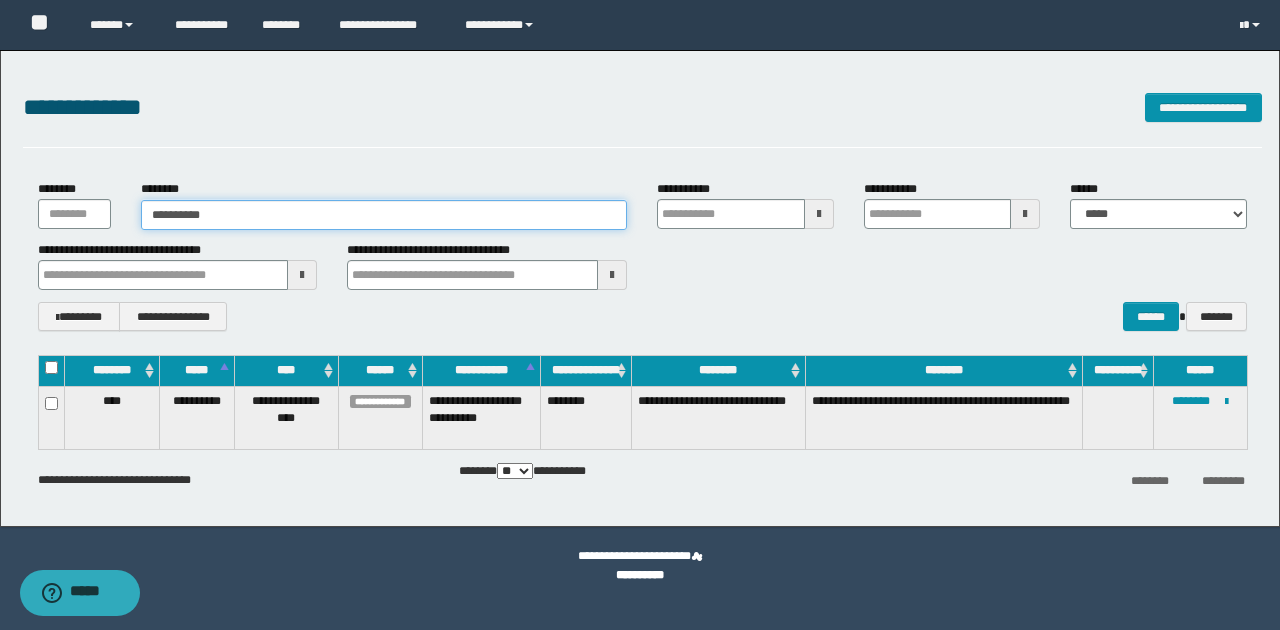type on "**********" 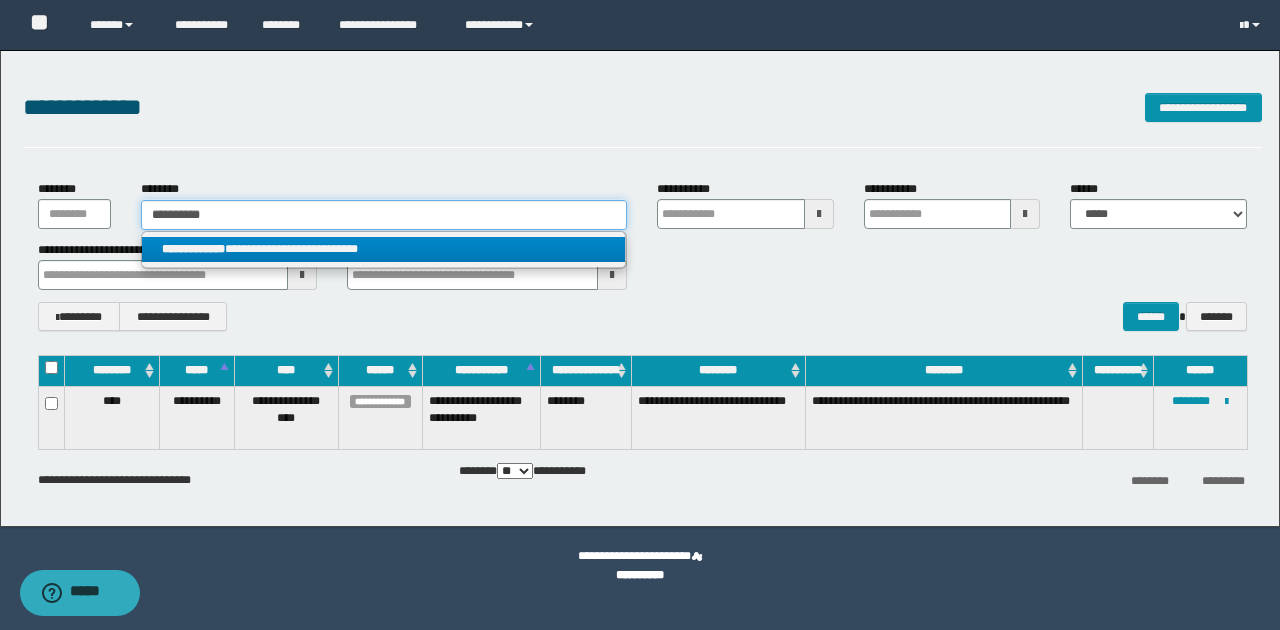type on "**********" 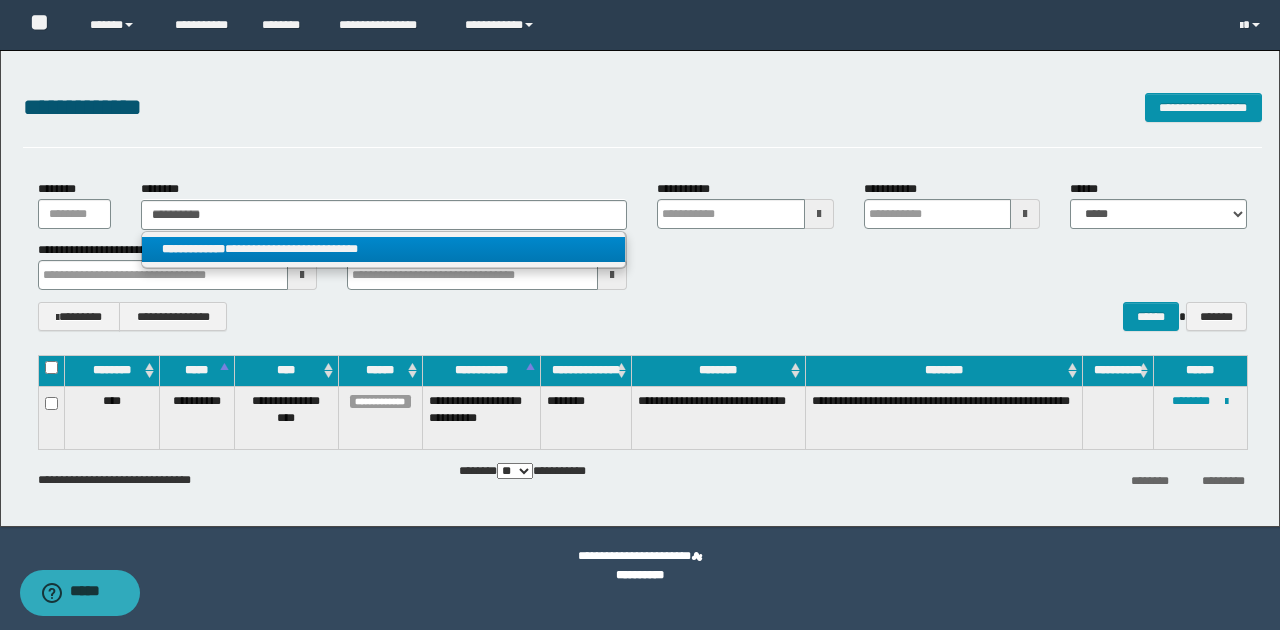click on "**********" at bounding box center (384, 249) 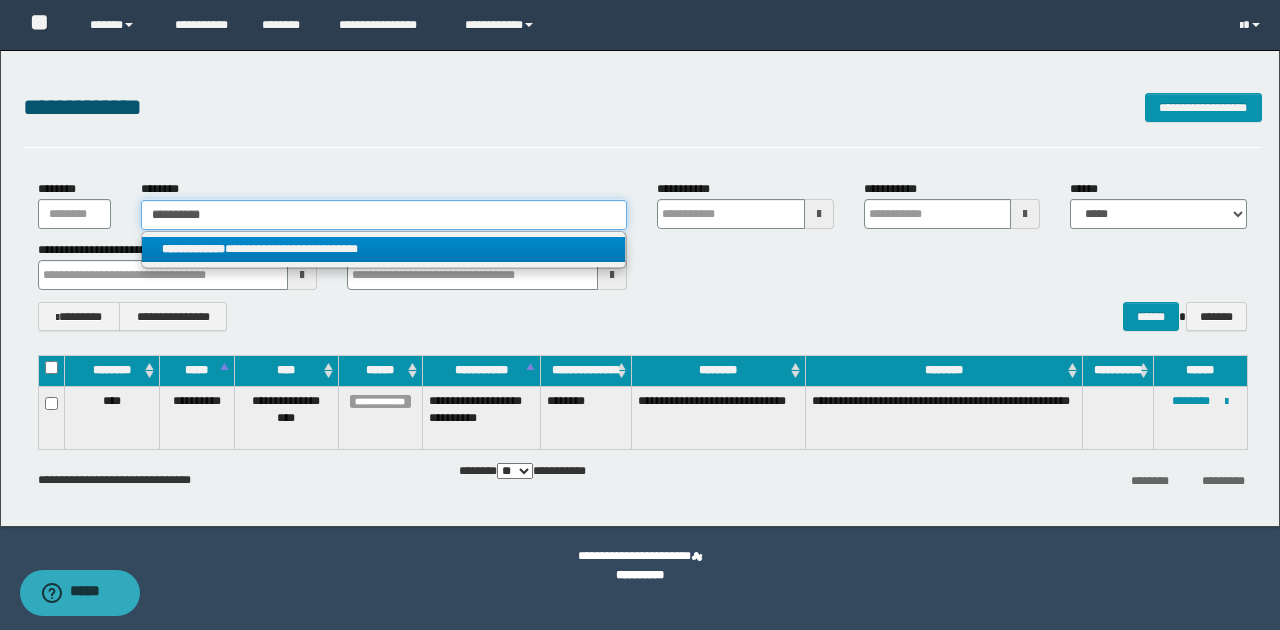 type 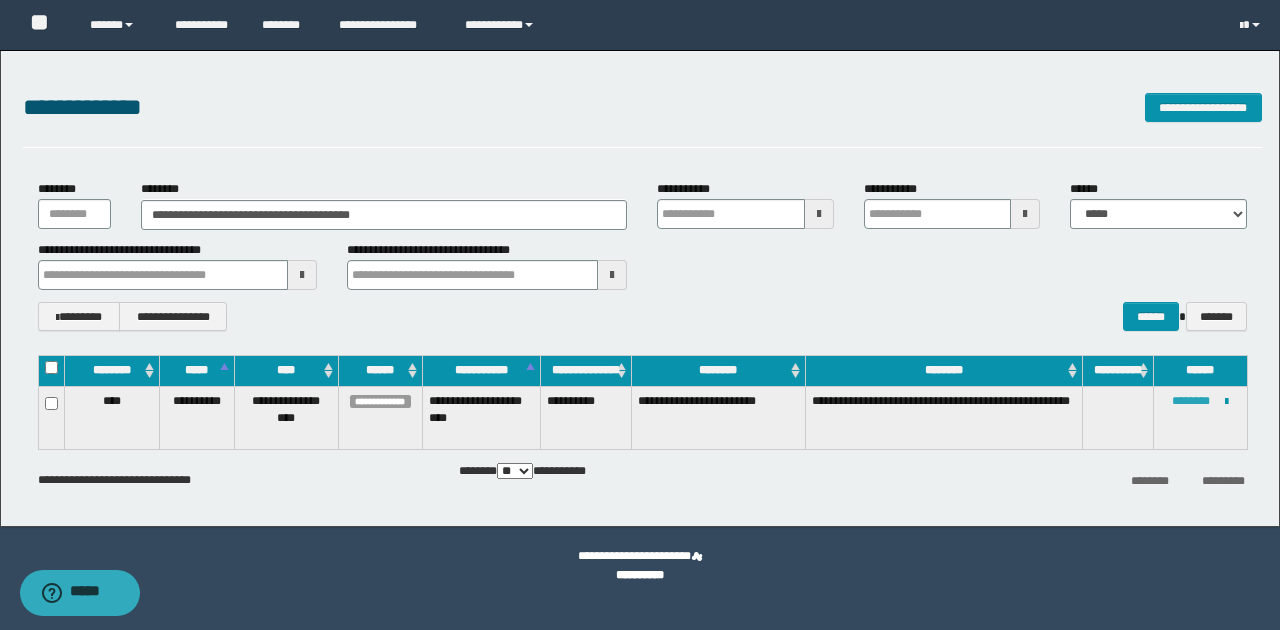 click on "********" at bounding box center (1191, 401) 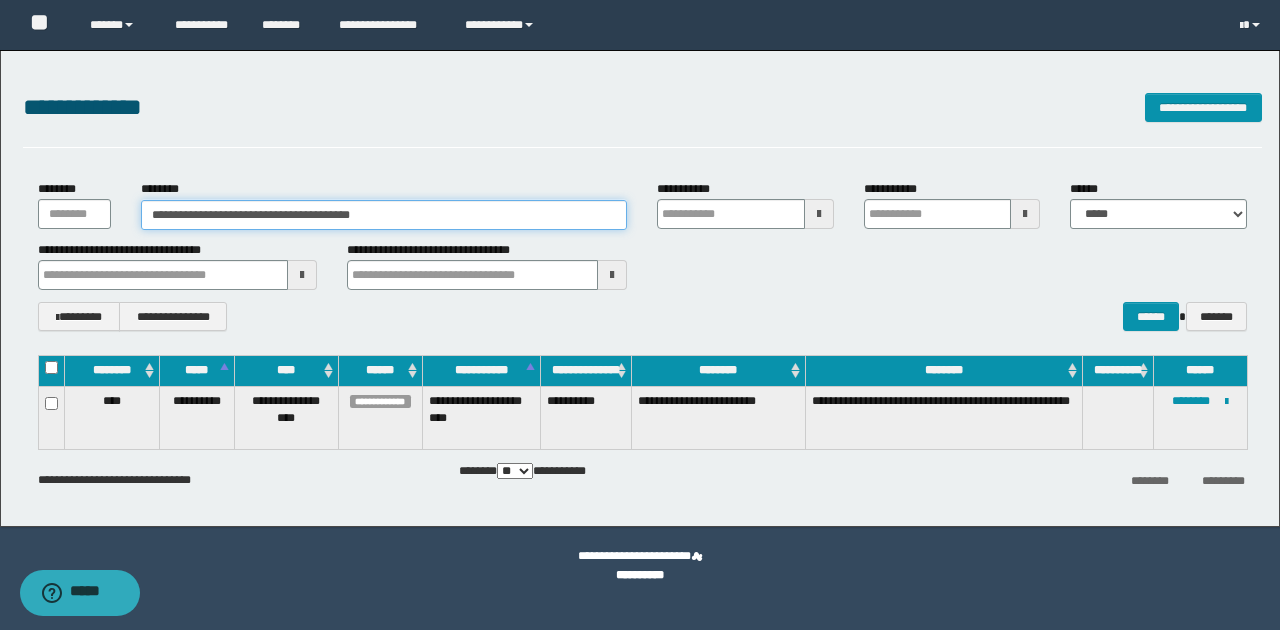 drag, startPoint x: 145, startPoint y: 215, endPoint x: 410, endPoint y: 204, distance: 265.2282 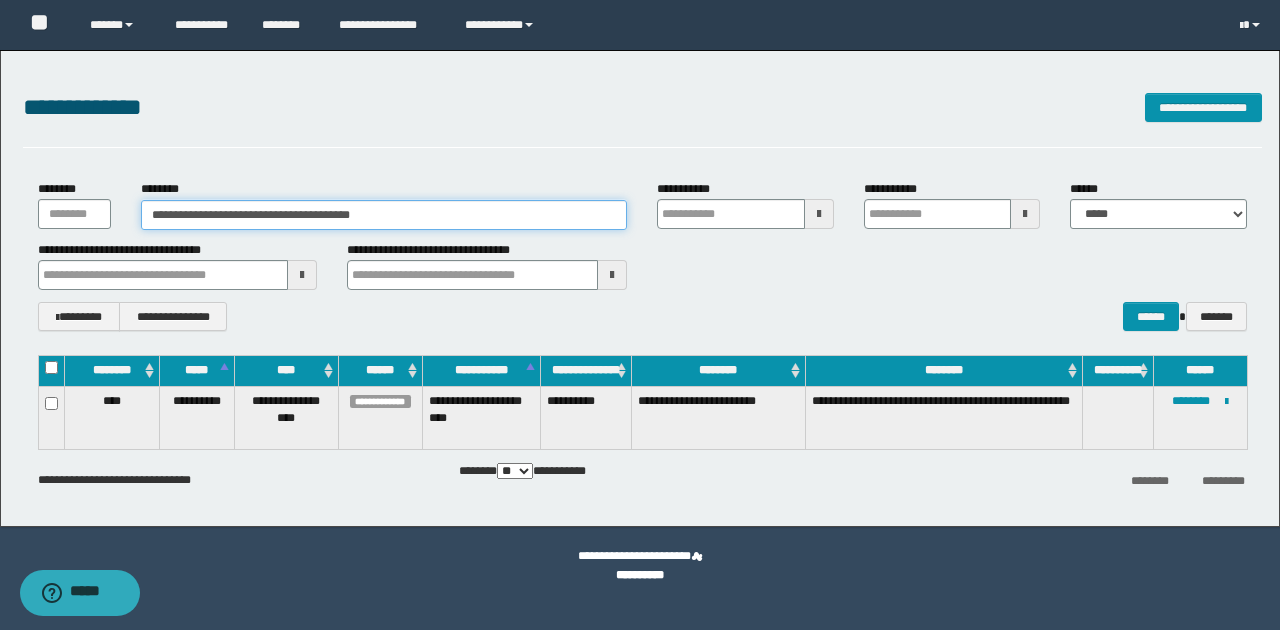 paste 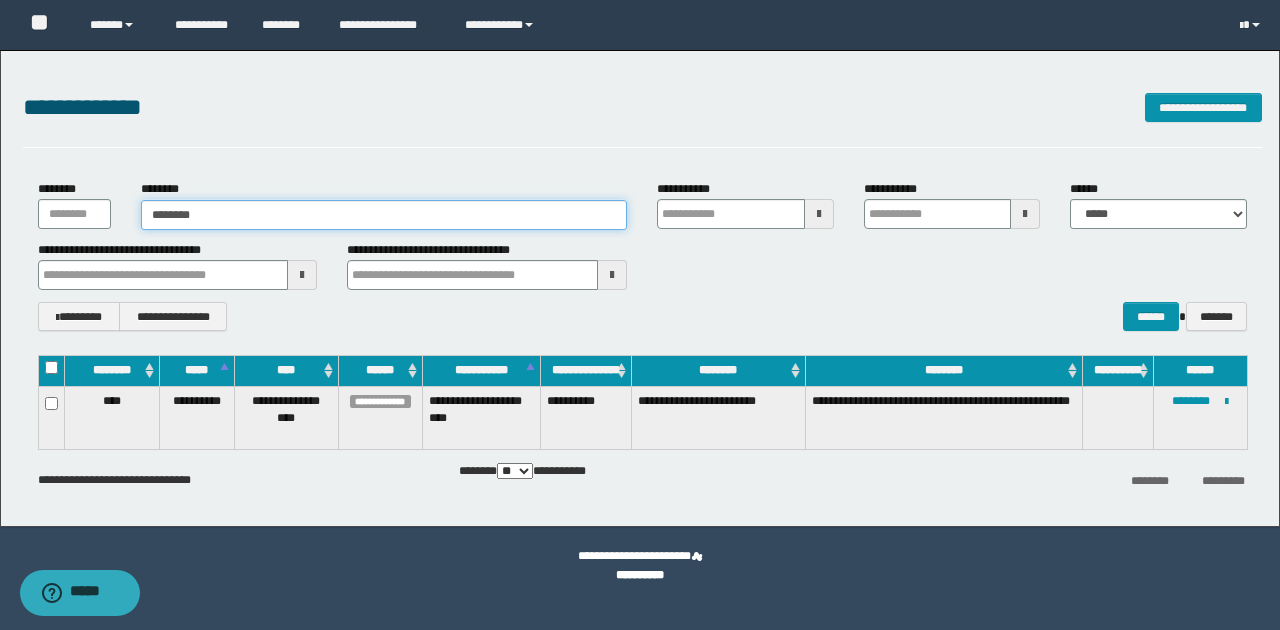 type on "********" 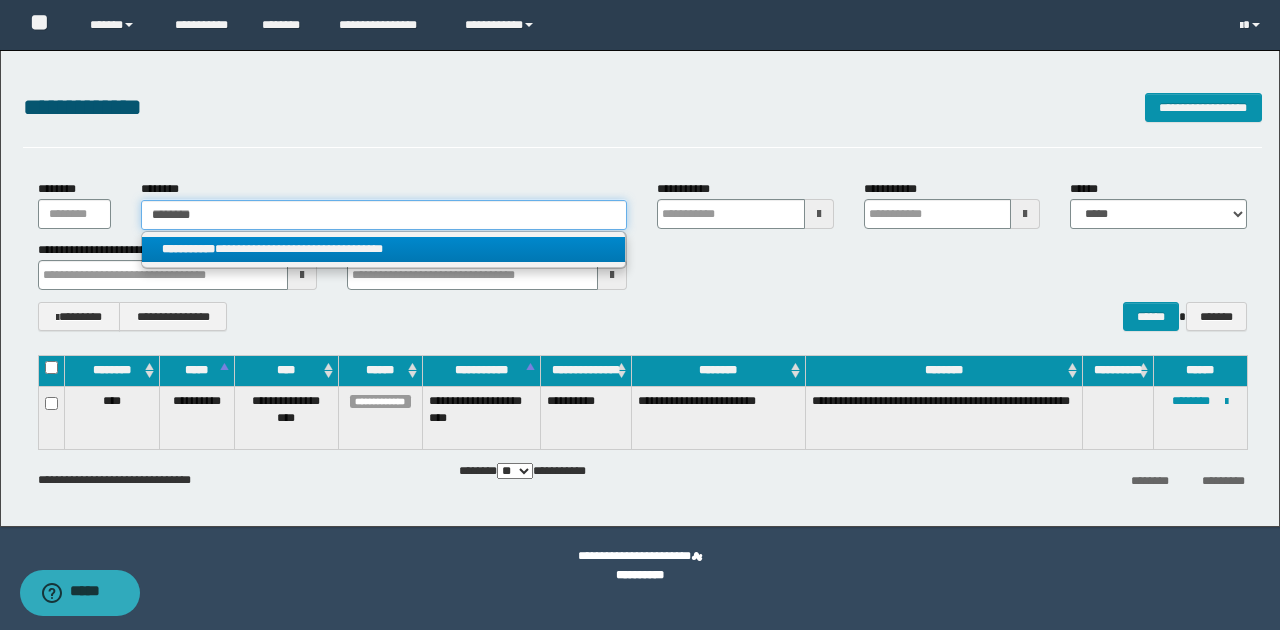 type on "********" 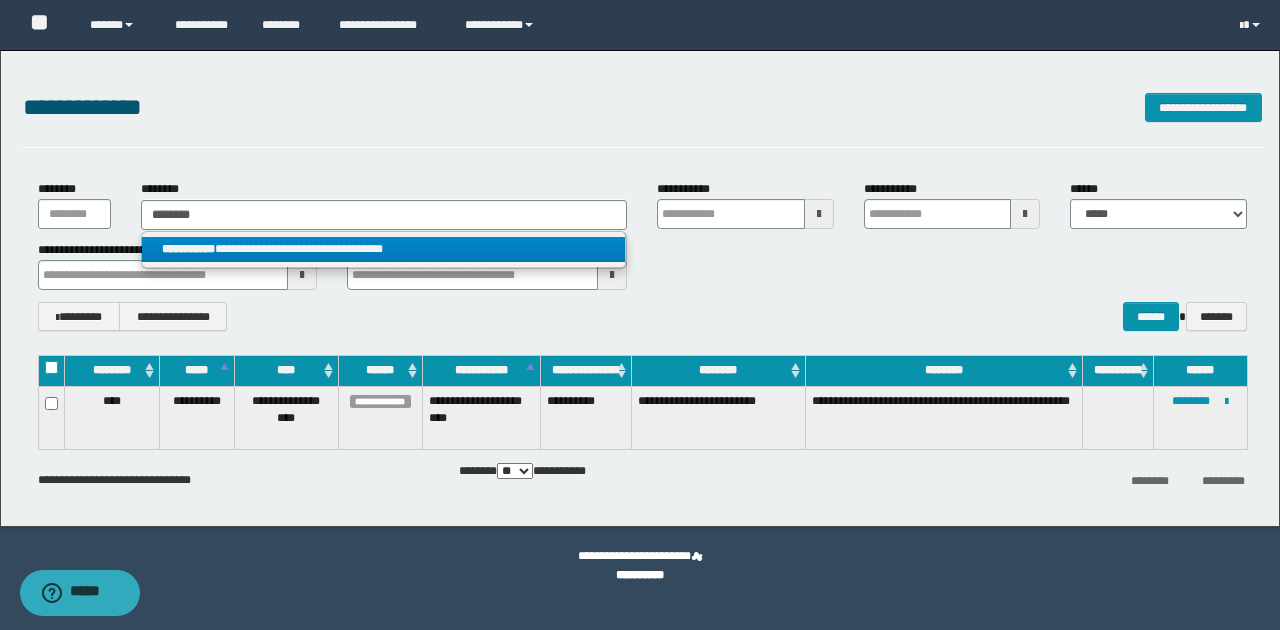 click on "**********" at bounding box center (384, 249) 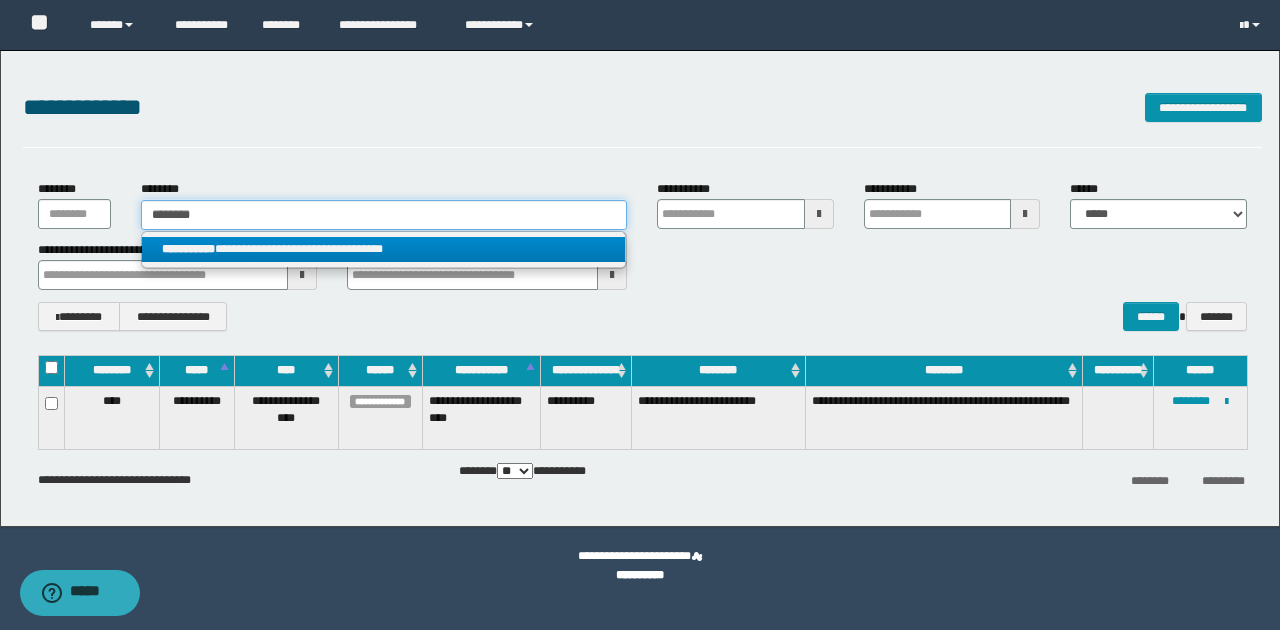 type 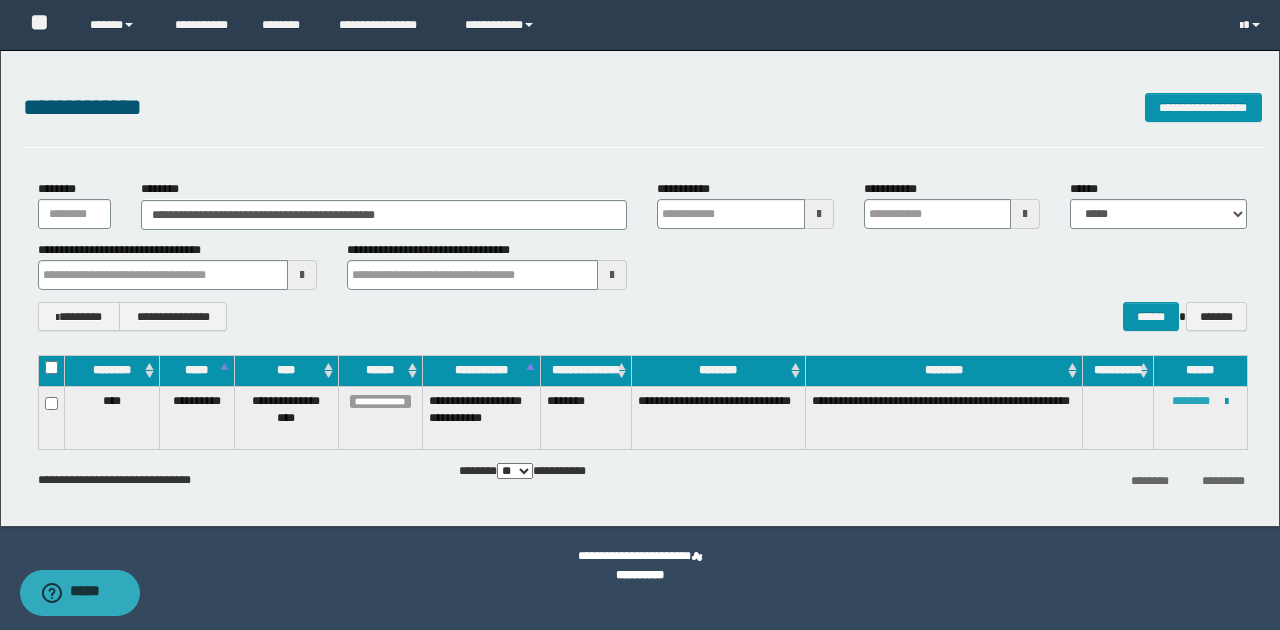 click on "********" at bounding box center [1191, 401] 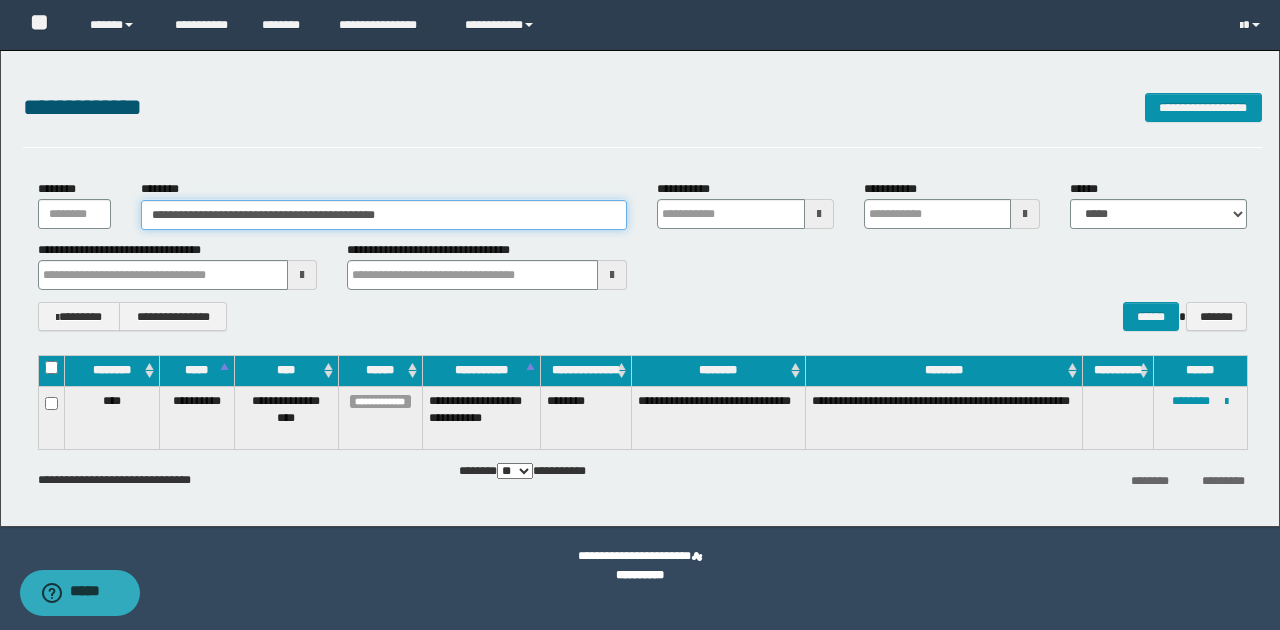 drag, startPoint x: 154, startPoint y: 214, endPoint x: 426, endPoint y: 218, distance: 272.02942 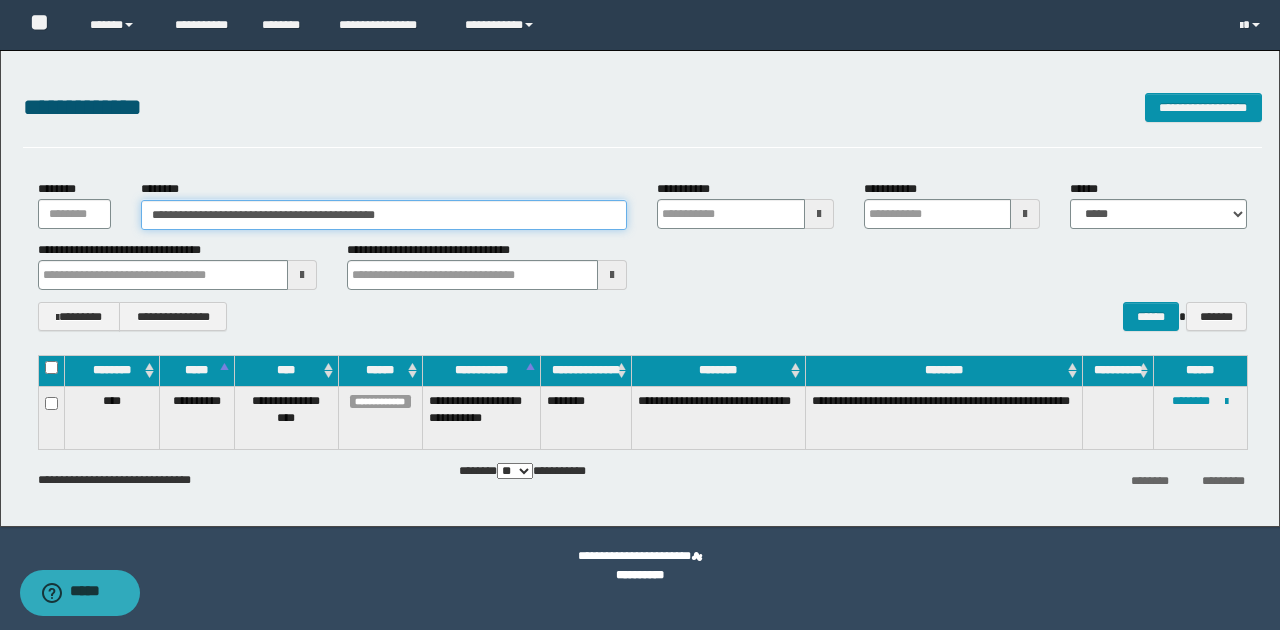 paste 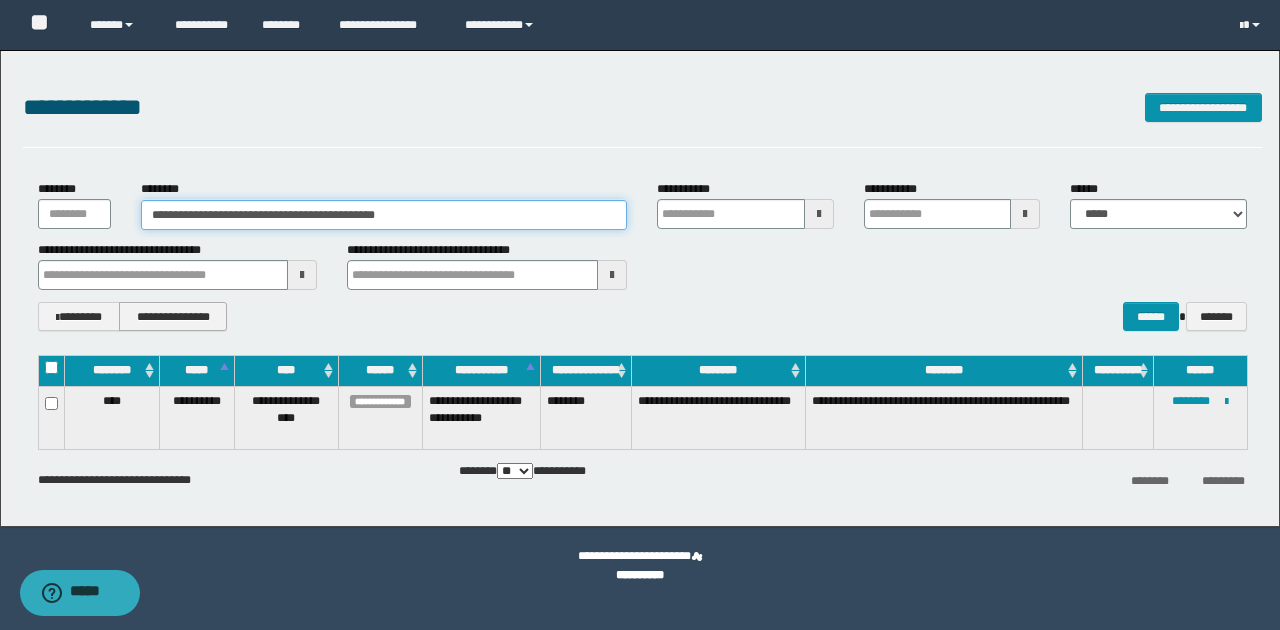 type on "********" 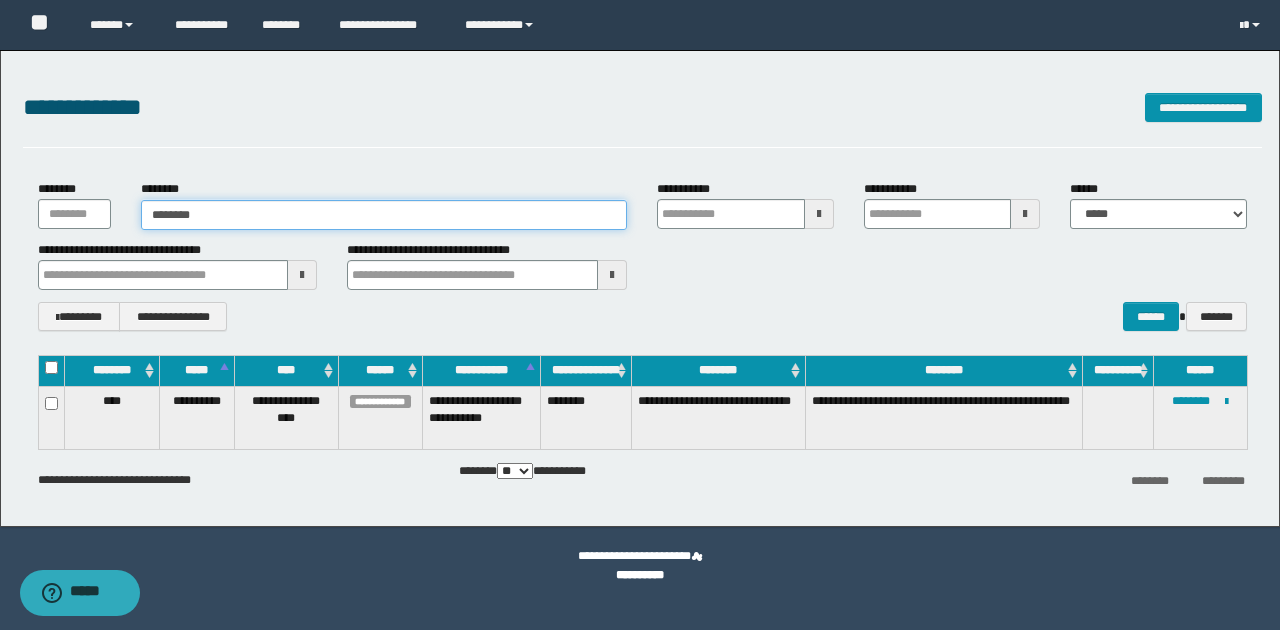 type on "********" 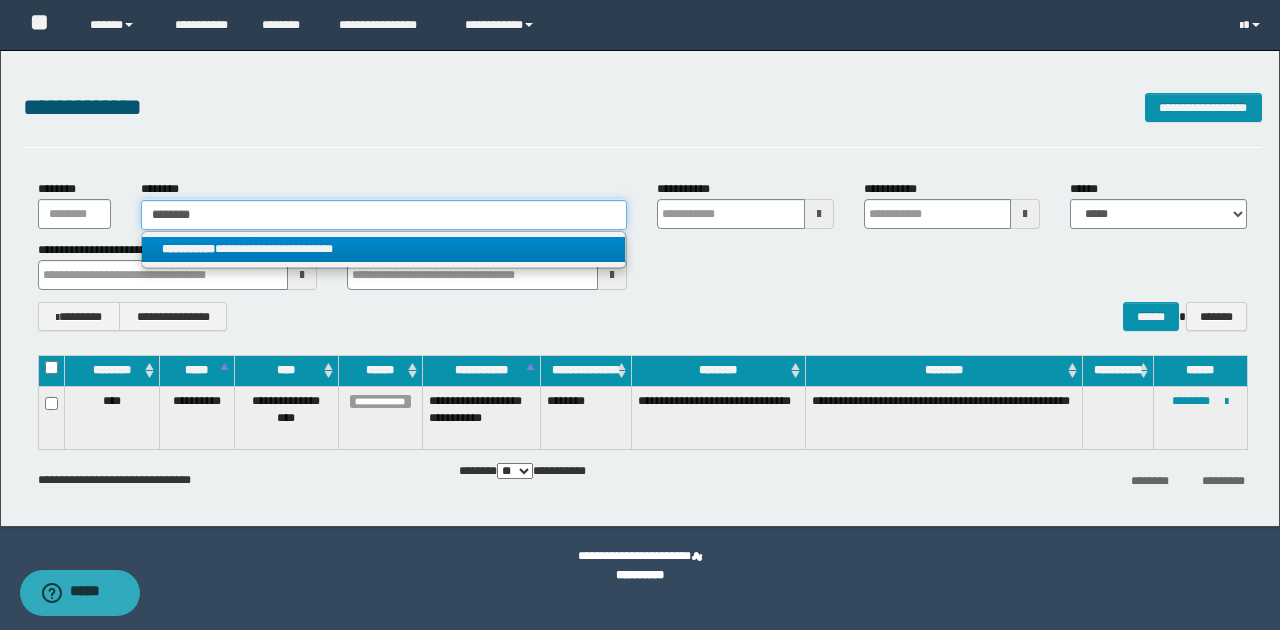 type on "********" 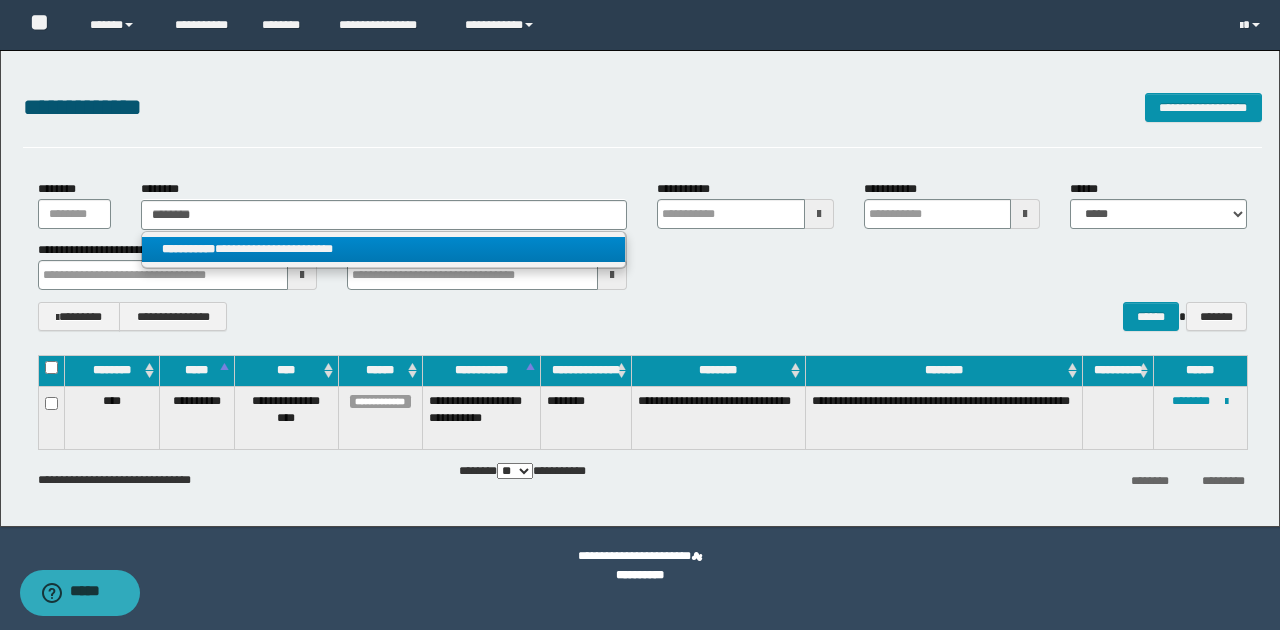 click on "**********" at bounding box center (384, 249) 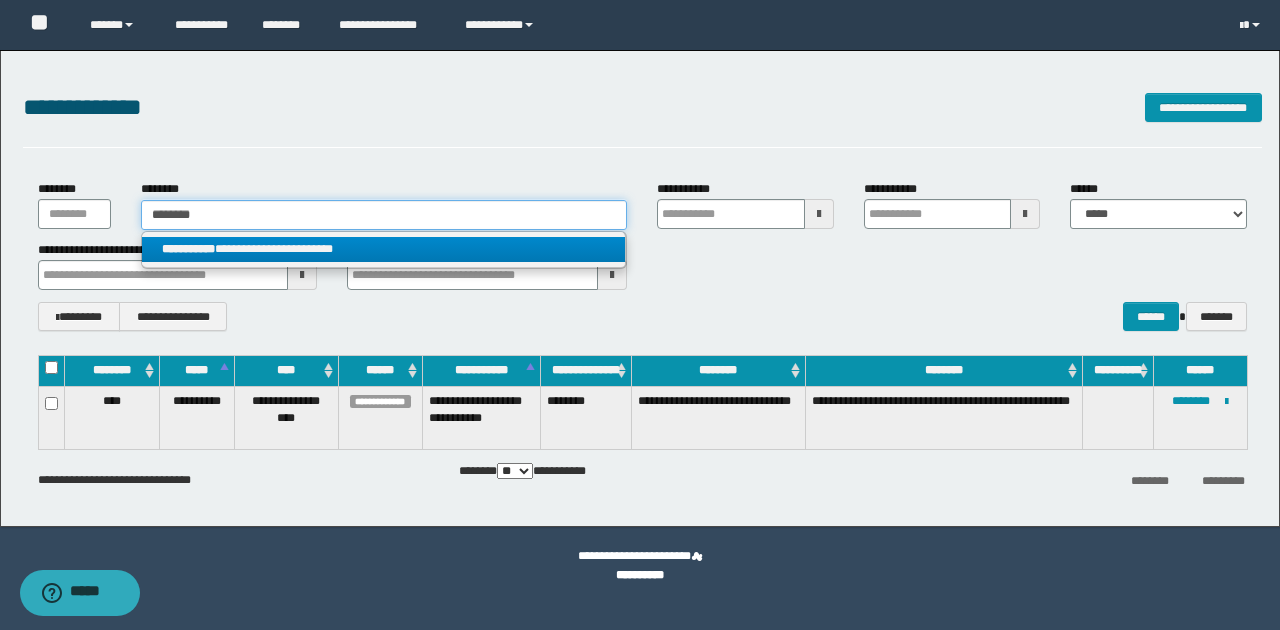 type 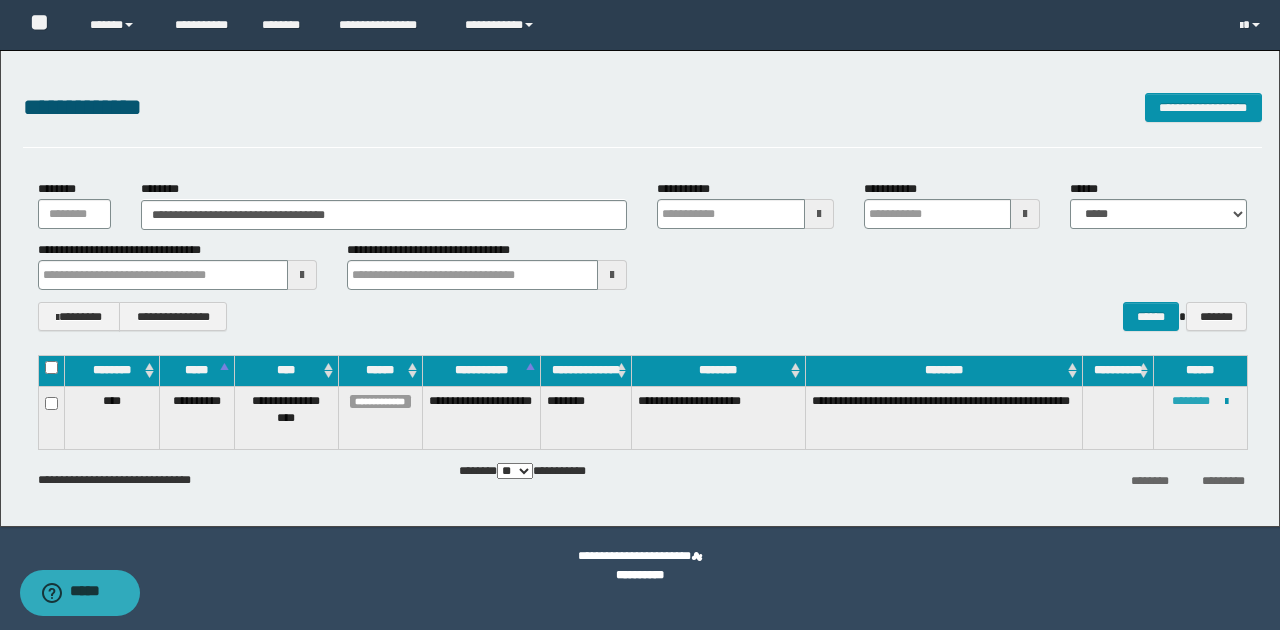 click on "********" at bounding box center (1191, 401) 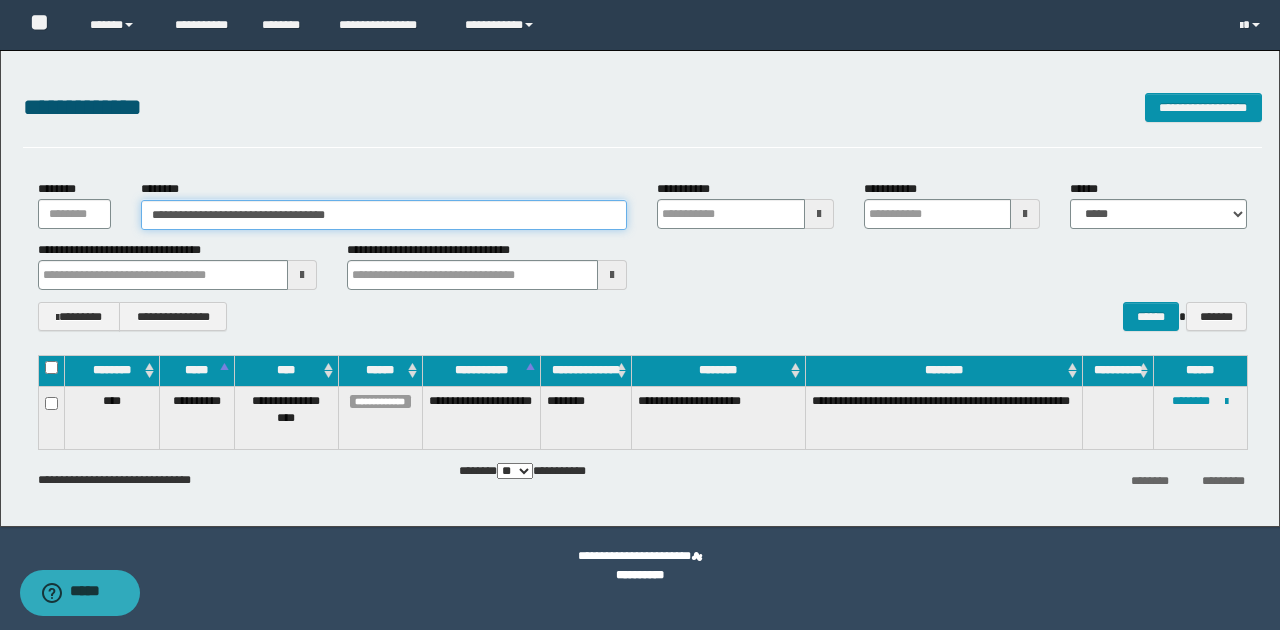 drag, startPoint x: 168, startPoint y: 214, endPoint x: 361, endPoint y: 210, distance: 193.04144 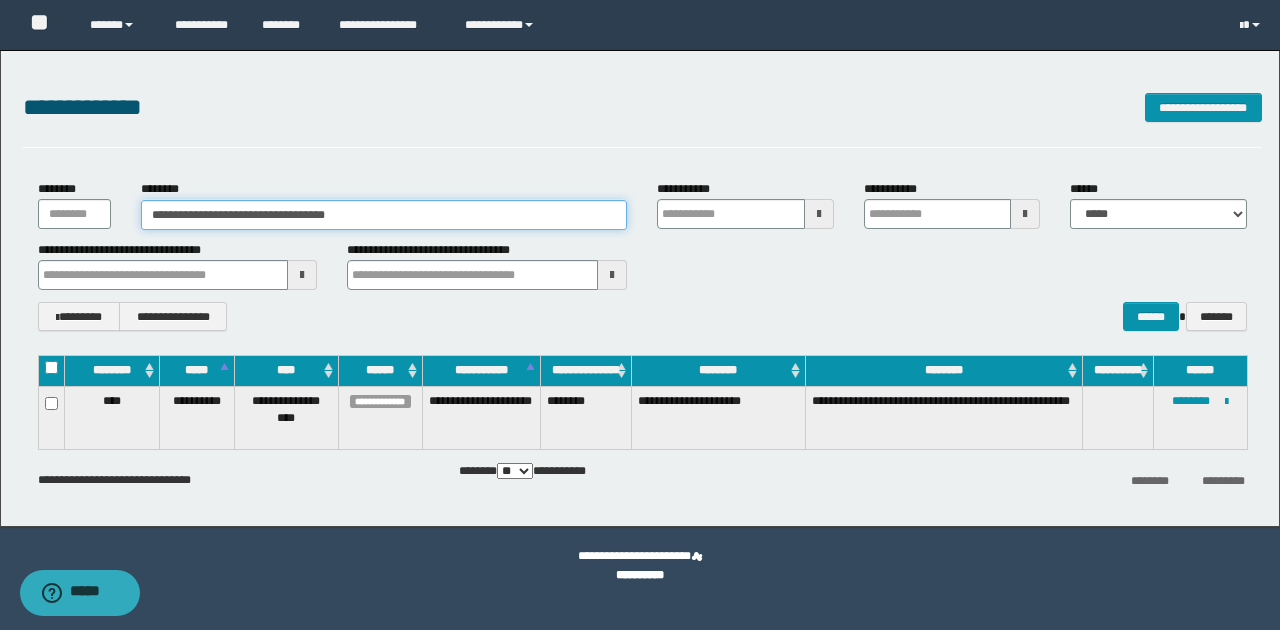 click on "**********" at bounding box center [384, 215] 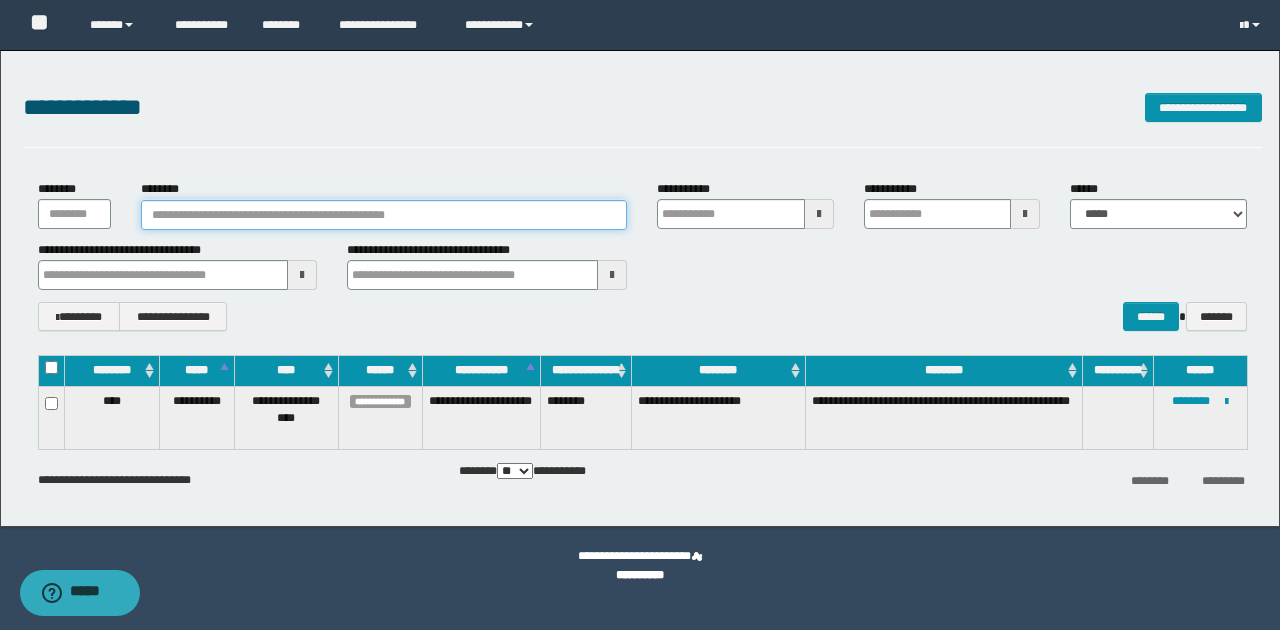 paste on "********" 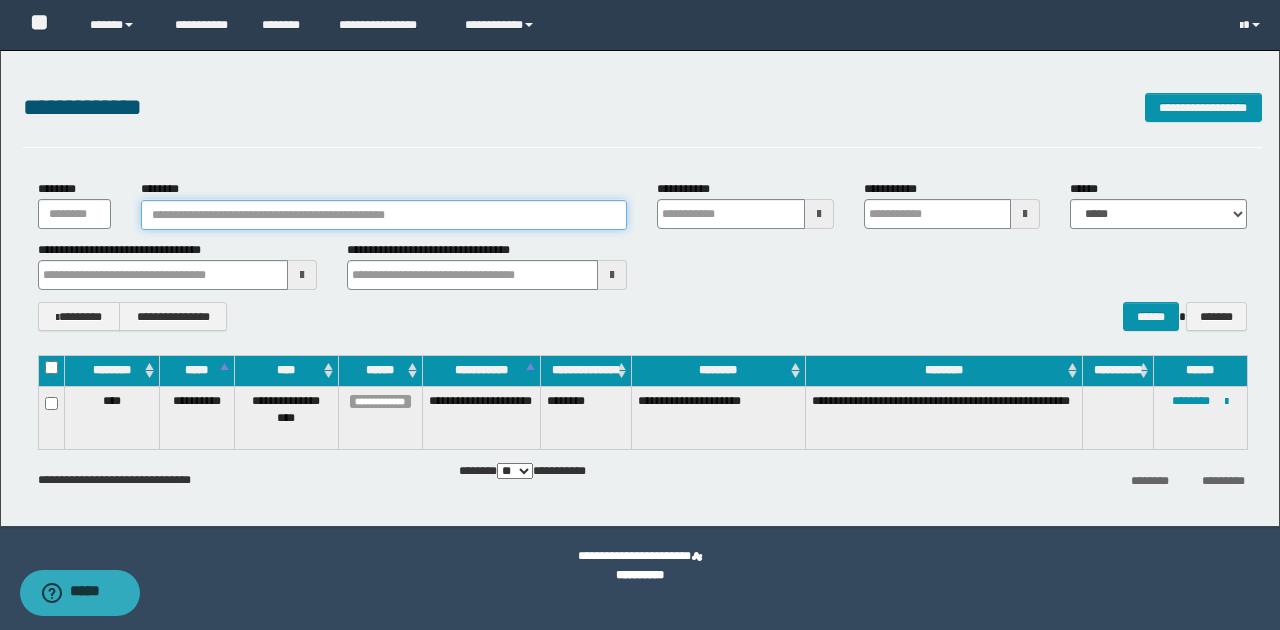 type on "********" 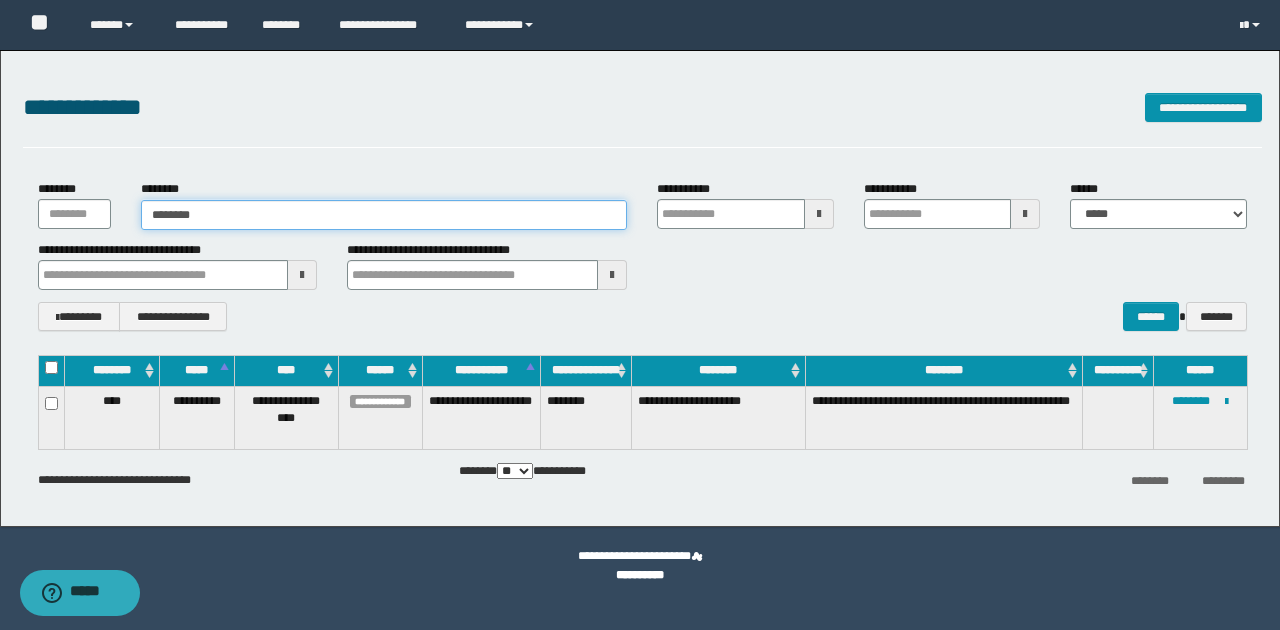 type on "********" 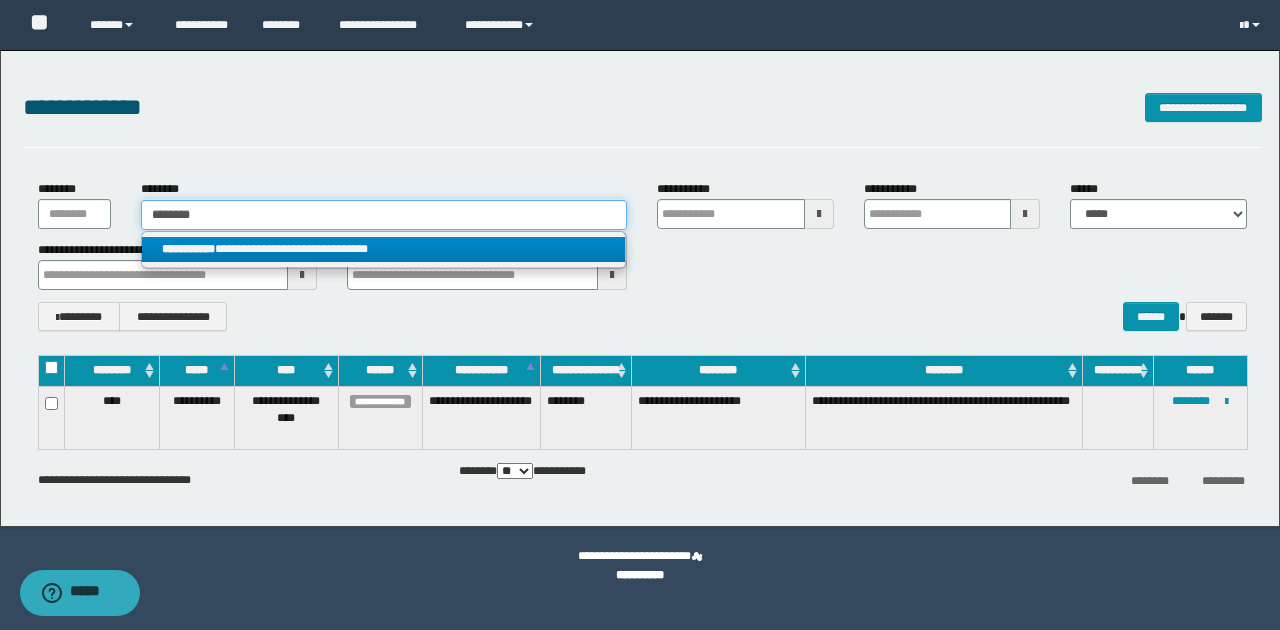 type on "********" 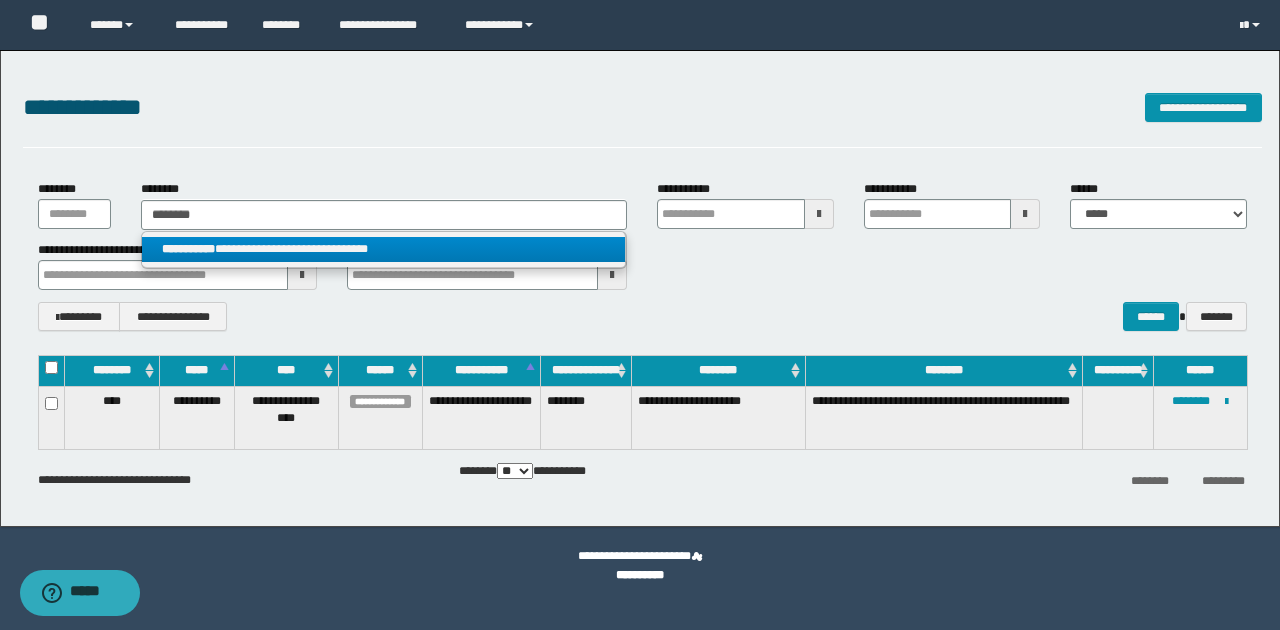 click on "**********" at bounding box center (384, 249) 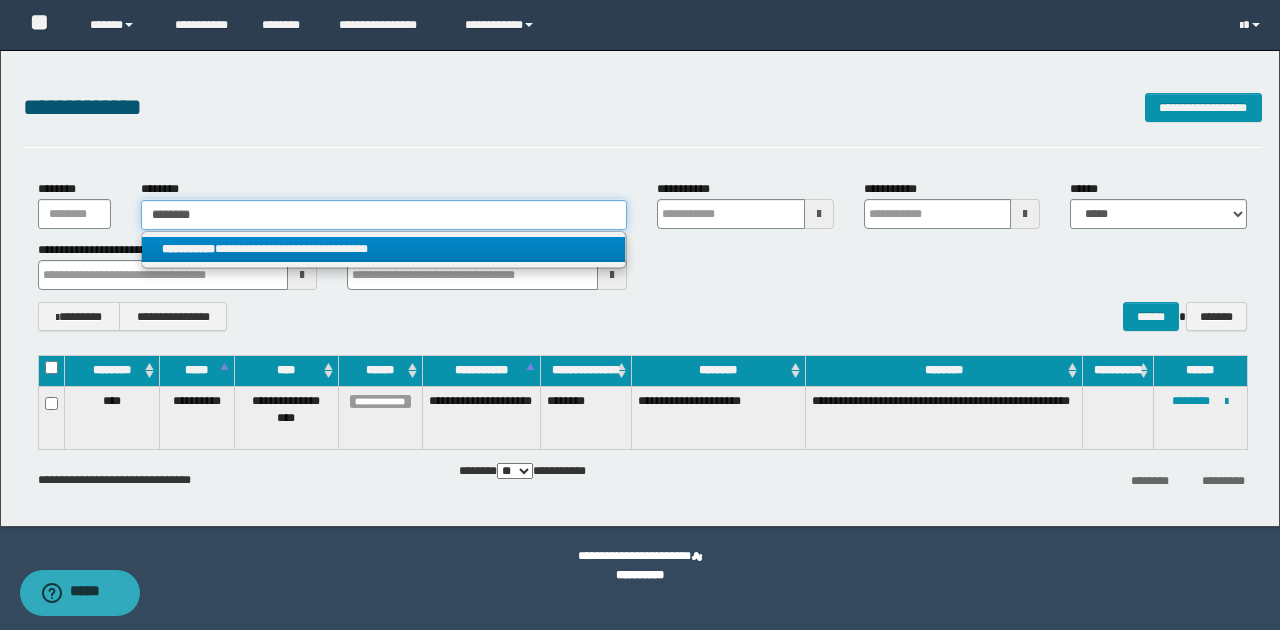 type 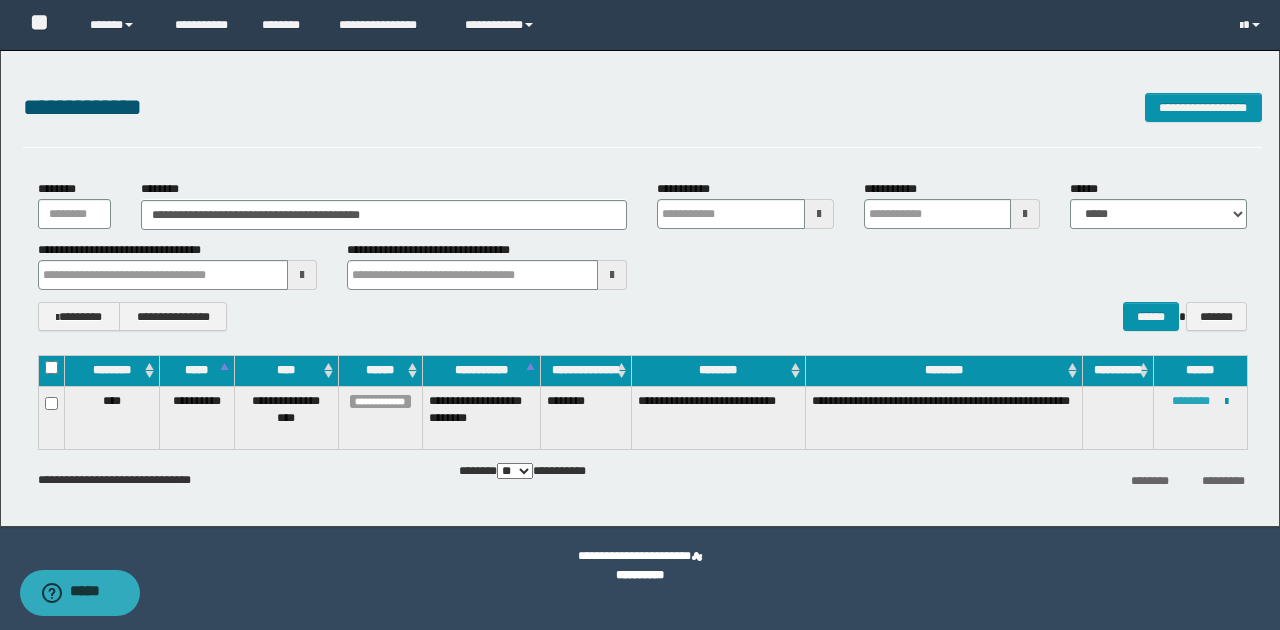click on "********" at bounding box center (1191, 401) 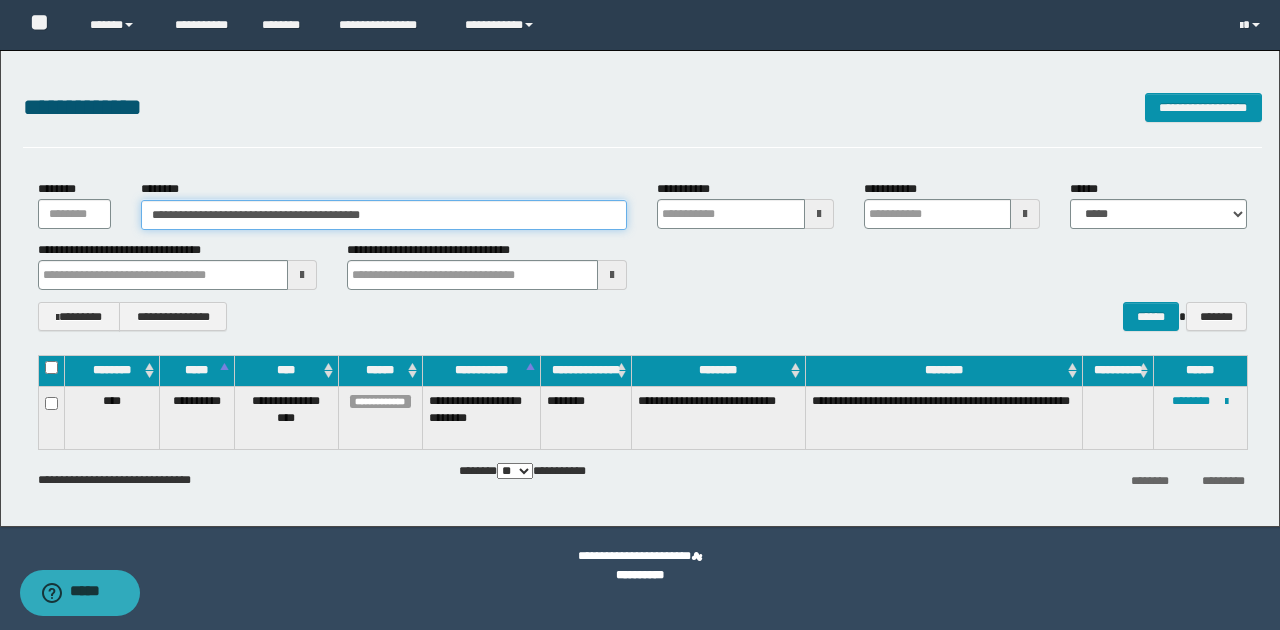 drag, startPoint x: 232, startPoint y: 215, endPoint x: 418, endPoint y: 210, distance: 186.0672 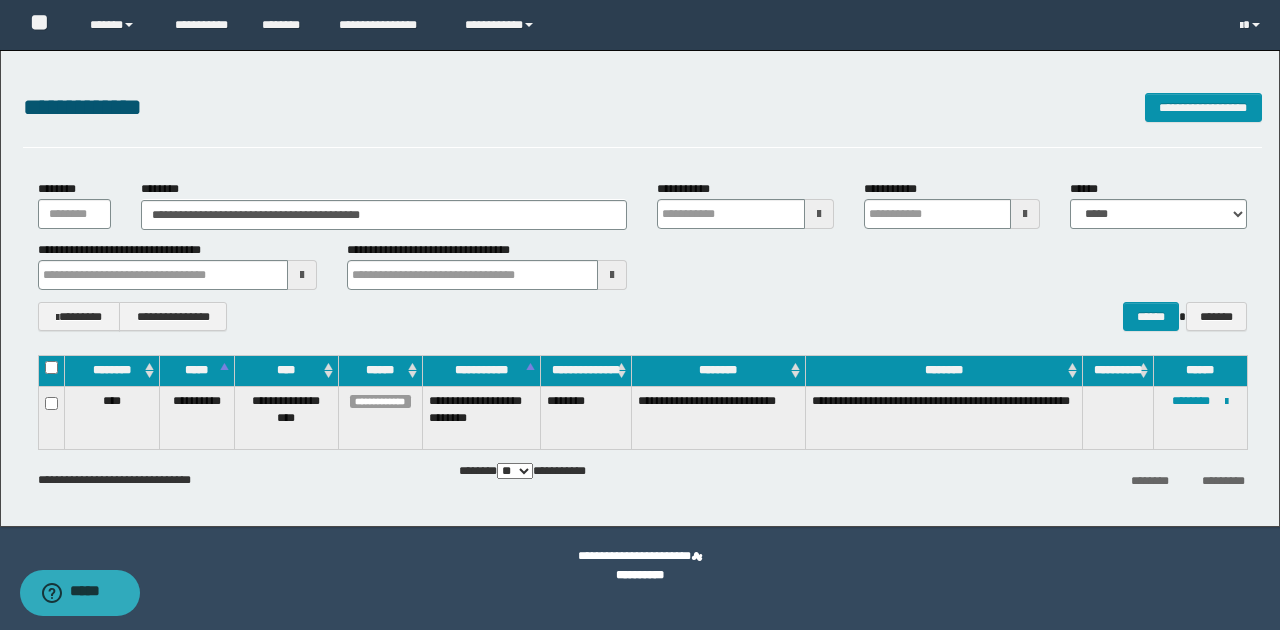 click on "**********" at bounding box center (642, 255) 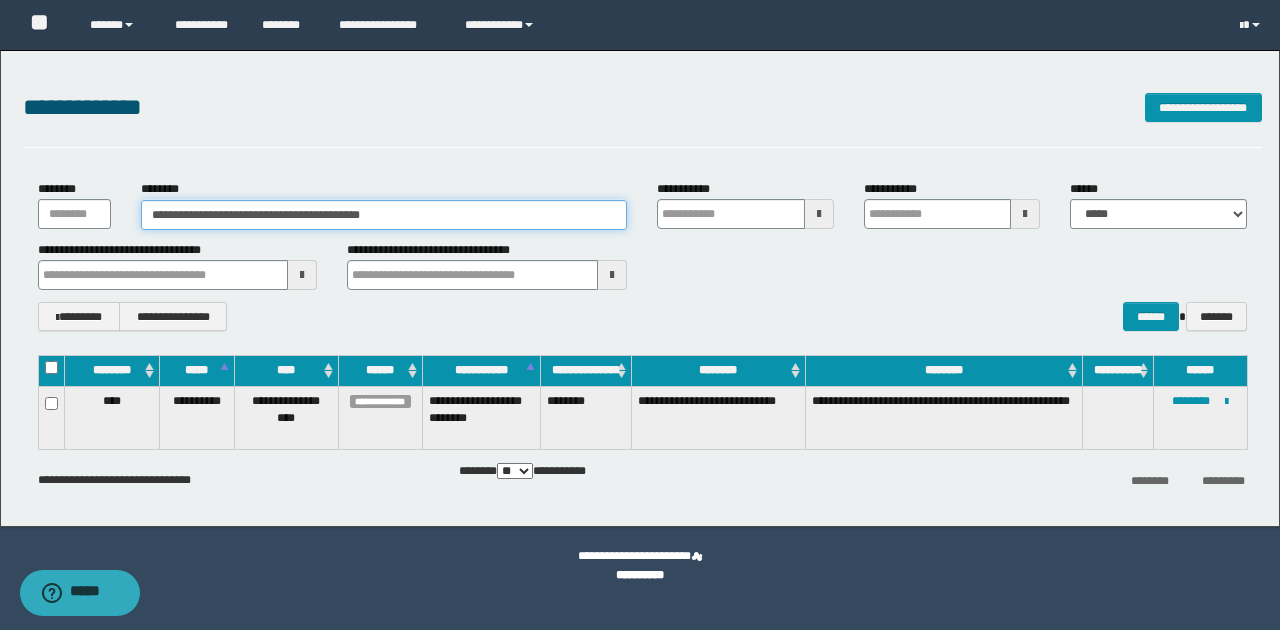 drag, startPoint x: 167, startPoint y: 215, endPoint x: 437, endPoint y: 227, distance: 270.26654 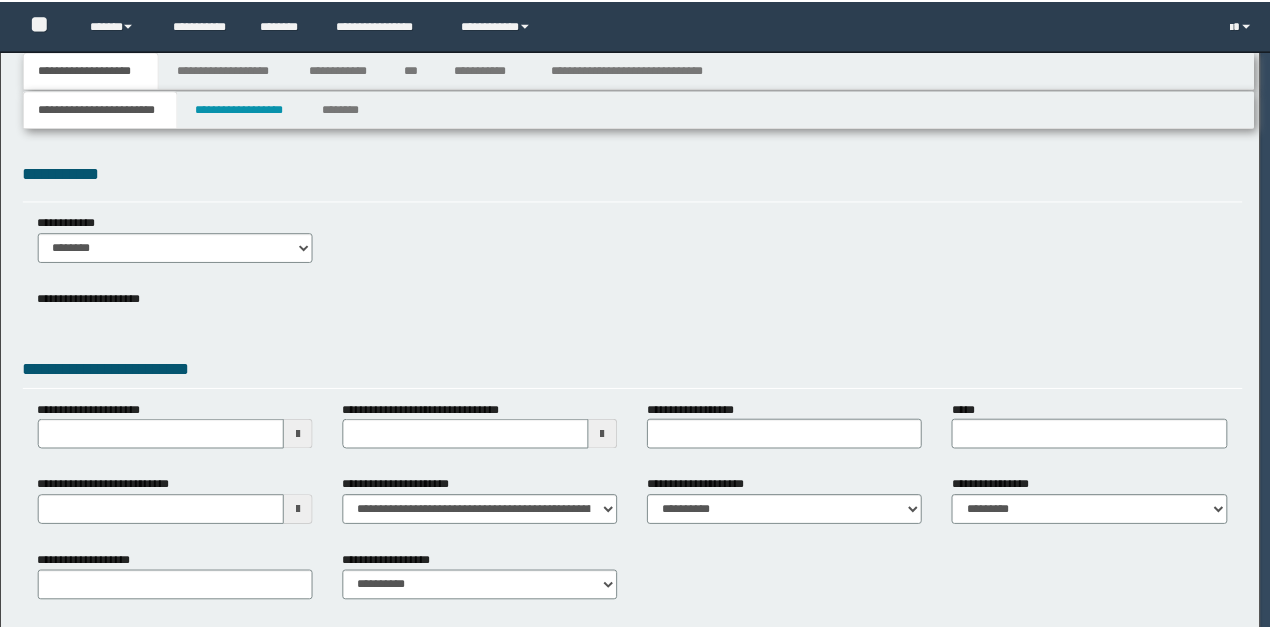 scroll, scrollTop: 0, scrollLeft: 0, axis: both 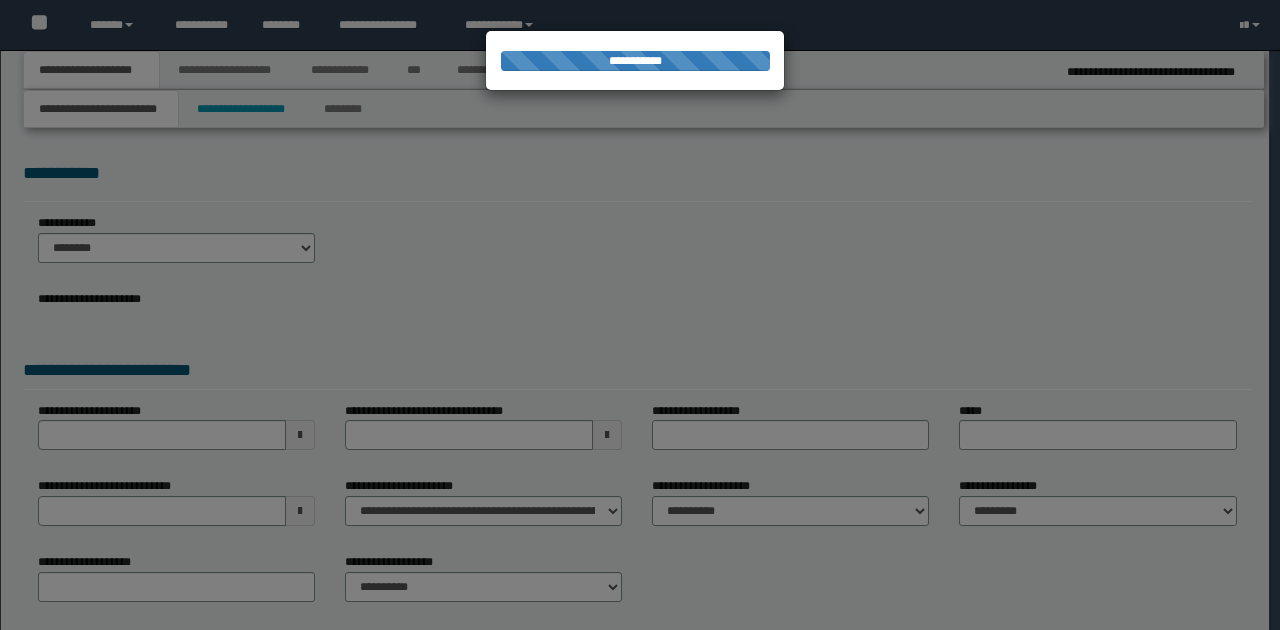 type on "**********" 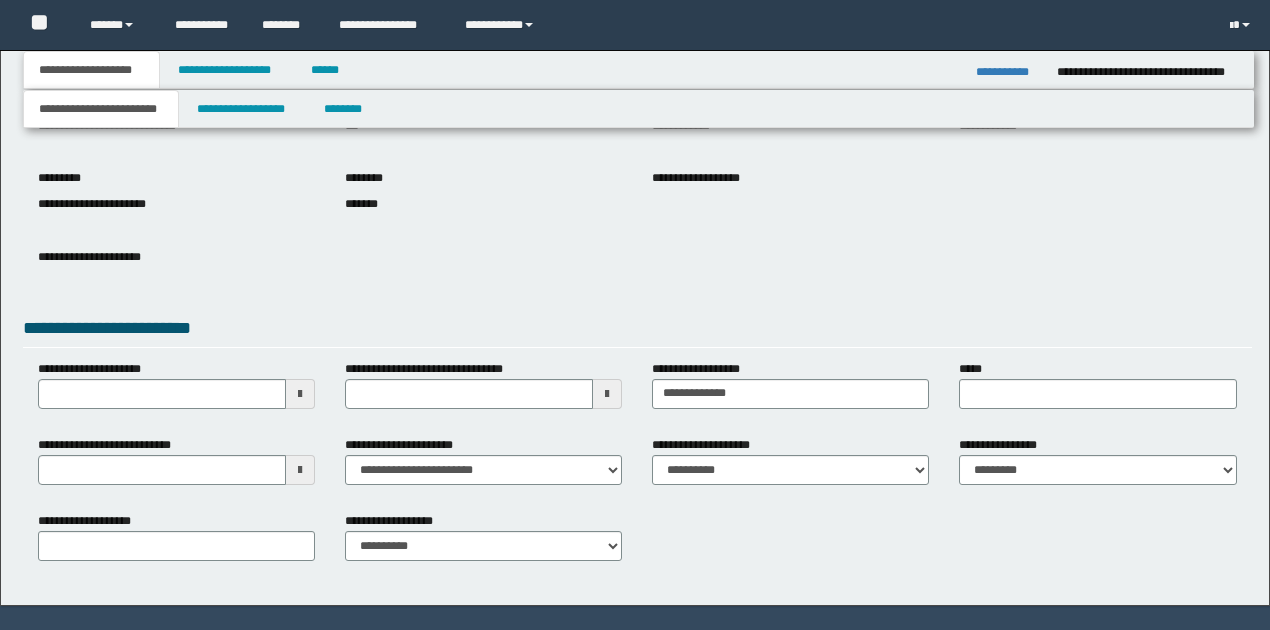 scroll, scrollTop: 200, scrollLeft: 0, axis: vertical 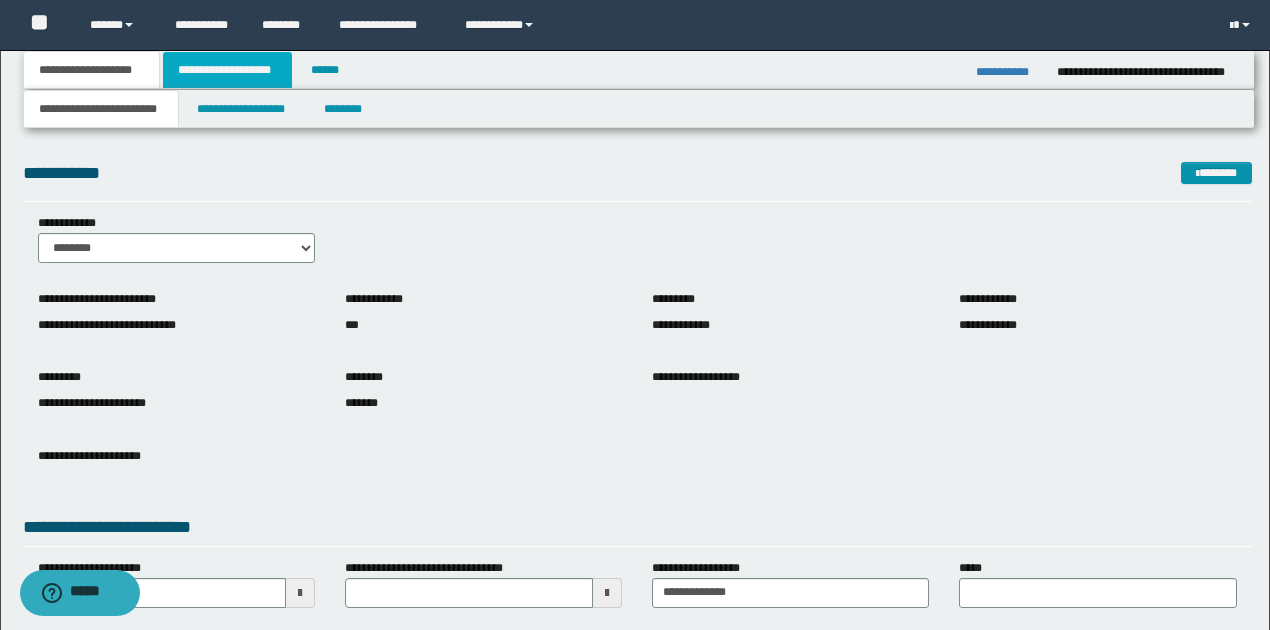 click on "**********" at bounding box center (227, 70) 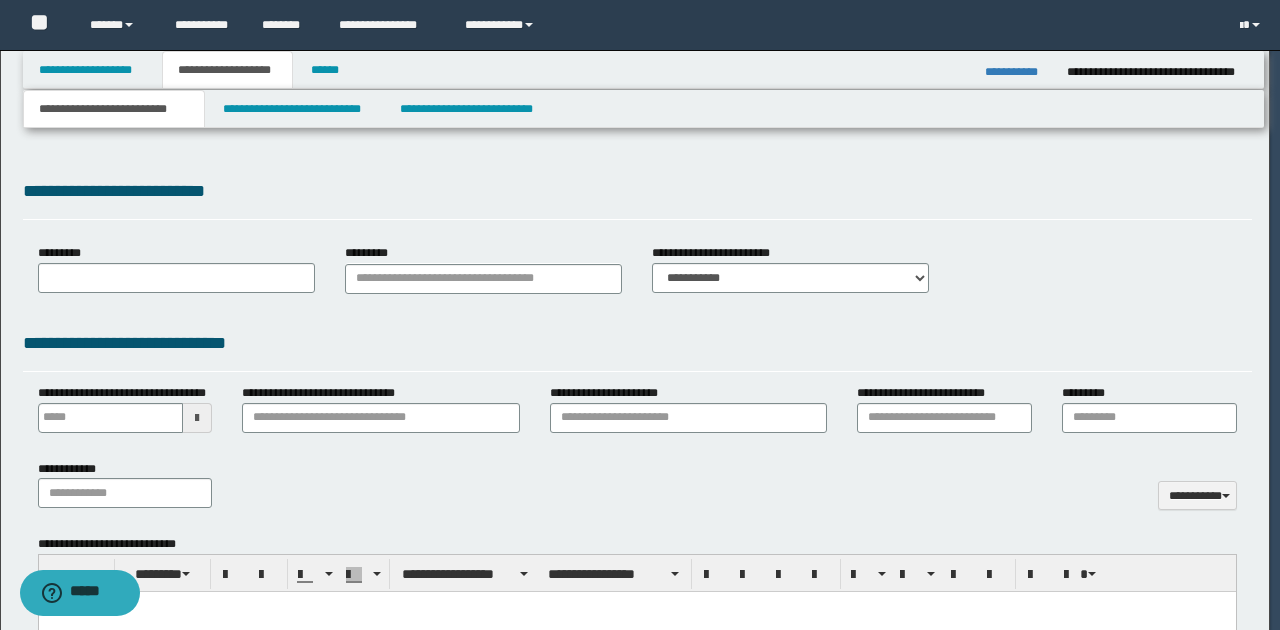 scroll, scrollTop: 0, scrollLeft: 0, axis: both 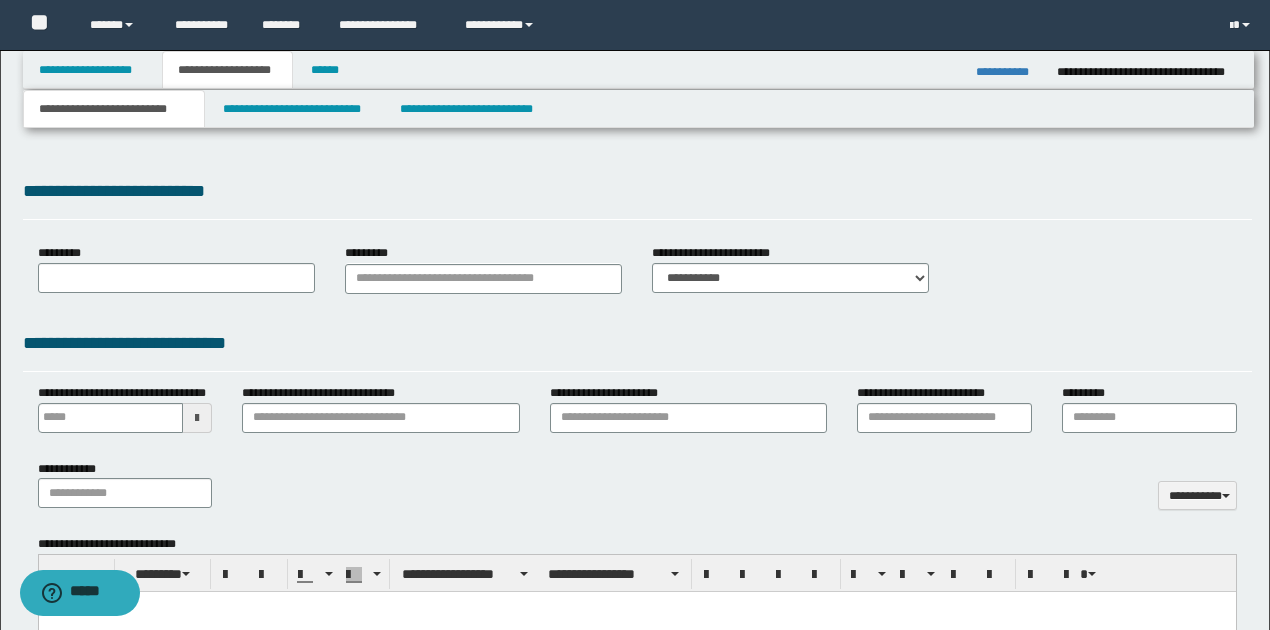 select on "*" 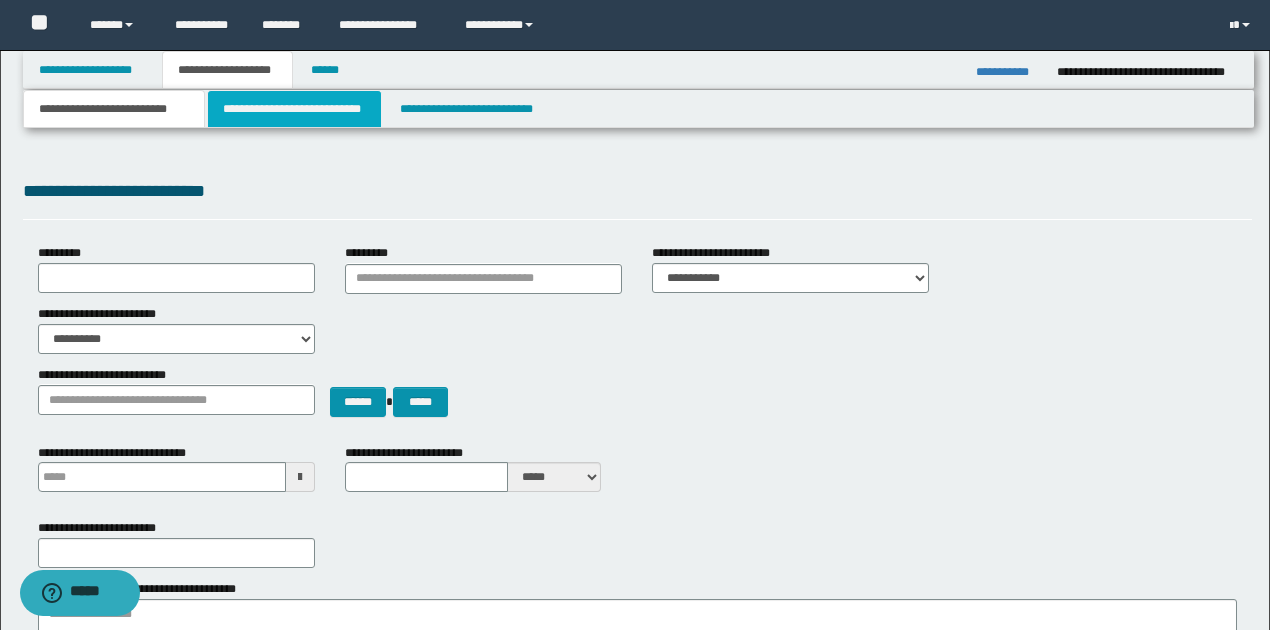 click on "**********" at bounding box center (294, 109) 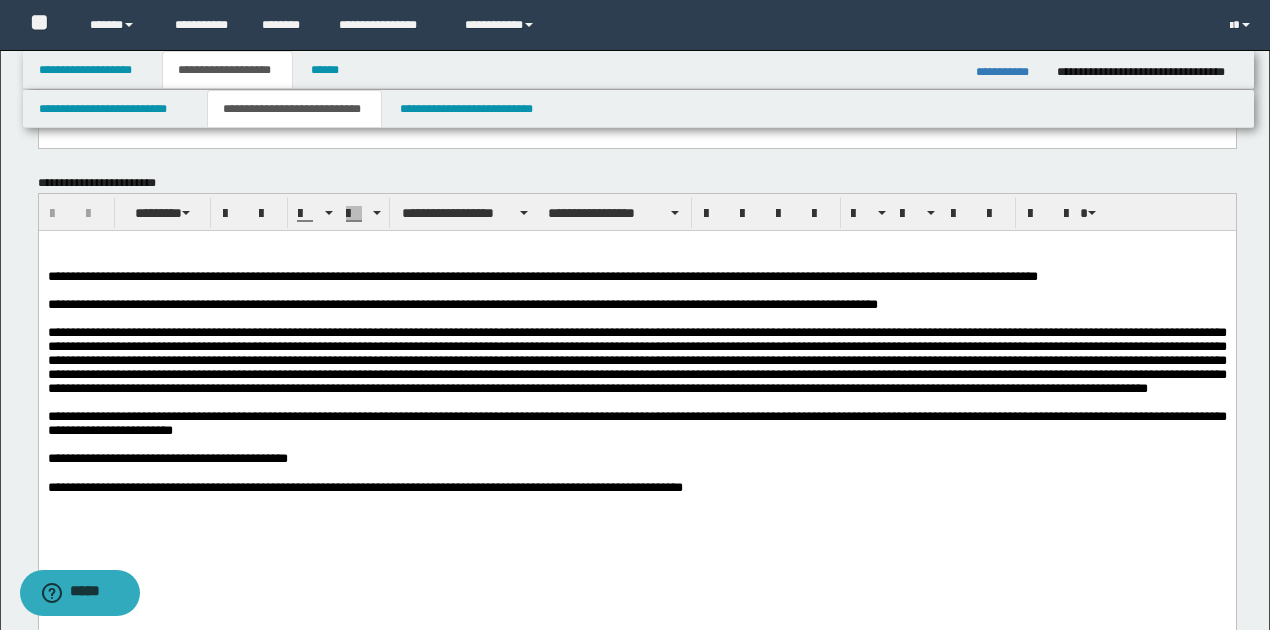 scroll, scrollTop: 866, scrollLeft: 0, axis: vertical 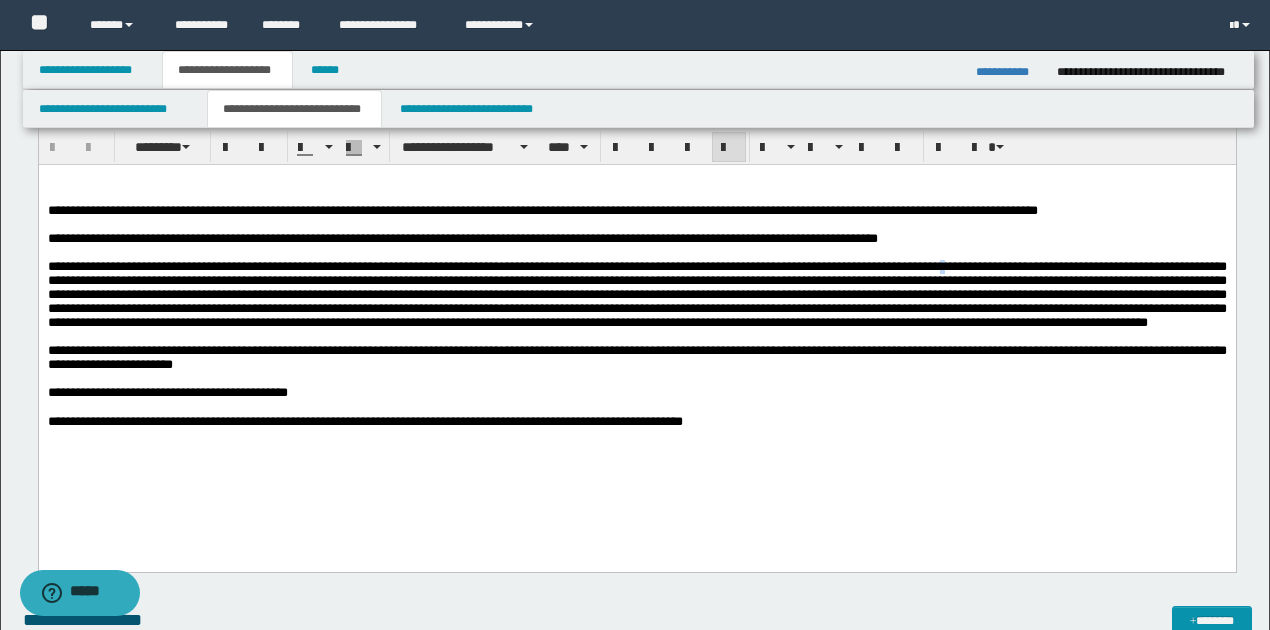 click at bounding box center (636, 294) 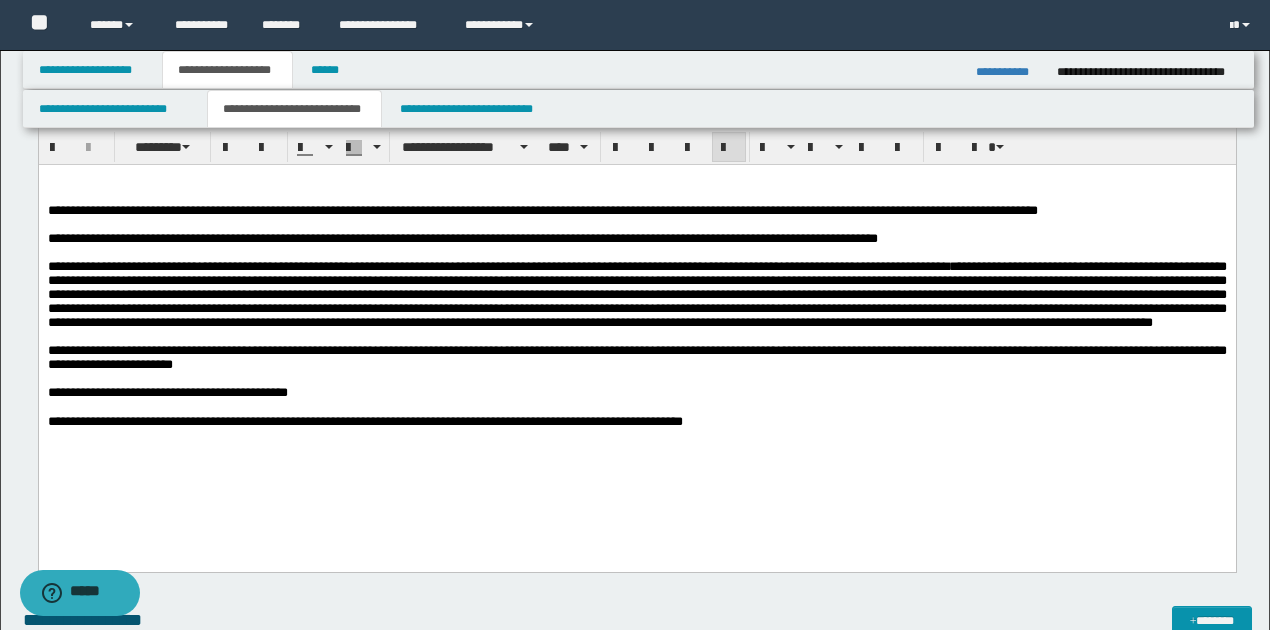 click on "**********" at bounding box center (636, 294) 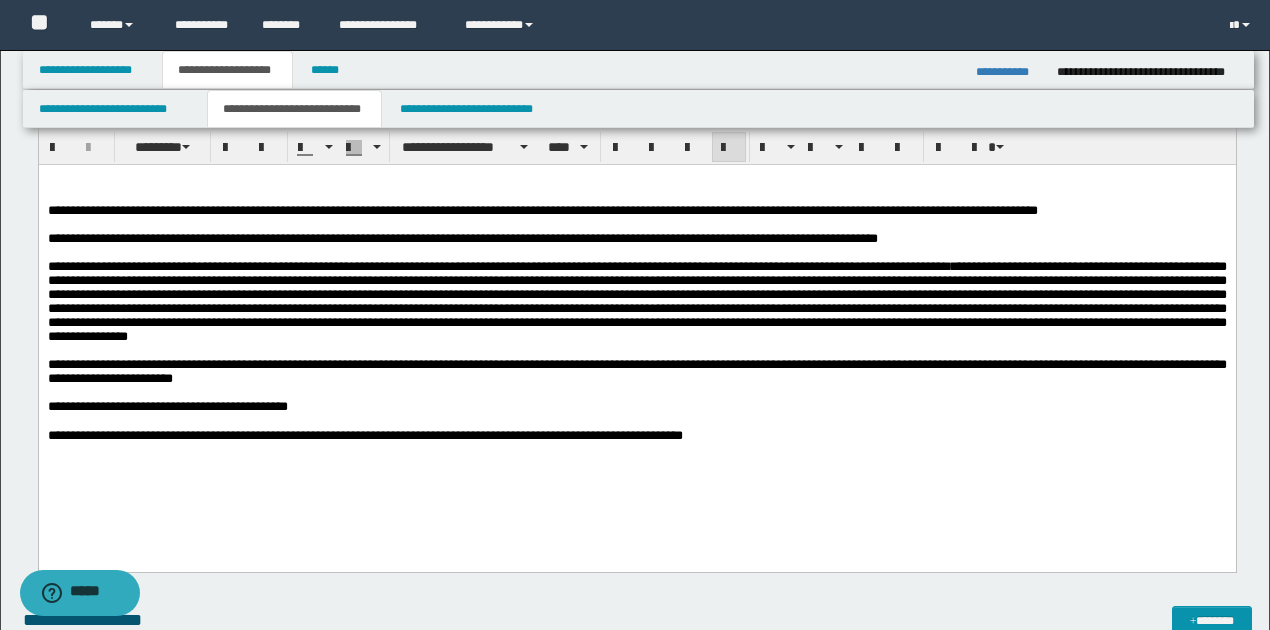 click on "**********" at bounding box center (636, 301) 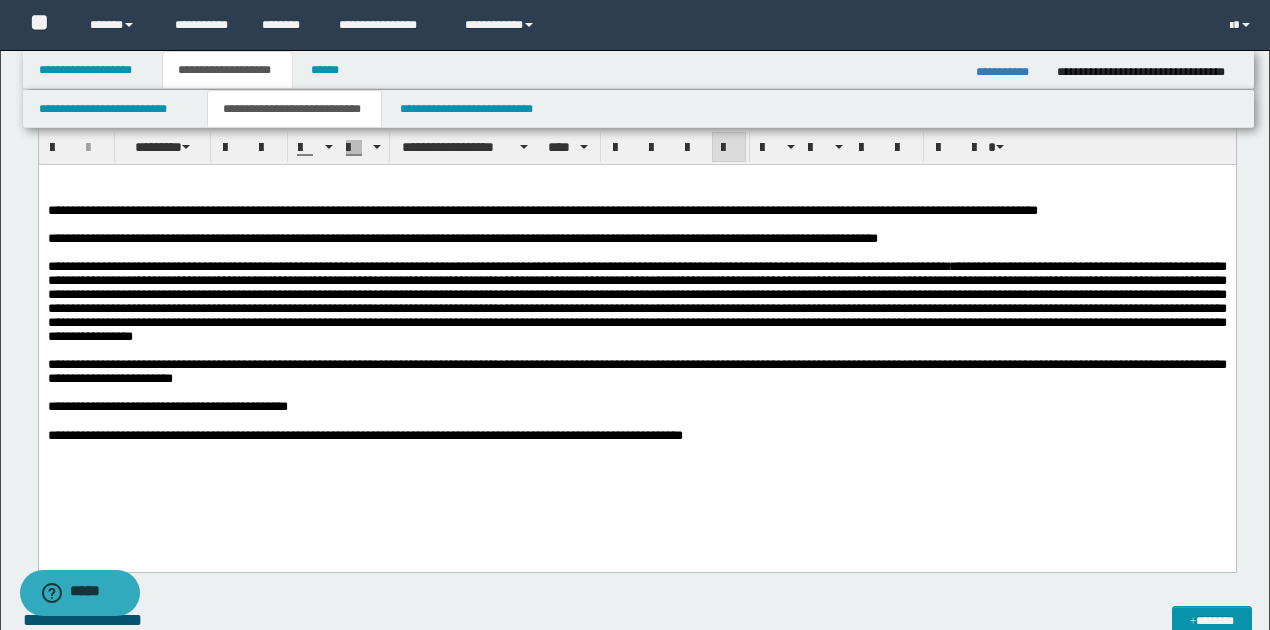 click on "**********" at bounding box center [636, 301] 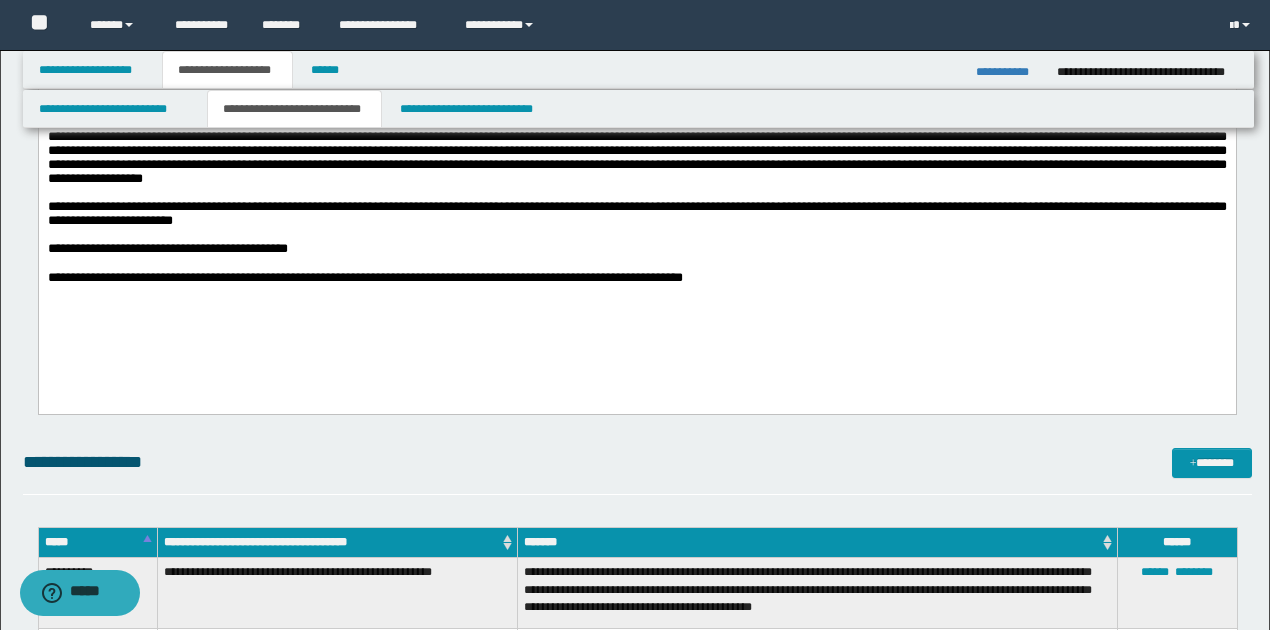 scroll, scrollTop: 866, scrollLeft: 0, axis: vertical 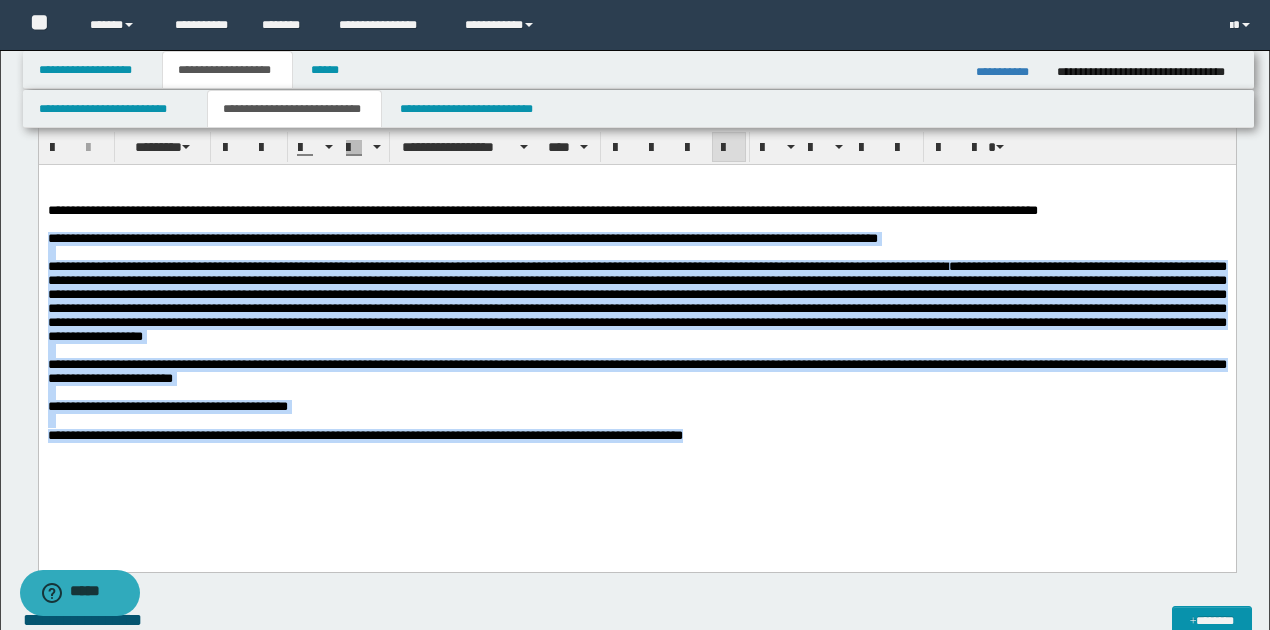 drag, startPoint x: 46, startPoint y: 244, endPoint x: 736, endPoint y: 466, distance: 724.8338 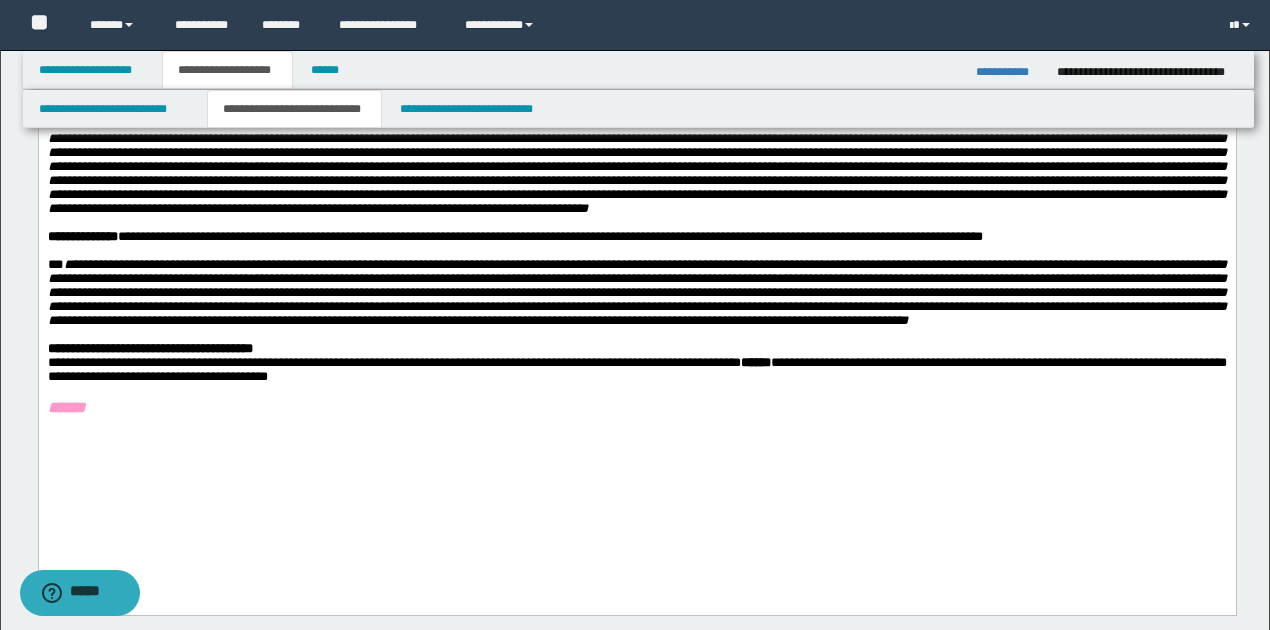 scroll, scrollTop: 66, scrollLeft: 0, axis: vertical 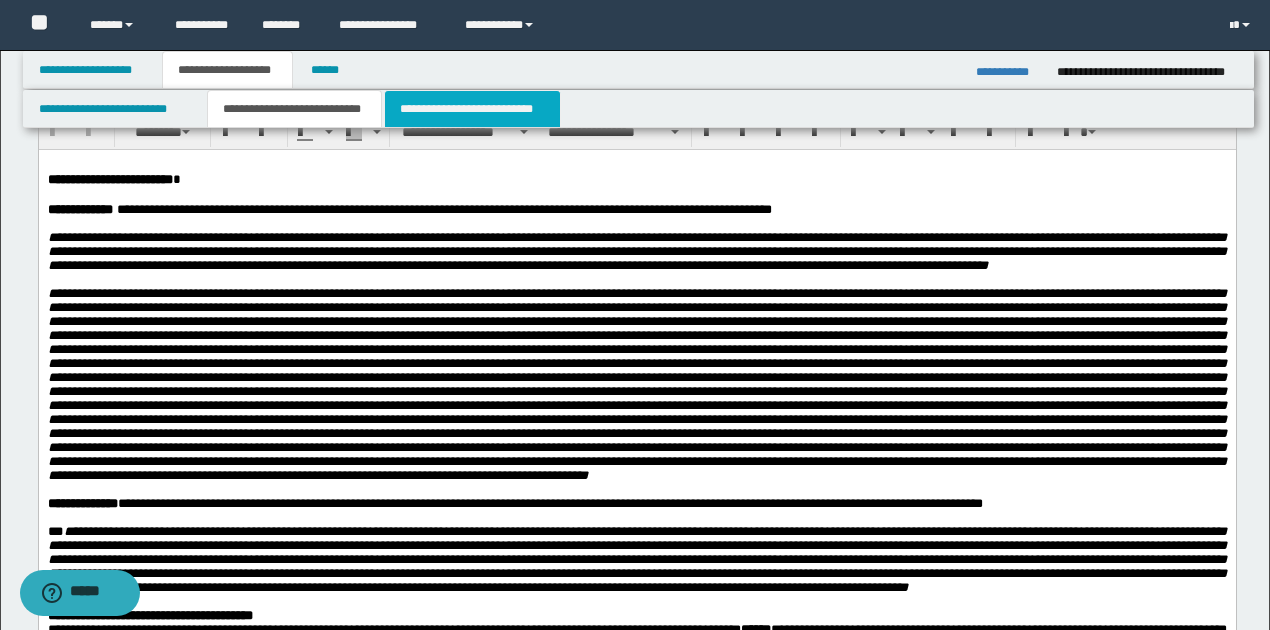 click on "**********" at bounding box center [472, 109] 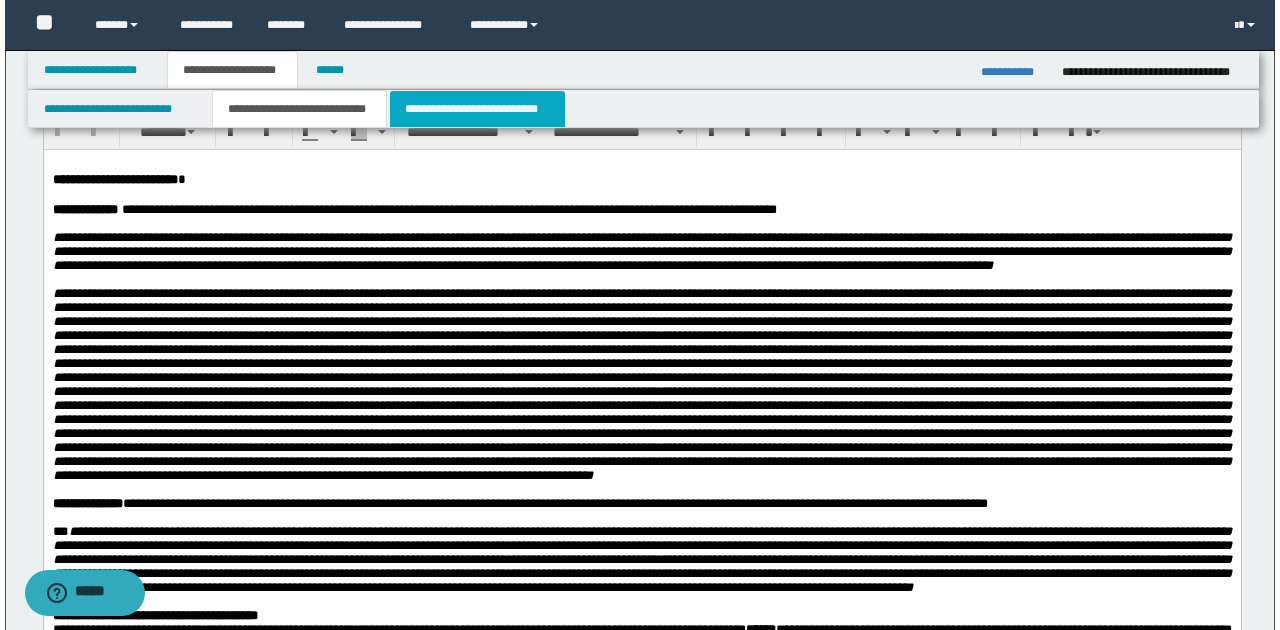 scroll, scrollTop: 0, scrollLeft: 0, axis: both 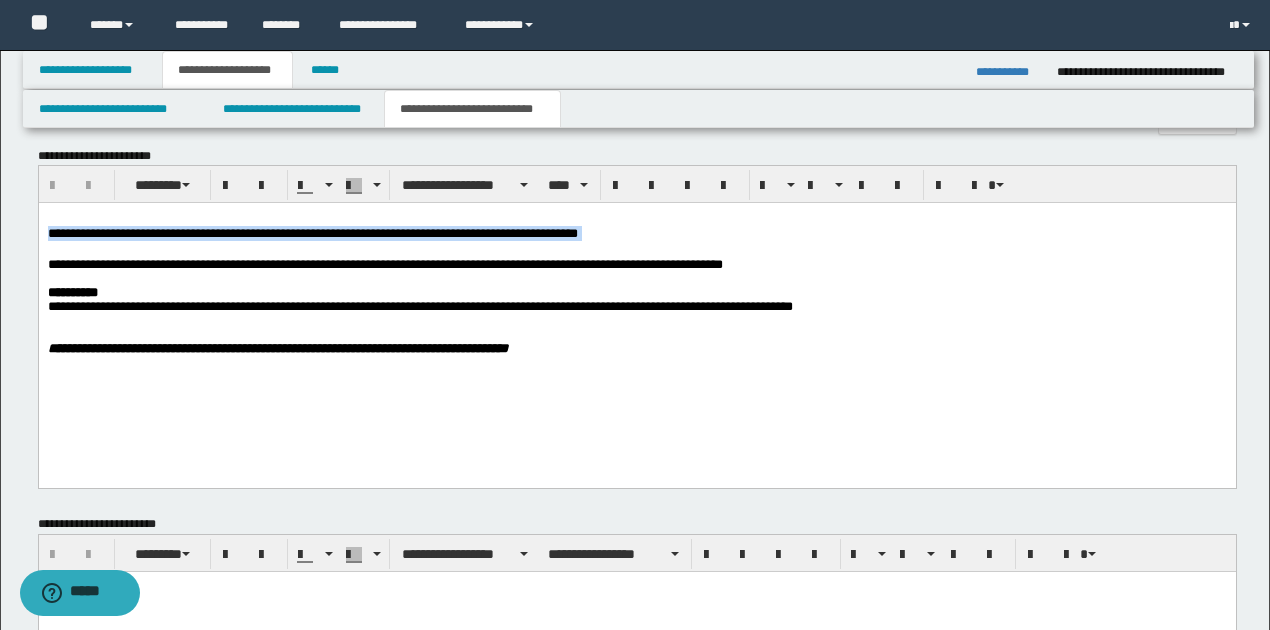 drag, startPoint x: 46, startPoint y: 233, endPoint x: 611, endPoint y: 233, distance: 565 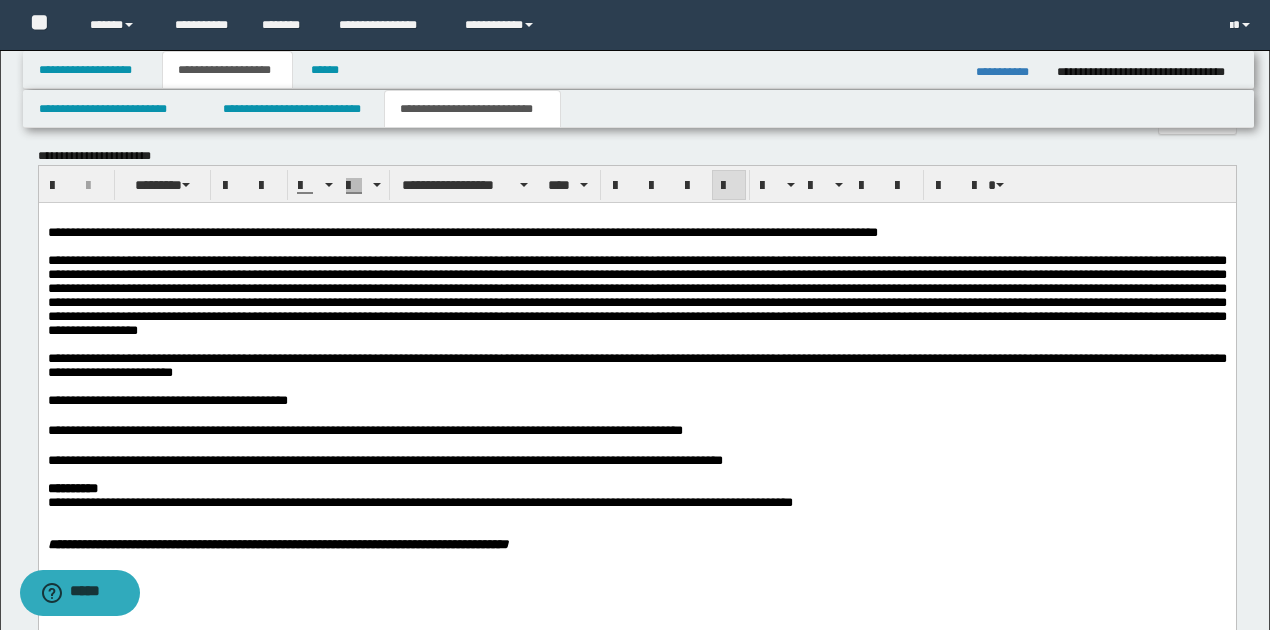 click on "**********" at bounding box center (636, 413) 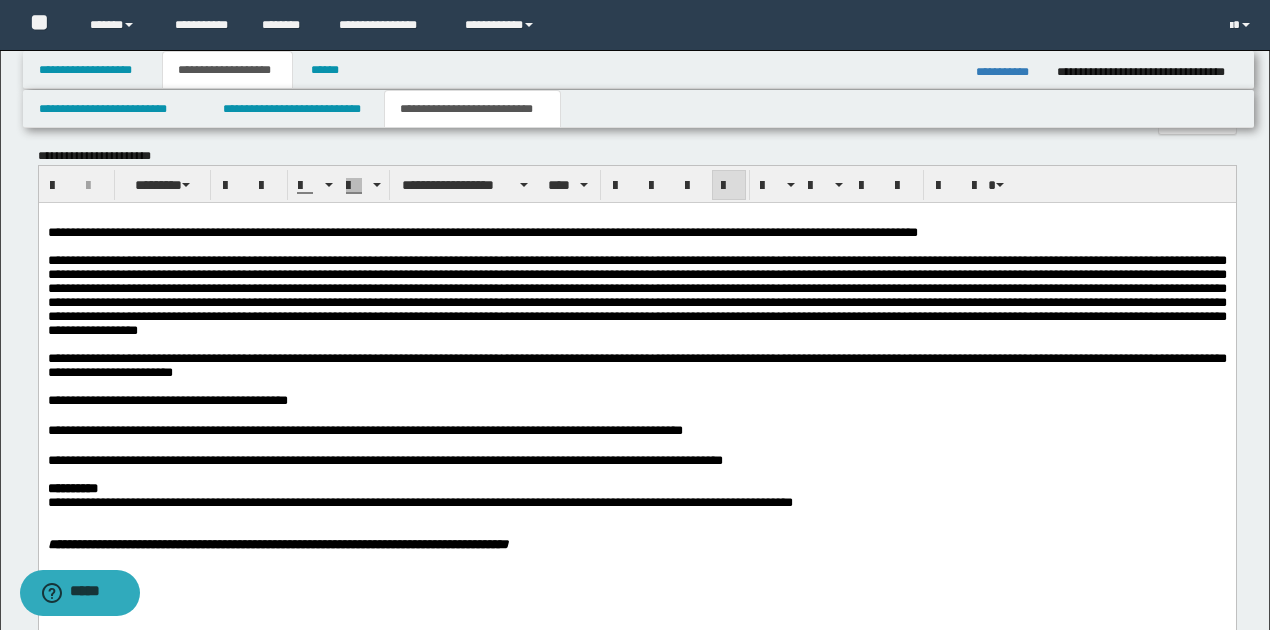 click on "**********" at bounding box center [482, 232] 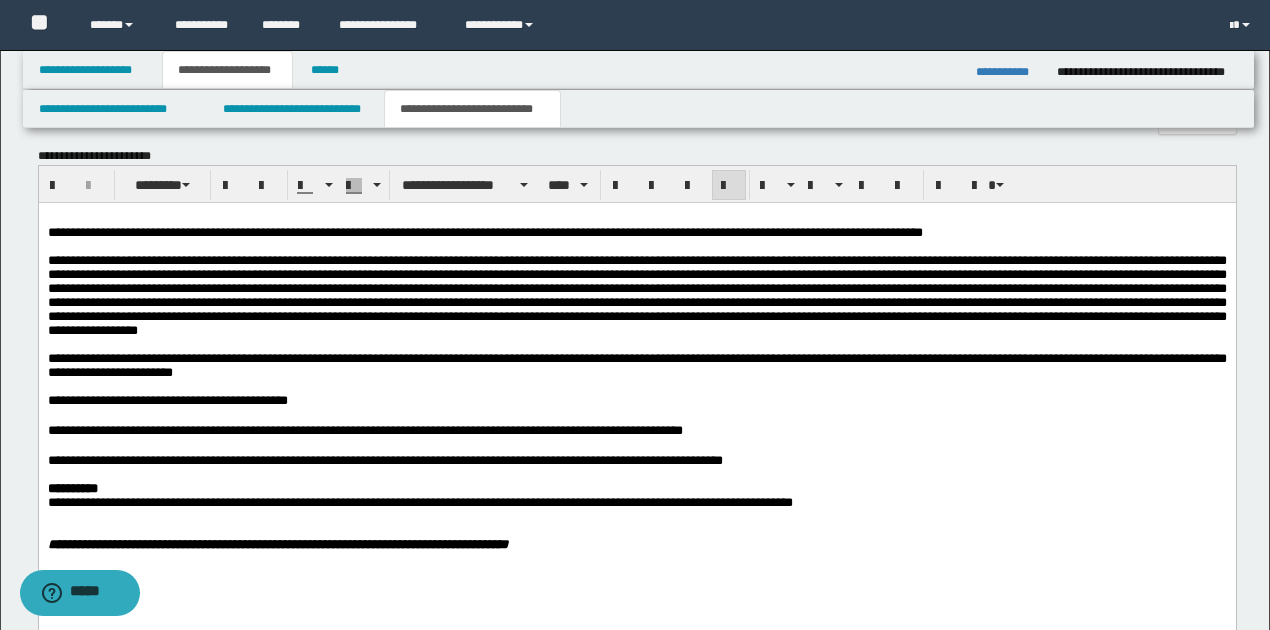 click on "**********" at bounding box center (636, 233) 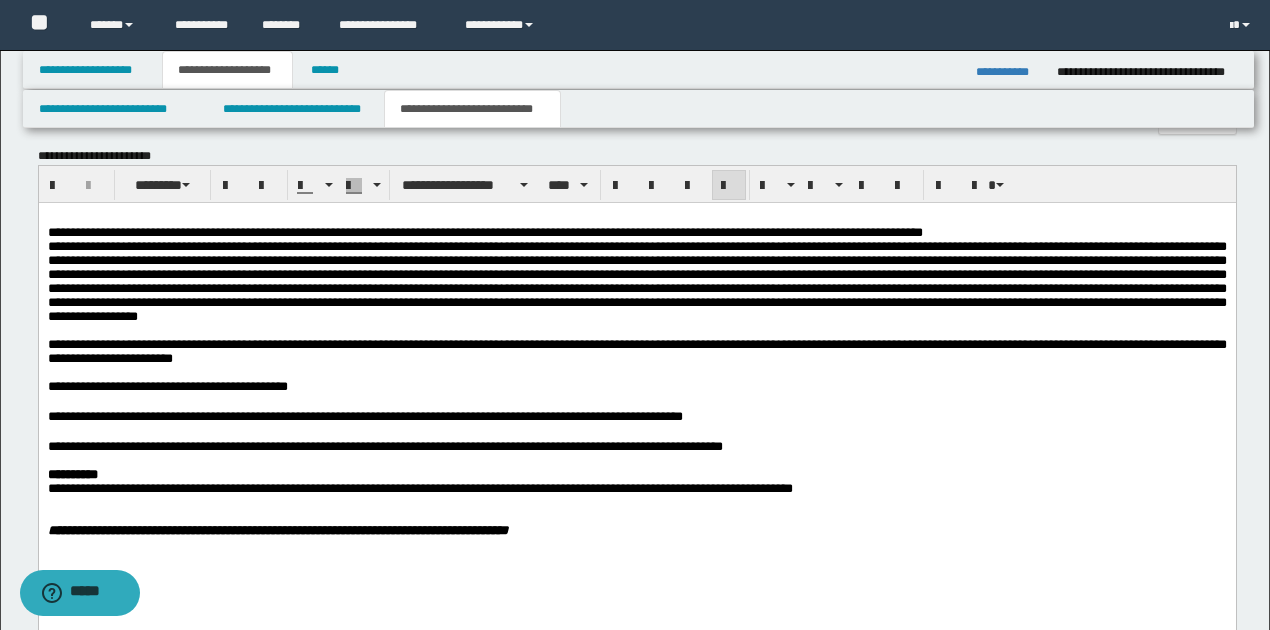 click at bounding box center (636, 282) 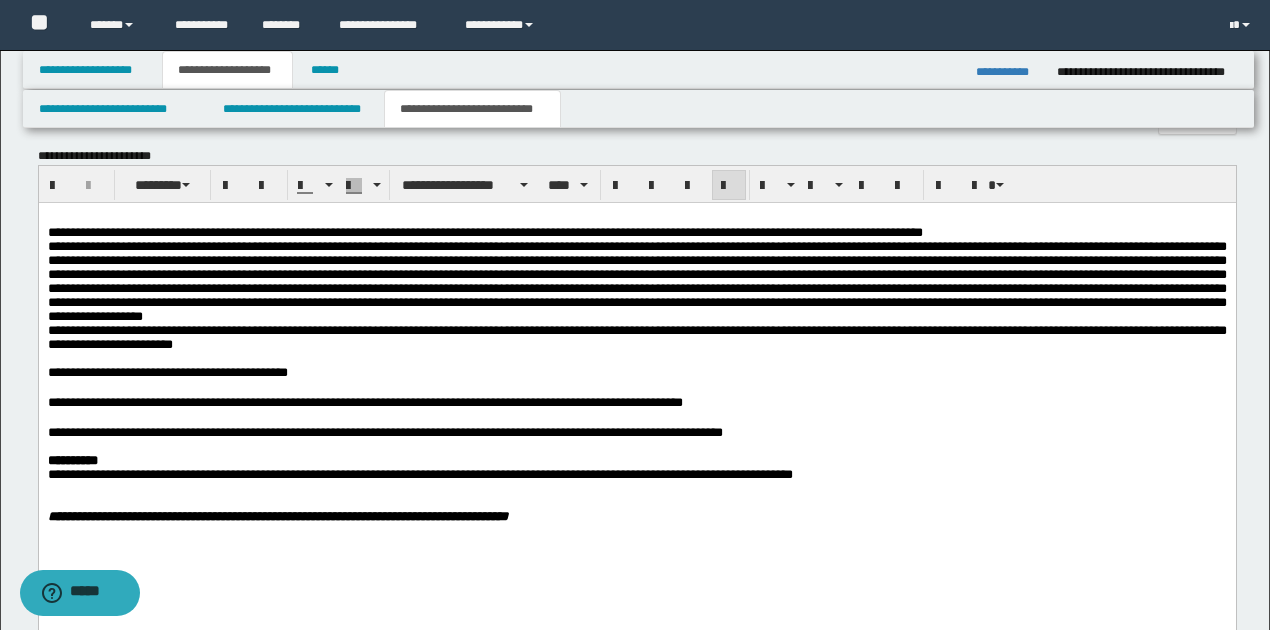click on "**********" at bounding box center [636, 338] 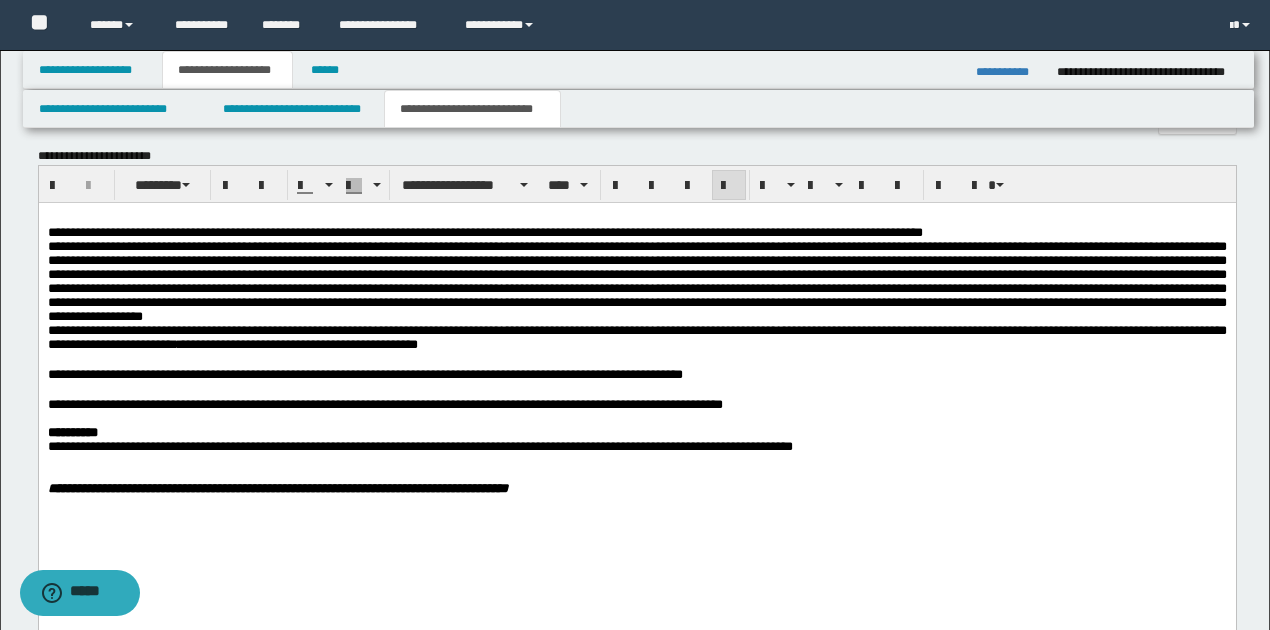 click on "**********" at bounding box center (636, 338) 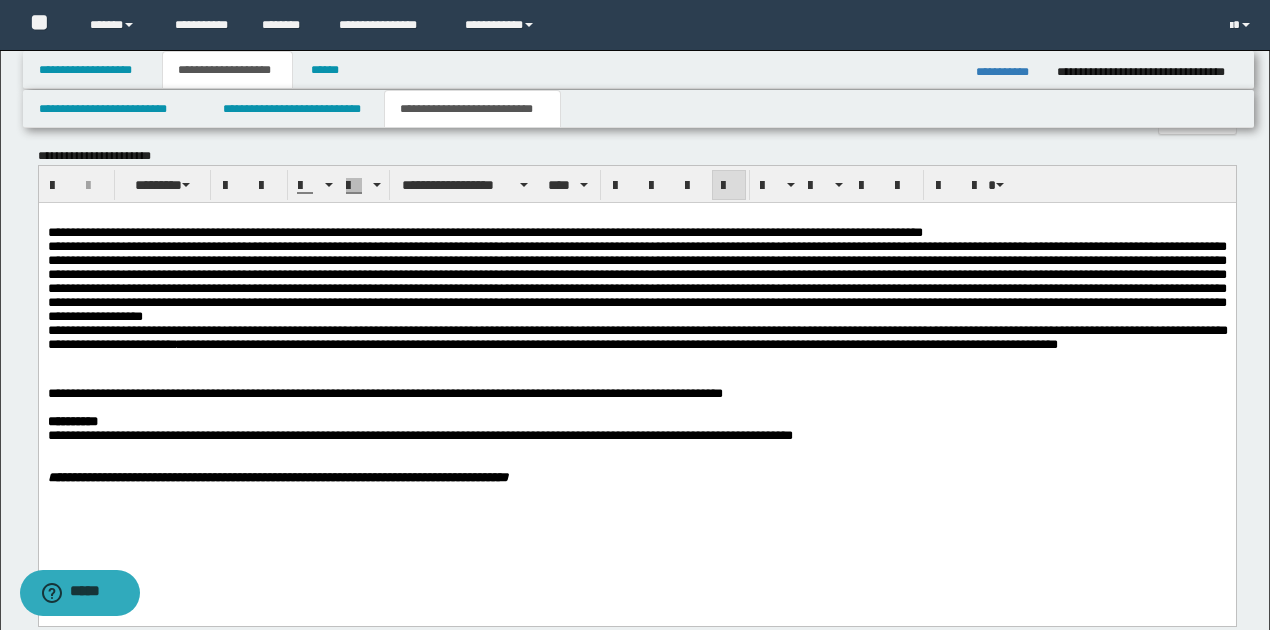 click on "**********" at bounding box center [637, 347] 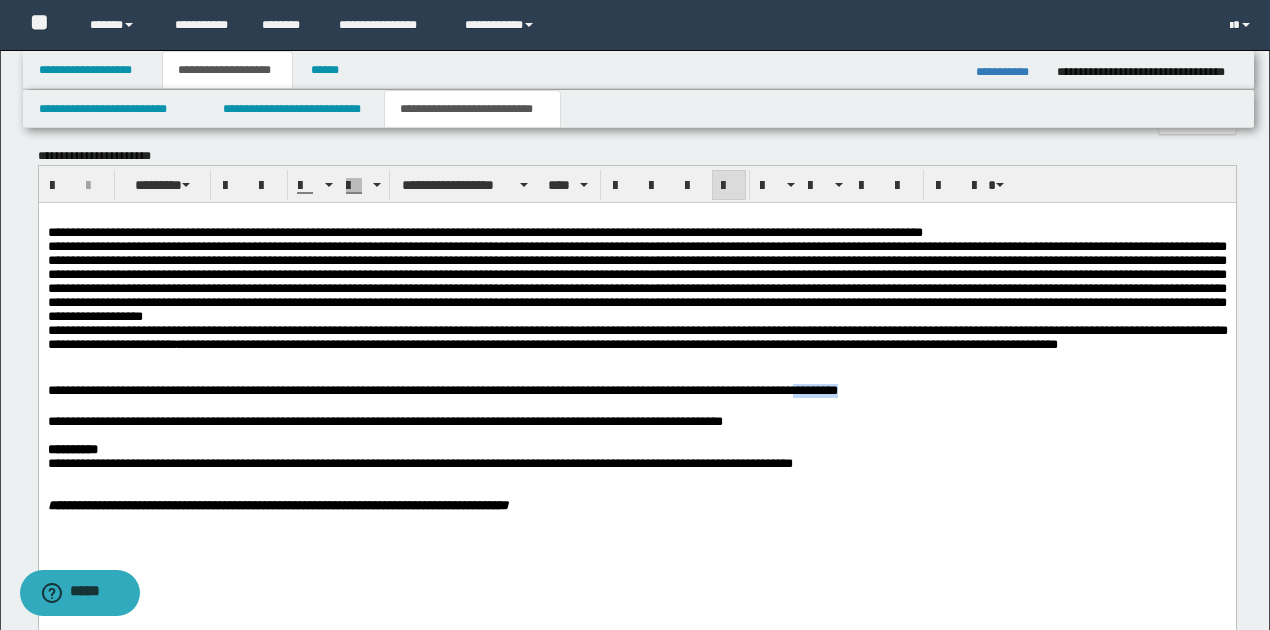 drag, startPoint x: 843, startPoint y: 405, endPoint x: 908, endPoint y: 399, distance: 65.27634 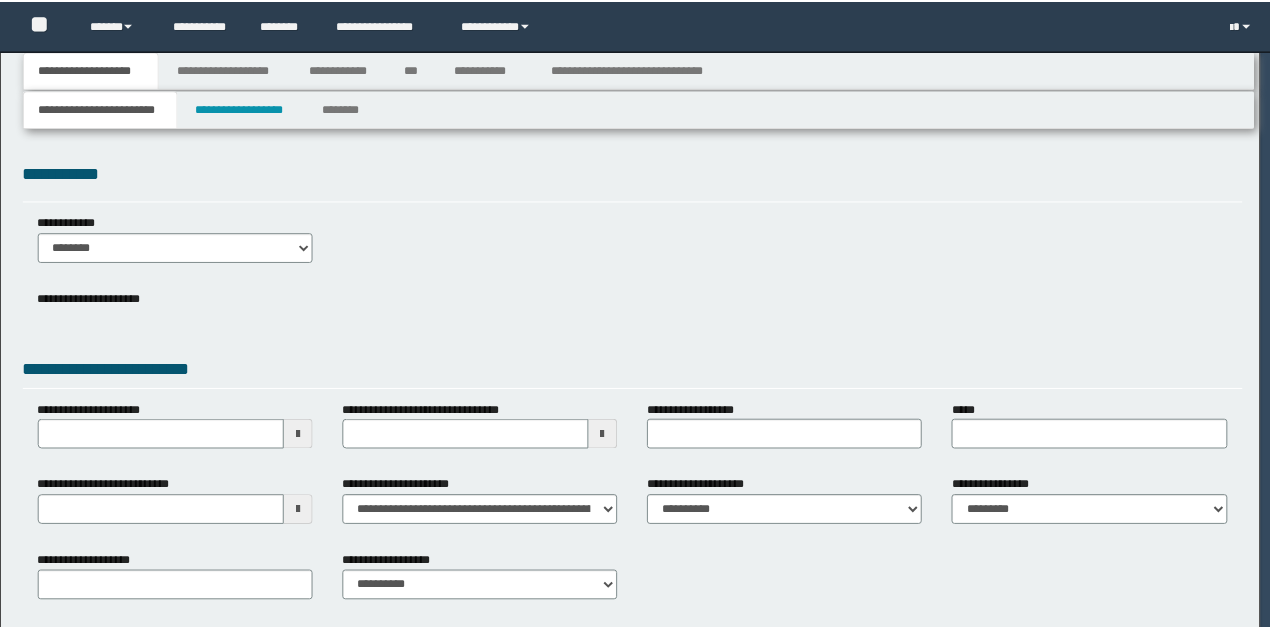 scroll, scrollTop: 0, scrollLeft: 0, axis: both 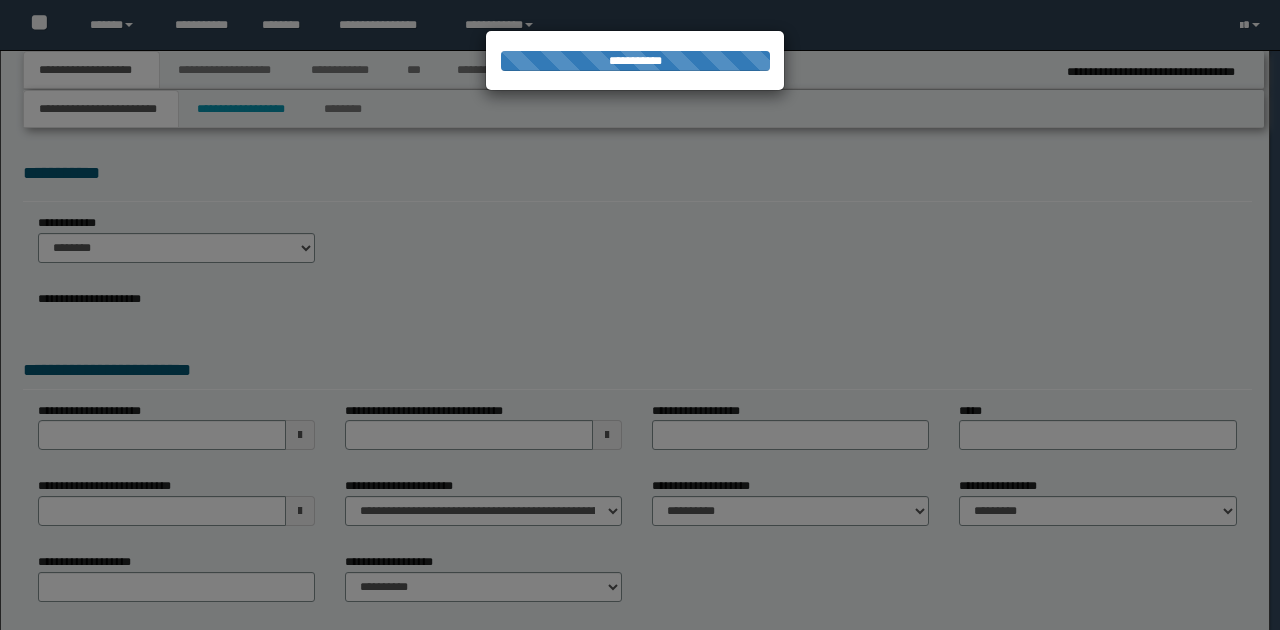 type on "**********" 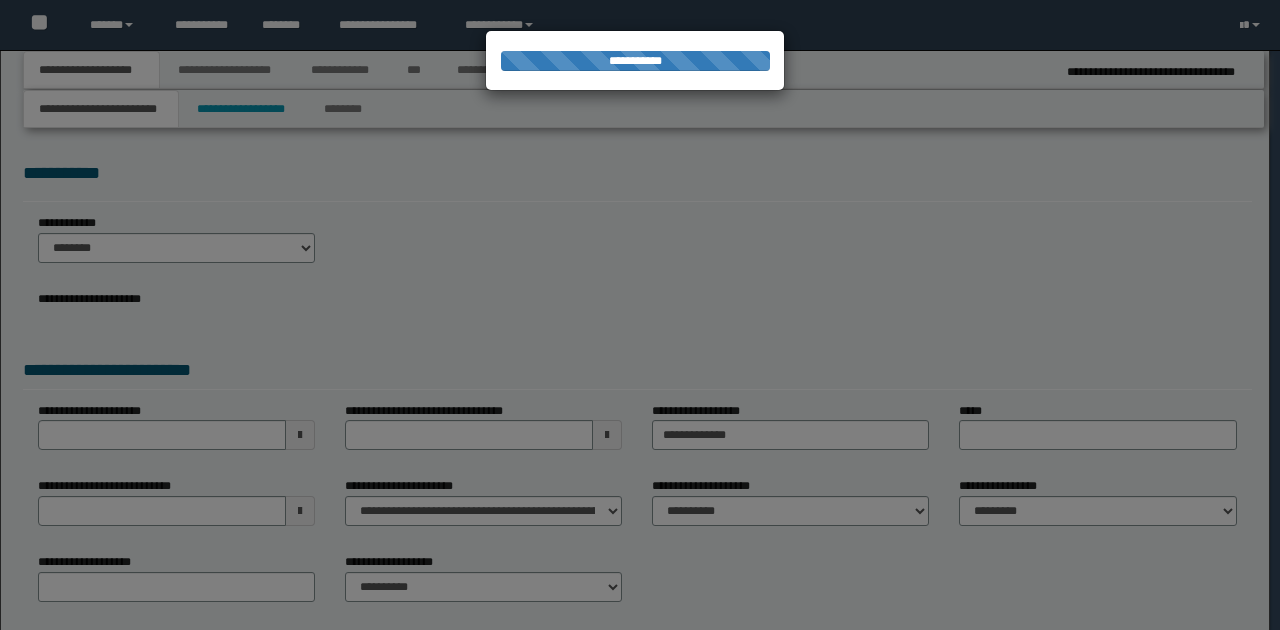 select on "*" 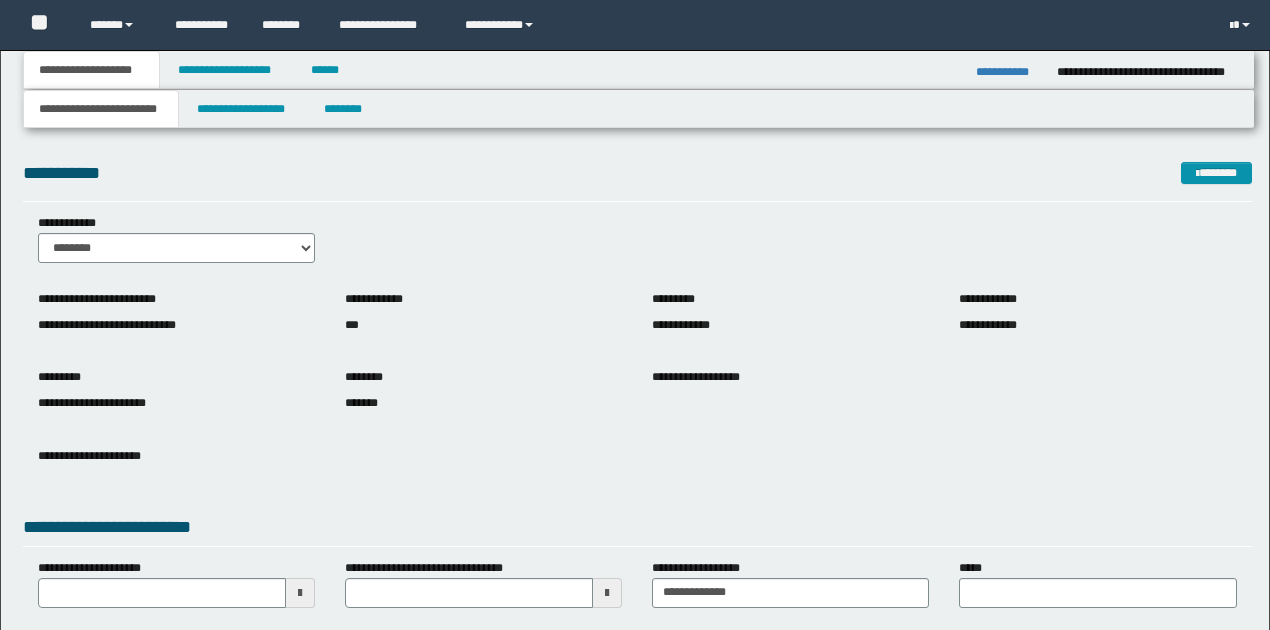 scroll, scrollTop: 0, scrollLeft: 0, axis: both 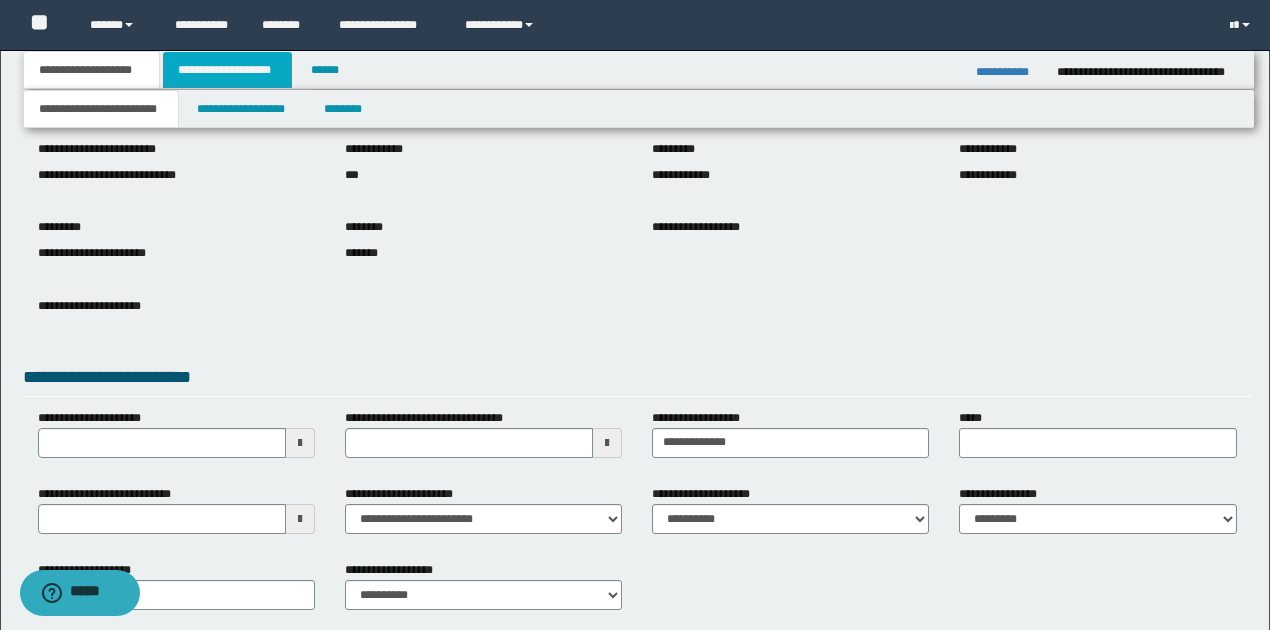 click on "**********" at bounding box center (227, 70) 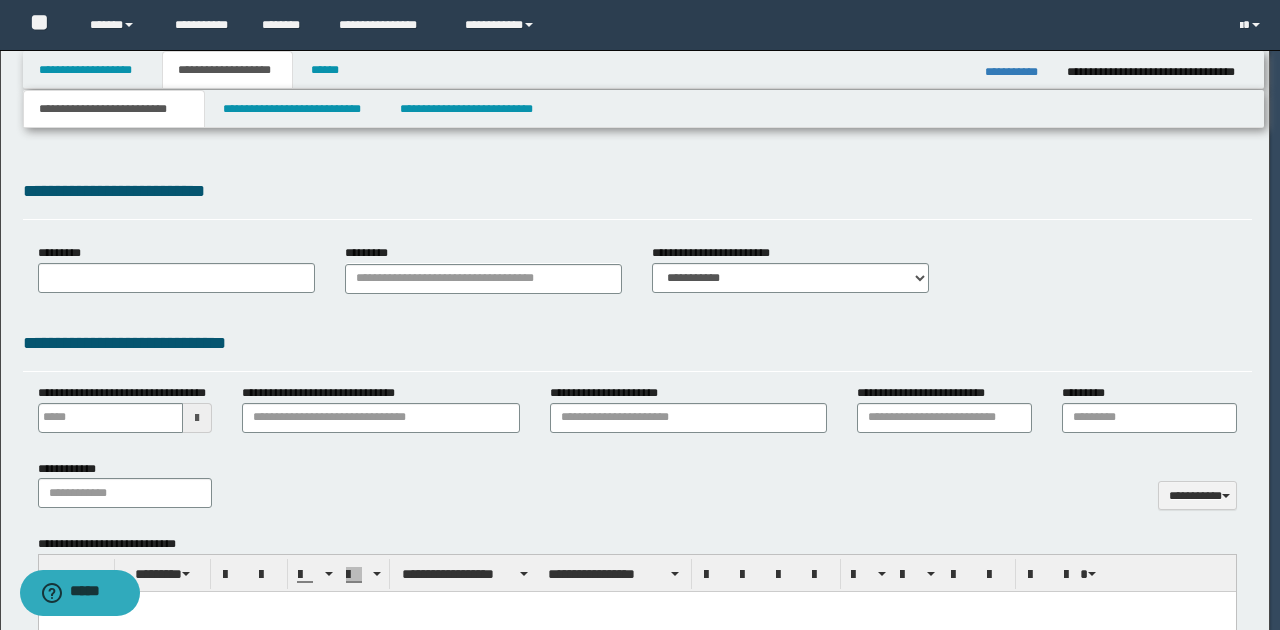 scroll, scrollTop: 0, scrollLeft: 0, axis: both 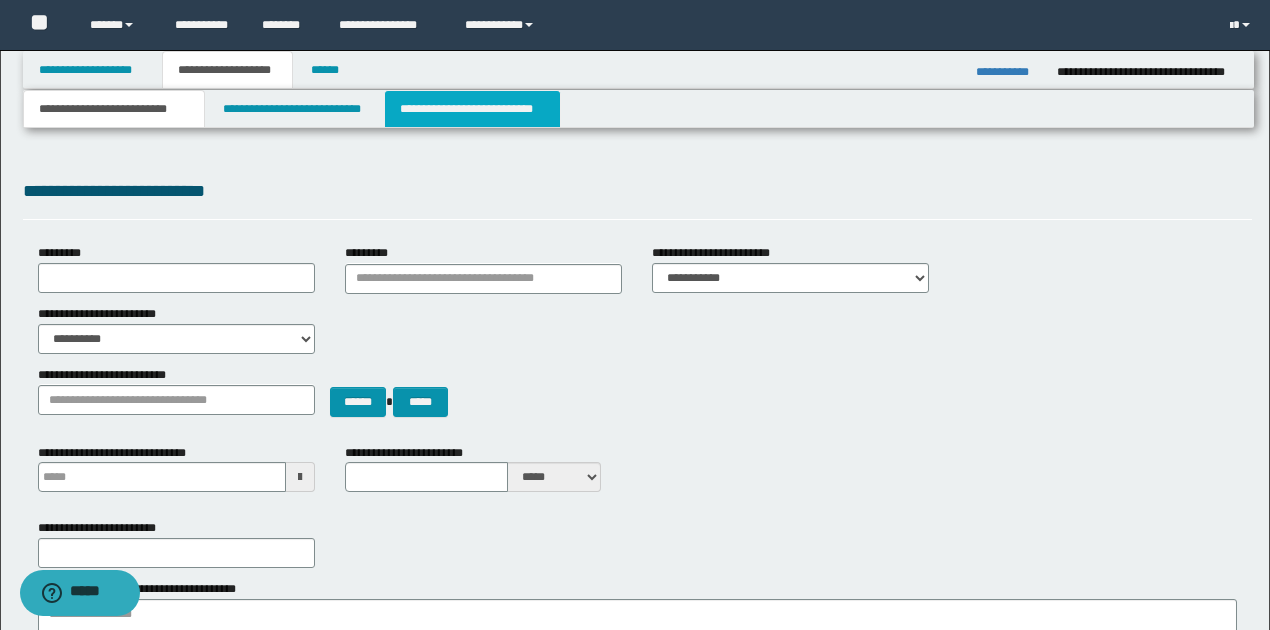 click on "**********" at bounding box center [472, 109] 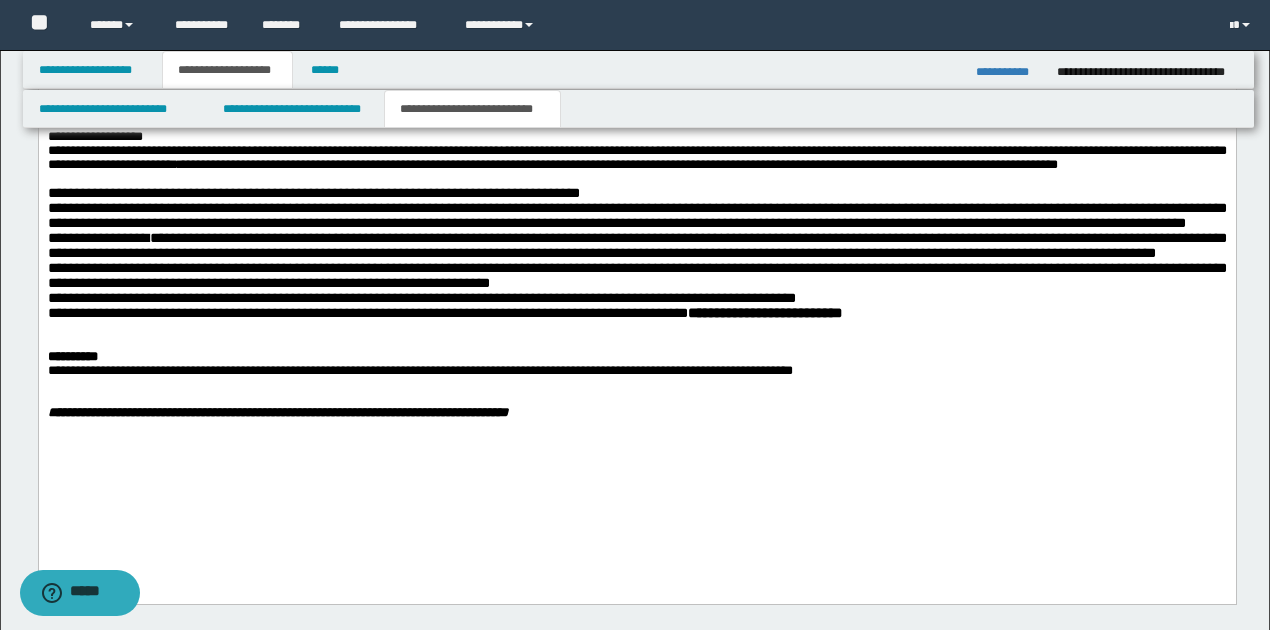 scroll, scrollTop: 866, scrollLeft: 0, axis: vertical 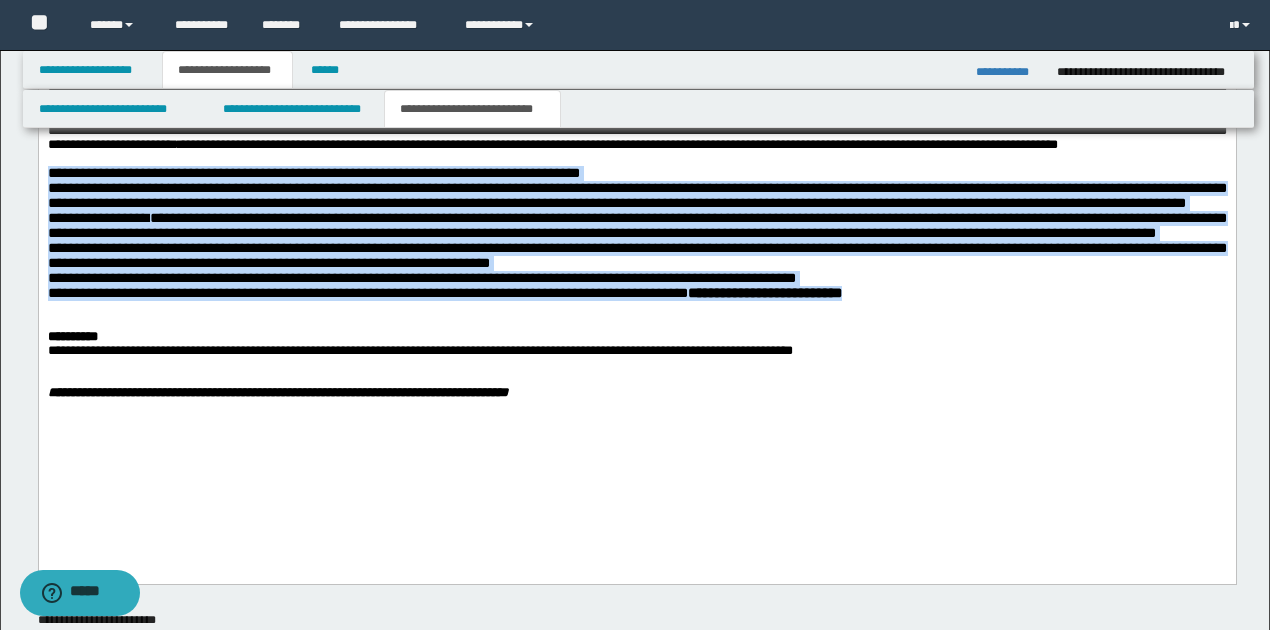 drag, startPoint x: 47, startPoint y: 203, endPoint x: 936, endPoint y: 334, distance: 898.60004 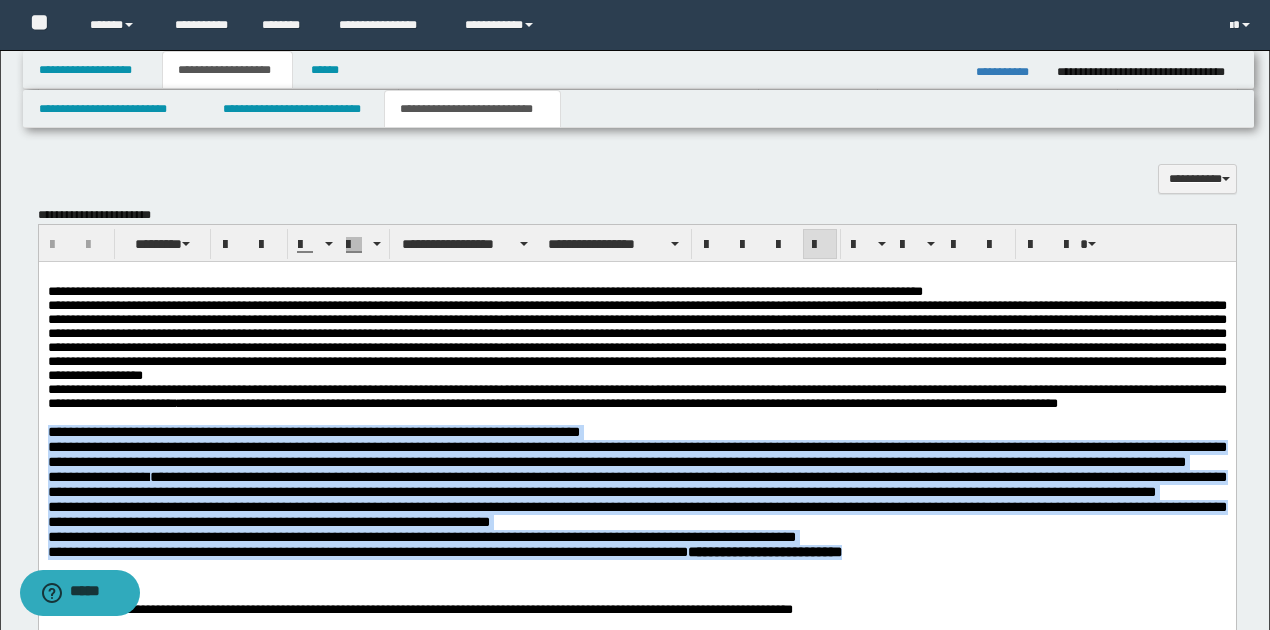 scroll, scrollTop: 600, scrollLeft: 0, axis: vertical 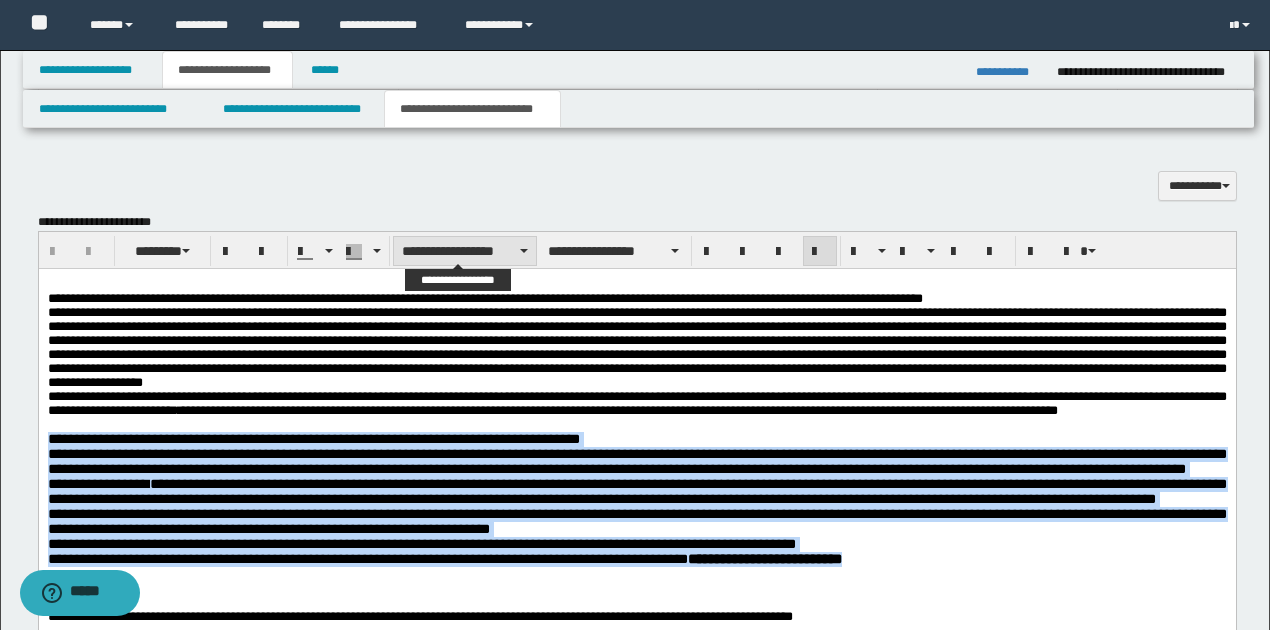 click on "**********" at bounding box center [465, 251] 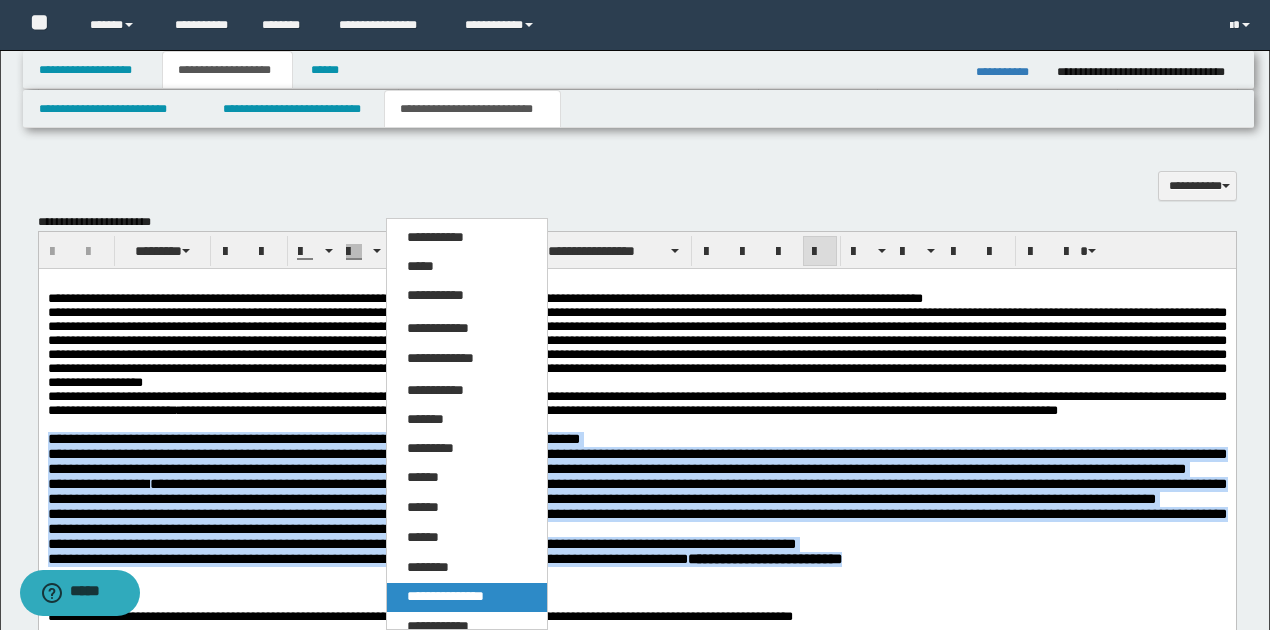 click on "**********" at bounding box center [445, 596] 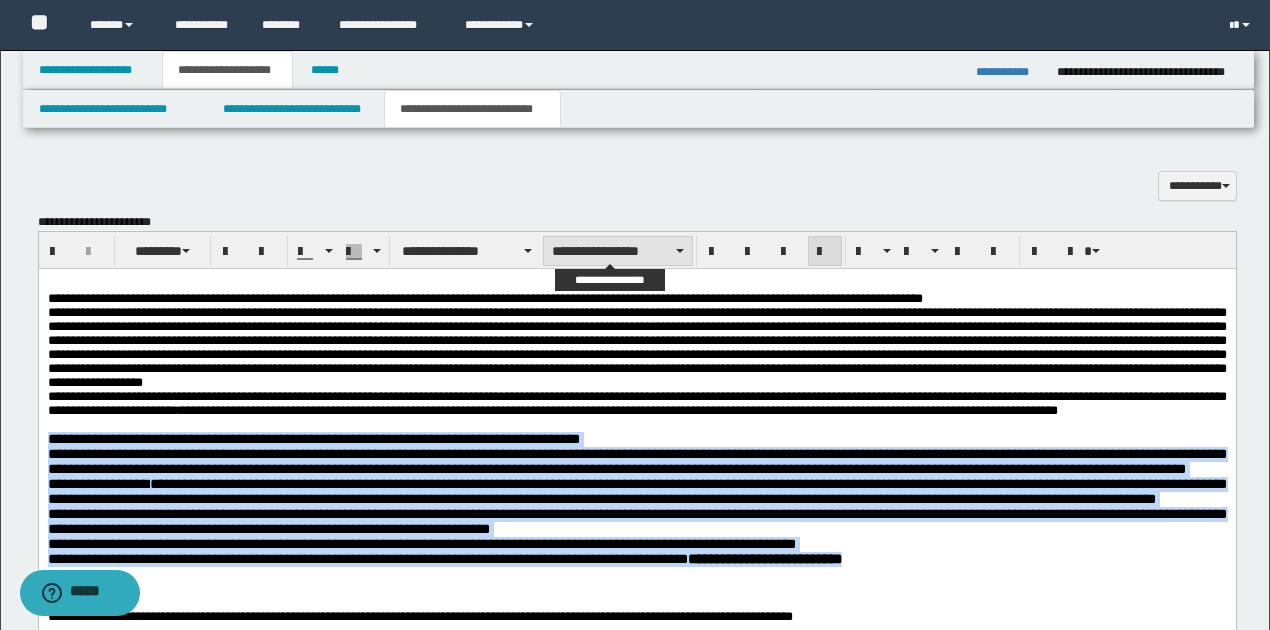 click on "**********" at bounding box center [617, 251] 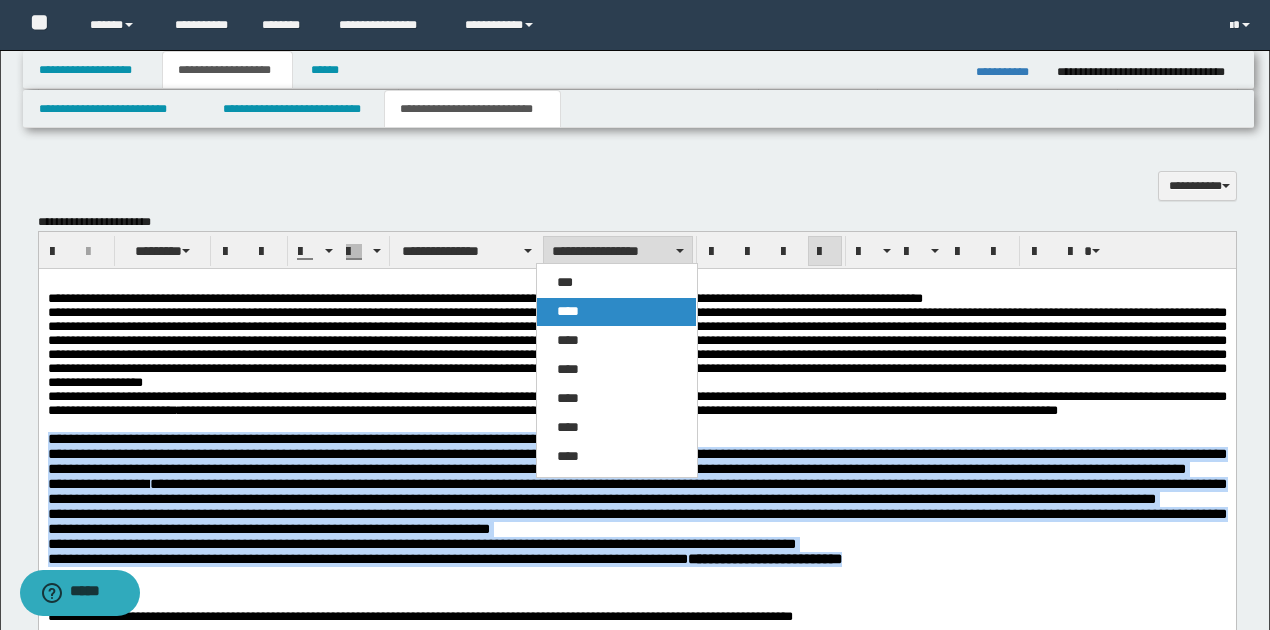 click on "****" at bounding box center [616, 312] 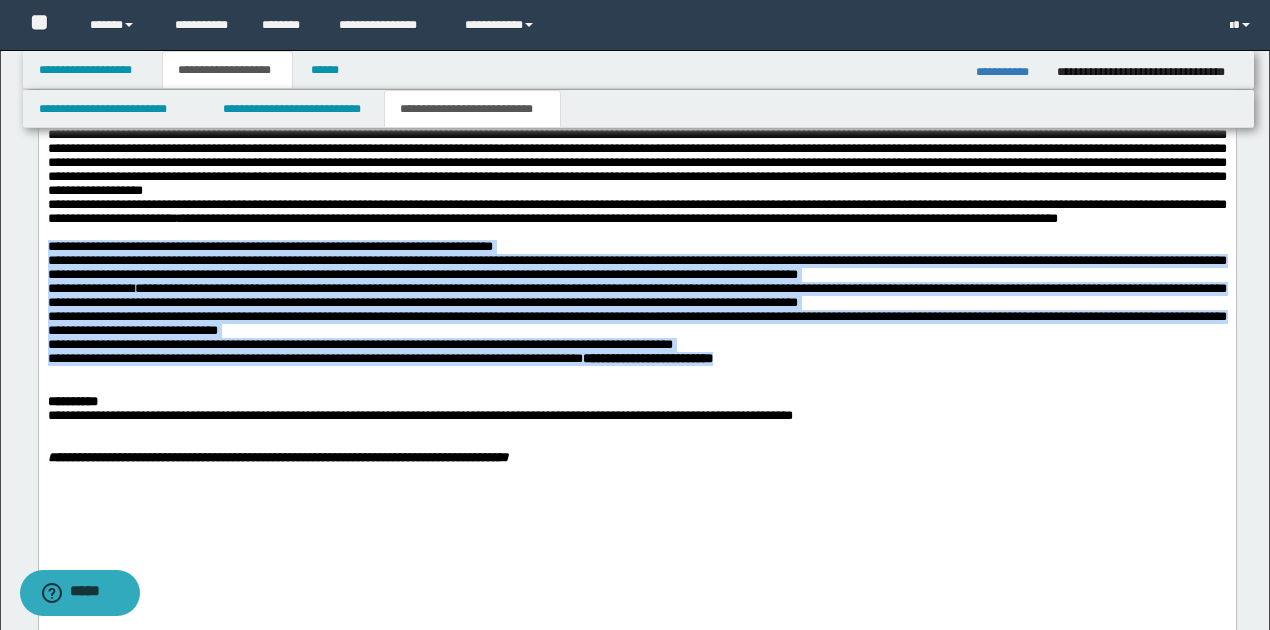 scroll, scrollTop: 800, scrollLeft: 0, axis: vertical 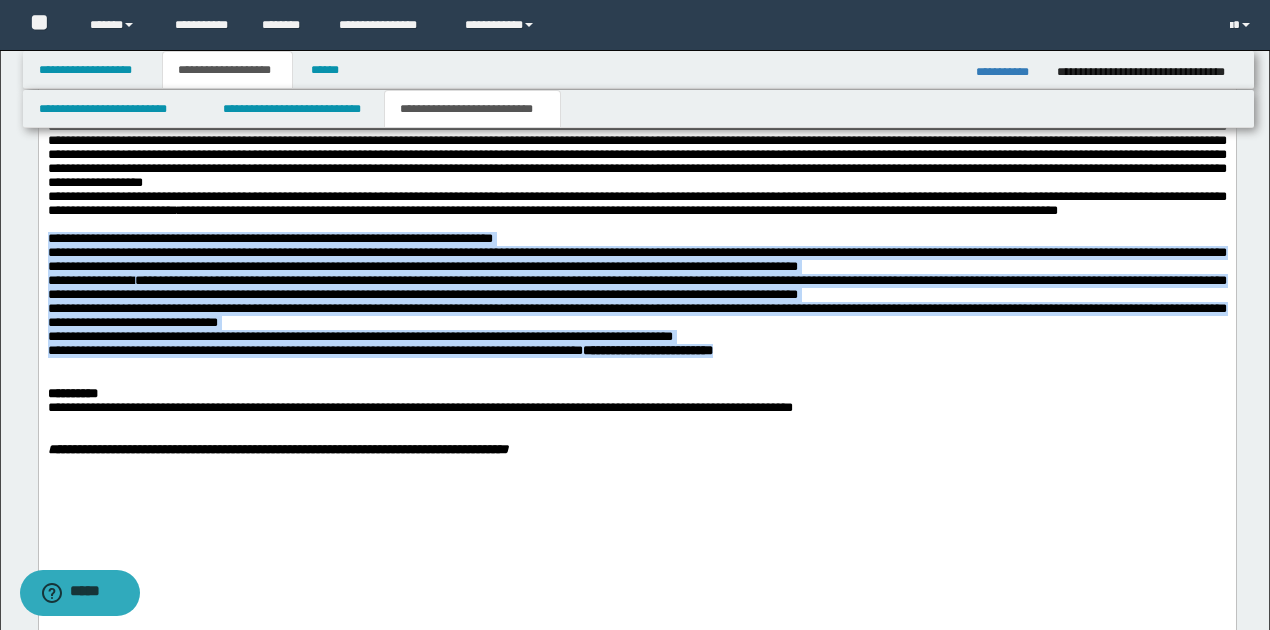 click on "**********" at bounding box center (359, 336) 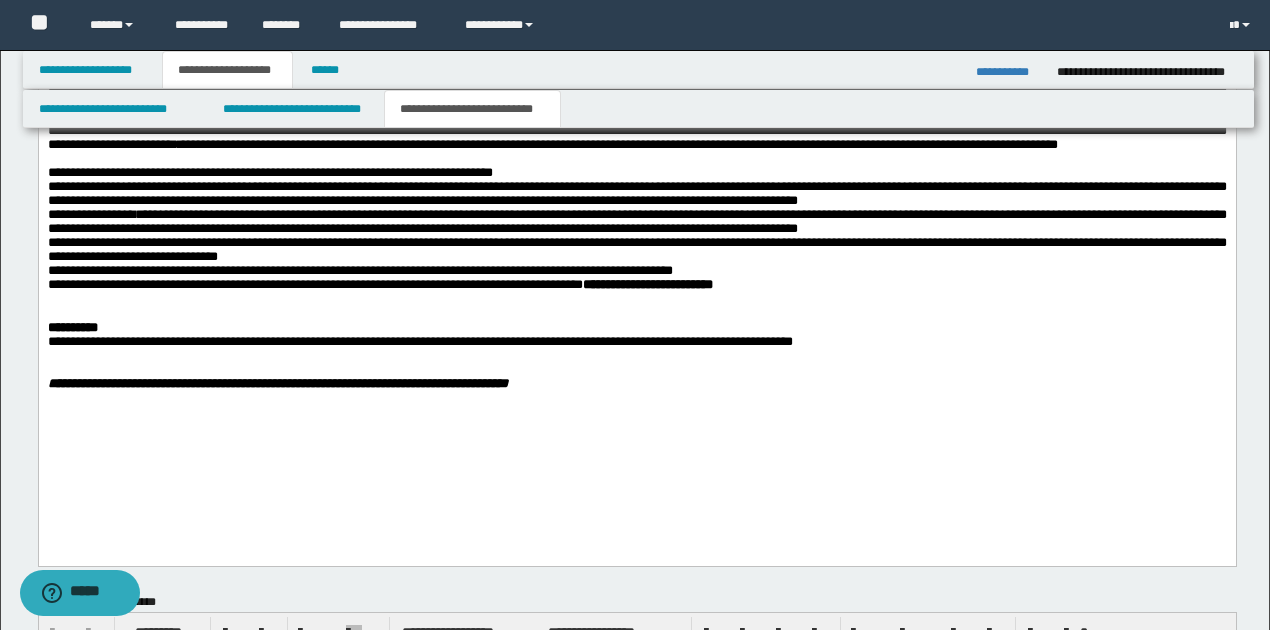 scroll, scrollTop: 800, scrollLeft: 0, axis: vertical 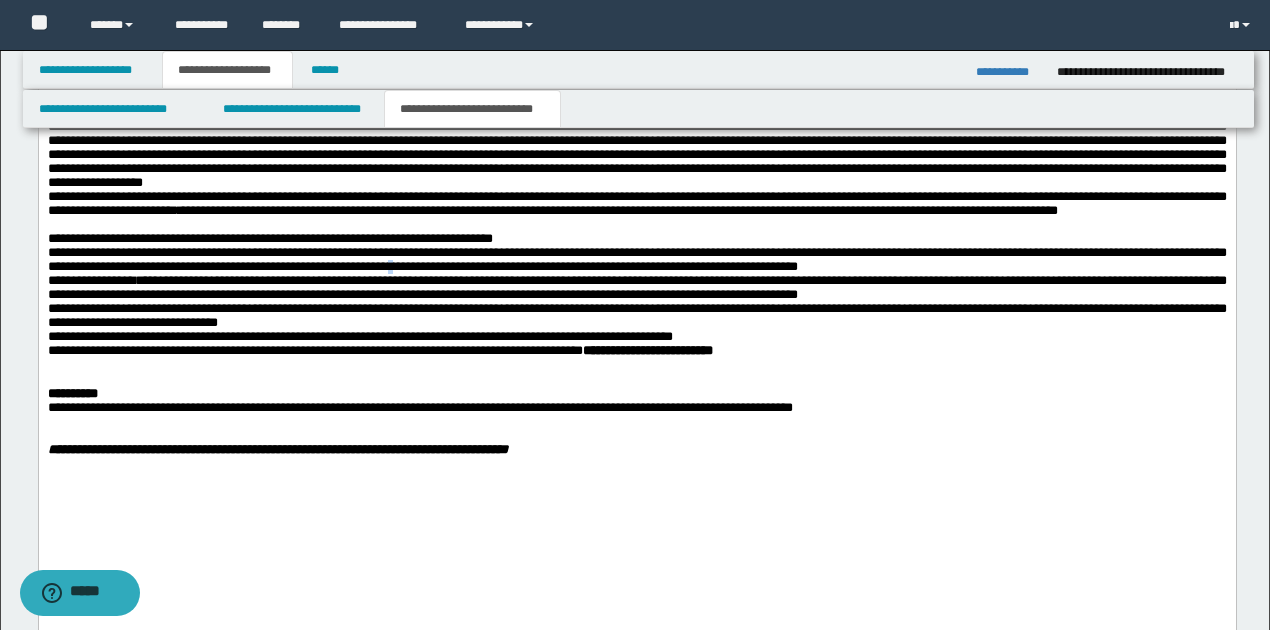 click on "**********" at bounding box center (636, 259) 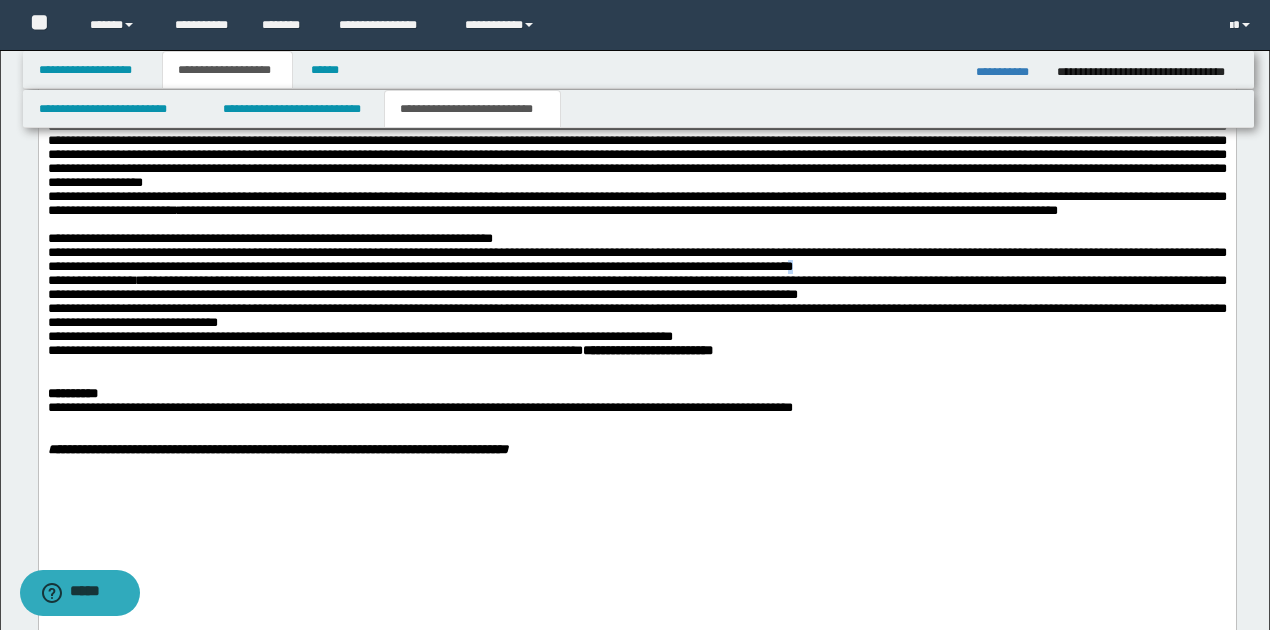 click on "**********" at bounding box center (636, 260) 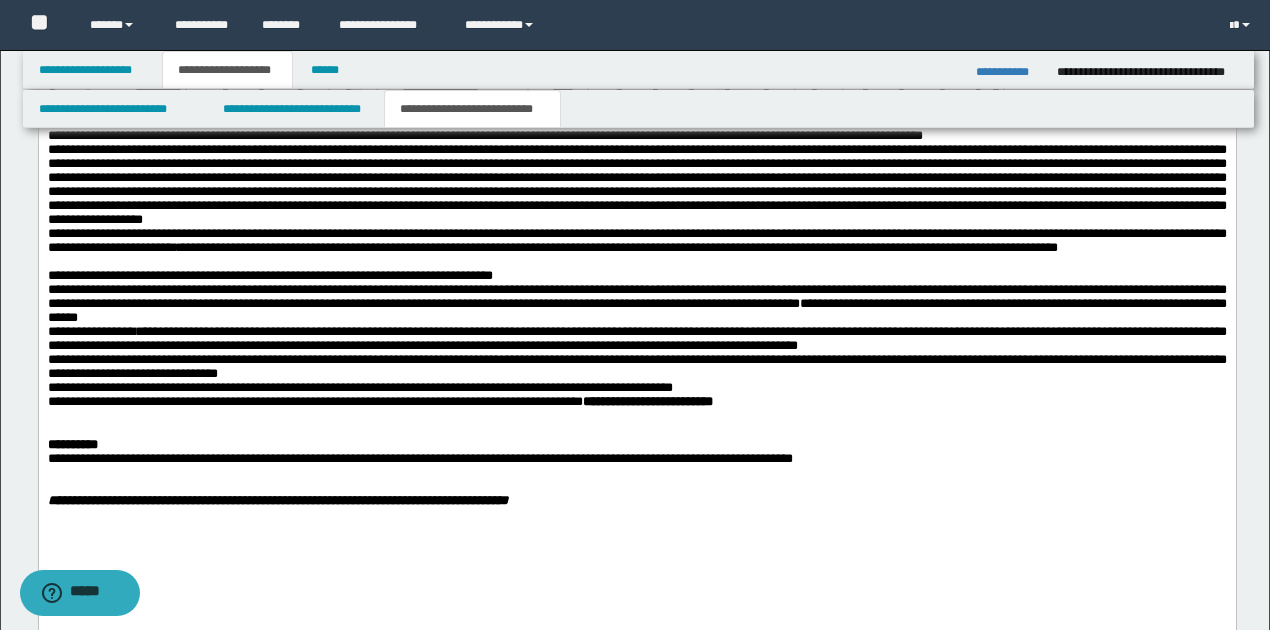 scroll, scrollTop: 733, scrollLeft: 0, axis: vertical 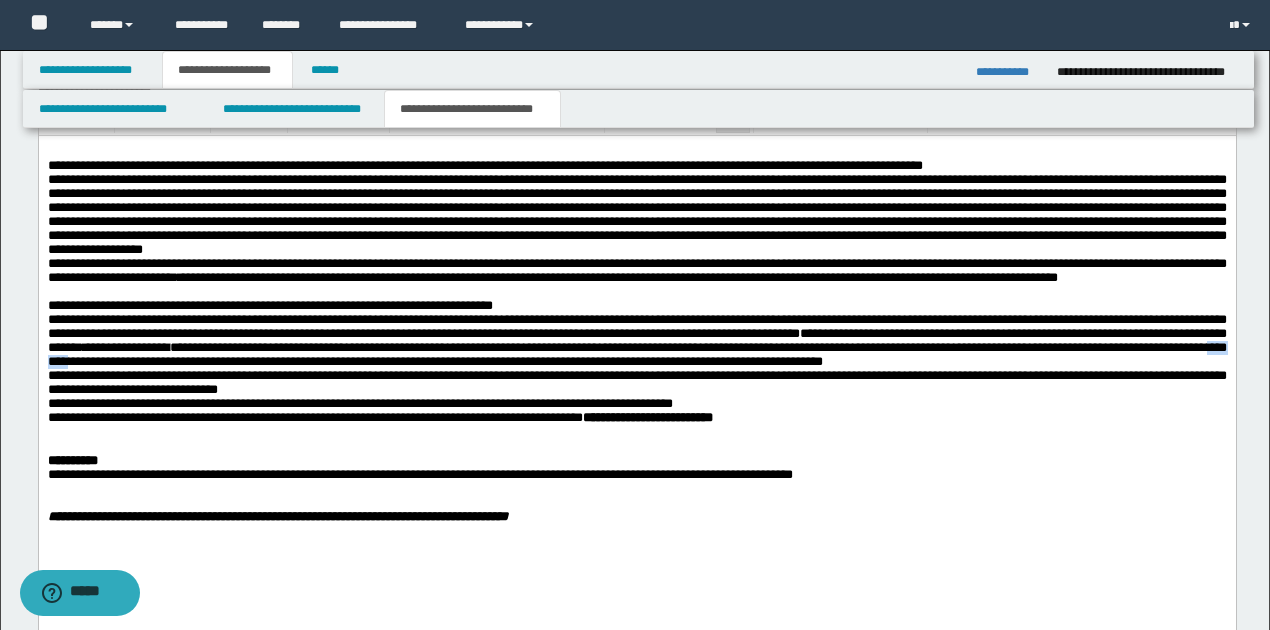 drag, startPoint x: 266, startPoint y: 397, endPoint x: 320, endPoint y: 394, distance: 54.08327 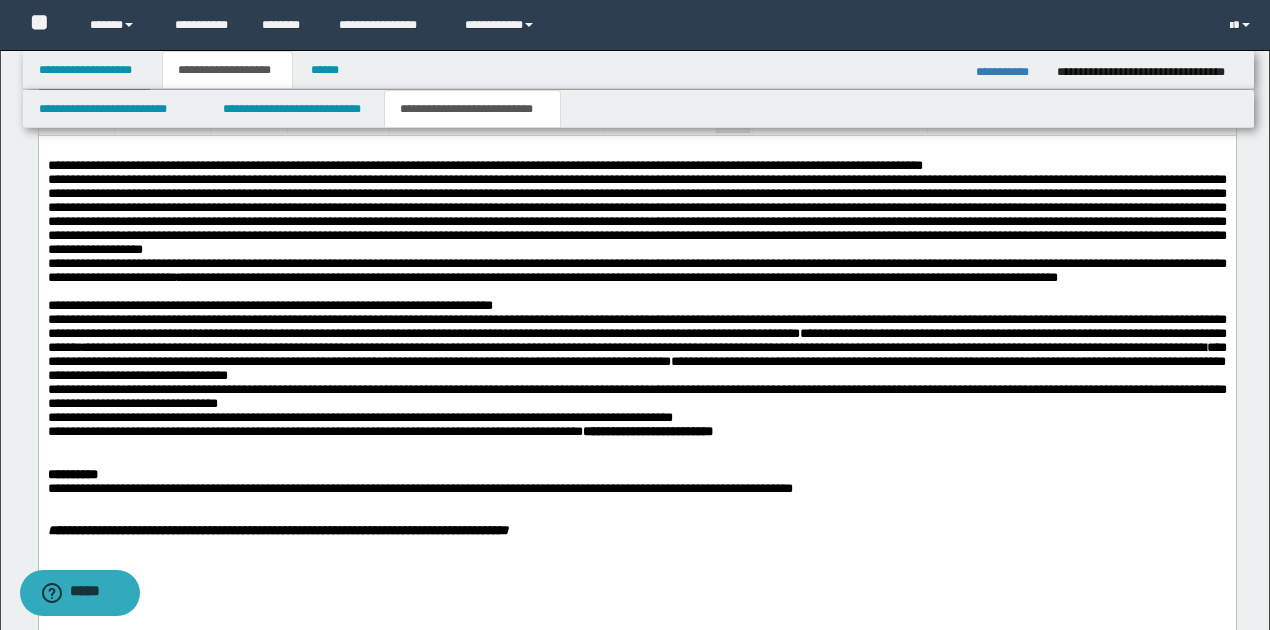 drag, startPoint x: 1015, startPoint y: 398, endPoint x: 1025, endPoint y: 426, distance: 29.732138 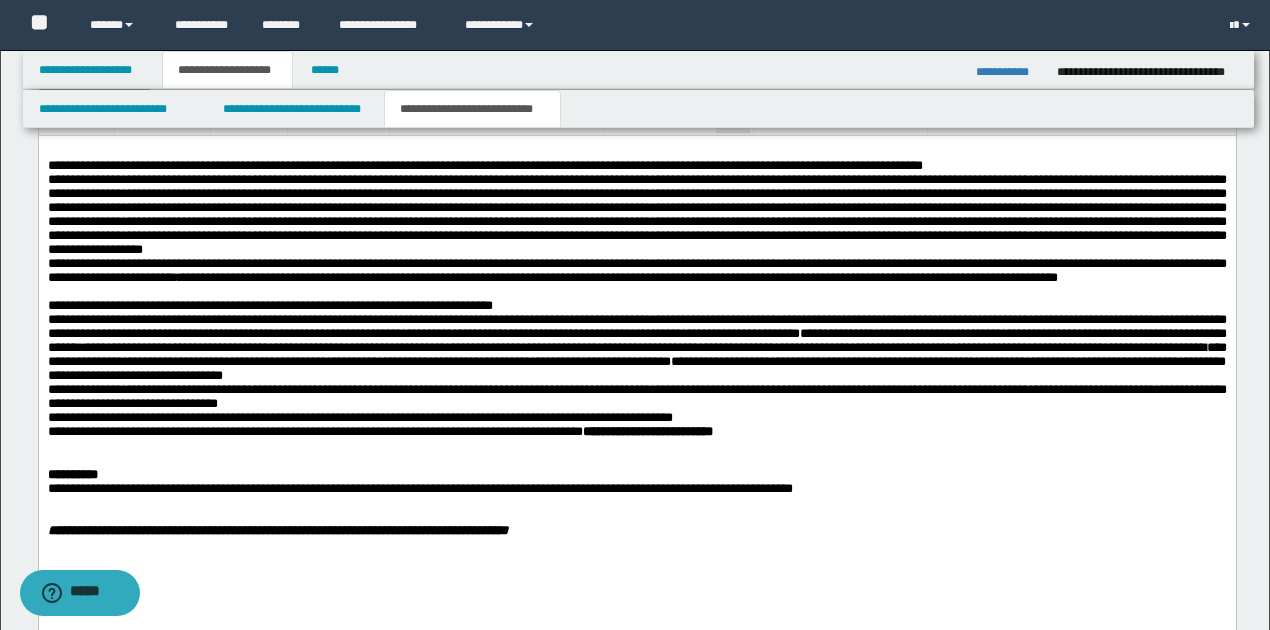 click on "**********" at bounding box center [636, 361] 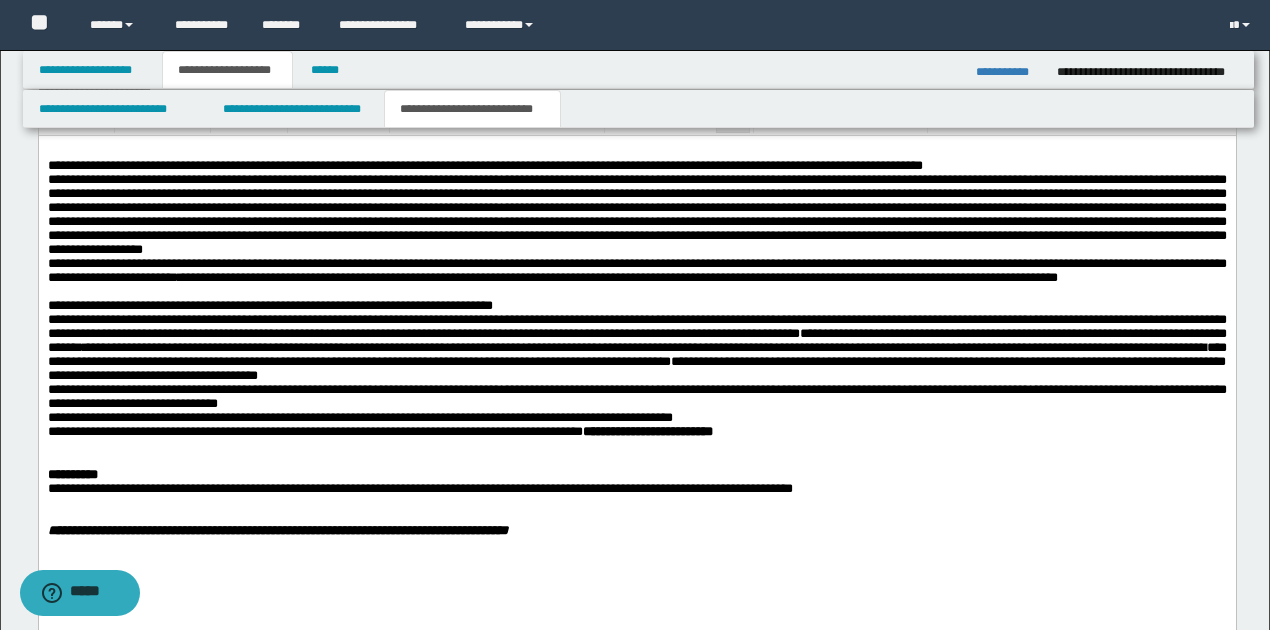 click on "**********" at bounding box center [636, 348] 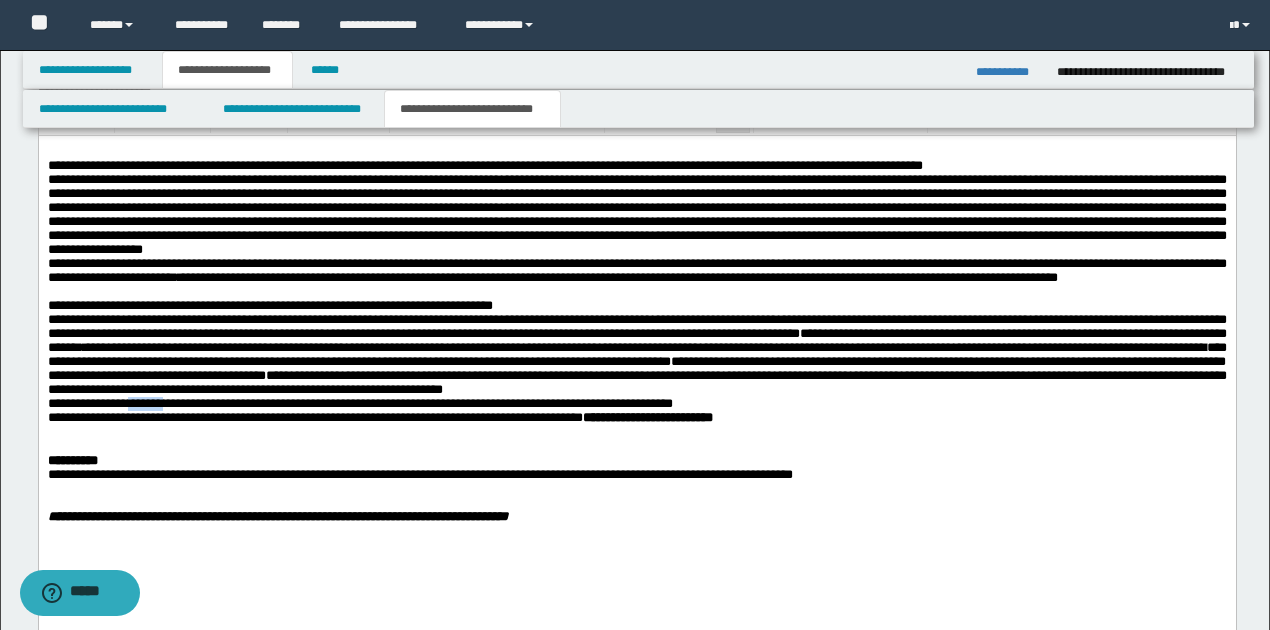 drag, startPoint x: 132, startPoint y: 444, endPoint x: 171, endPoint y: 444, distance: 39 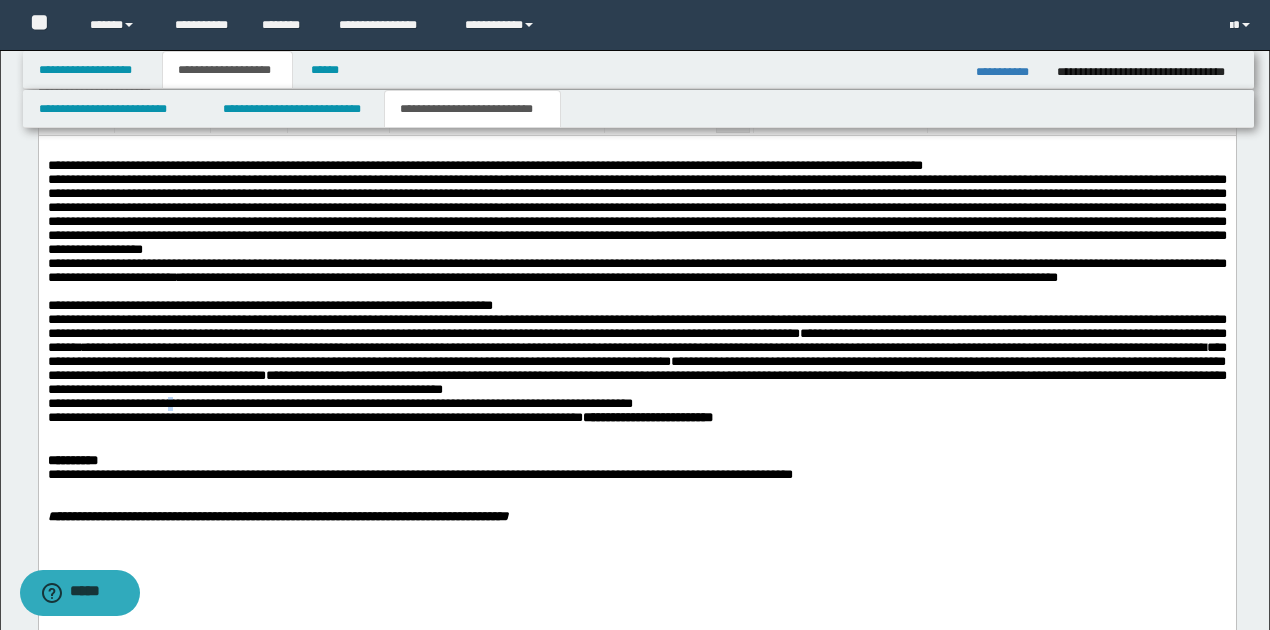 click on "**********" at bounding box center [339, 403] 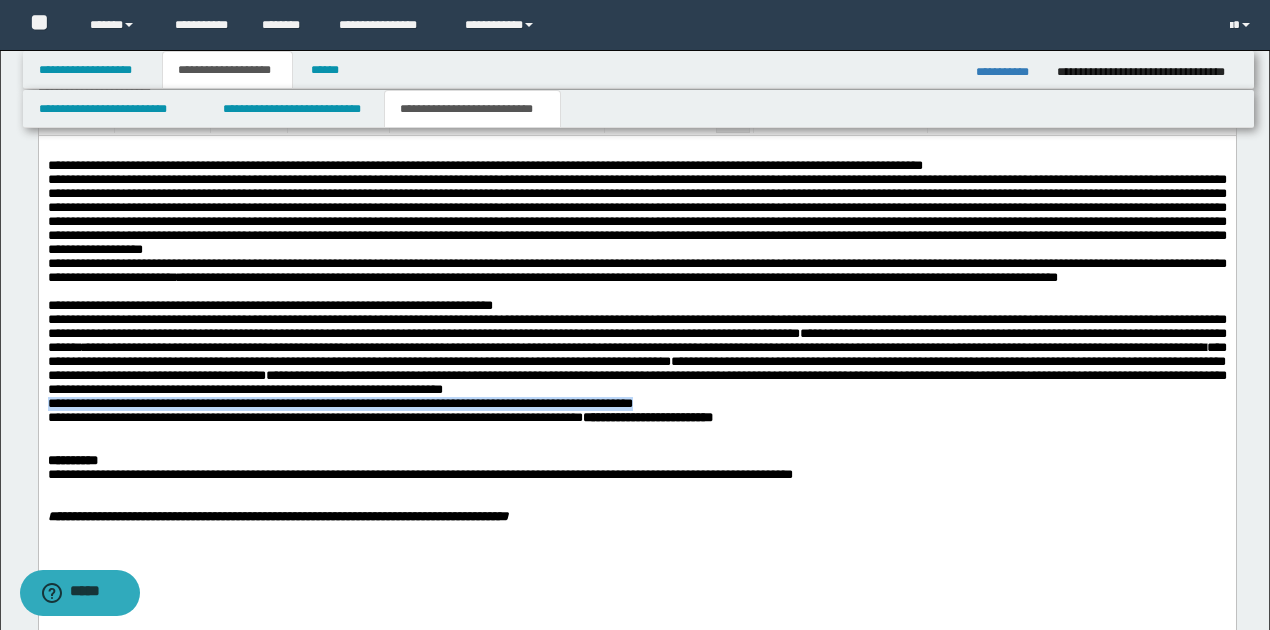 drag, startPoint x: 49, startPoint y: 444, endPoint x: 674, endPoint y: 448, distance: 625.0128 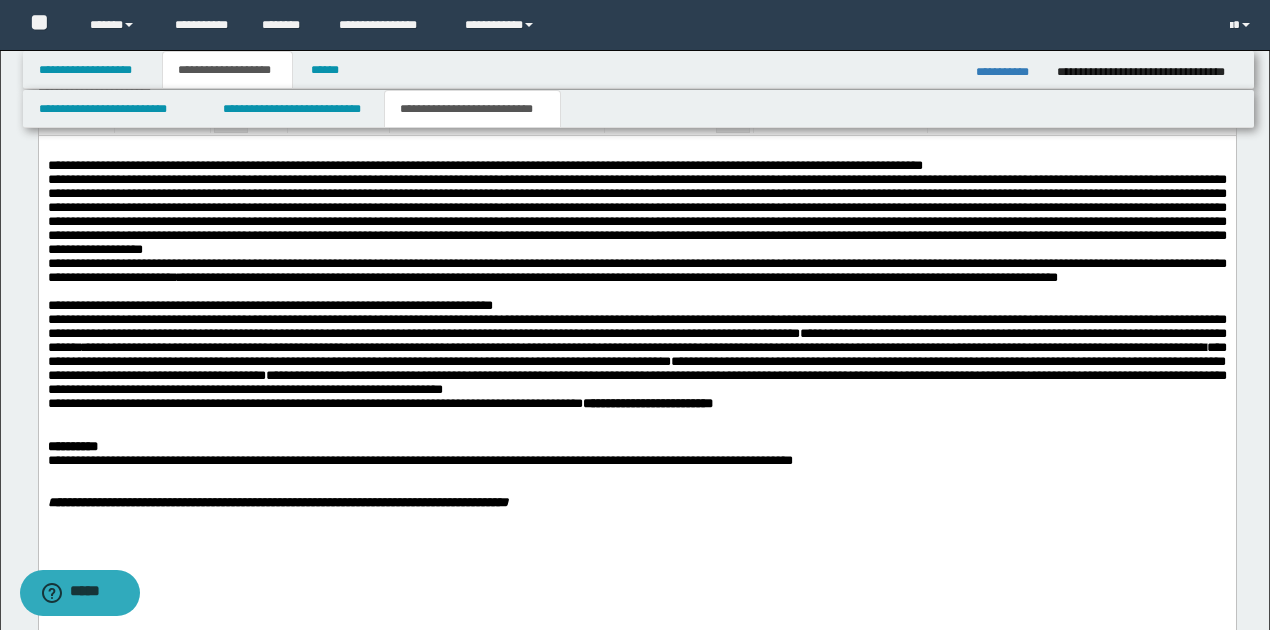 click on "**********" at bounding box center [647, 403] 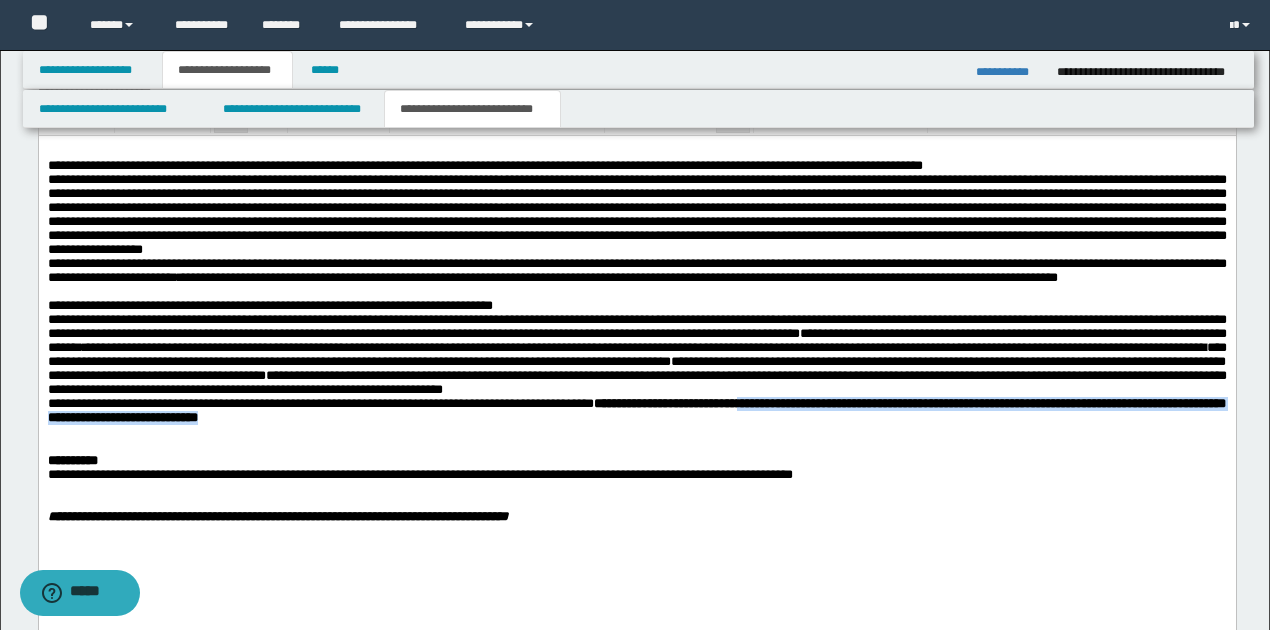 drag, startPoint x: 830, startPoint y: 445, endPoint x: 845, endPoint y: 454, distance: 17.492855 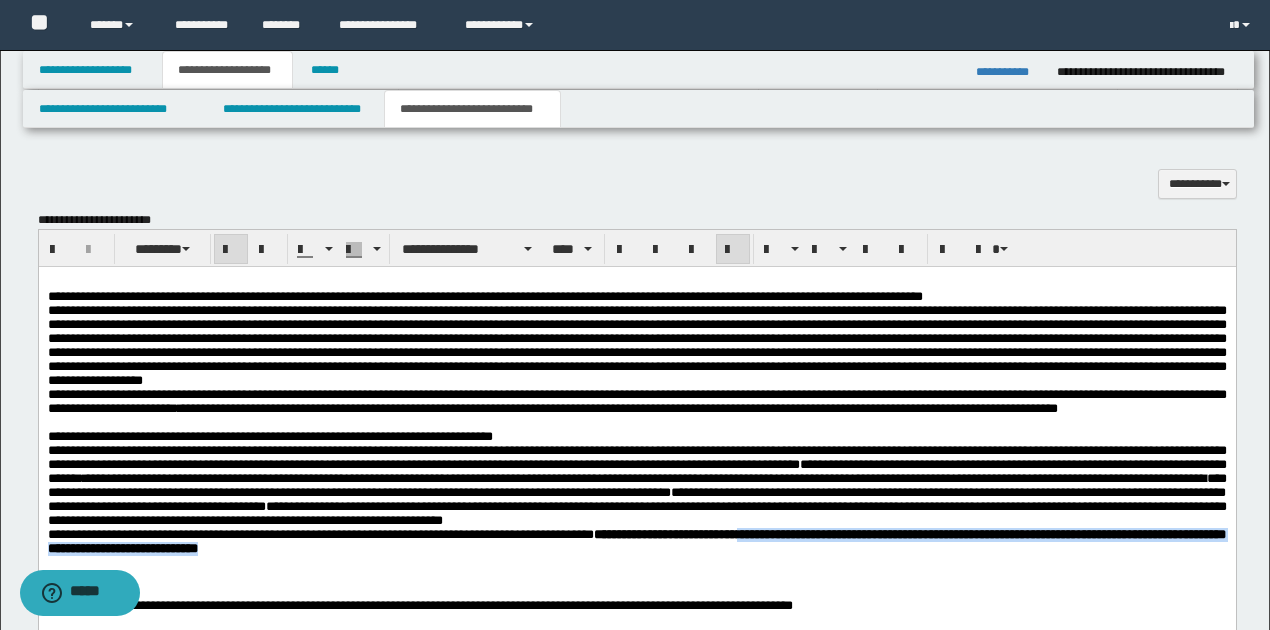 scroll, scrollTop: 600, scrollLeft: 0, axis: vertical 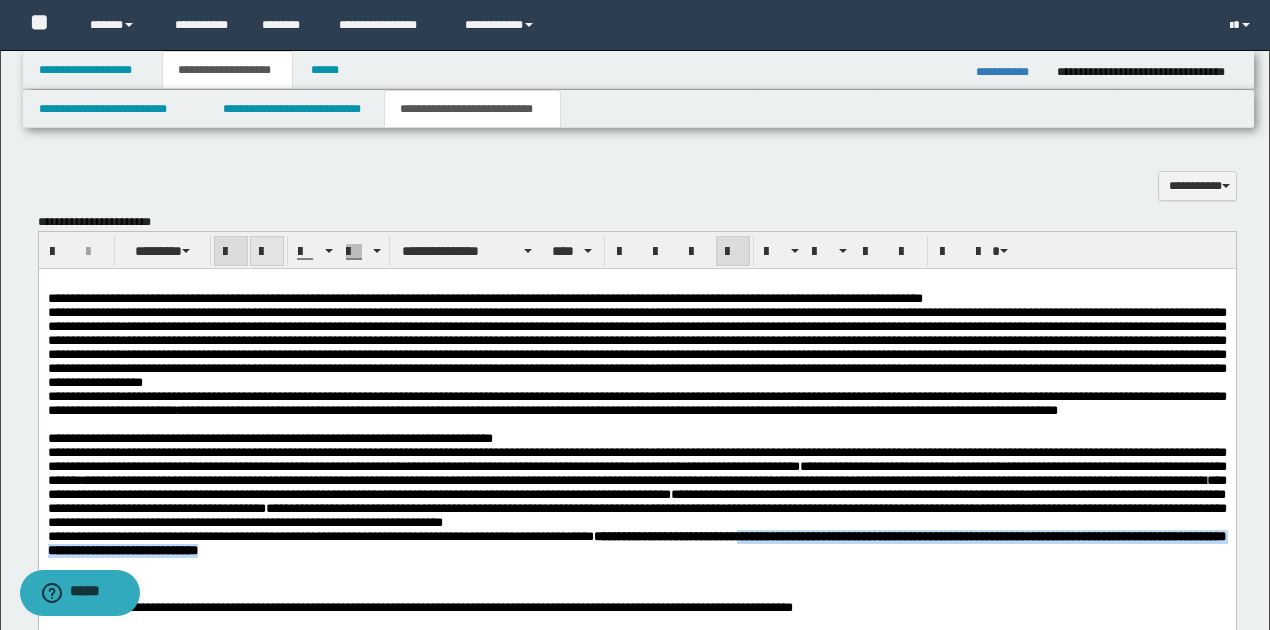 drag, startPoint x: 231, startPoint y: 249, endPoint x: 248, endPoint y: 256, distance: 18.384777 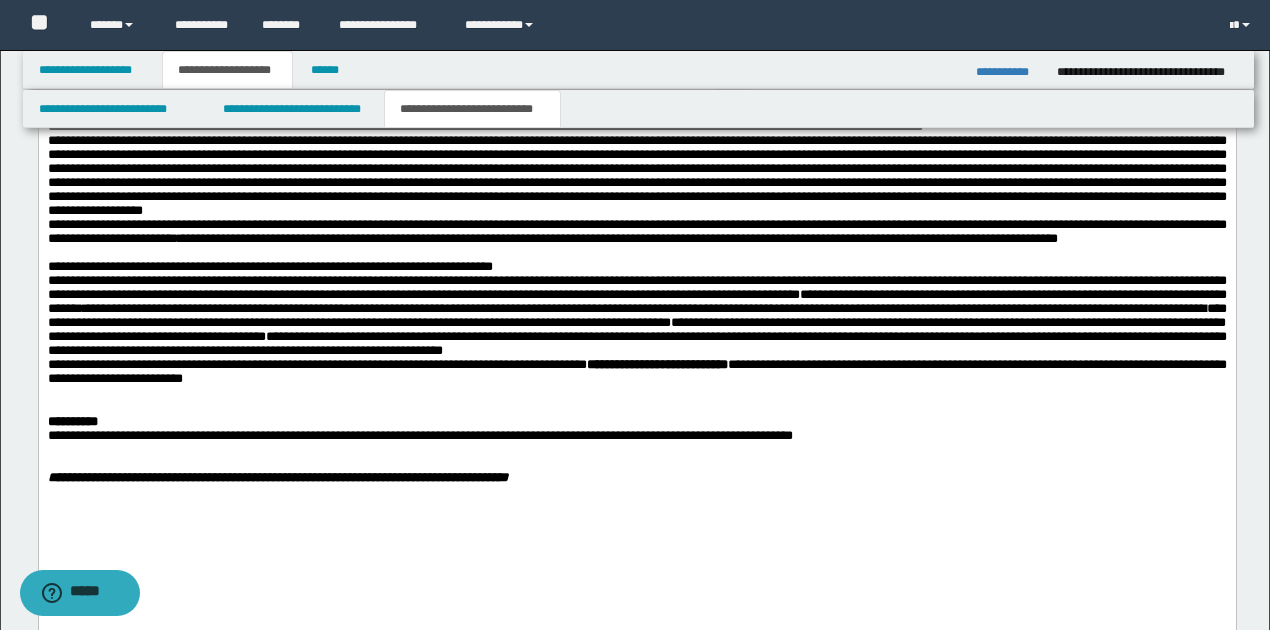 scroll, scrollTop: 800, scrollLeft: 0, axis: vertical 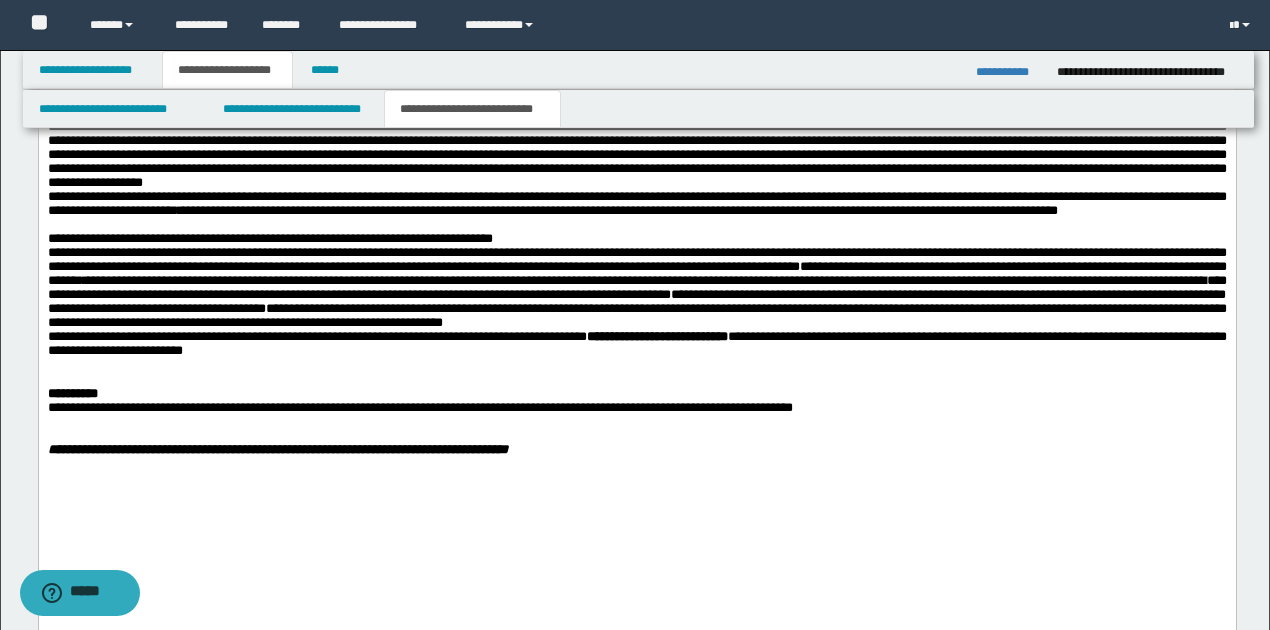 click at bounding box center [636, 436] 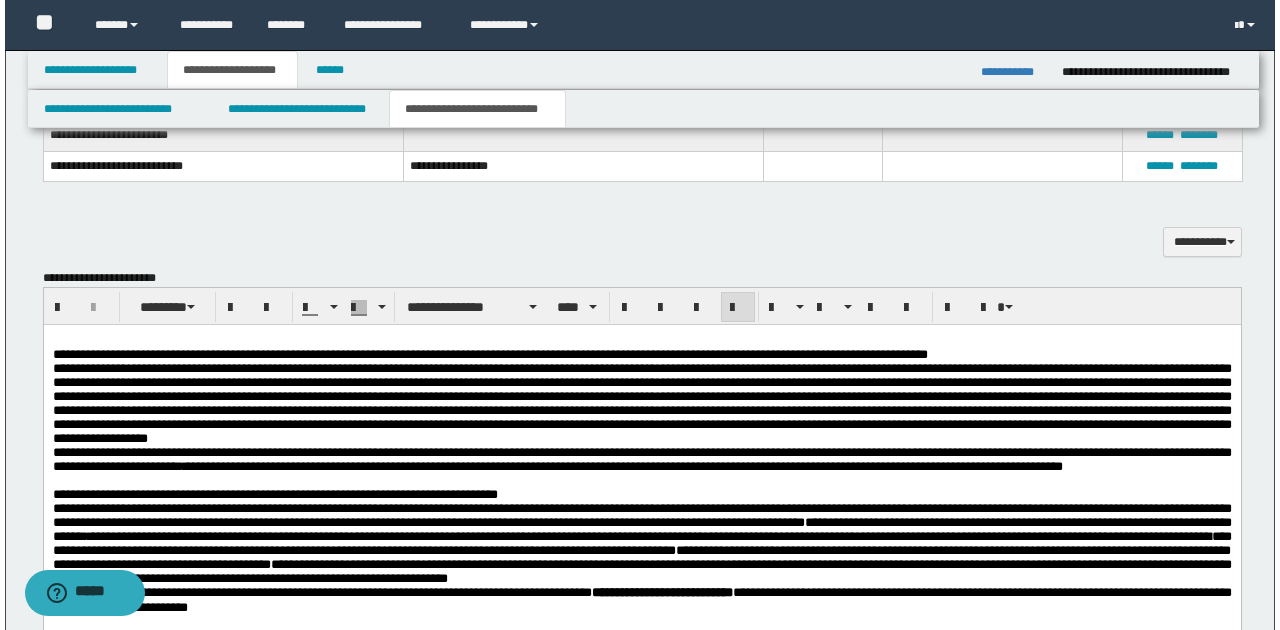 scroll, scrollTop: 400, scrollLeft: 0, axis: vertical 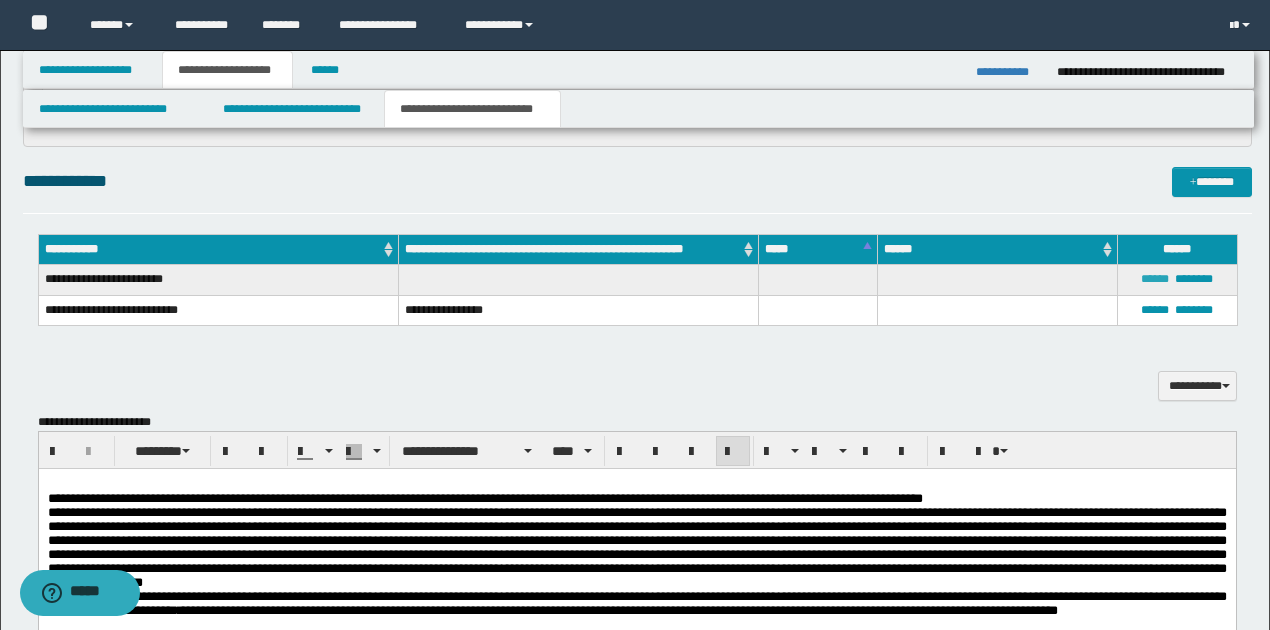 click on "******" at bounding box center (1155, 279) 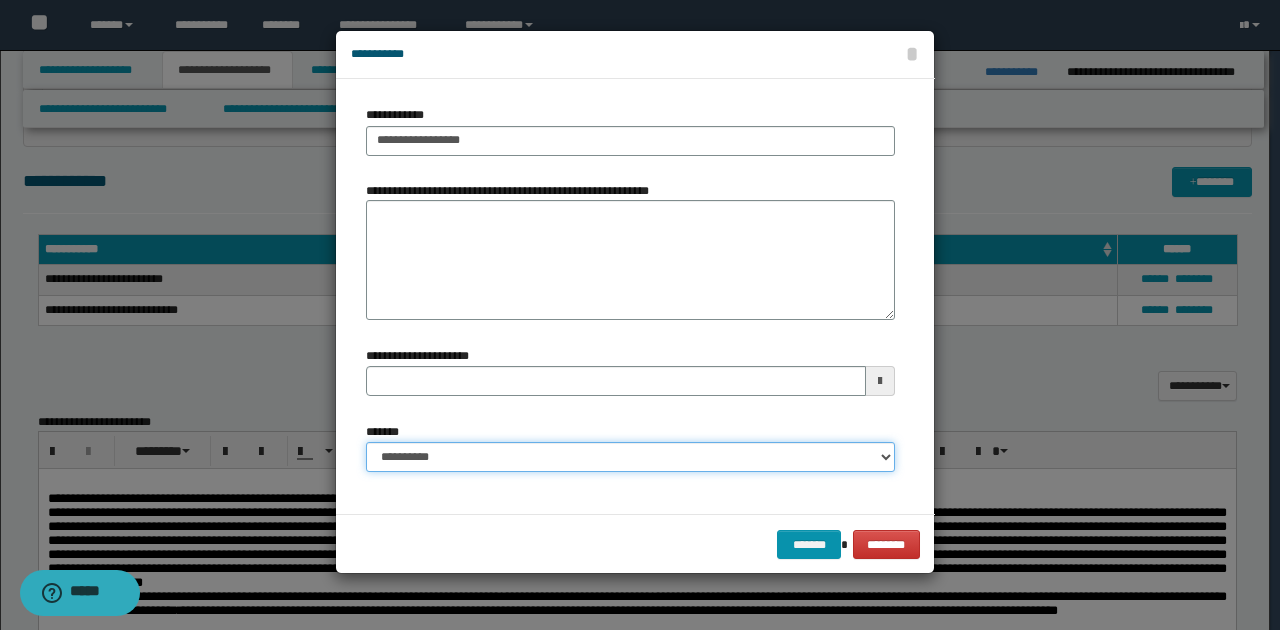 click on "**********" at bounding box center [630, 457] 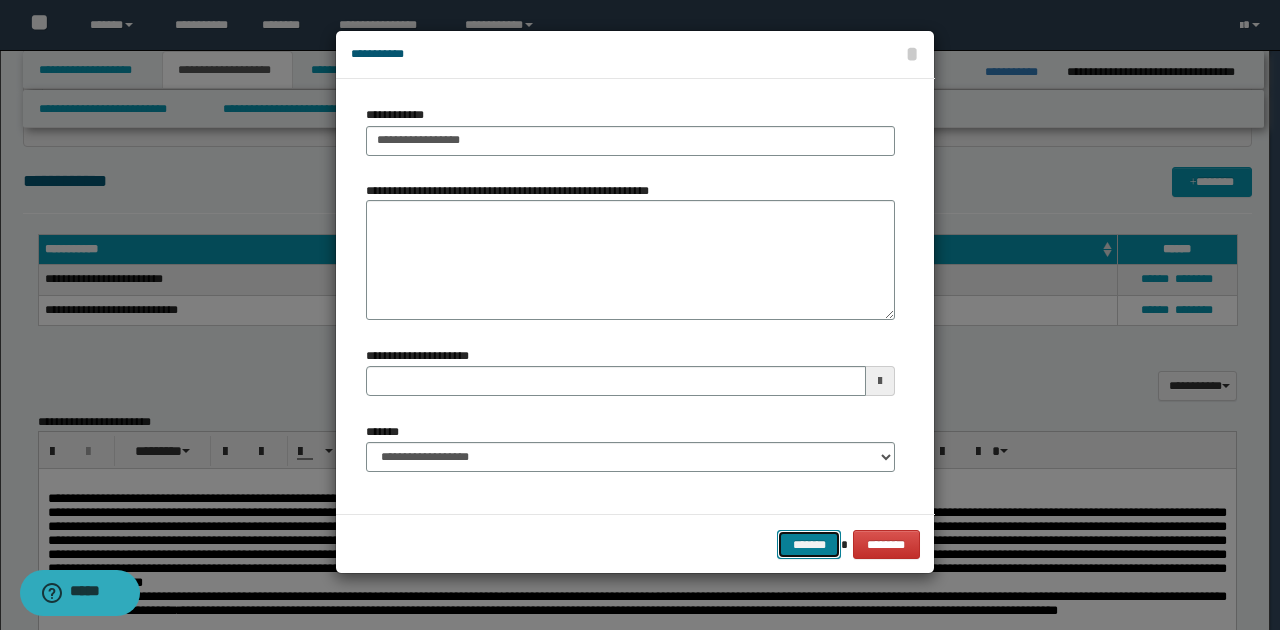 click on "*******" at bounding box center [809, 544] 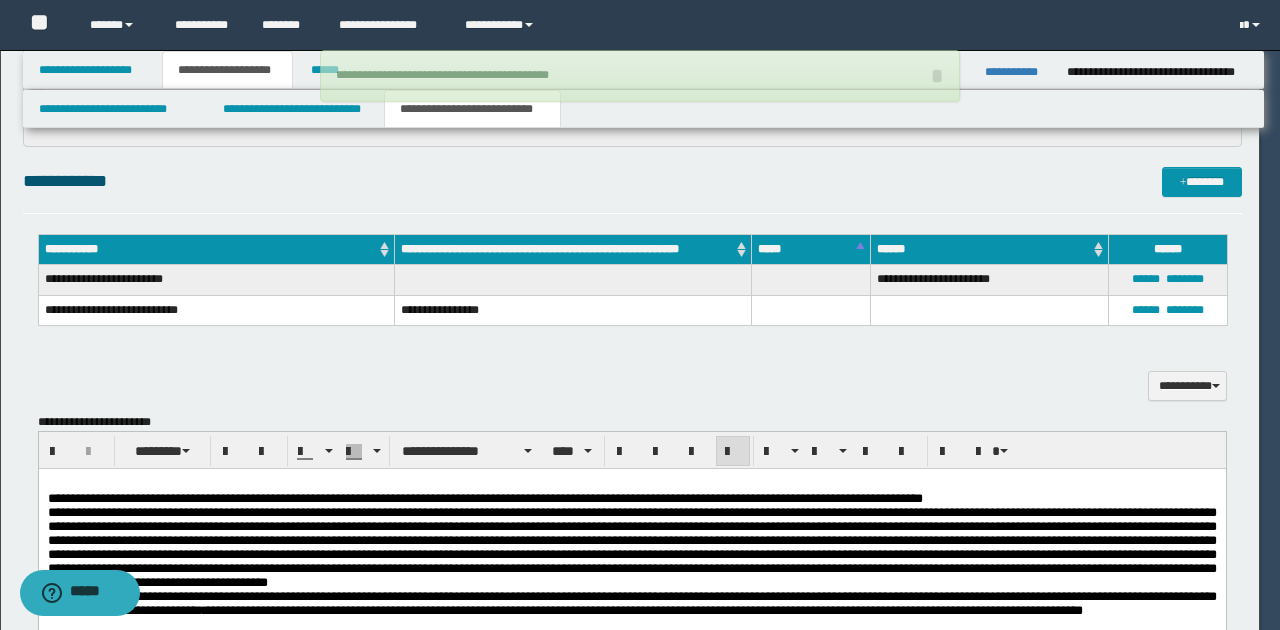 type 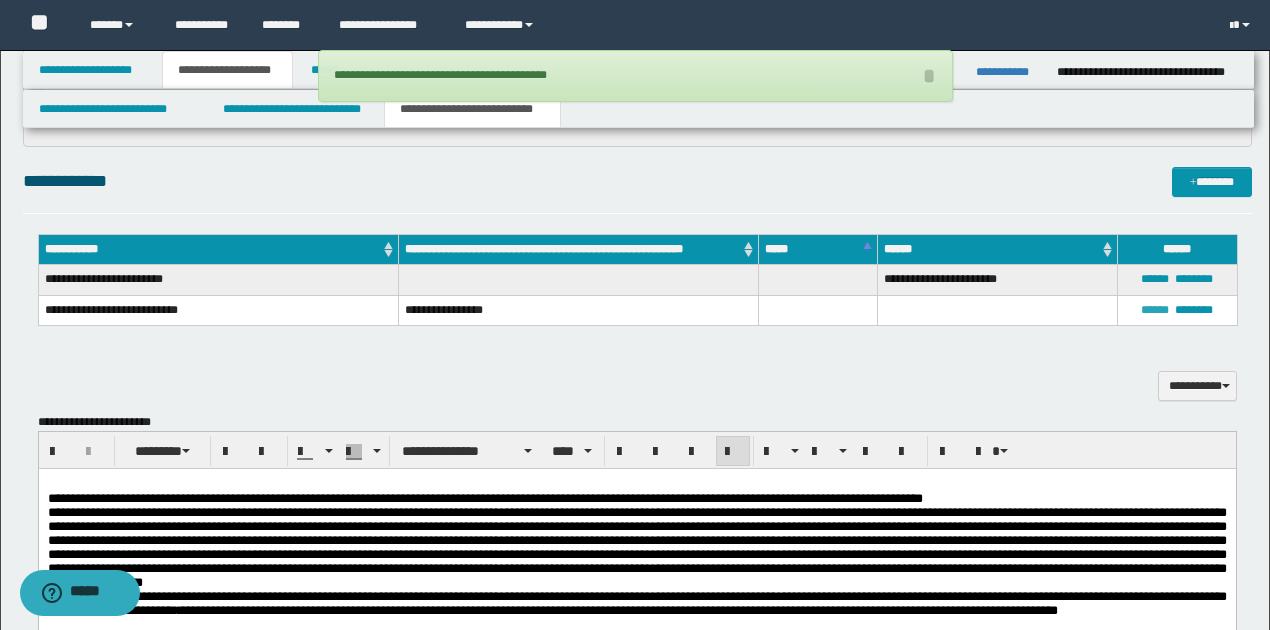 click on "******" at bounding box center (1155, 310) 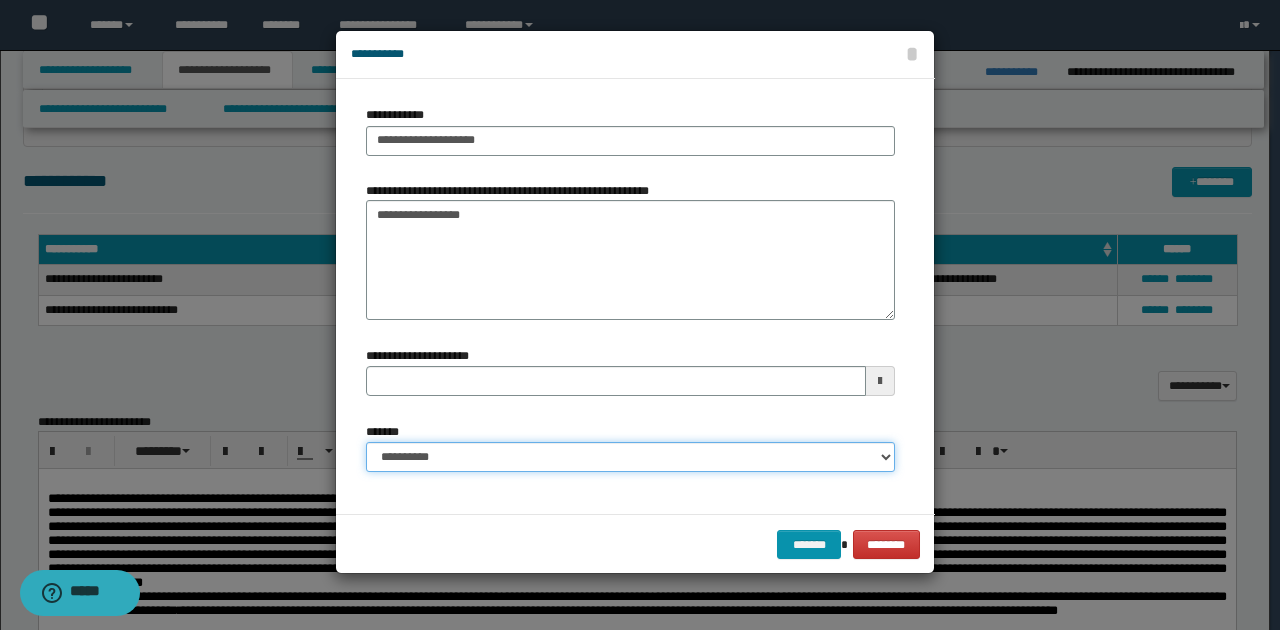 click on "**********" at bounding box center [630, 457] 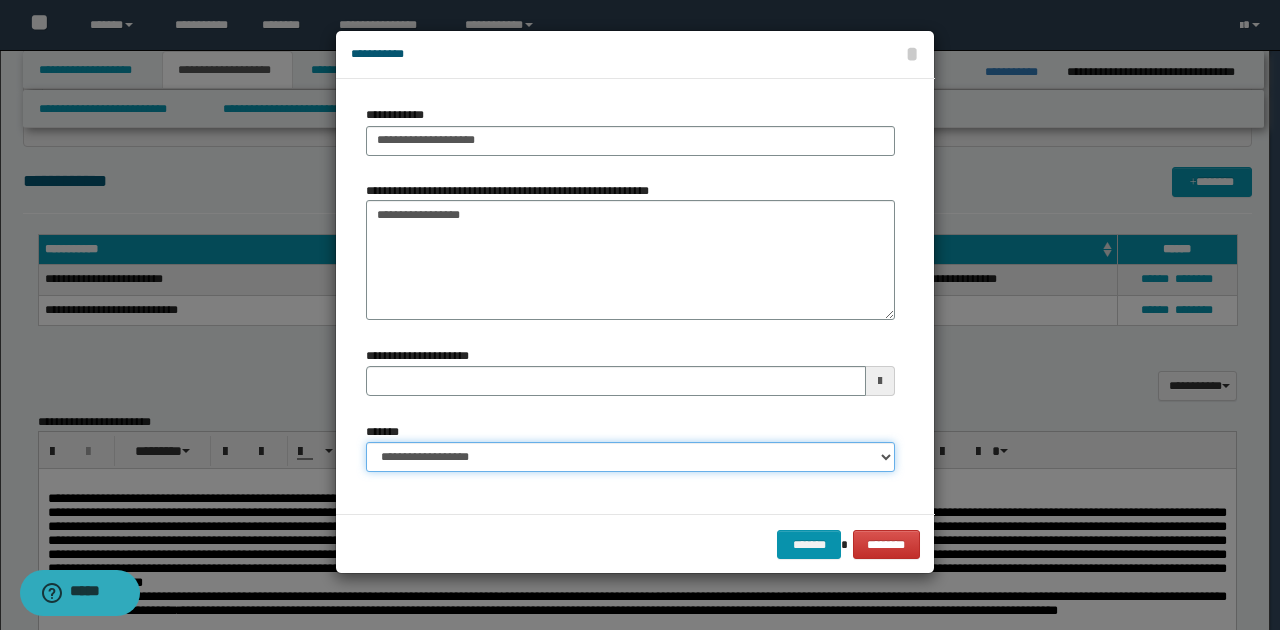 click on "**********" at bounding box center (630, 457) 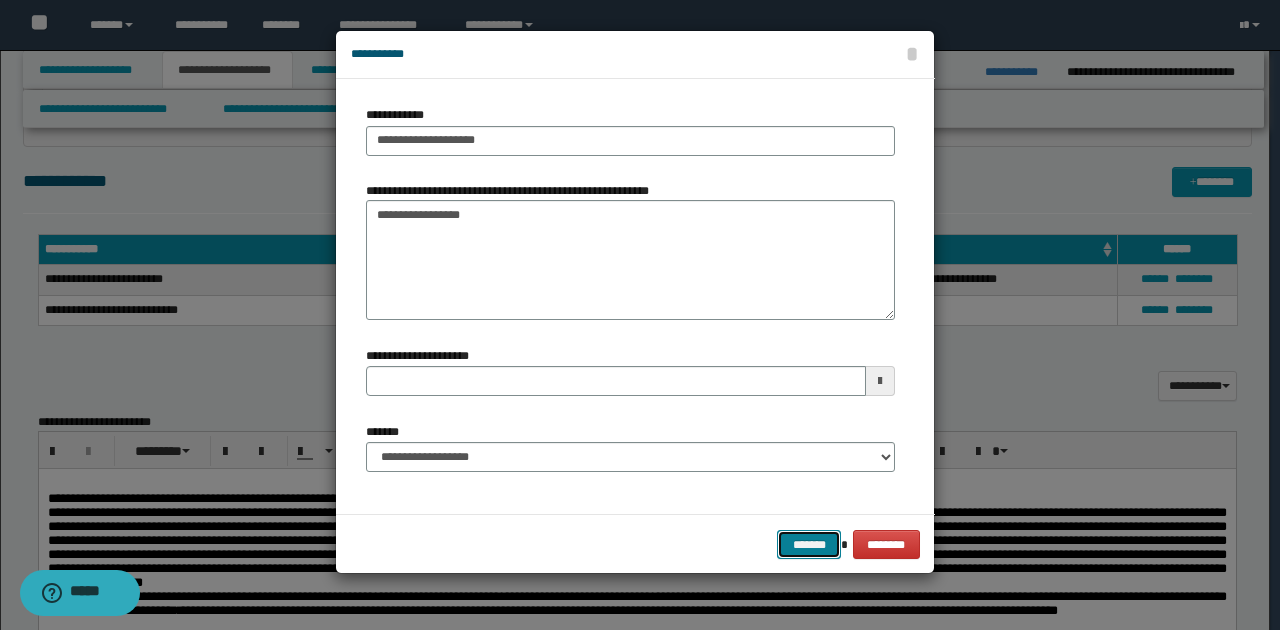 click on "*******" at bounding box center (809, 544) 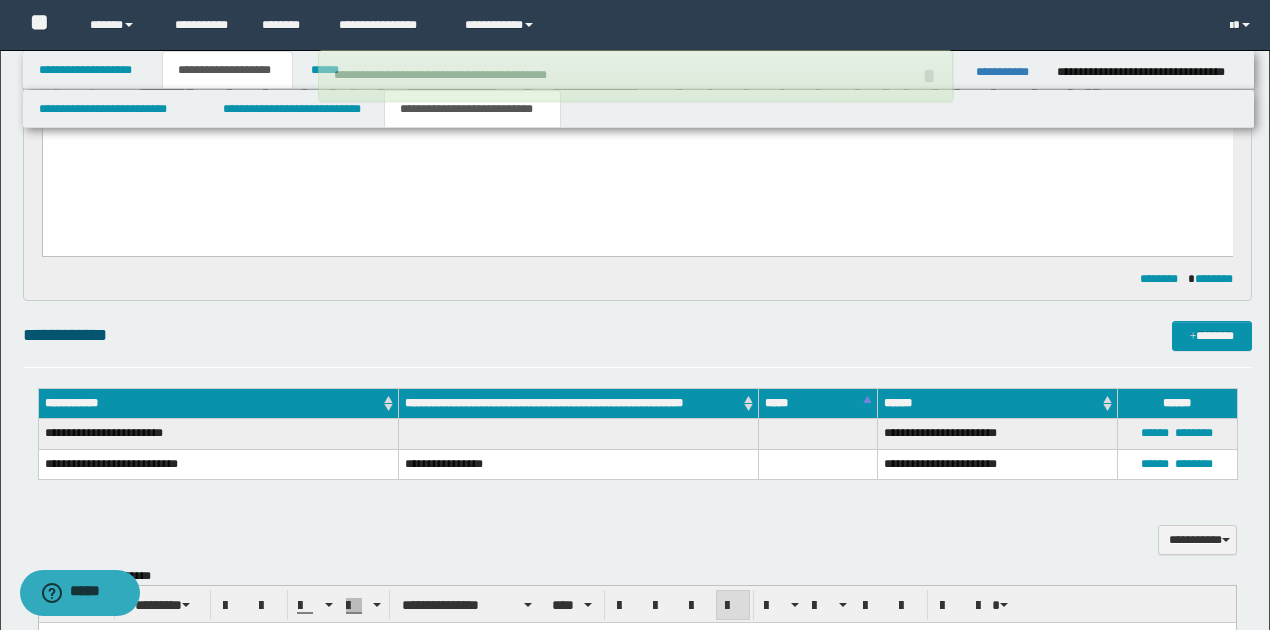scroll, scrollTop: 200, scrollLeft: 0, axis: vertical 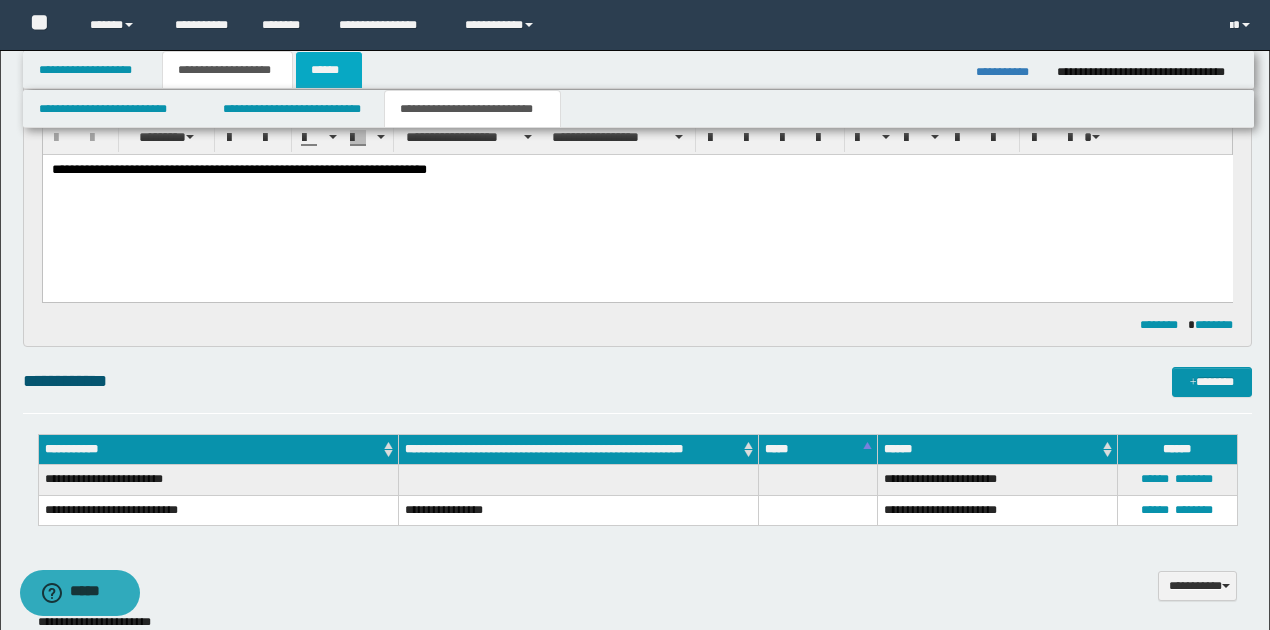 click on "******" at bounding box center [329, 70] 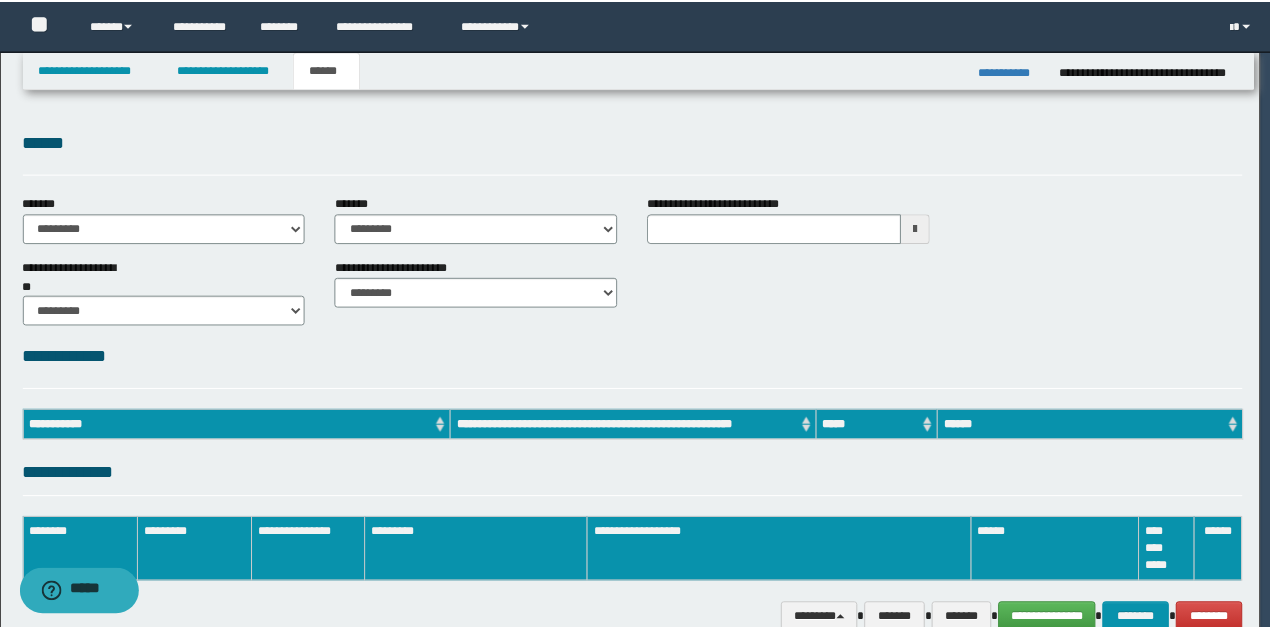 scroll, scrollTop: 0, scrollLeft: 0, axis: both 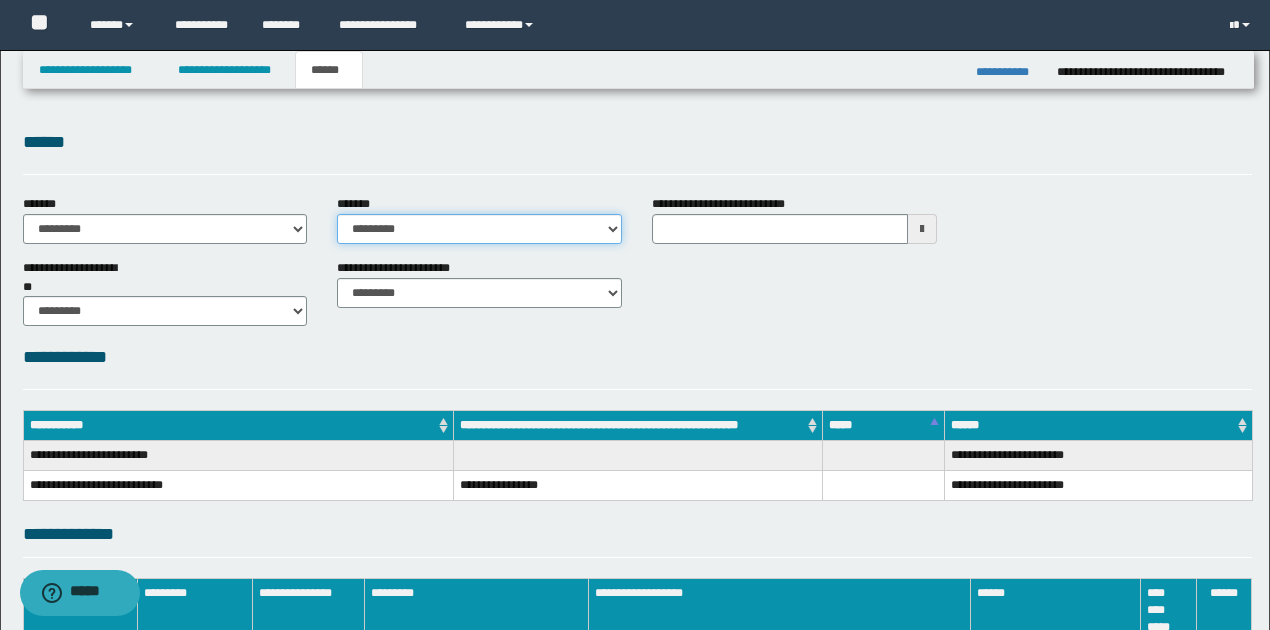 click on "**********" at bounding box center (479, 229) 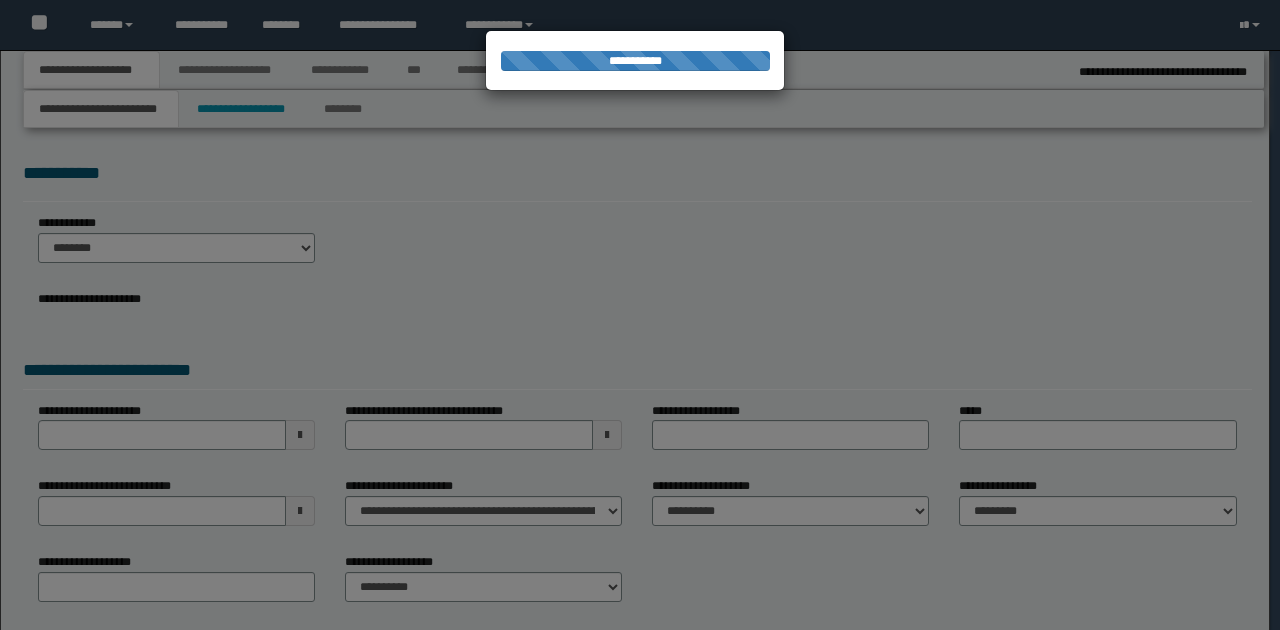 scroll, scrollTop: 0, scrollLeft: 0, axis: both 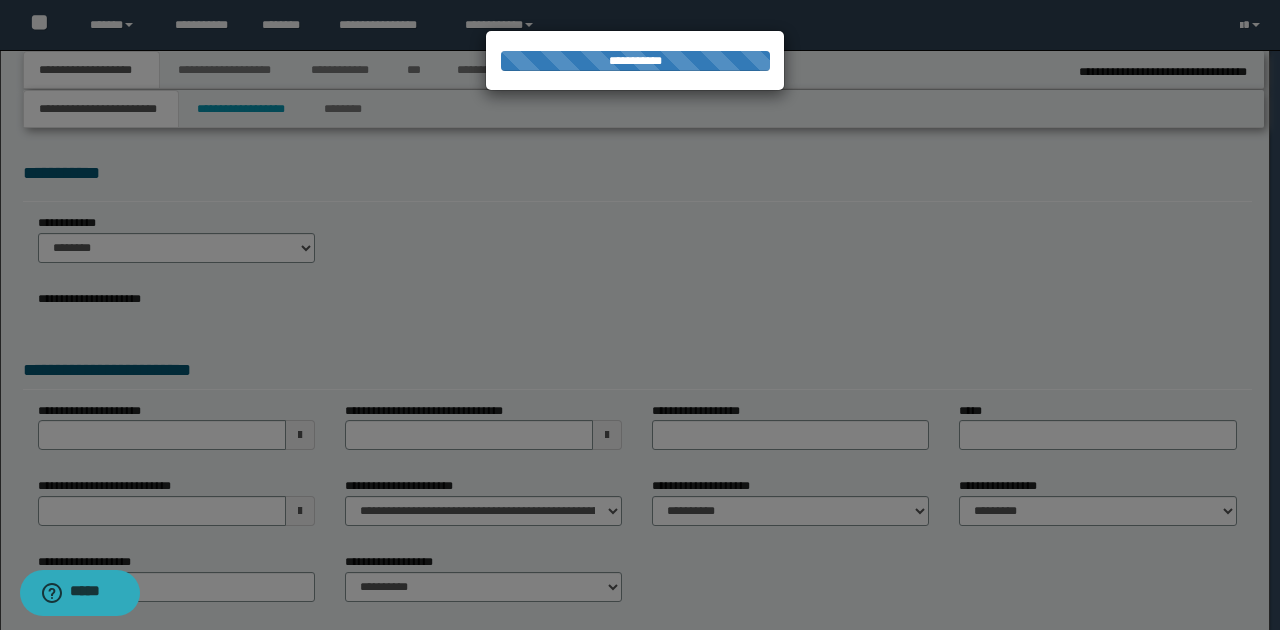 type on "**********" 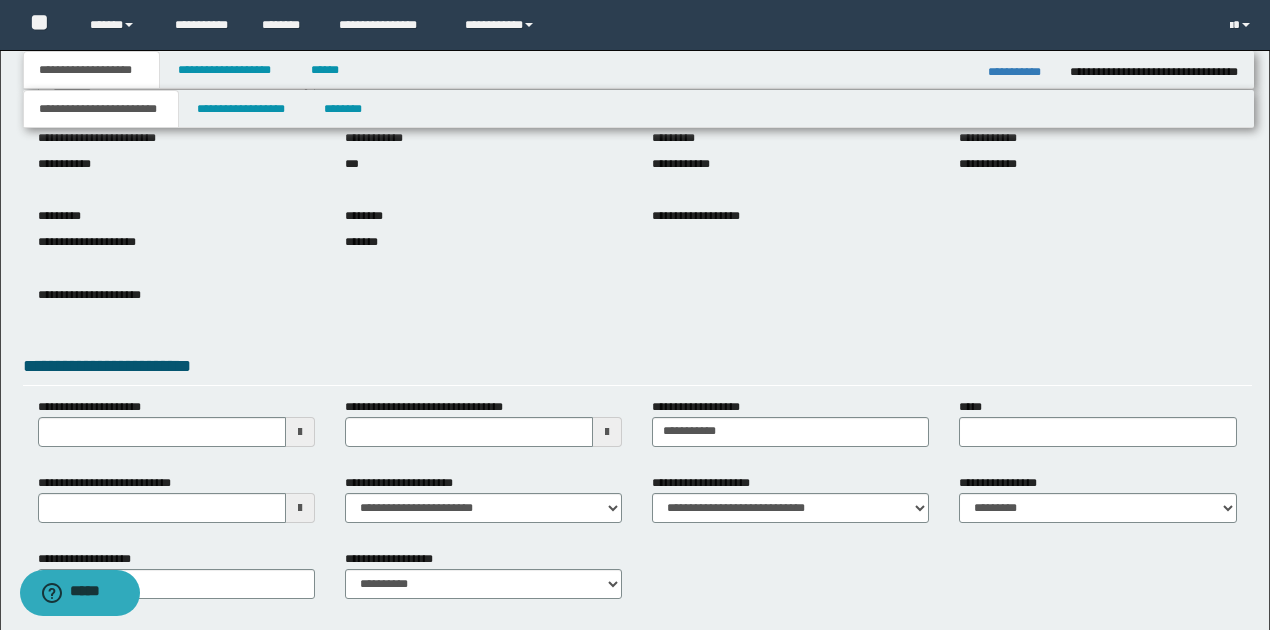 scroll, scrollTop: 200, scrollLeft: 0, axis: vertical 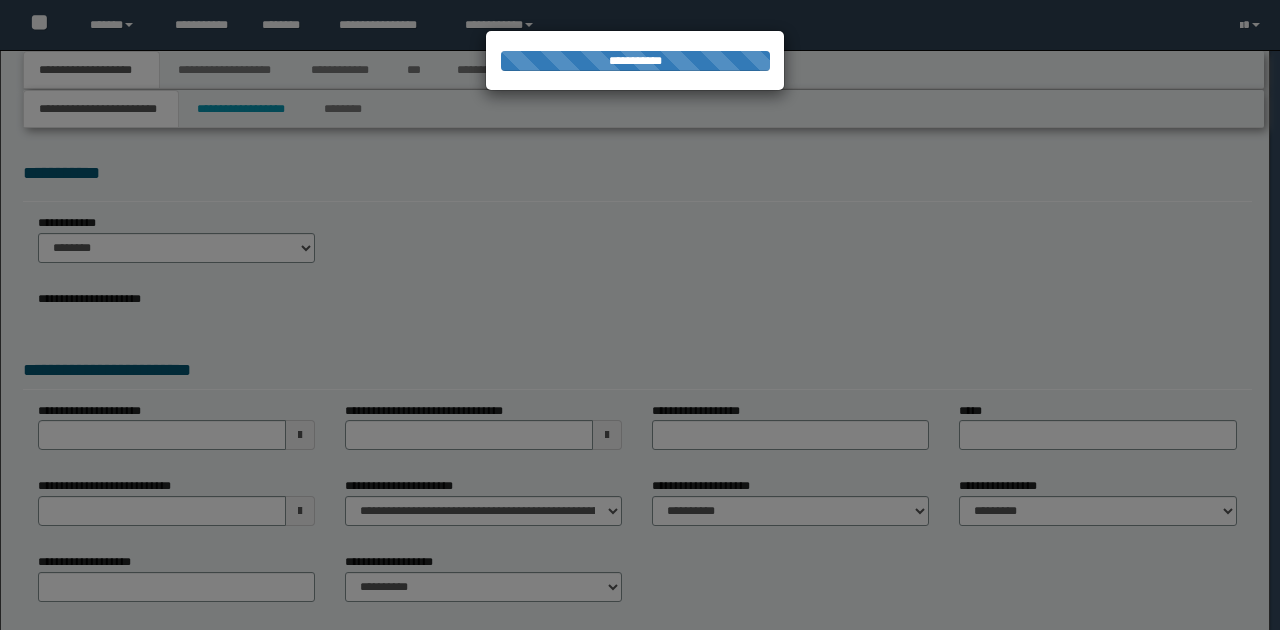 type on "********" 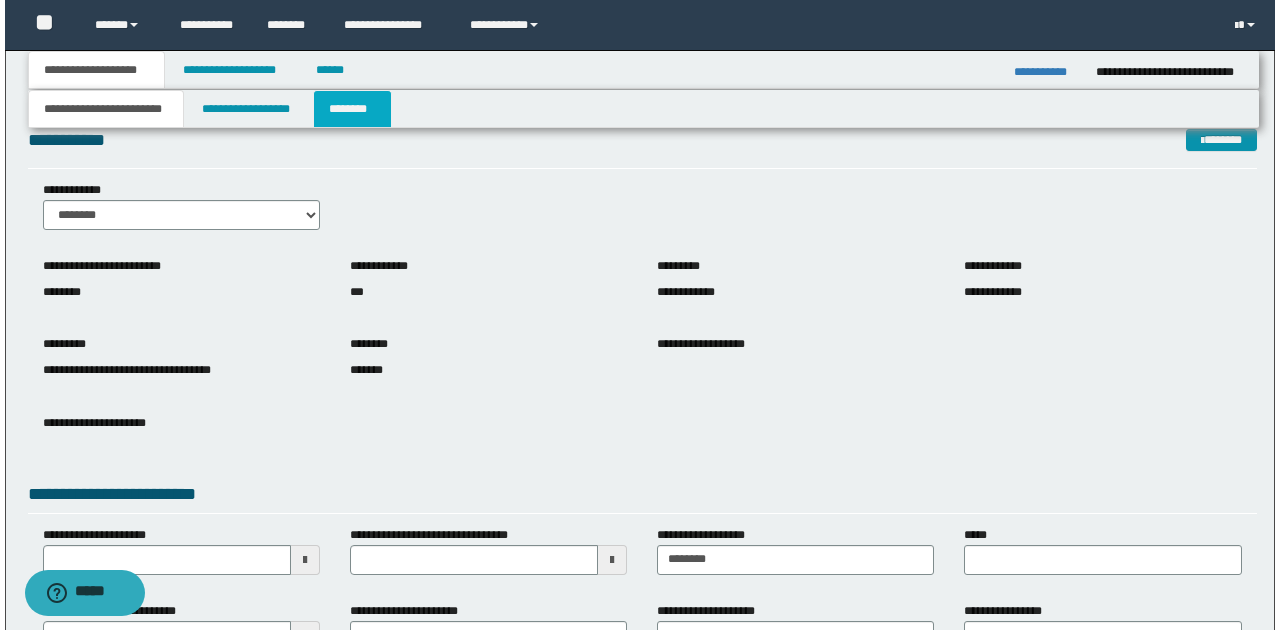 scroll, scrollTop: 0, scrollLeft: 0, axis: both 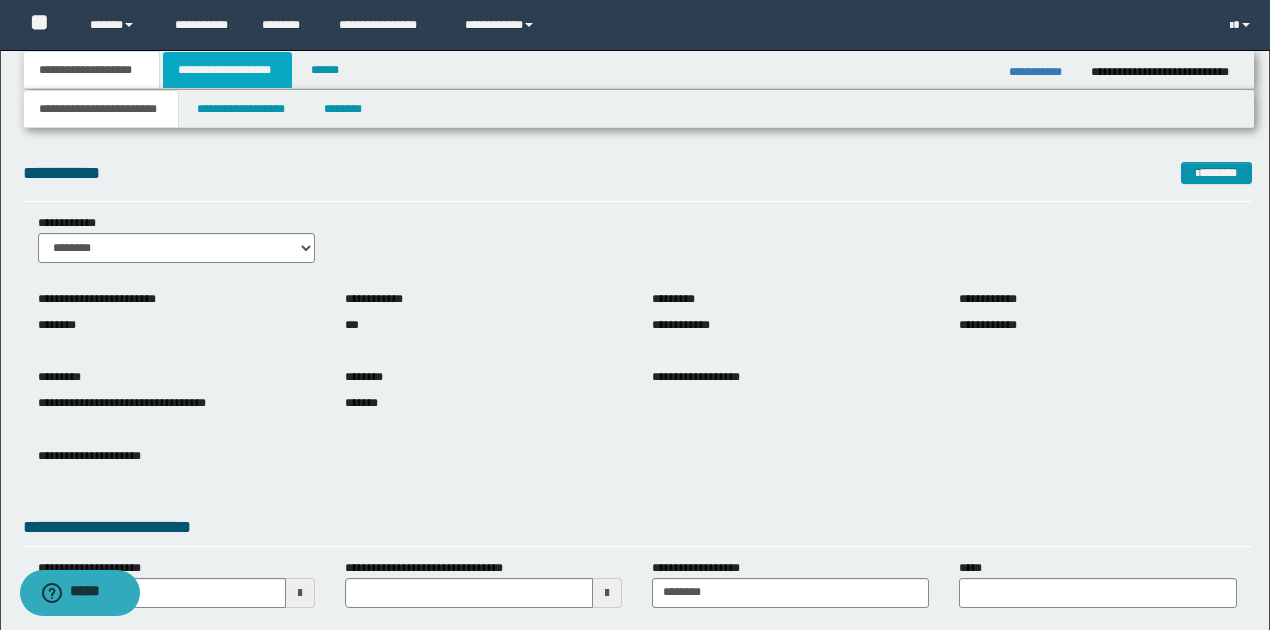 click on "**********" at bounding box center [227, 70] 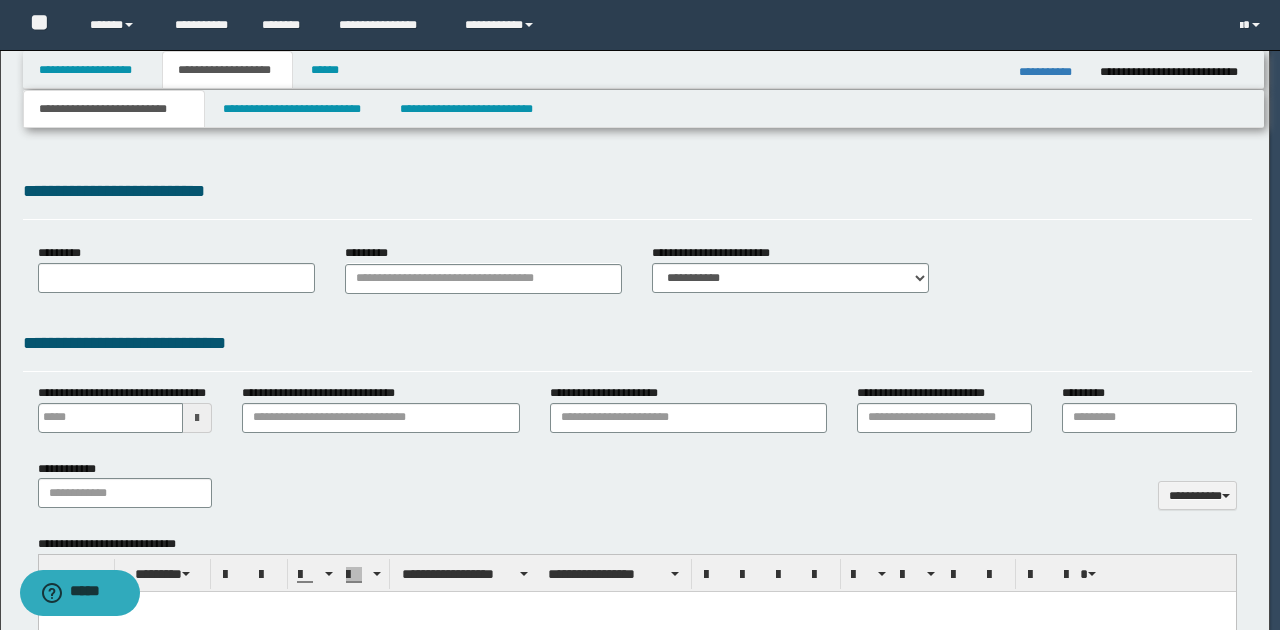 scroll, scrollTop: 0, scrollLeft: 0, axis: both 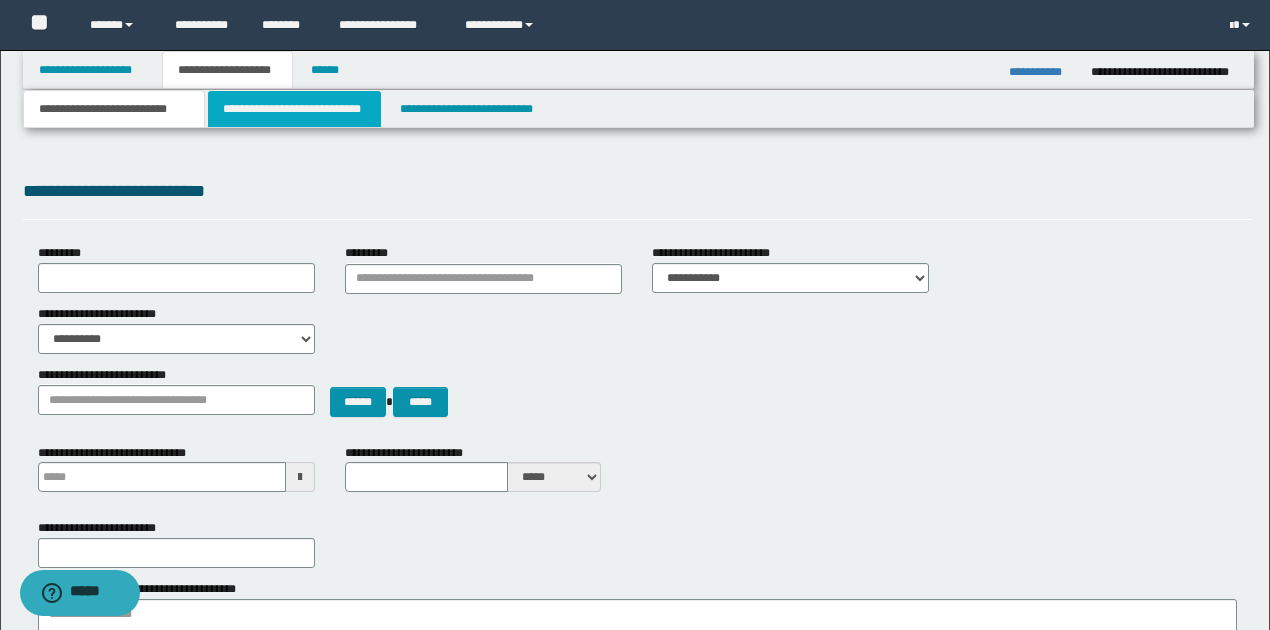 click on "**********" at bounding box center [294, 109] 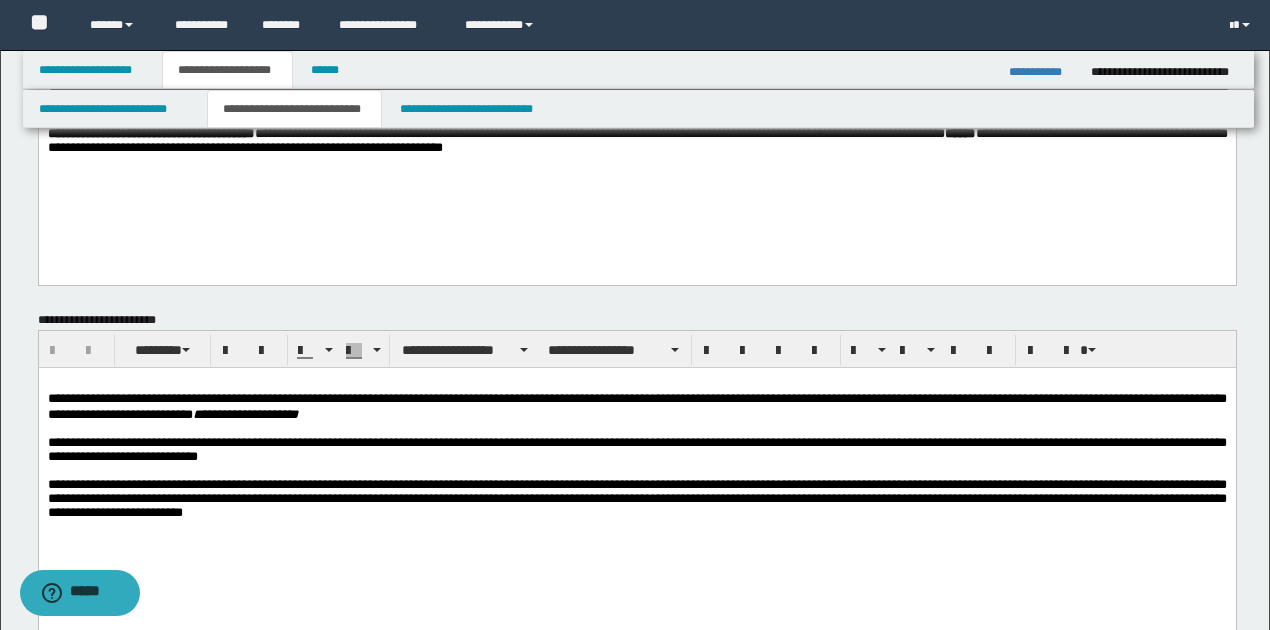 scroll, scrollTop: 466, scrollLeft: 0, axis: vertical 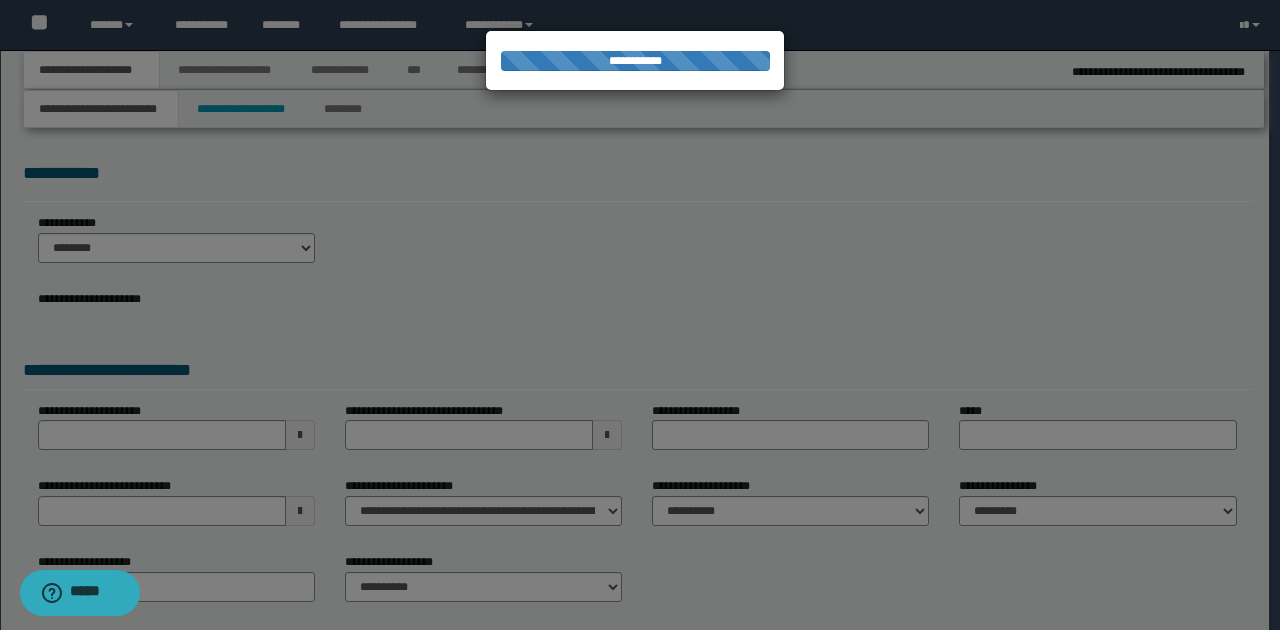 type on "**********" 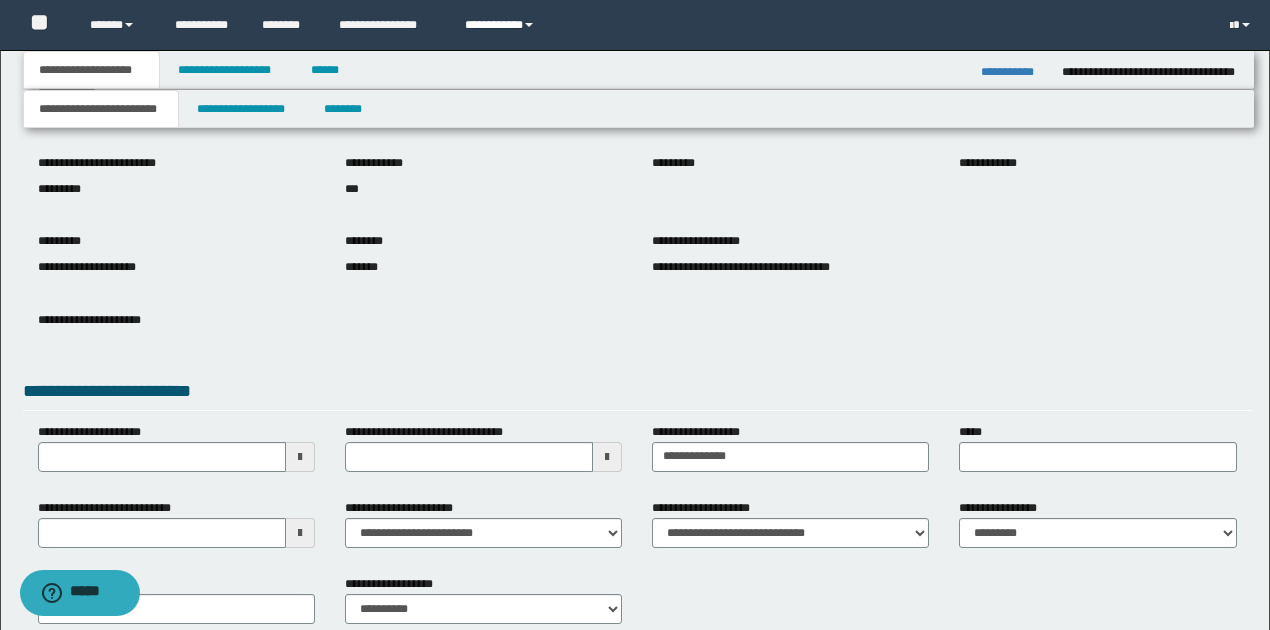 scroll, scrollTop: 133, scrollLeft: 0, axis: vertical 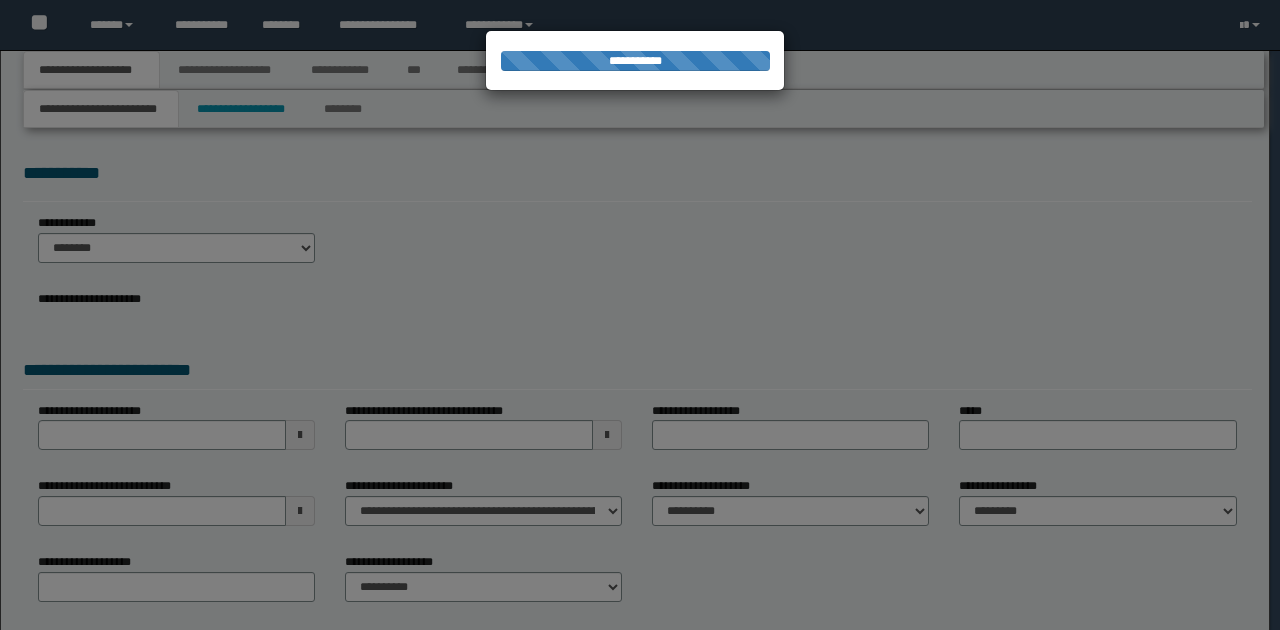 type on "**********" 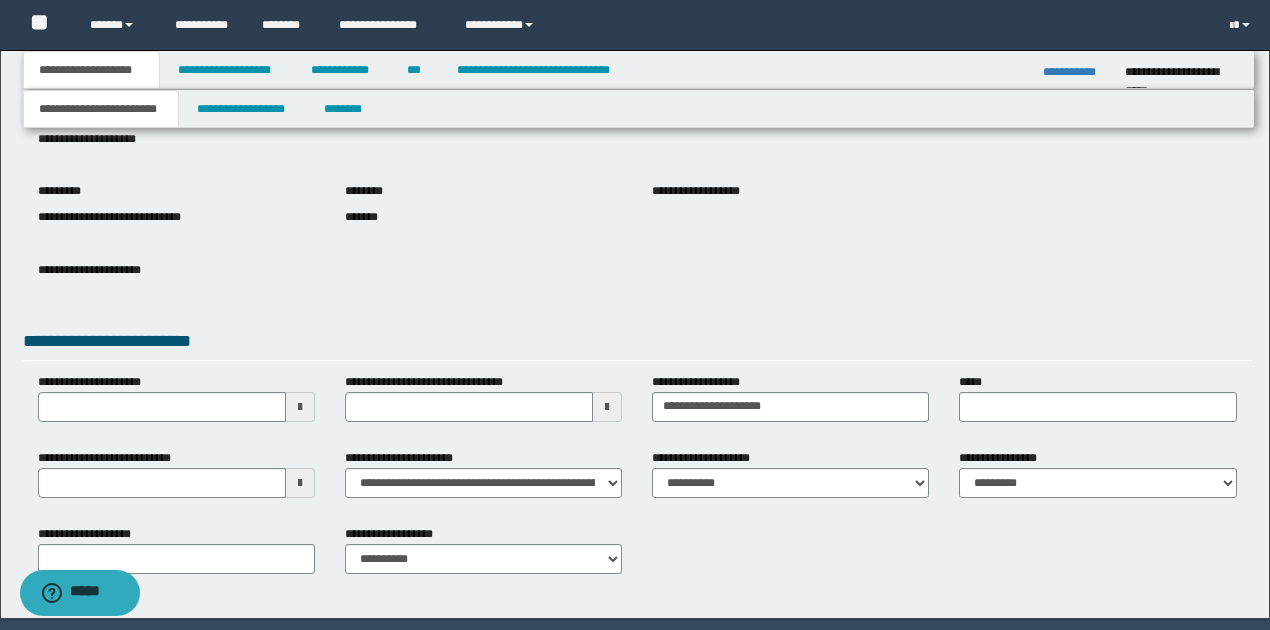 scroll, scrollTop: 200, scrollLeft: 0, axis: vertical 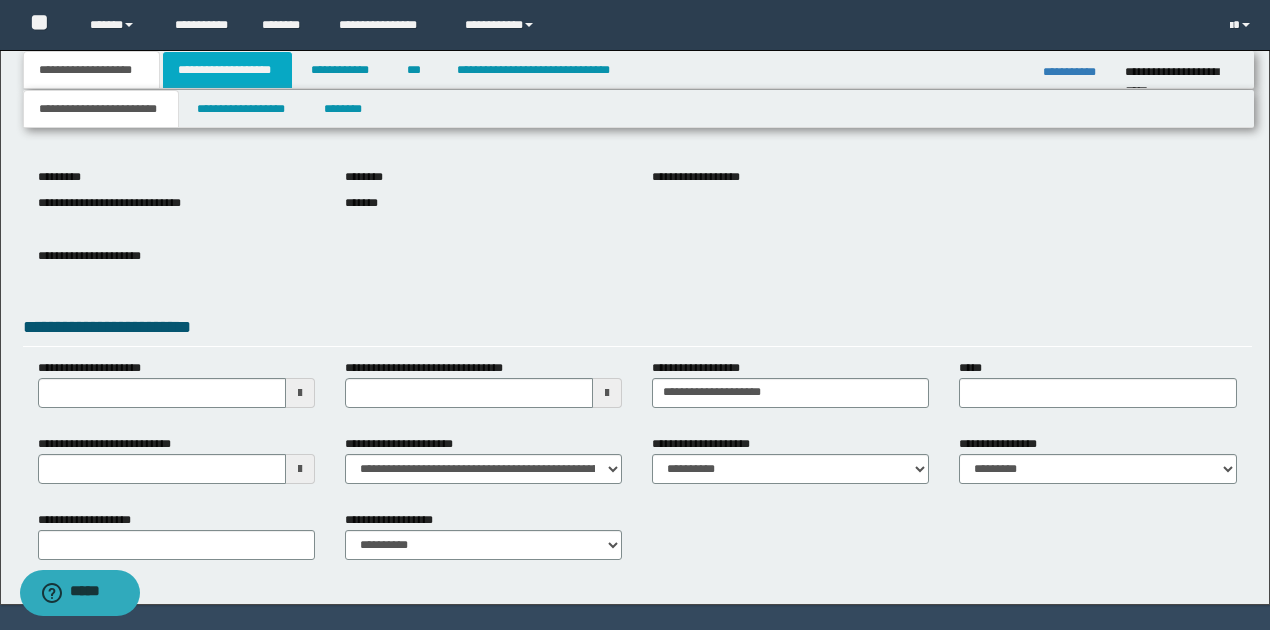 click on "**********" at bounding box center (227, 70) 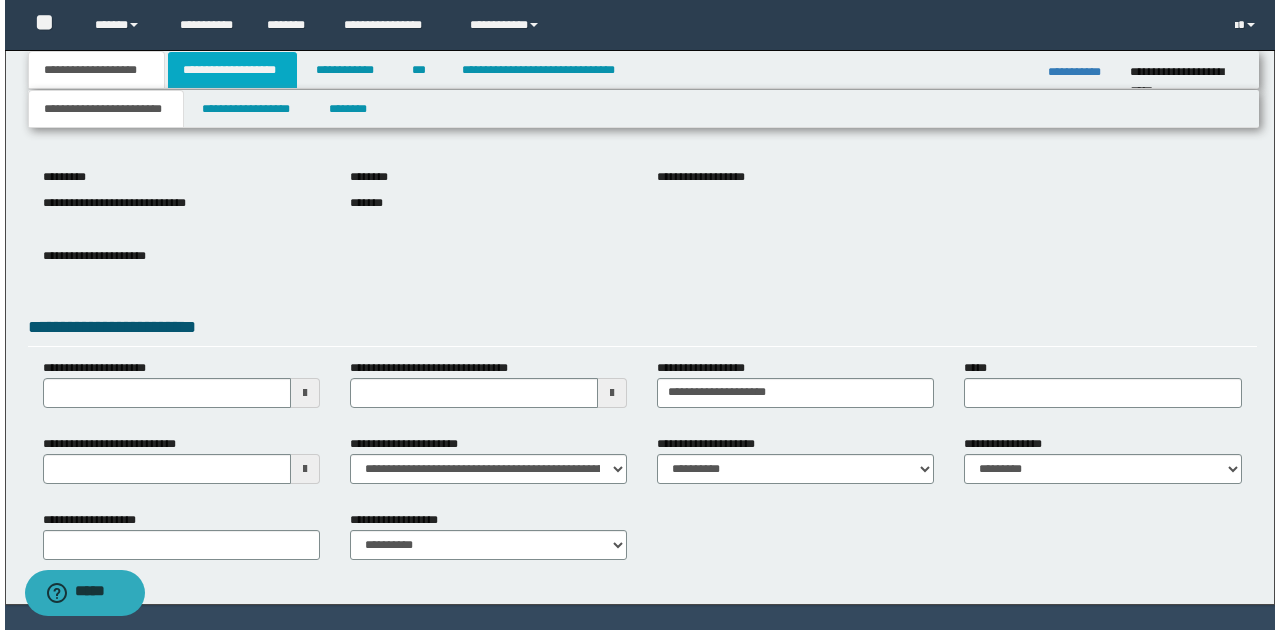 scroll, scrollTop: 0, scrollLeft: 0, axis: both 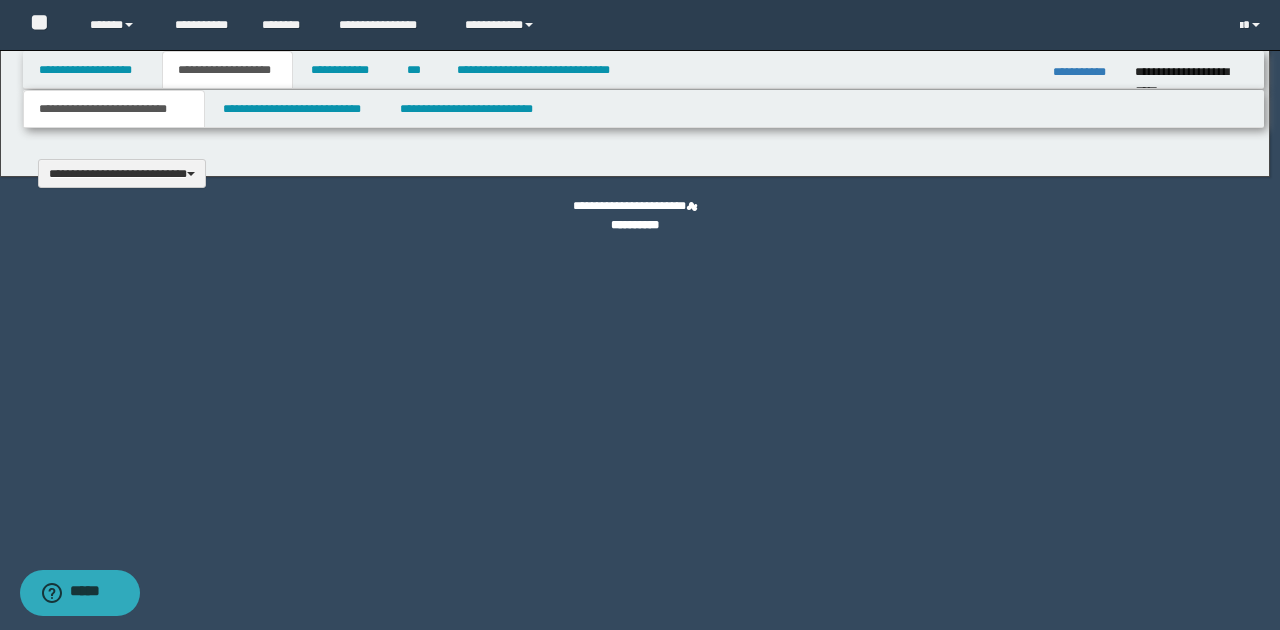 type 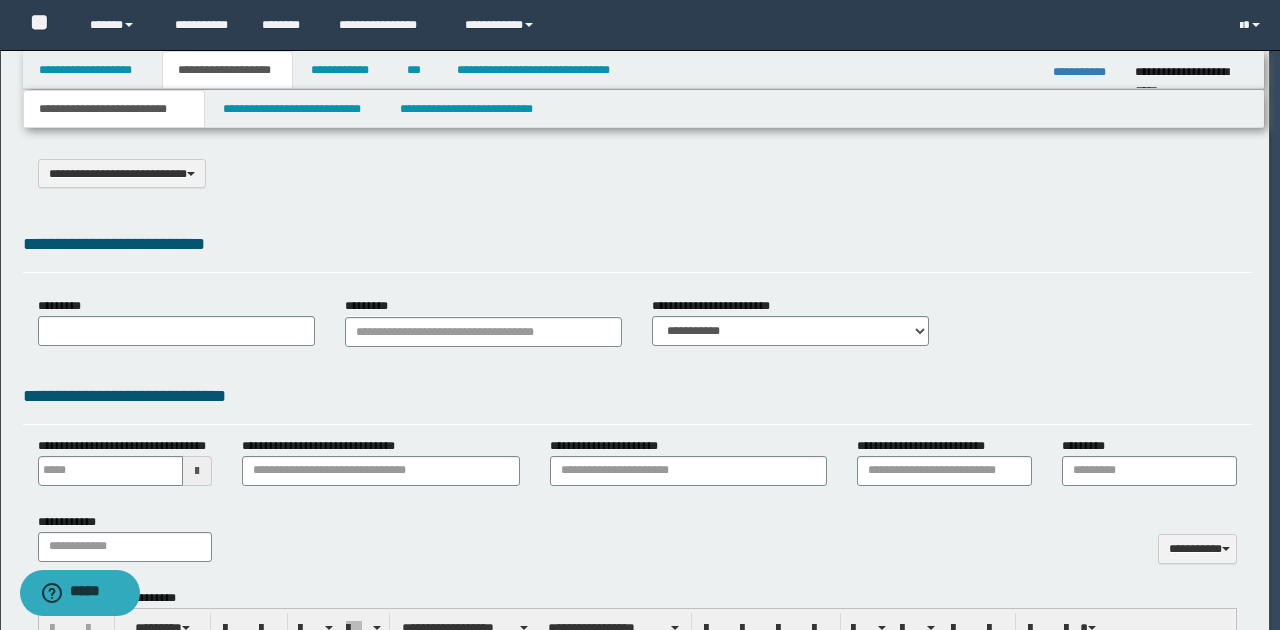 scroll, scrollTop: 0, scrollLeft: 0, axis: both 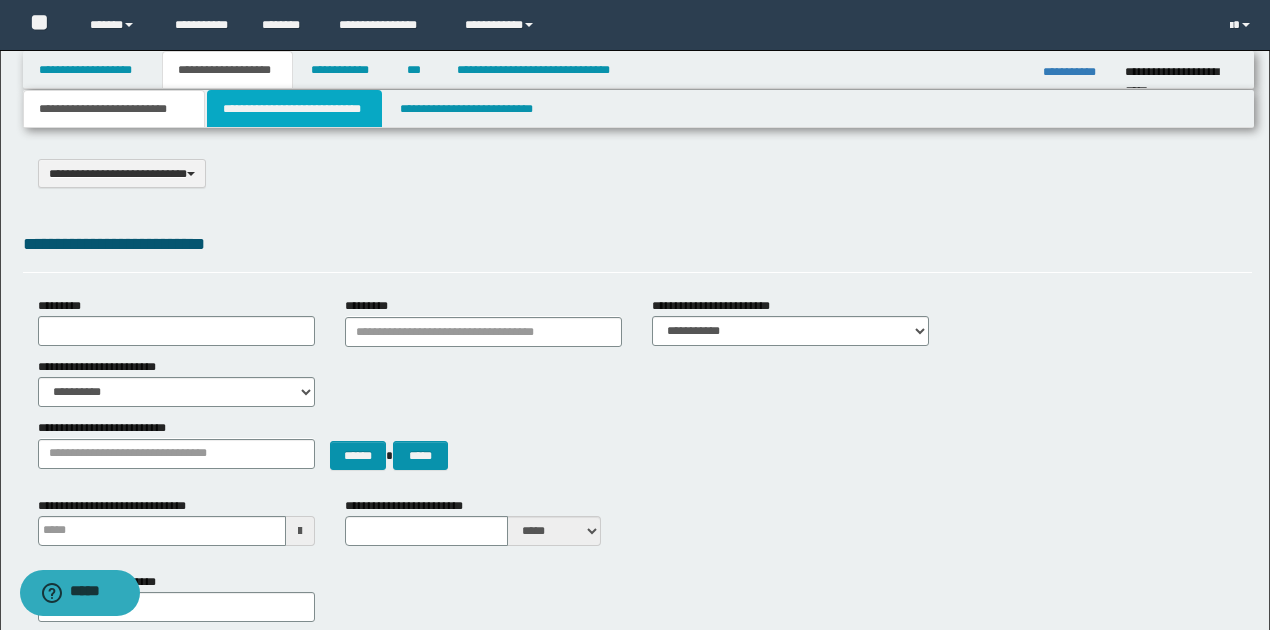 click on "**********" at bounding box center (294, 109) 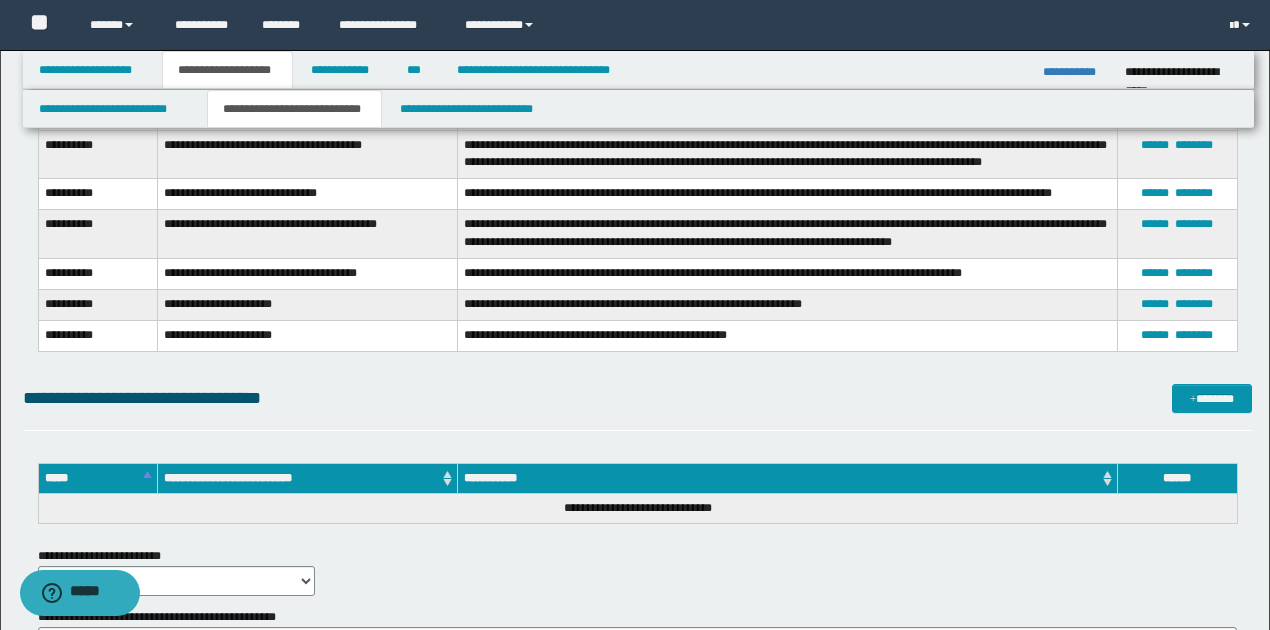 scroll, scrollTop: 4466, scrollLeft: 0, axis: vertical 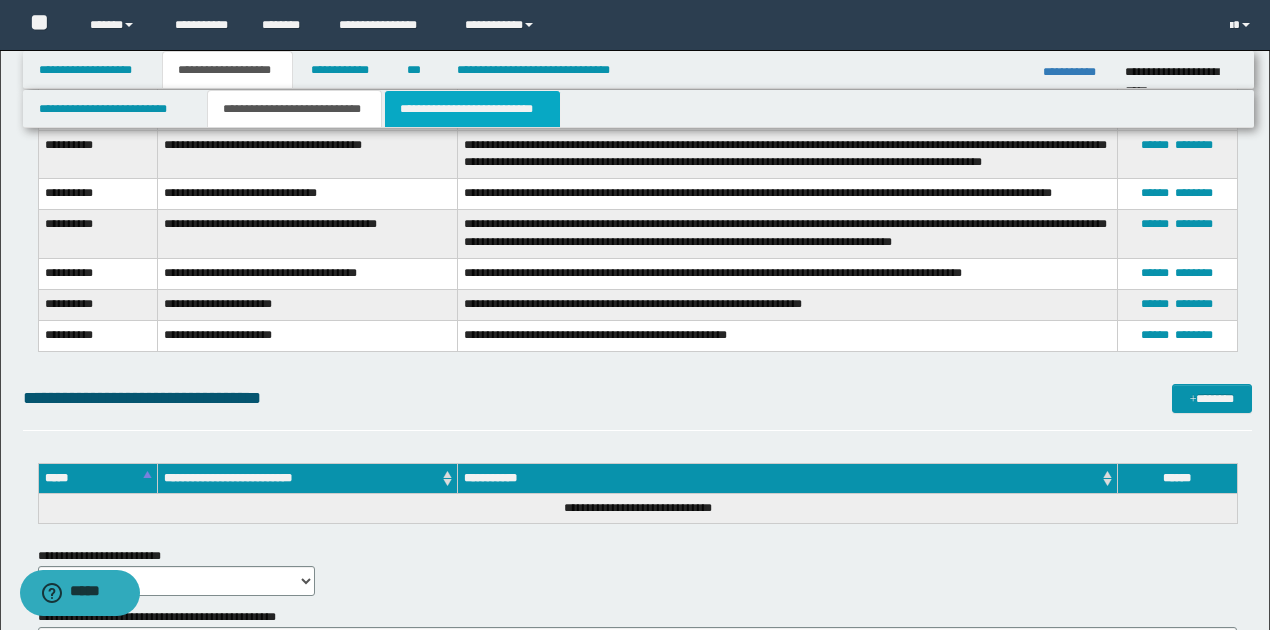 click on "**********" at bounding box center (472, 109) 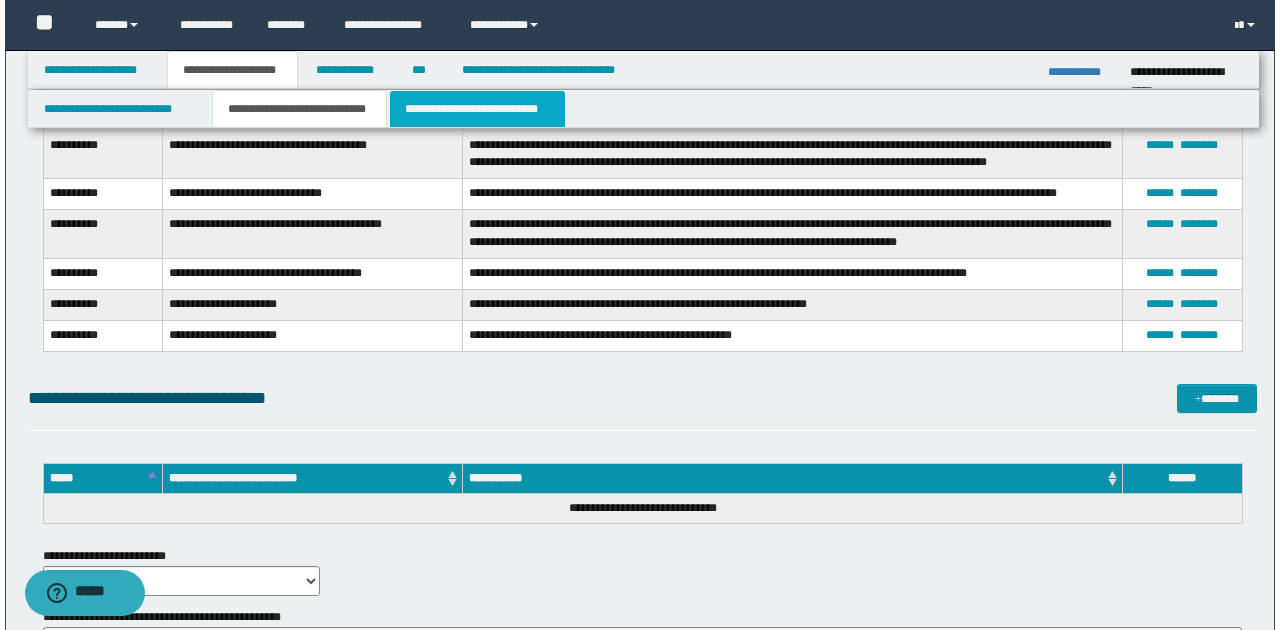 scroll, scrollTop: 0, scrollLeft: 0, axis: both 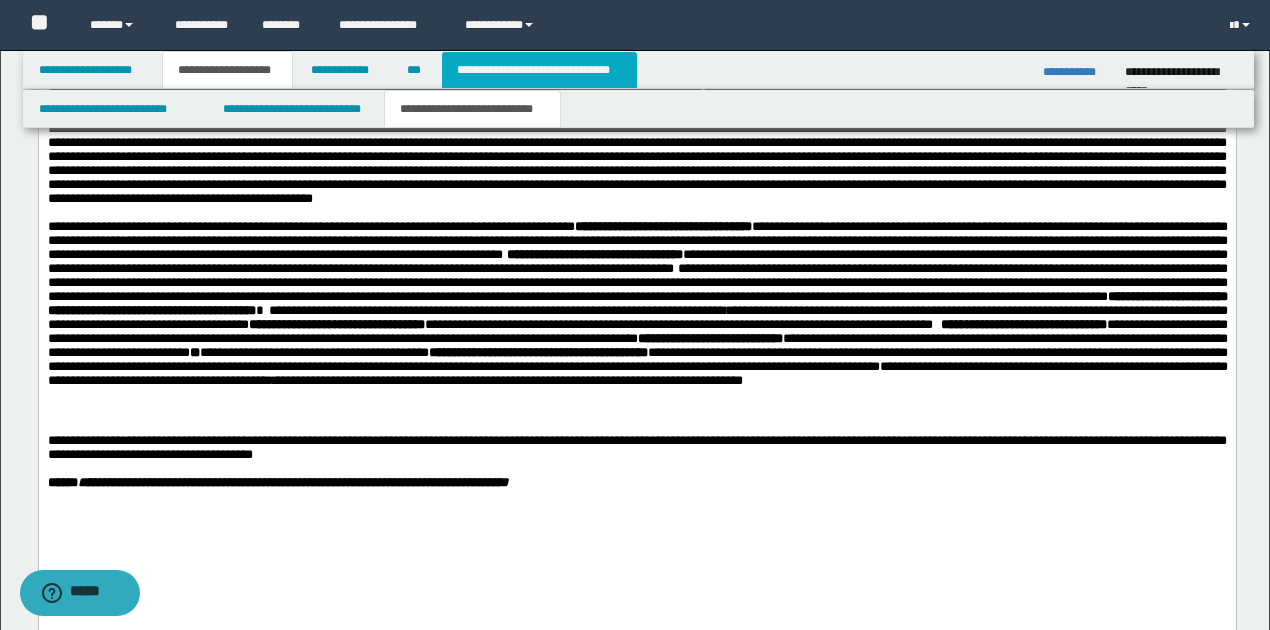 click on "**********" at bounding box center (539, 70) 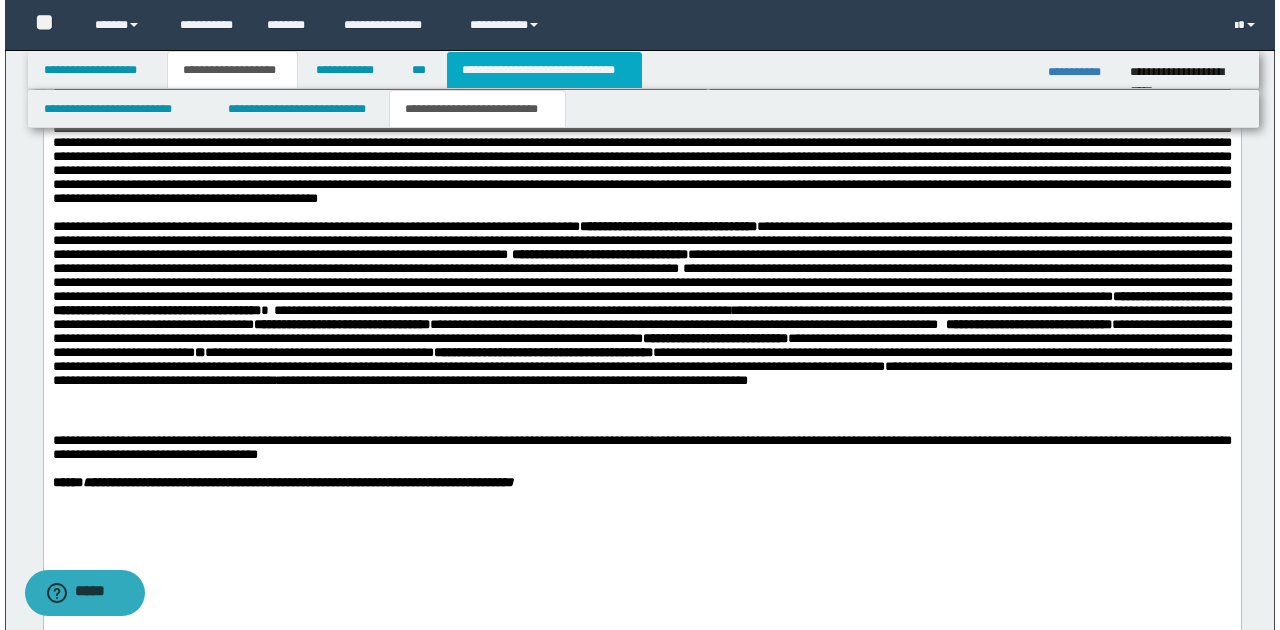 scroll, scrollTop: 0, scrollLeft: 0, axis: both 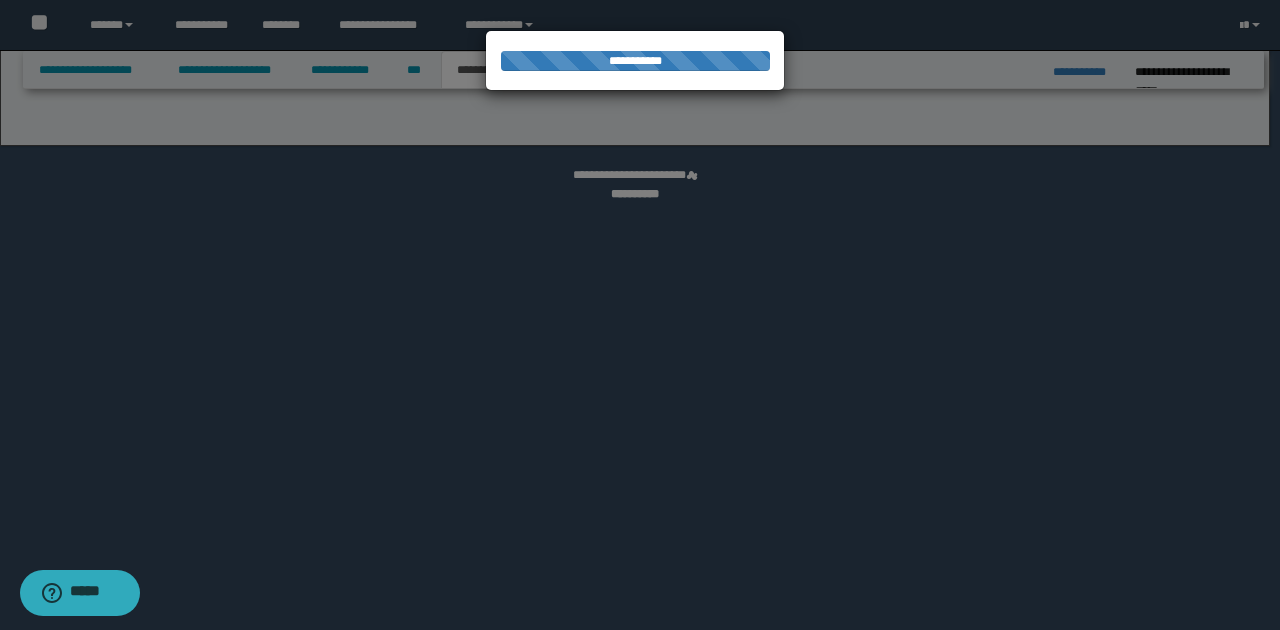 select on "*" 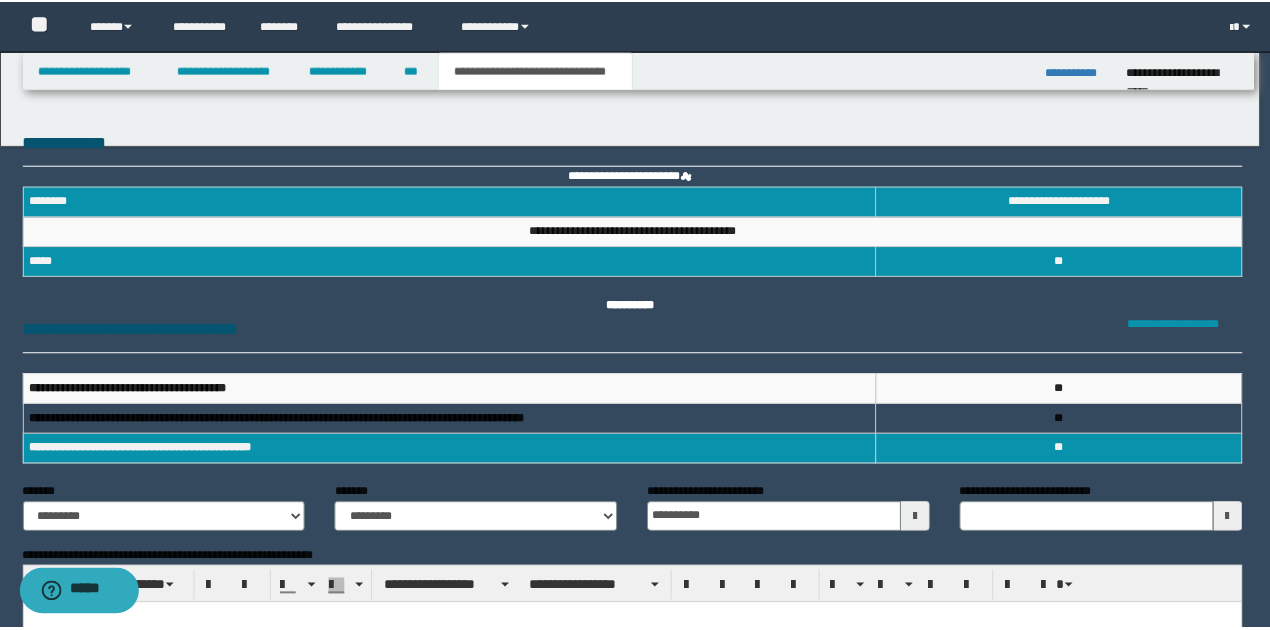 scroll, scrollTop: 0, scrollLeft: 0, axis: both 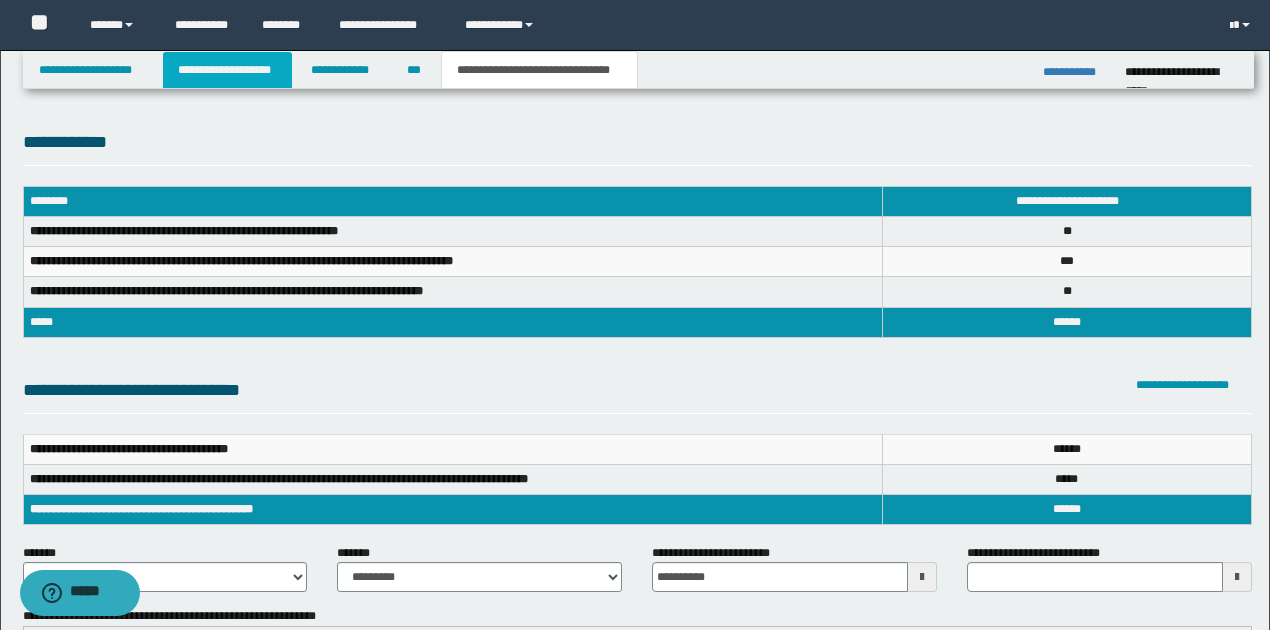 click on "**********" at bounding box center (227, 70) 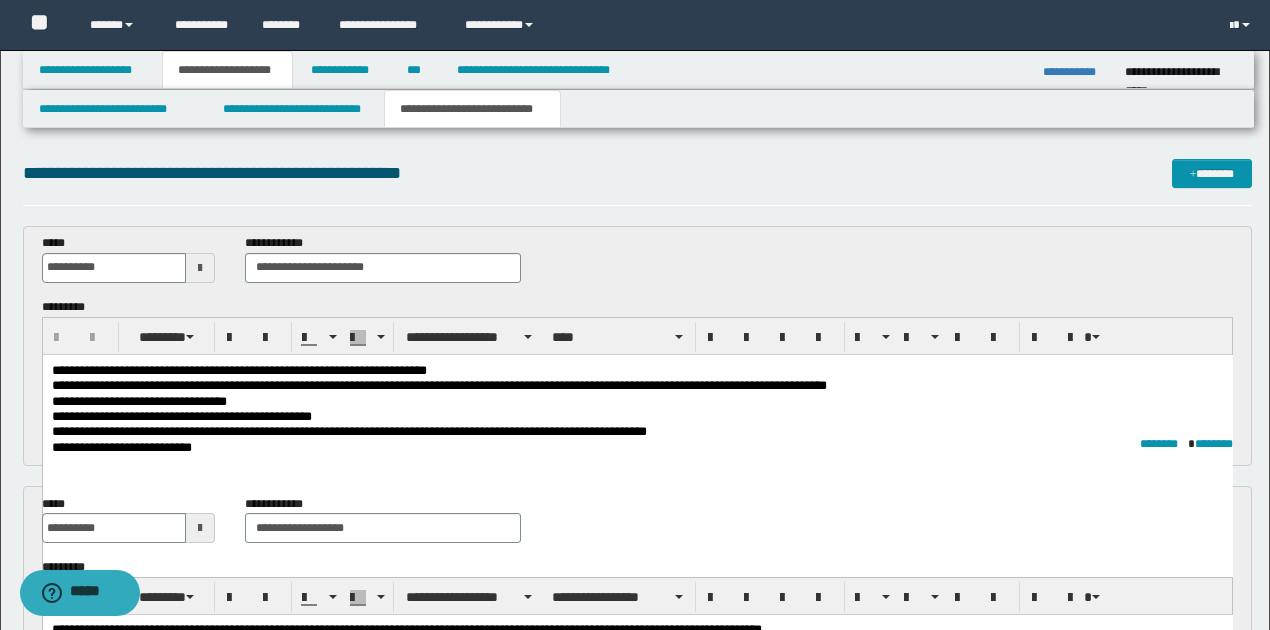 click on "**********" at bounding box center (438, 384) 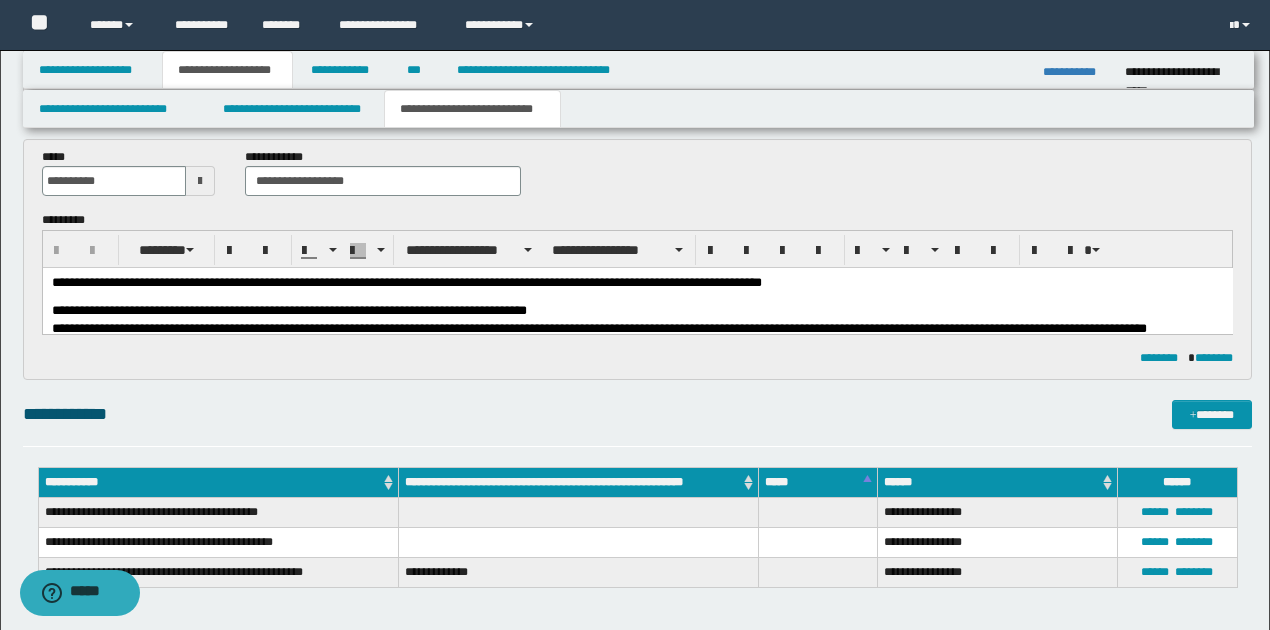 scroll, scrollTop: 533, scrollLeft: 0, axis: vertical 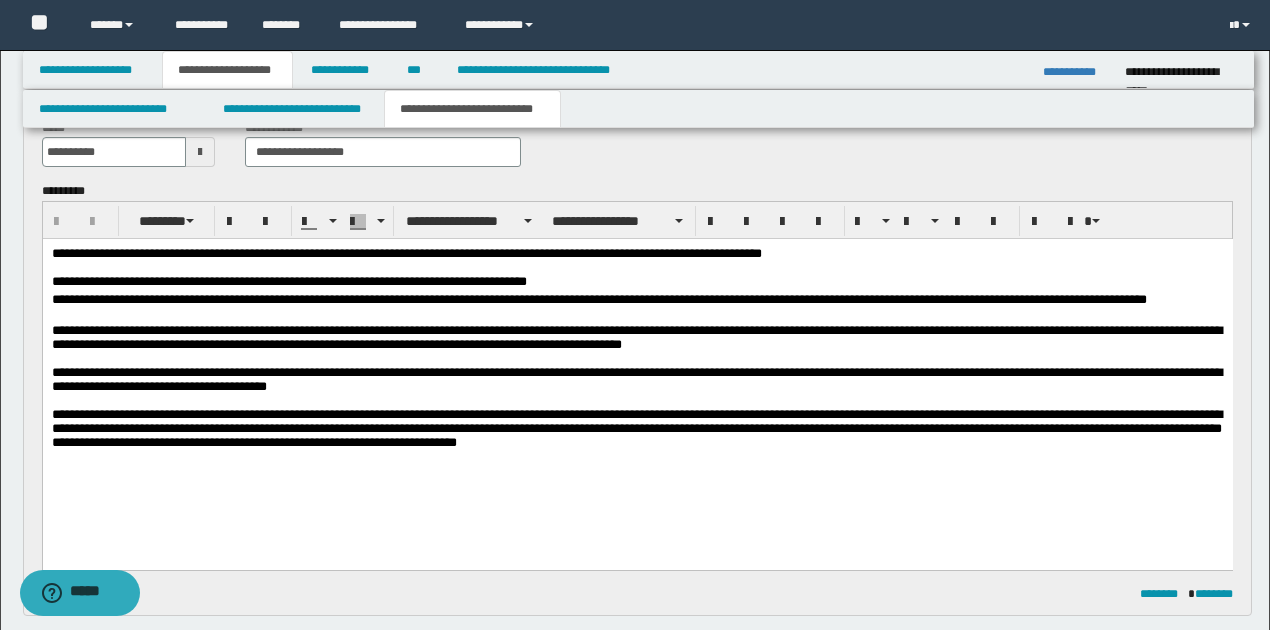 click on "**********" at bounding box center [637, 308] 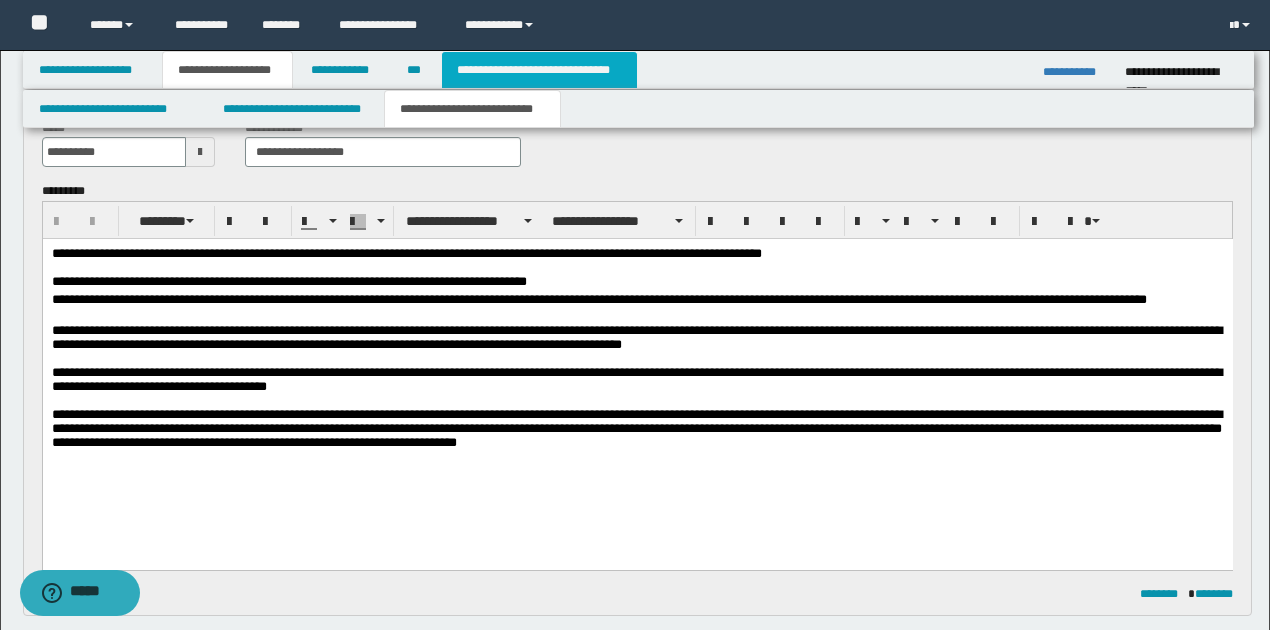 click on "**********" at bounding box center (539, 70) 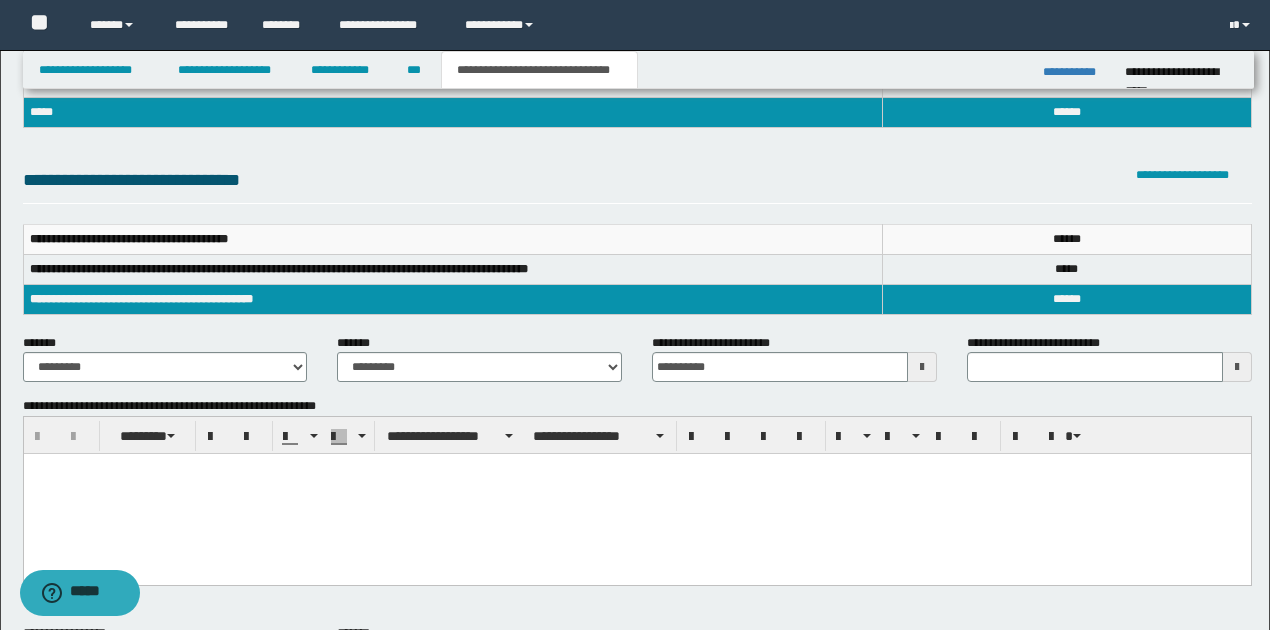 scroll, scrollTop: 169, scrollLeft: 0, axis: vertical 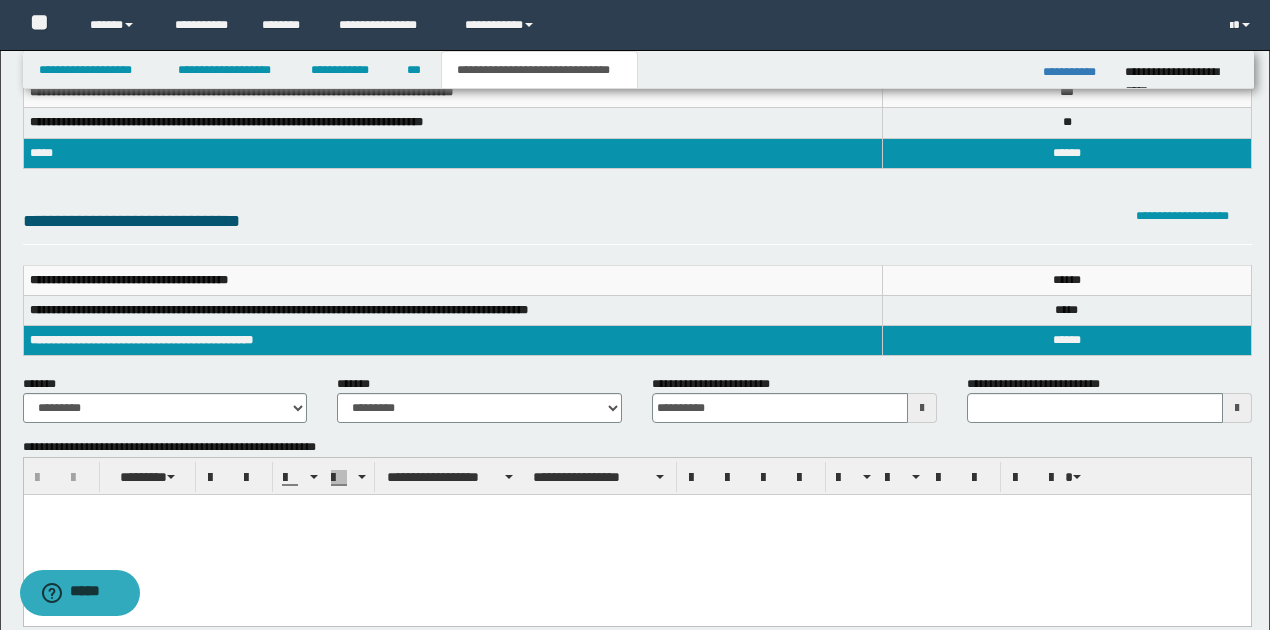 click on "**********" at bounding box center [1076, 72] 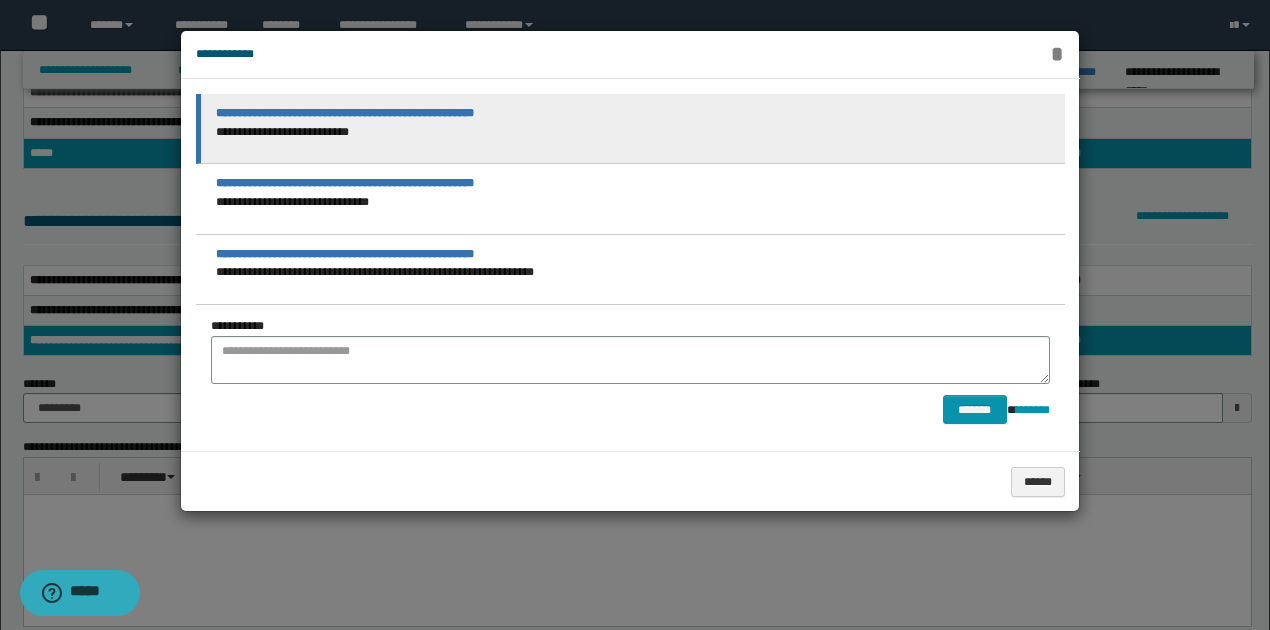 drag, startPoint x: 1054, startPoint y: 56, endPoint x: 1044, endPoint y: 55, distance: 10.049875 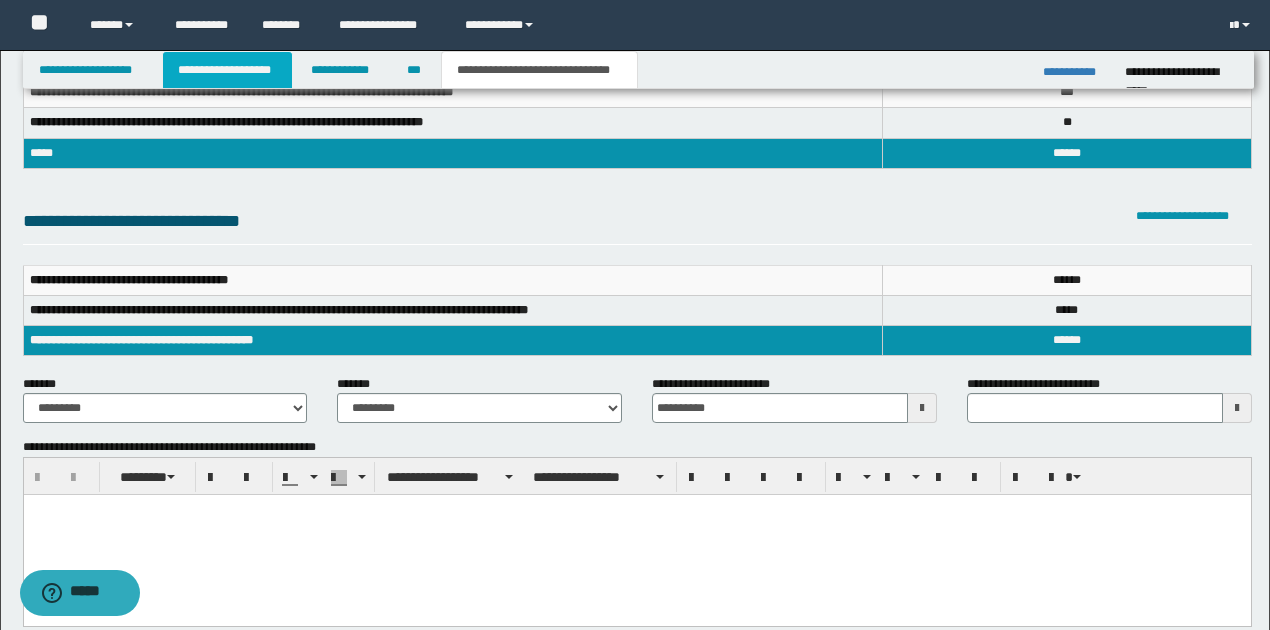 click on "**********" at bounding box center (227, 70) 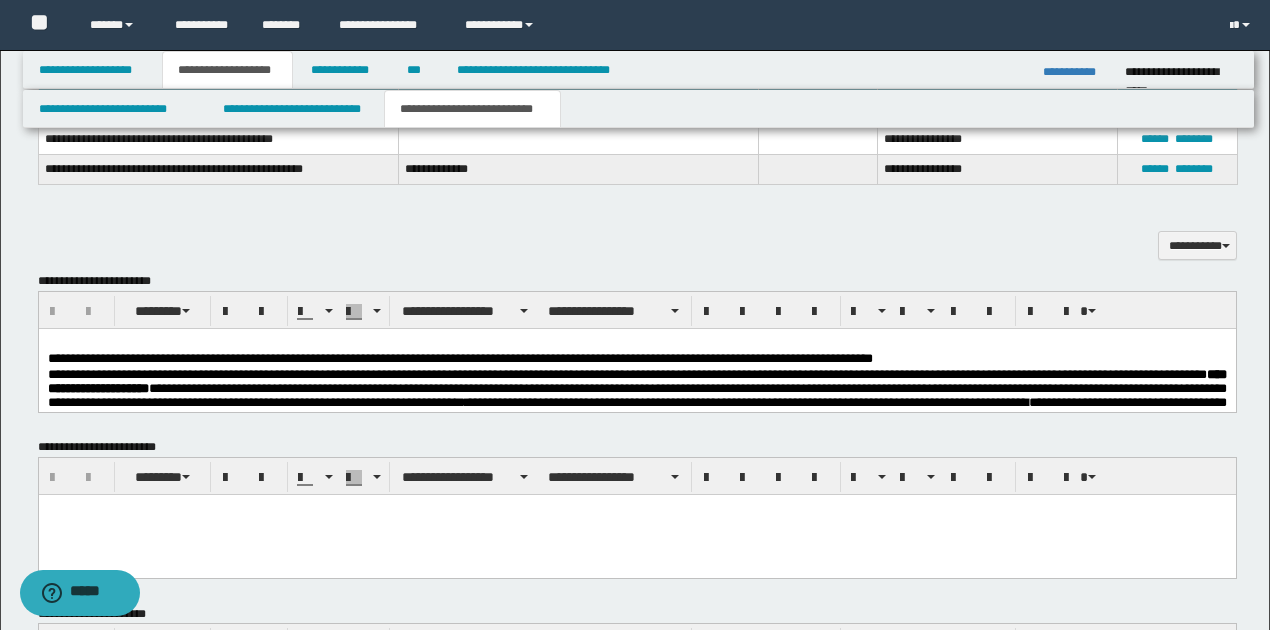 scroll, scrollTop: 1200, scrollLeft: 0, axis: vertical 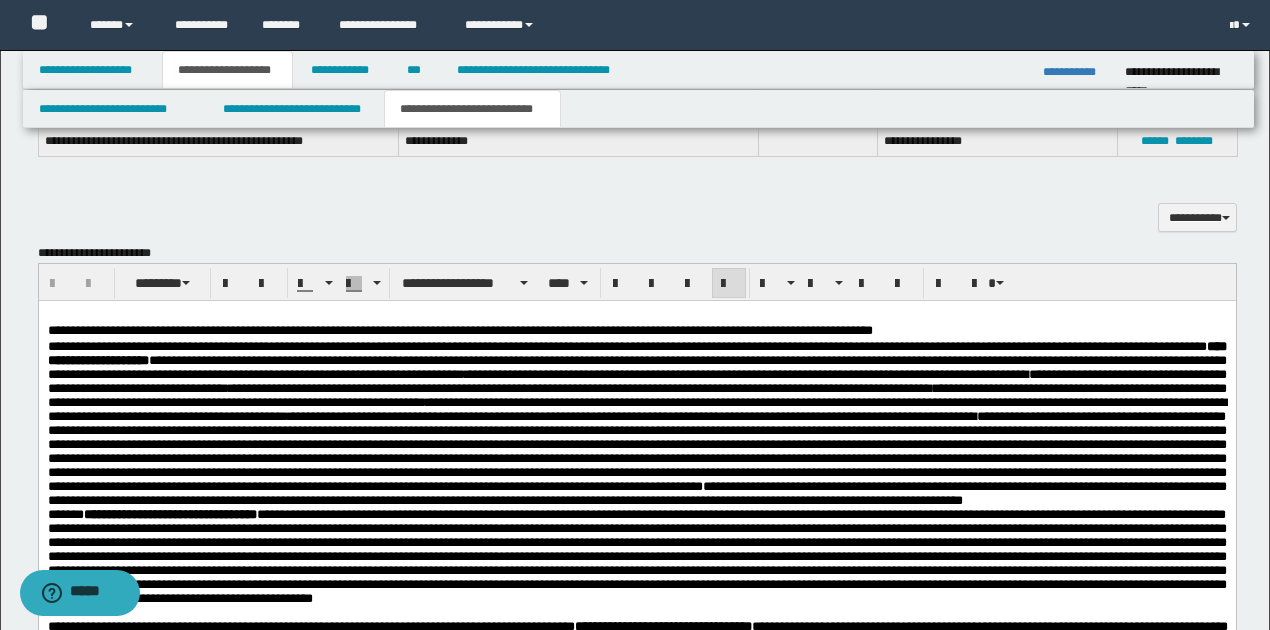 click on "**********" at bounding box center (649, 346) 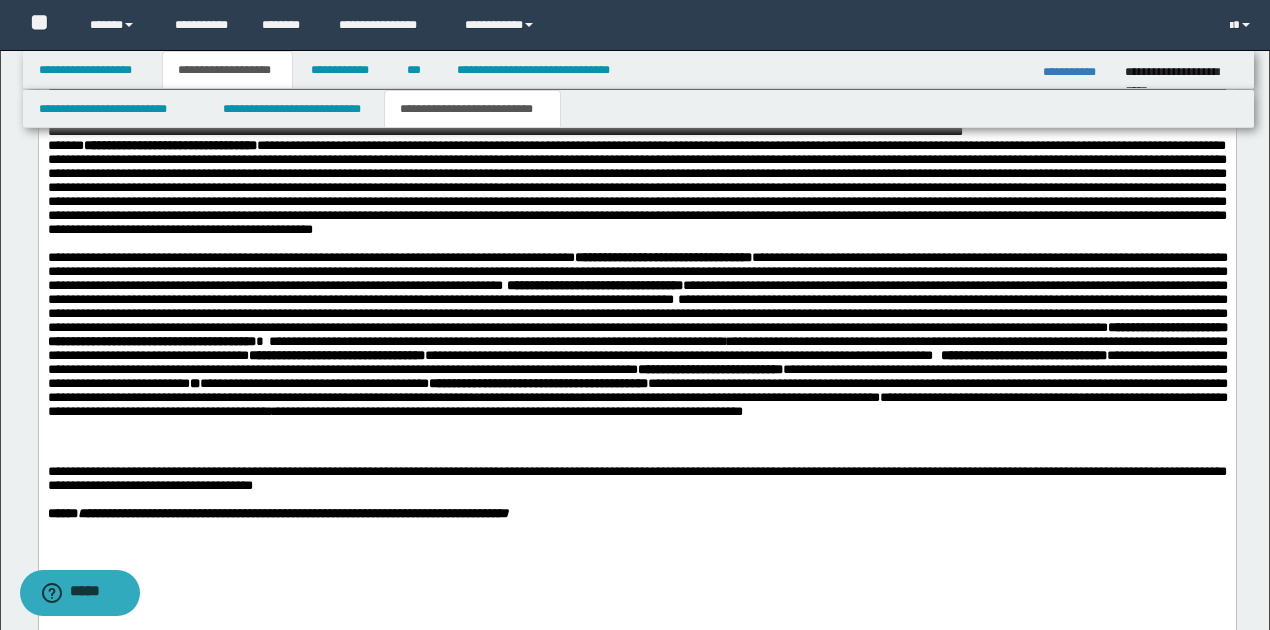 scroll, scrollTop: 1600, scrollLeft: 0, axis: vertical 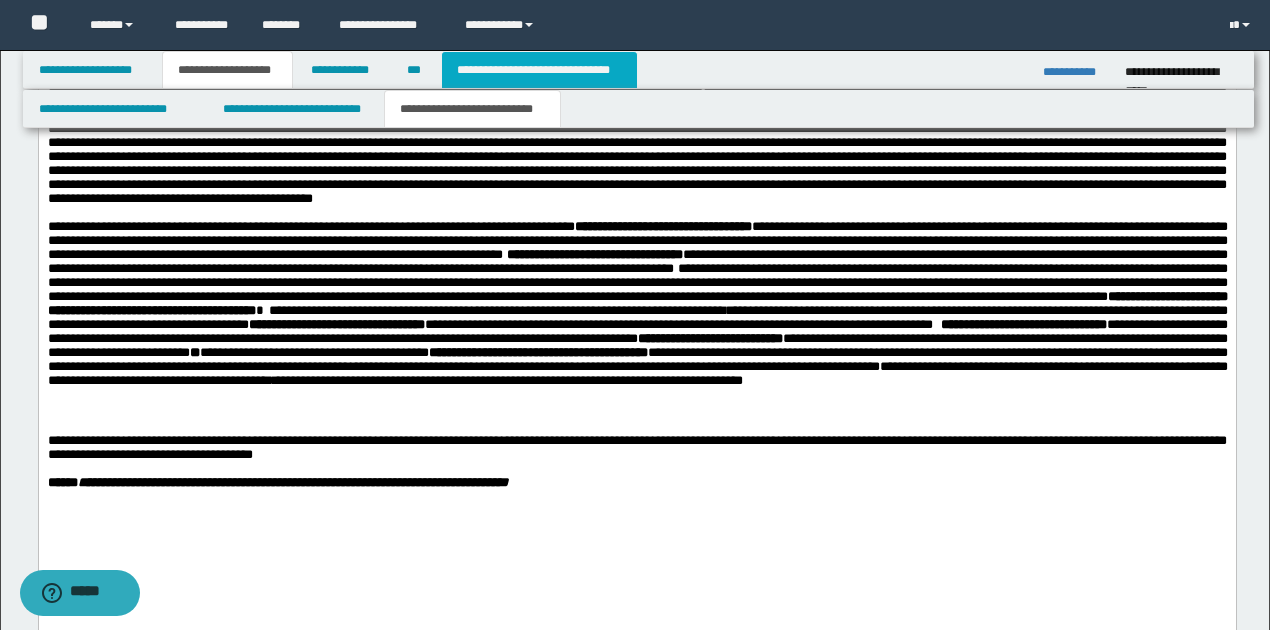 click on "**********" at bounding box center (539, 70) 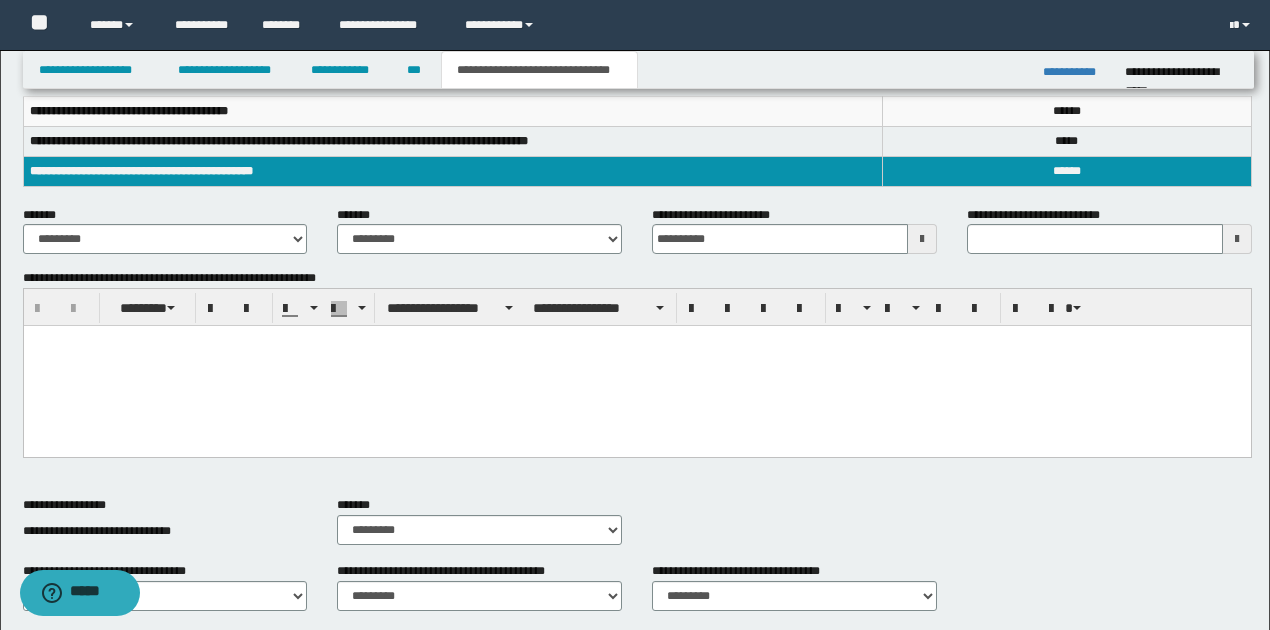 scroll, scrollTop: 320, scrollLeft: 0, axis: vertical 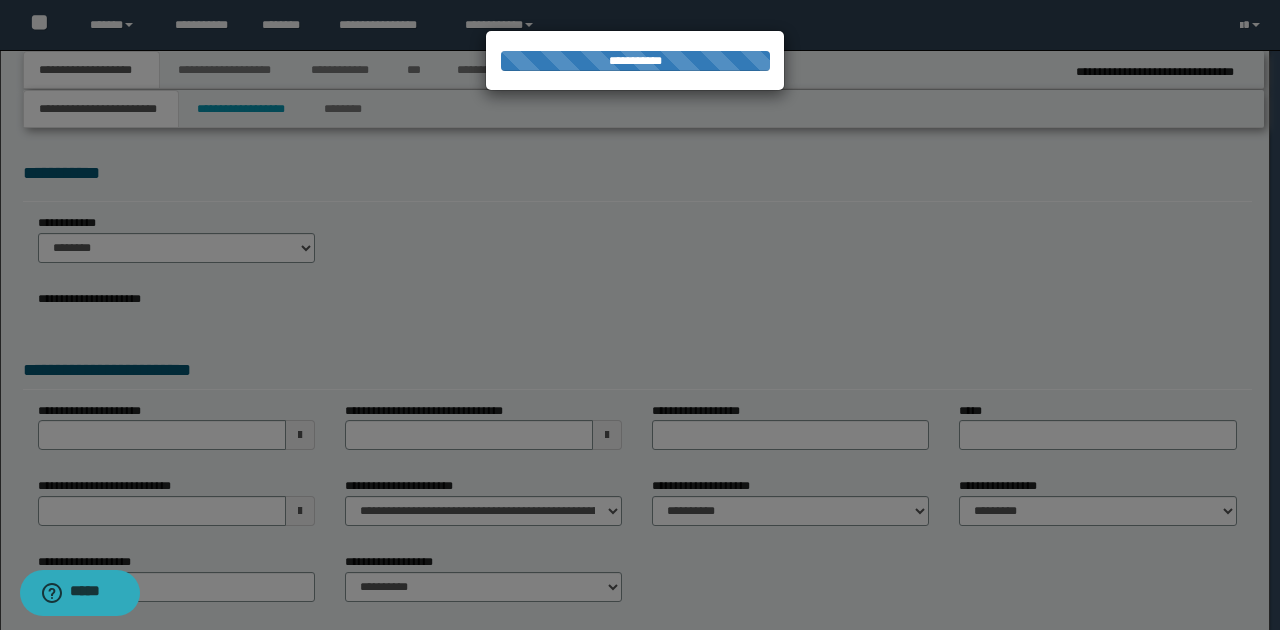 type on "**********" 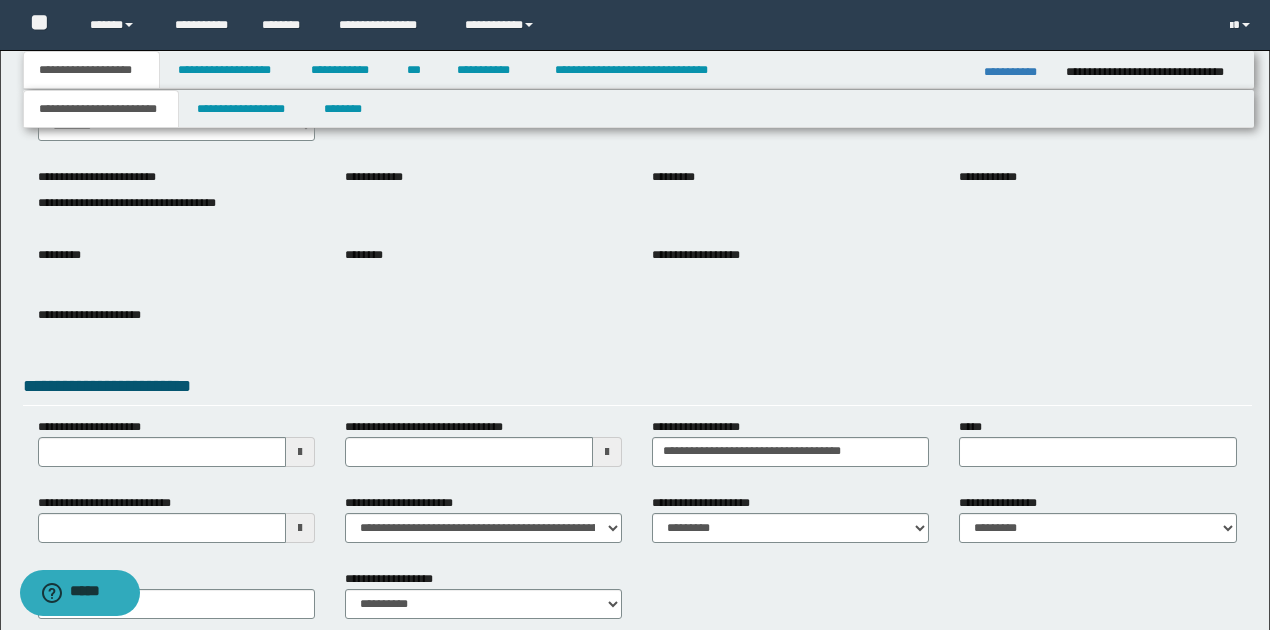 scroll, scrollTop: 133, scrollLeft: 0, axis: vertical 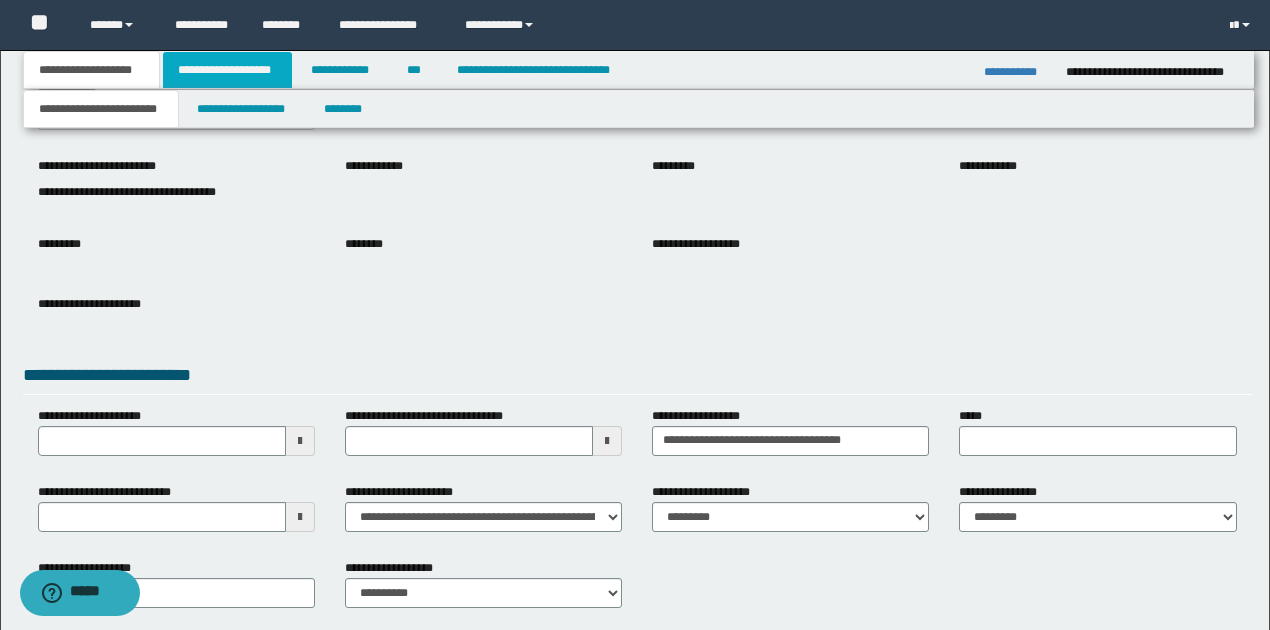 click on "**********" at bounding box center (227, 70) 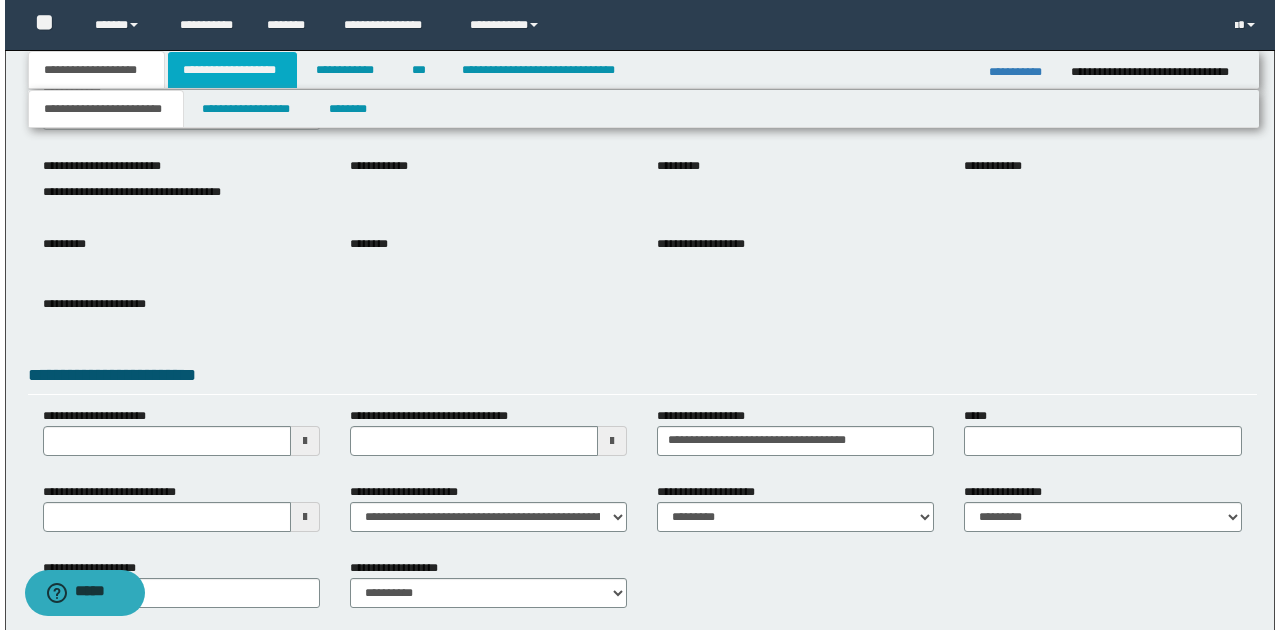 scroll, scrollTop: 0, scrollLeft: 0, axis: both 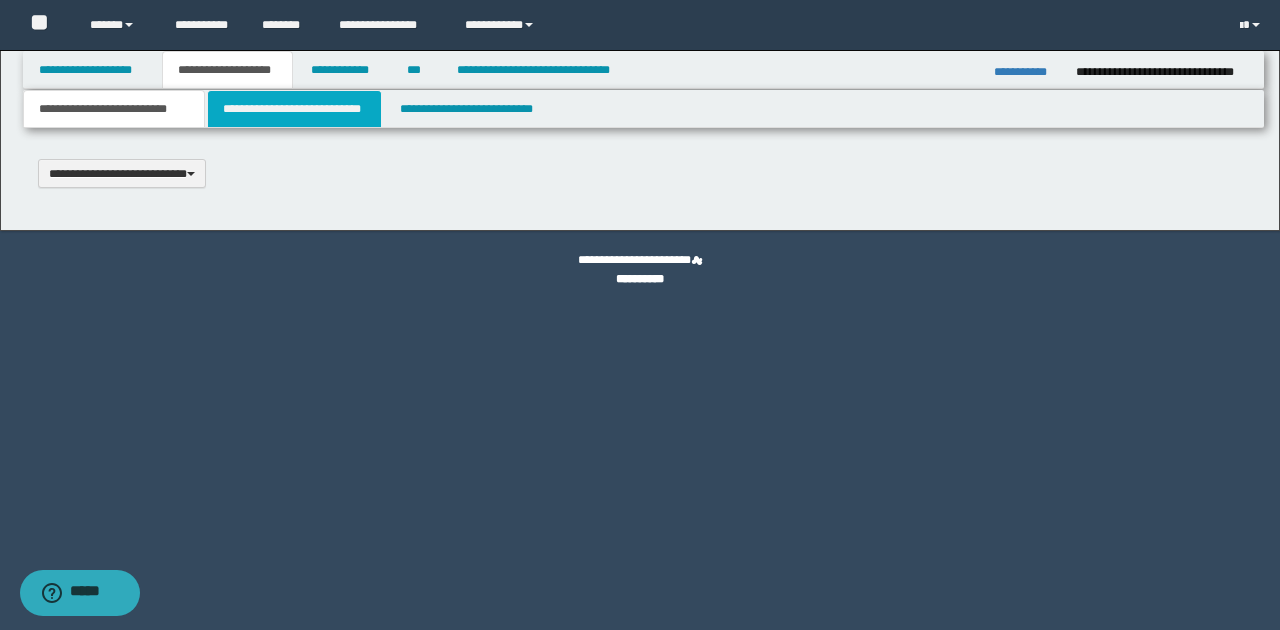 click on "**********" at bounding box center [294, 109] 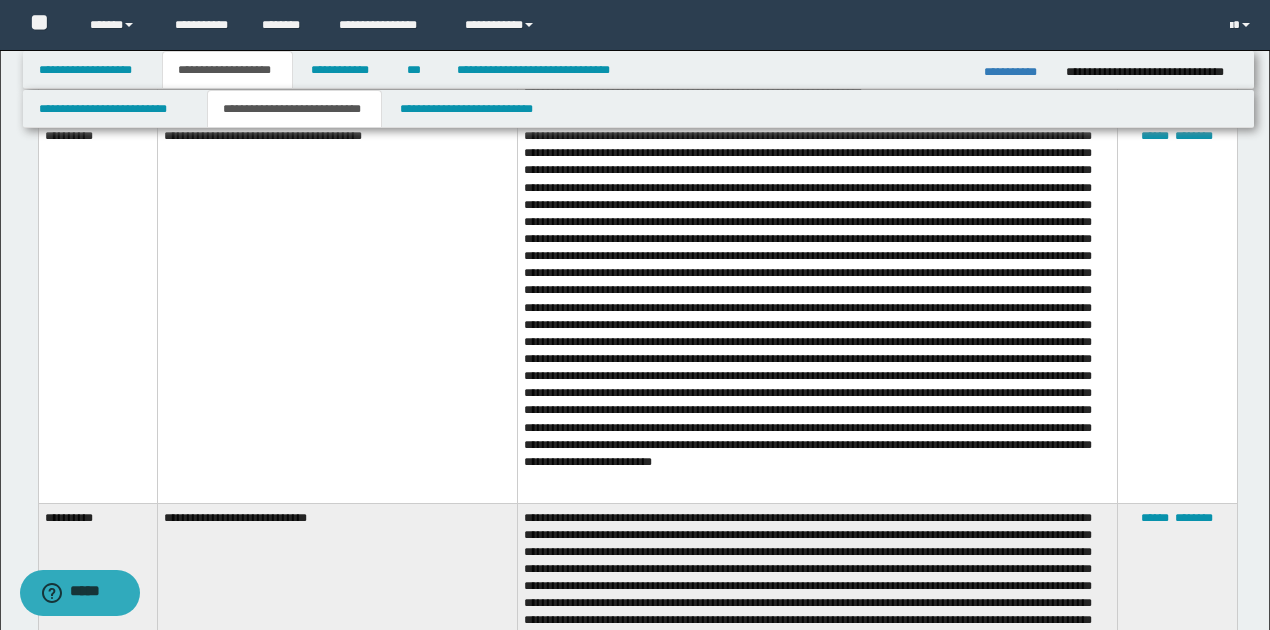scroll, scrollTop: 2961, scrollLeft: 0, axis: vertical 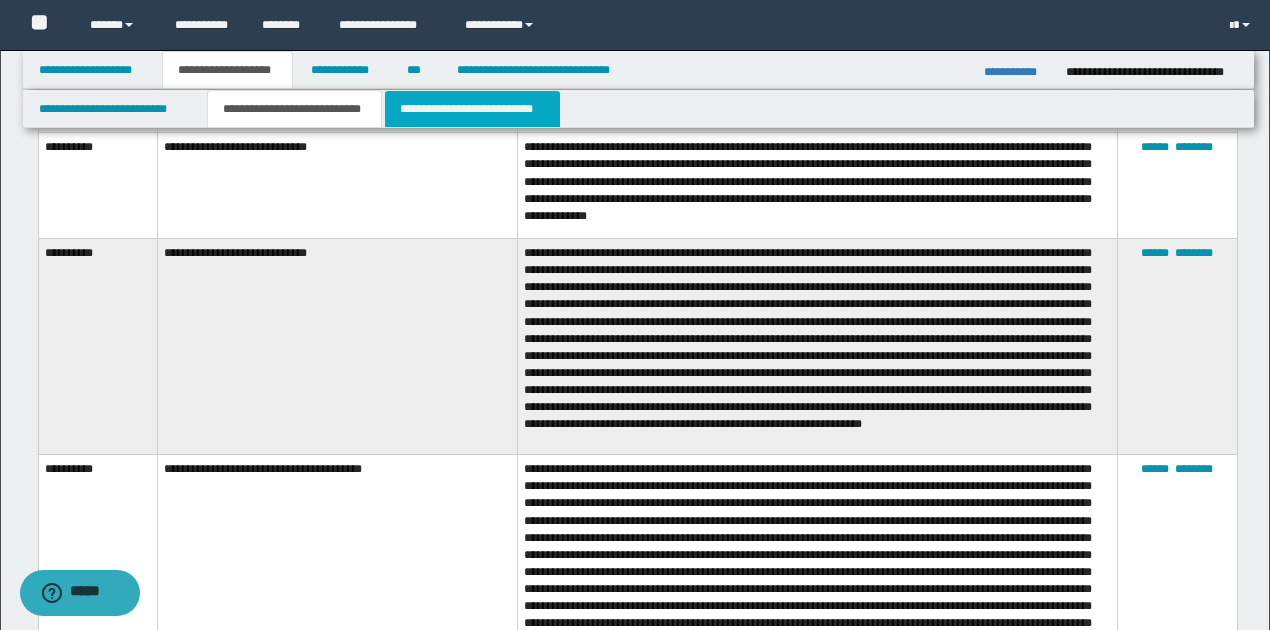 click on "**********" at bounding box center [472, 109] 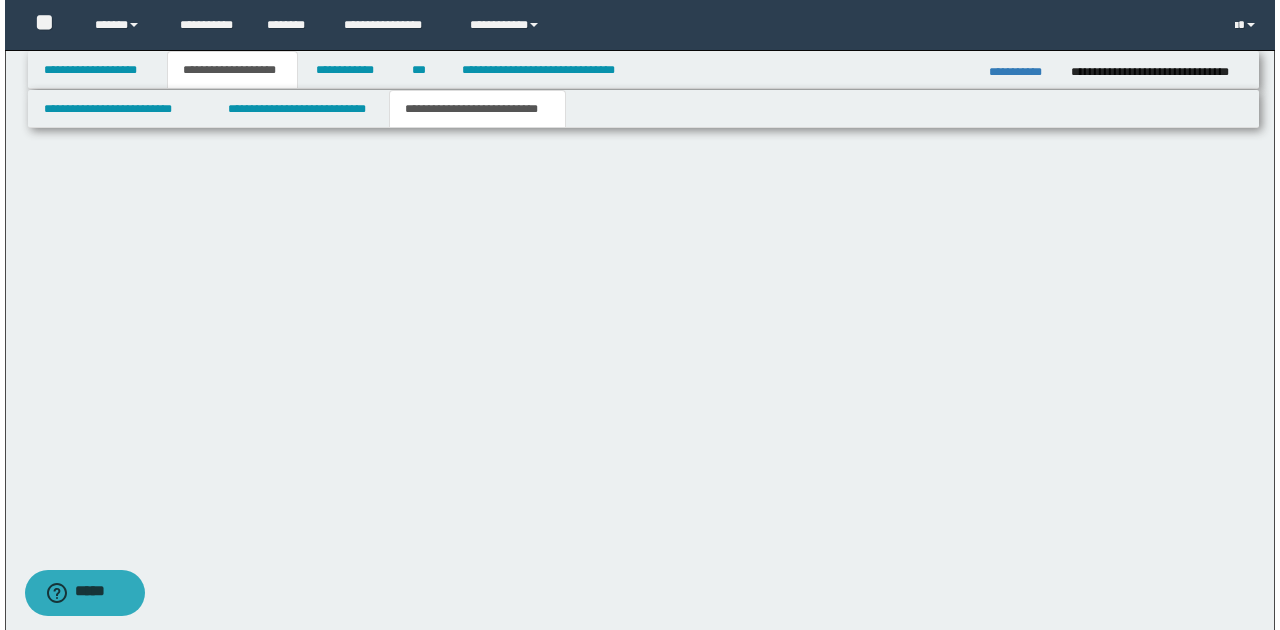 scroll, scrollTop: 0, scrollLeft: 0, axis: both 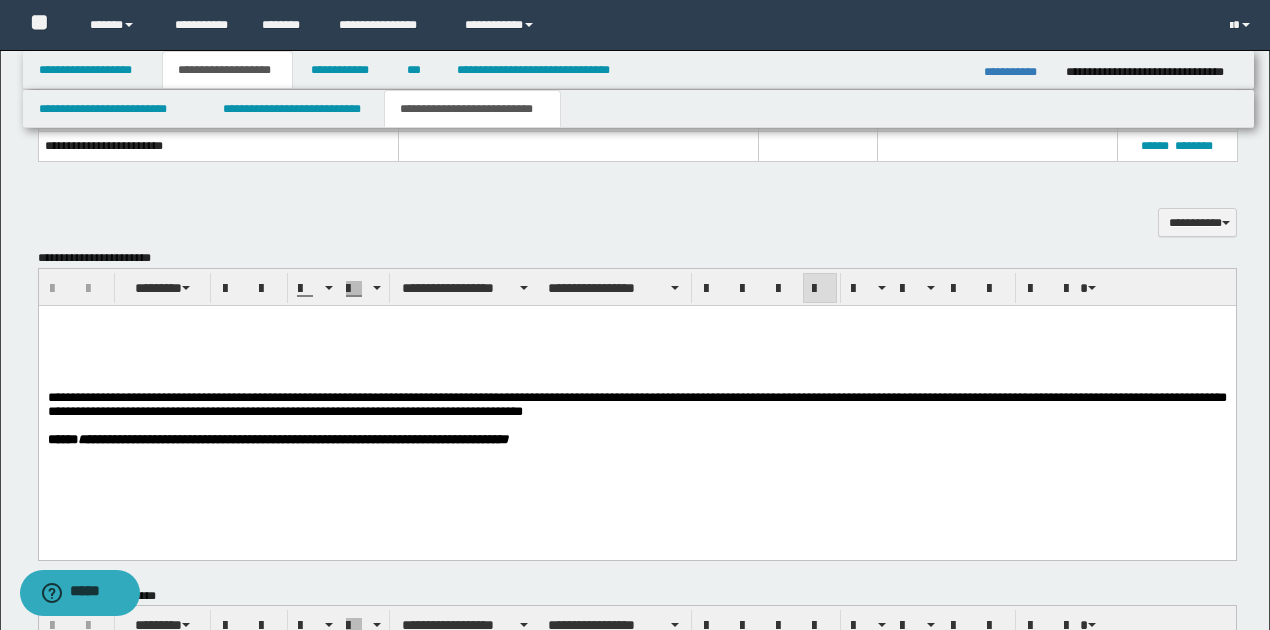 click at bounding box center [637, 336] 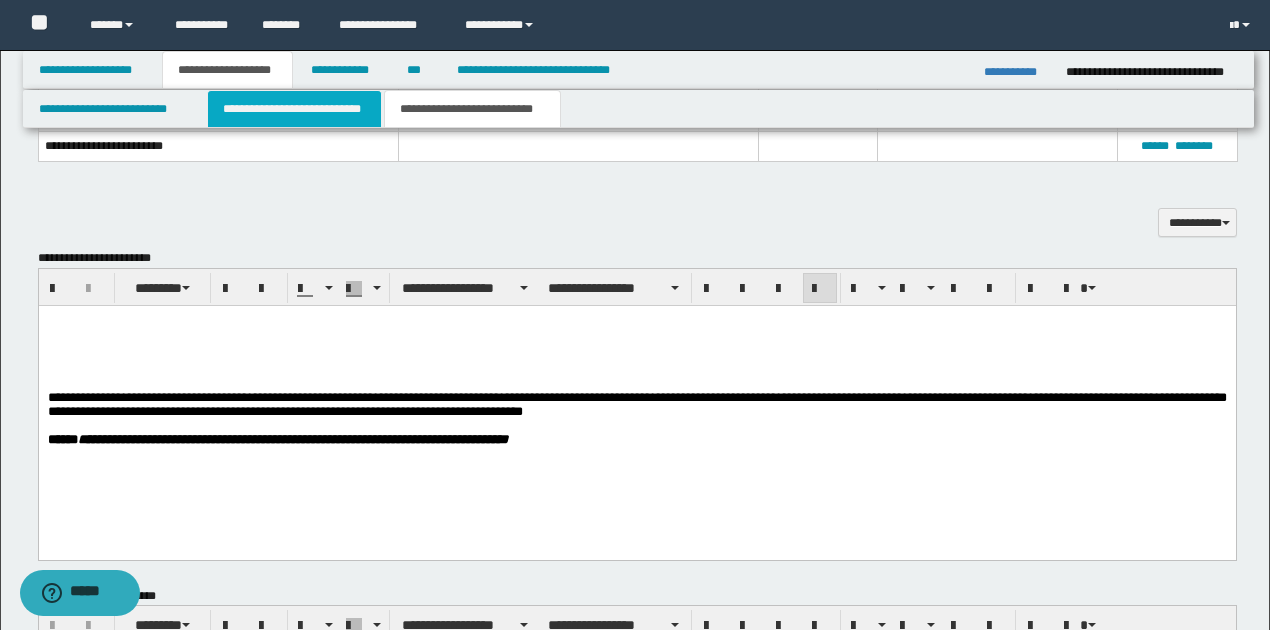 click on "**********" at bounding box center [294, 109] 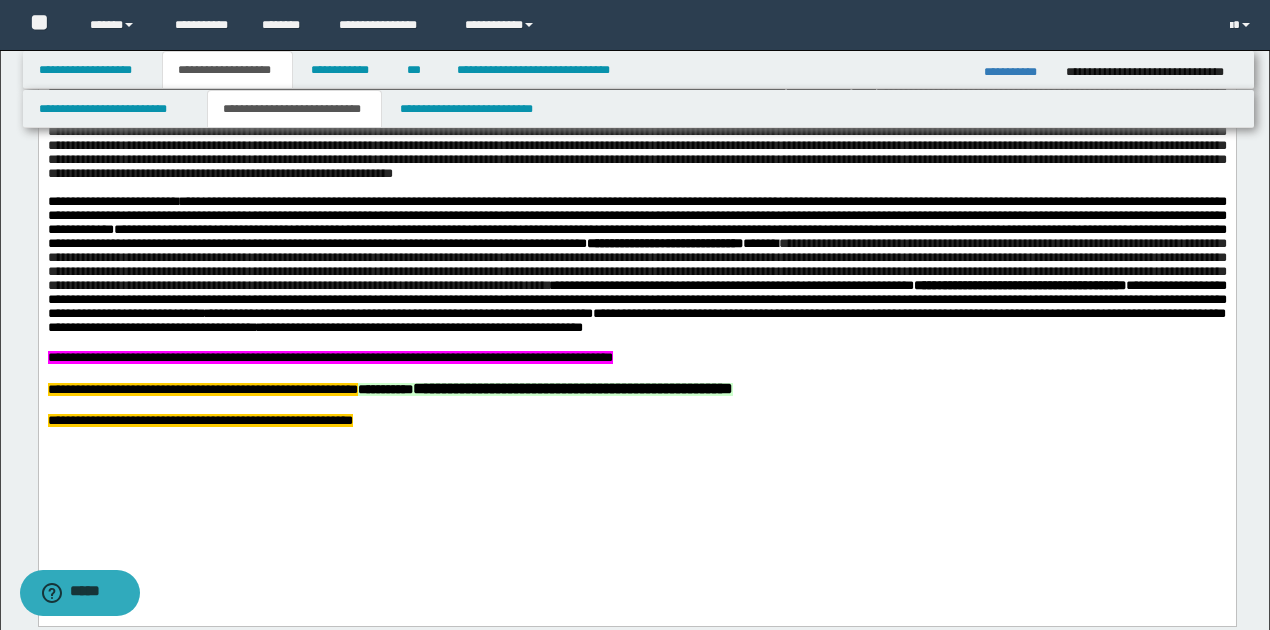scroll, scrollTop: 733, scrollLeft: 0, axis: vertical 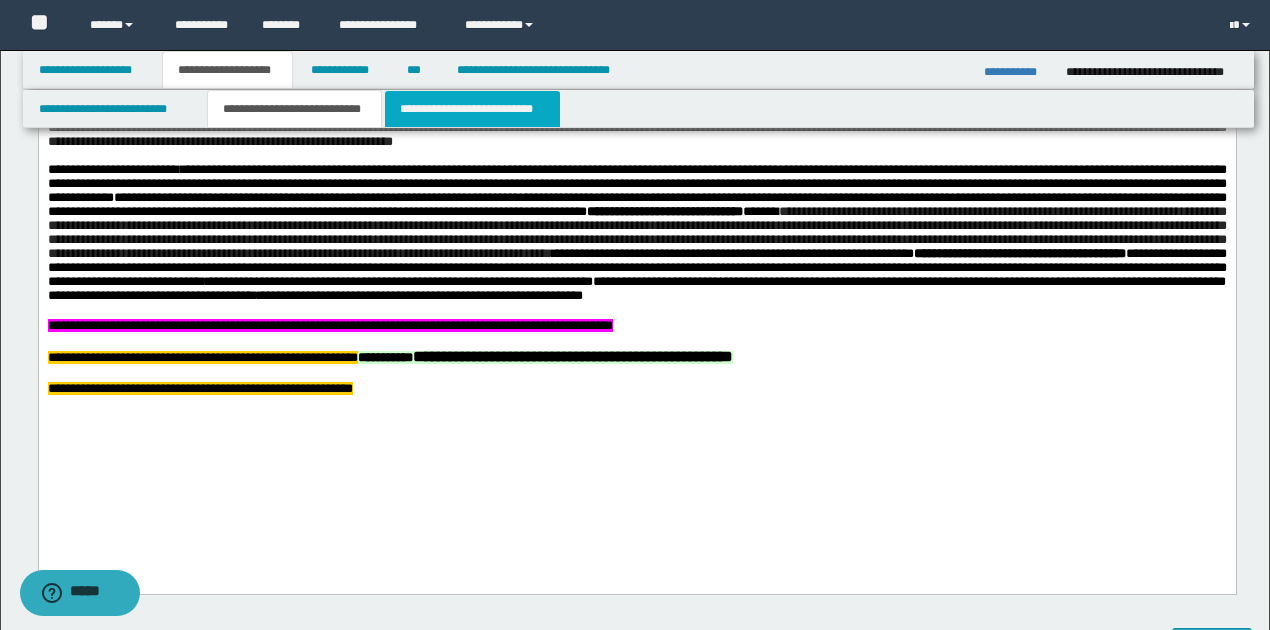 click on "**********" at bounding box center [472, 109] 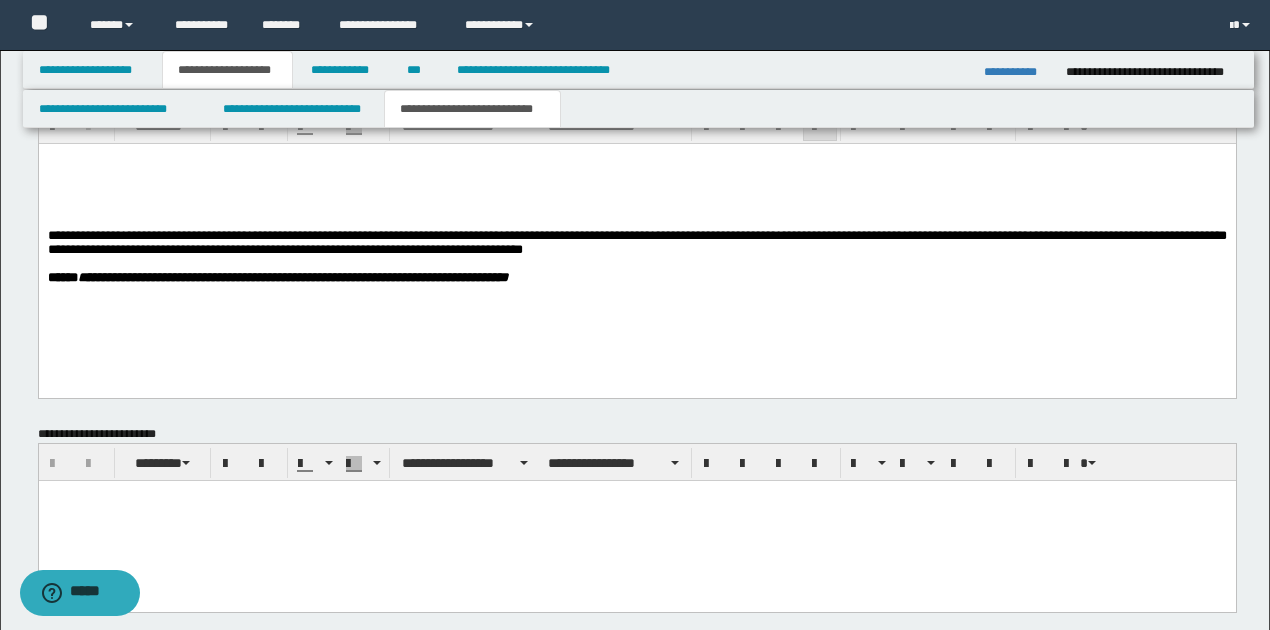 scroll, scrollTop: 1266, scrollLeft: 0, axis: vertical 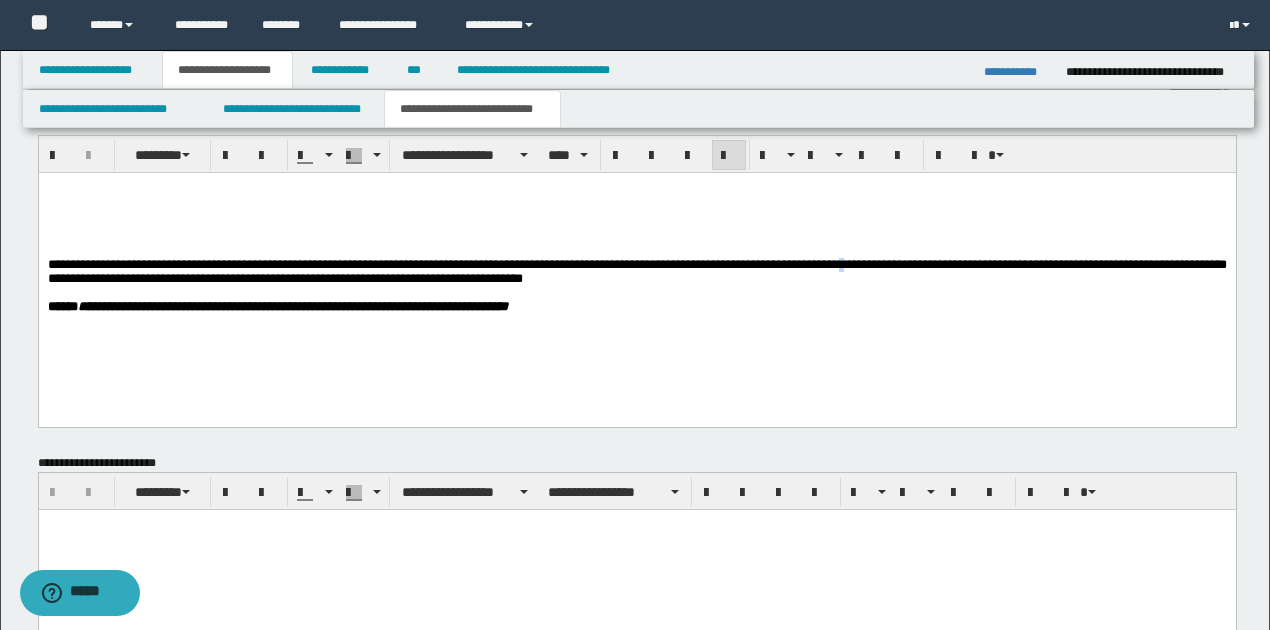 click on "**********" at bounding box center (636, 271) 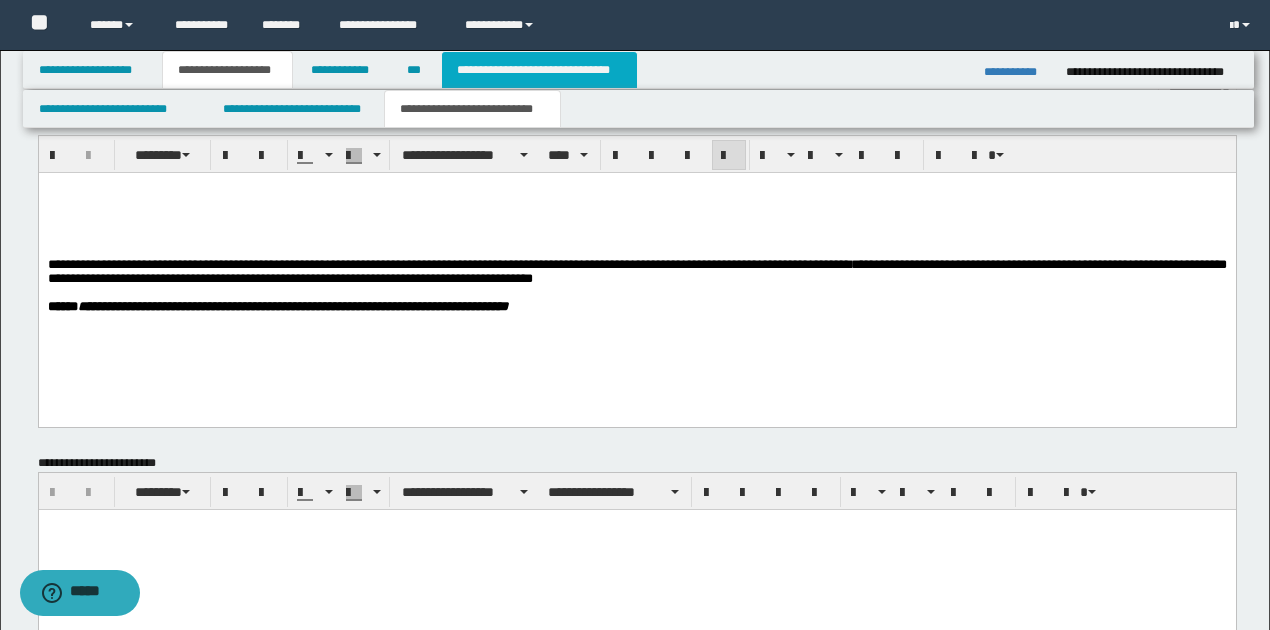 click on "**********" at bounding box center [539, 70] 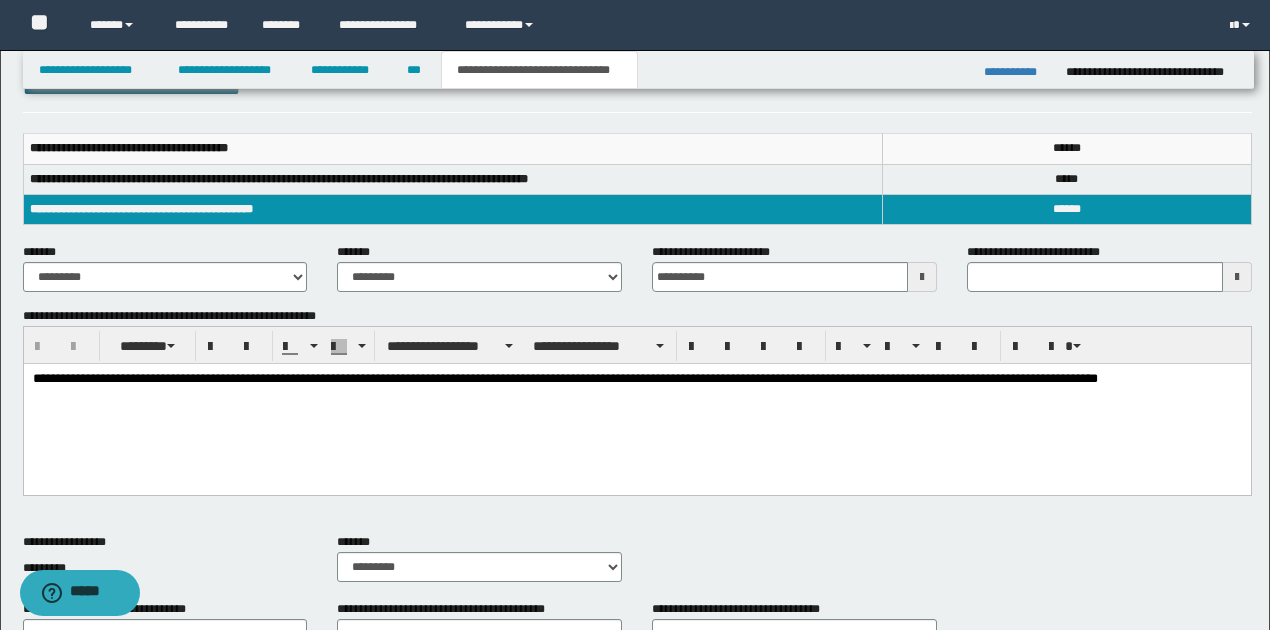 scroll, scrollTop: 333, scrollLeft: 0, axis: vertical 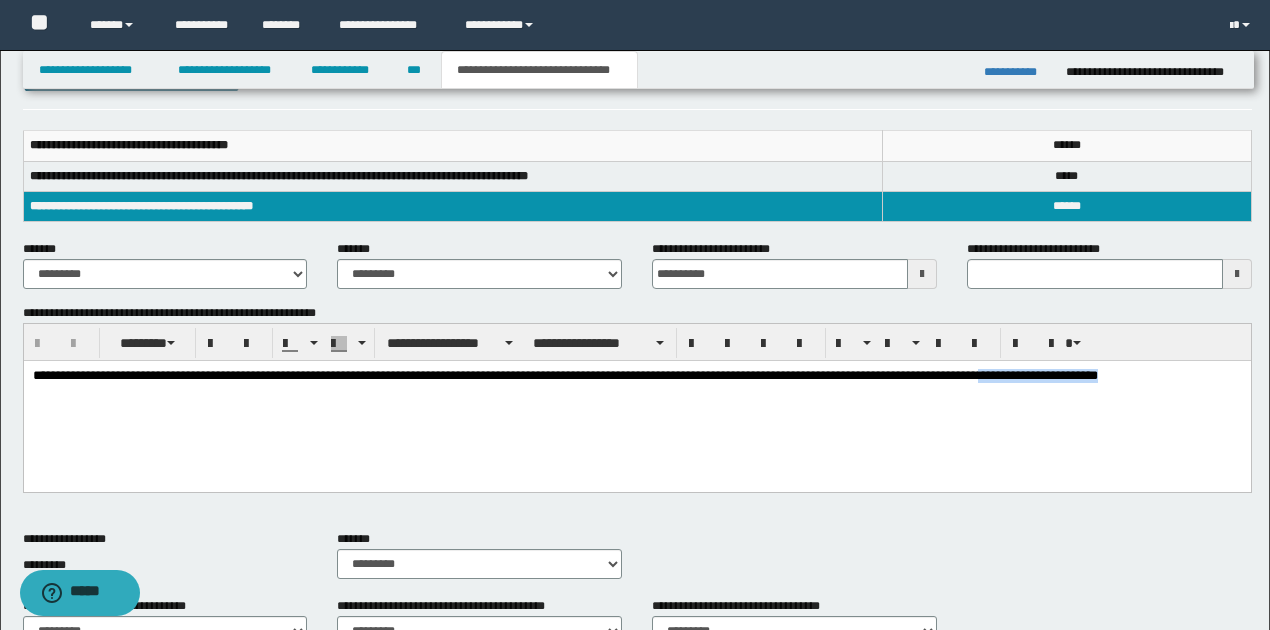 drag, startPoint x: 1049, startPoint y: 379, endPoint x: 1180, endPoint y: 373, distance: 131.13733 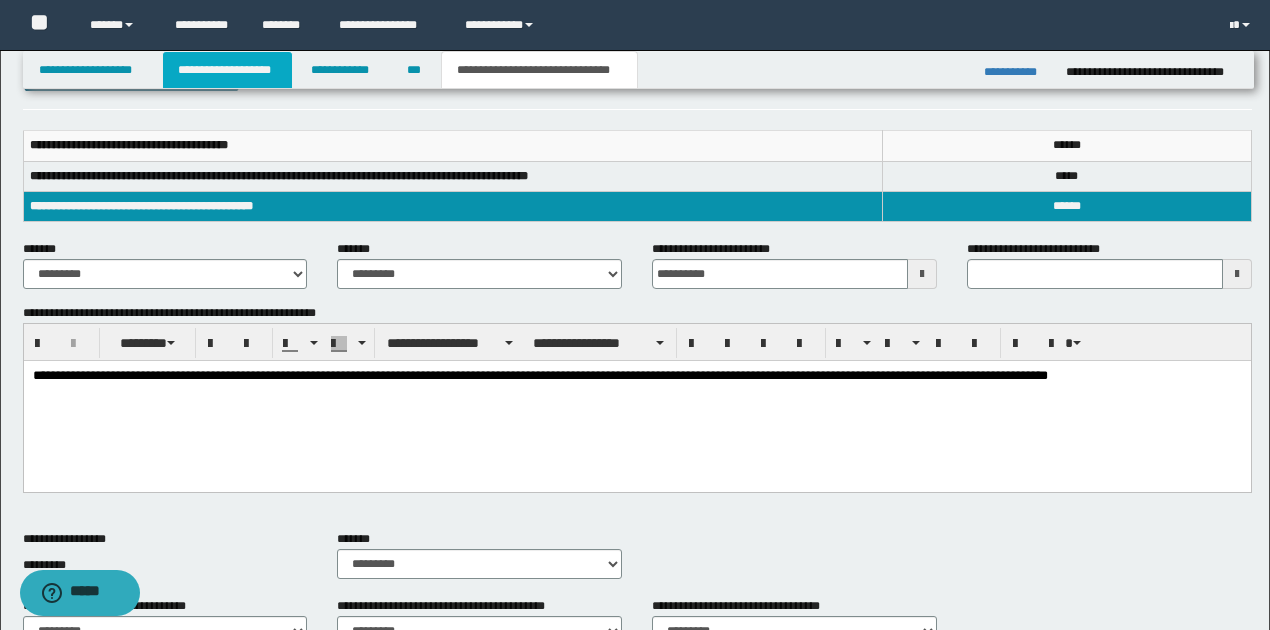 click on "**********" at bounding box center (227, 70) 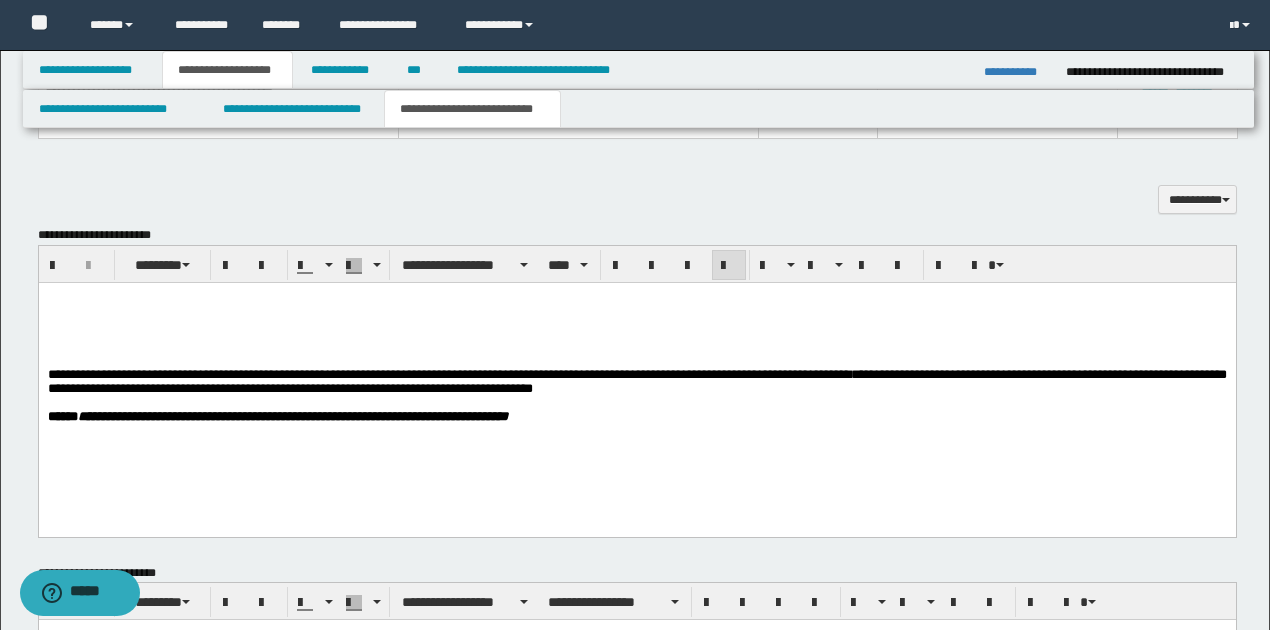 scroll, scrollTop: 1164, scrollLeft: 0, axis: vertical 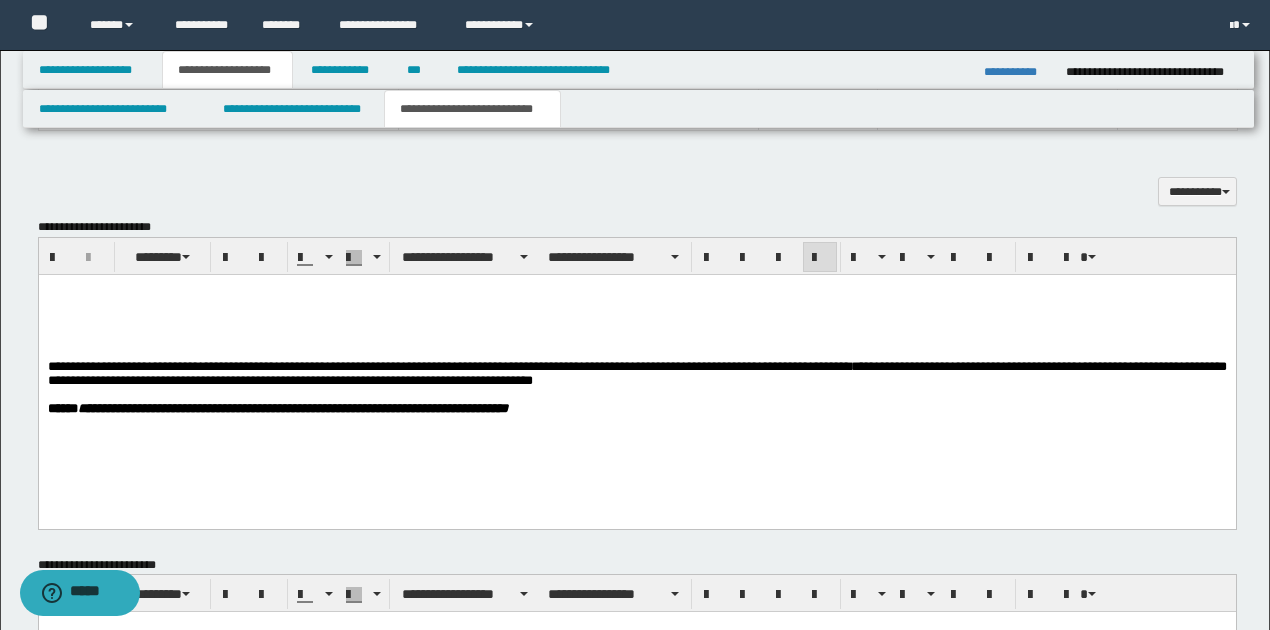 click at bounding box center (637, 305) 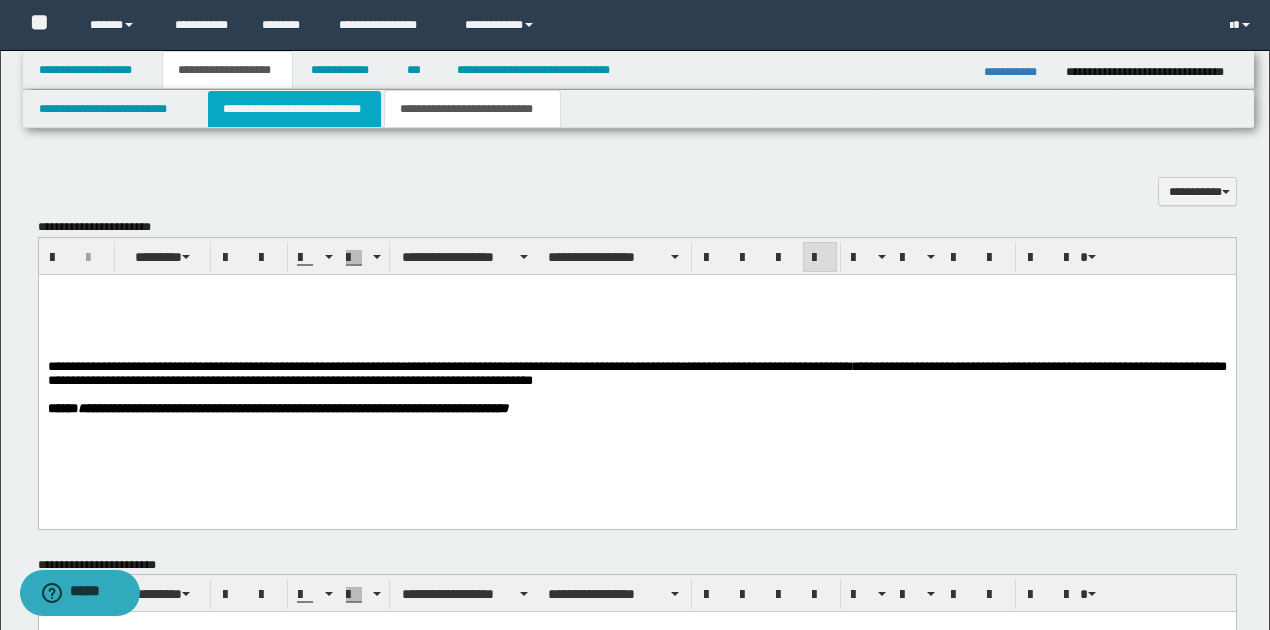 click on "**********" at bounding box center [294, 109] 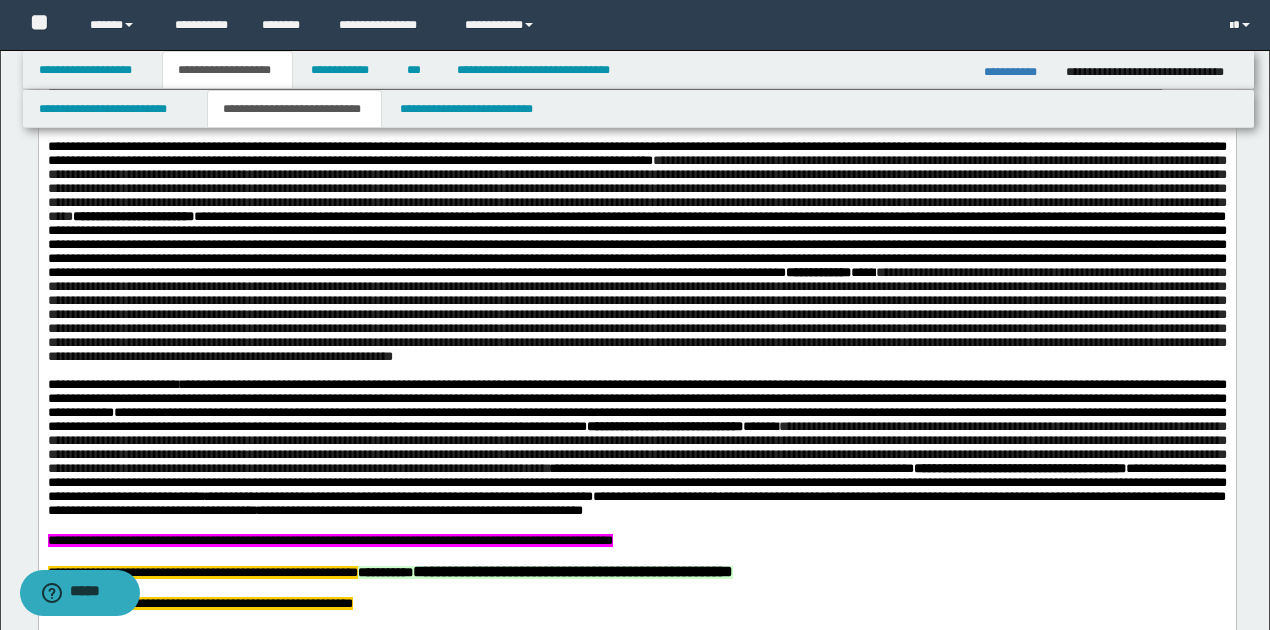 scroll, scrollTop: 497, scrollLeft: 0, axis: vertical 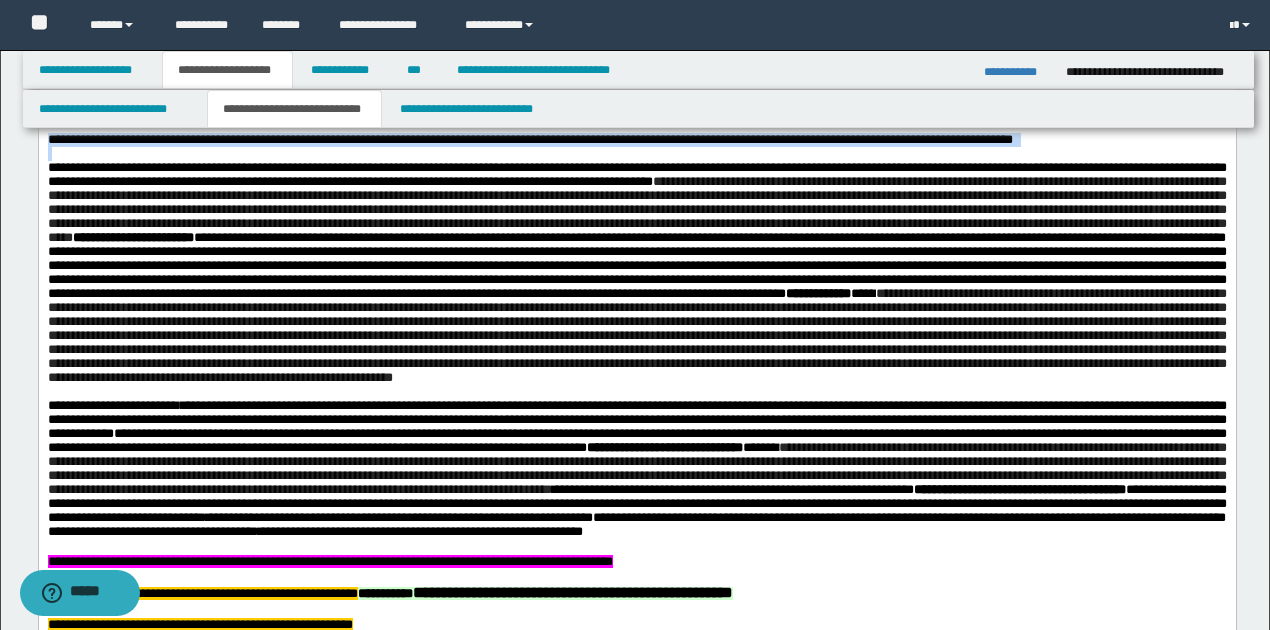 drag, startPoint x: 46, startPoint y: 159, endPoint x: 90, endPoint y: 176, distance: 47.169907 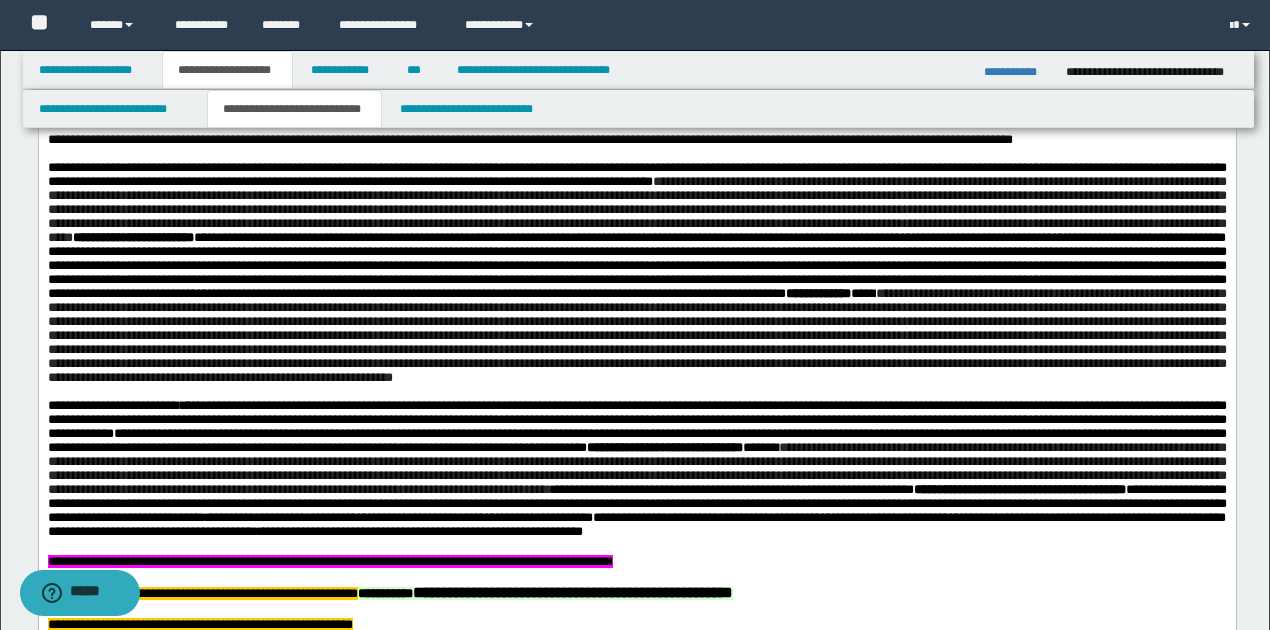 click at bounding box center [636, 335] 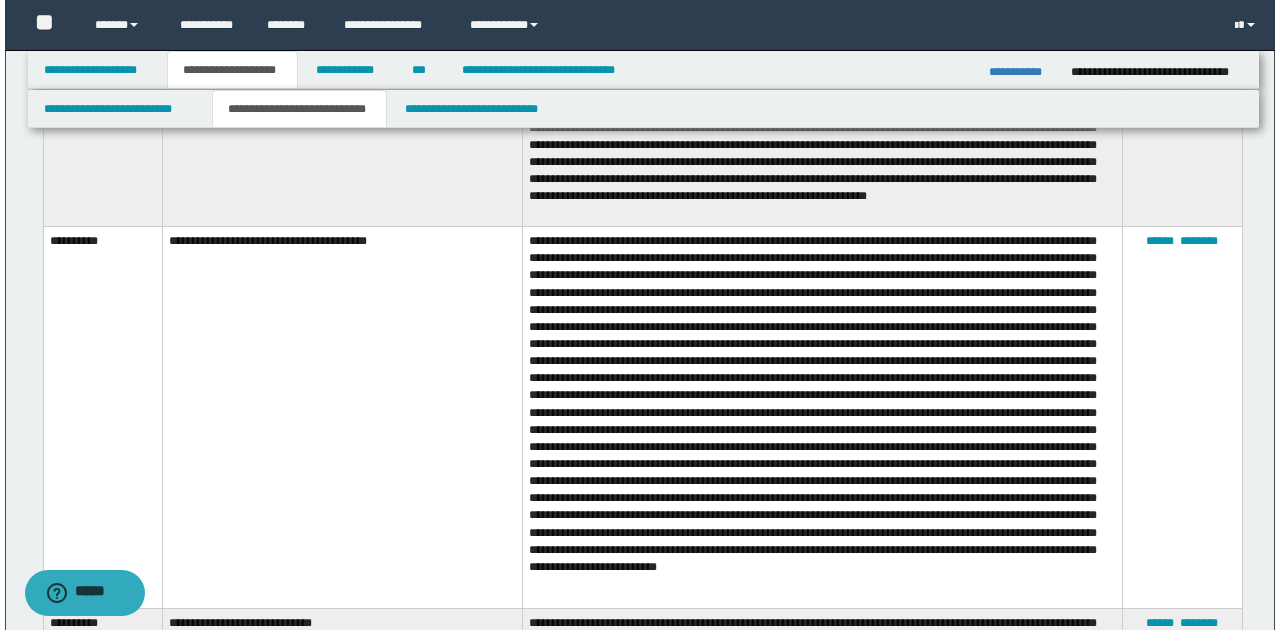scroll, scrollTop: 3230, scrollLeft: 0, axis: vertical 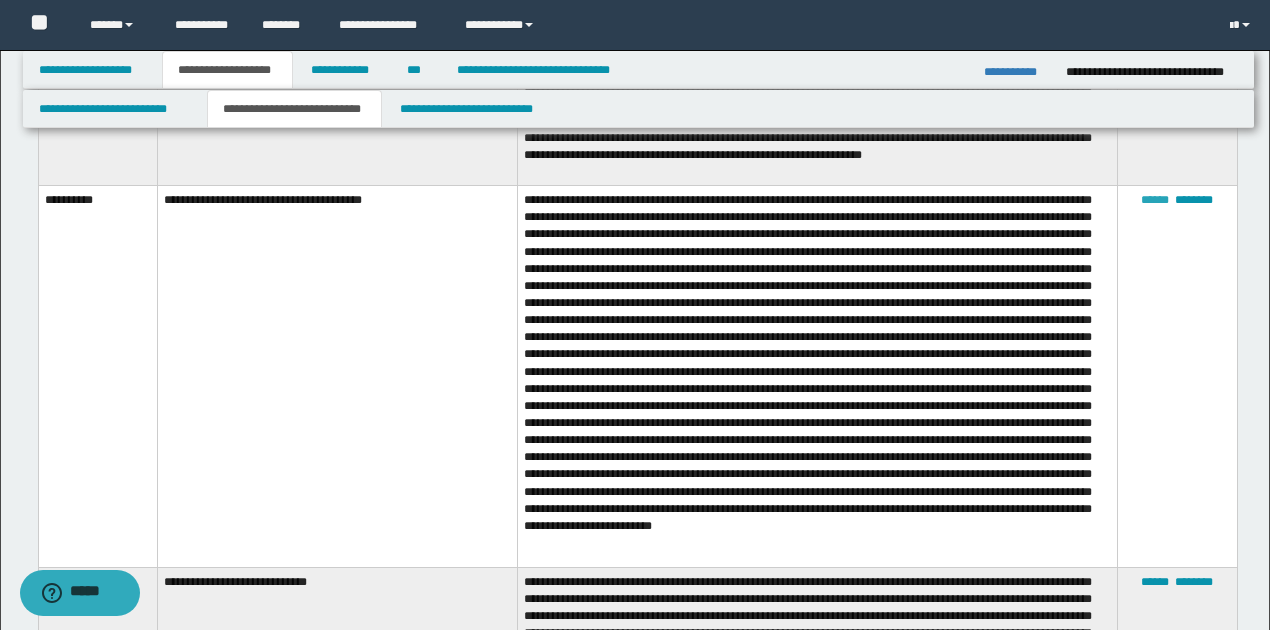 click on "******" at bounding box center (1155, 200) 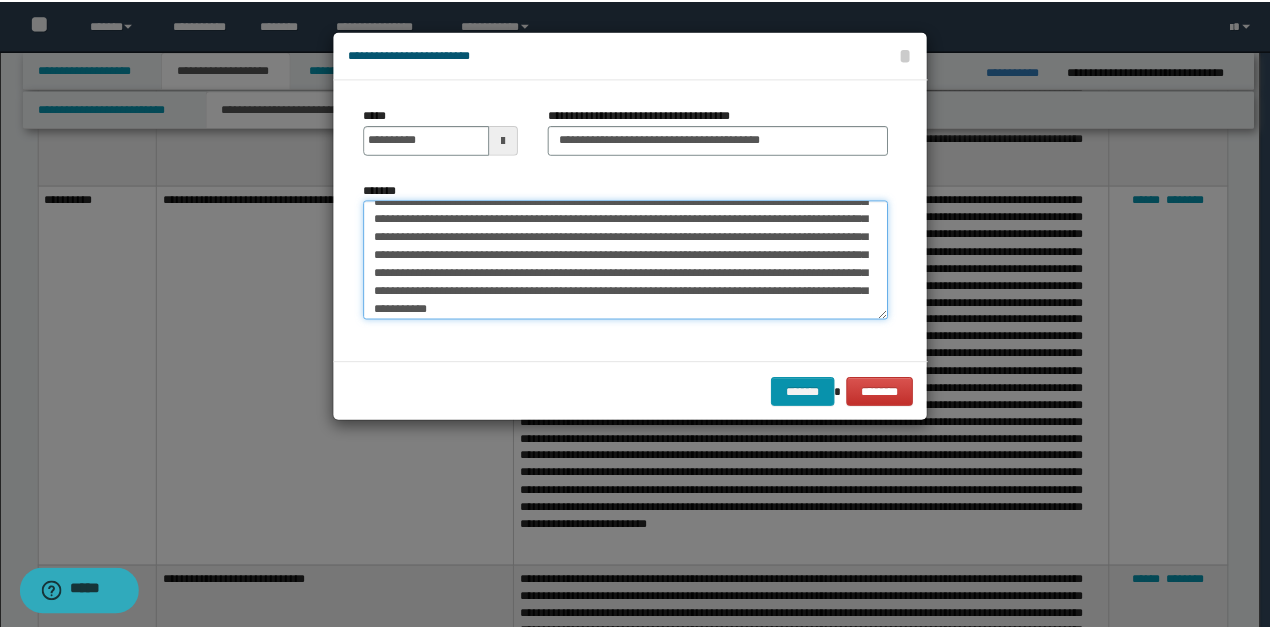 scroll, scrollTop: 342, scrollLeft: 0, axis: vertical 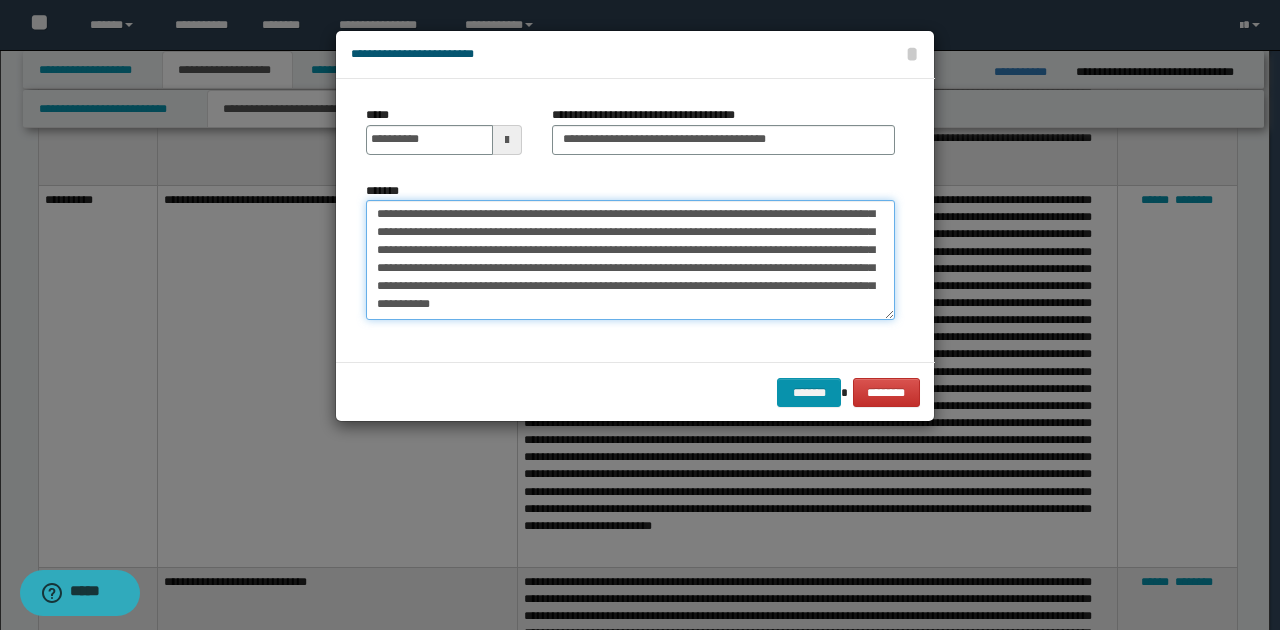 drag, startPoint x: 682, startPoint y: 235, endPoint x: 784, endPoint y: 312, distance: 127.80063 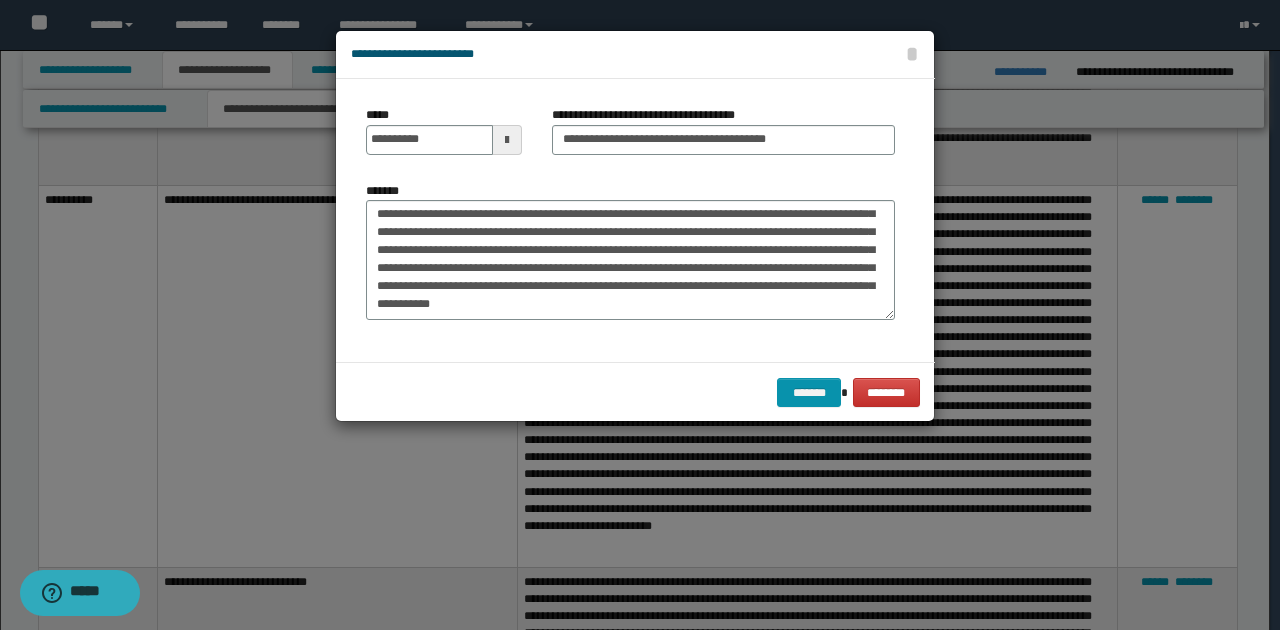click on "*******" at bounding box center [630, 258] 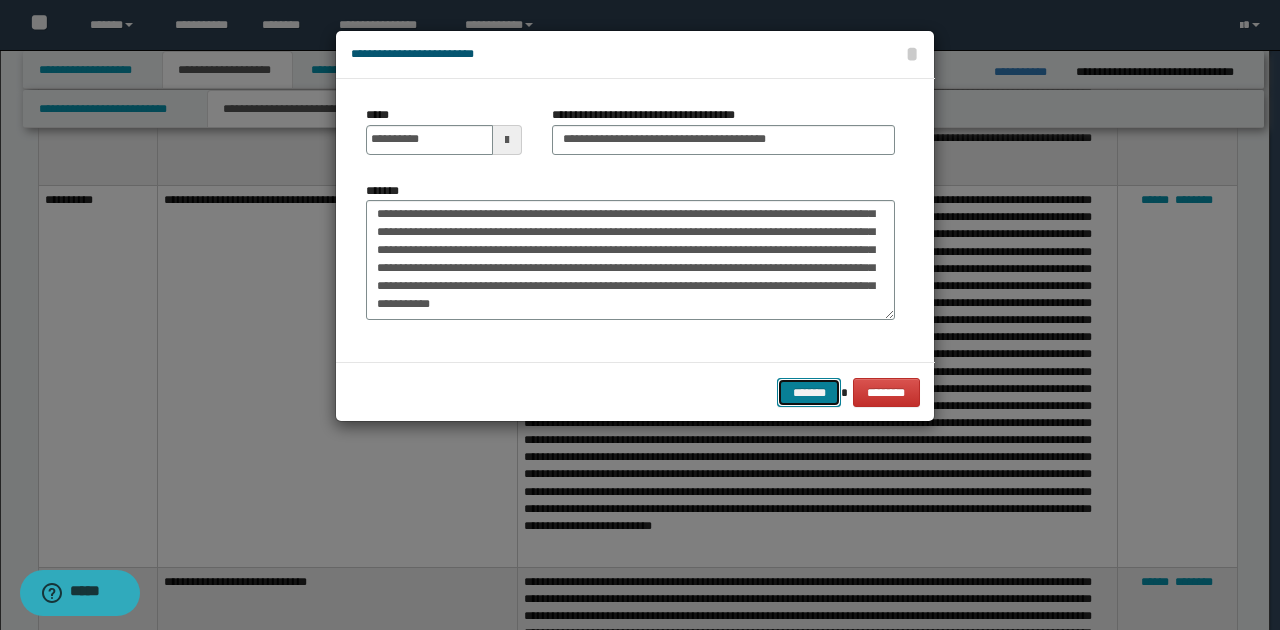 click on "*******" at bounding box center (809, 392) 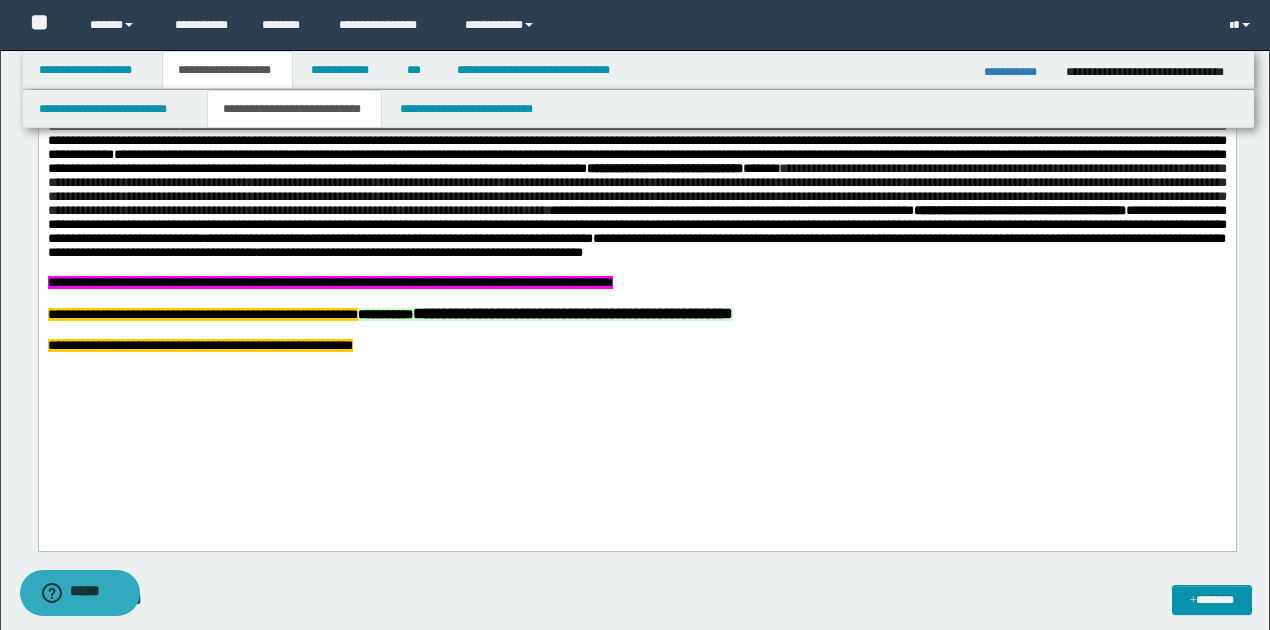 scroll, scrollTop: 764, scrollLeft: 0, axis: vertical 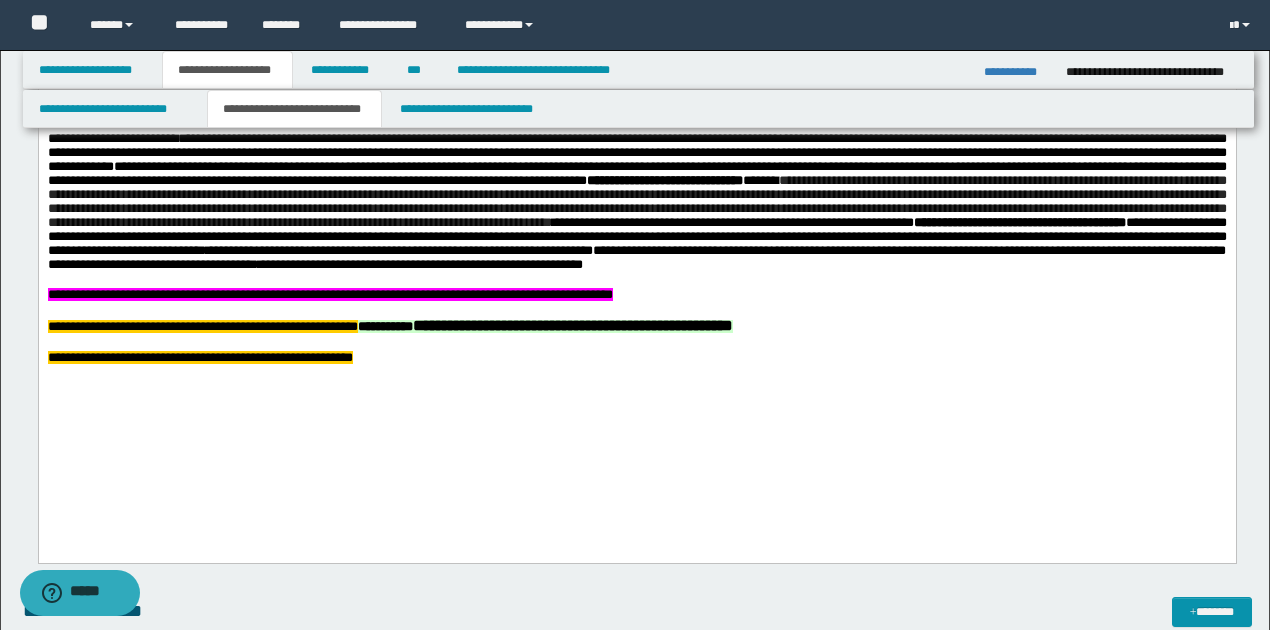 click on "**********" at bounding box center (636, 237) 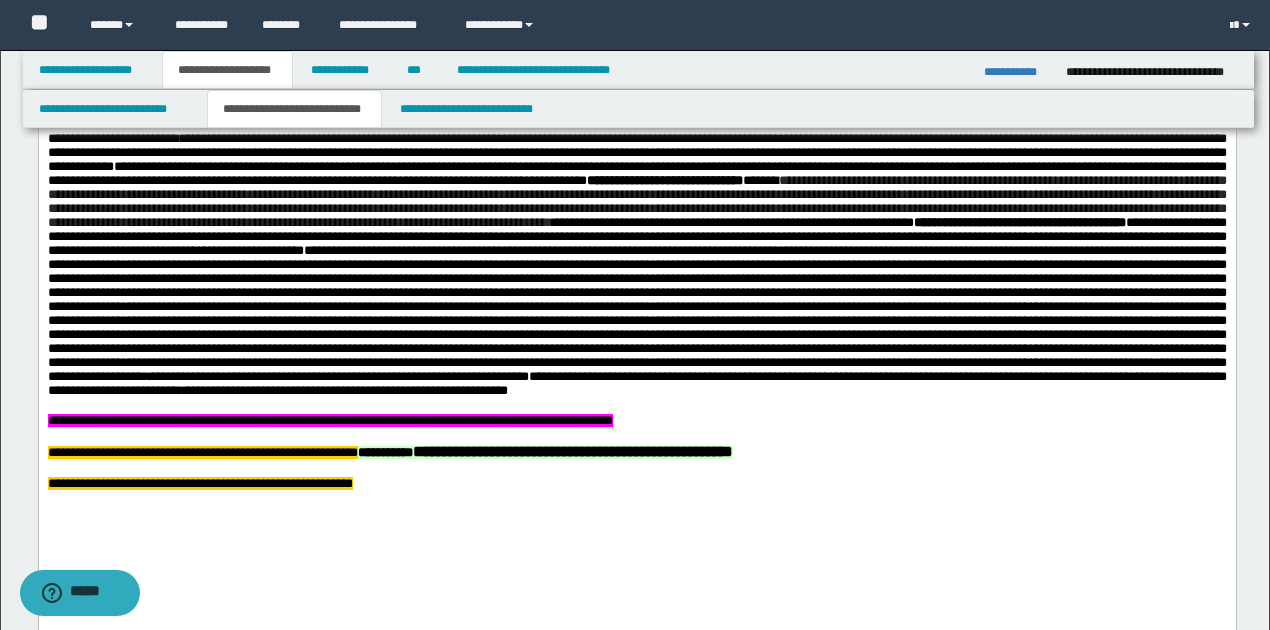 click on "**********" at bounding box center (636, 300) 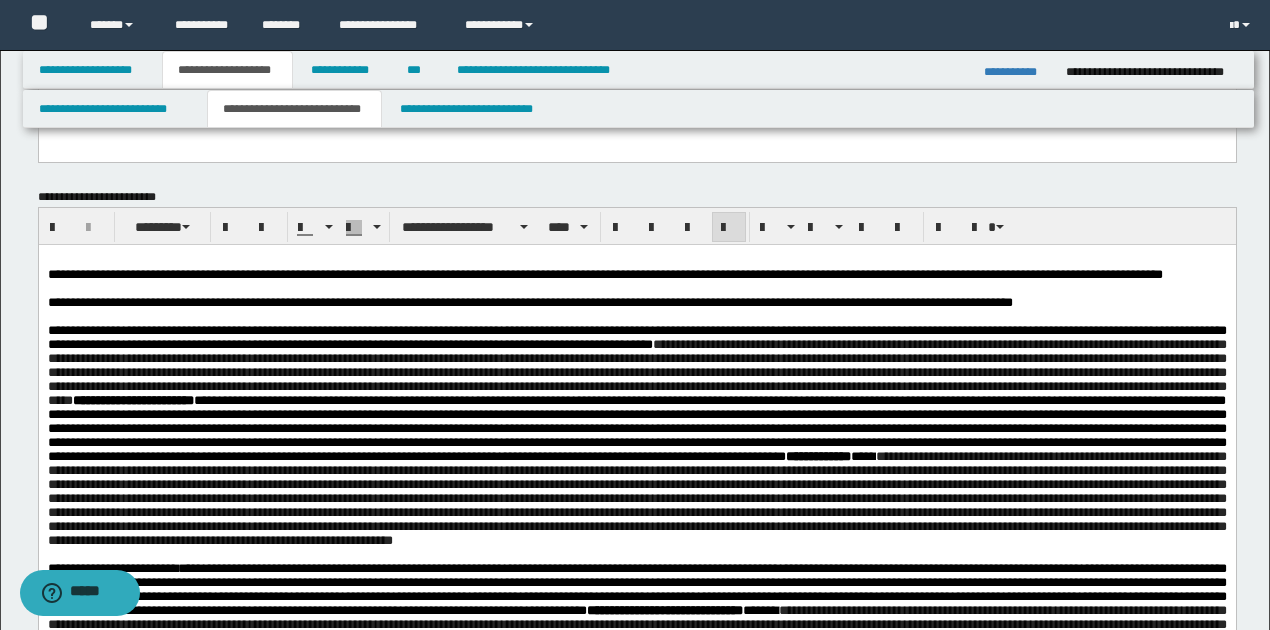 scroll, scrollTop: 333, scrollLeft: 0, axis: vertical 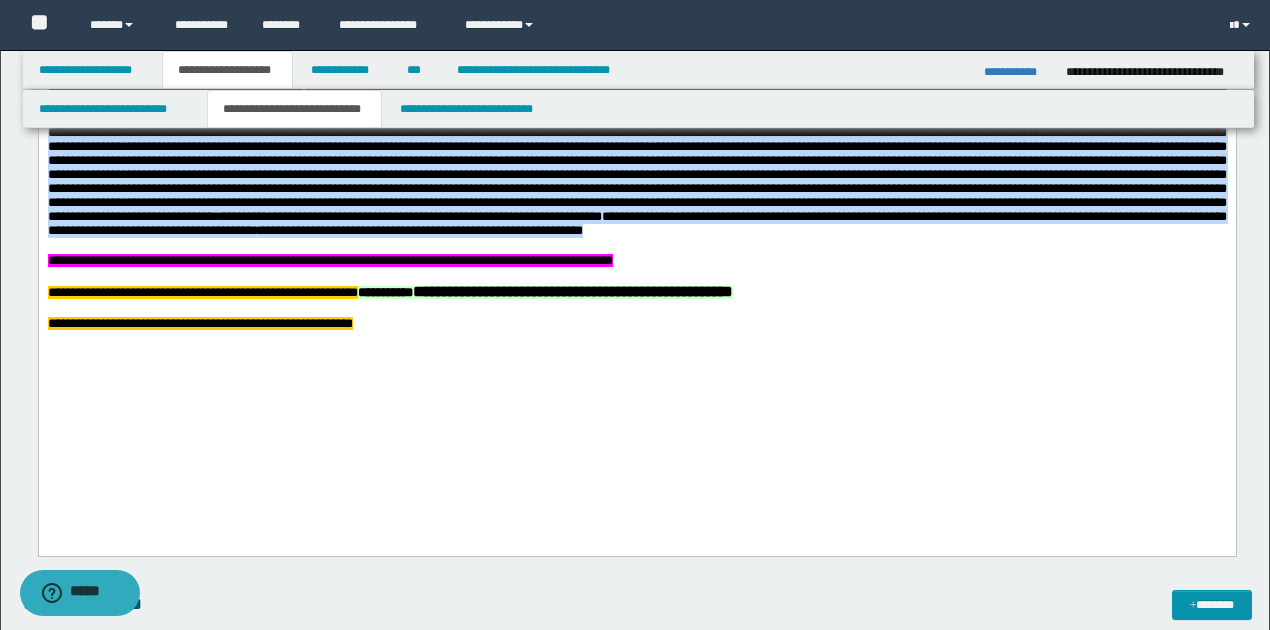 drag, startPoint x: 47, startPoint y: -265, endPoint x: 247, endPoint y: 343, distance: 640.05 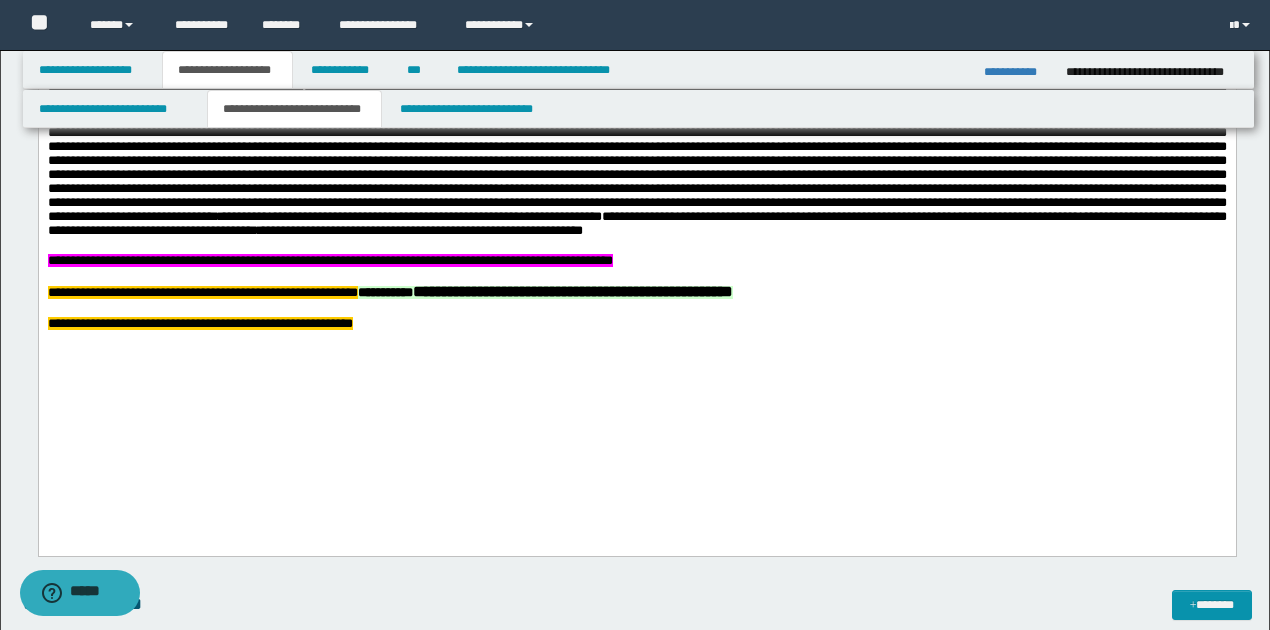 click at bounding box center (637, 246) 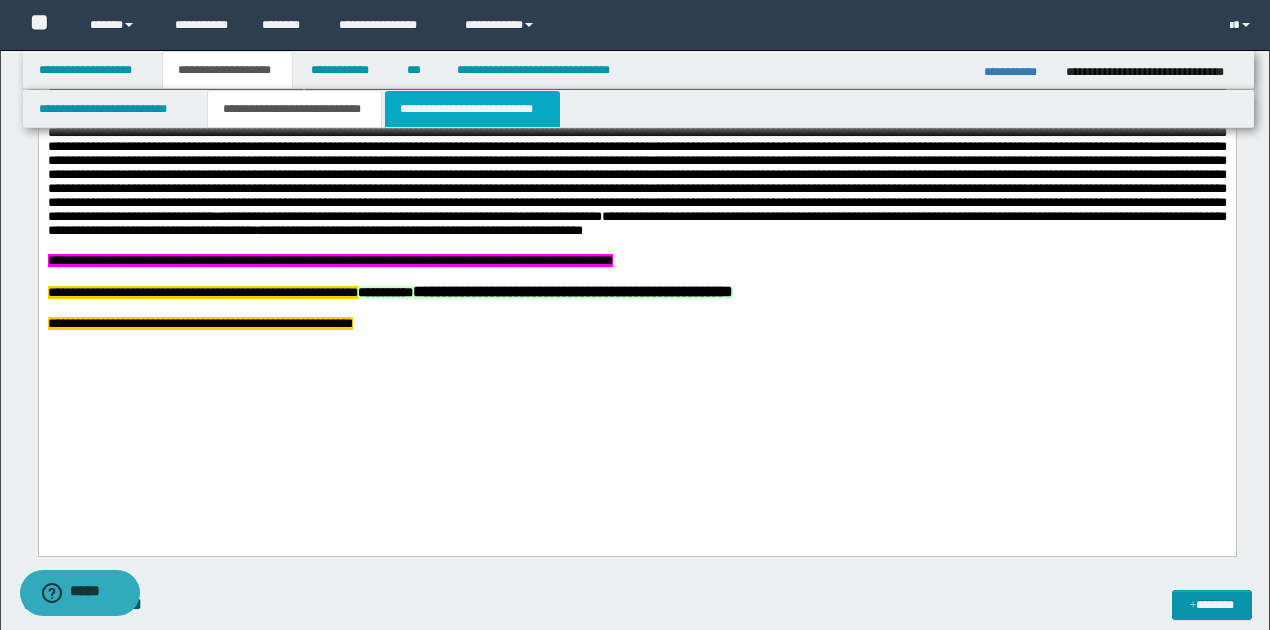 click on "**********" at bounding box center [472, 109] 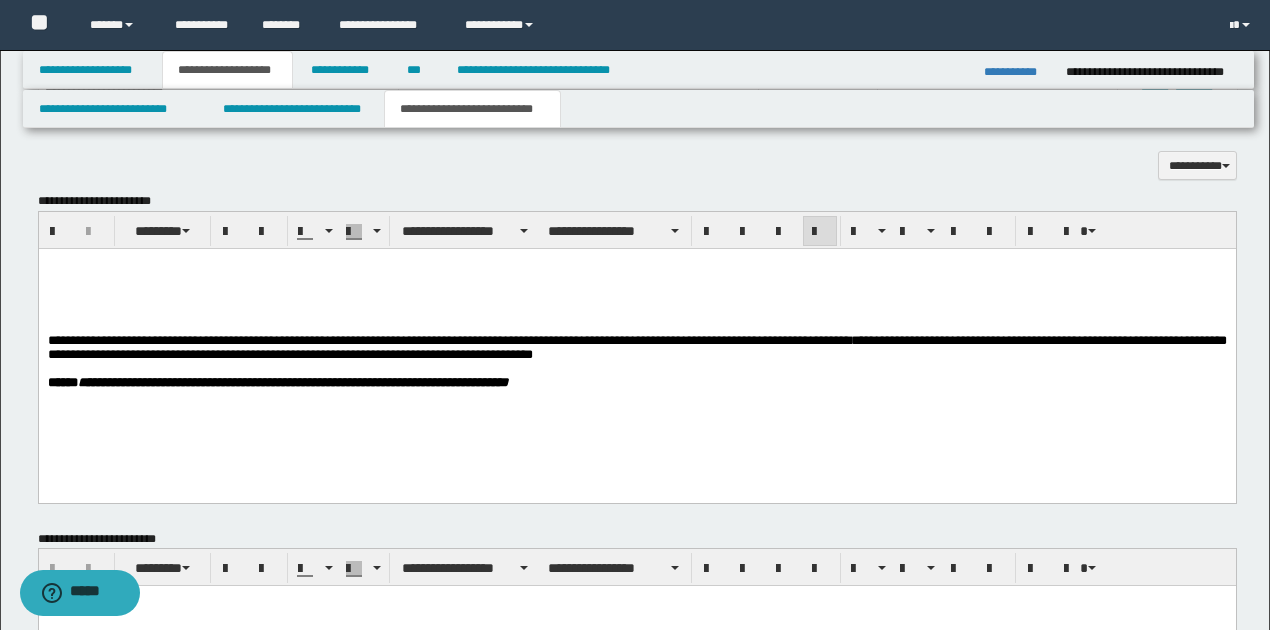 scroll, scrollTop: 1190, scrollLeft: 0, axis: vertical 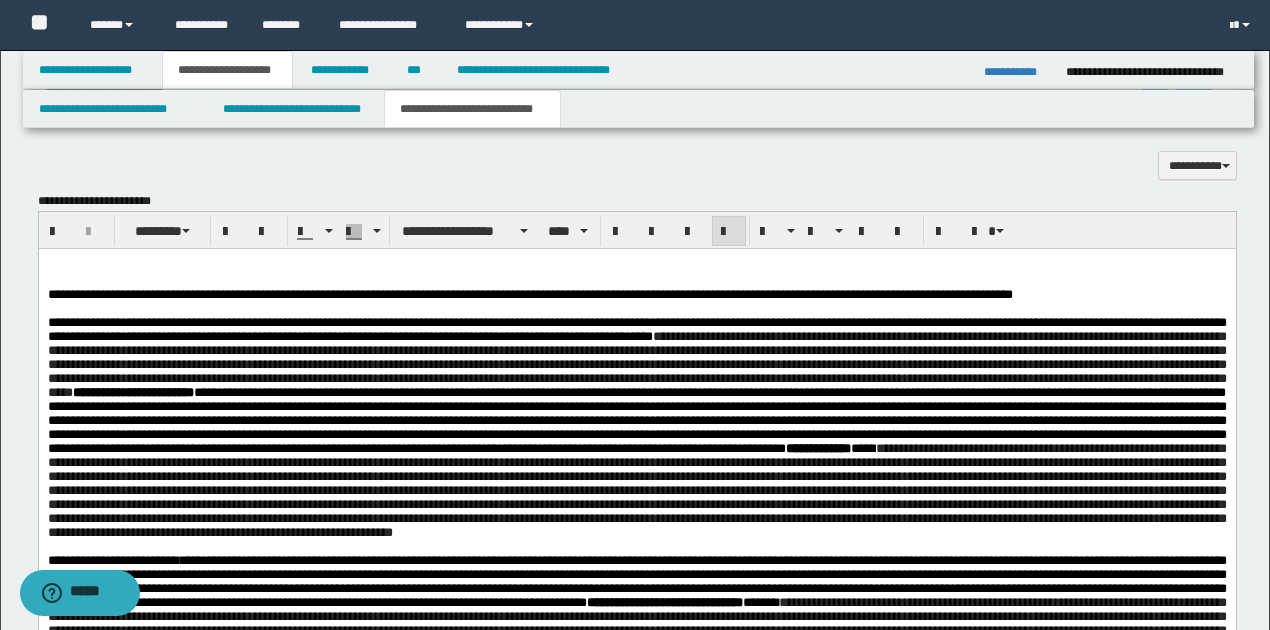 click on "**********" at bounding box center [636, 614] 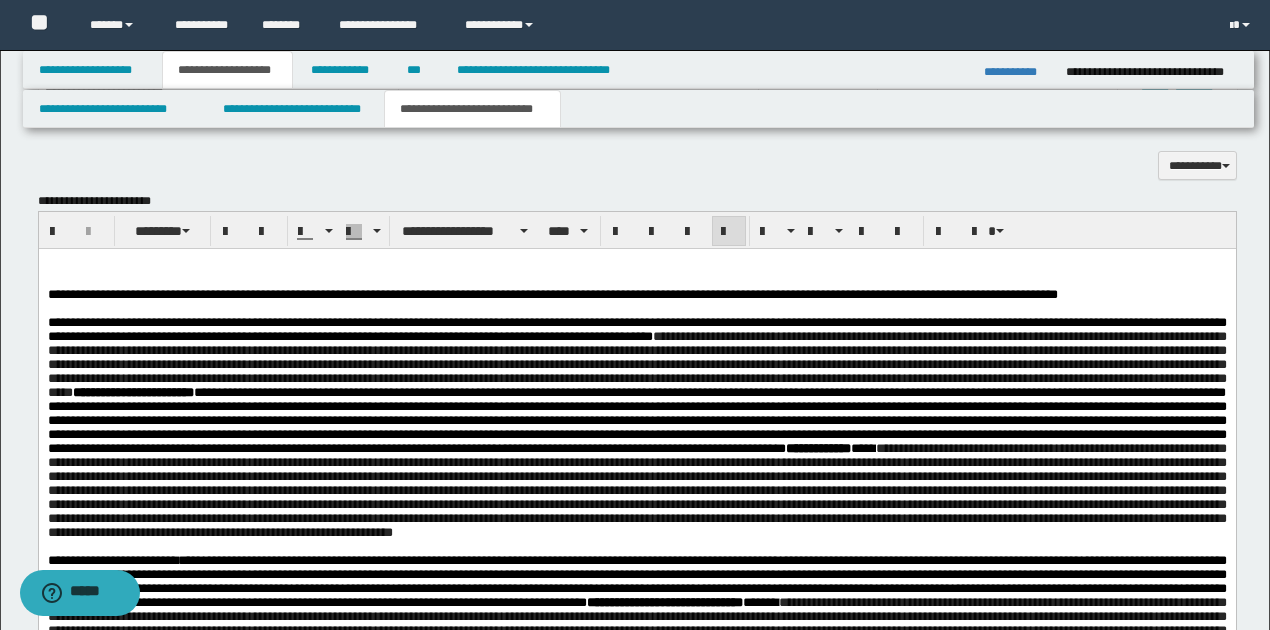 click on "**********" at bounding box center [636, 295] 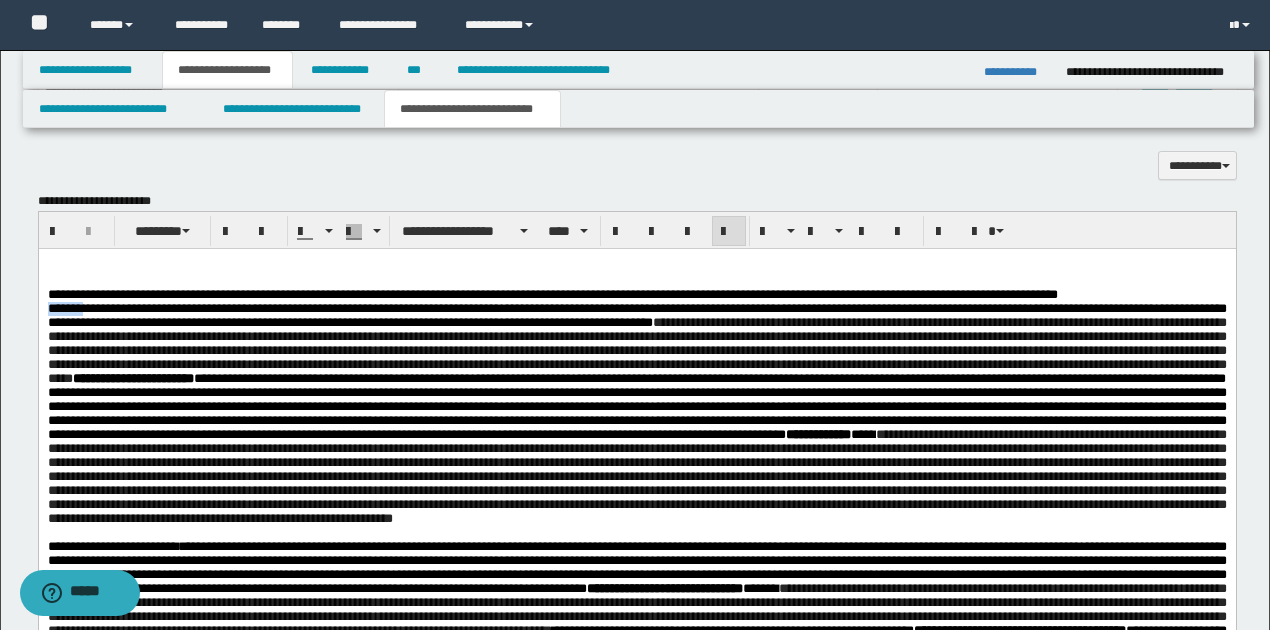 drag, startPoint x: 47, startPoint y: 309, endPoint x: 83, endPoint y: 306, distance: 36.124783 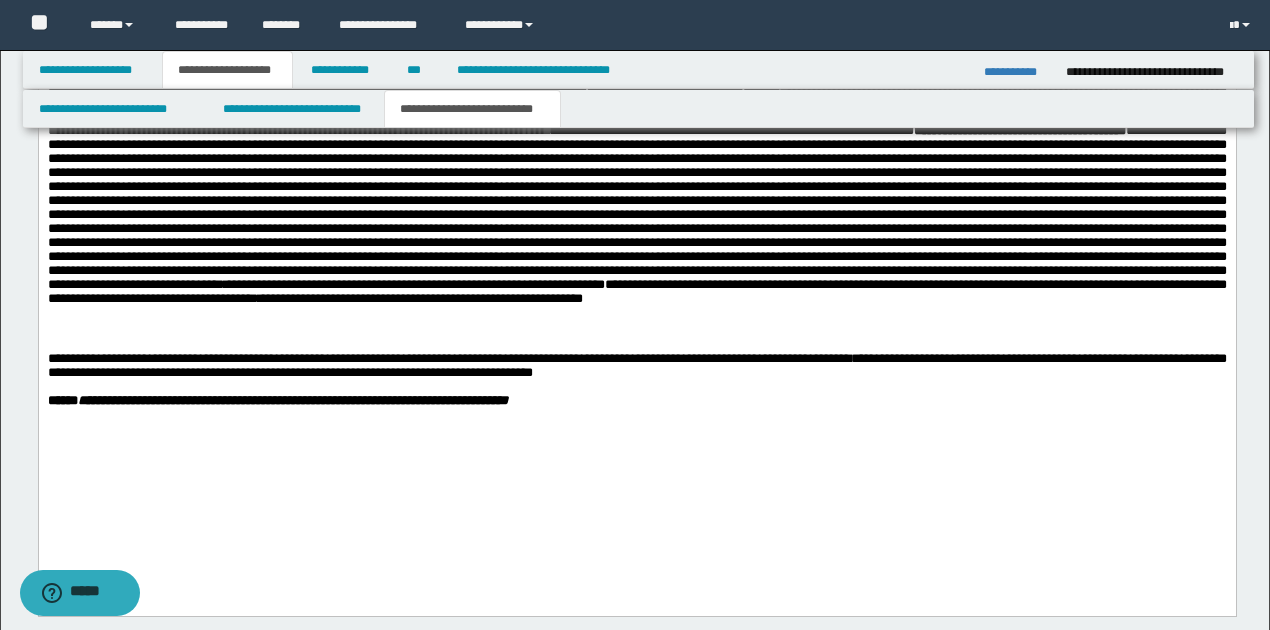 scroll, scrollTop: 1724, scrollLeft: 0, axis: vertical 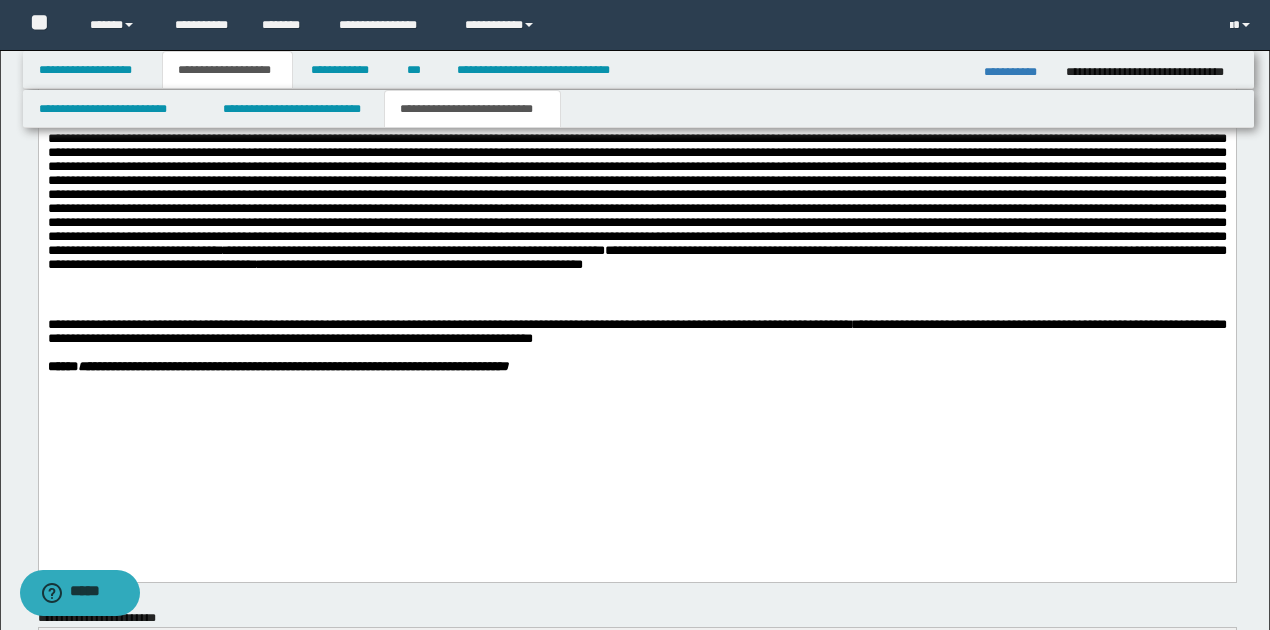 click on "**********" at bounding box center (636, 140) 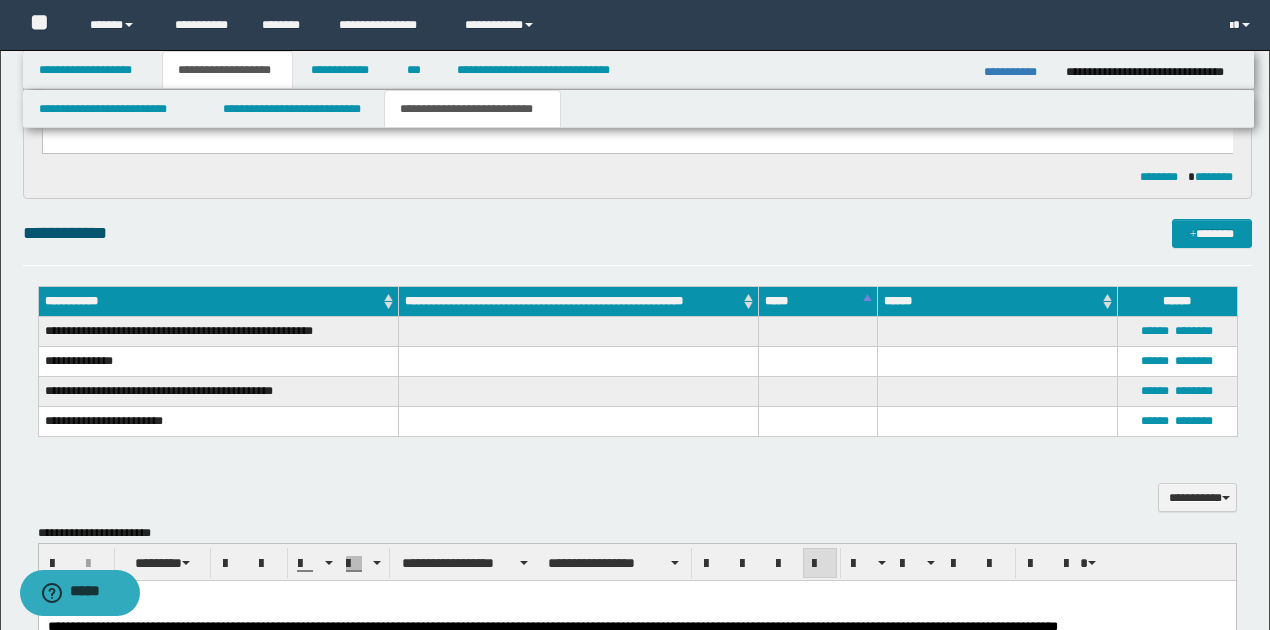 scroll, scrollTop: 857, scrollLeft: 0, axis: vertical 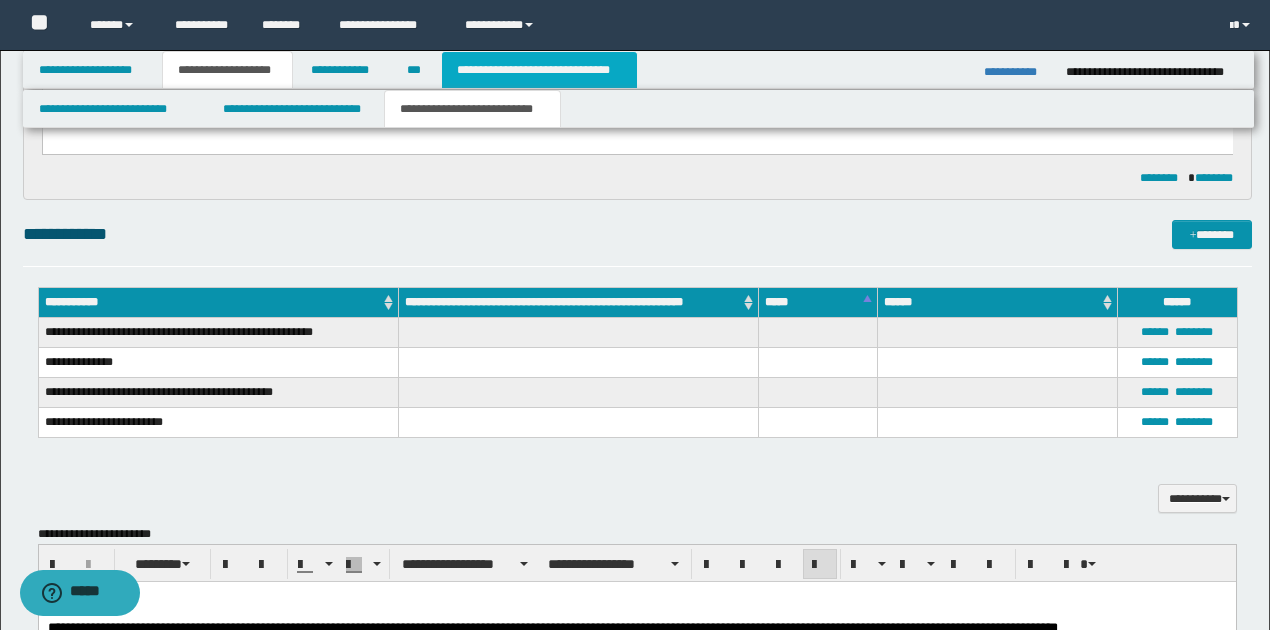 click on "**********" at bounding box center (539, 70) 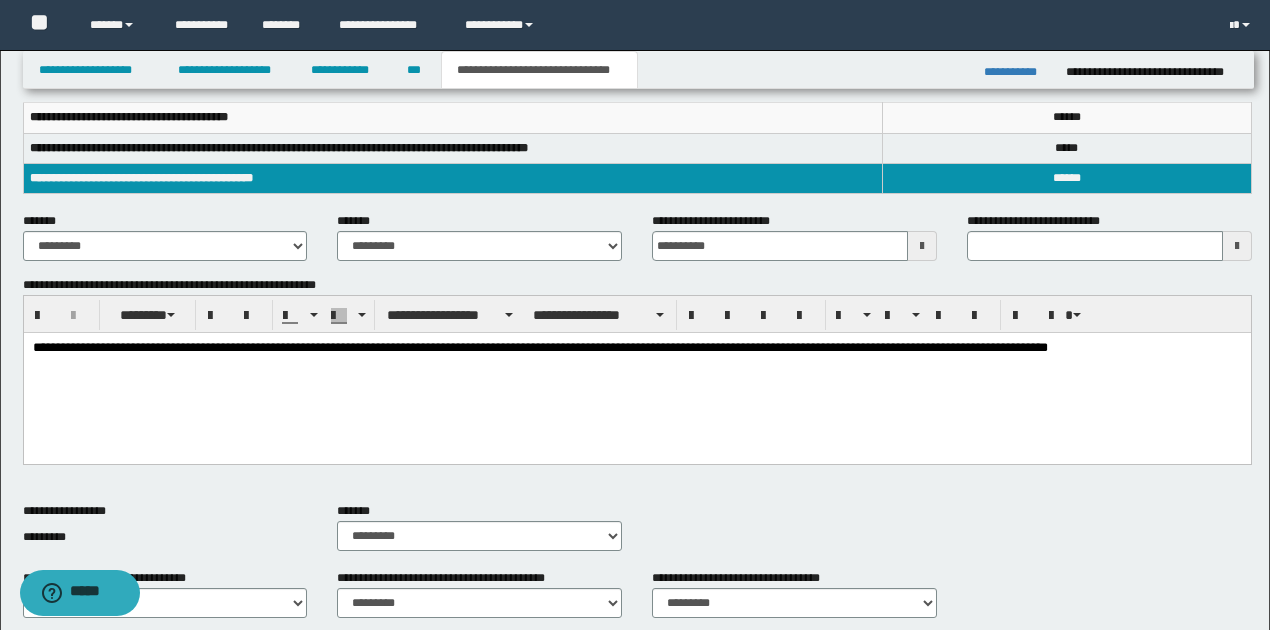 scroll, scrollTop: 360, scrollLeft: 0, axis: vertical 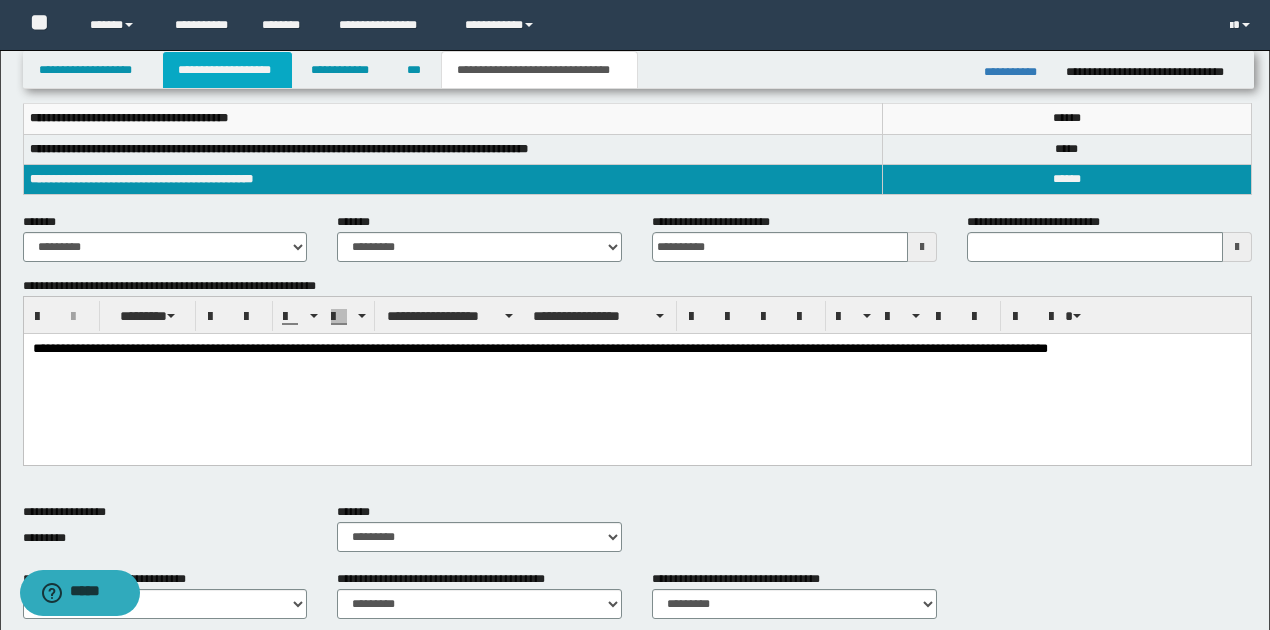 click on "**********" at bounding box center (227, 70) 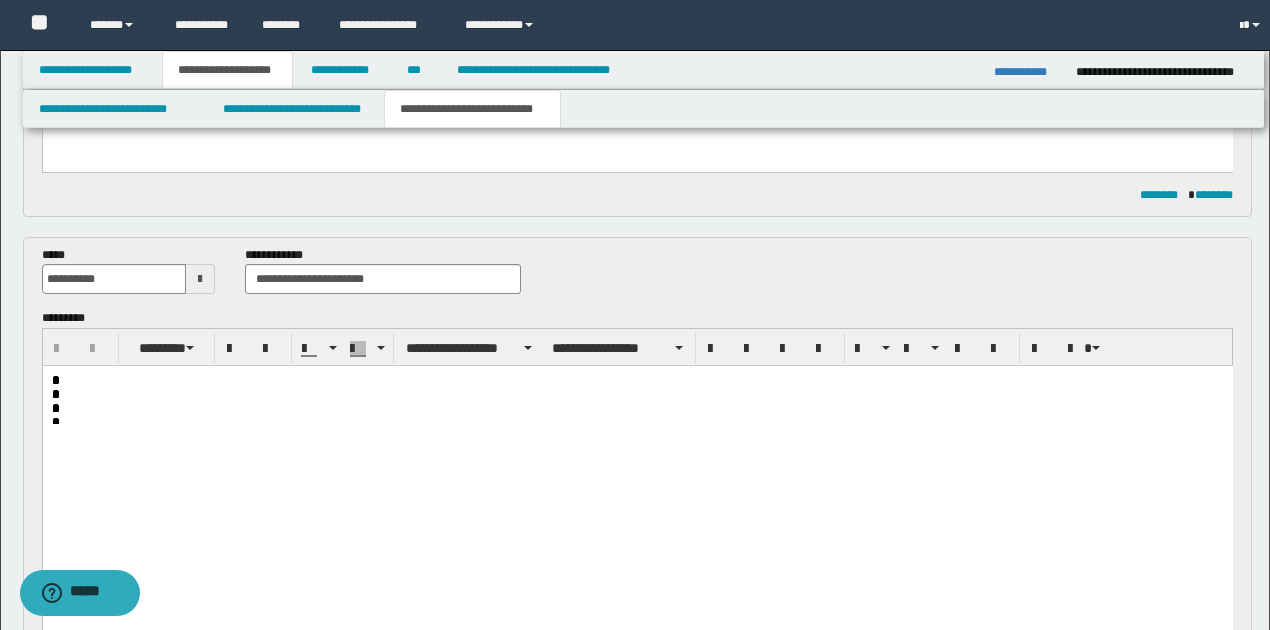 scroll, scrollTop: 390, scrollLeft: 0, axis: vertical 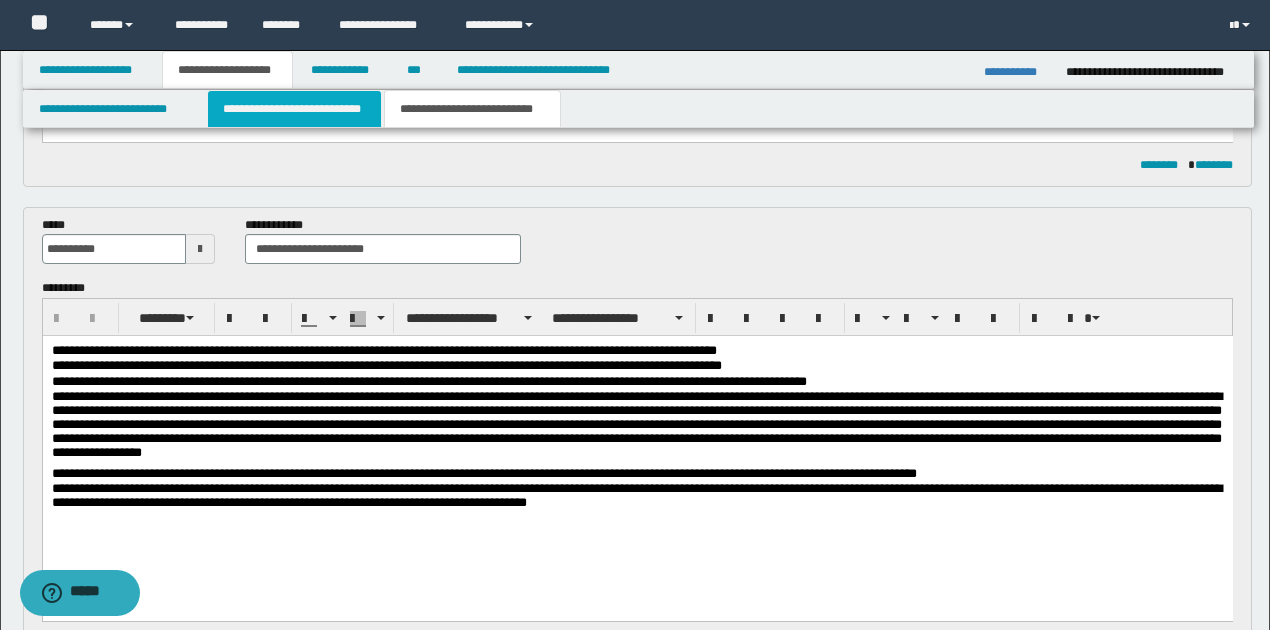 click on "**********" at bounding box center [294, 109] 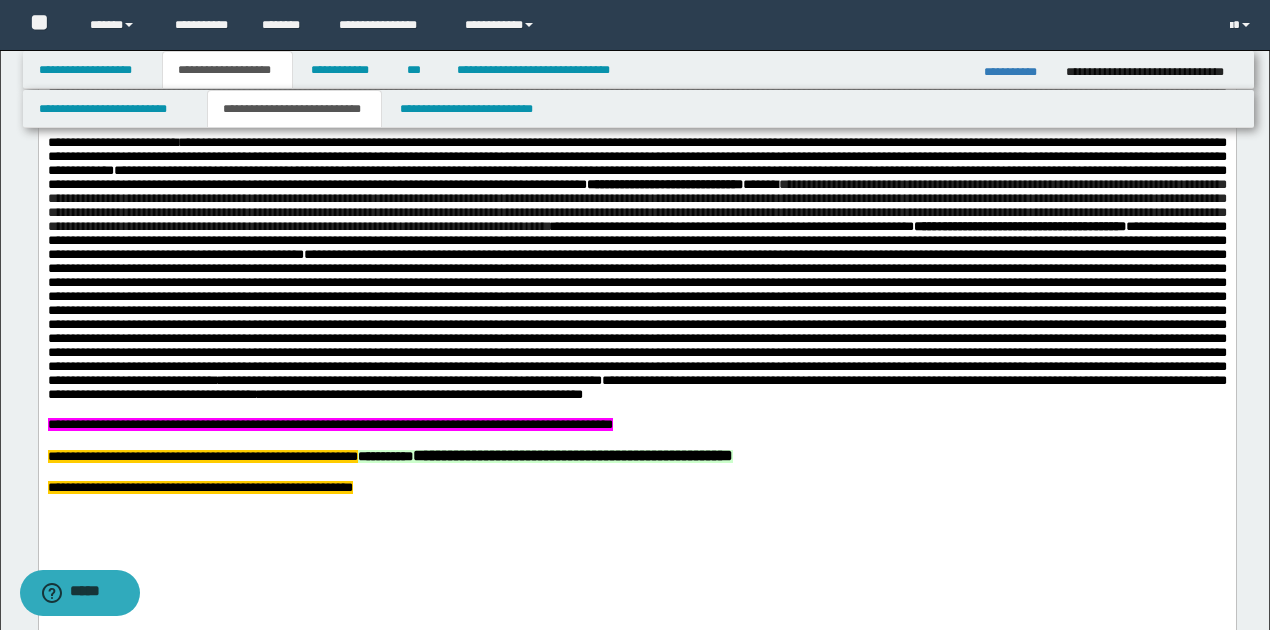 scroll, scrollTop: 790, scrollLeft: 0, axis: vertical 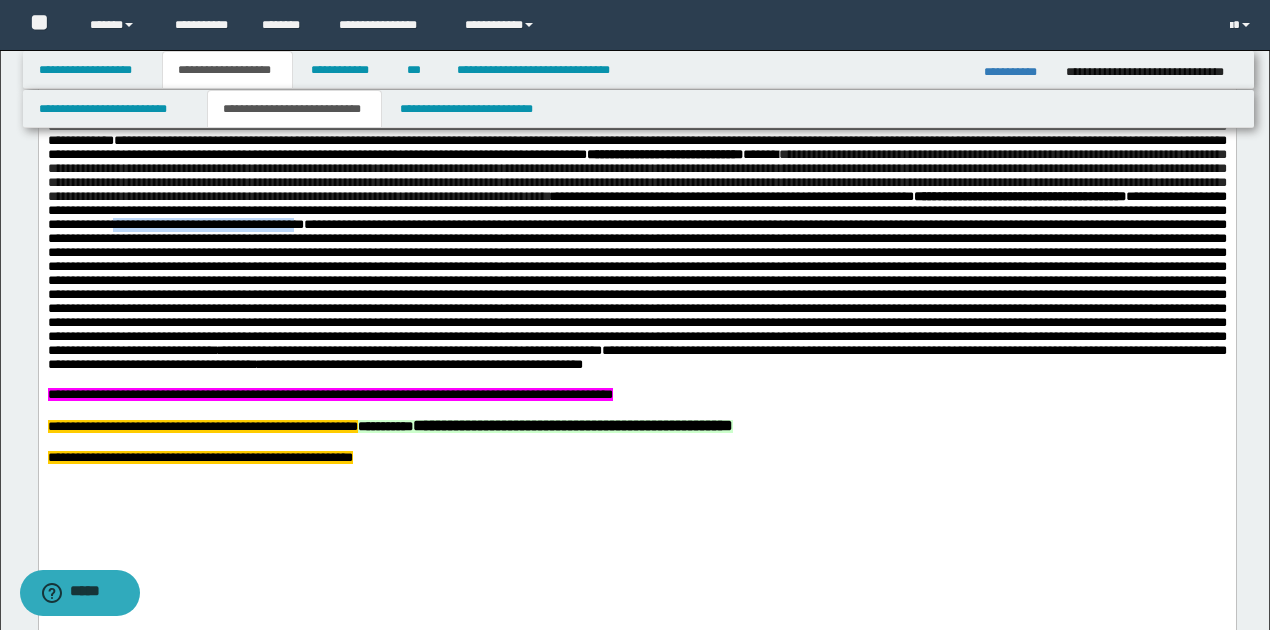 drag, startPoint x: 935, startPoint y: 297, endPoint x: 1131, endPoint y: 300, distance: 196.02296 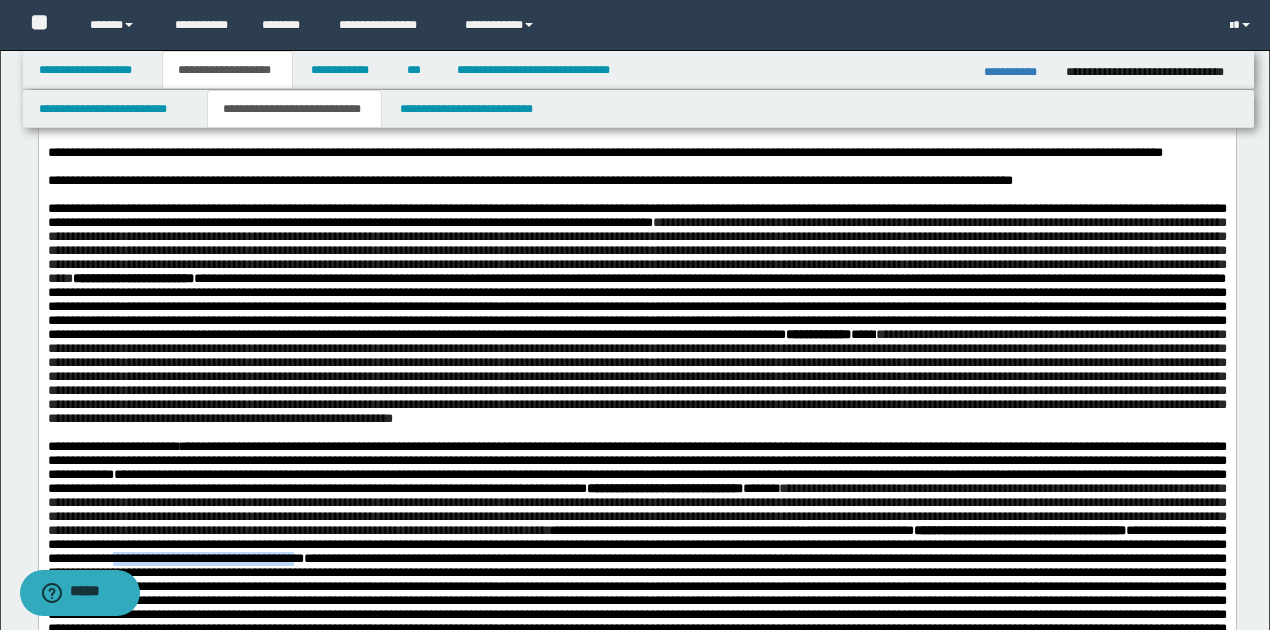 scroll, scrollTop: 390, scrollLeft: 0, axis: vertical 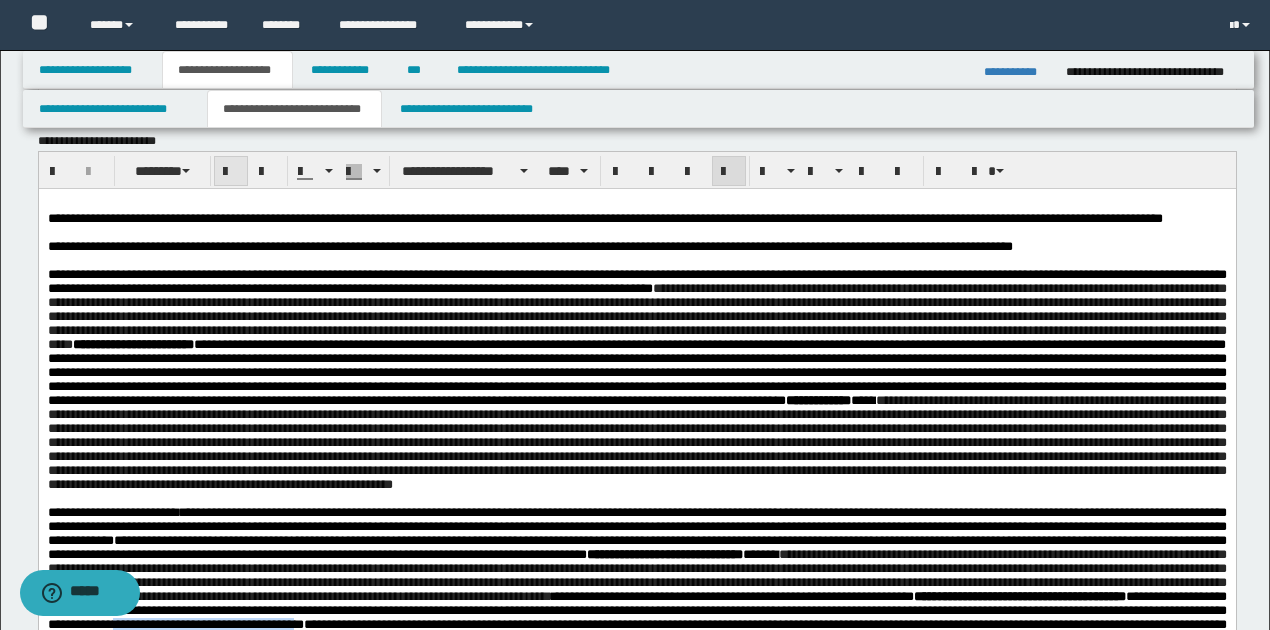 click at bounding box center (231, 172) 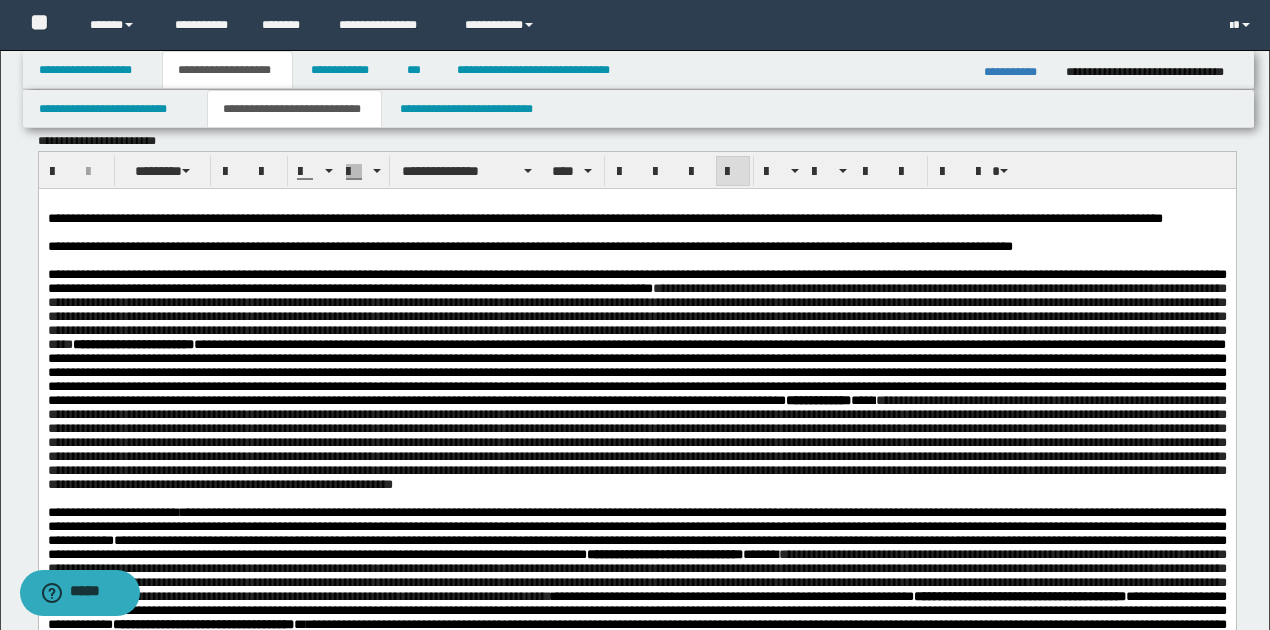 click on "**********" at bounding box center (636, 414) 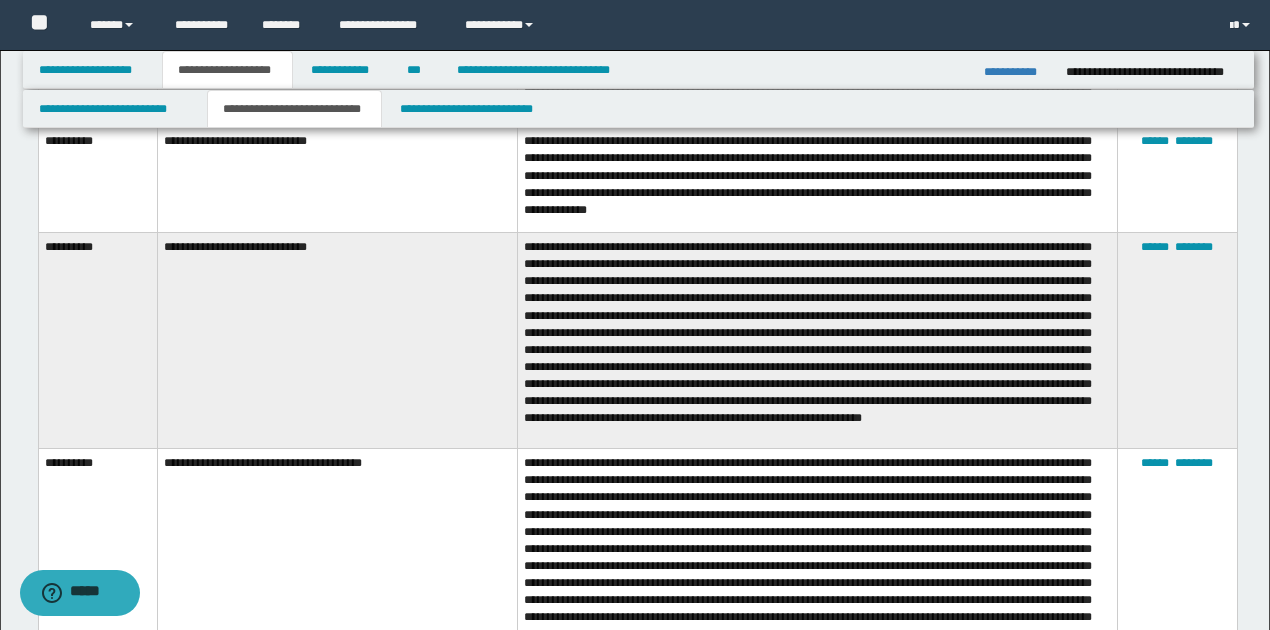 scroll, scrollTop: 3190, scrollLeft: 0, axis: vertical 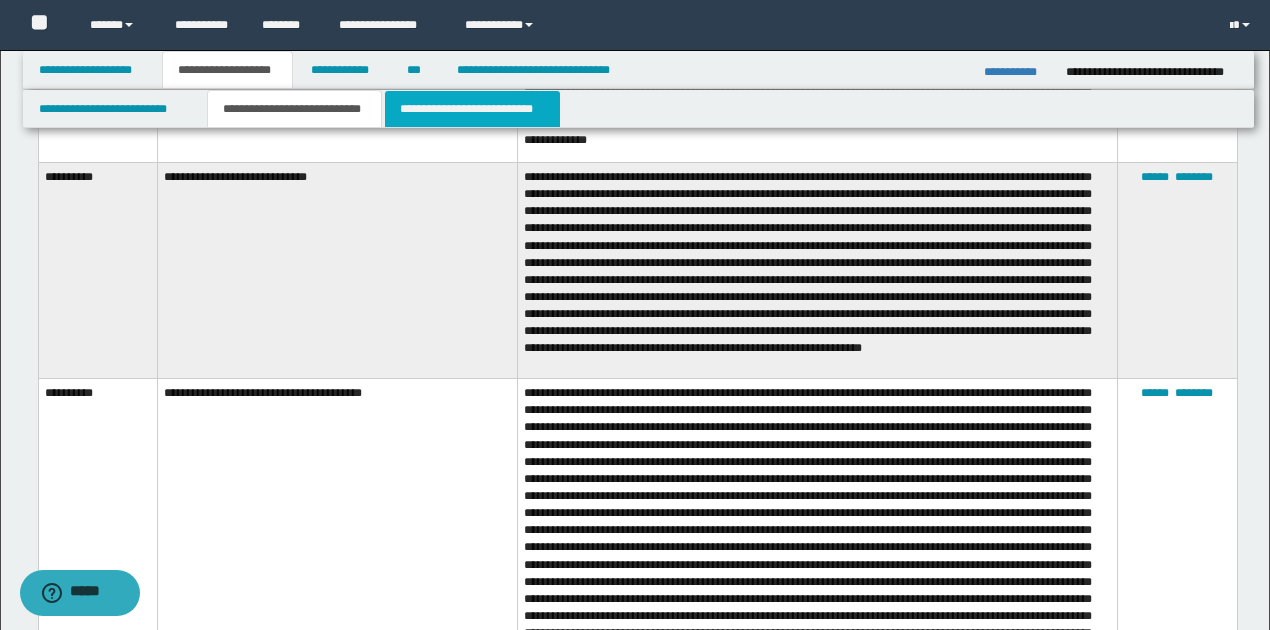 click on "**********" at bounding box center [472, 109] 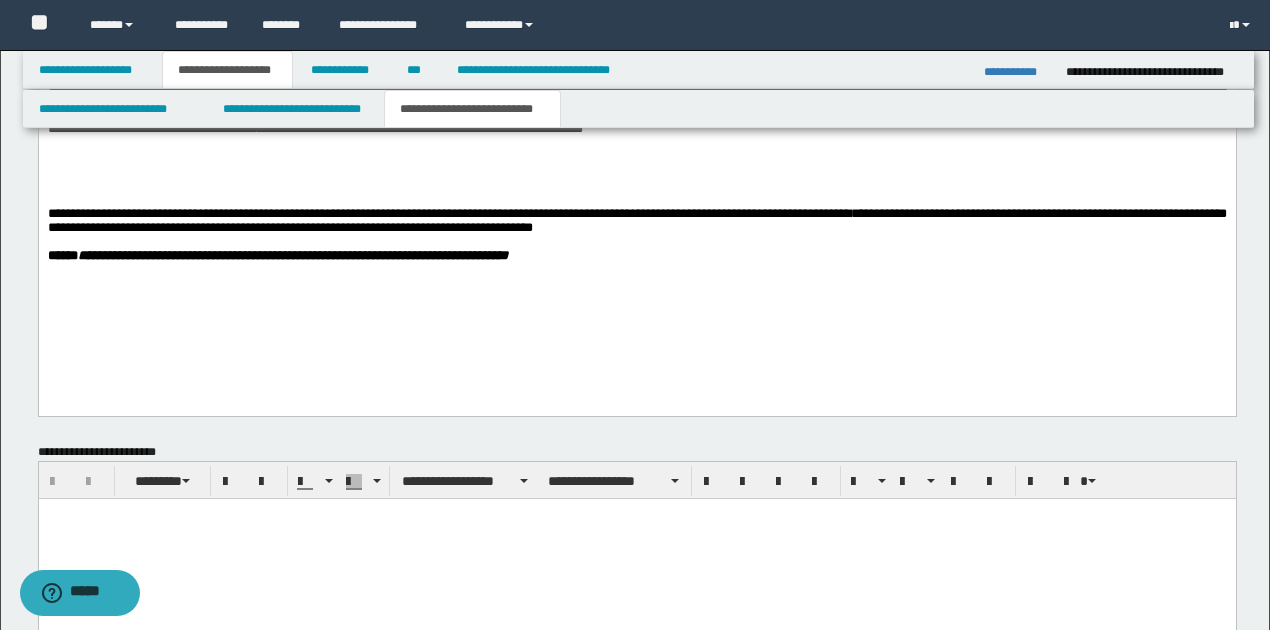scroll, scrollTop: 1680, scrollLeft: 0, axis: vertical 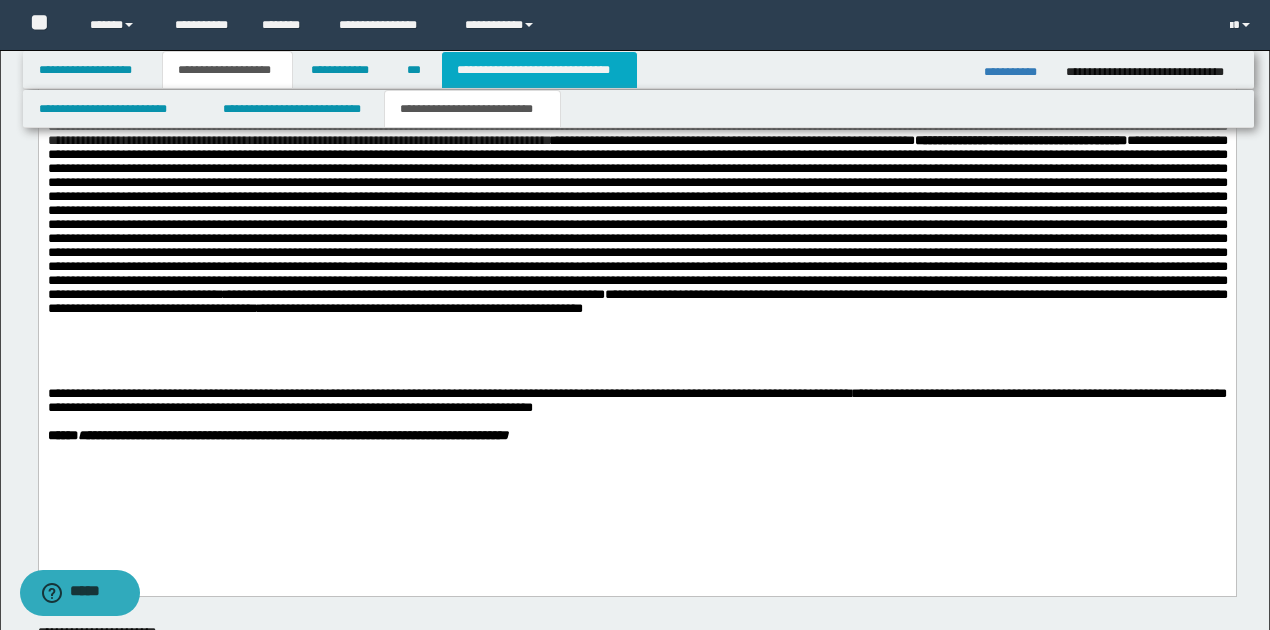 click on "**********" at bounding box center [539, 70] 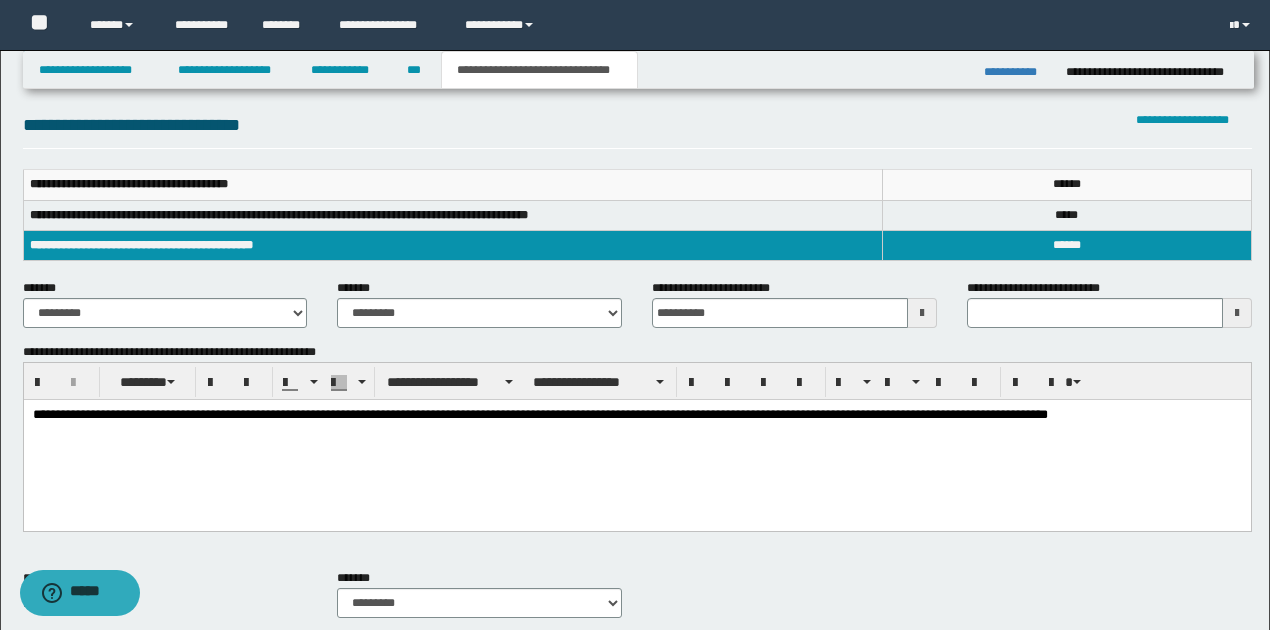 scroll, scrollTop: 284, scrollLeft: 0, axis: vertical 